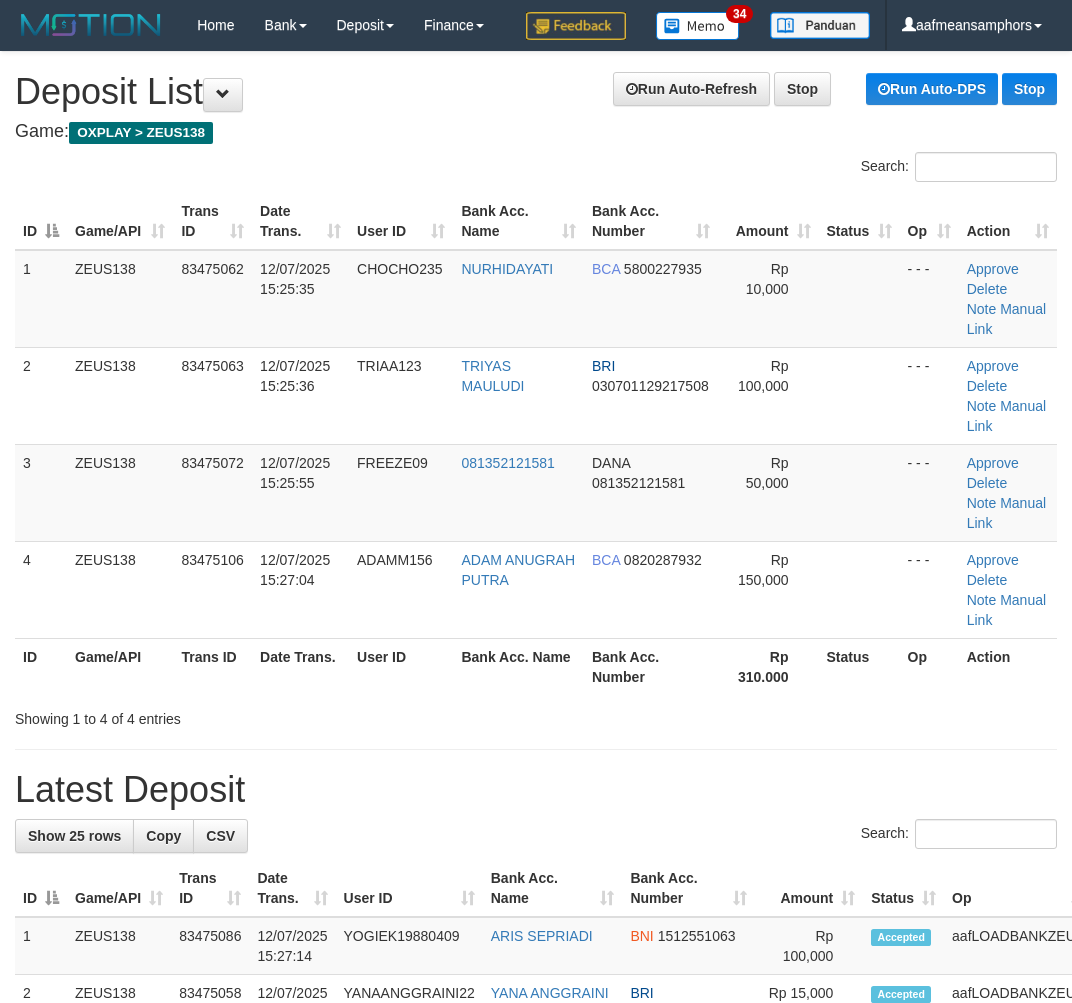 scroll, scrollTop: 0, scrollLeft: 0, axis: both 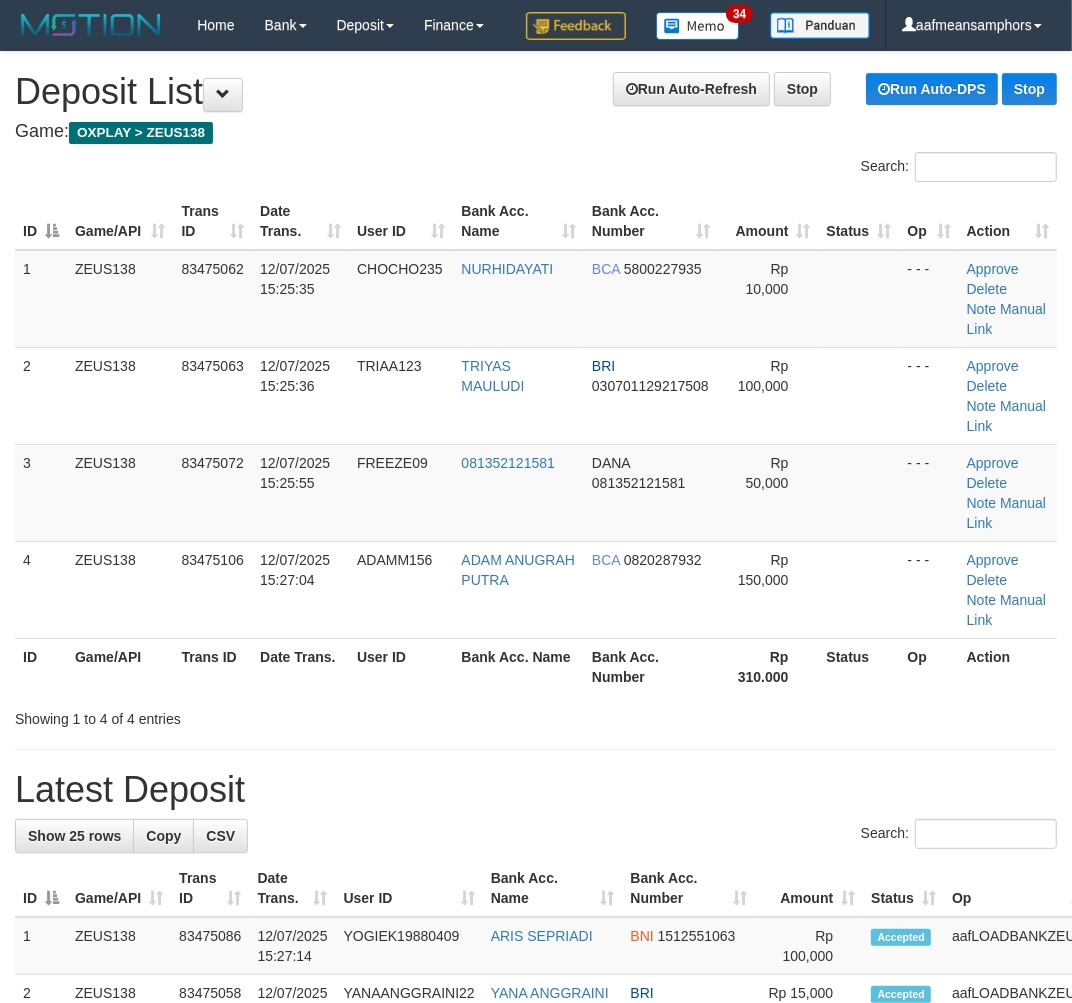 click on "**********" at bounding box center (536, 1274) 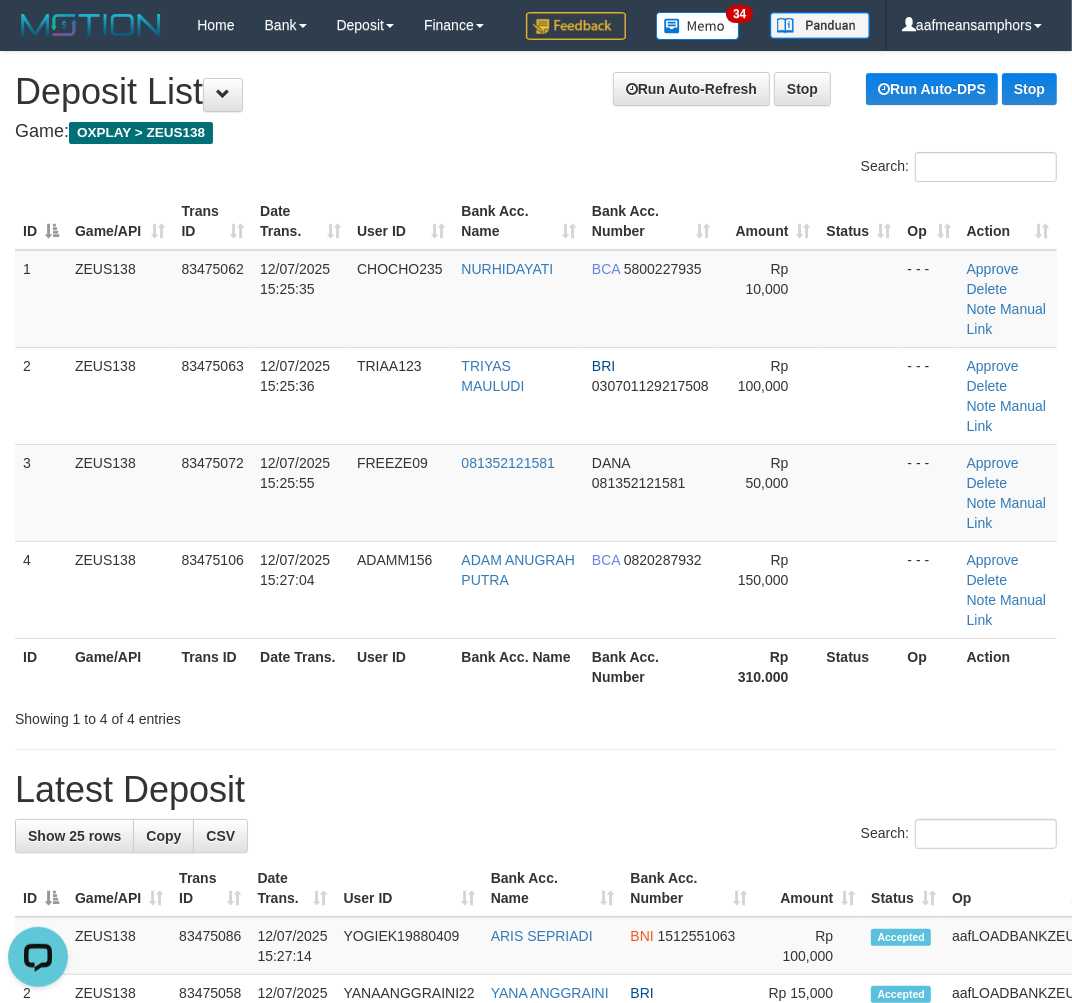 scroll, scrollTop: 0, scrollLeft: 0, axis: both 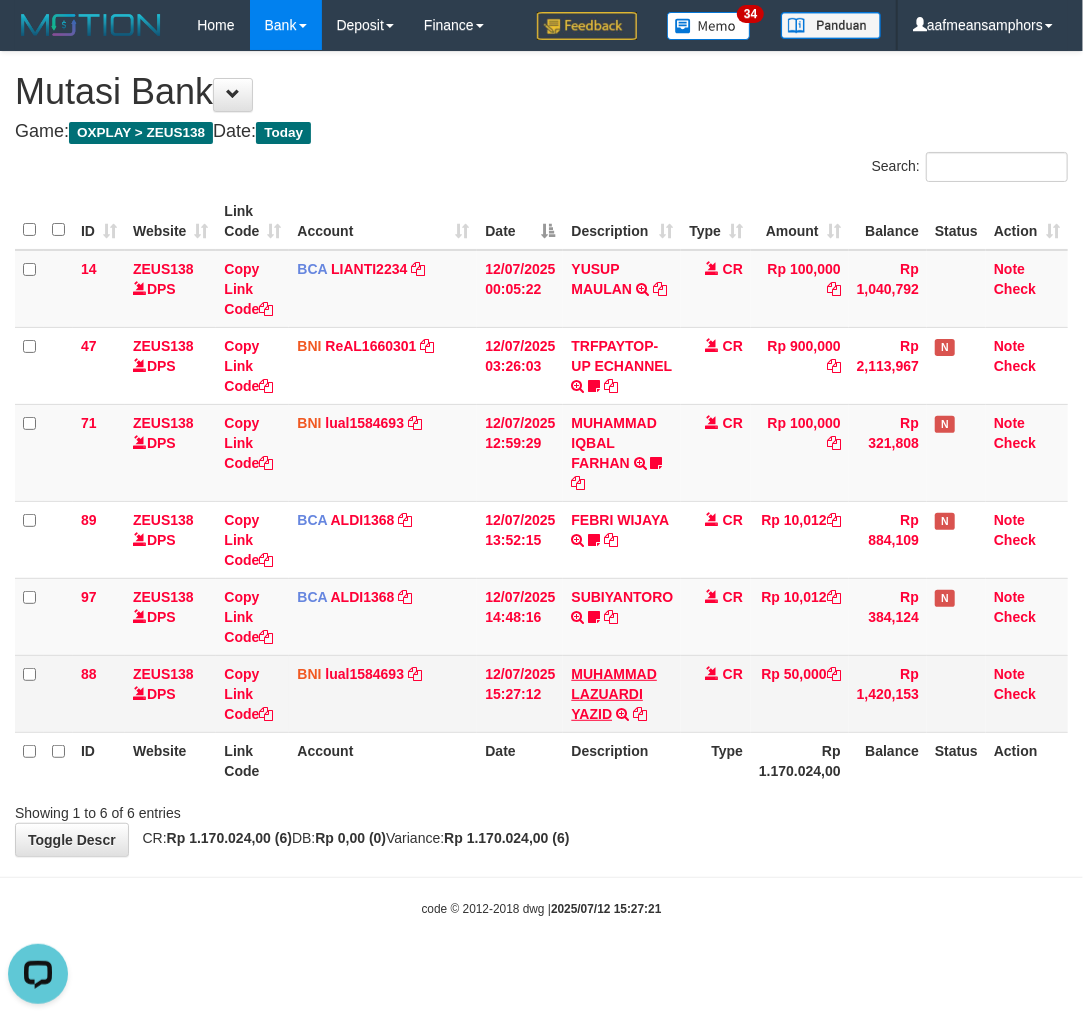 drag, startPoint x: 560, startPoint y: 693, endPoint x: 605, endPoint y: 714, distance: 49.658836 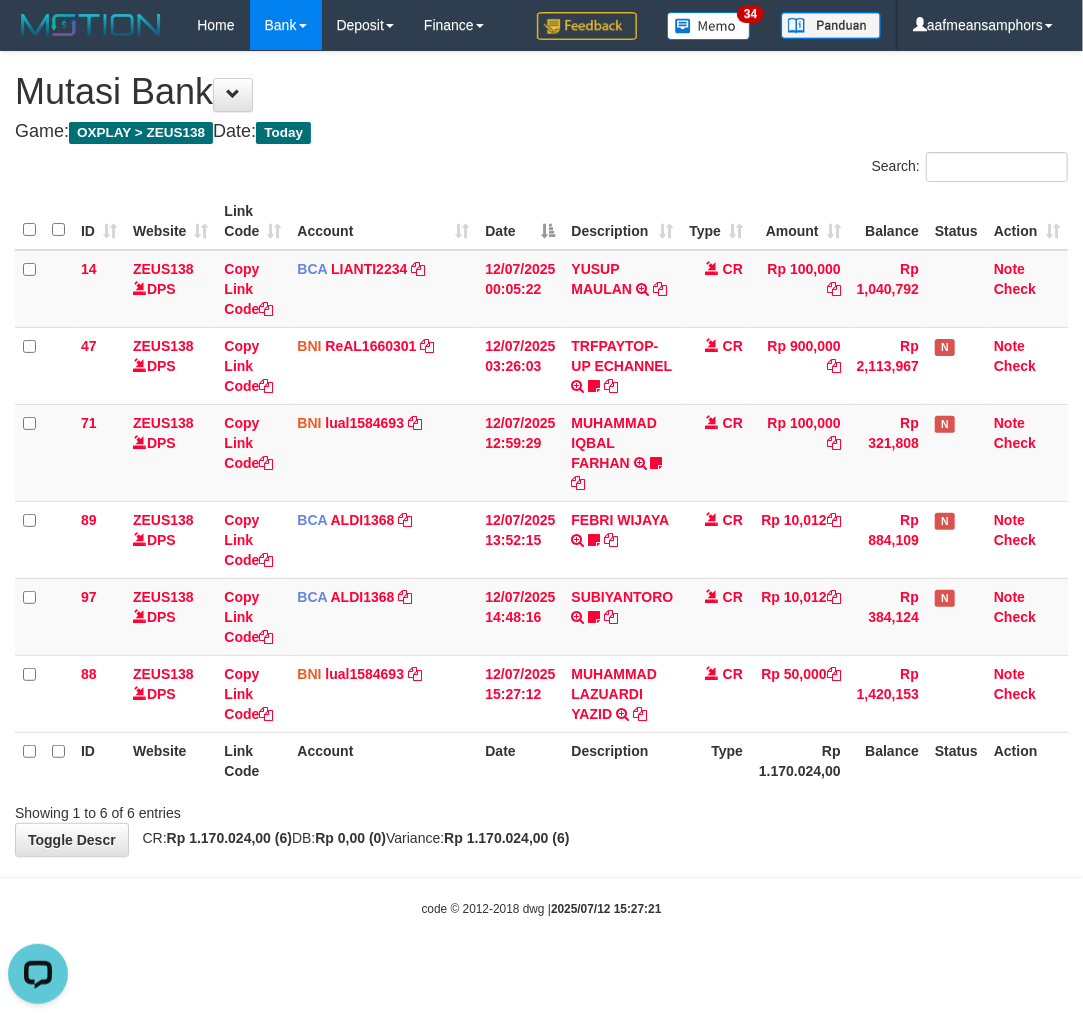 click on "Description" at bounding box center [622, 760] 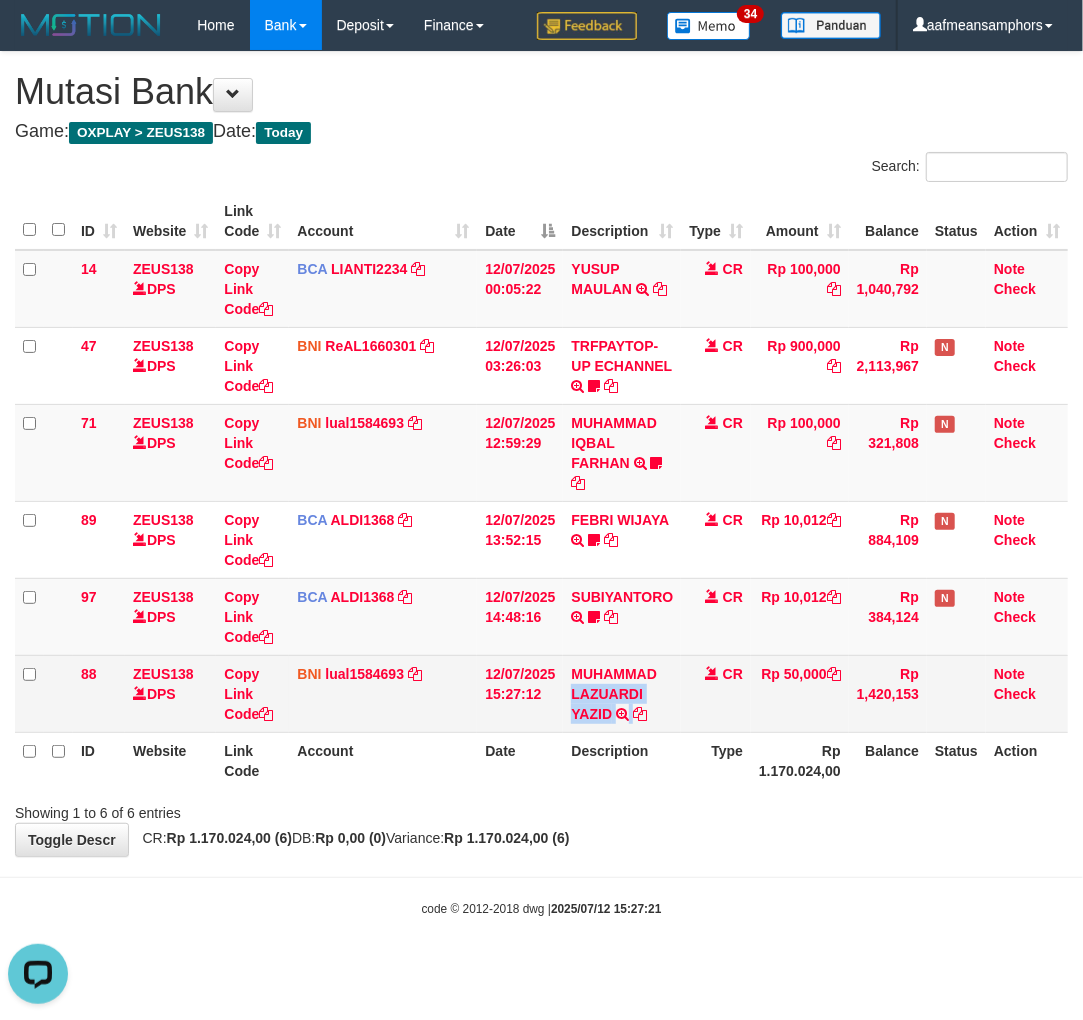 drag, startPoint x: 568, startPoint y: 692, endPoint x: 632, endPoint y: 704, distance: 65.11528 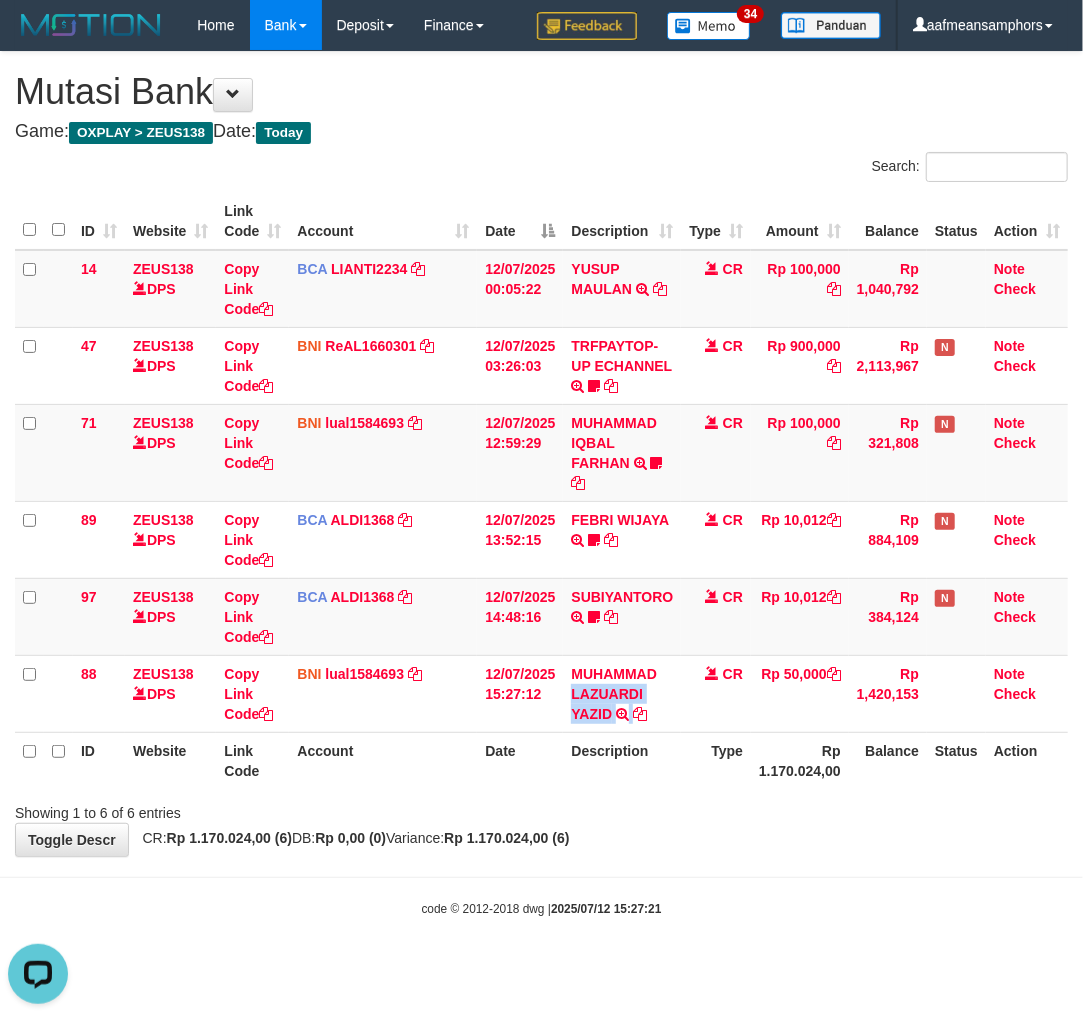 copy on "LAZUARDI YAZID" 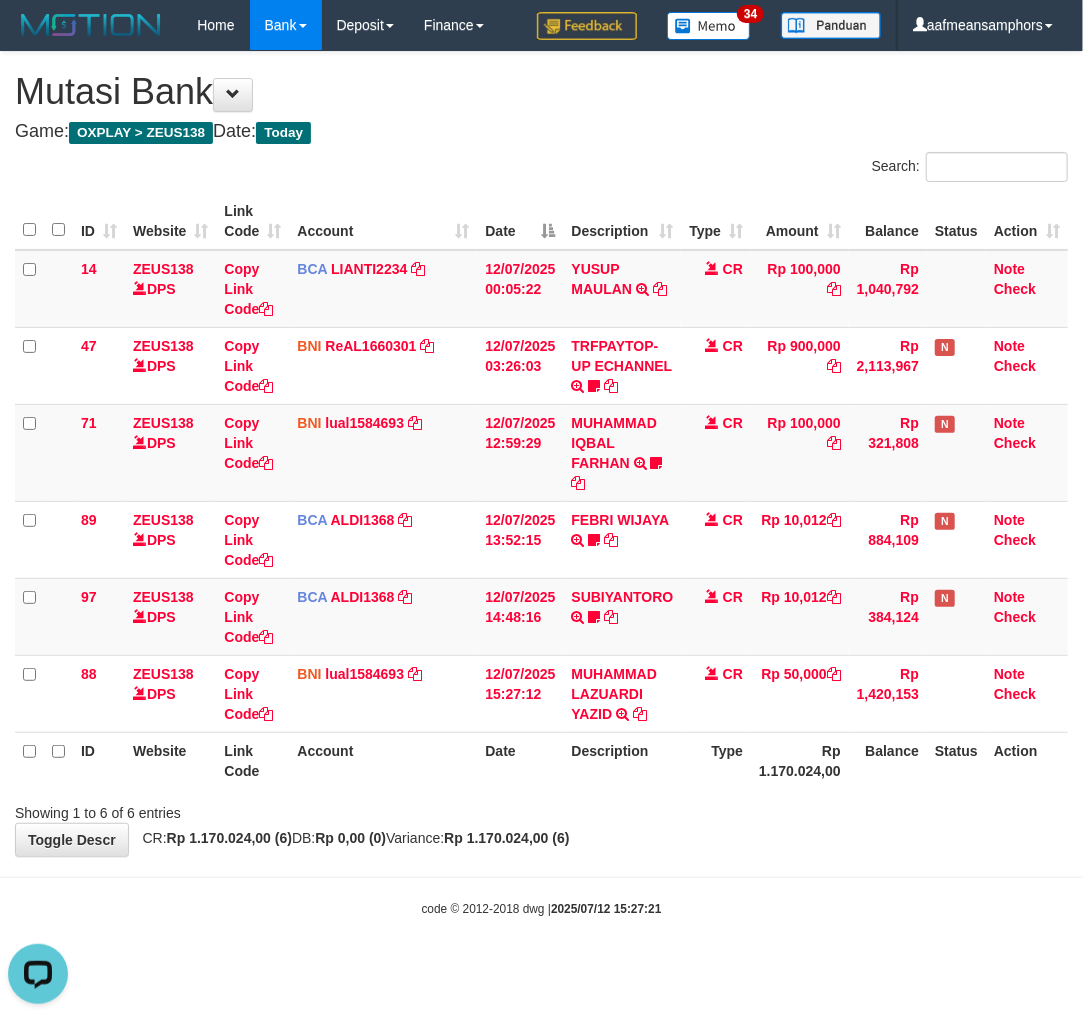 click on "**********" at bounding box center [541, 454] 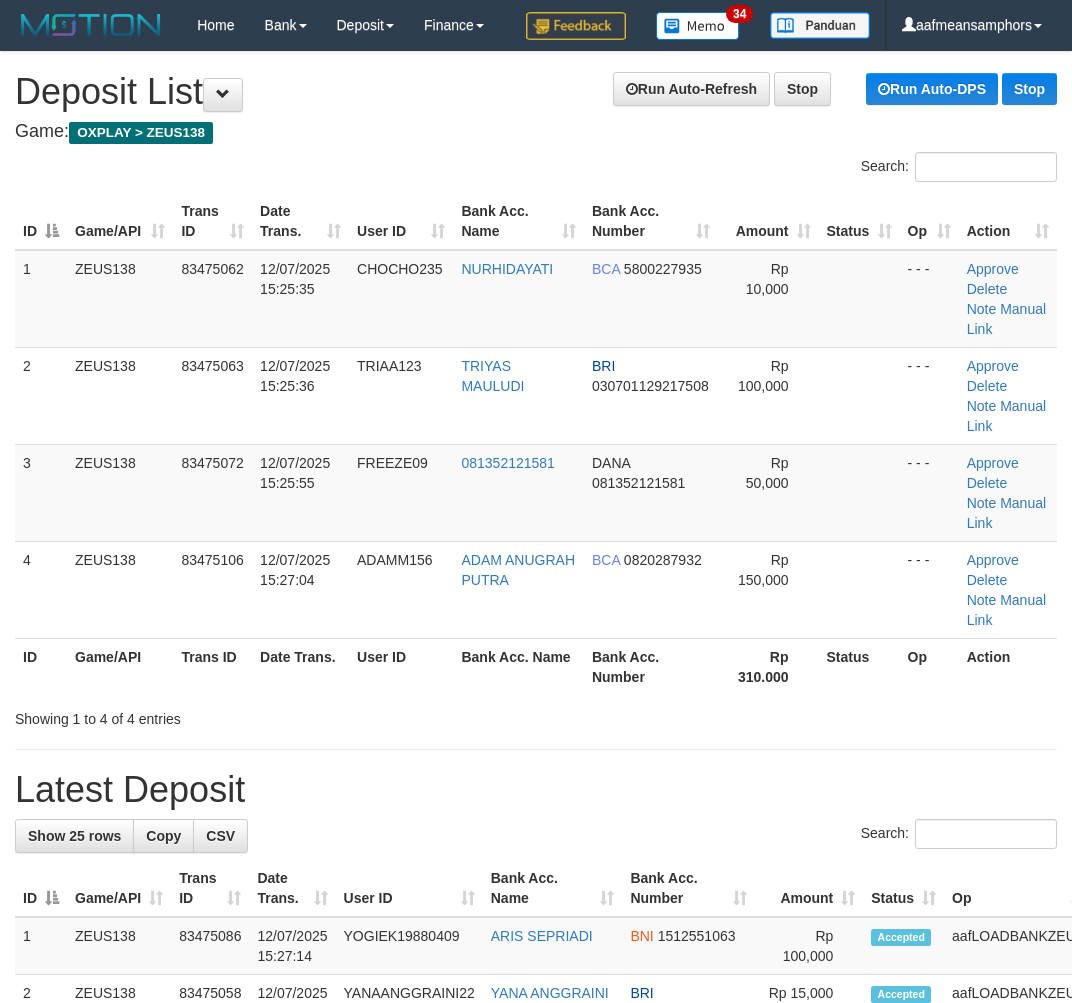 scroll, scrollTop: 0, scrollLeft: 0, axis: both 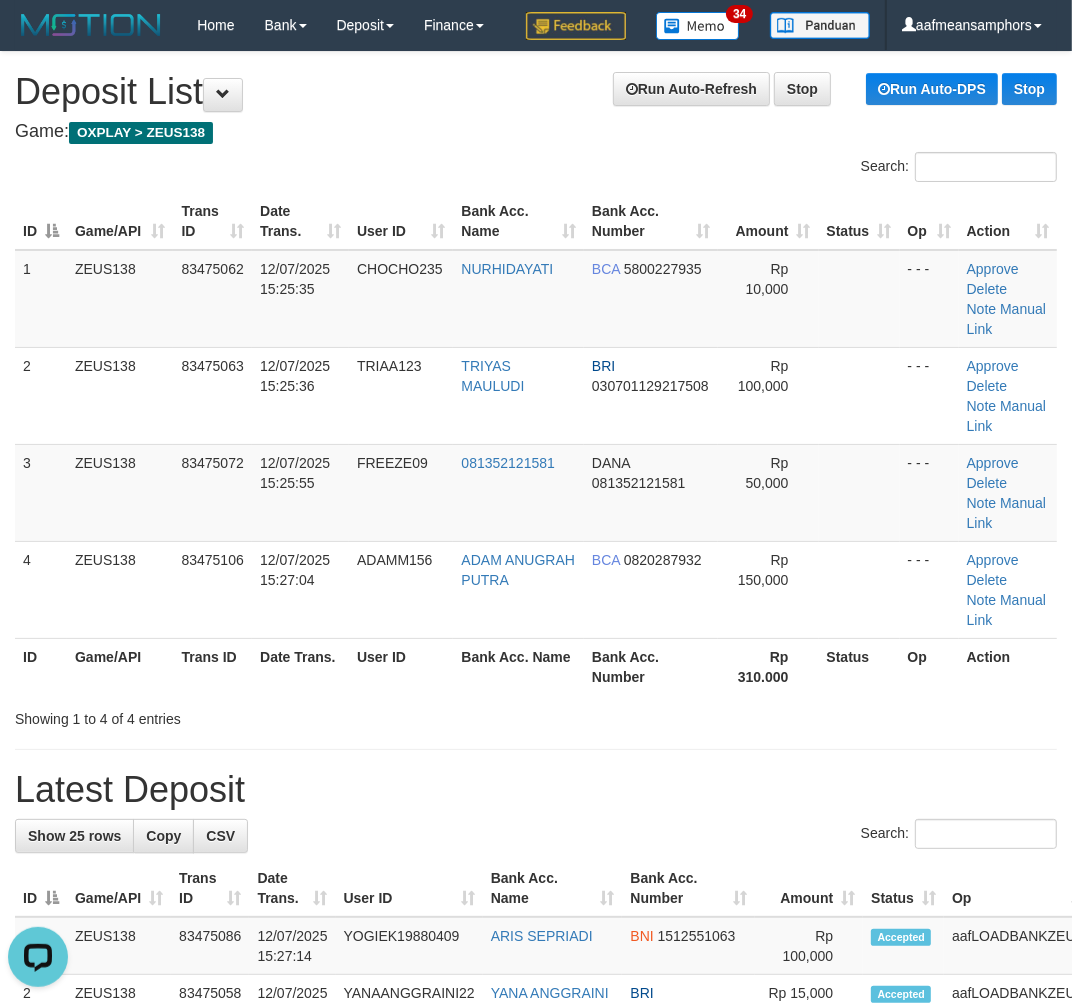 click on "Search:
ID Game/API Trans ID Date Trans. User ID Bank Acc. Name Bank Acc. Number Amount Status Op Action
1
ZEUS138
83475062
12/07/2025 15:25:35
CHOCHO235
NURHIDAYATI
BCA
5800227935
Rp 10,000
- - -
Approve
Delete
Note
Manual Link
2
ZEUS138
83475063
12/07/2025 15:25:36
TRIAA123
TRIYAS MAULUDI
BRI
030701129217508
Rp 100,000
- - -" at bounding box center (536, 440) 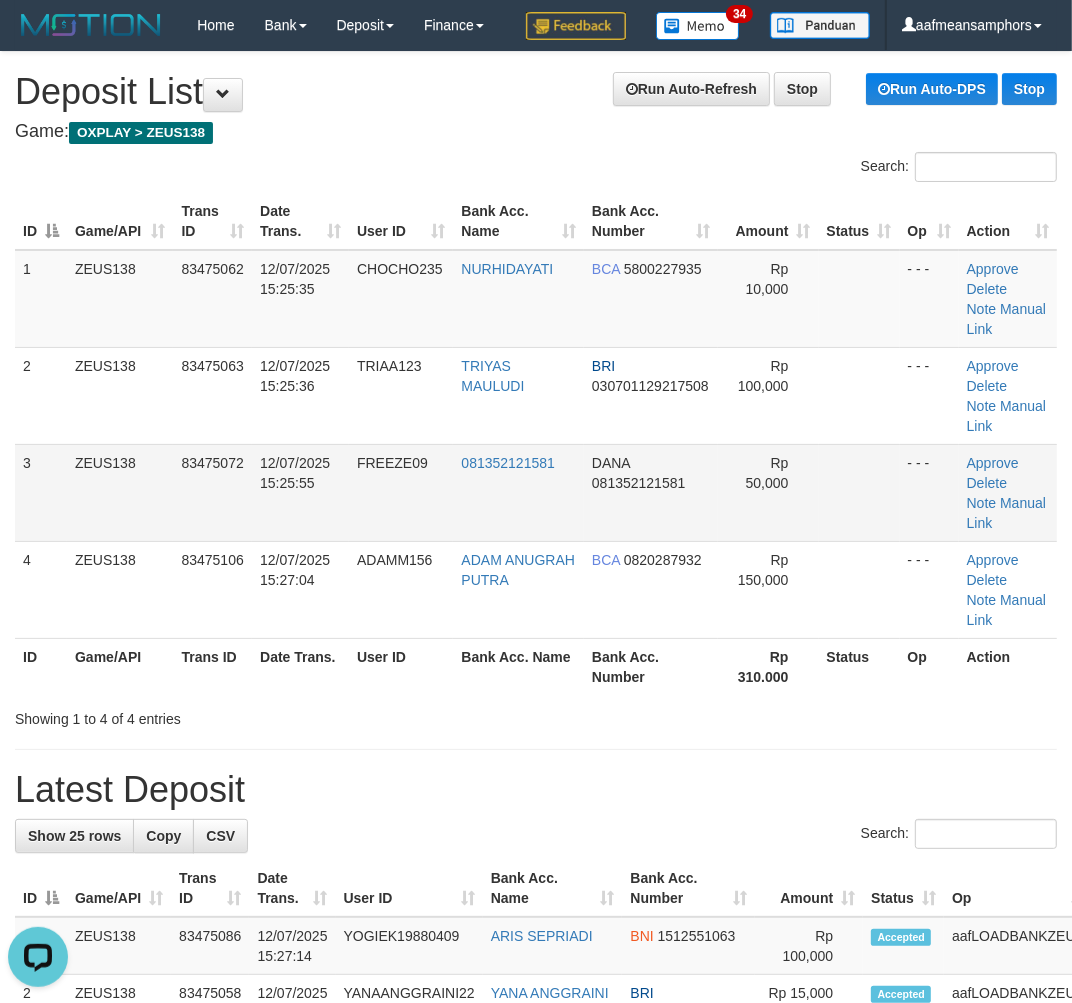 click on "FREEZE09" at bounding box center [401, 492] 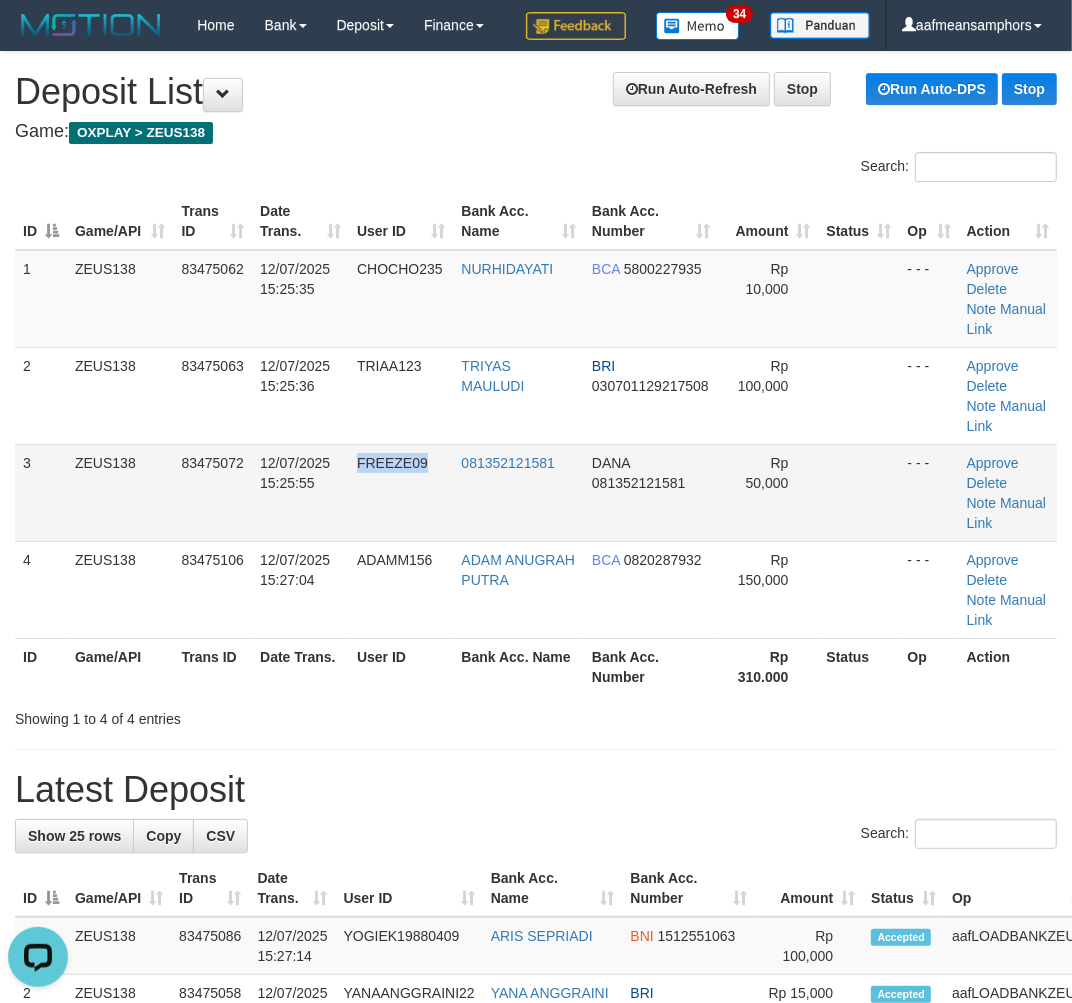 click on "FREEZE09" at bounding box center [401, 492] 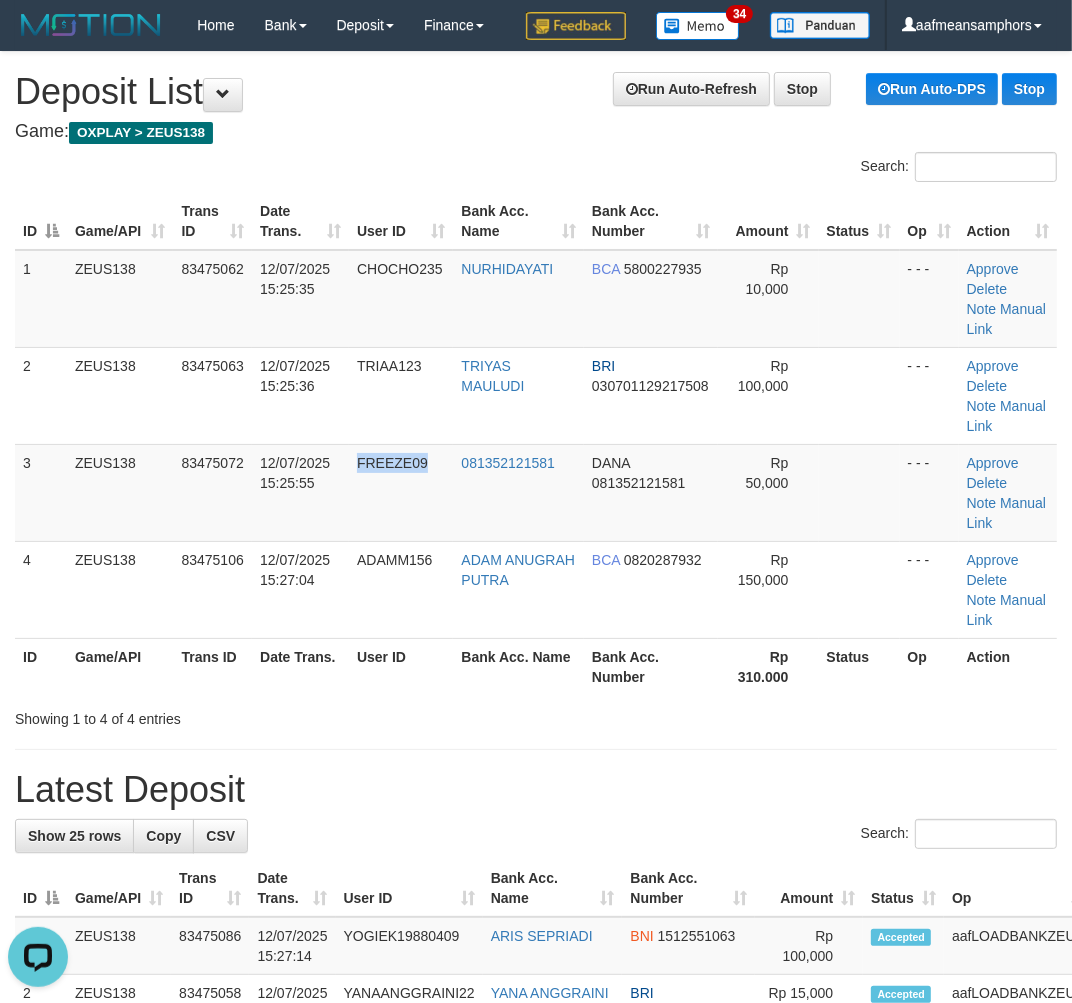 copy on "FREEZE09" 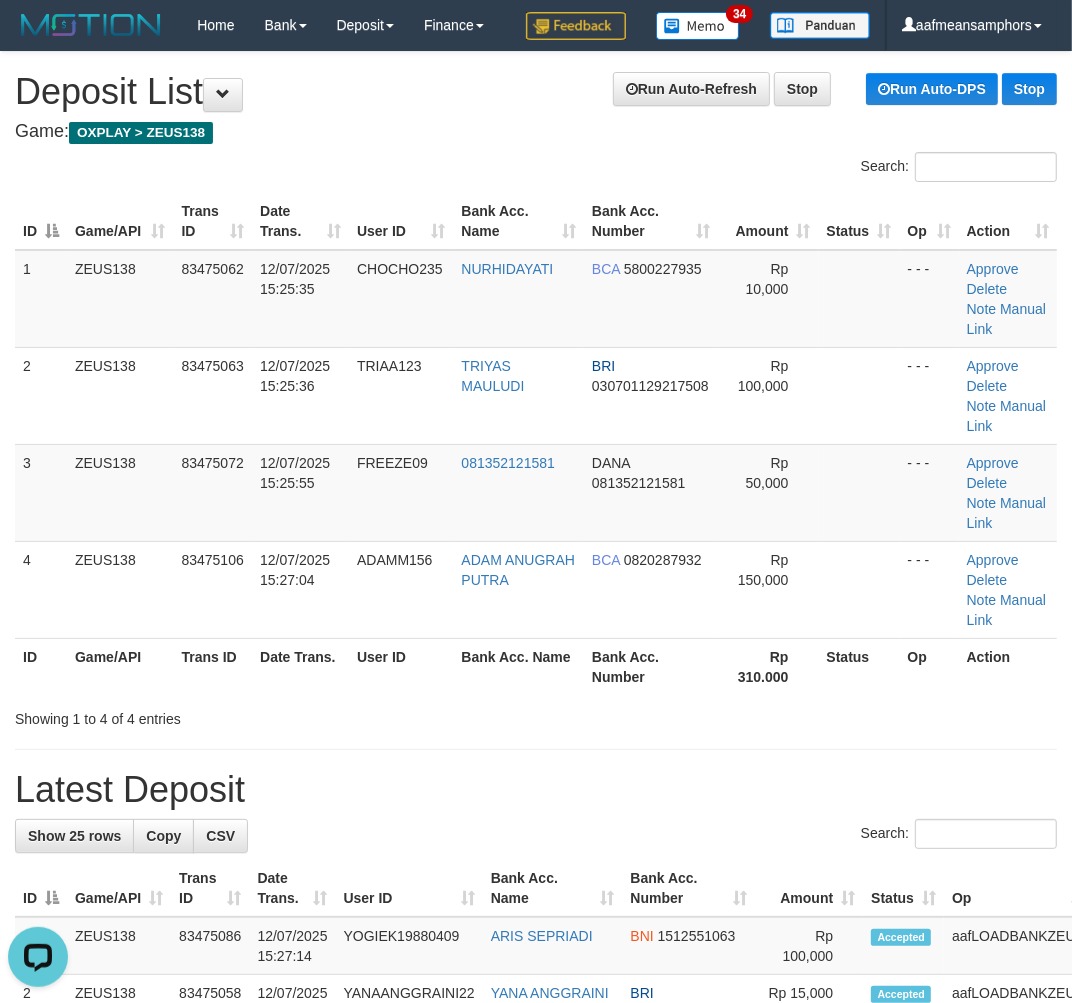 click on "Showing 1 to 4 of 4 entries" at bounding box center [536, 715] 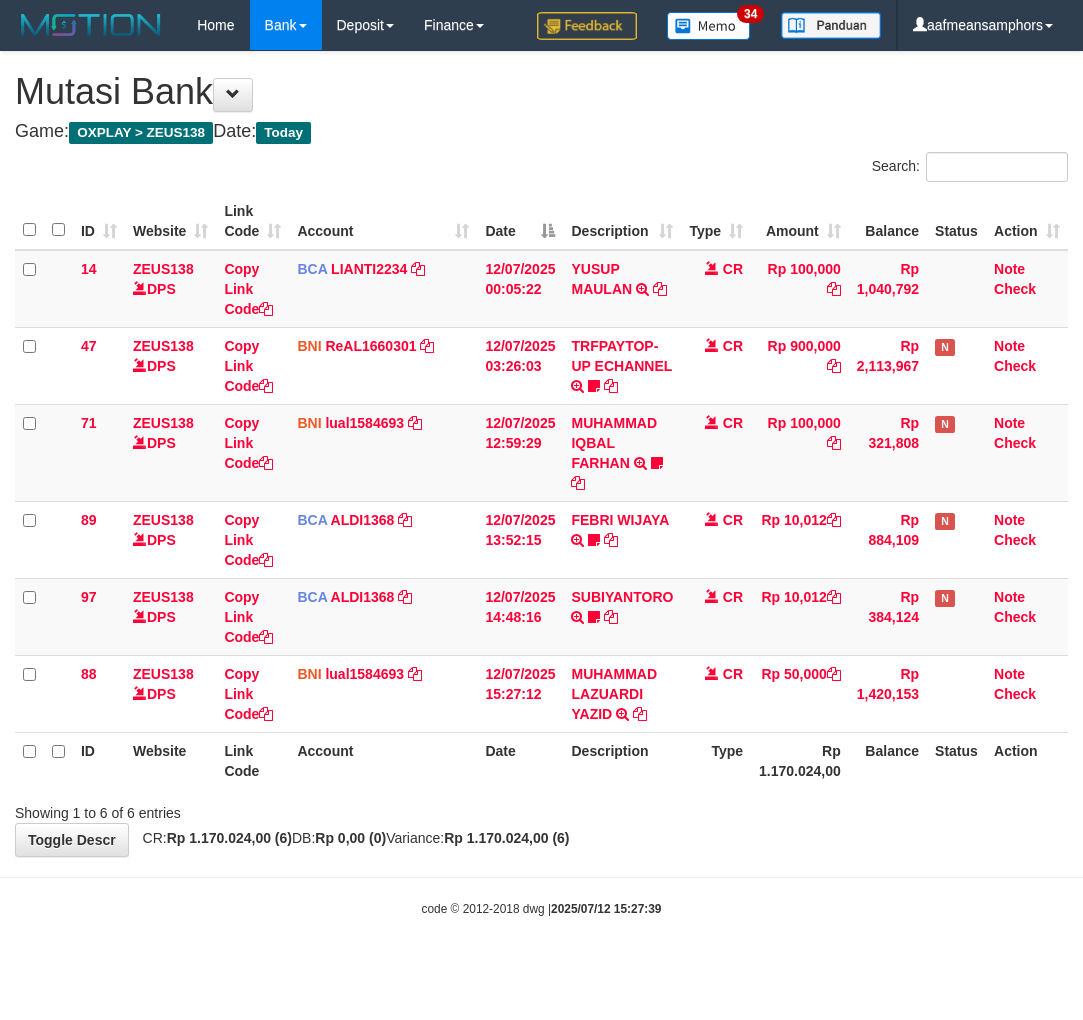 scroll, scrollTop: 0, scrollLeft: 0, axis: both 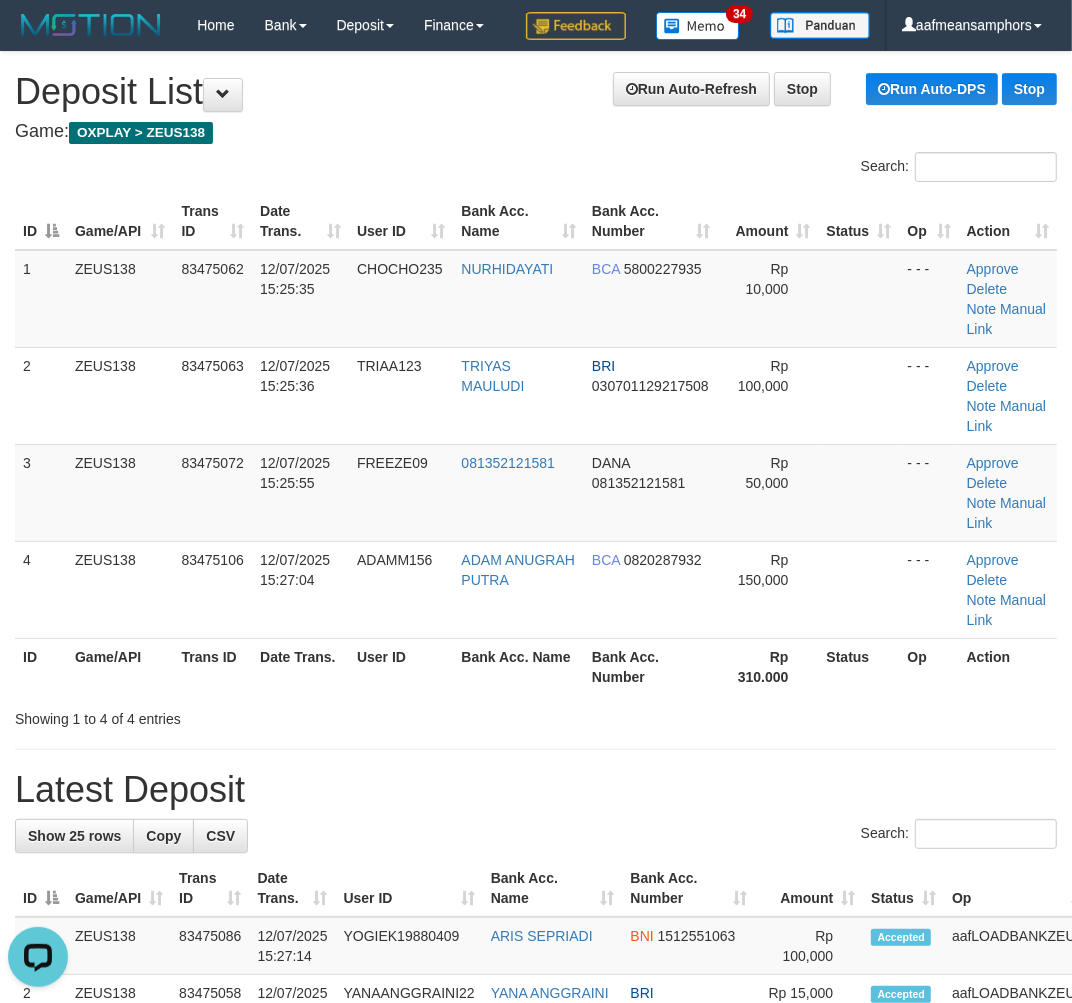 click on "Showing 1 to 4 of 4 entries" at bounding box center [536, 715] 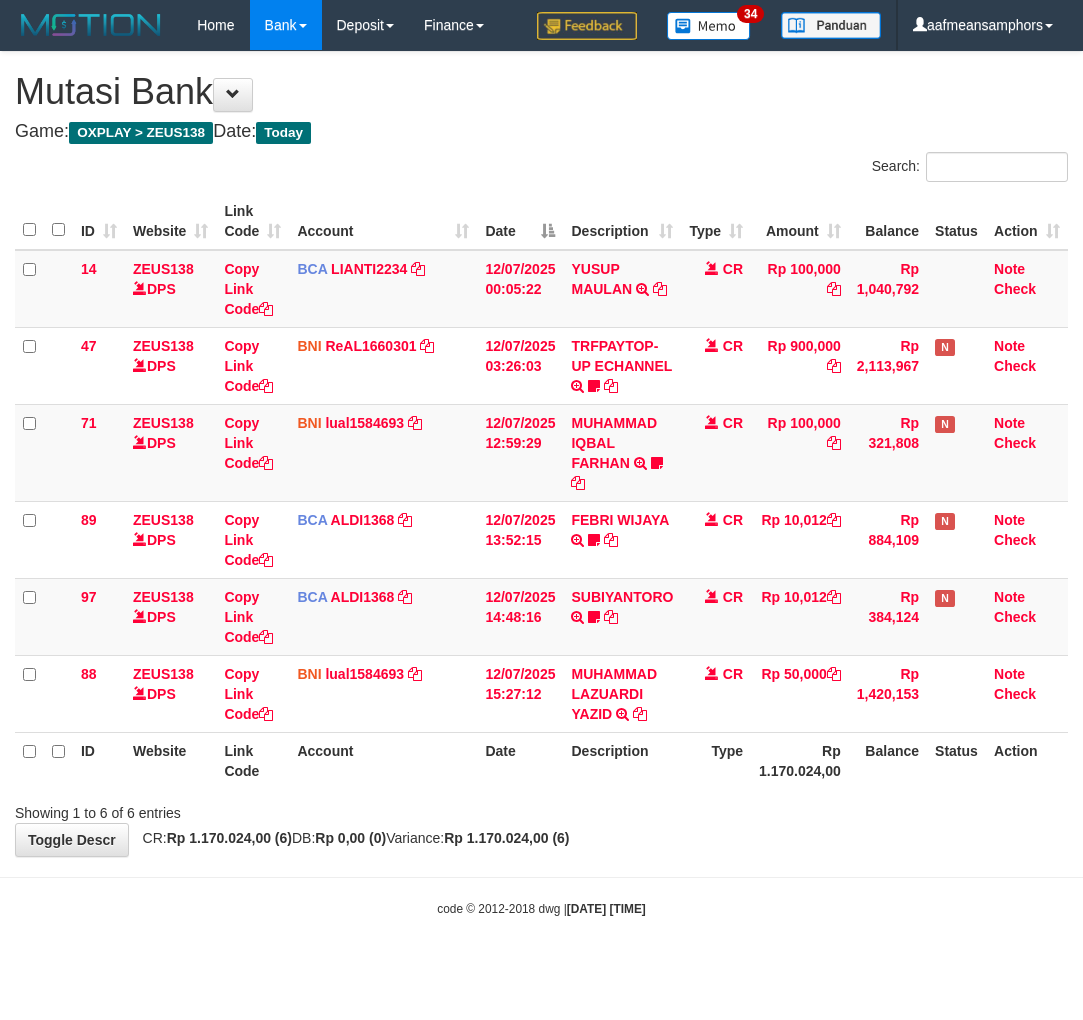 scroll, scrollTop: 0, scrollLeft: 0, axis: both 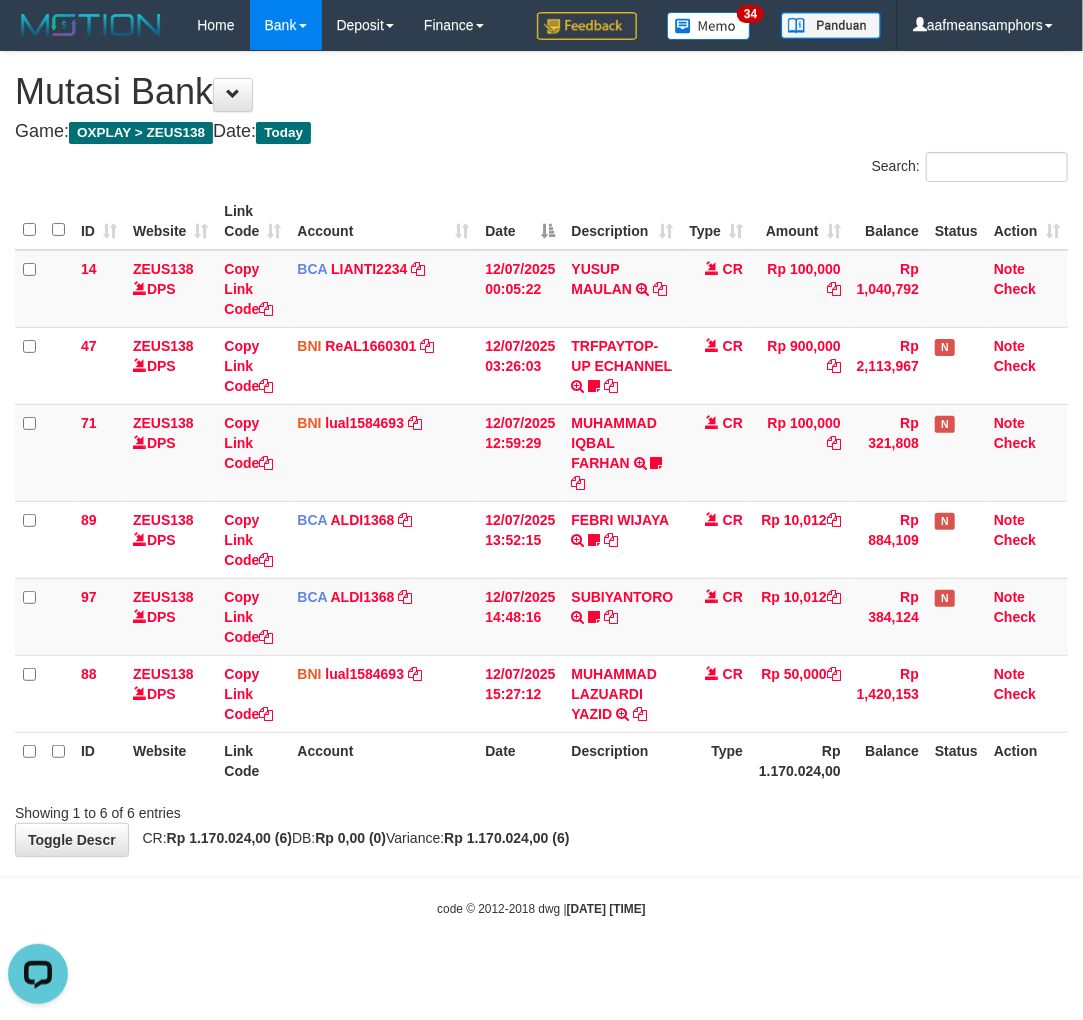 click on "Showing 1 to 6 of 6 entries" at bounding box center (541, 809) 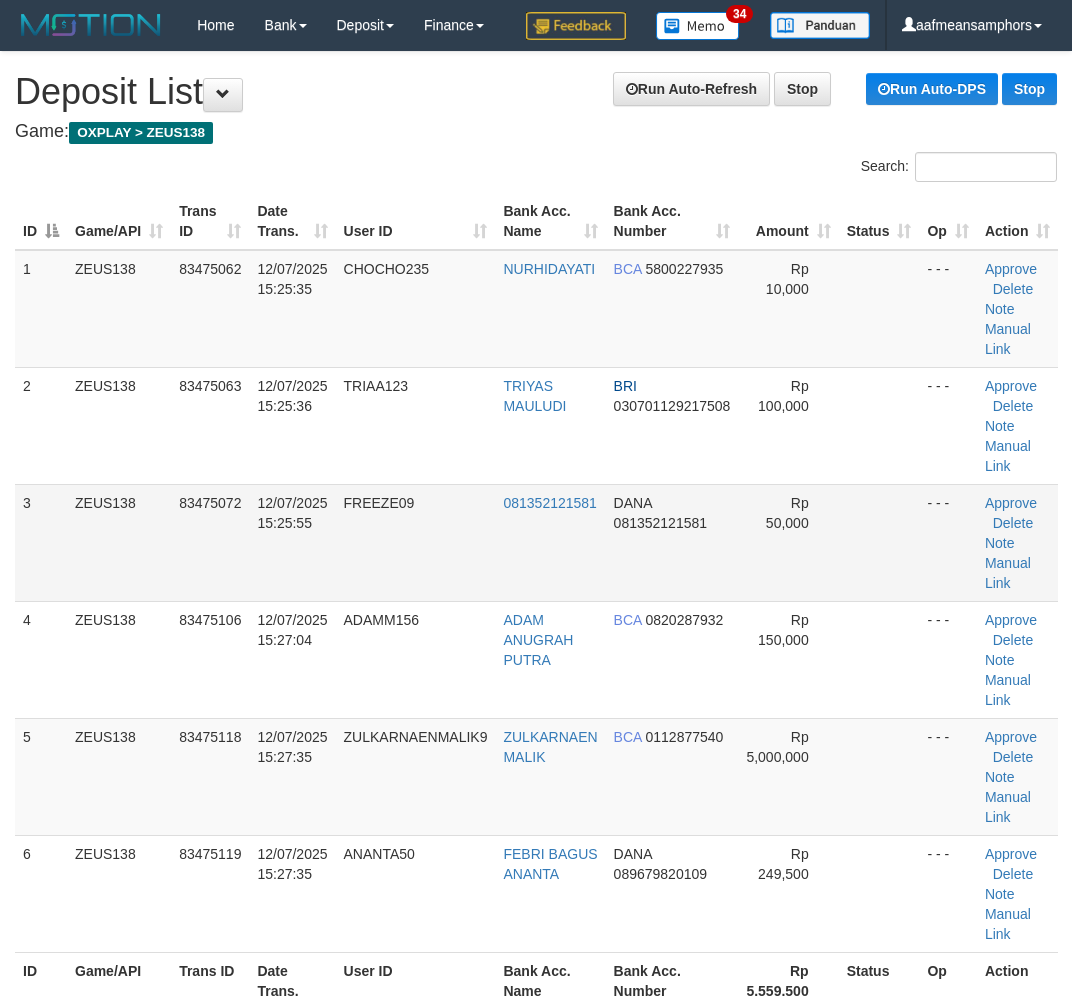 scroll, scrollTop: 0, scrollLeft: 0, axis: both 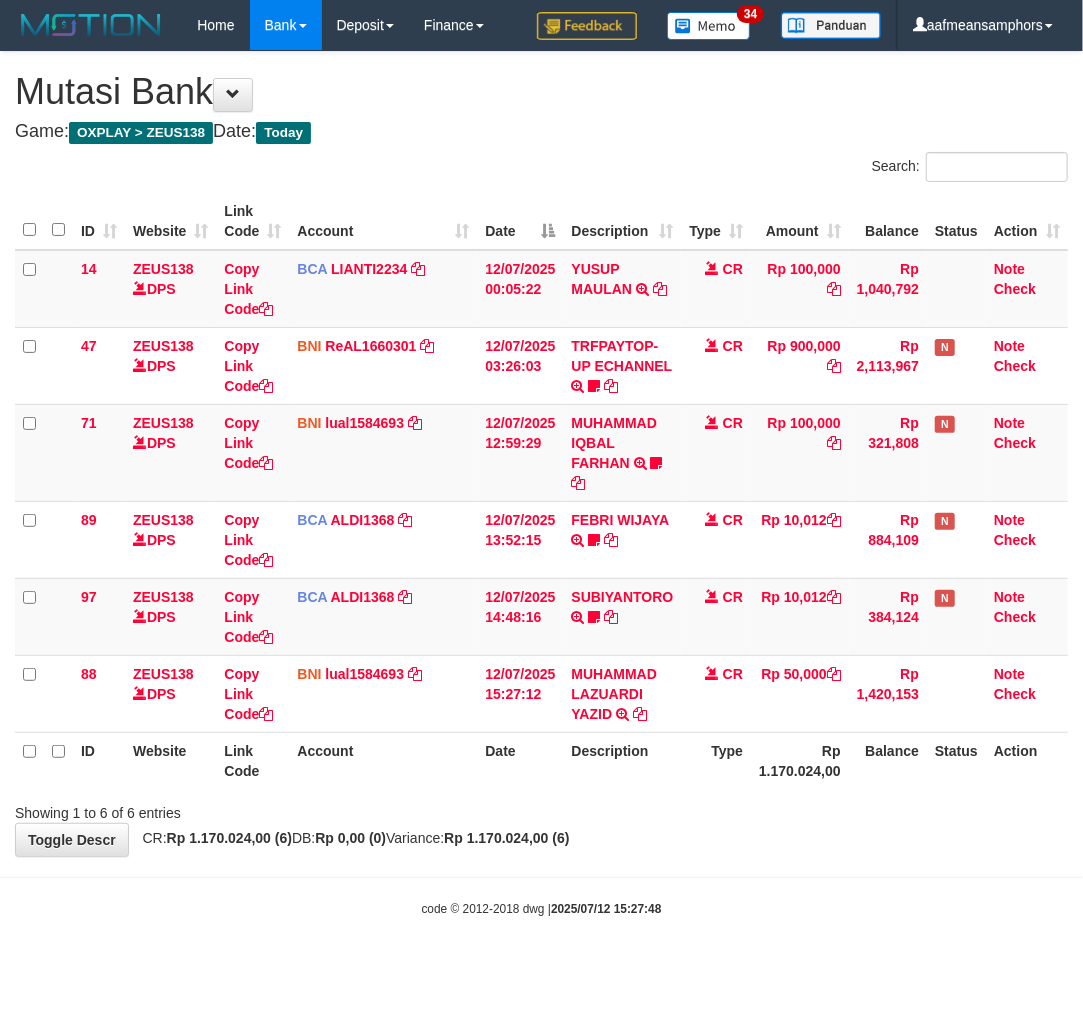 click on "**********" at bounding box center (541, 454) 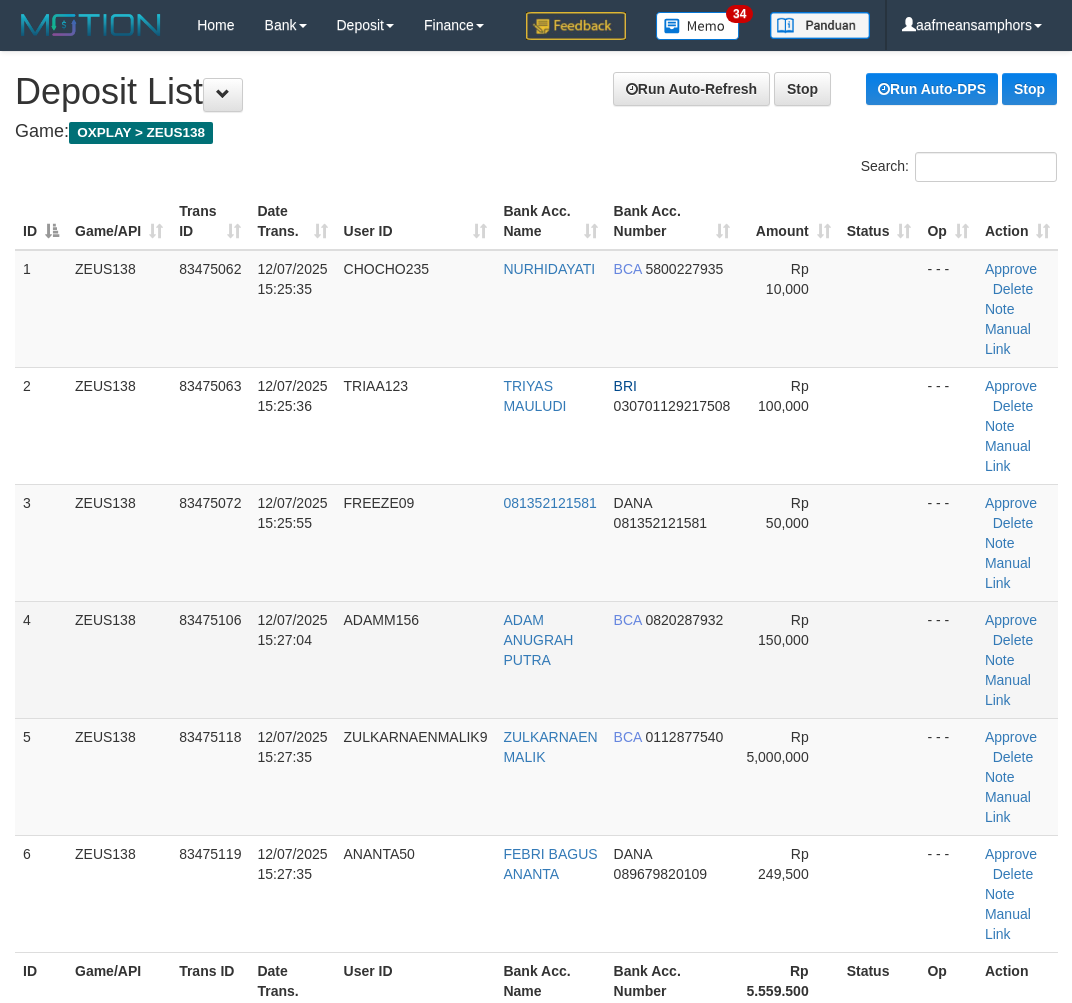 scroll, scrollTop: 0, scrollLeft: 0, axis: both 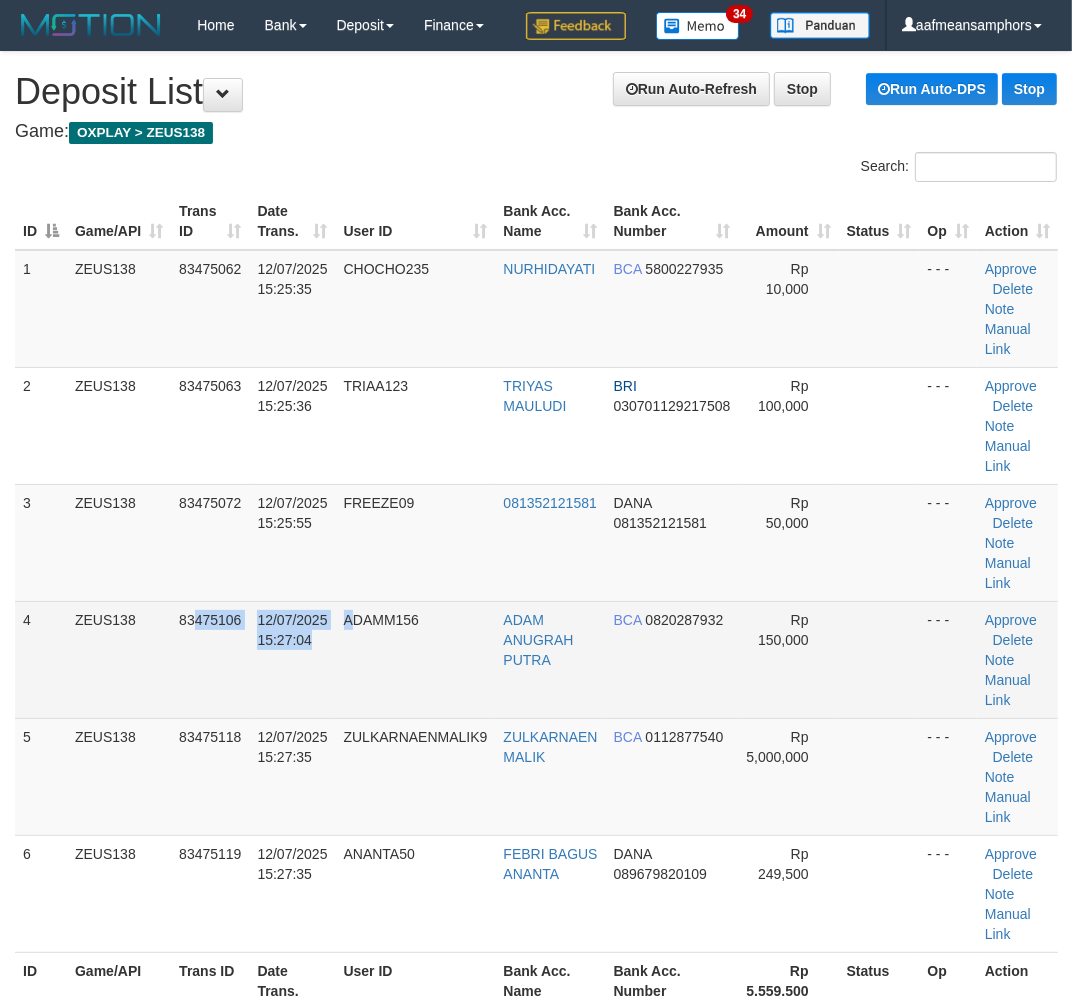 click on "4
ZEUS138
83475106
12/07/2025 15:27:04
ADAMM156
[NAME]
BCA
0820287932
Rp 150,000
- - -
Approve
Delete
Note
Manual Link" at bounding box center [536, 659] 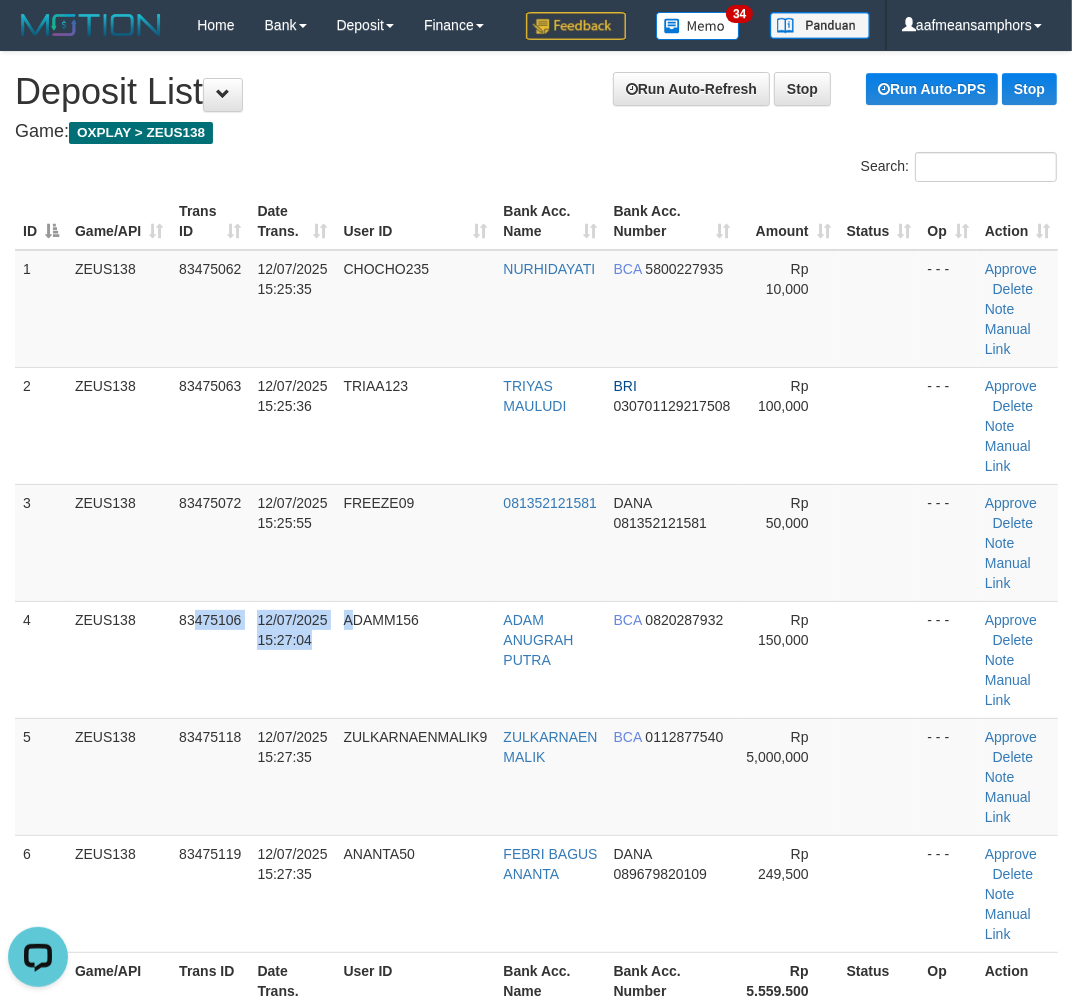 scroll, scrollTop: 0, scrollLeft: 0, axis: both 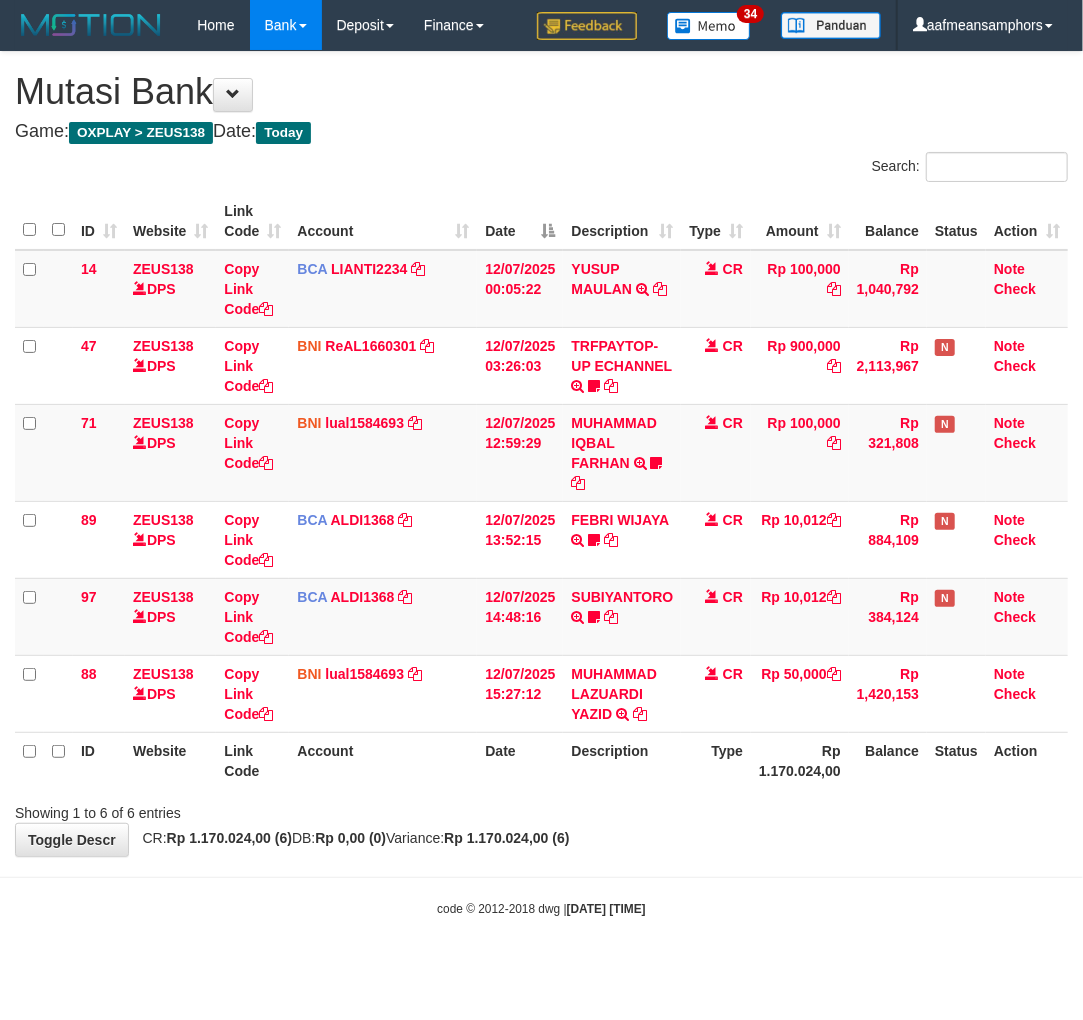 click on "**********" at bounding box center [541, 454] 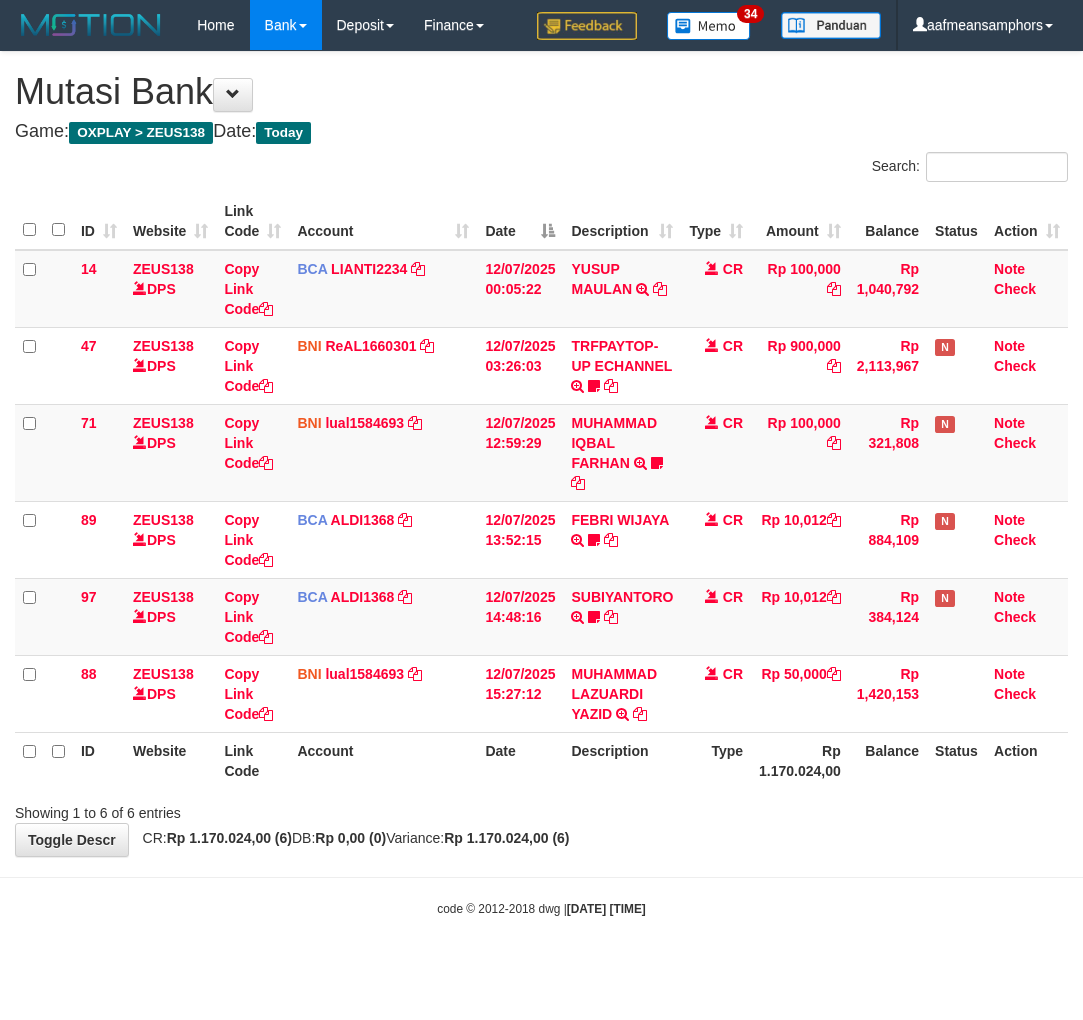 scroll, scrollTop: 0, scrollLeft: 0, axis: both 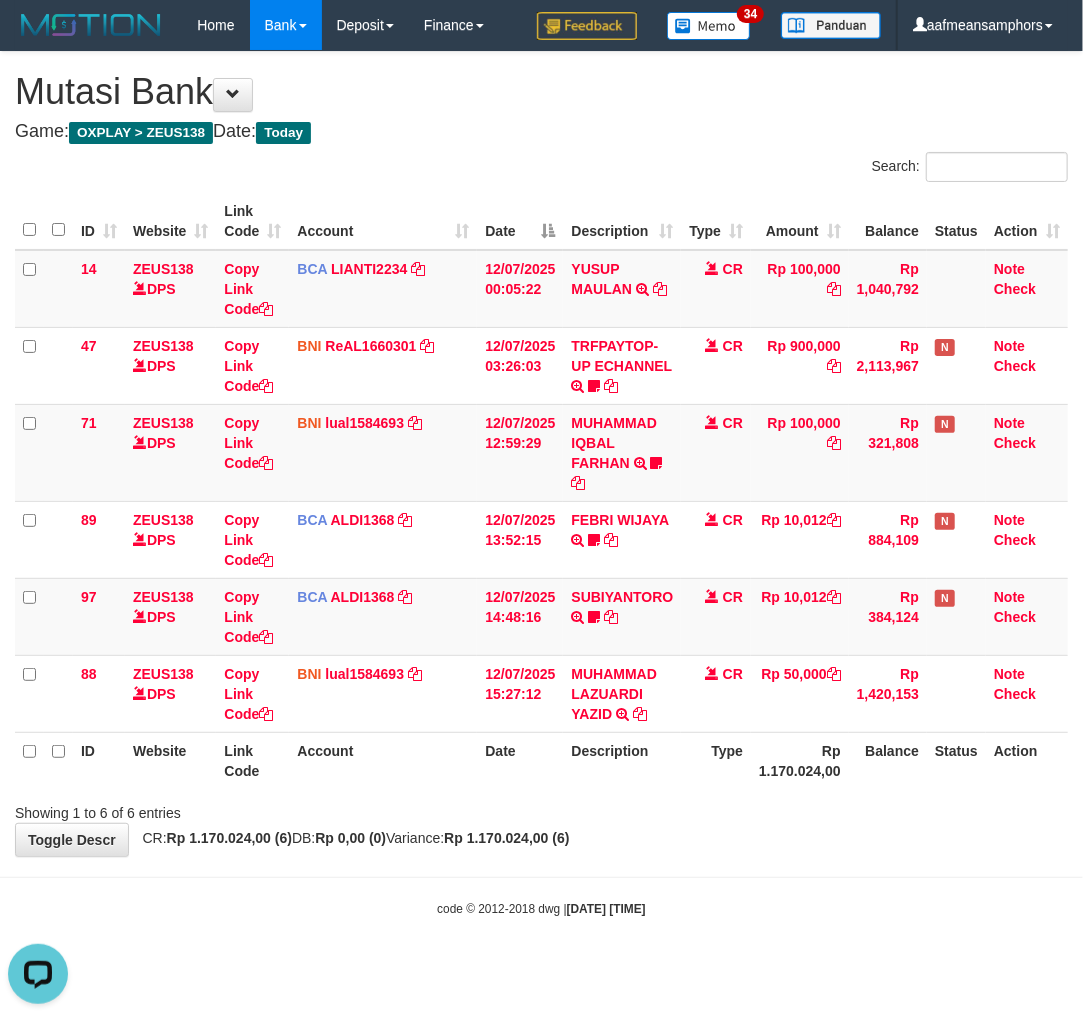 click on "**********" at bounding box center (541, 454) 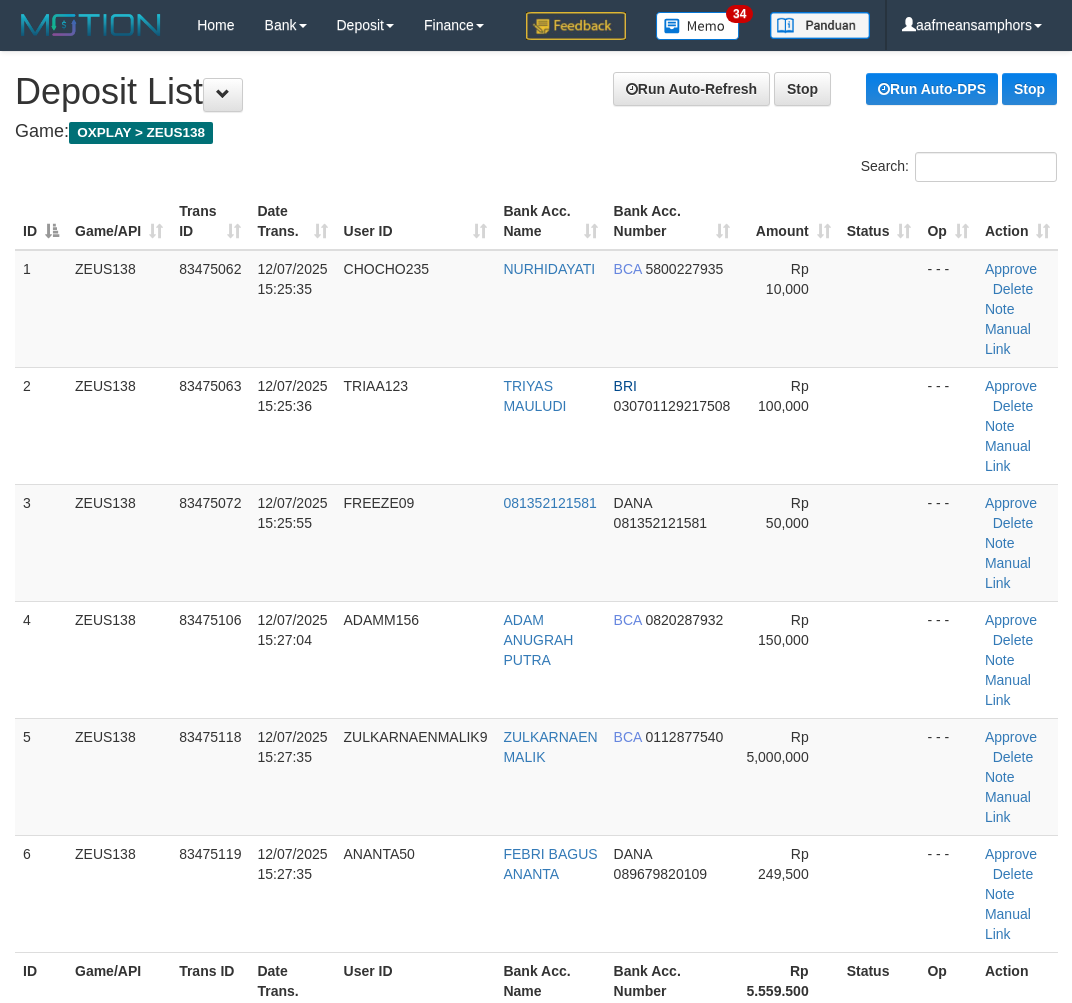 scroll, scrollTop: 0, scrollLeft: 0, axis: both 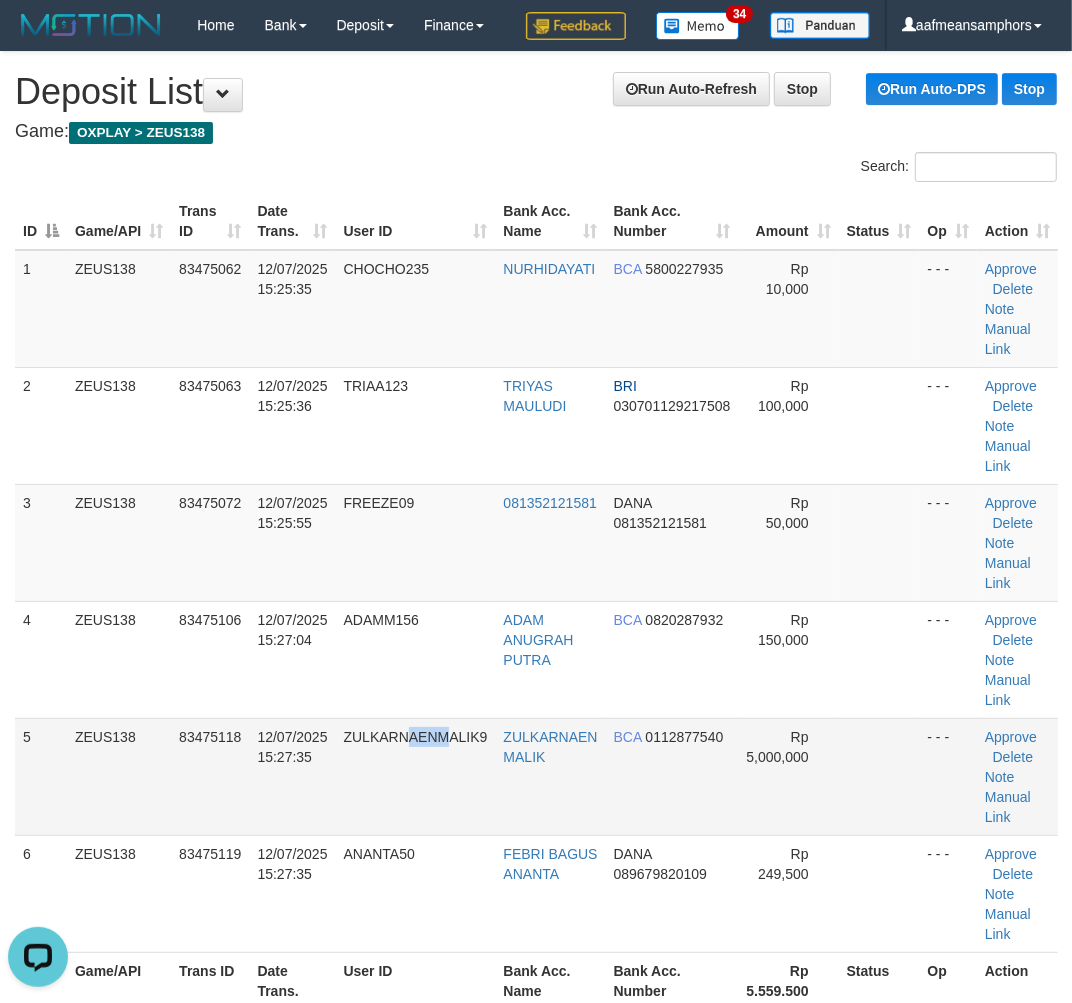drag, startPoint x: 434, startPoint y: 780, endPoint x: 448, endPoint y: 780, distance: 14 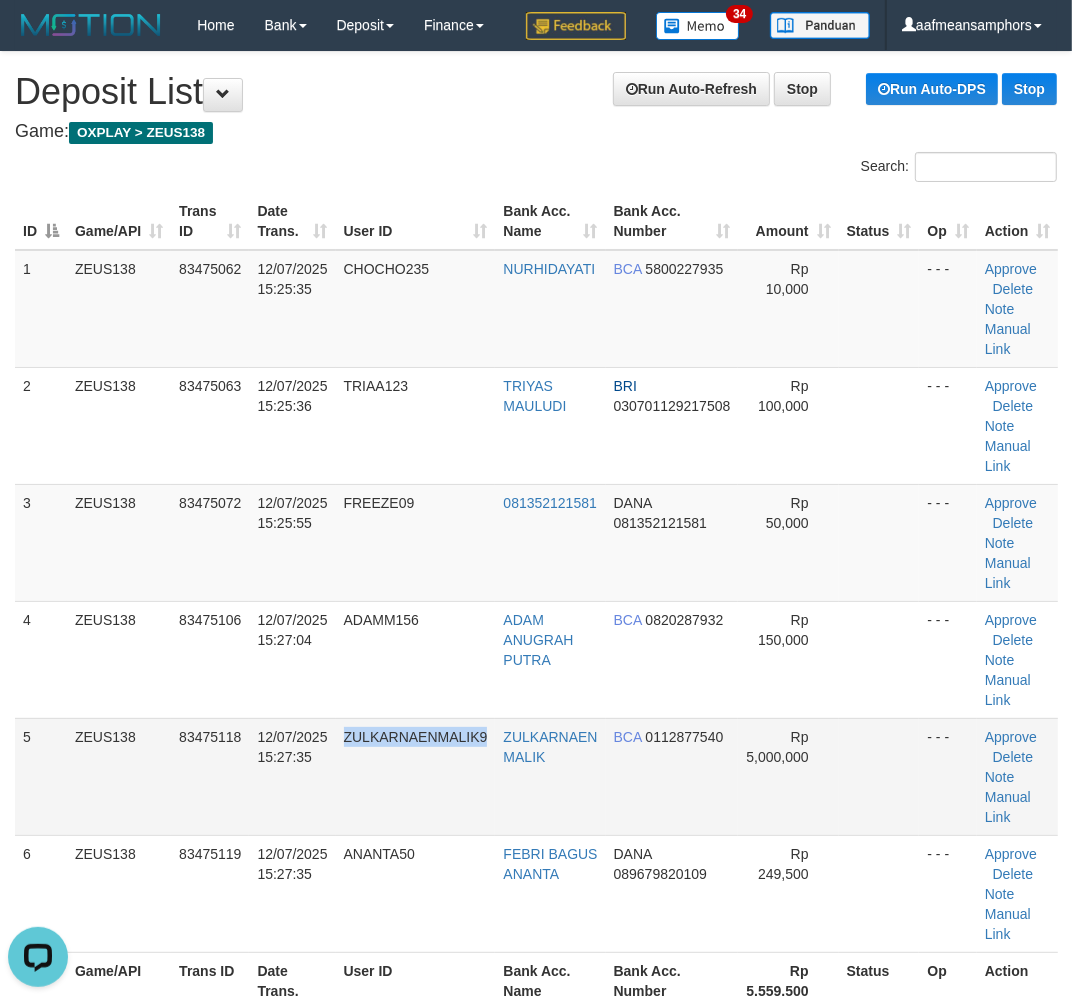 click on "ZULKARNAENMALIK9" at bounding box center (416, 737) 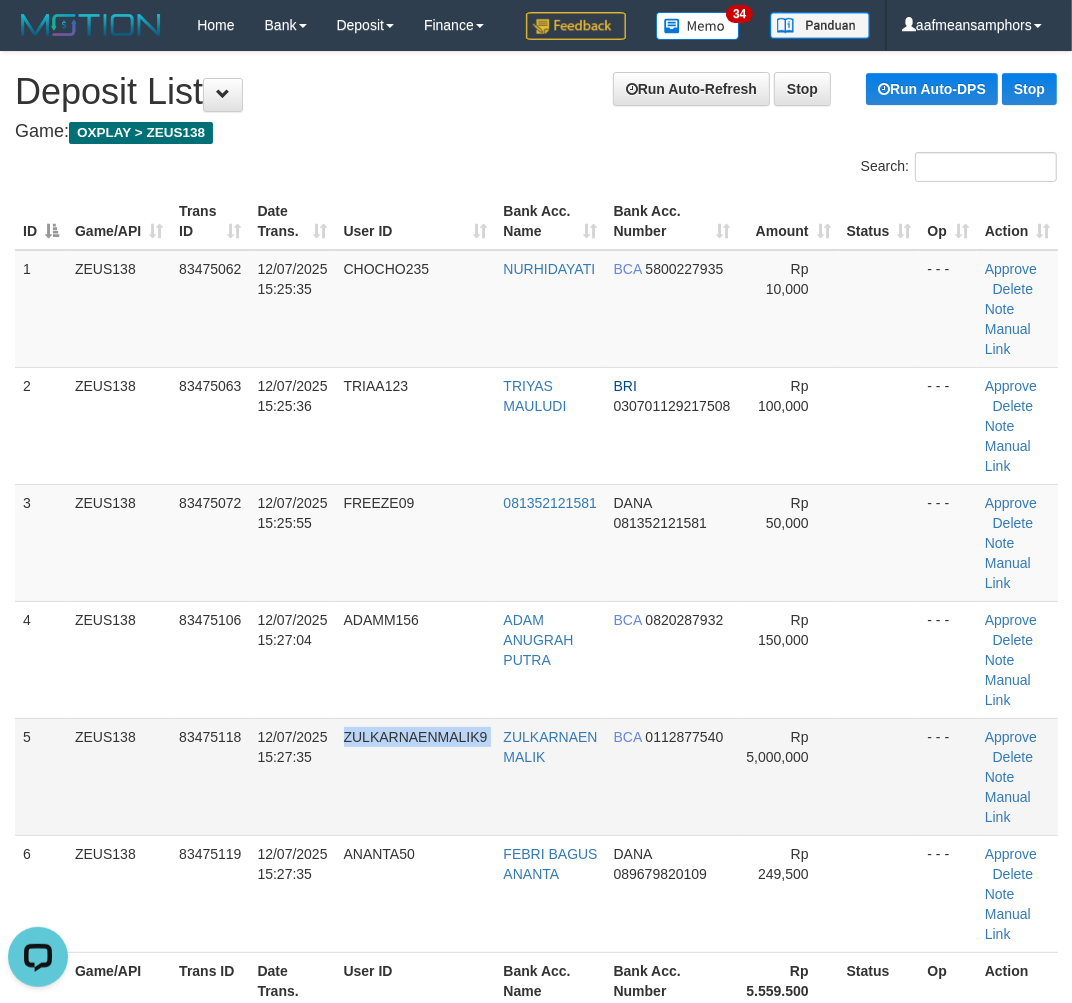 click on "ZULKARNAENMALIK9" at bounding box center [416, 737] 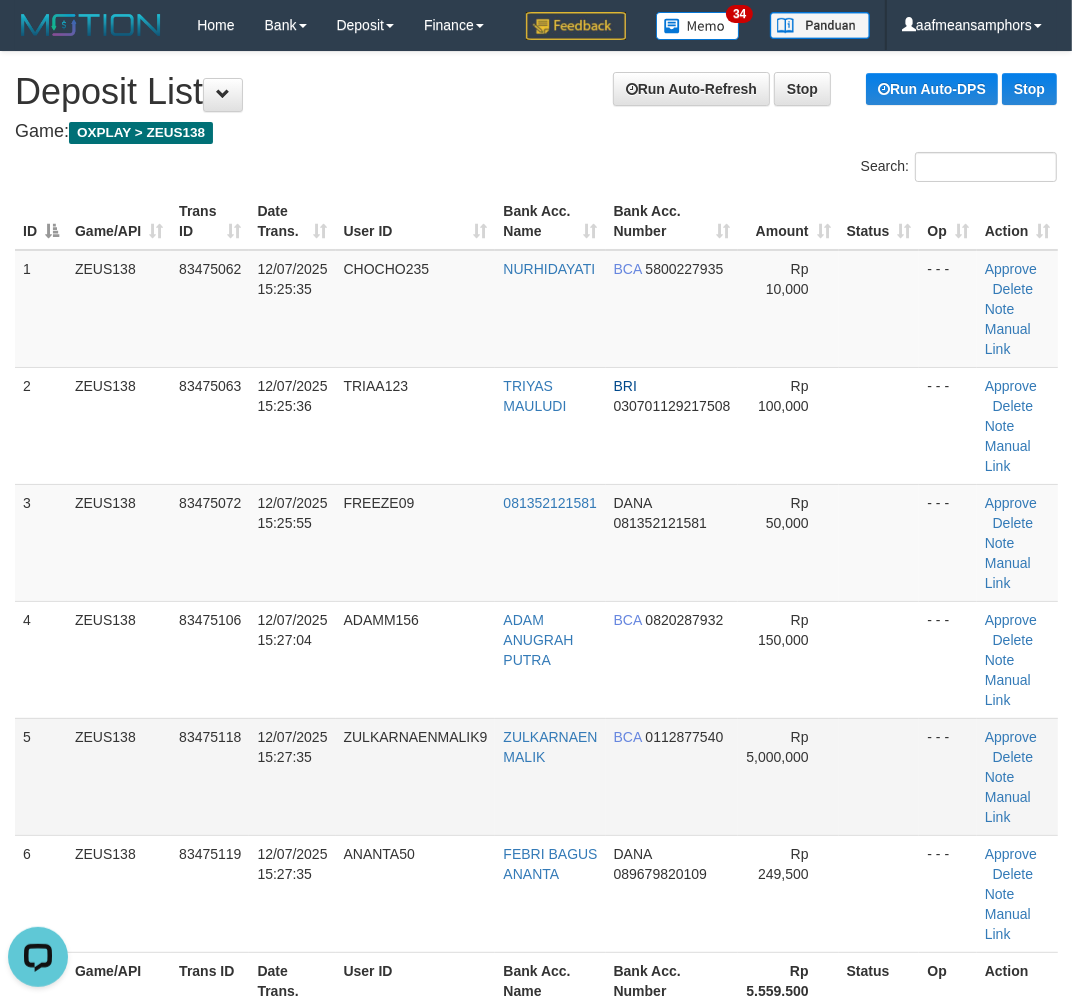 scroll, scrollTop: 553, scrollLeft: 0, axis: vertical 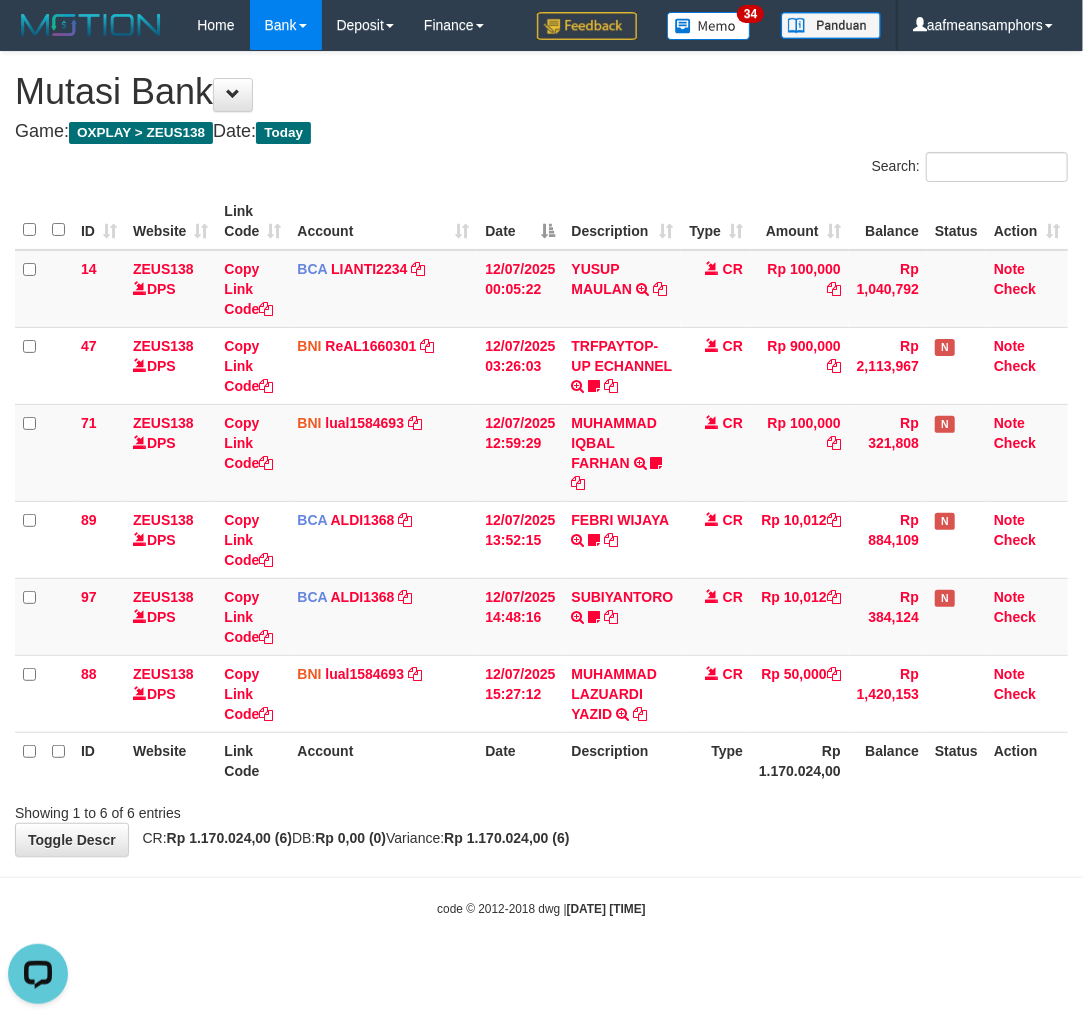 drag, startPoint x: 767, startPoint y: 873, endPoint x: 778, endPoint y: 872, distance: 11.045361 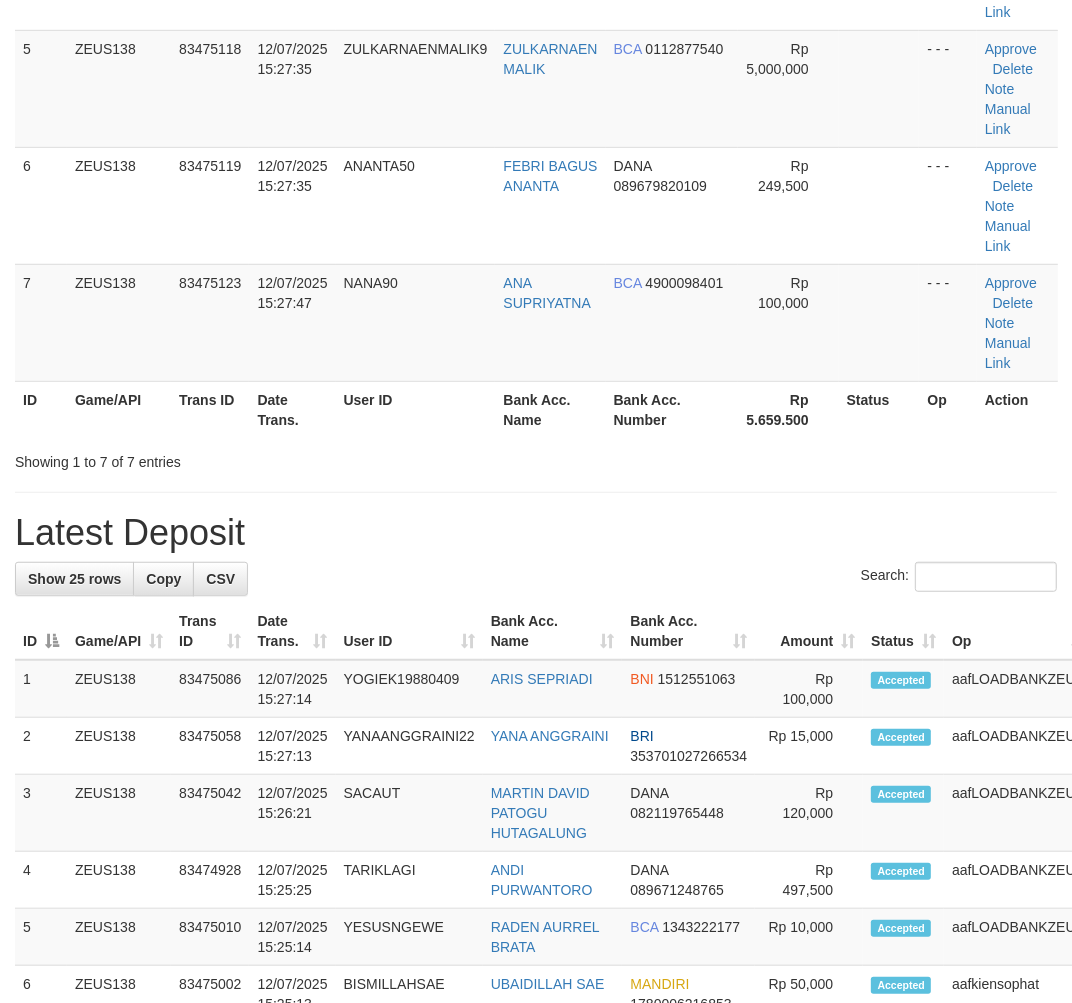 scroll, scrollTop: 605, scrollLeft: 0, axis: vertical 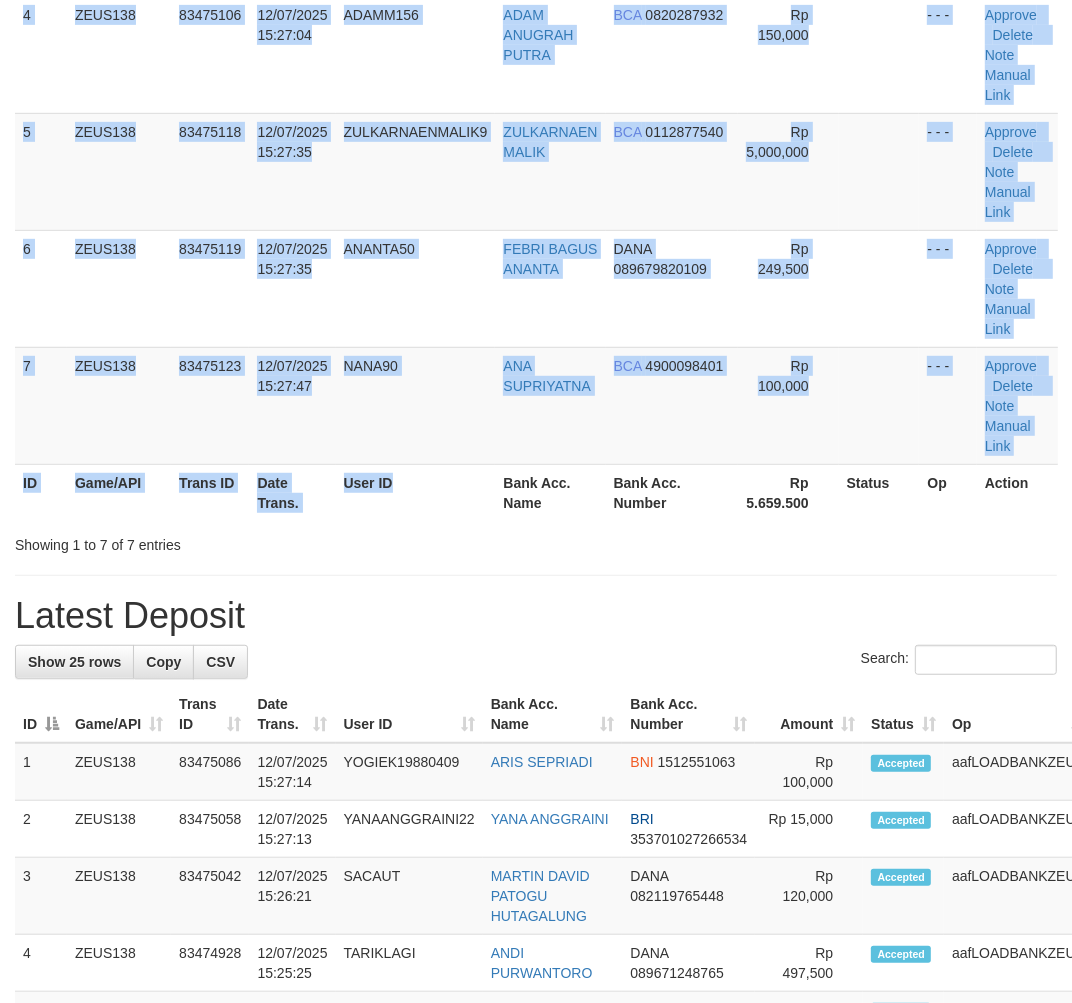 click on "ID Game/API Trans ID Date Trans. User ID Bank Acc. Name Bank Acc. Number Amount Status Op Action
1
ZEUS138
83475062
12/07/2025 15:25:35
CHOCHO235
NURHIDAYATI
BCA
5800227935
Rp 10,000
- - -
Approve
Delete
Note
Manual Link
2
ZEUS138
83475063
12/07/2025 15:25:36
TRIAA123
TRIYAS MAULUDI
BRI
030701129217508
Rp 100,000" at bounding box center (536, 54) 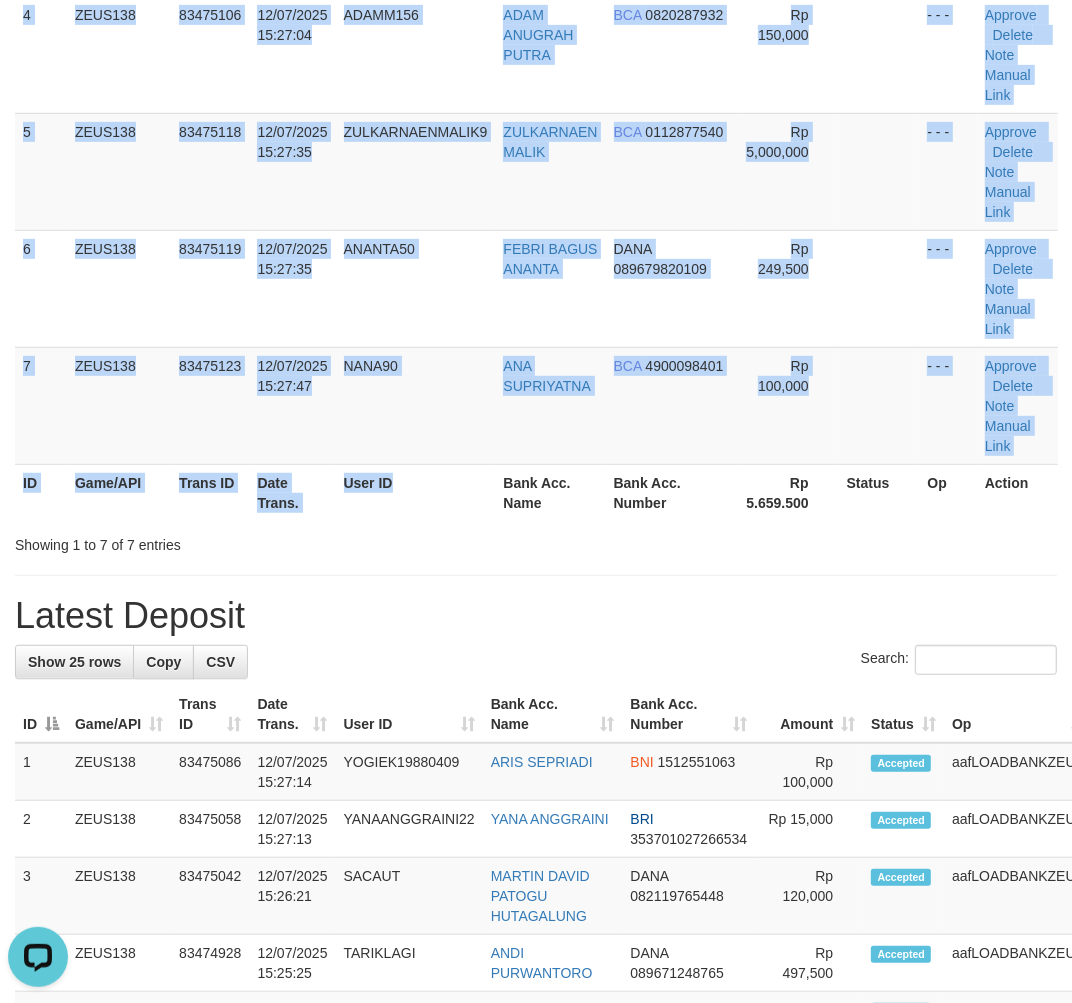 scroll, scrollTop: 0, scrollLeft: 0, axis: both 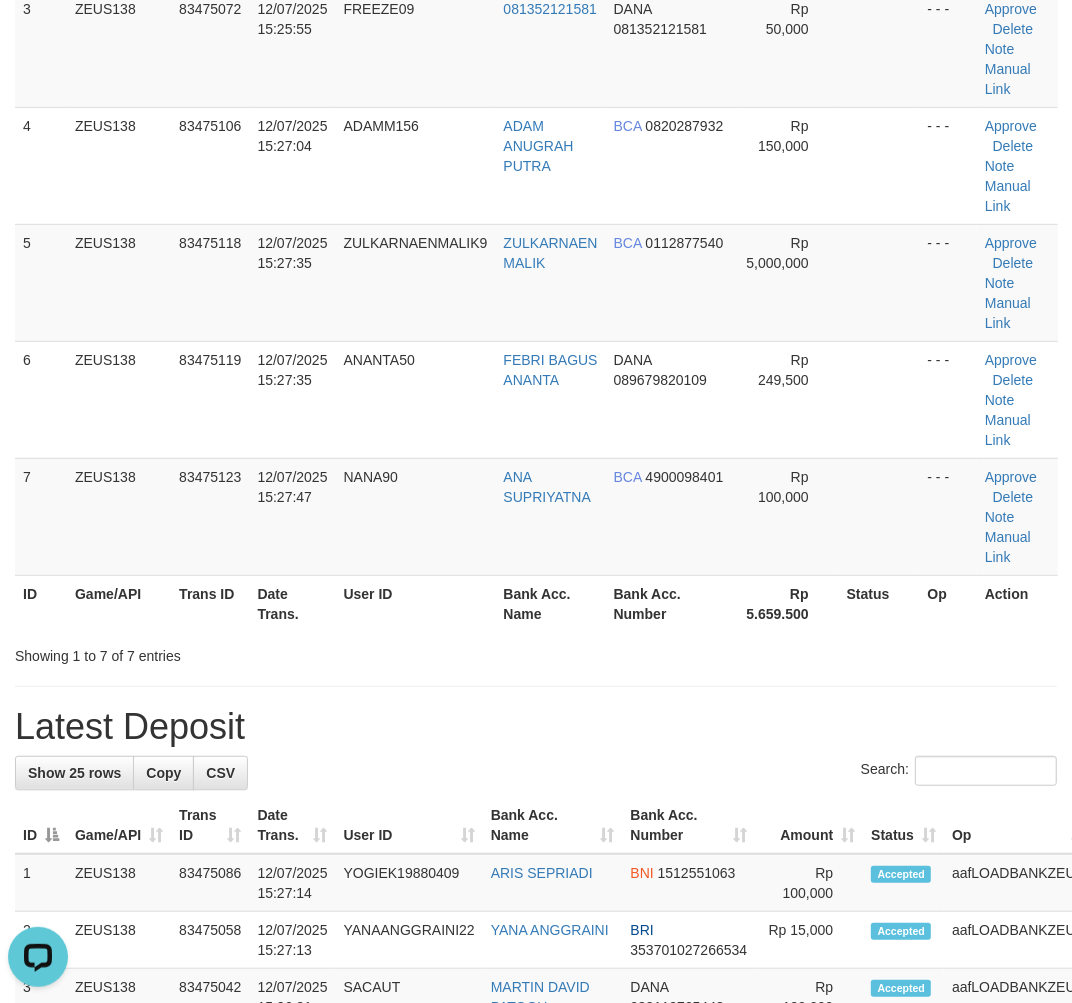 click on "Bank Acc. Name" at bounding box center [550, 603] 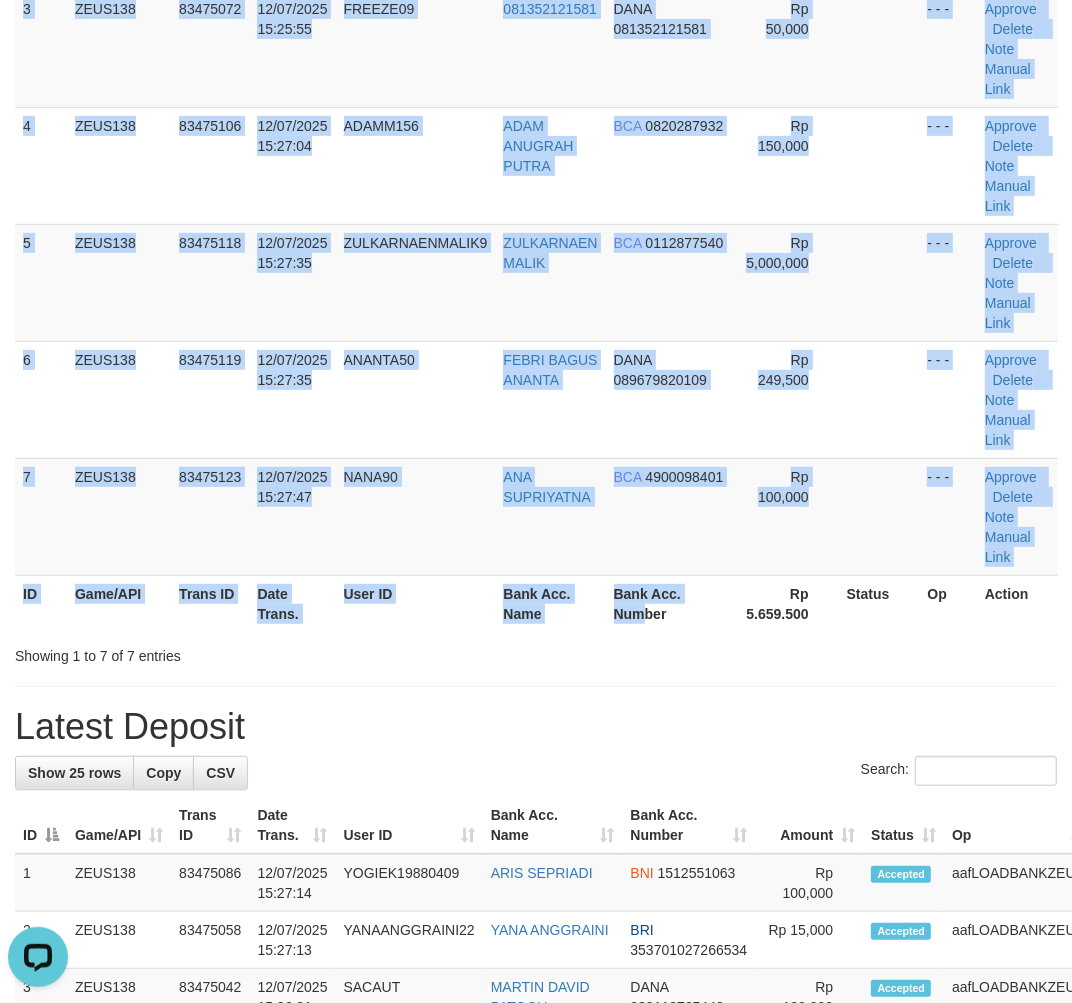 click on "ID Game/API Trans ID Date Trans. User ID Bank Acc. Name Bank Acc. Number Amount Status Op Action
1
ZEUS138
83475062
12/07/2025 15:25:35
CHOCHO235
NURHIDAYATI
BCA
5800227935
Rp 10,000
- - -
Approve
Delete
Note
Manual Link
2
ZEUS138
83475063
12/07/2025 15:25:36
TRIAA123
TRIYAS MAULUDI
BRI
030701129217508
Rp 100,000" at bounding box center (536, 165) 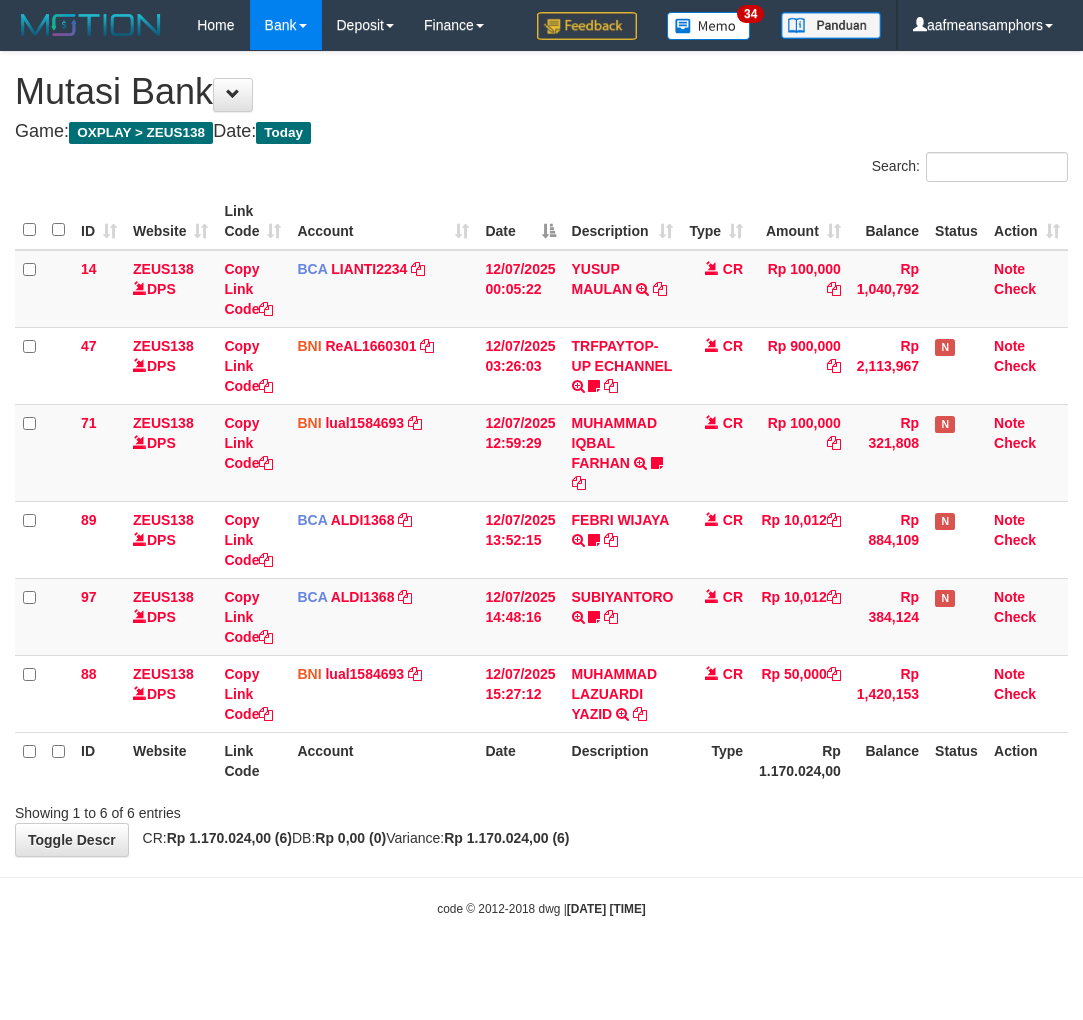 click on "**********" at bounding box center (541, 454) 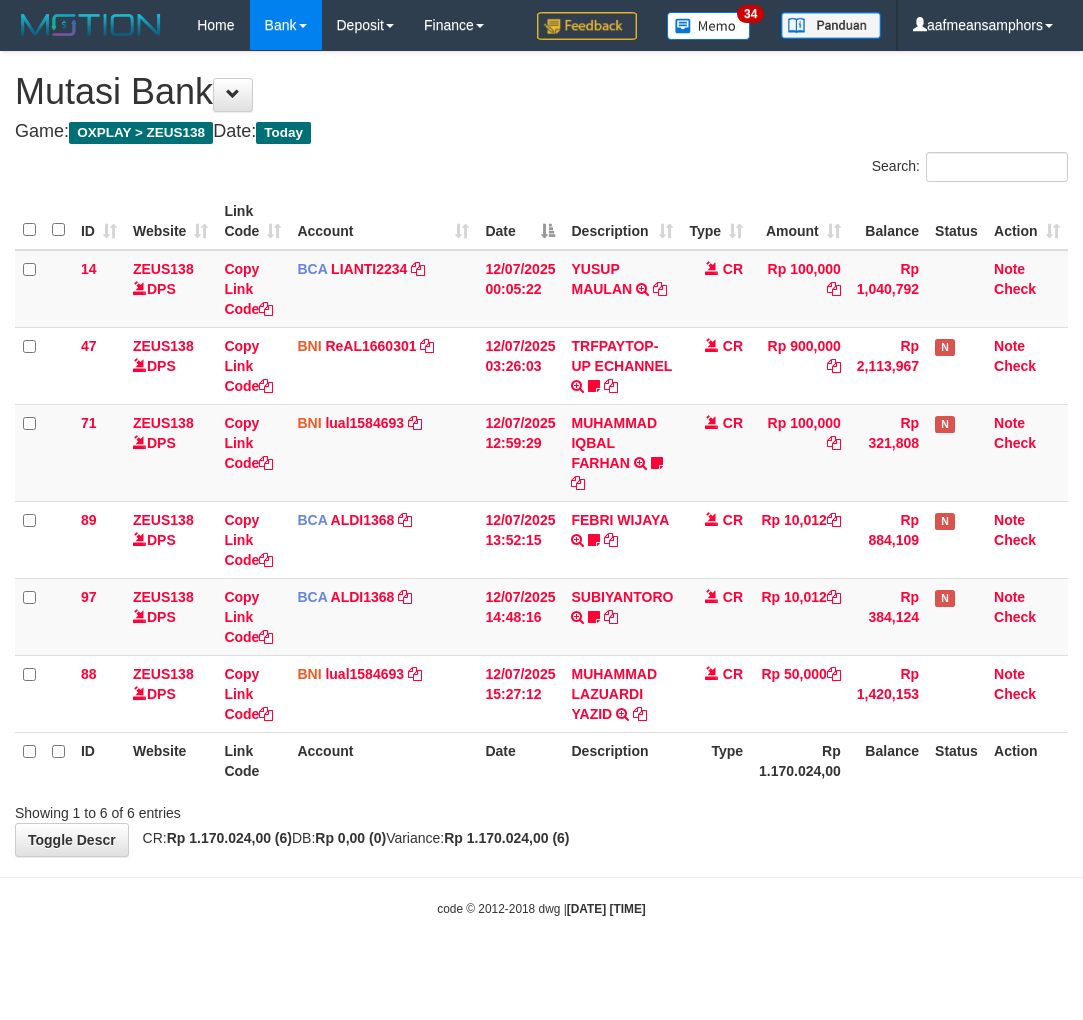 scroll, scrollTop: 0, scrollLeft: 0, axis: both 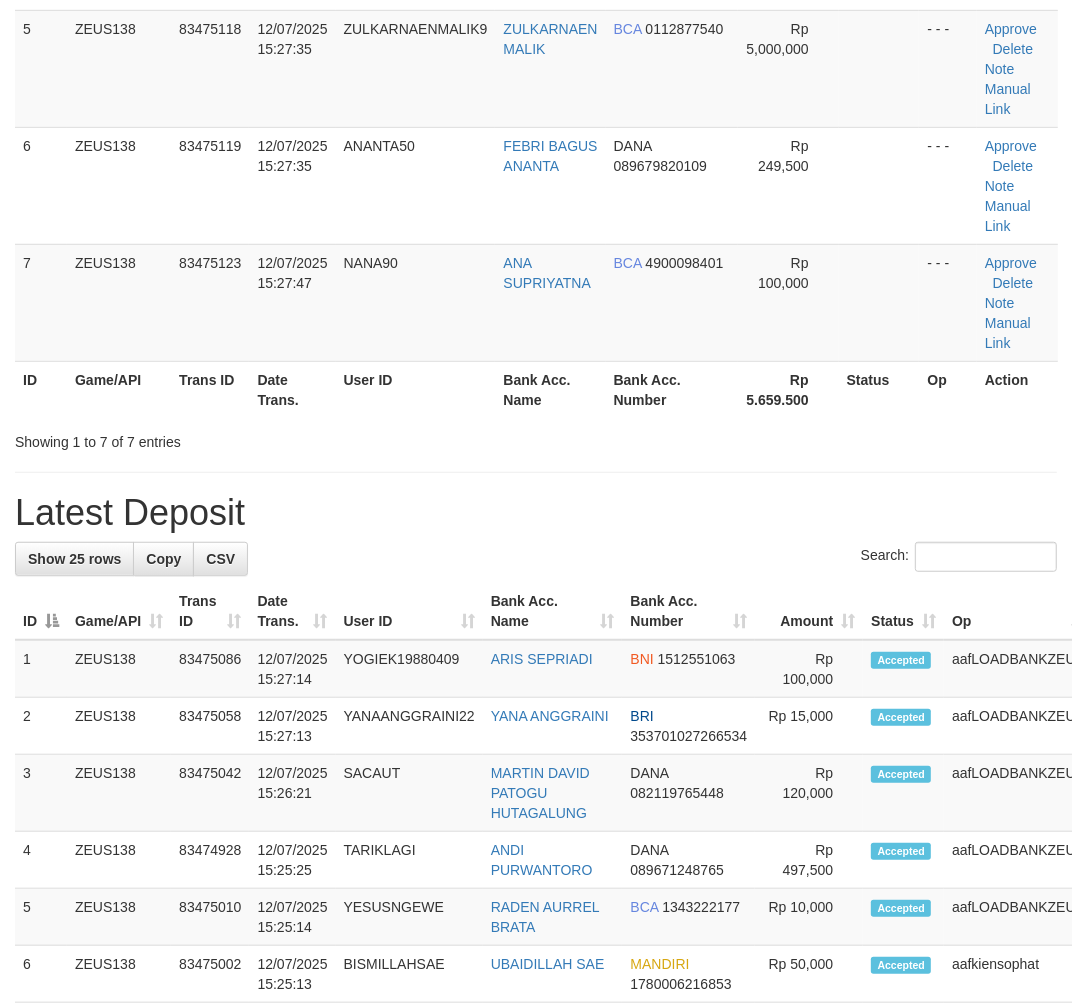click on "Latest Deposit" at bounding box center (536, 513) 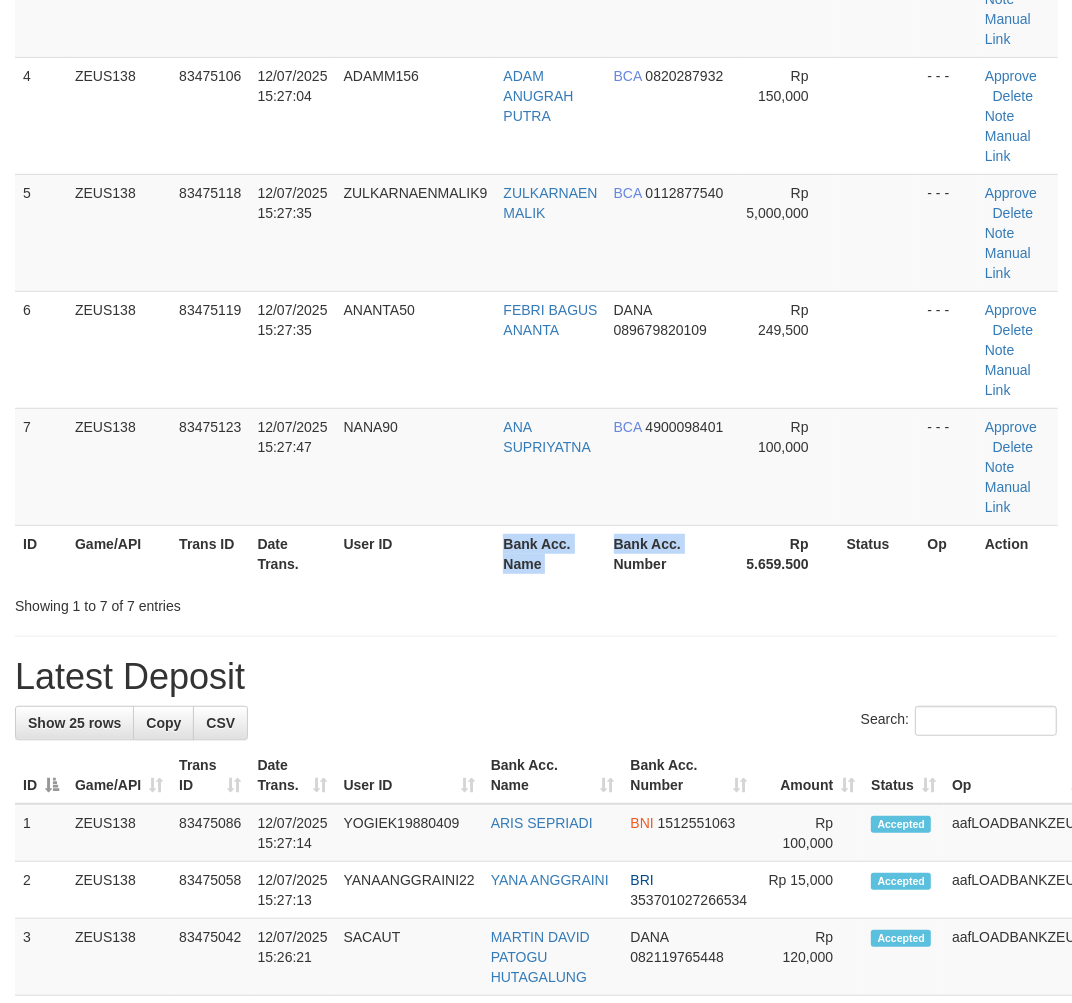 click on "ID Game/API Trans ID Date Trans. User ID Bank Acc. Name Bank Acc. Number Rp 5.659.500 Status Op Action" at bounding box center (536, 553) 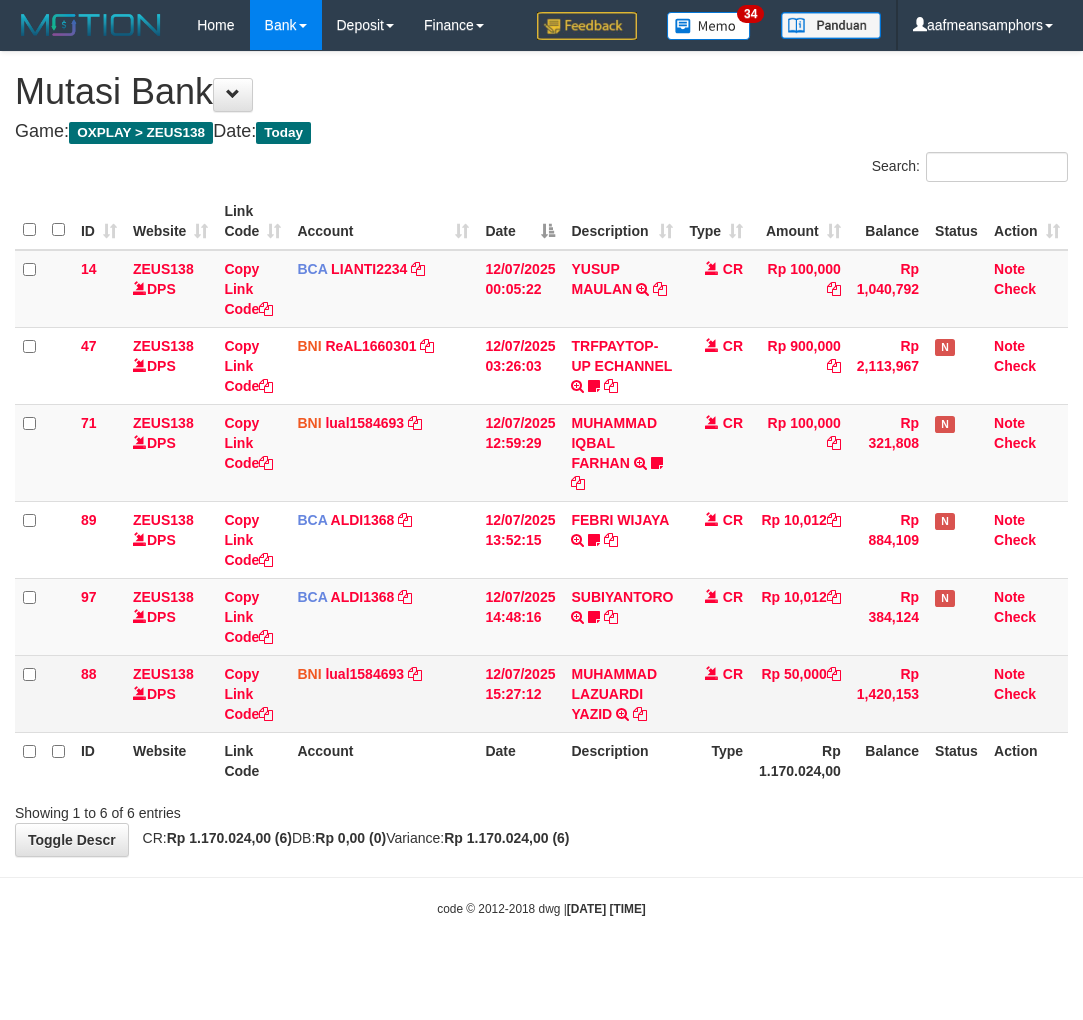 scroll, scrollTop: 0, scrollLeft: 0, axis: both 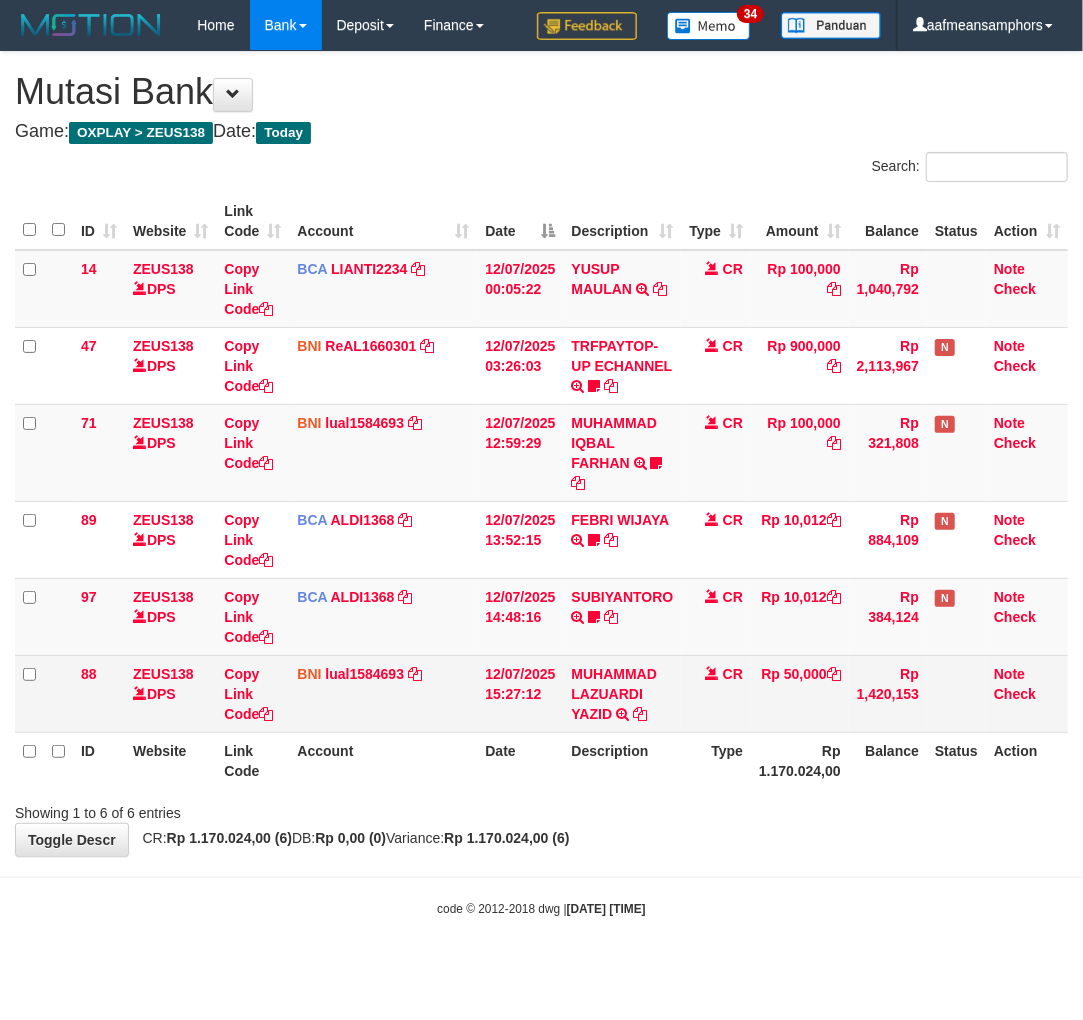 click on "**********" at bounding box center [541, 454] 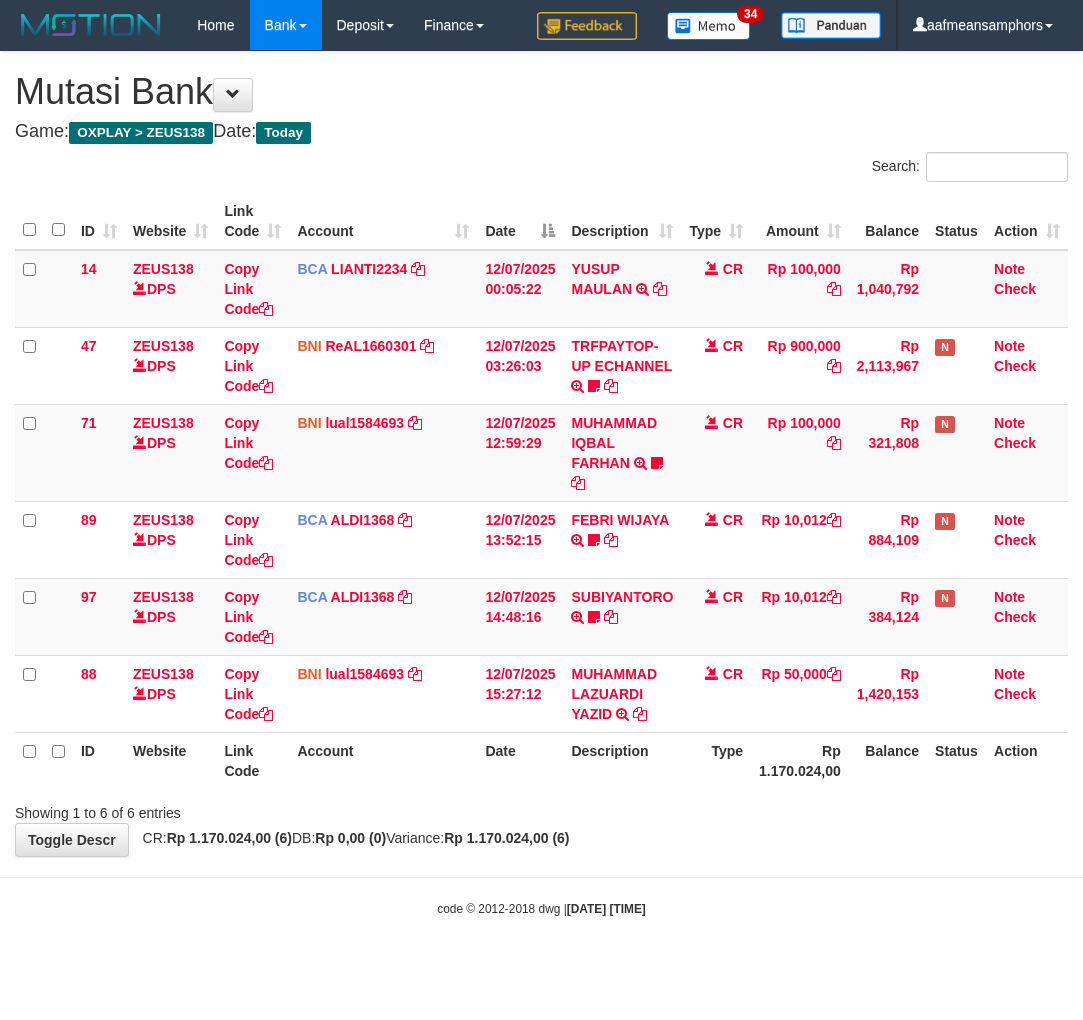 scroll, scrollTop: 0, scrollLeft: 0, axis: both 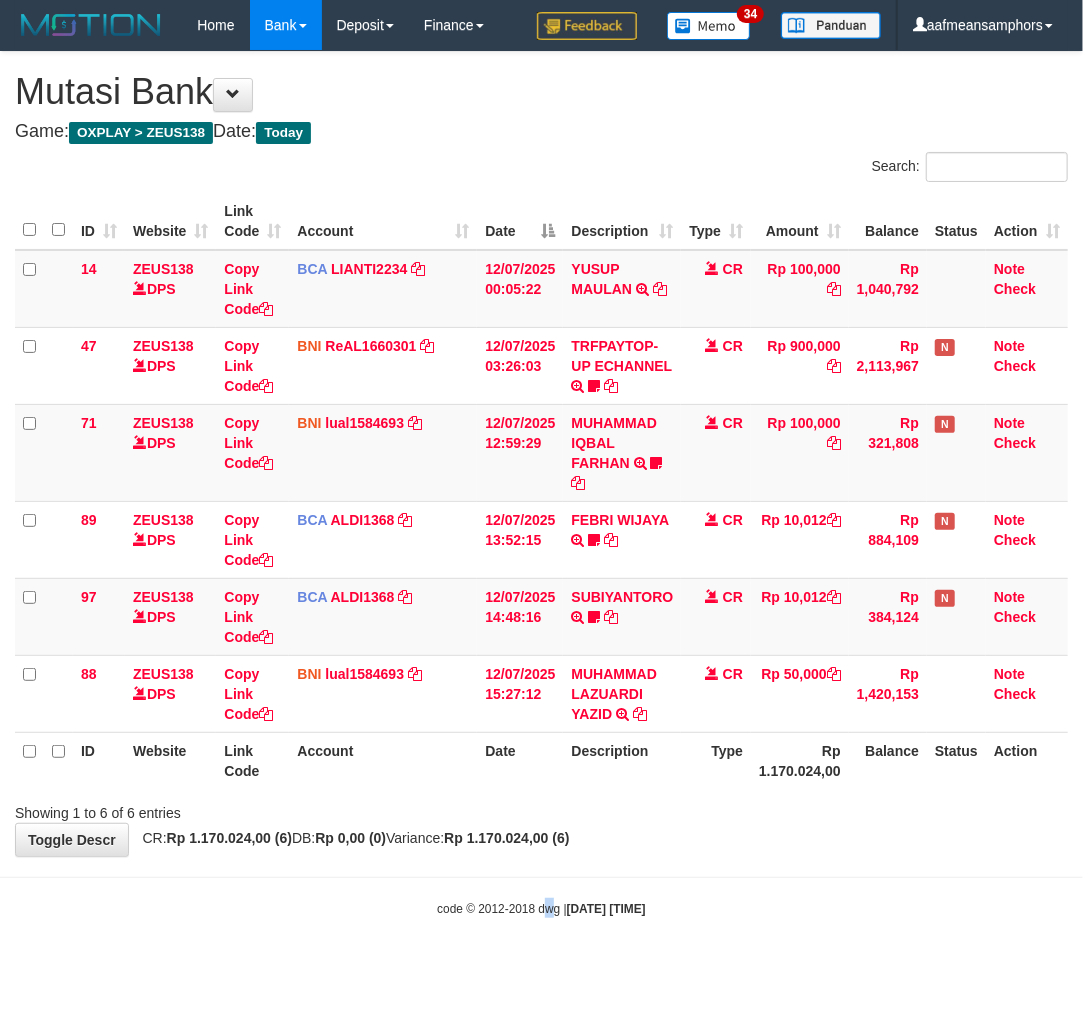 click on "Toggle navigation
Home
Bank
Account List
Load
By Website
Group
[OXPLAY]													ZEUS138
By Load Group (DPS)" at bounding box center (541, 484) 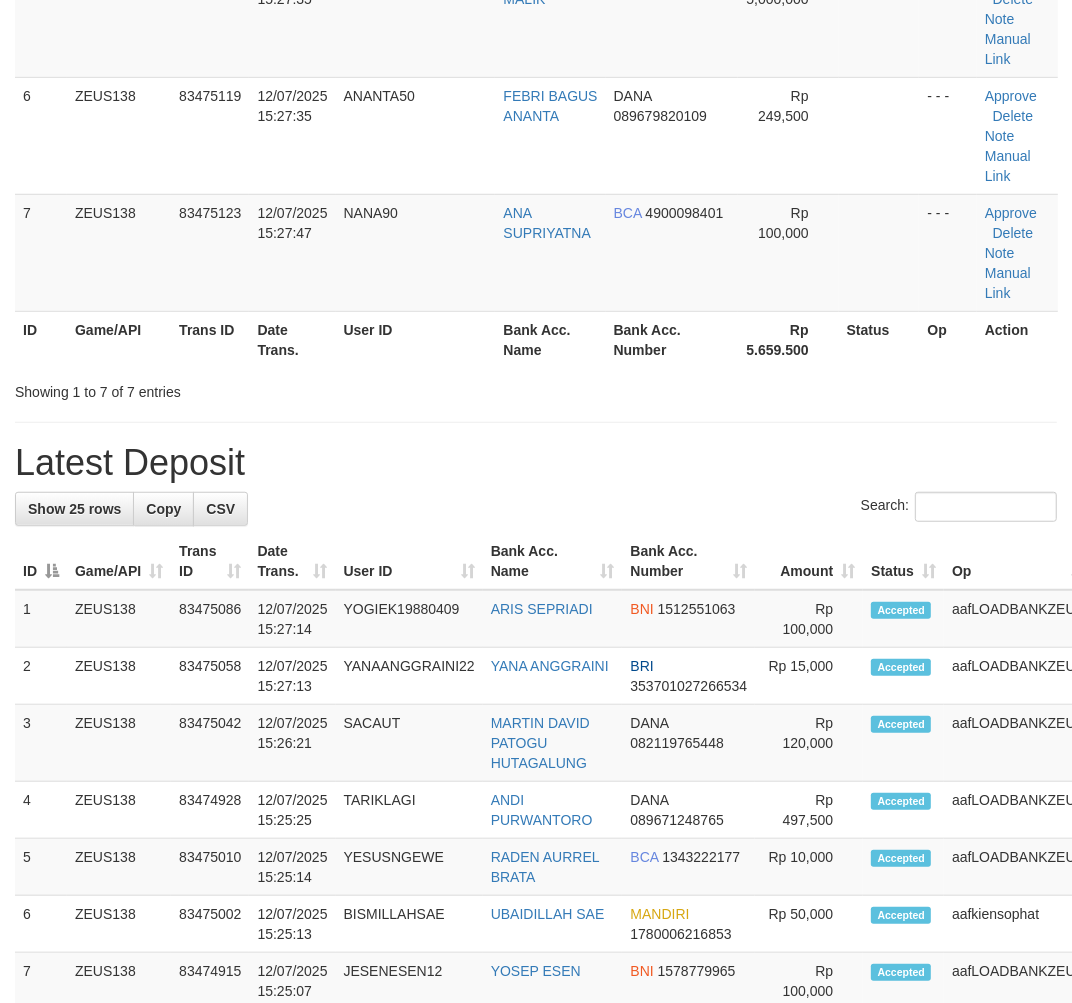 scroll, scrollTop: 594, scrollLeft: 0, axis: vertical 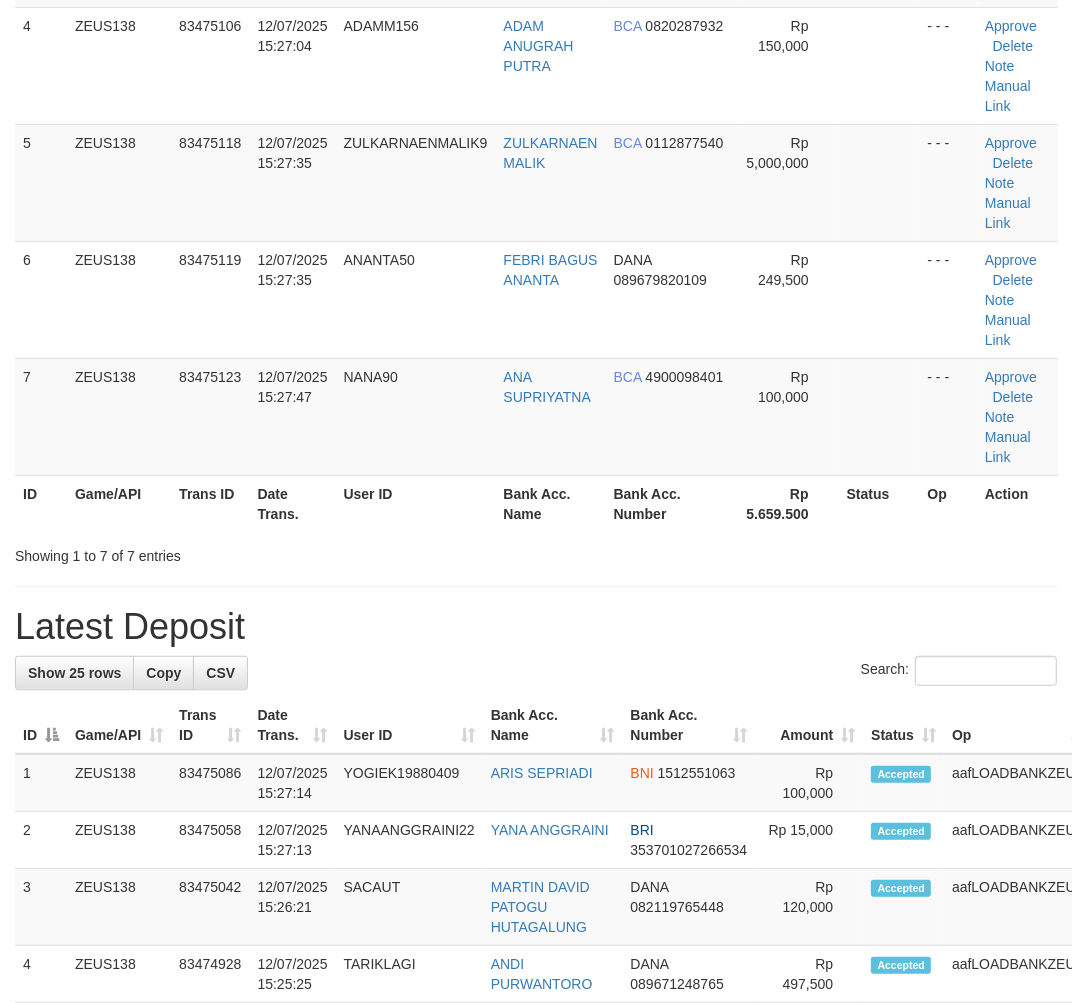drag, startPoint x: 277, startPoint y: 628, endPoint x: 286, endPoint y: 635, distance: 11.401754 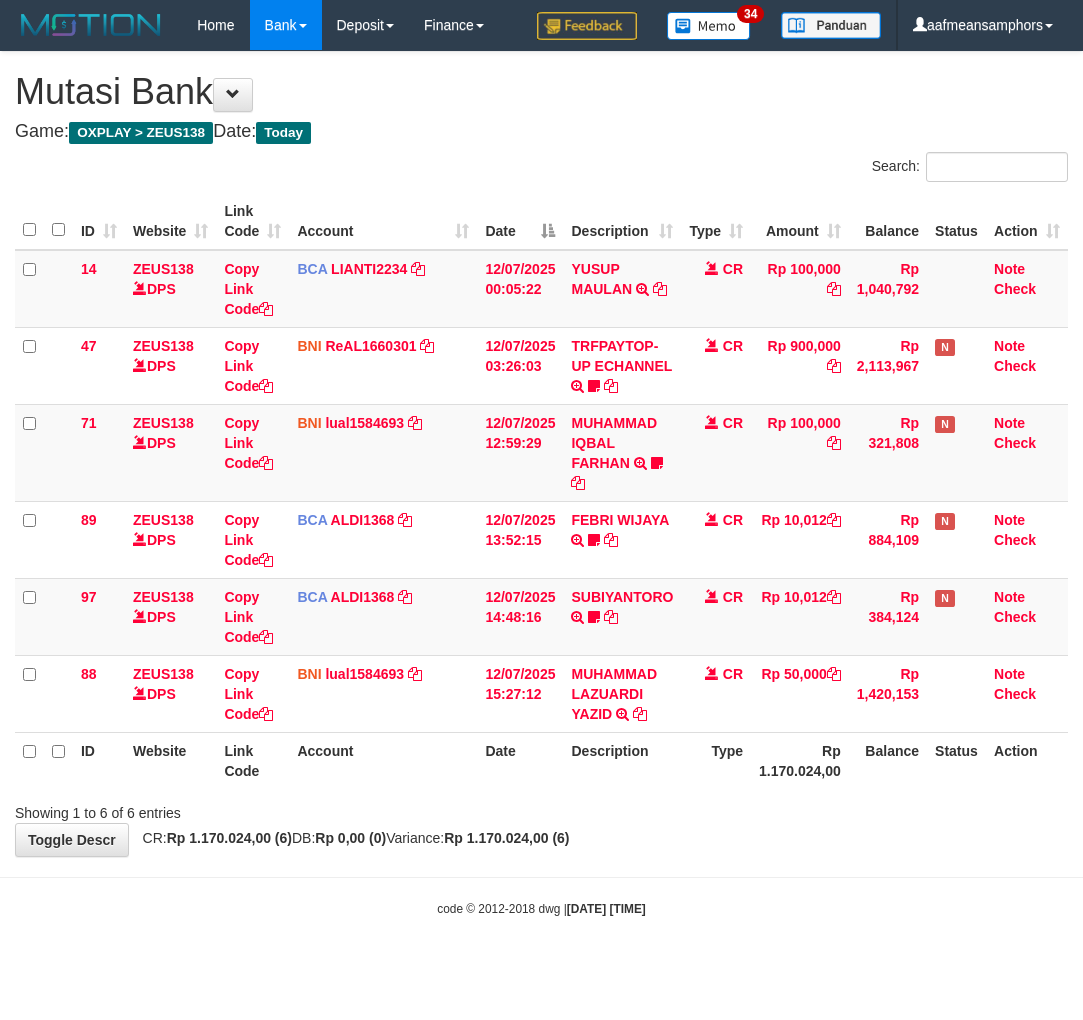 scroll, scrollTop: 0, scrollLeft: 0, axis: both 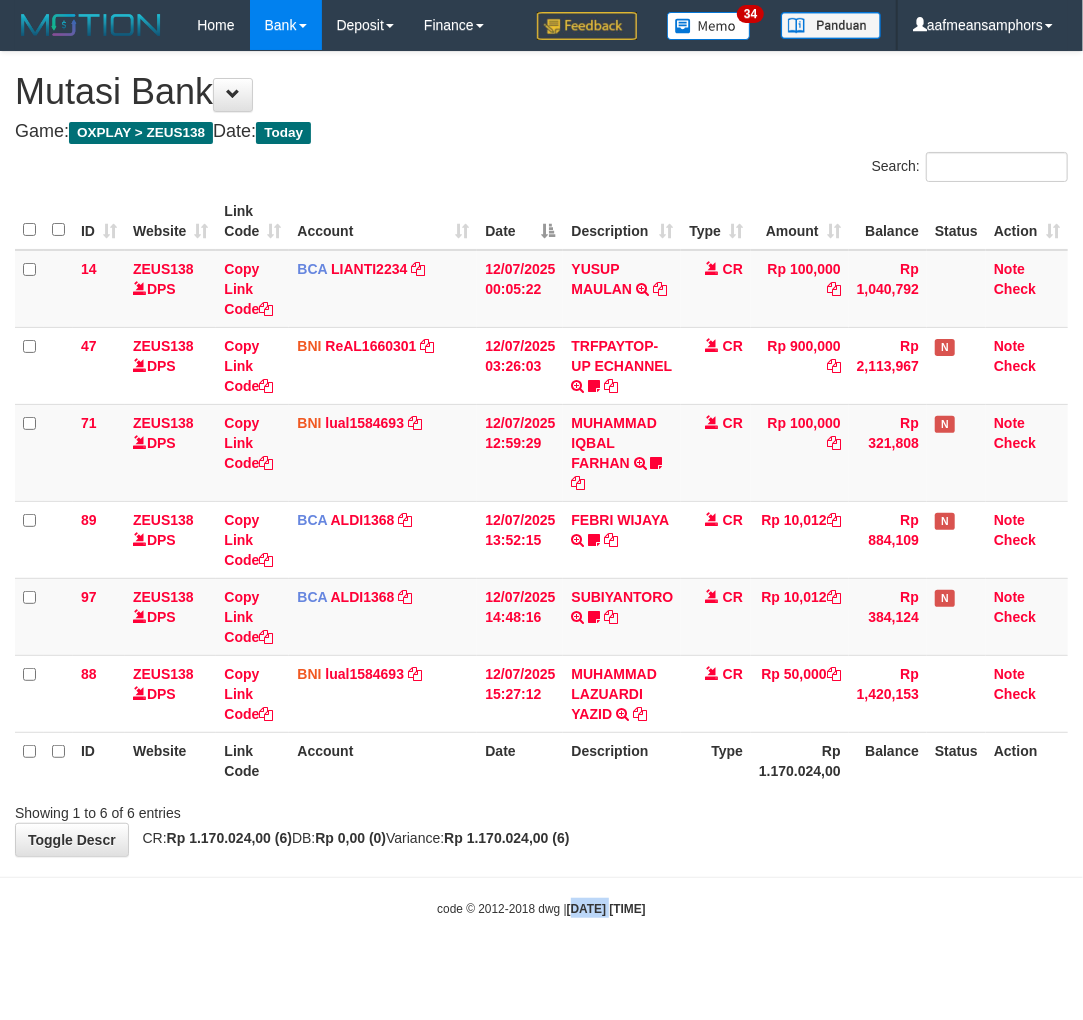 click on "[DATE] [TIME]" at bounding box center [606, 909] 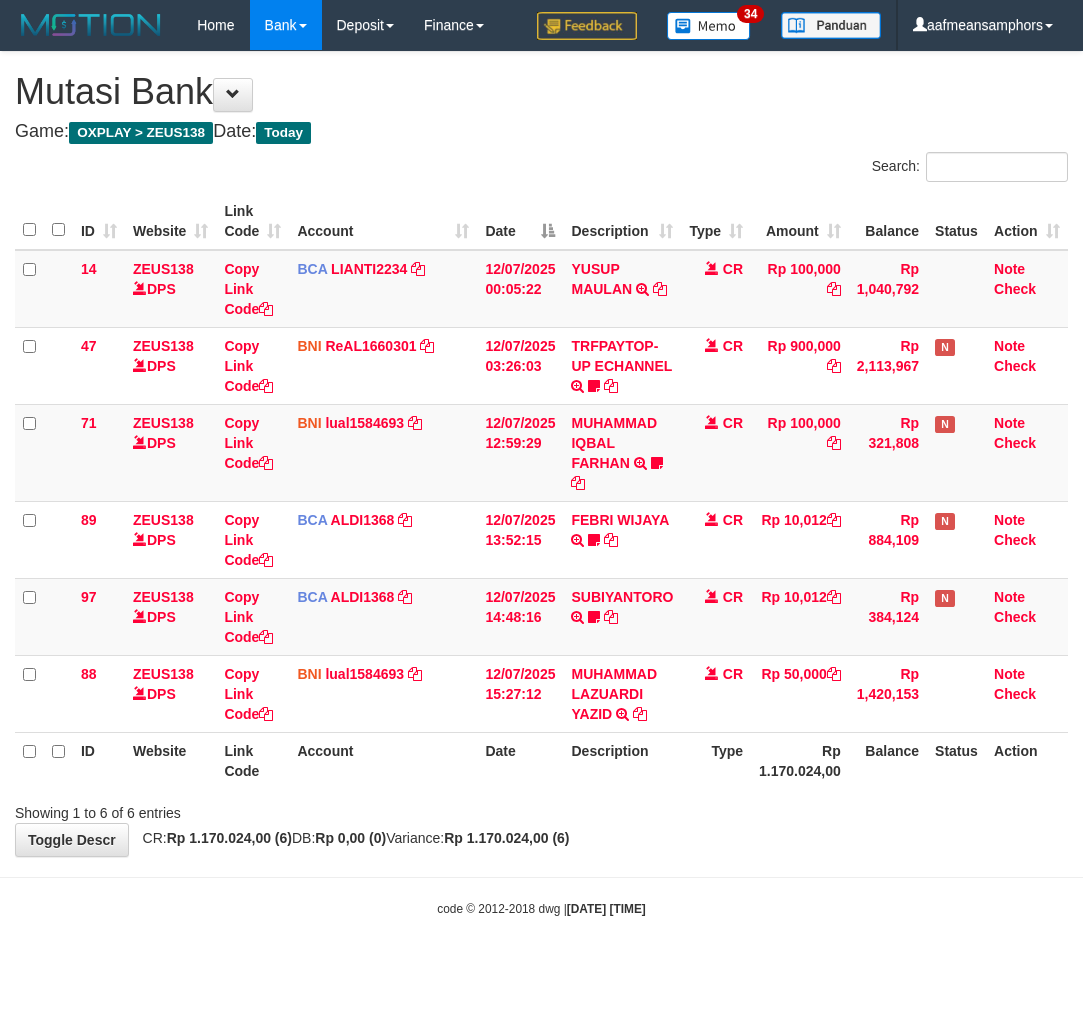 scroll, scrollTop: 0, scrollLeft: 0, axis: both 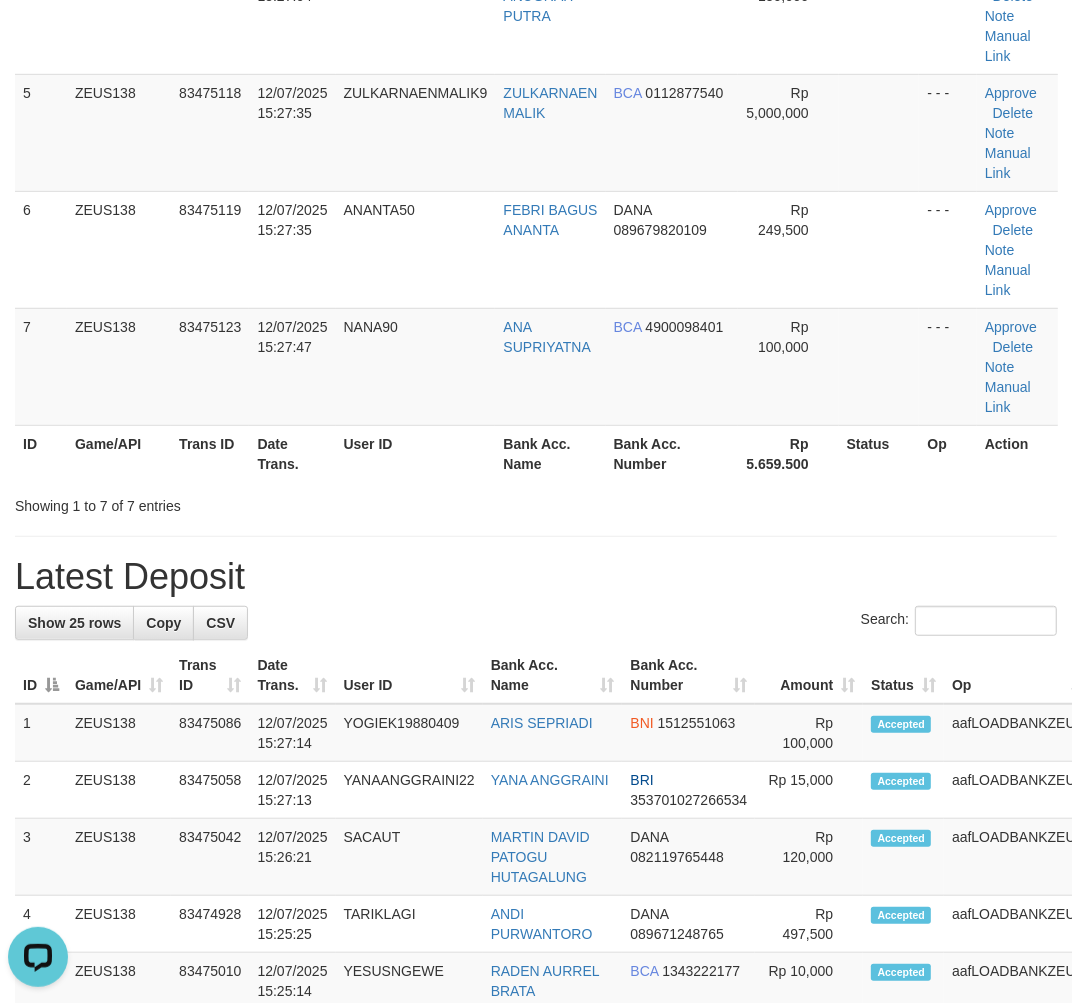 click on "**********" at bounding box center (536, 845) 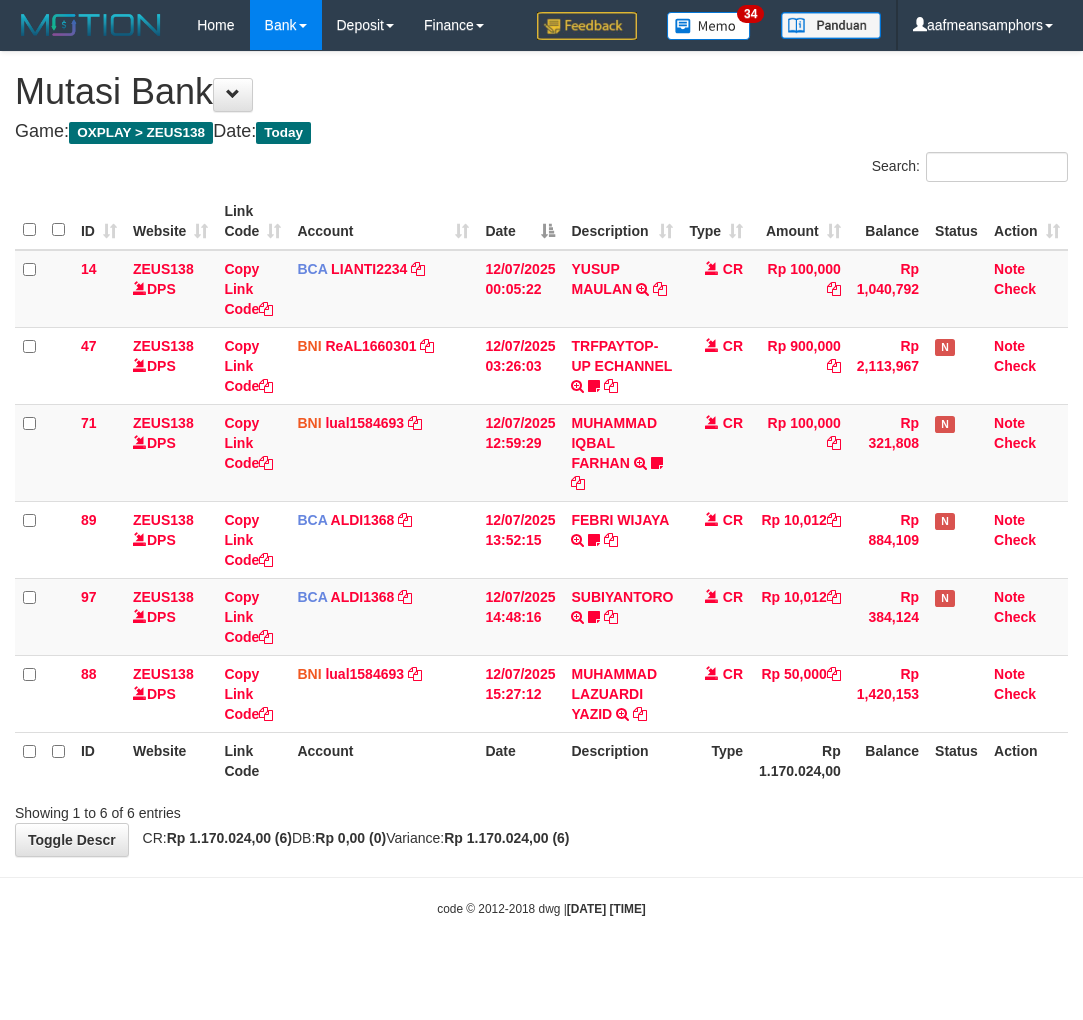 scroll, scrollTop: 0, scrollLeft: 0, axis: both 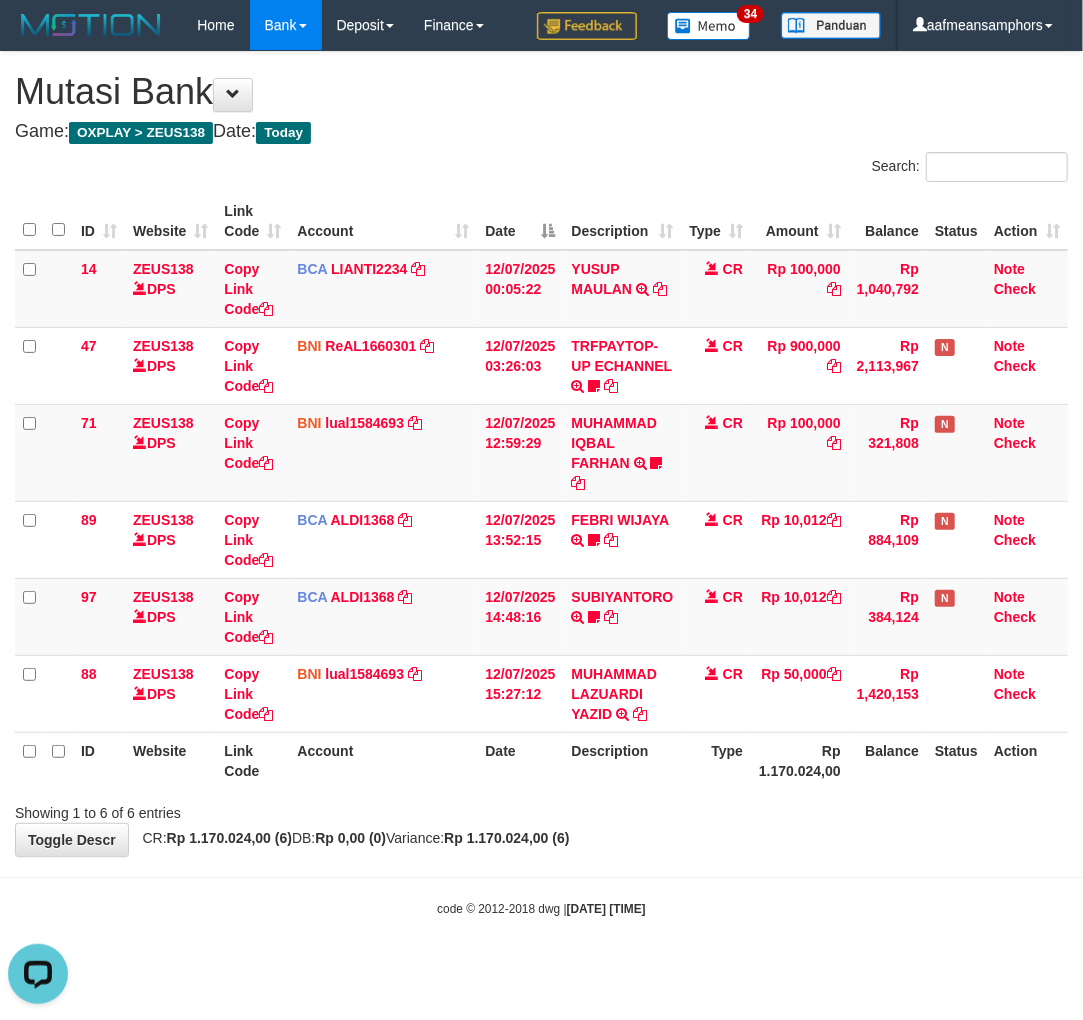 click on "Toggle navigation
Home
Bank
Account List
Load
By Website
Group
[OXPLAY]													ZEUS138
By Load Group (DPS)" at bounding box center (541, 484) 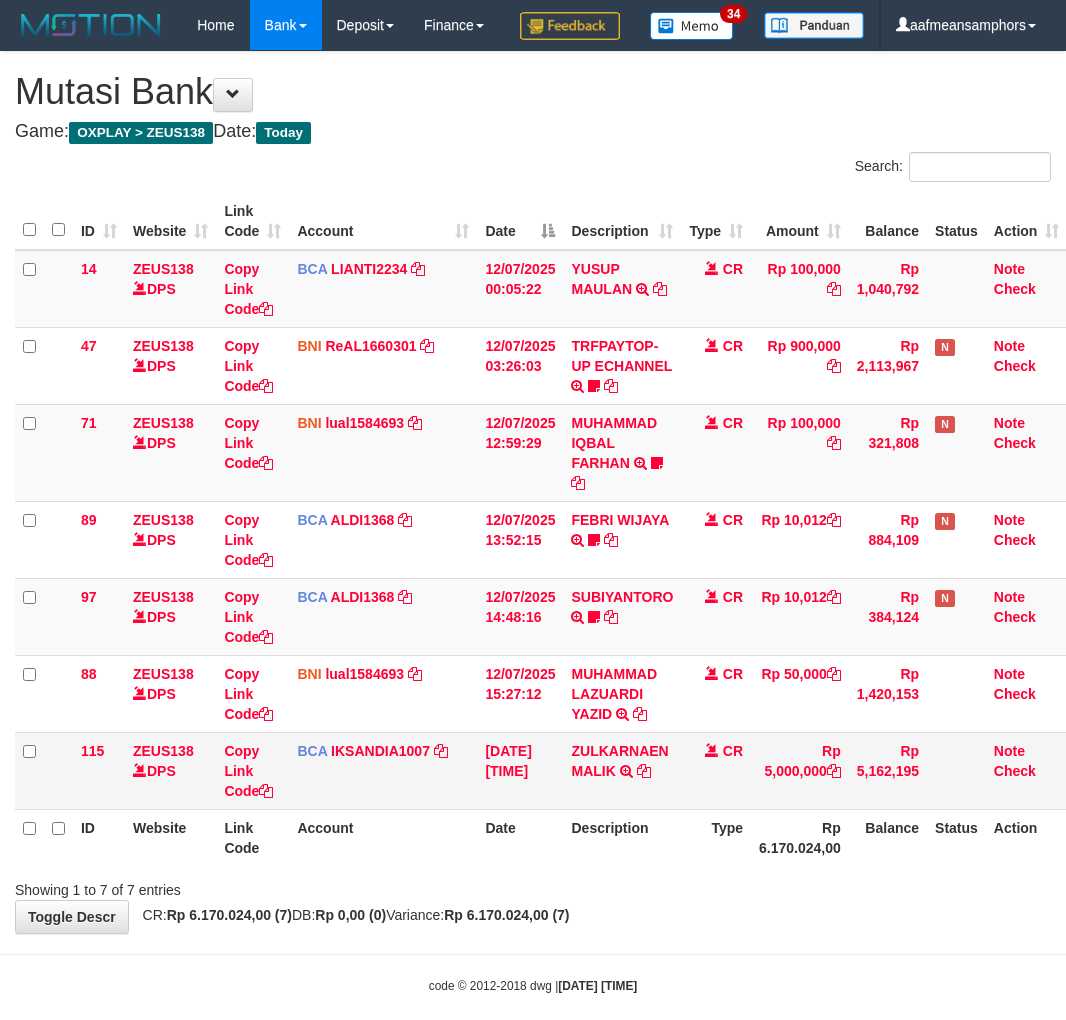 scroll, scrollTop: 0, scrollLeft: 0, axis: both 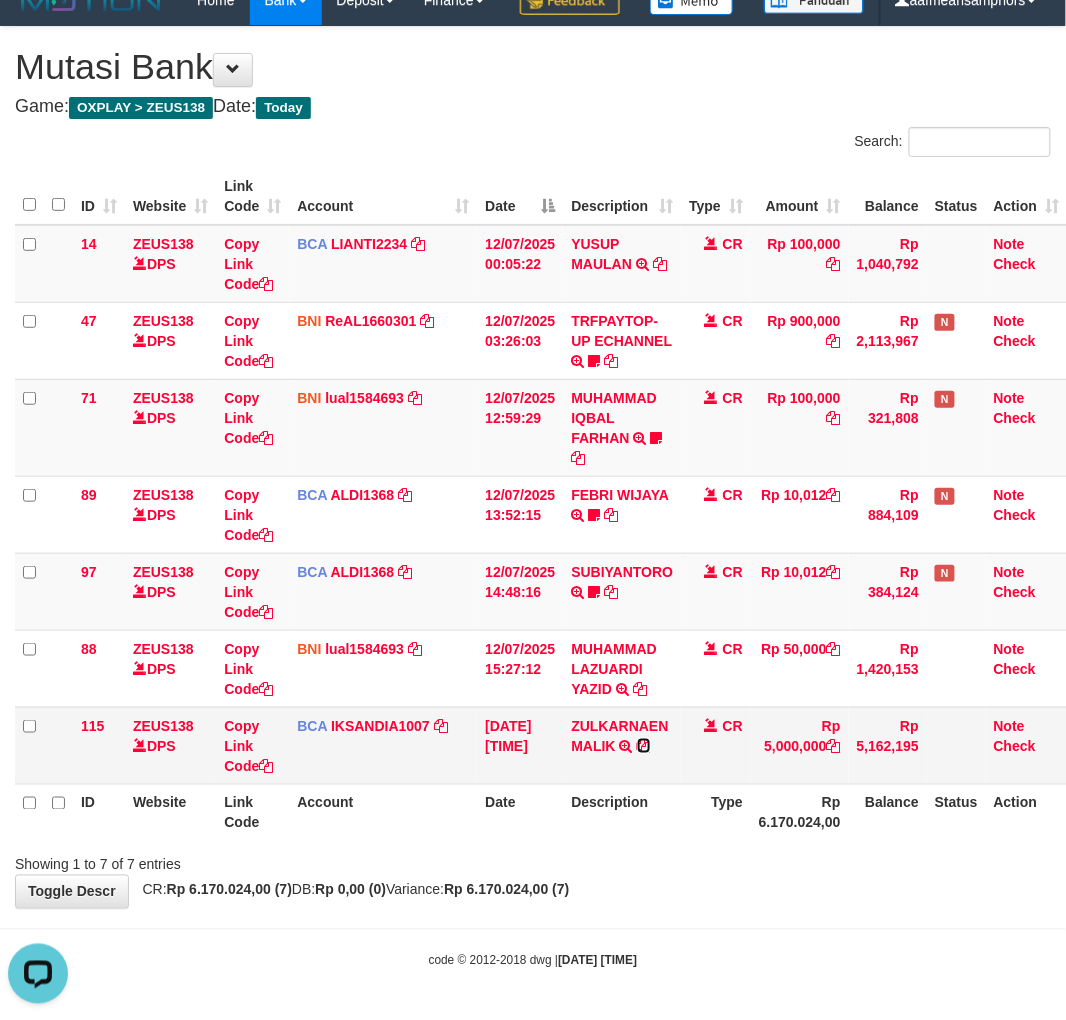 click at bounding box center (644, 746) 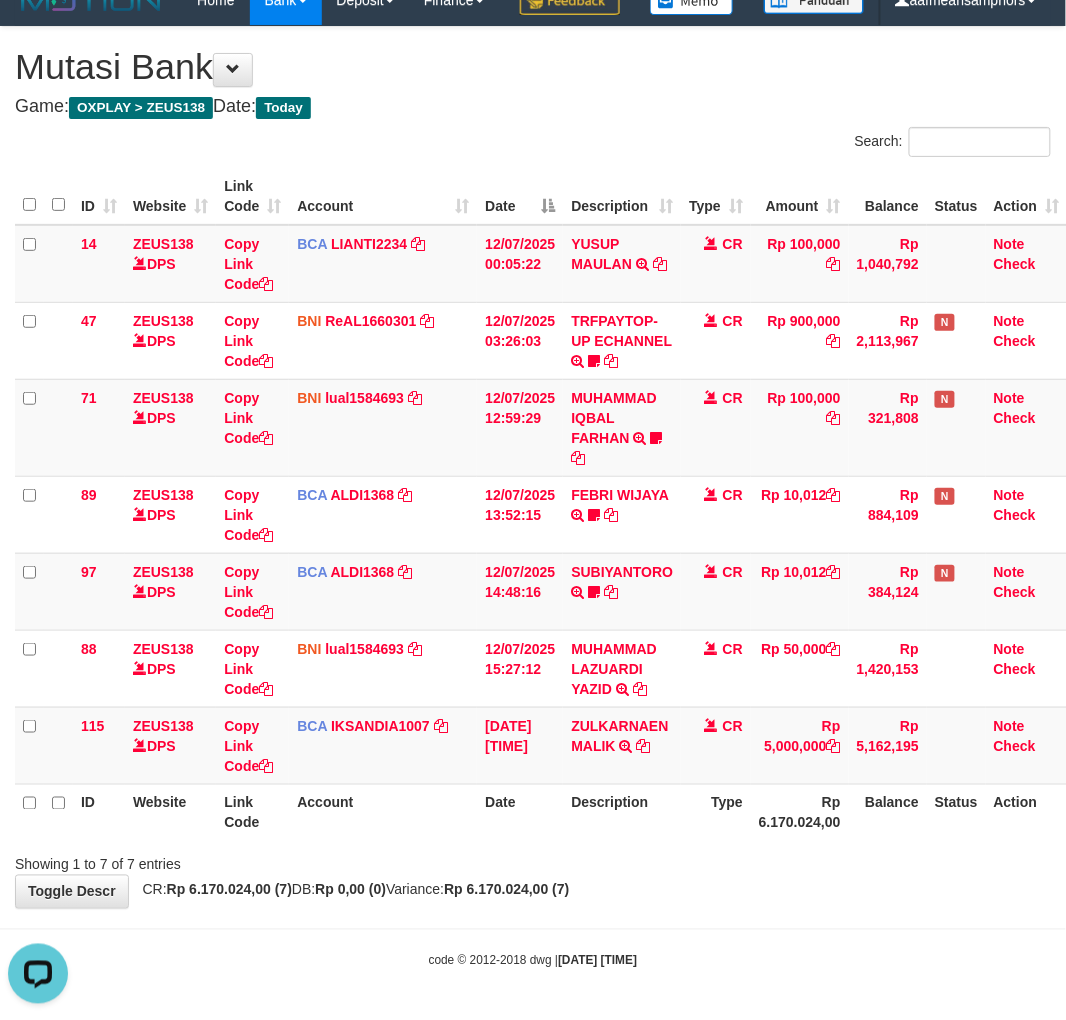 click on "Description" at bounding box center (622, 812) 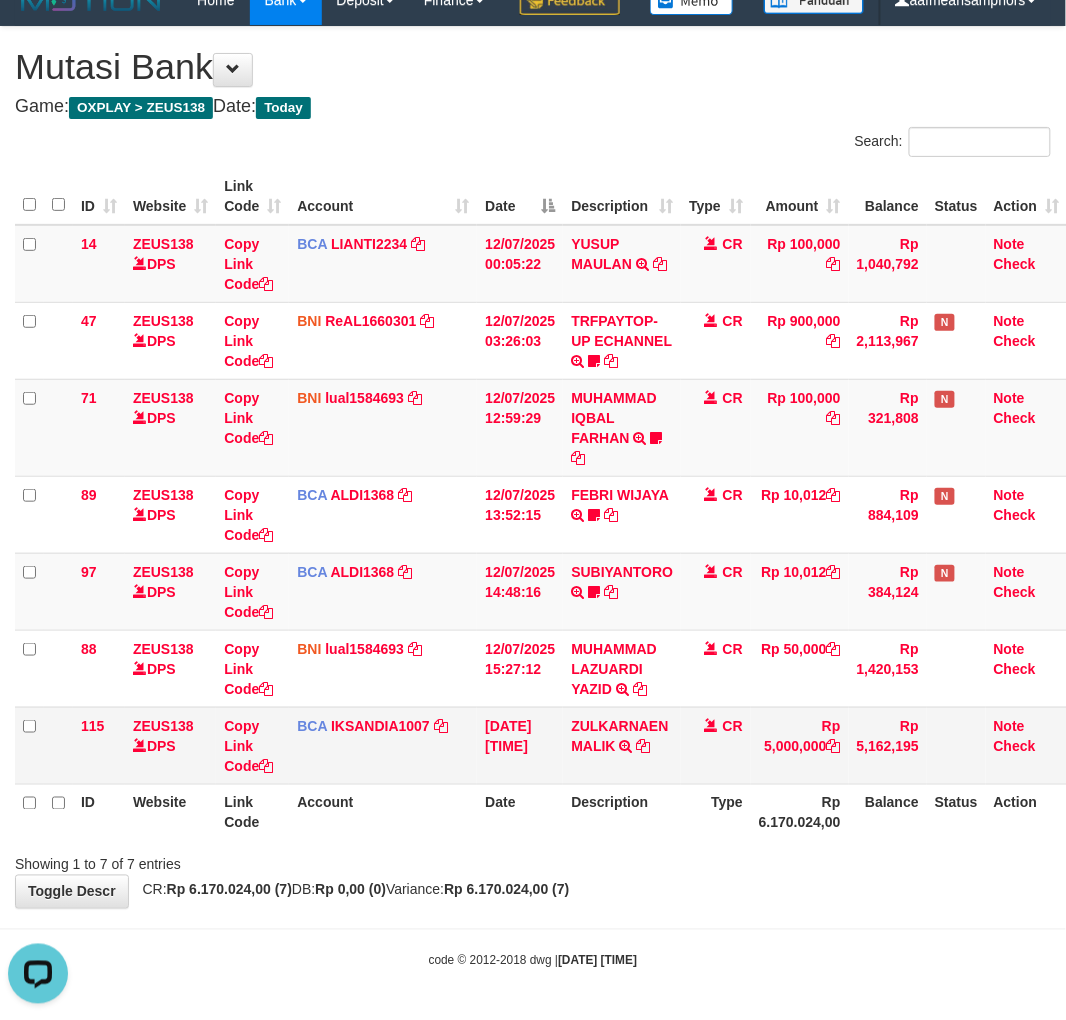 click on "ZULKARNAEN MALIK         TRSF E-BANKING CR 1207/FTSCY/WS95271
5000000.00ZULKARNAEN MALIK" at bounding box center [622, 745] 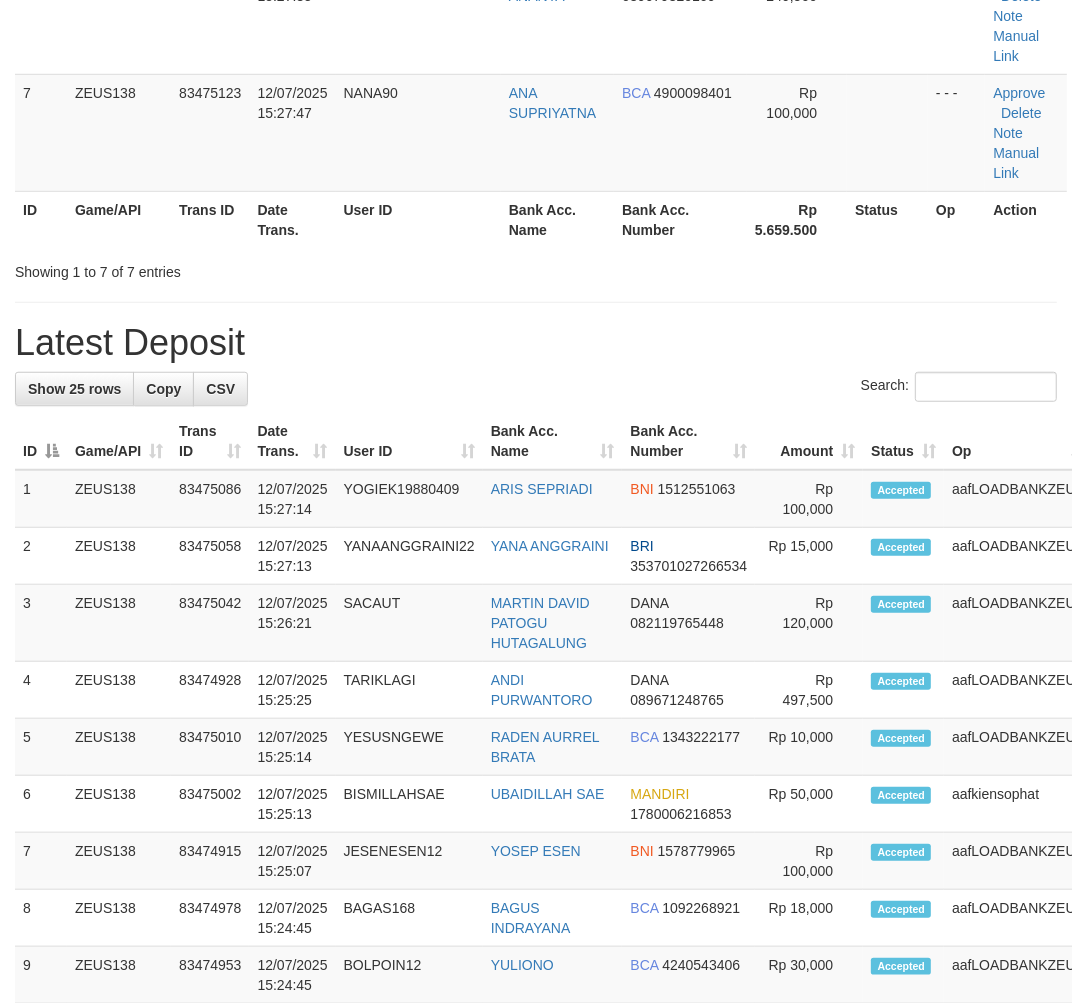 scroll, scrollTop: 694, scrollLeft: 0, axis: vertical 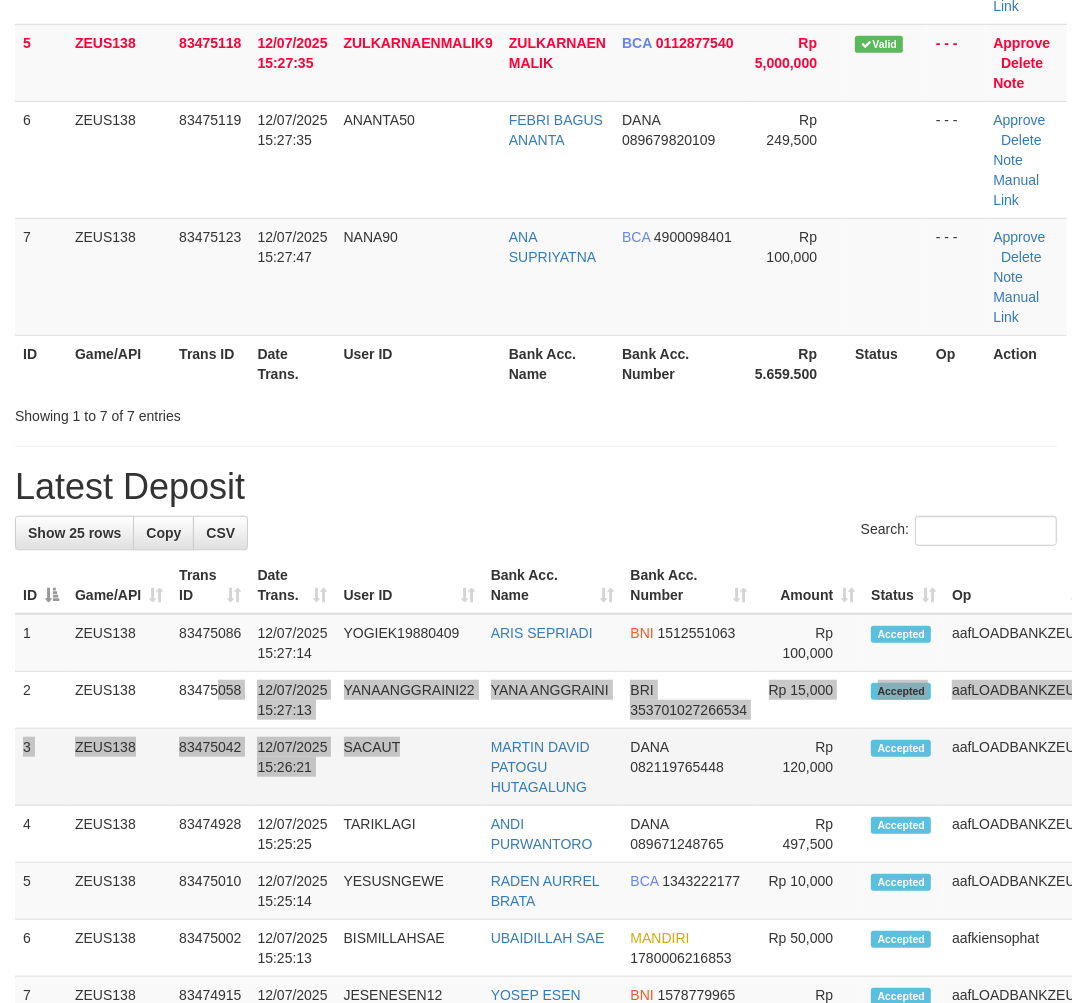 drag, startPoint x: 373, startPoint y: 775, endPoint x: 473, endPoint y: 783, distance: 100.31949 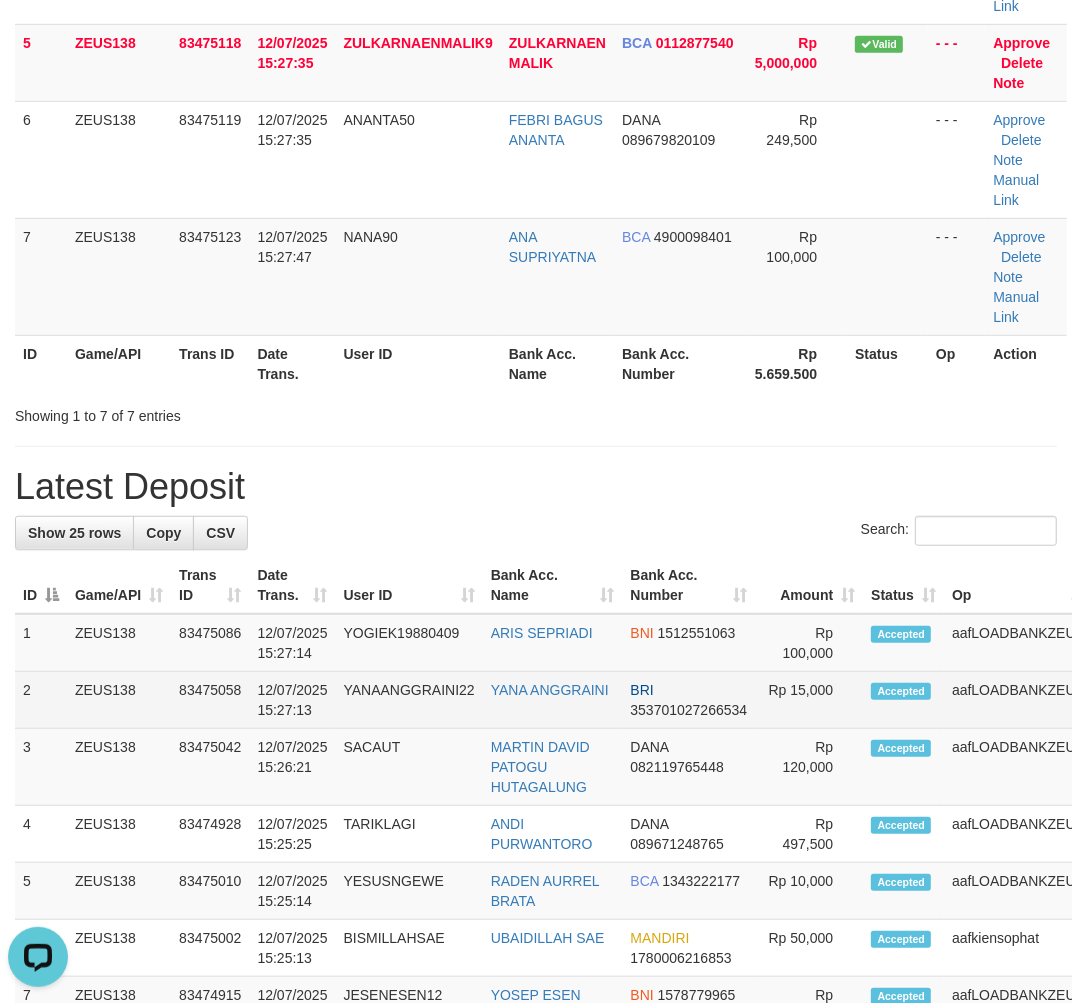 scroll, scrollTop: 0, scrollLeft: 0, axis: both 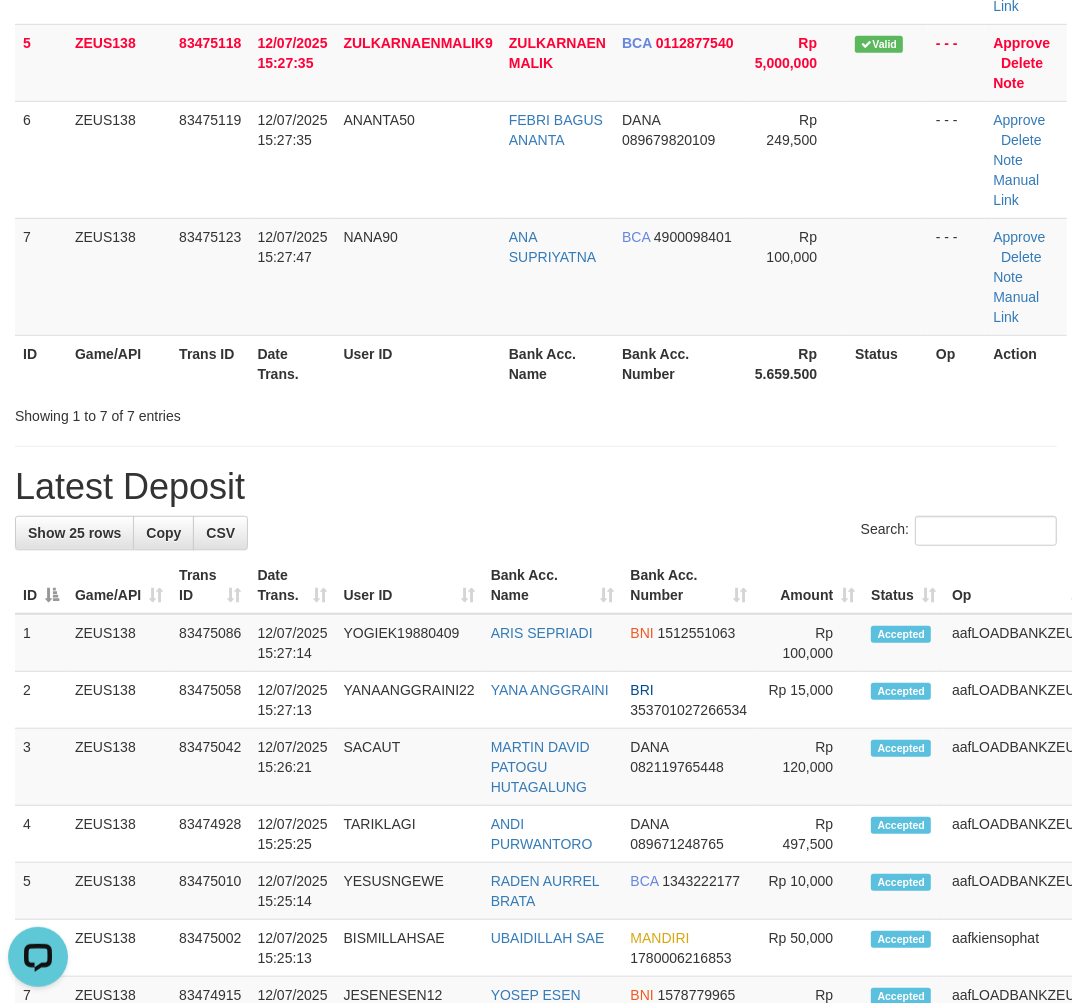 drag, startPoint x: 396, startPoint y: 640, endPoint x: 363, endPoint y: 646, distance: 33.54102 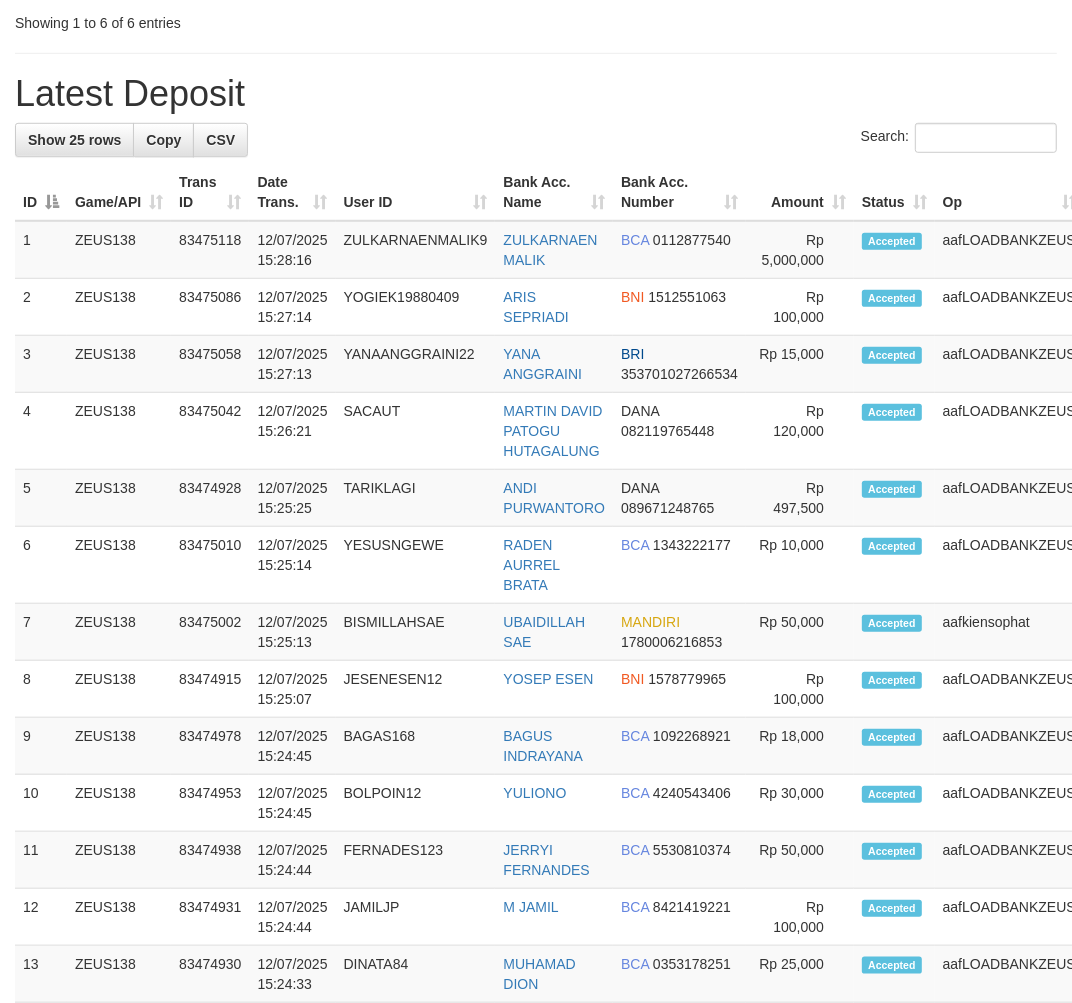 scroll, scrollTop: 744, scrollLeft: 0, axis: vertical 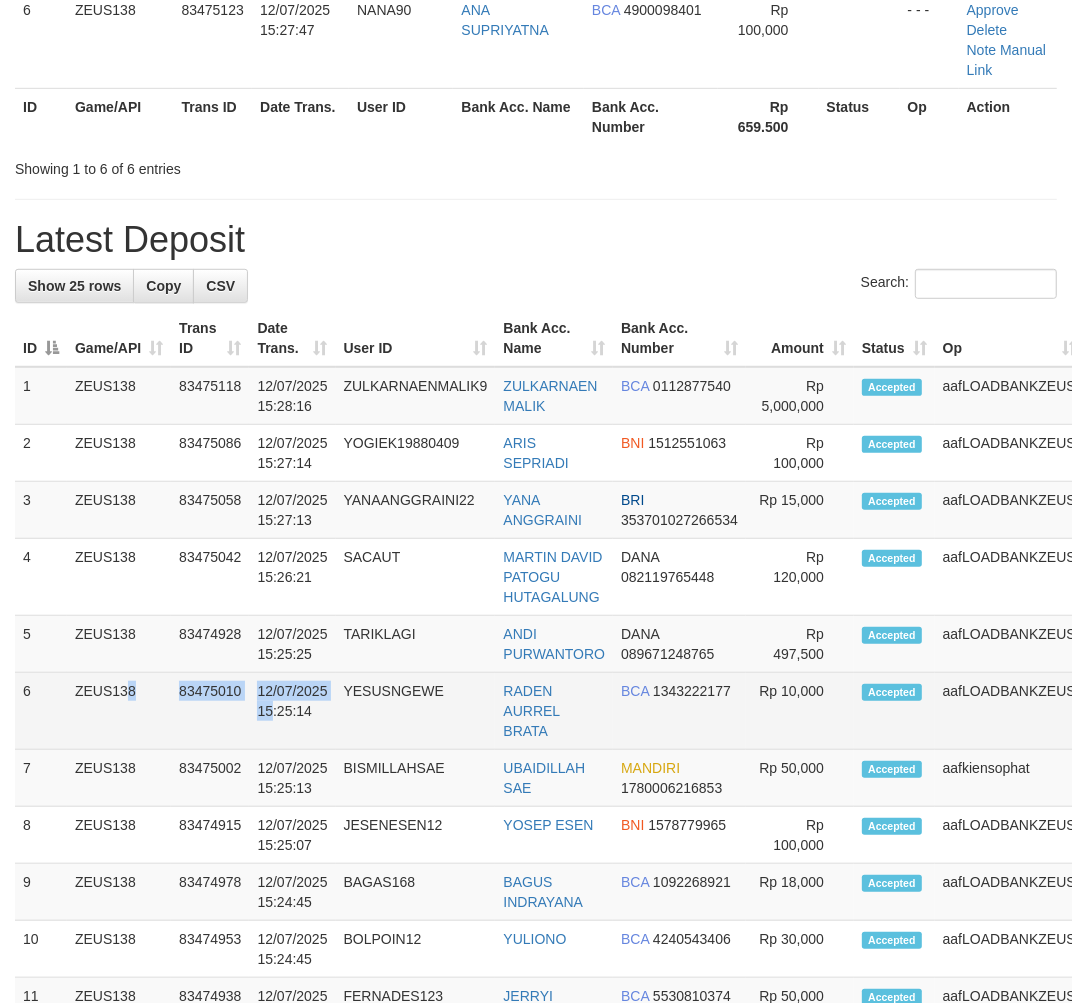 drag, startPoint x: 143, startPoint y: 752, endPoint x: 273, endPoint y: 754, distance: 130.01538 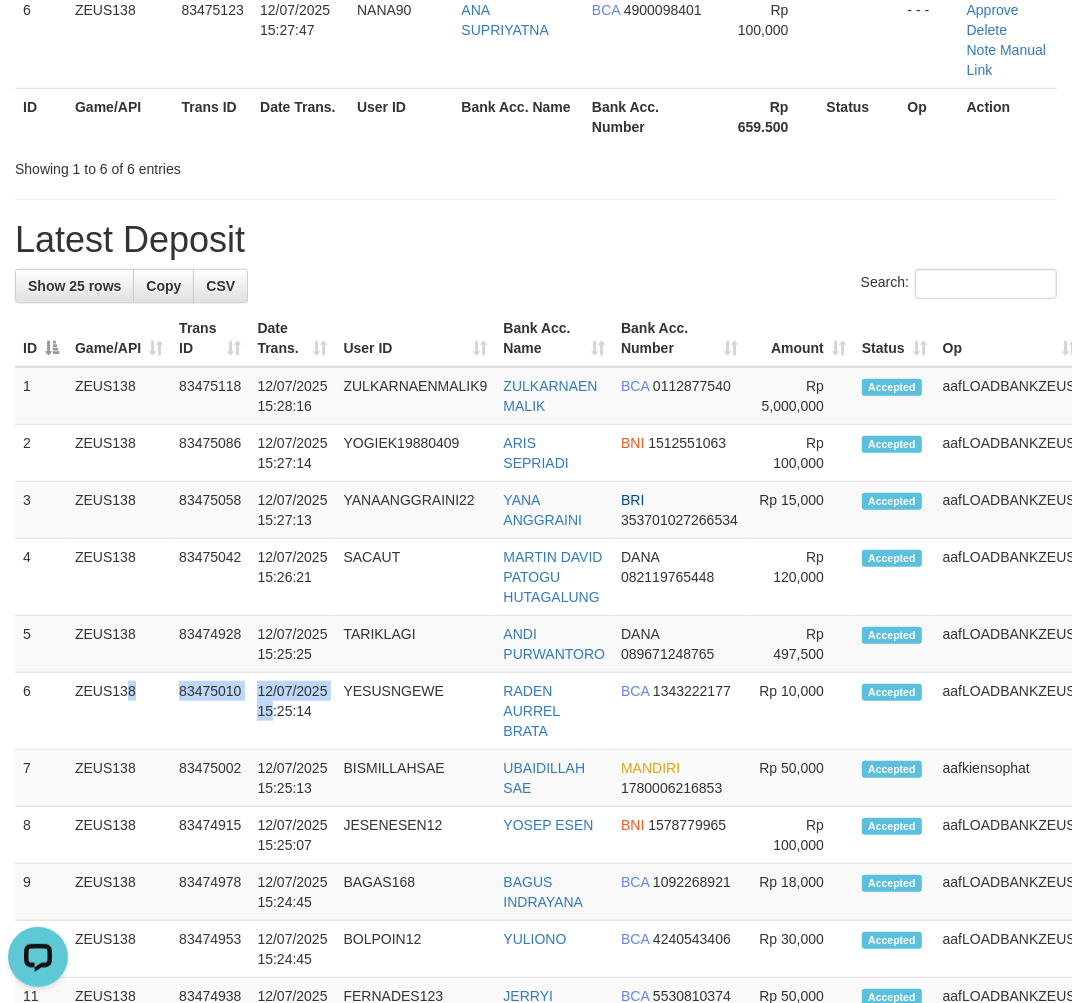 scroll, scrollTop: 0, scrollLeft: 0, axis: both 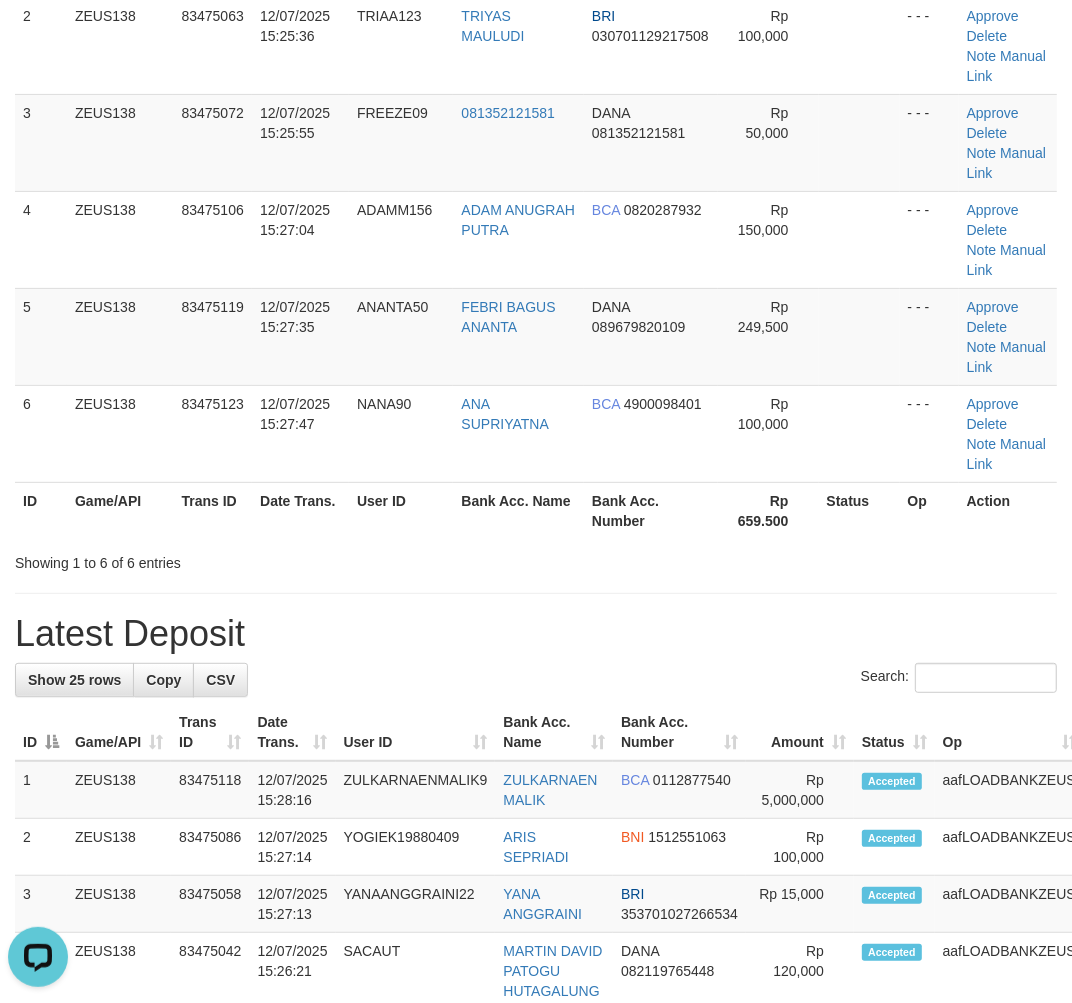 click on "**********" at bounding box center [536, 1031] 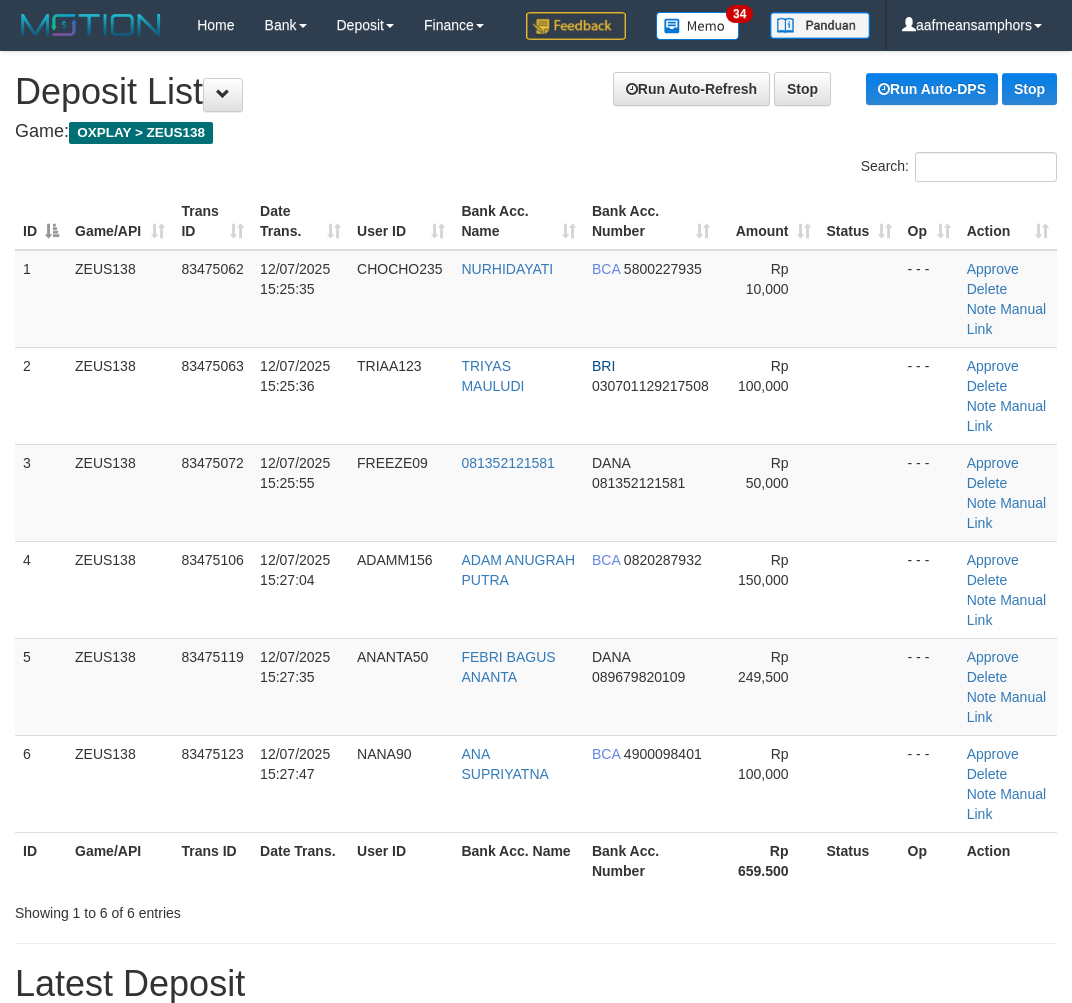 scroll, scrollTop: 545, scrollLeft: 0, axis: vertical 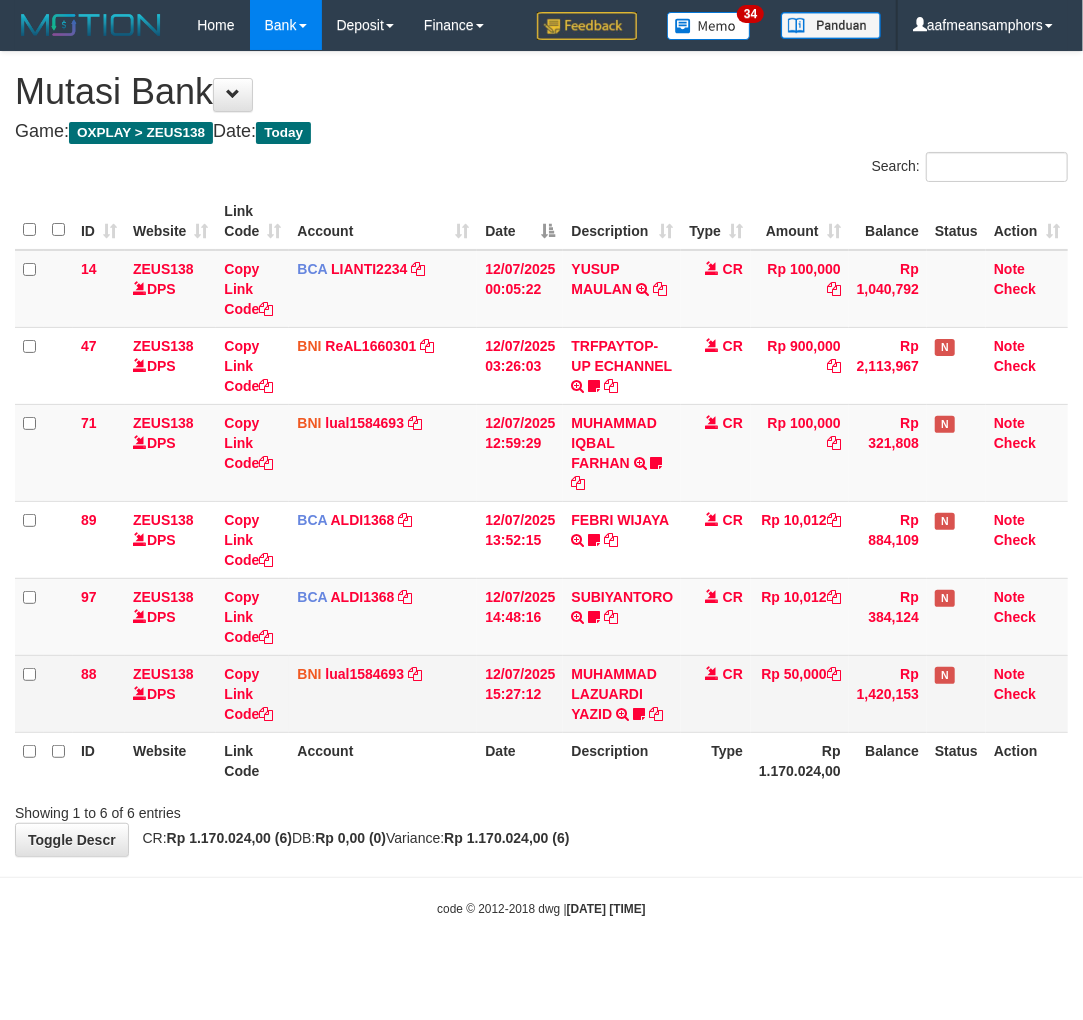 drag, startPoint x: 573, startPoint y: 800, endPoint x: 738, endPoint y: 681, distance: 203.43549 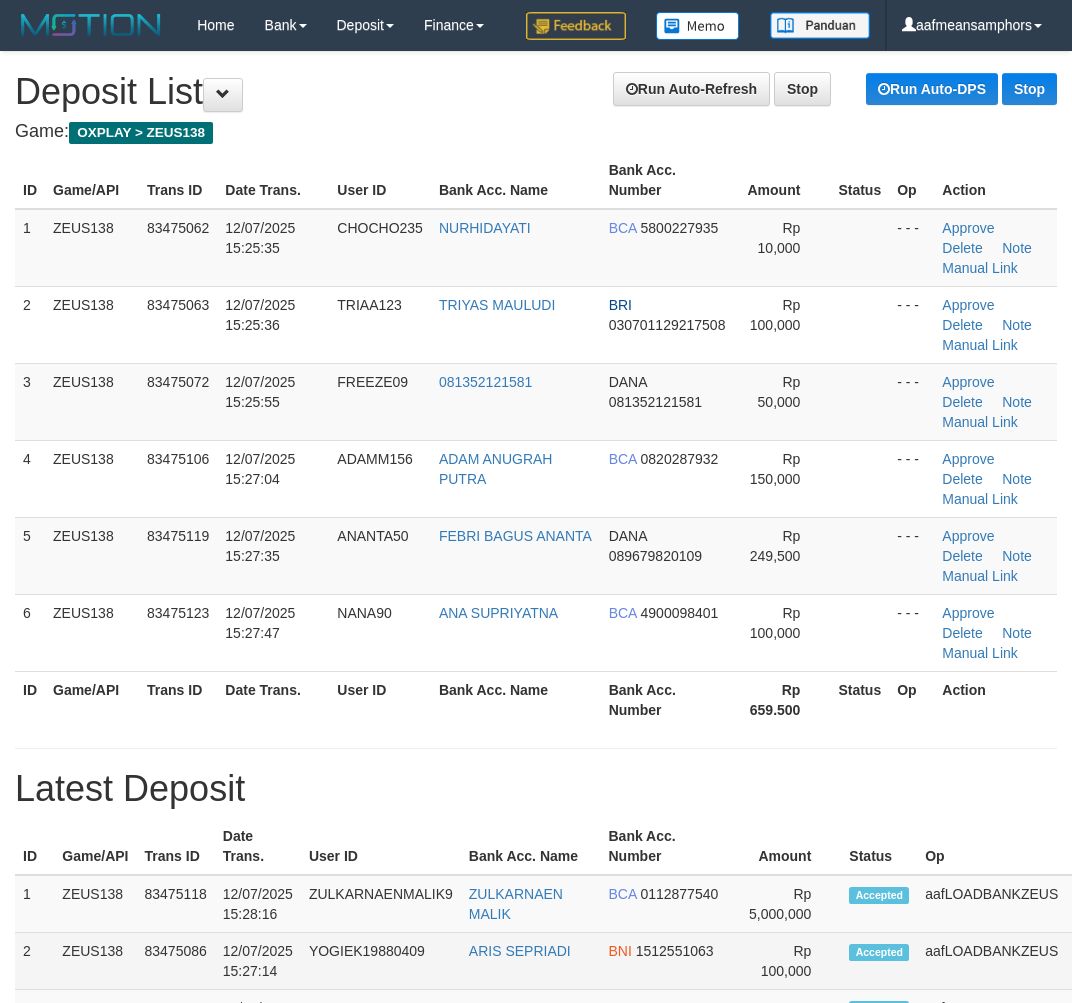 scroll, scrollTop: 741, scrollLeft: 0, axis: vertical 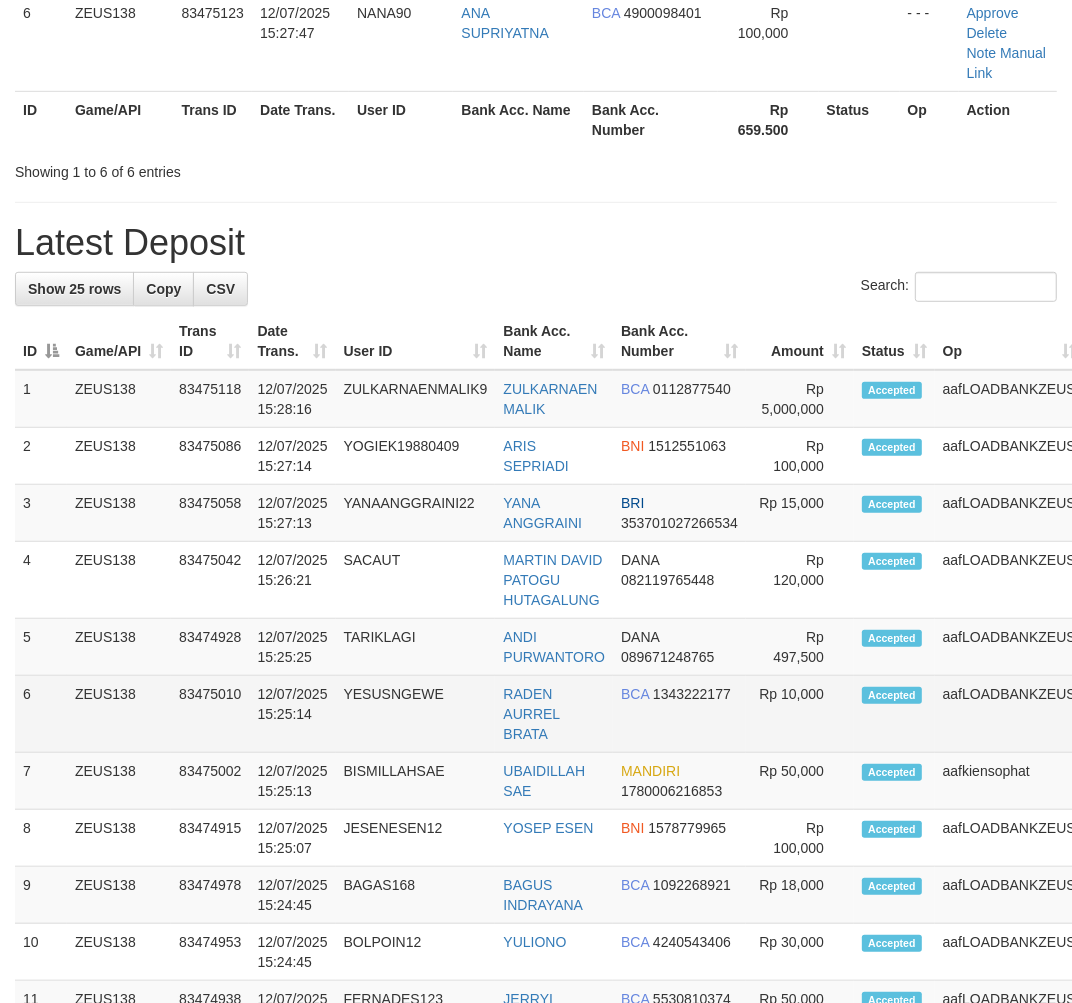 click on "1
ZEUS138
83475118
12/07/2025 15:28:16
ZULKARNAENMALIK9
ZULKARNAEN MALIK
BCA
0112877540
Note" at bounding box center [590, 1103] 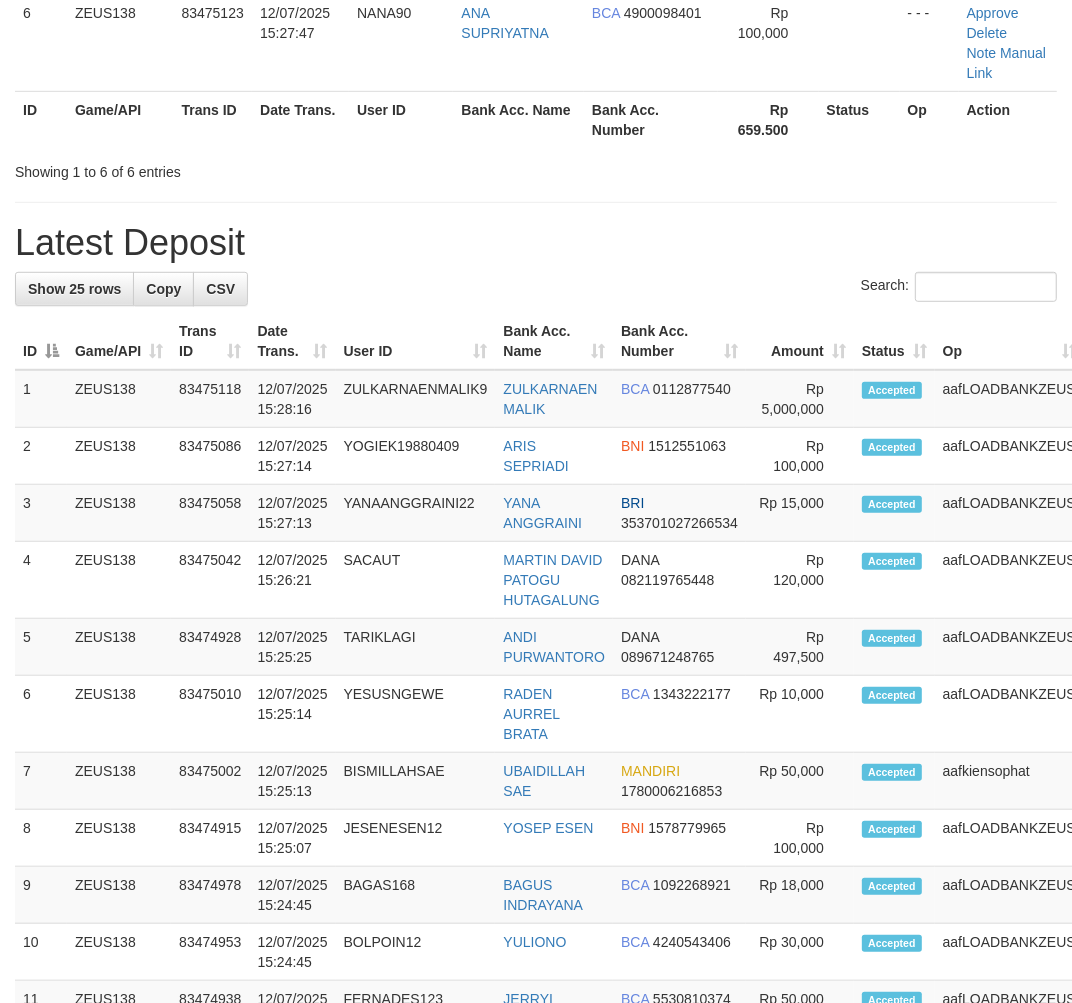 scroll, scrollTop: 0, scrollLeft: 0, axis: both 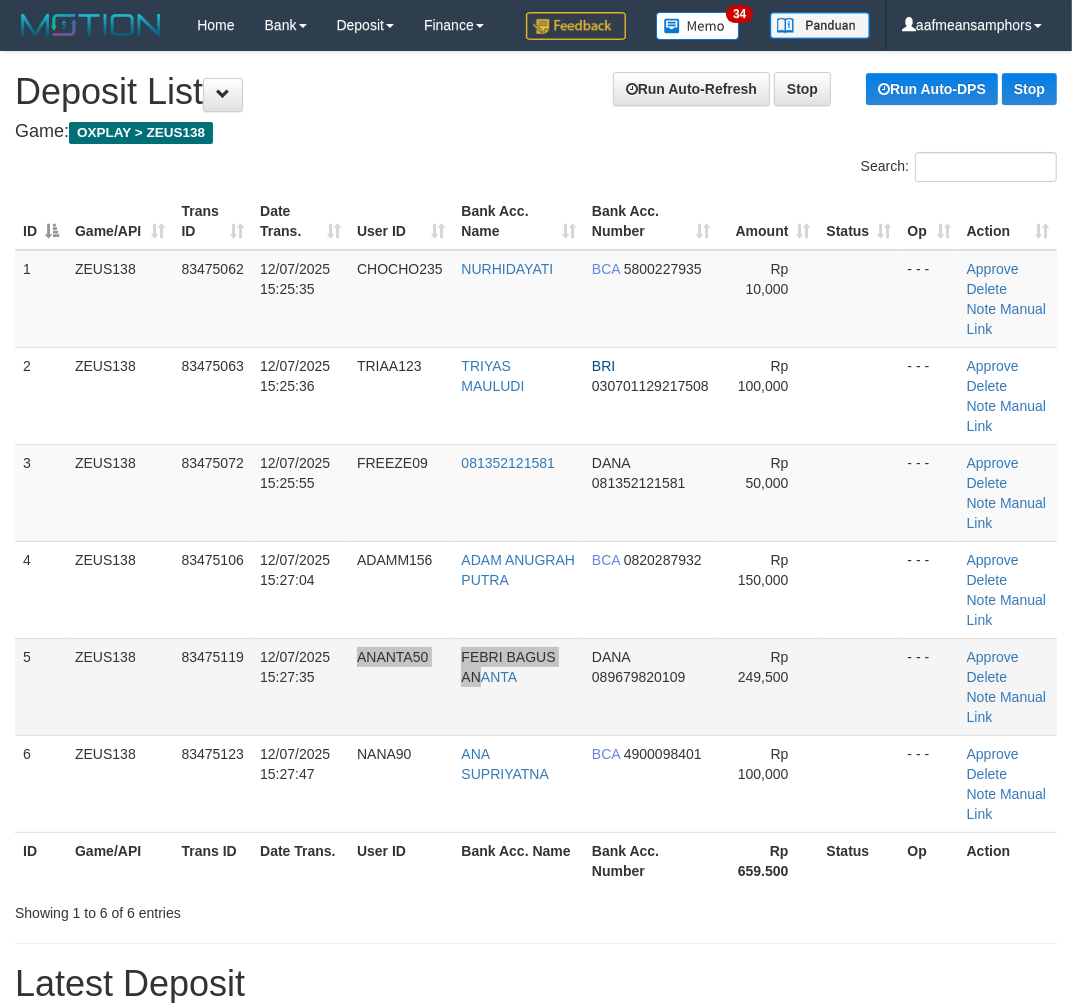 click on "5
ZEUS138
83475119
12/07/2025 15:27:35
ANANTA50
FEBRI BAGUS ANANTA
DANA
089679820109
Rp 249,500
- - -
Approve
Delete
Note
Manual Link" at bounding box center [536, 686] 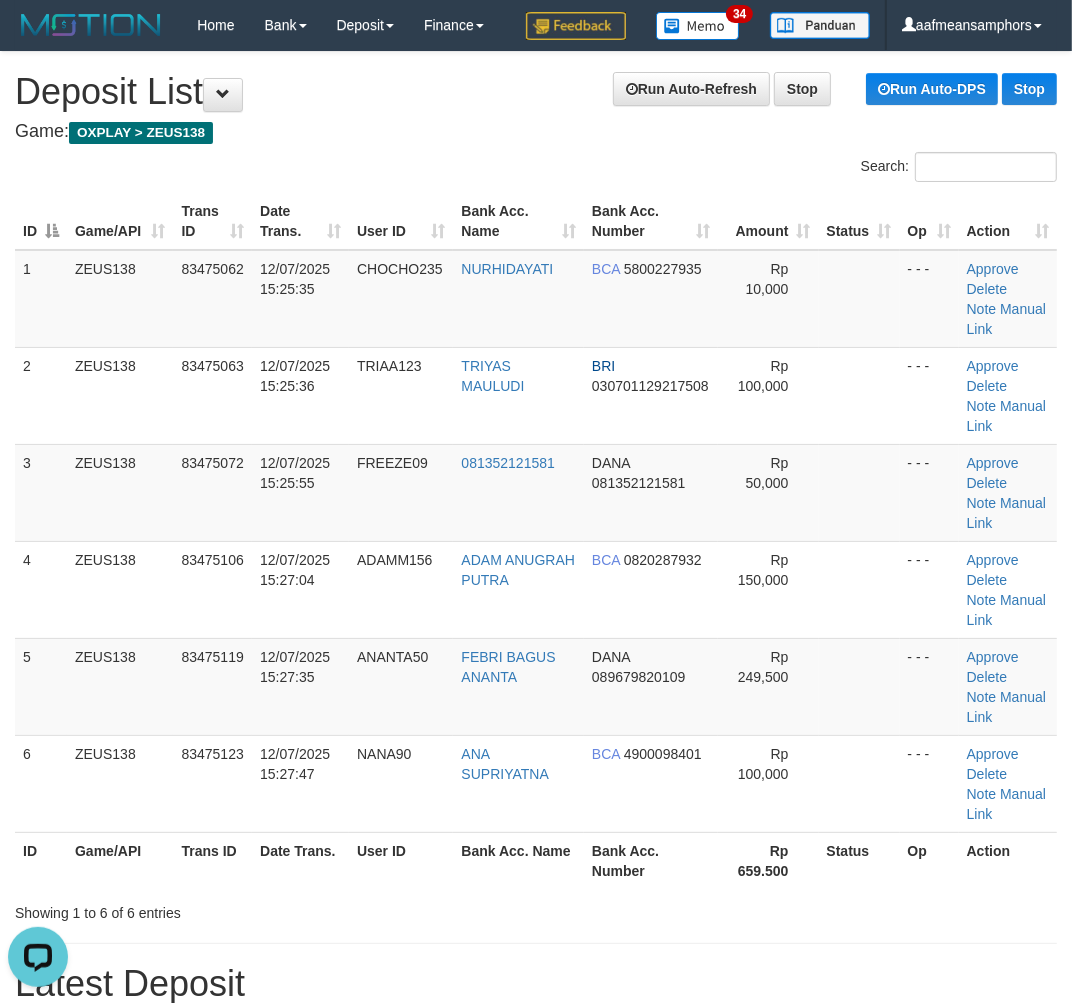 scroll, scrollTop: 0, scrollLeft: 0, axis: both 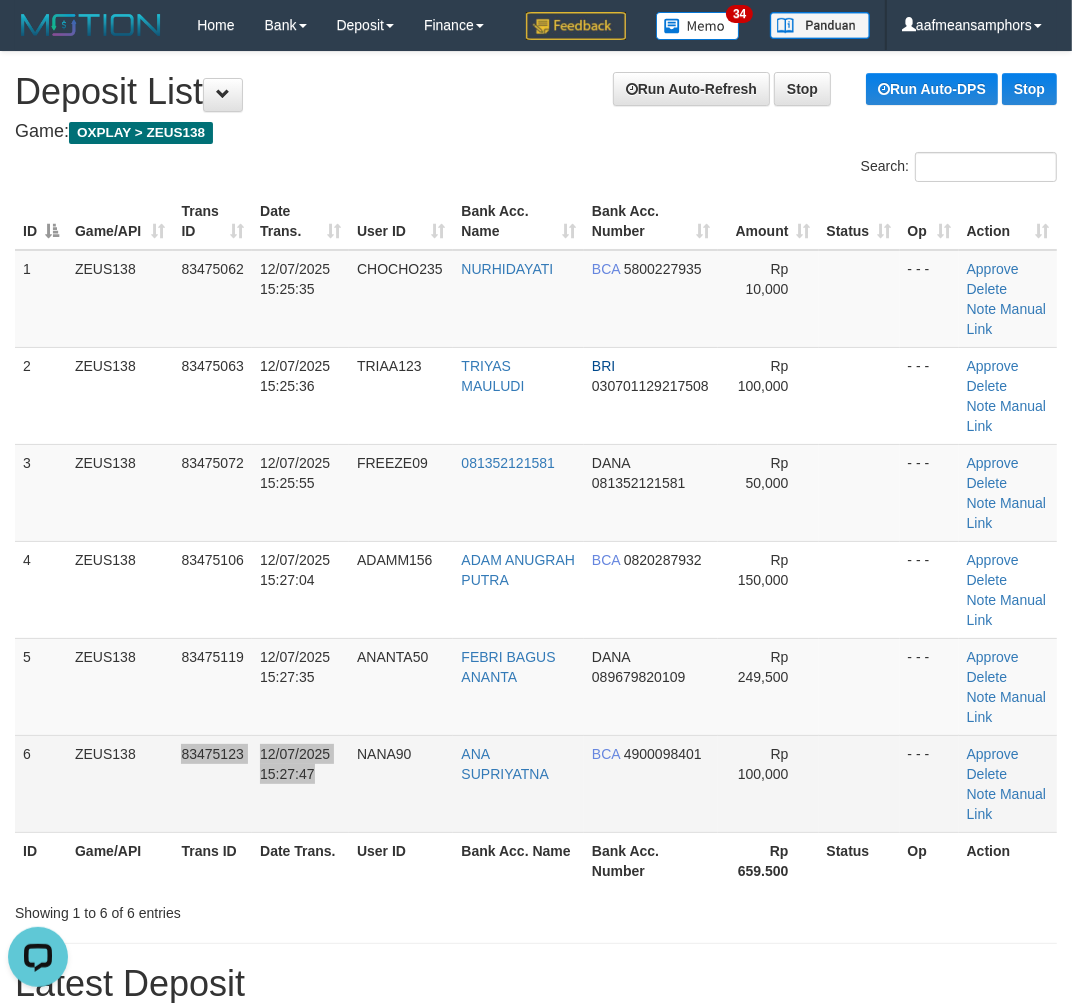 click on "6
ZEUS138
83475123
12/07/2025 15:27:47
NANA90
ANA SUPRIYATNA
BCA
4900098401
Rp 100,000
- - -
Approve
Delete
Note
Manual Link" at bounding box center [536, 783] 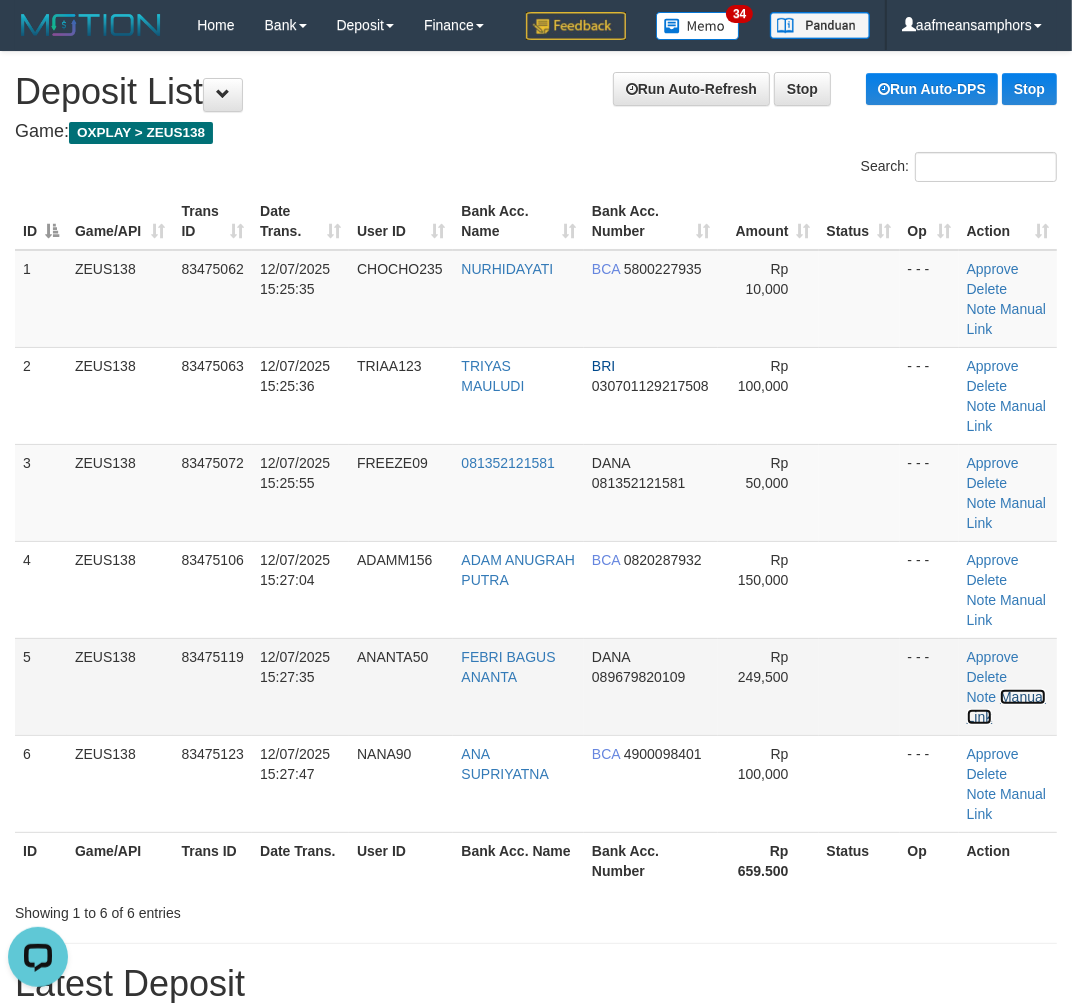 click on "Manual Link" at bounding box center (1006, 707) 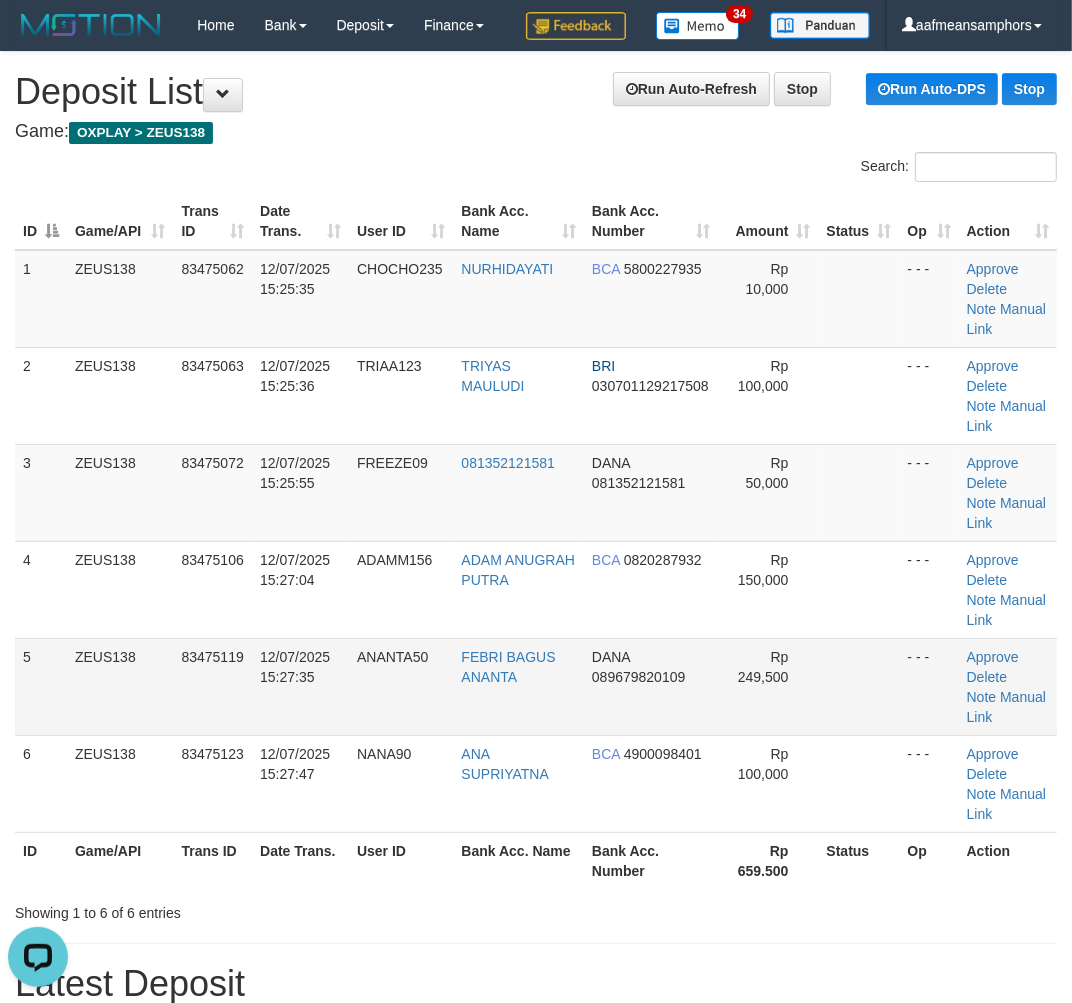 drag, startPoint x: 304, startPoint y: 810, endPoint x: 252, endPoint y: 778, distance: 61.05735 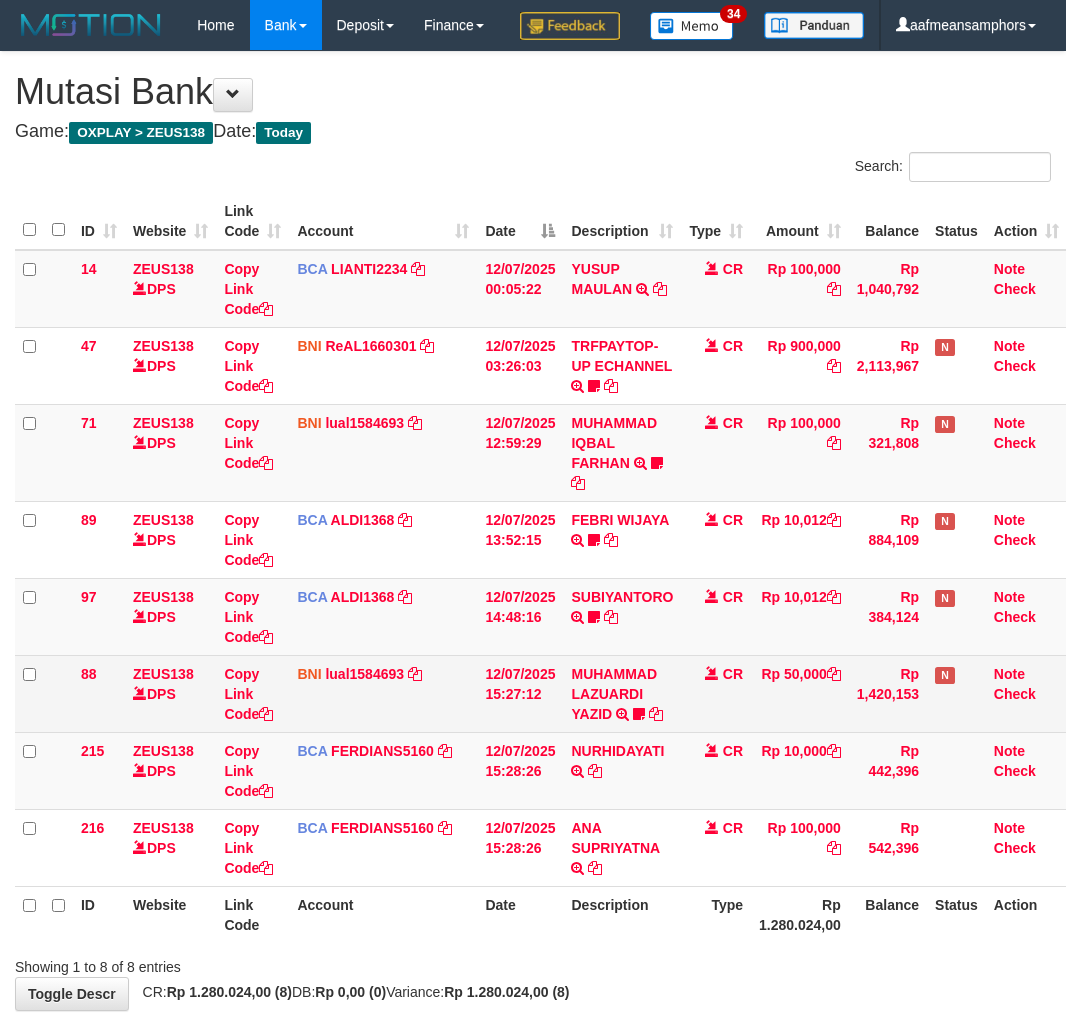 scroll, scrollTop: 0, scrollLeft: 0, axis: both 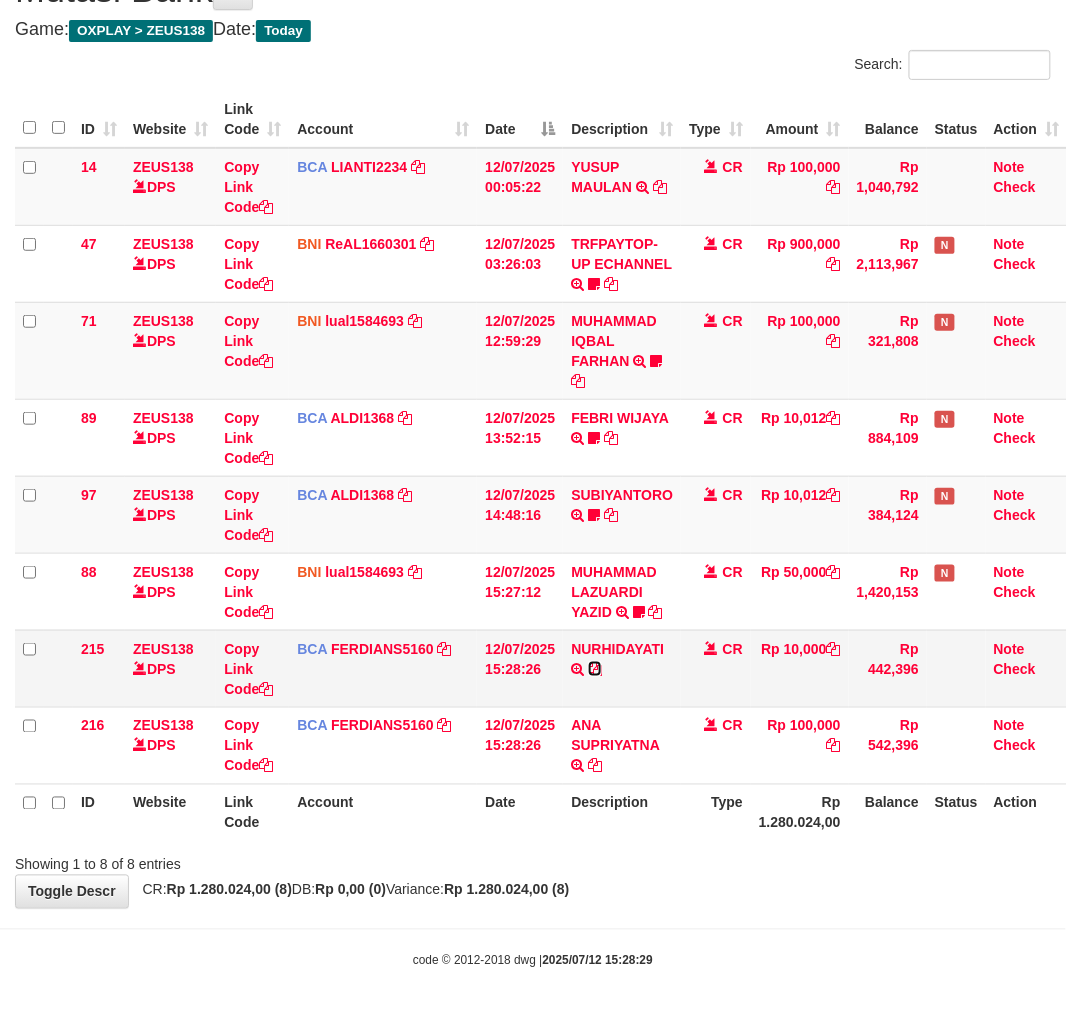 click at bounding box center [595, 669] 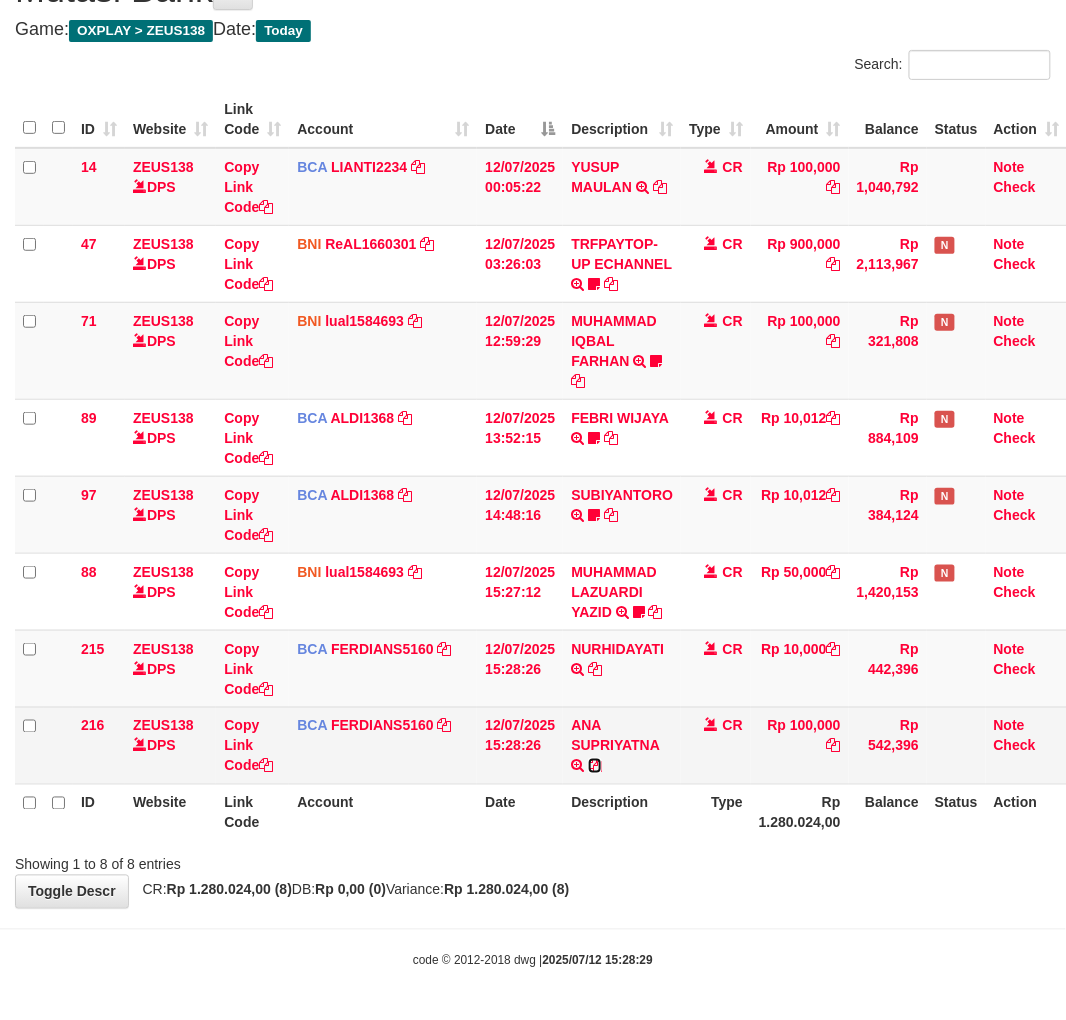 click at bounding box center (595, 766) 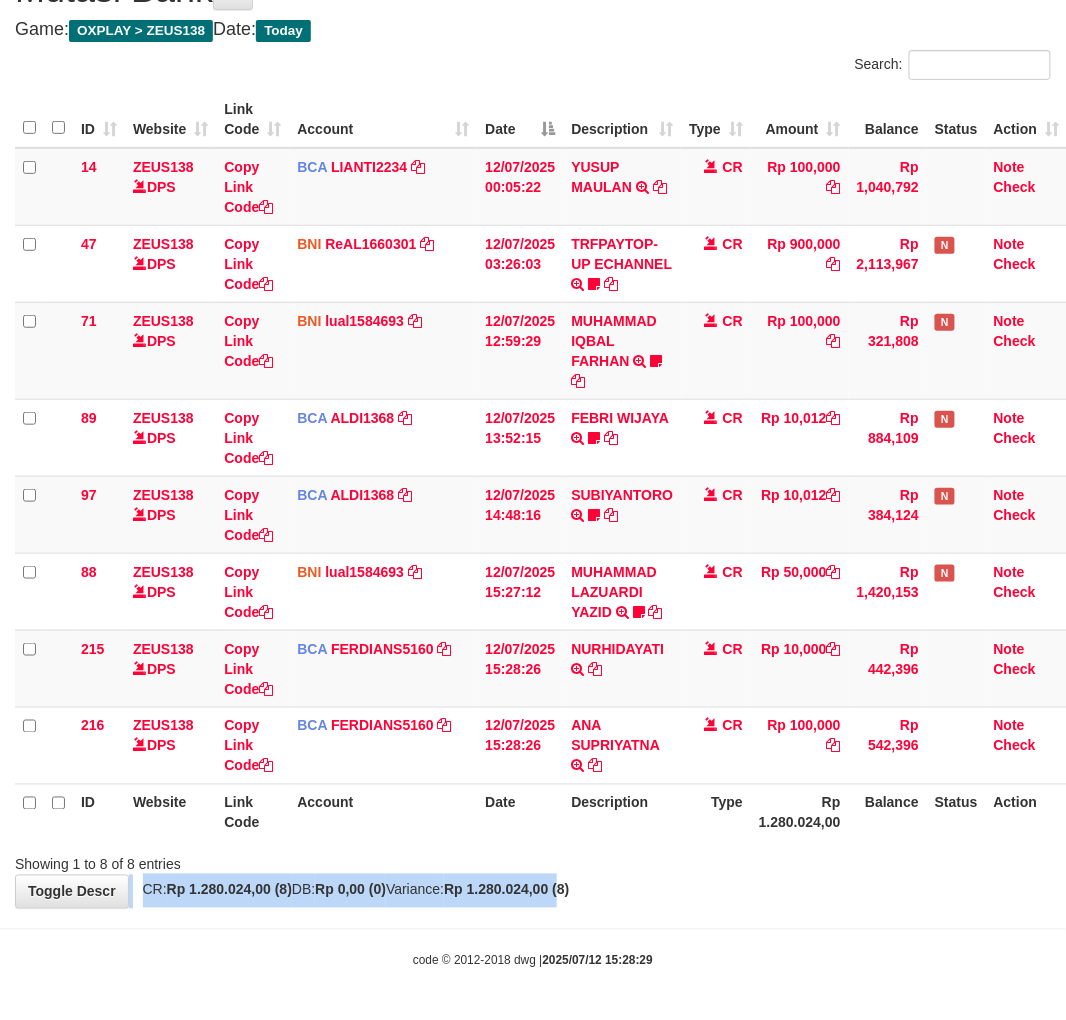 drag, startPoint x: 613, startPoint y: 870, endPoint x: 601, endPoint y: 881, distance: 16.27882 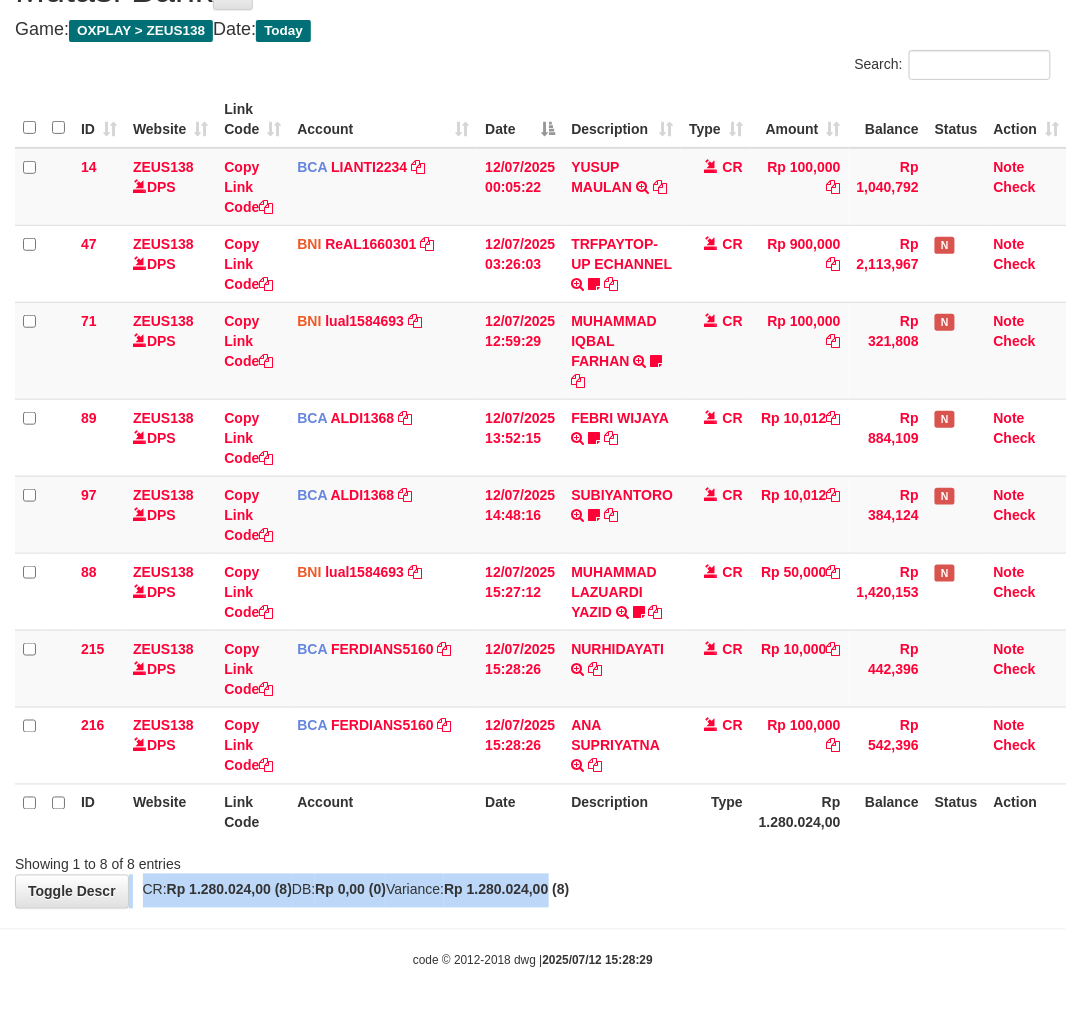 click on "**********" at bounding box center [533, 429] 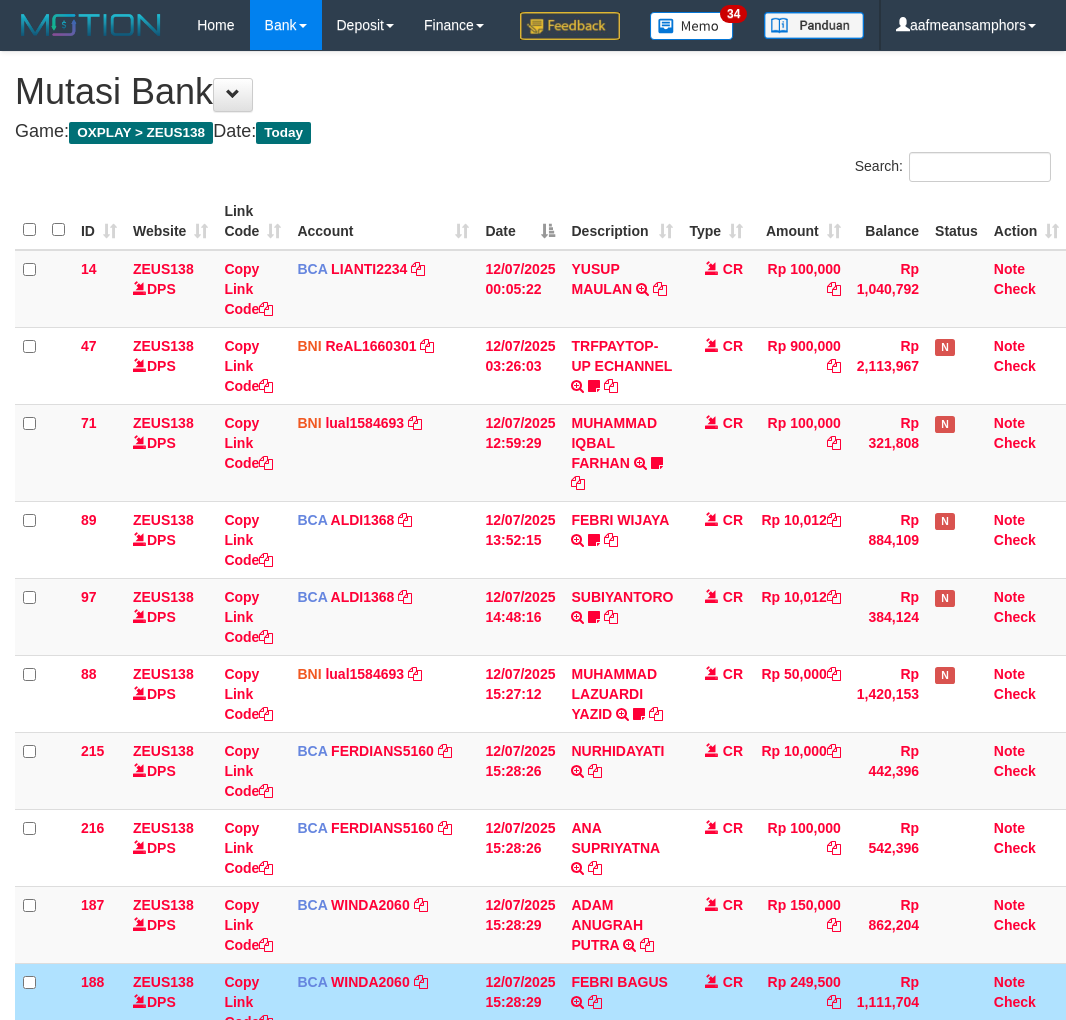 scroll, scrollTop: 151, scrollLeft: 0, axis: vertical 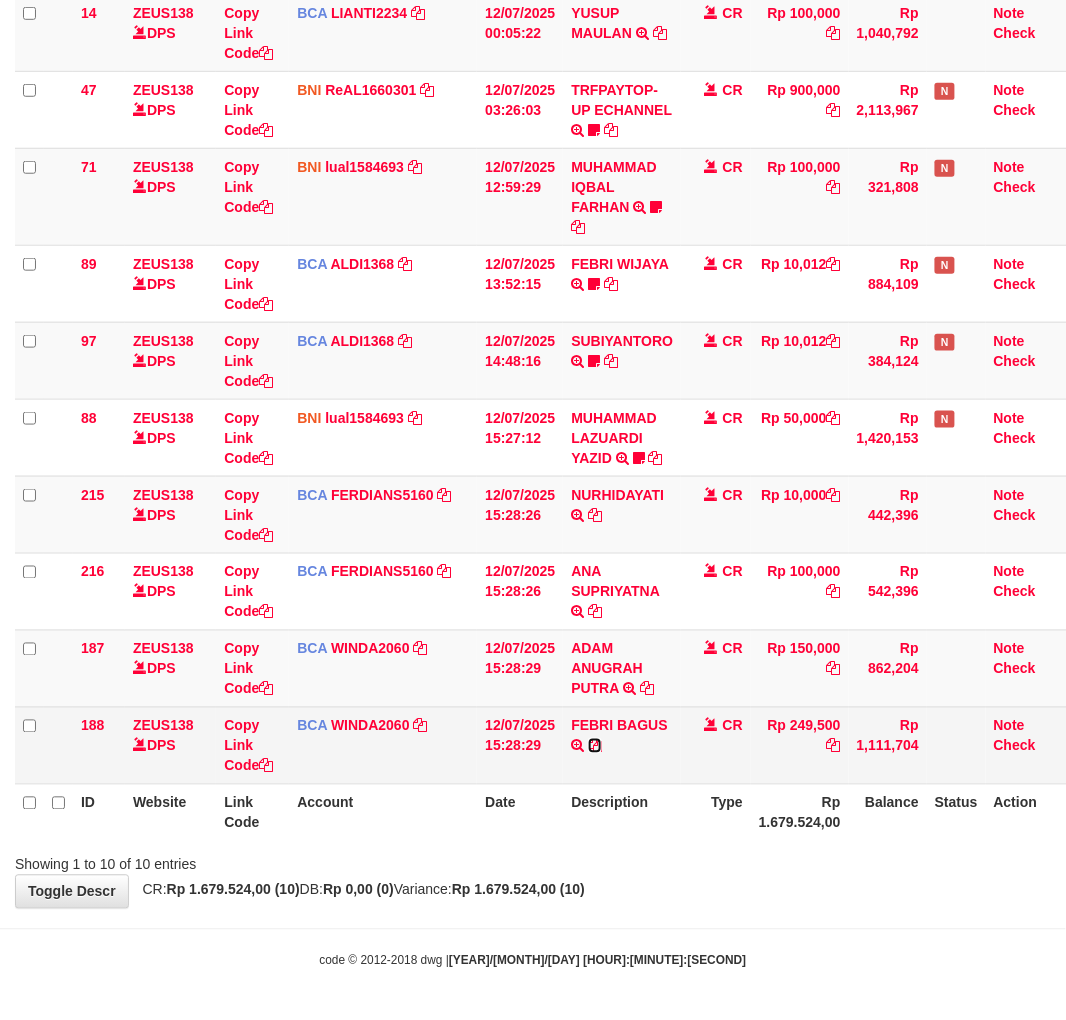 click at bounding box center [595, 746] 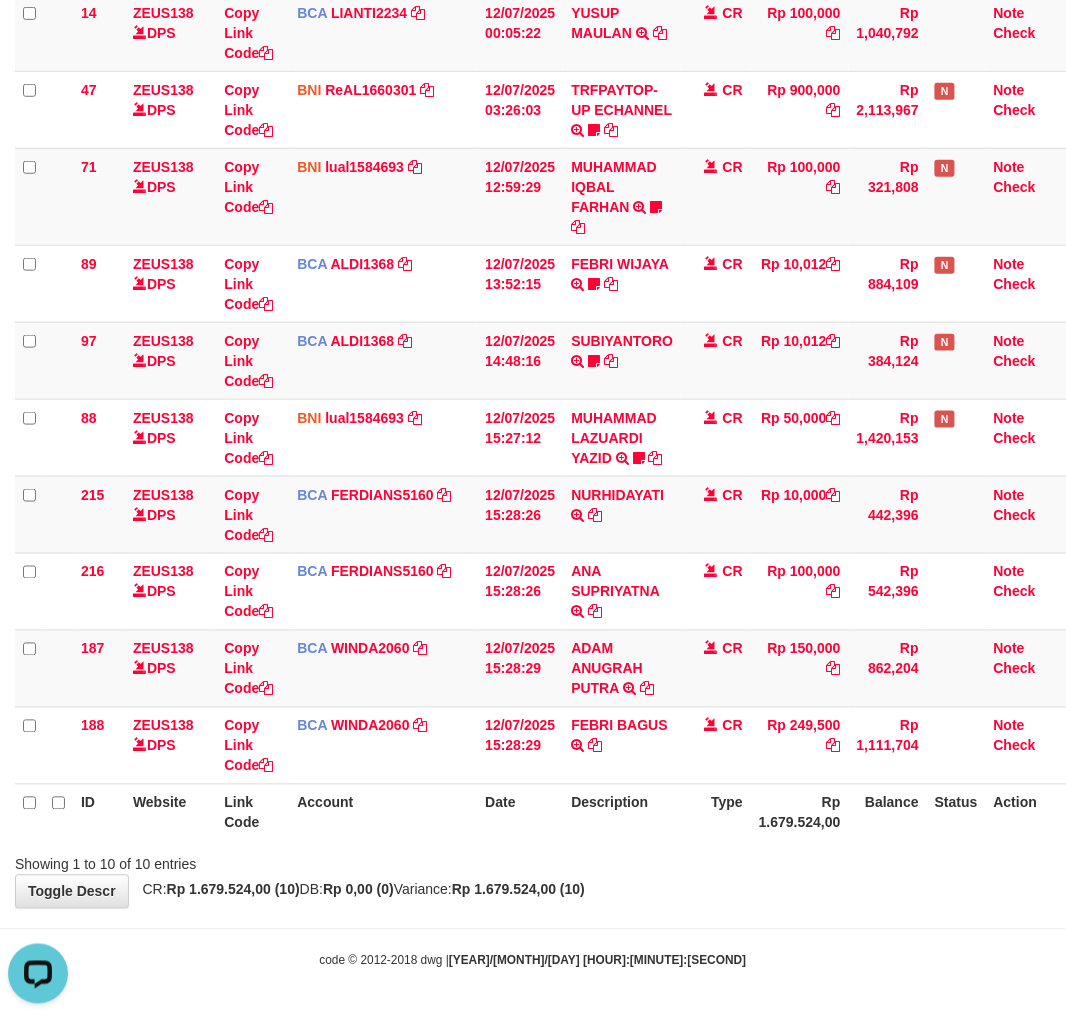 scroll, scrollTop: 0, scrollLeft: 0, axis: both 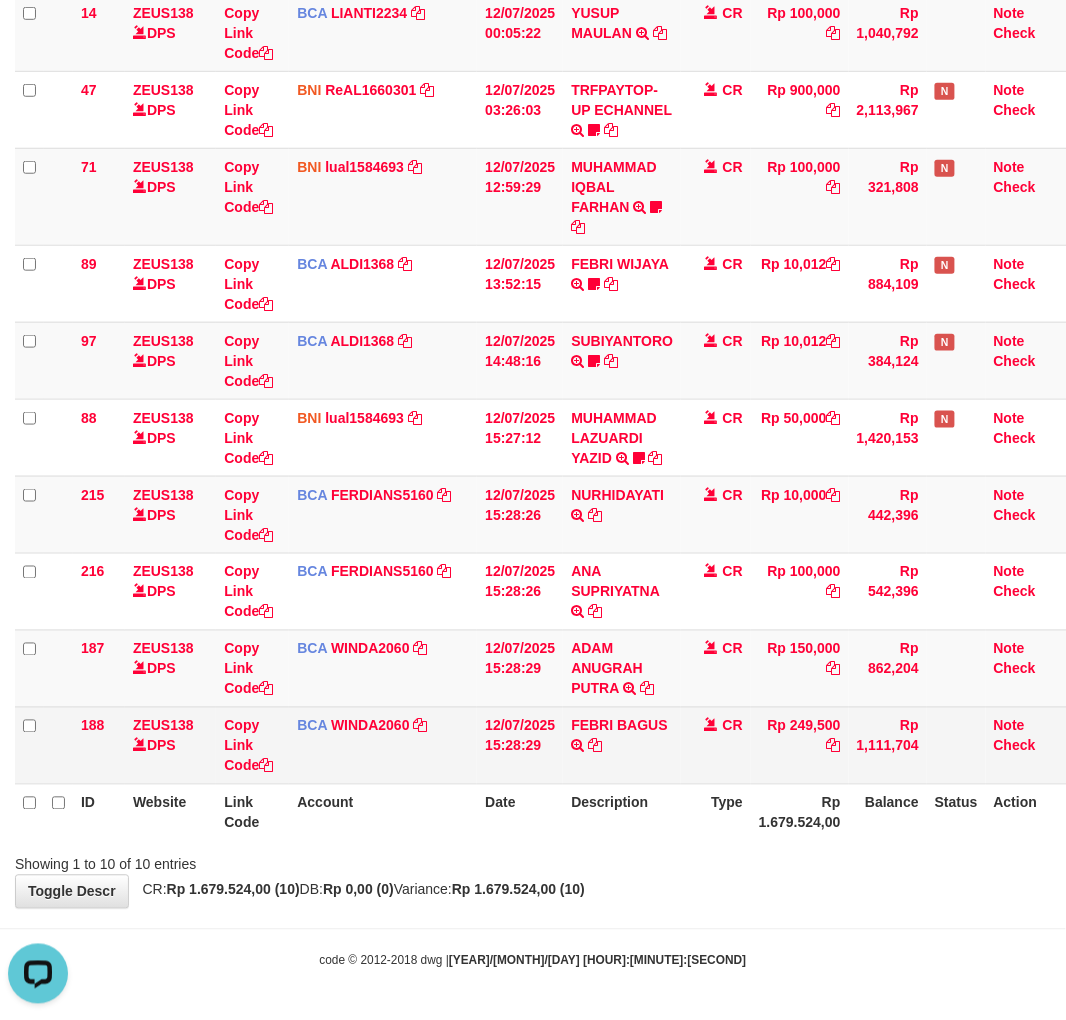drag, startPoint x: 476, startPoint y: 854, endPoint x: 208, endPoint y: 734, distance: 293.63922 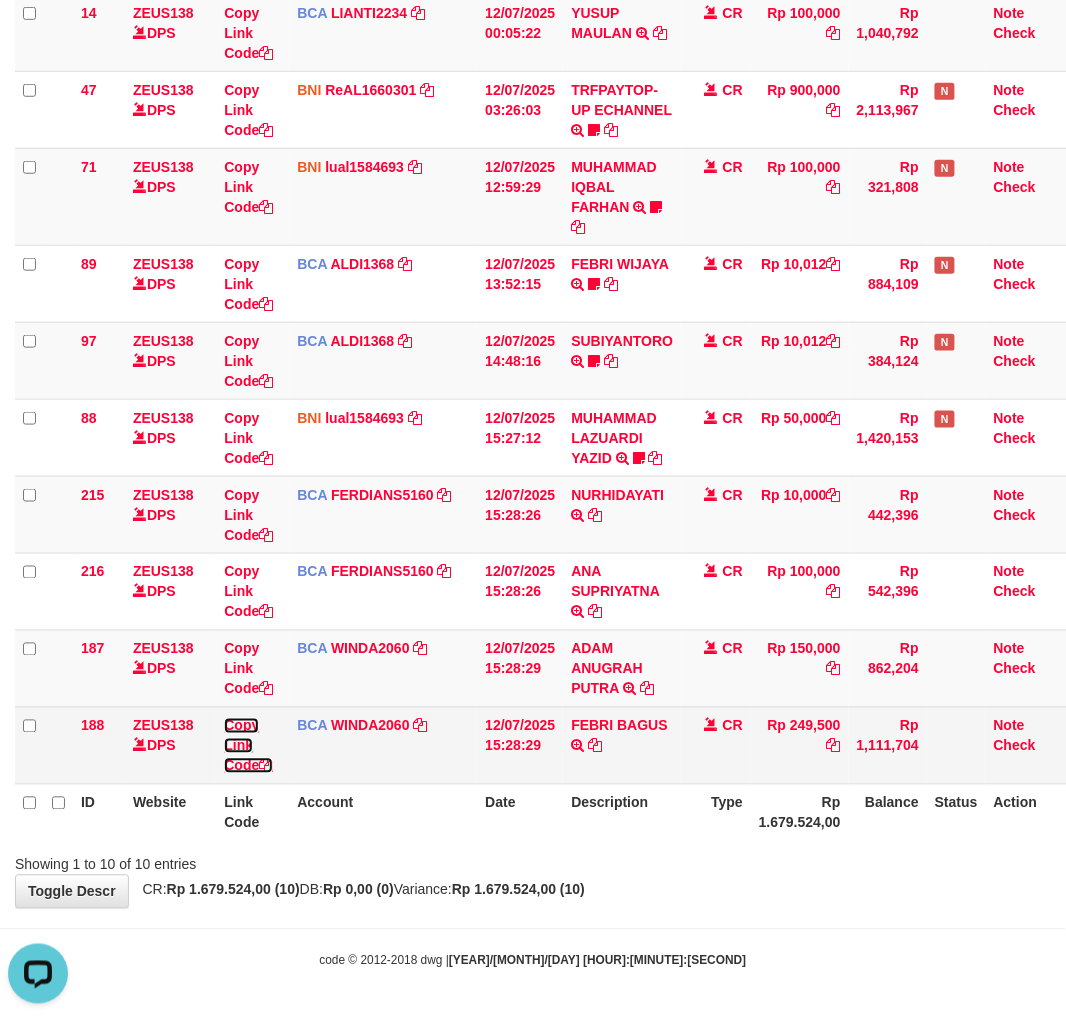 click on "Copy Link Code" at bounding box center (248, 746) 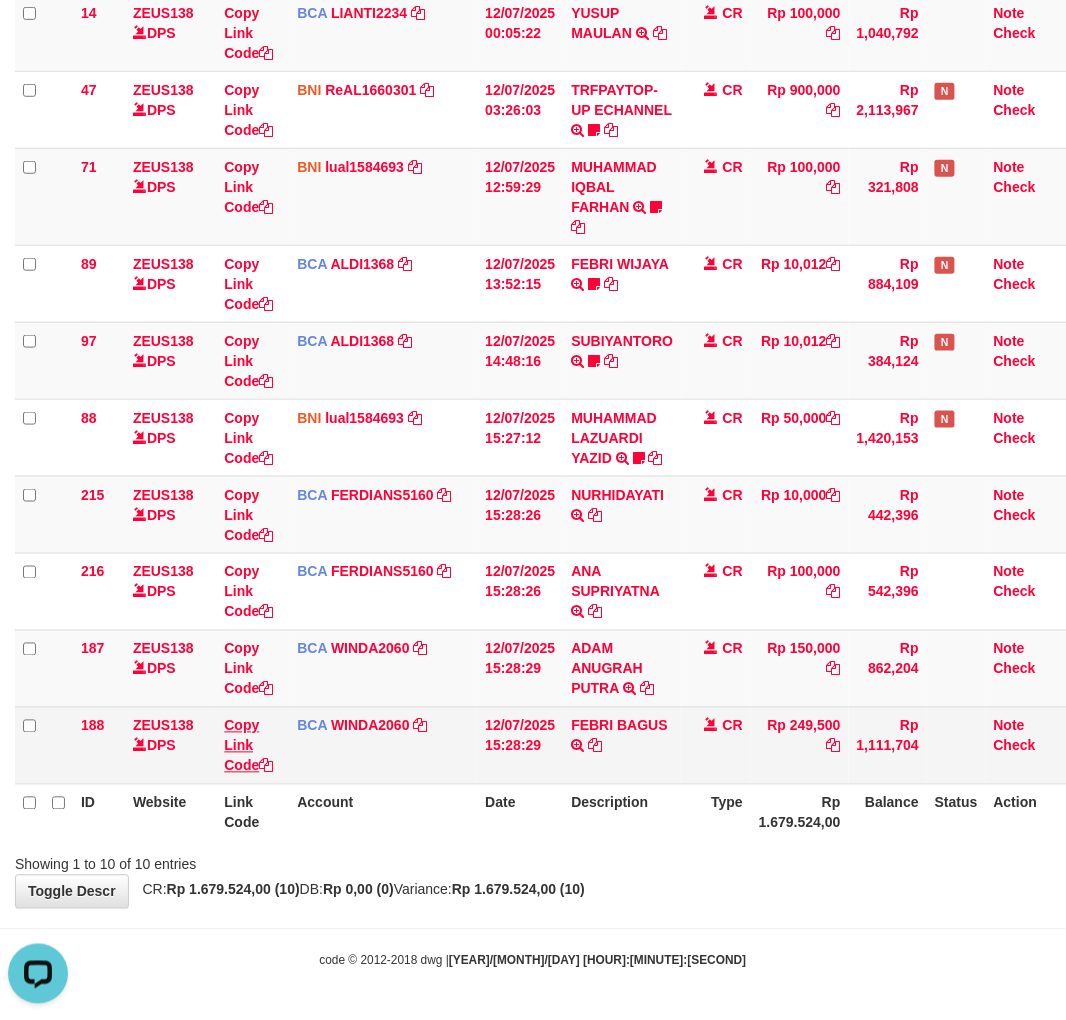 scroll, scrollTop: 297, scrollLeft: 0, axis: vertical 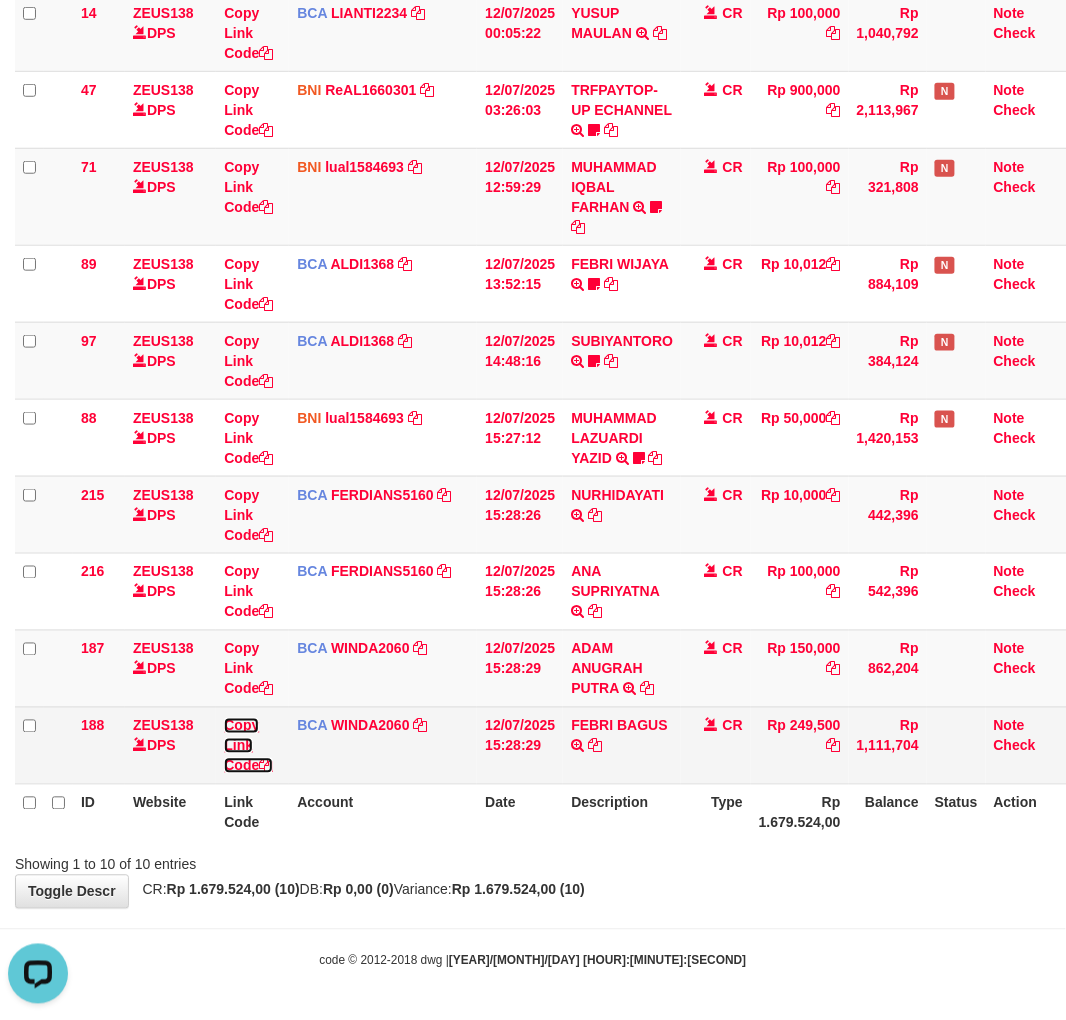 click on "Copy Link Code" at bounding box center (248, 746) 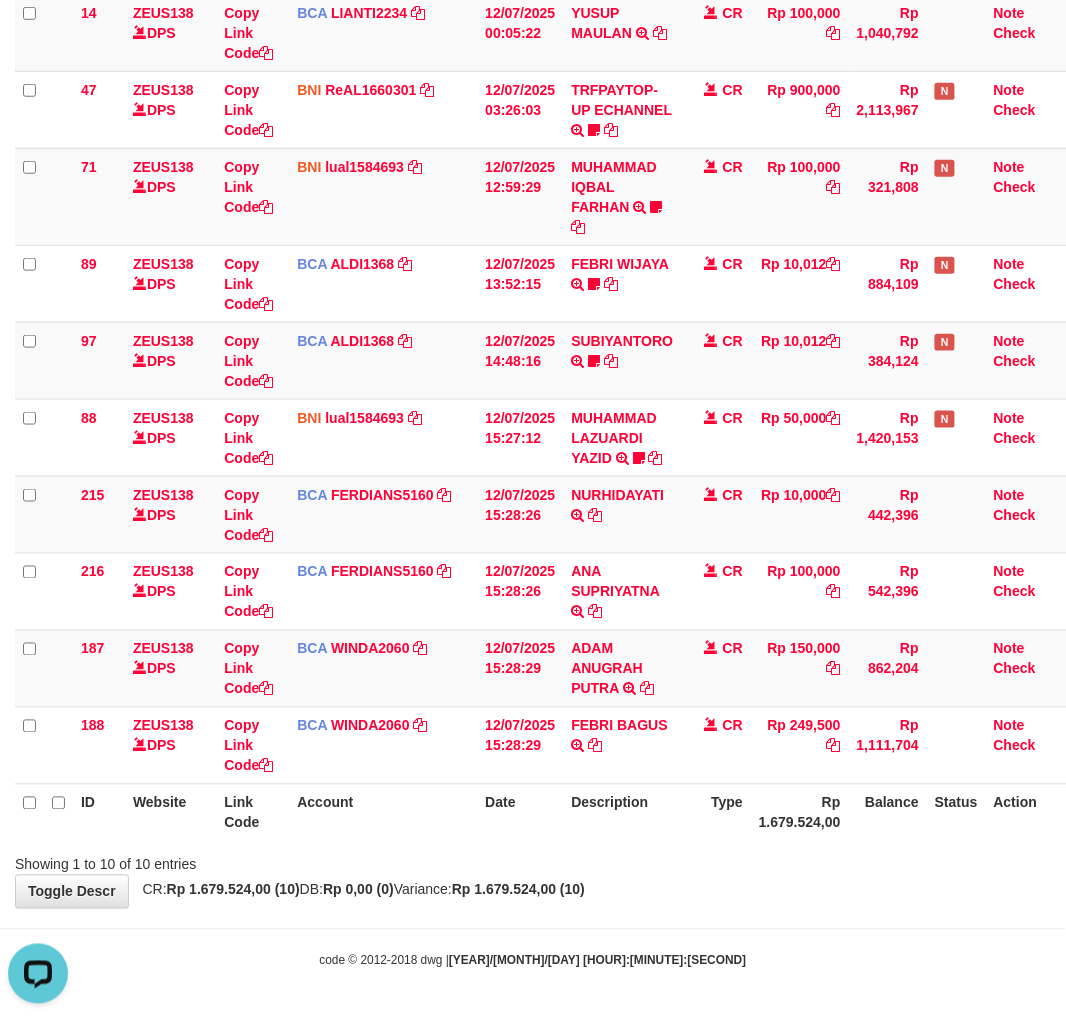 scroll, scrollTop: 297, scrollLeft: 0, axis: vertical 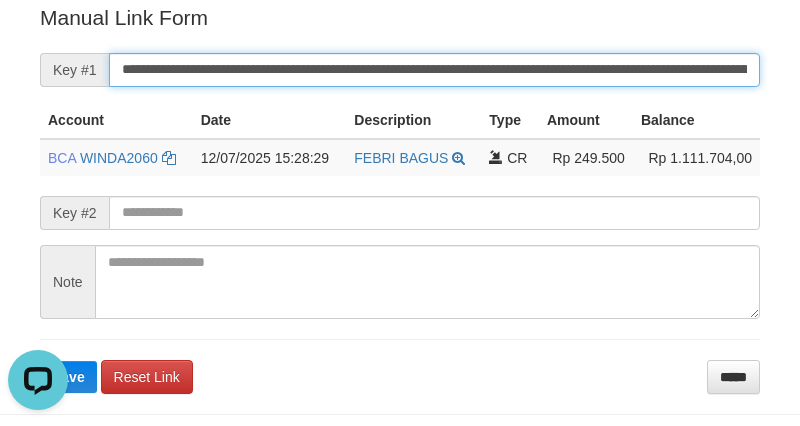 click on "**********" at bounding box center (434, 70) 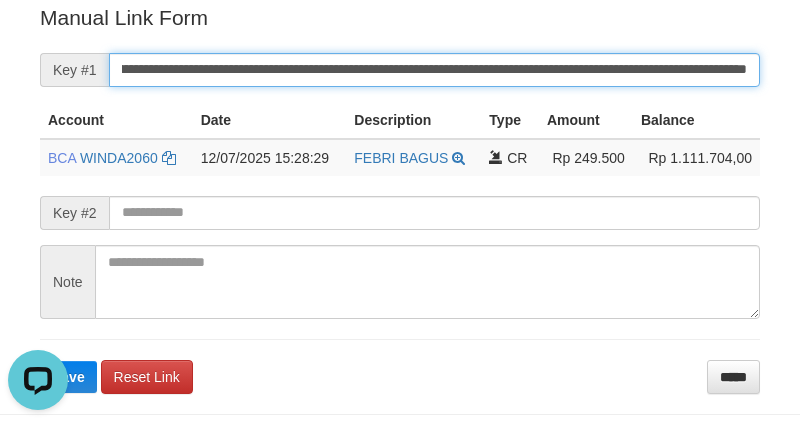 type on "**********" 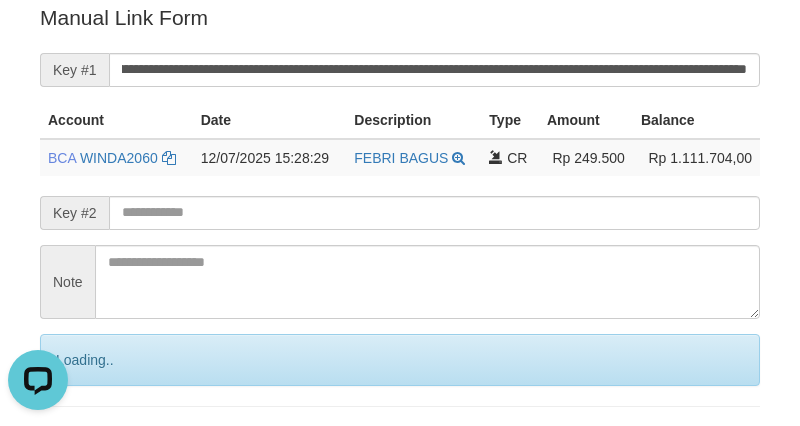 scroll, scrollTop: 0, scrollLeft: 0, axis: both 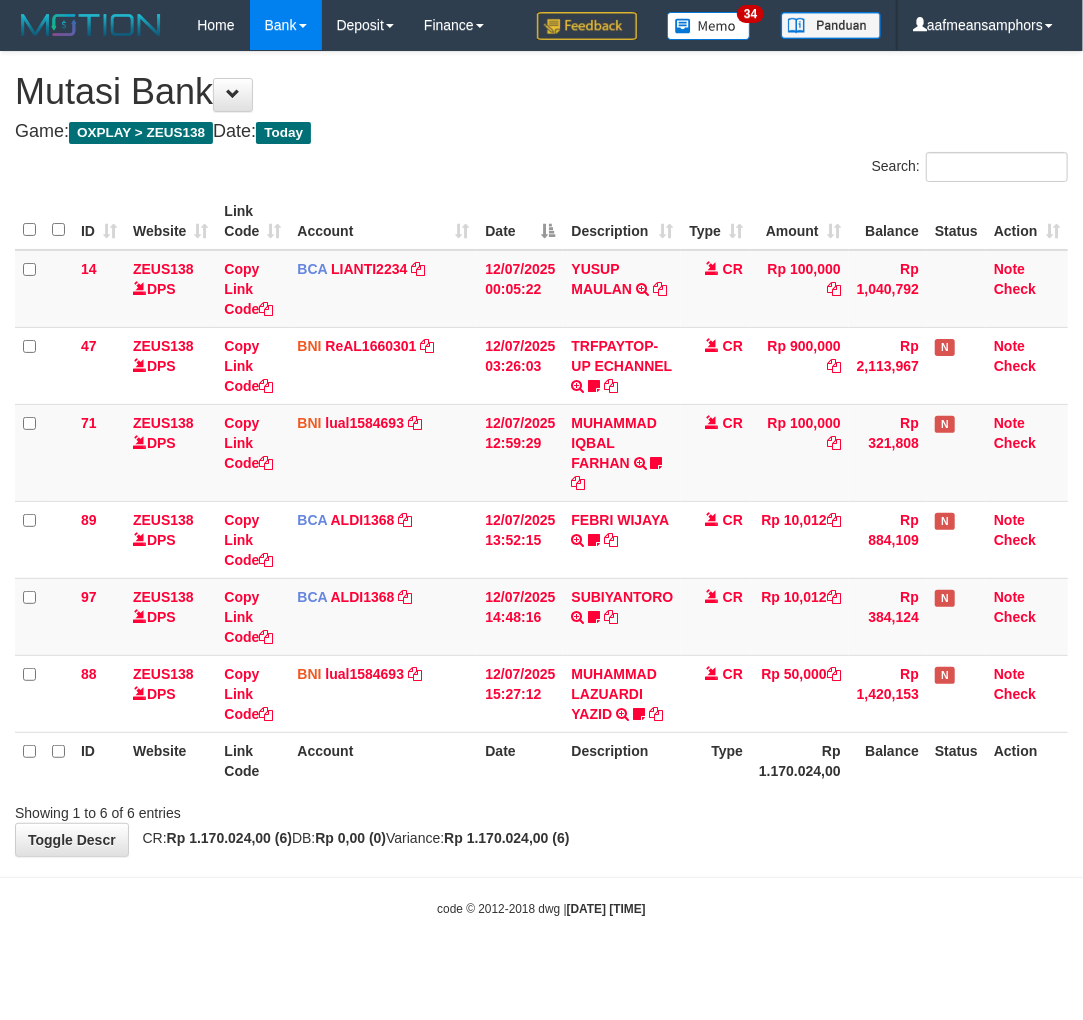 drag, startPoint x: 690, startPoint y: 766, endPoint x: 707, endPoint y: 754, distance: 20.808653 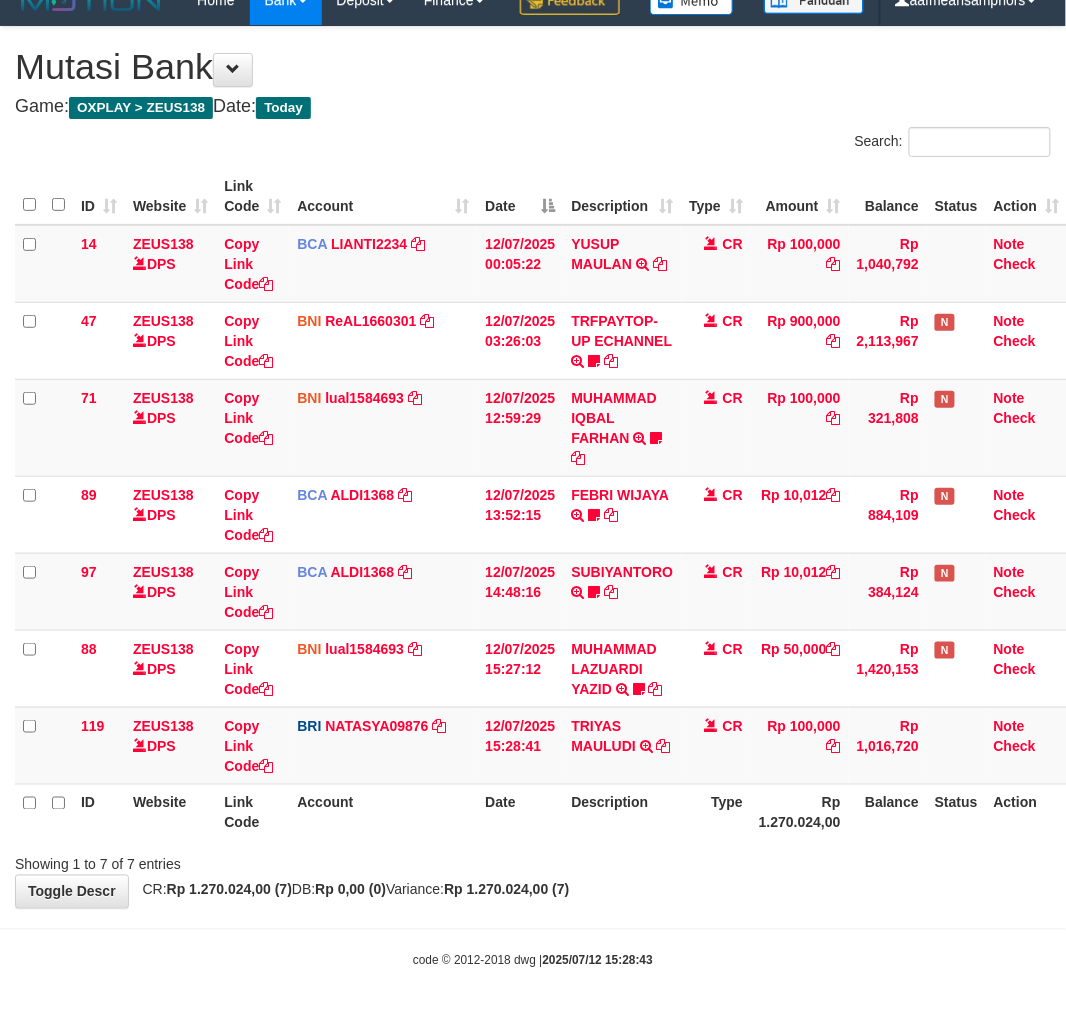 scroll, scrollTop: 74, scrollLeft: 0, axis: vertical 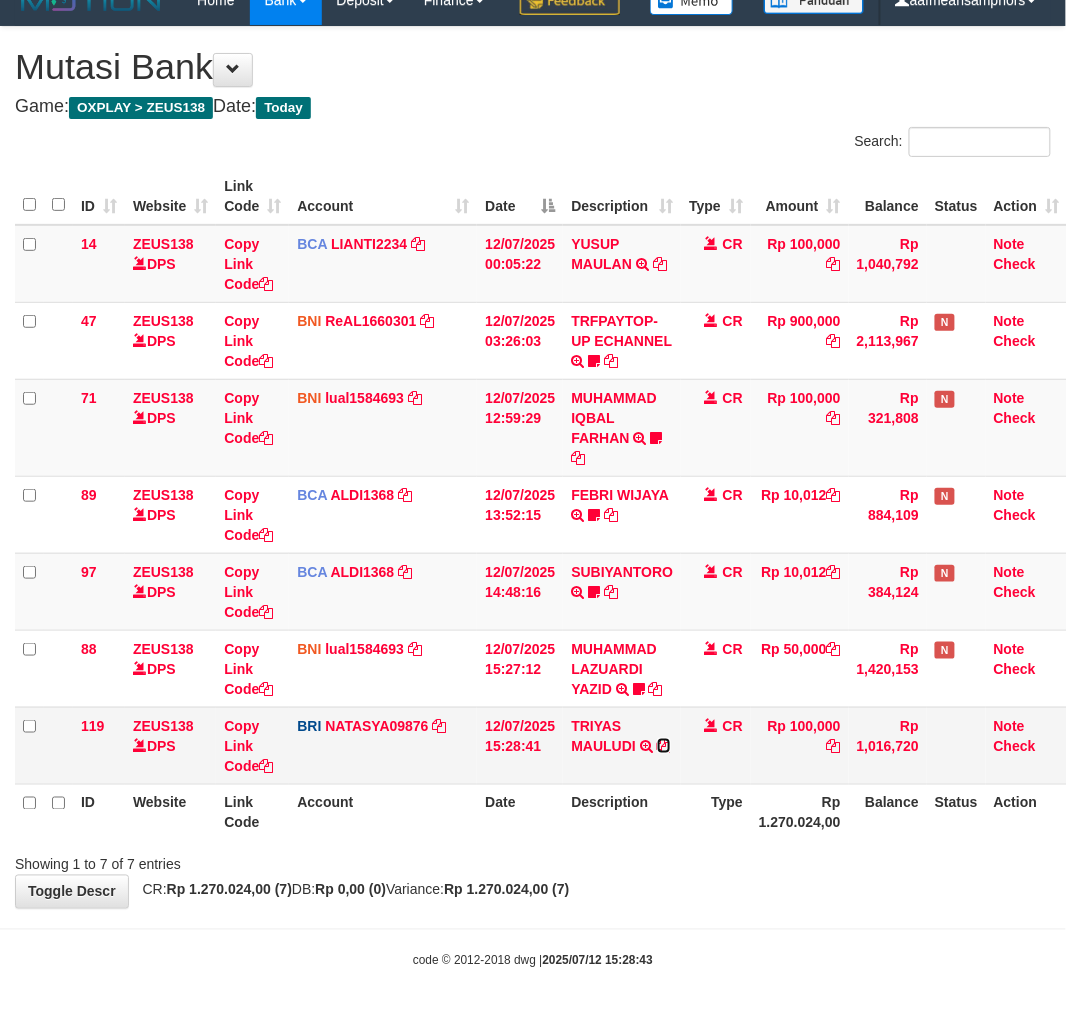 click at bounding box center [664, 746] 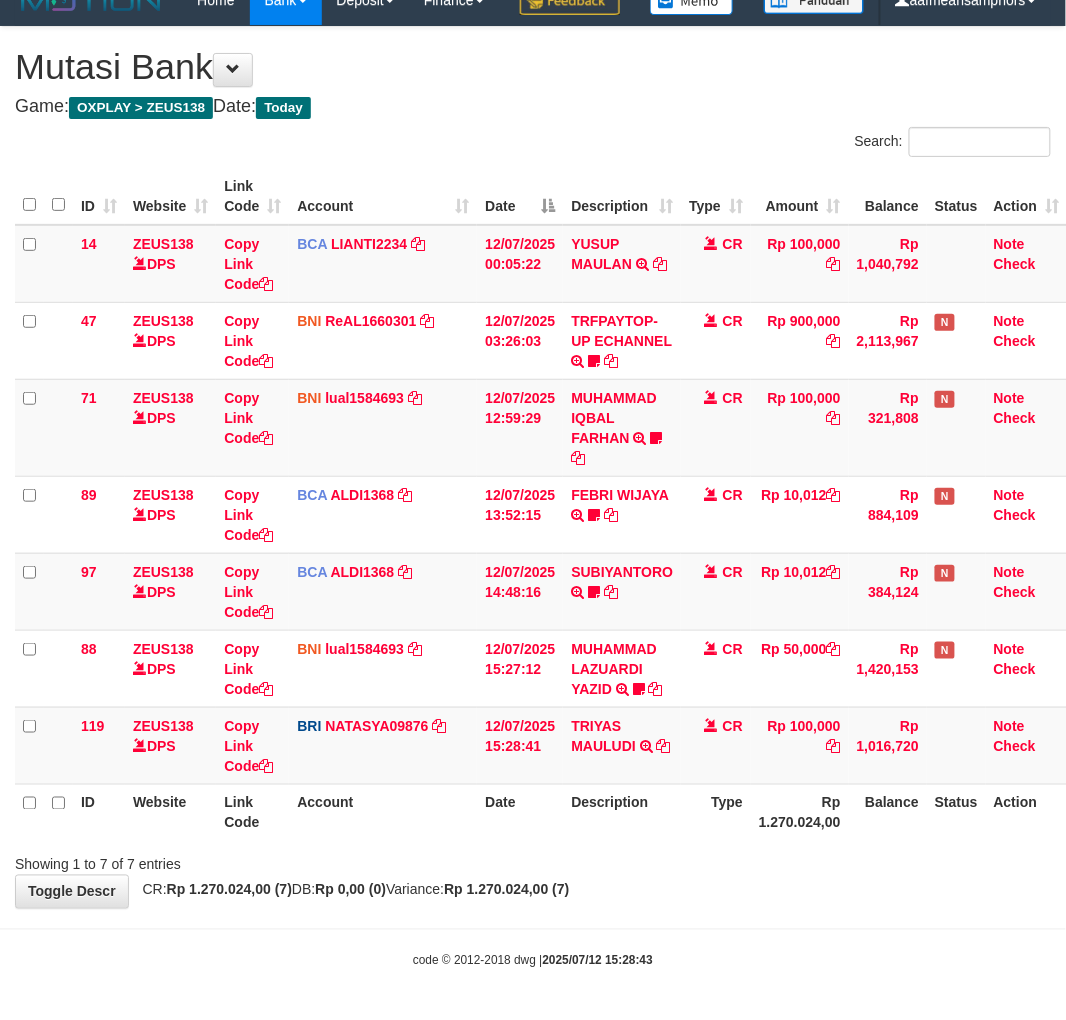 click on "Search:
ID Website Link Code Account Date Description Type Amount Balance Status Action
14
ZEUS138    DPS
Copy Link Code
BCA
LIANTI2234
DPS
YULIANTI
mutasi_20250712_4646 | 14
mutasi_20250712_4646 | 14
12/07/2025 00:05:22
YUSUP MAULAN         TRSF E-BANKING CR 1207/FTSCY/WS95051
100000.002025071262819090 TRFDN-YUSUP MAULANESPAY DEBIT INDONE
CR
Rp 100,000
Rp 1,040,792
Note
Check
47
ZEUS138    DPS
Copy Link Code
BNI
ReAL1660301" at bounding box center (533, 501) 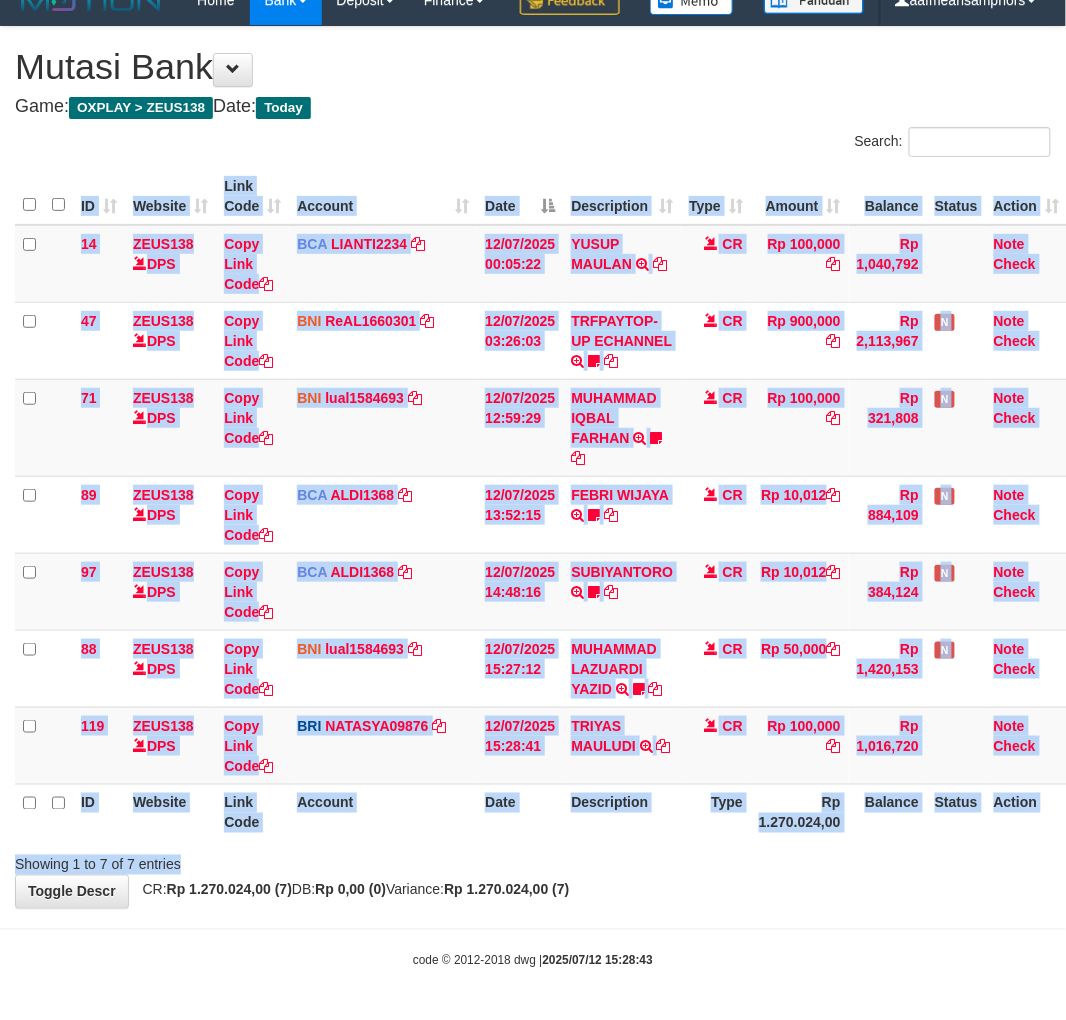 click on "Search:
ID Website Link Code Account Date Description Type Amount Balance Status Action
14
ZEUS138    DPS
Copy Link Code
BCA
LIANTI2234
DPS
YULIANTI
mutasi_20250712_4646 | 14
mutasi_20250712_4646 | 14
12/07/2025 00:05:22
YUSUP MAULAN         TRSF E-BANKING CR 1207/FTSCY/WS95051
100000.002025071262819090 TRFDN-YUSUP MAULANESPAY DEBIT INDONE
CR
Rp 100,000
Rp 1,040,792
Note
Check
47
ZEUS138    DPS
Copy Link Code
BNI
ReAL1660301" at bounding box center (533, 501) 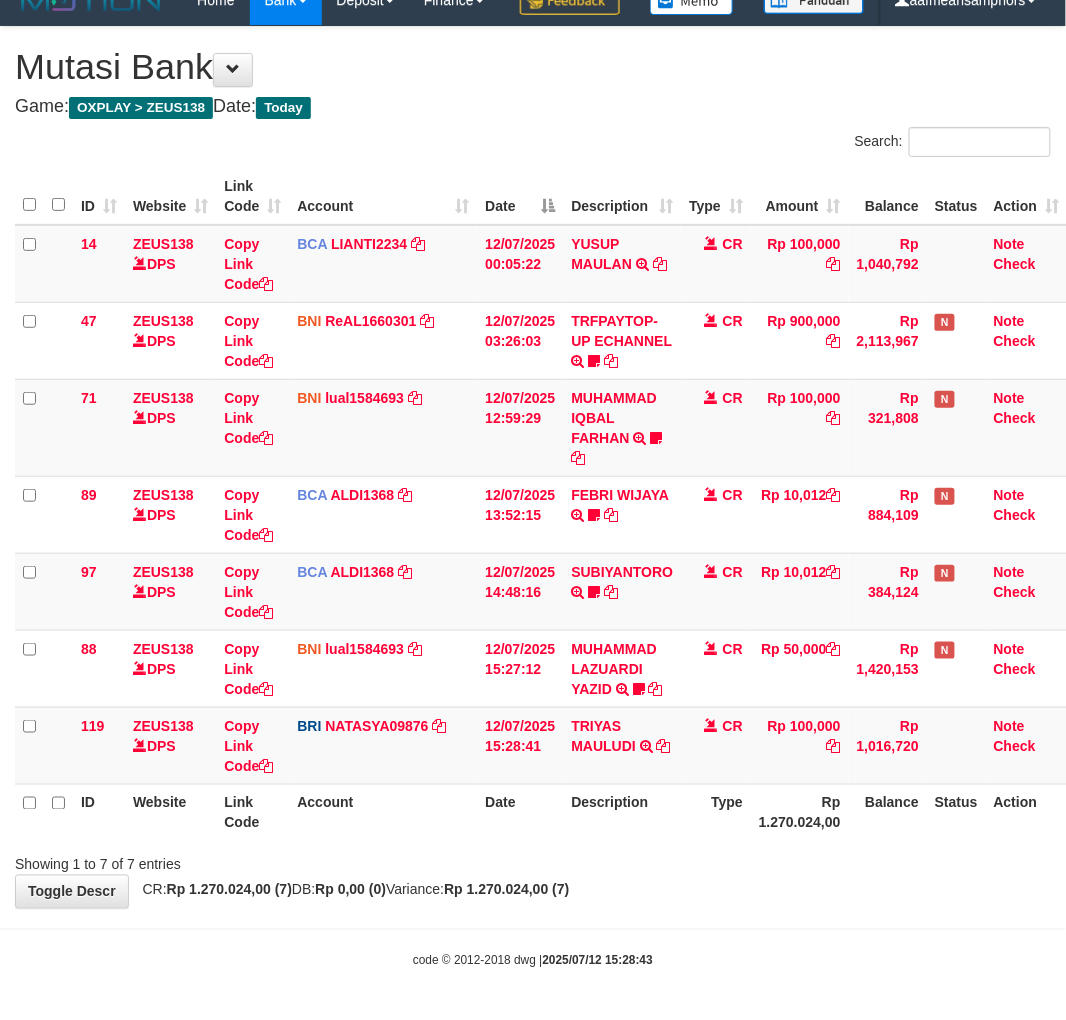 click on "Showing 1 to 7 of 7 entries" at bounding box center [533, 861] 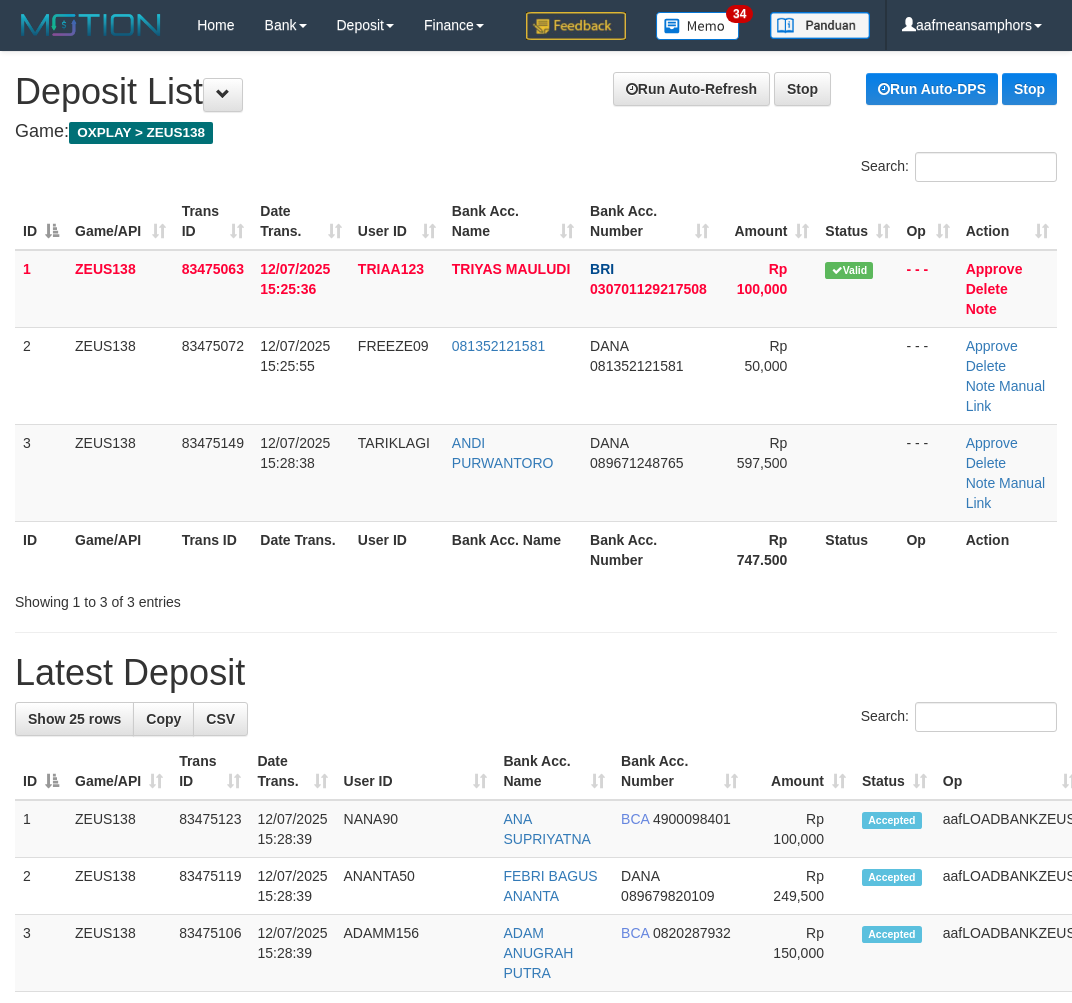 scroll, scrollTop: 0, scrollLeft: 0, axis: both 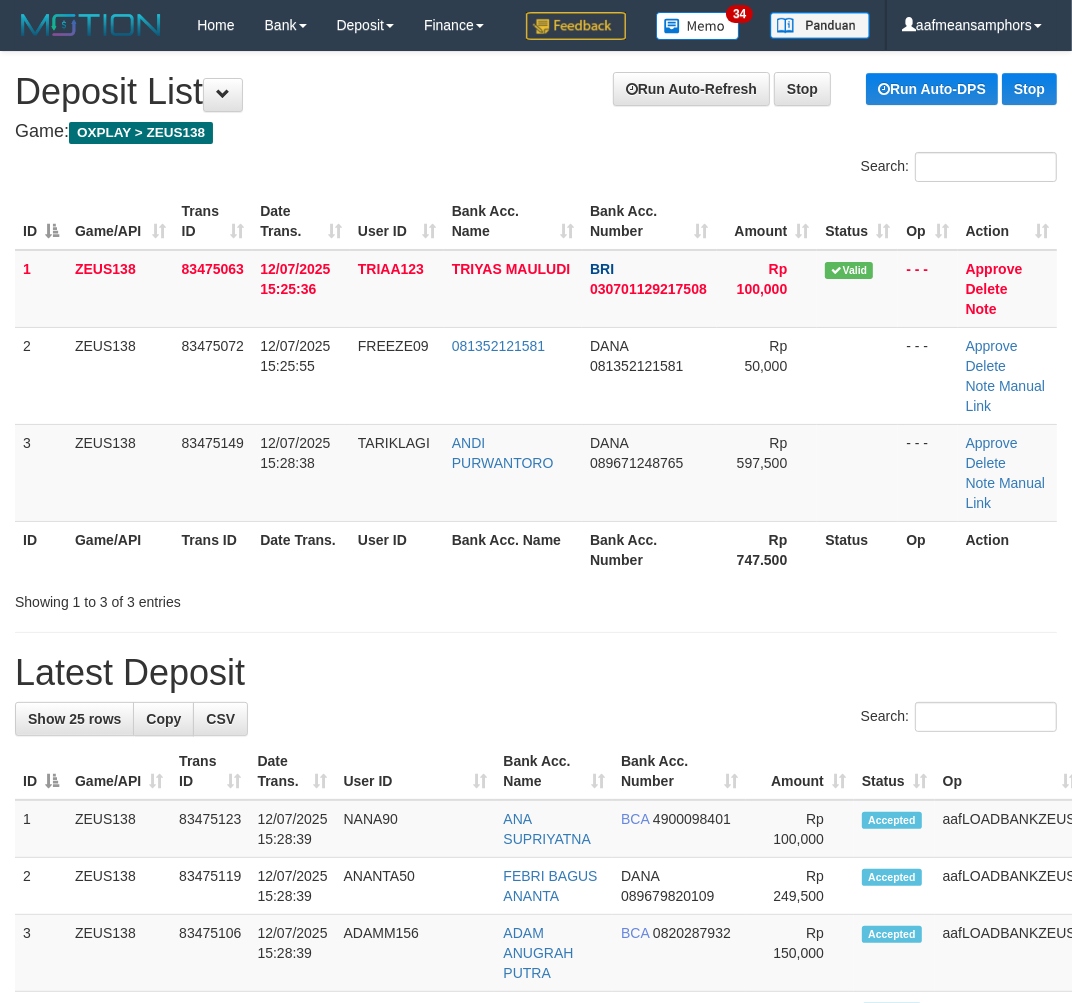 click on "Search:" at bounding box center [536, 719] 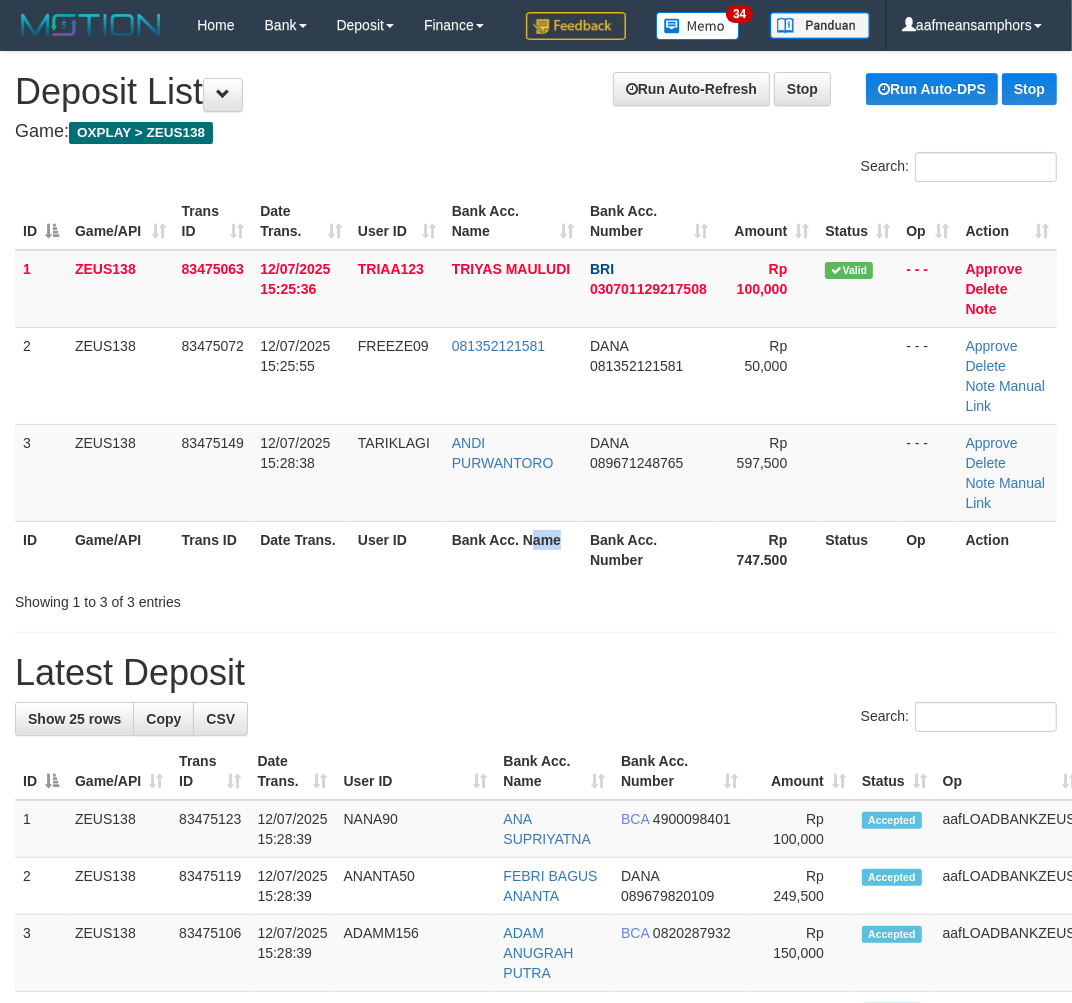 click on "Bank Acc. Name" at bounding box center (513, 549) 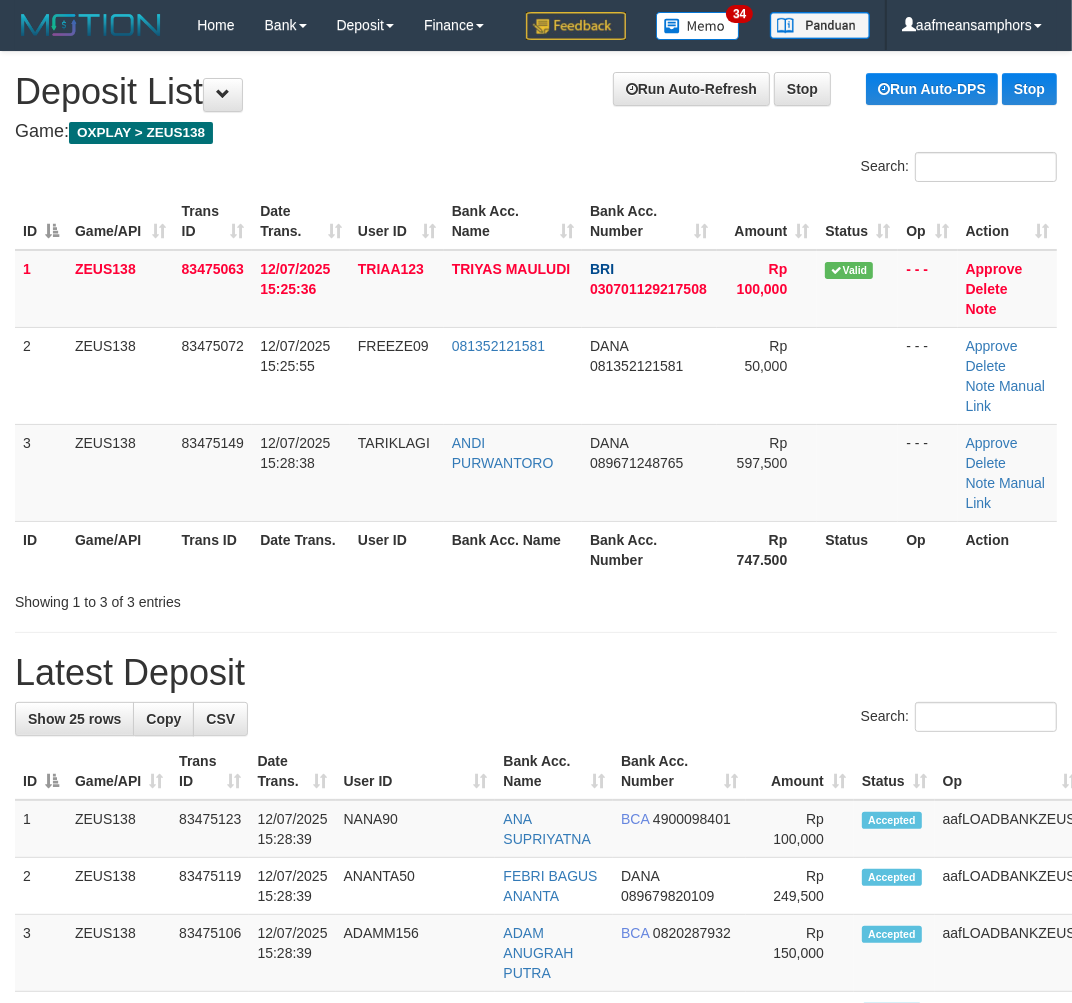 click on "Showing 1 to 3 of 3 entries" at bounding box center (536, 598) 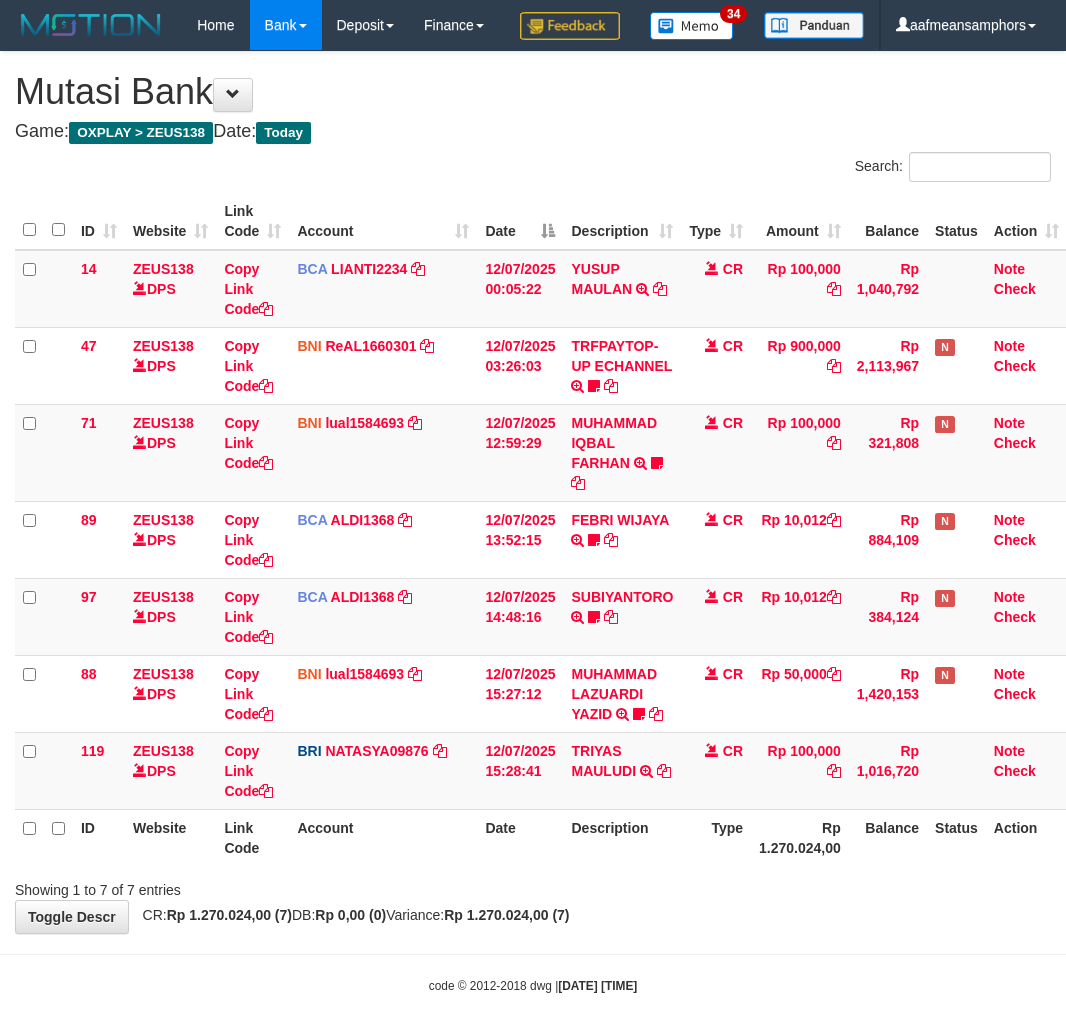 scroll, scrollTop: 74, scrollLeft: 0, axis: vertical 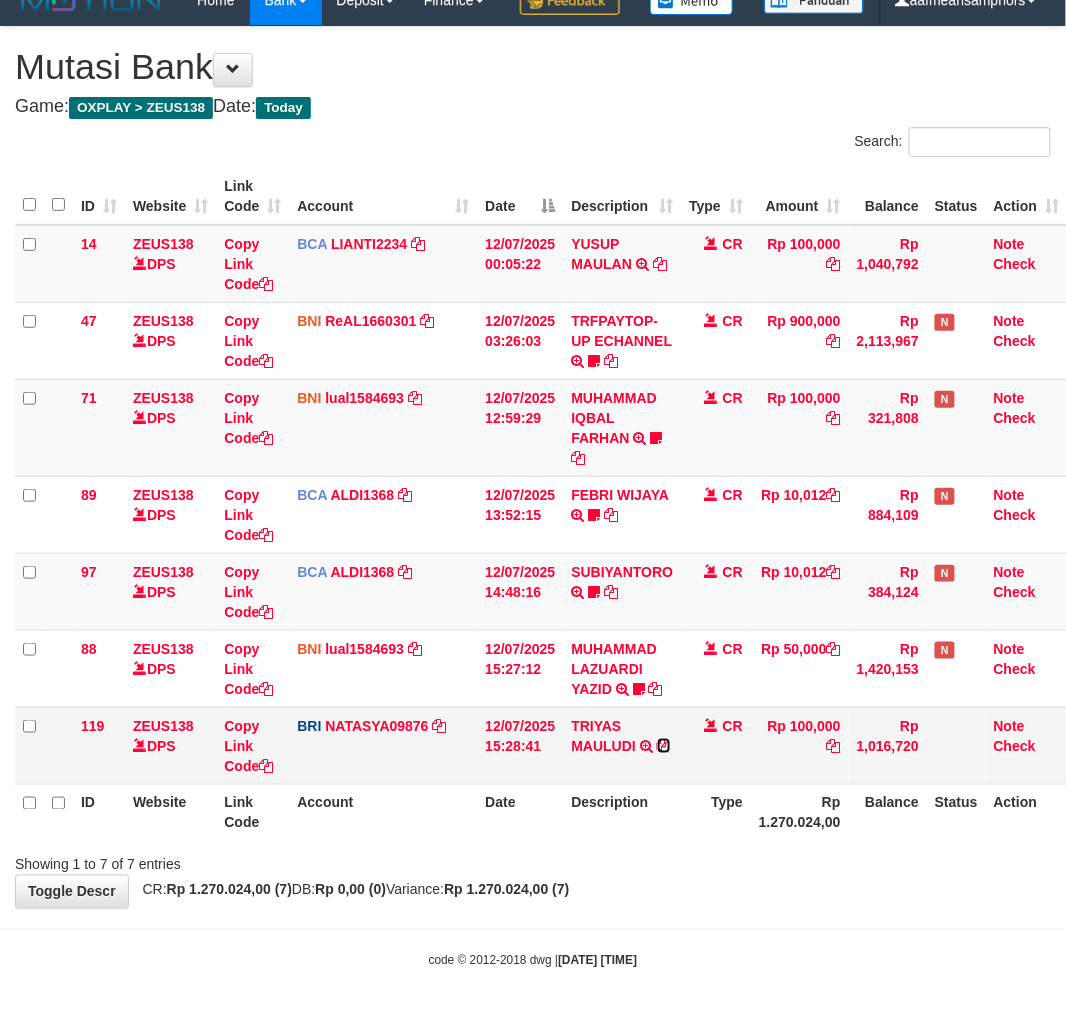 drag, startPoint x: 667, startPoint y: 743, endPoint x: 704, endPoint y: 735, distance: 37.85499 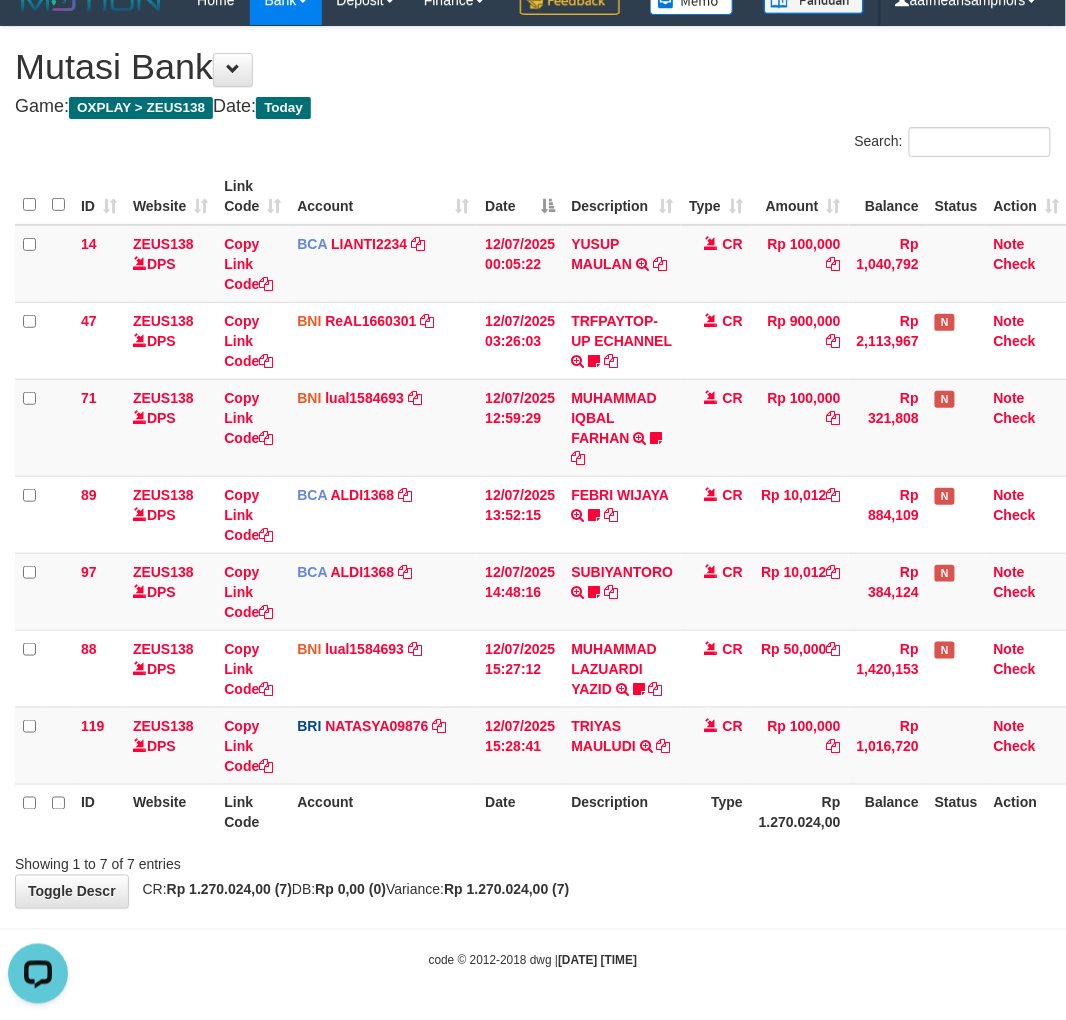 scroll, scrollTop: 0, scrollLeft: 0, axis: both 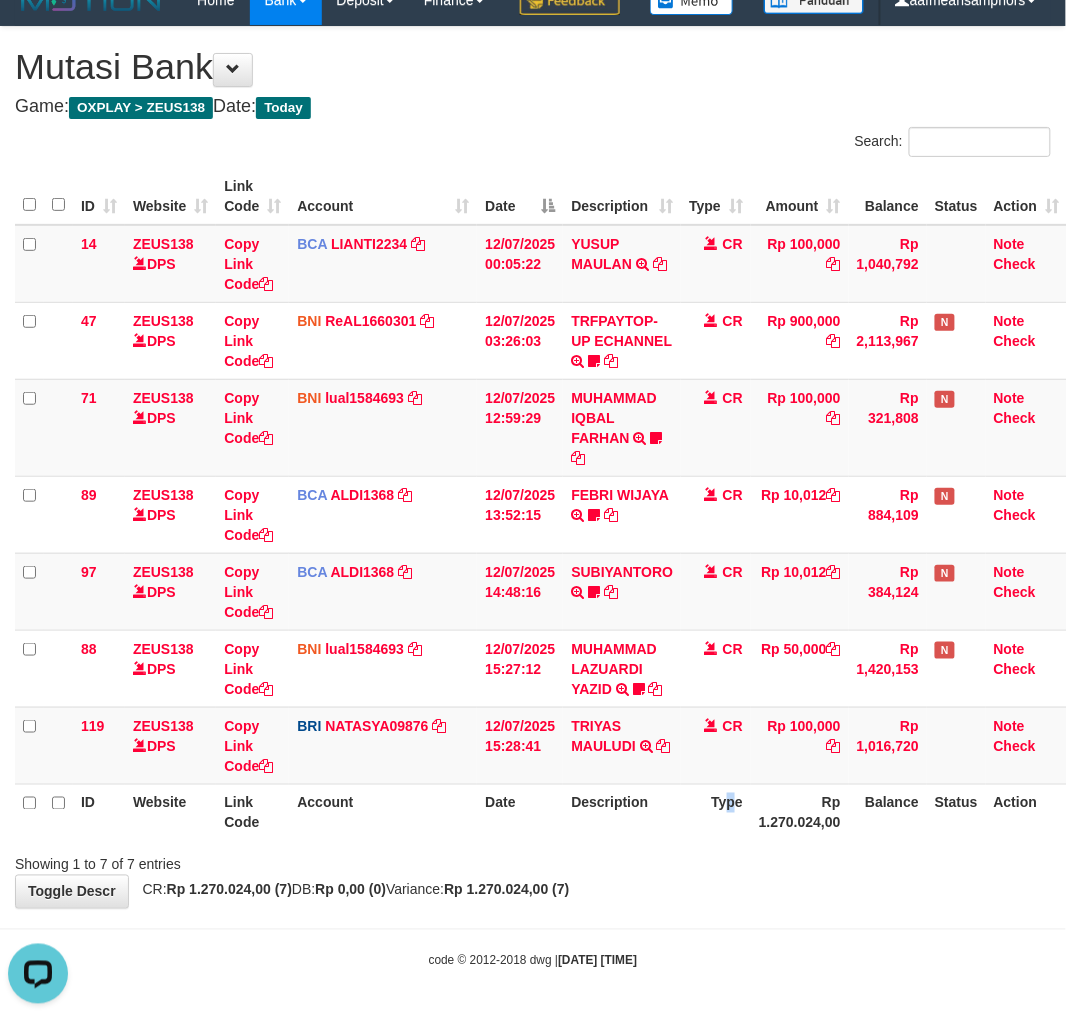 click on "Type" at bounding box center [716, 812] 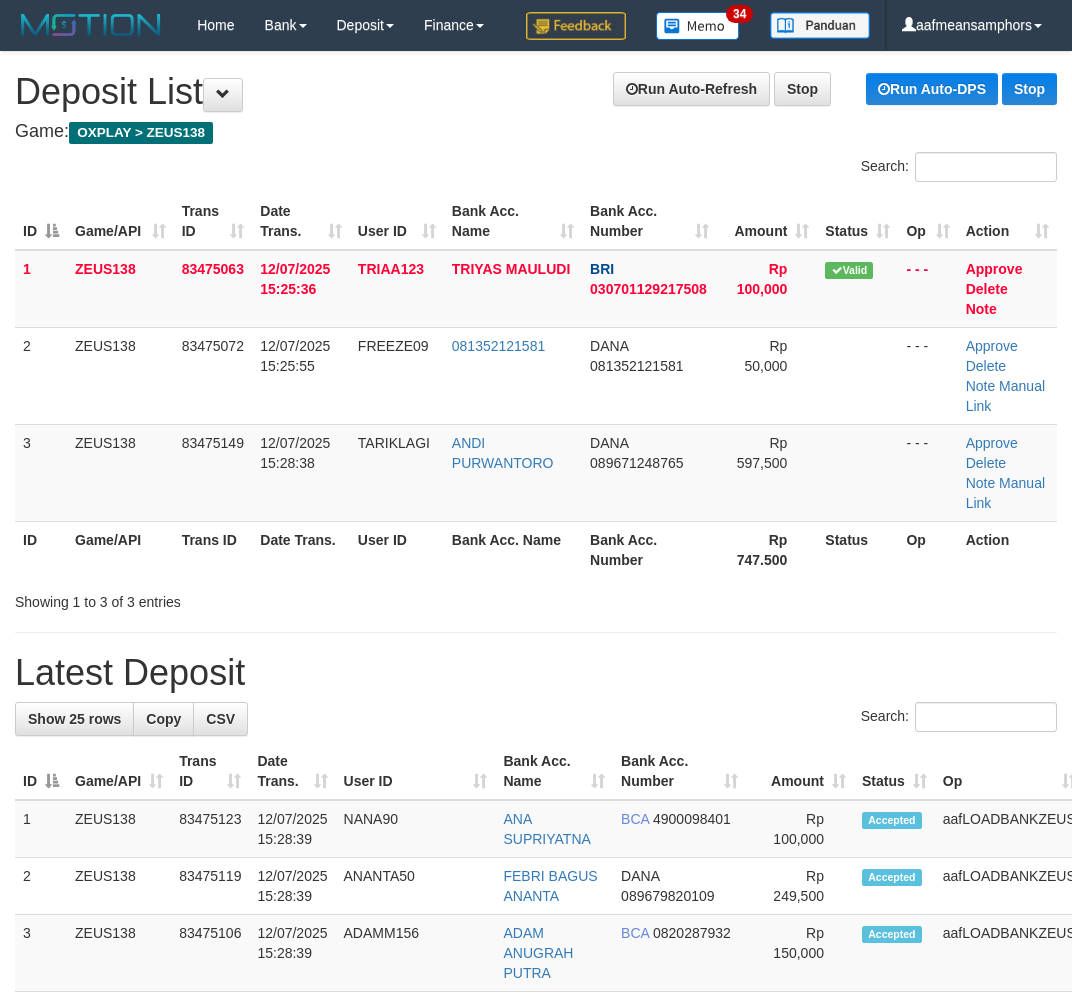 scroll, scrollTop: 0, scrollLeft: 0, axis: both 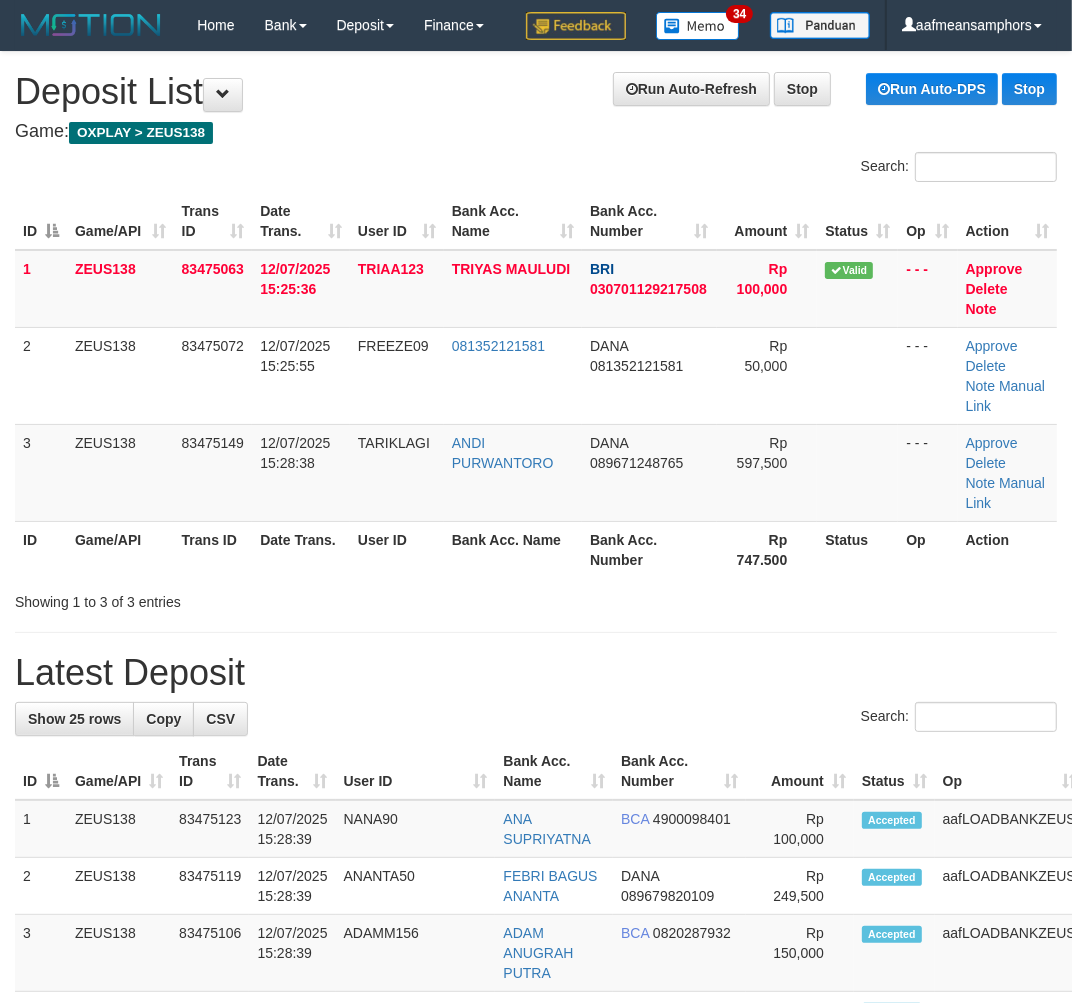 click on "**********" at bounding box center (536, 1235) 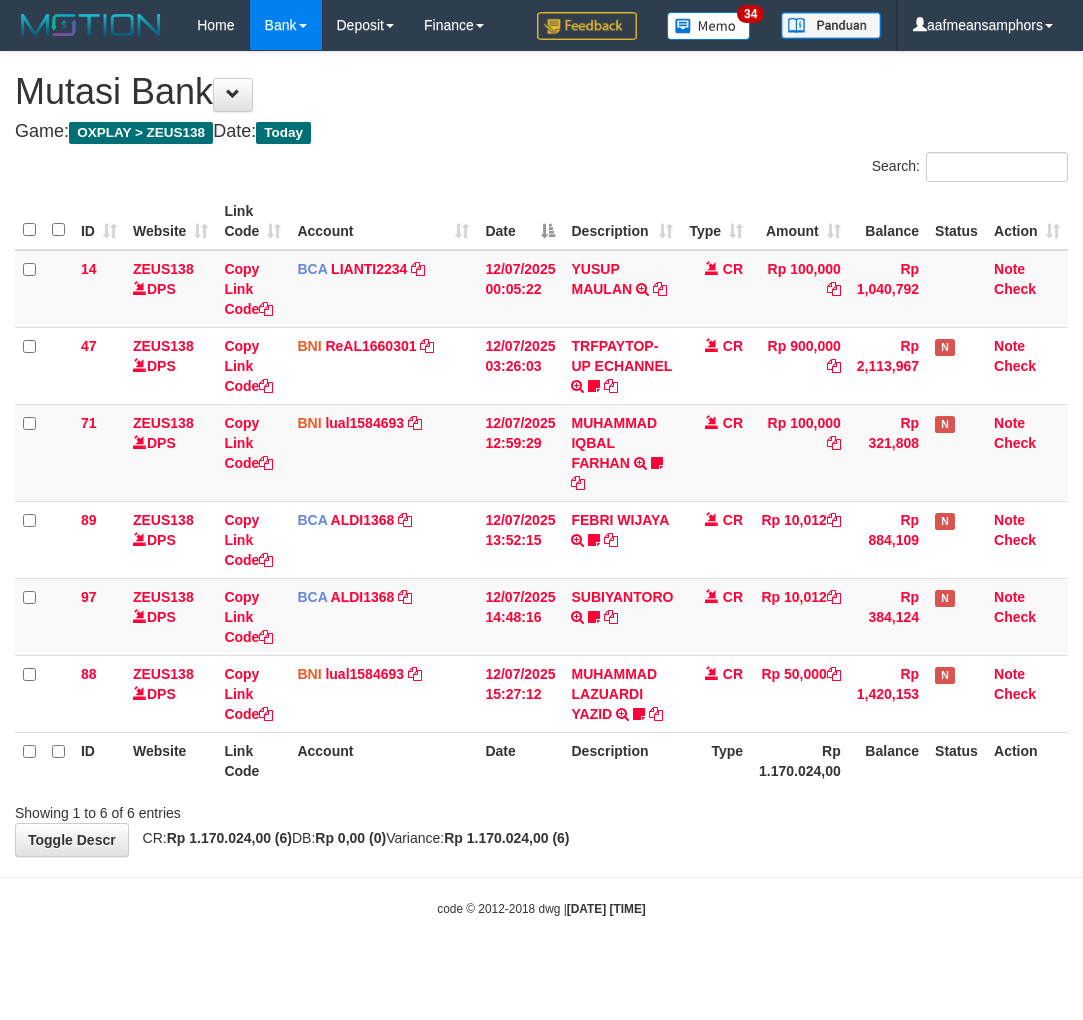 scroll, scrollTop: 0, scrollLeft: 0, axis: both 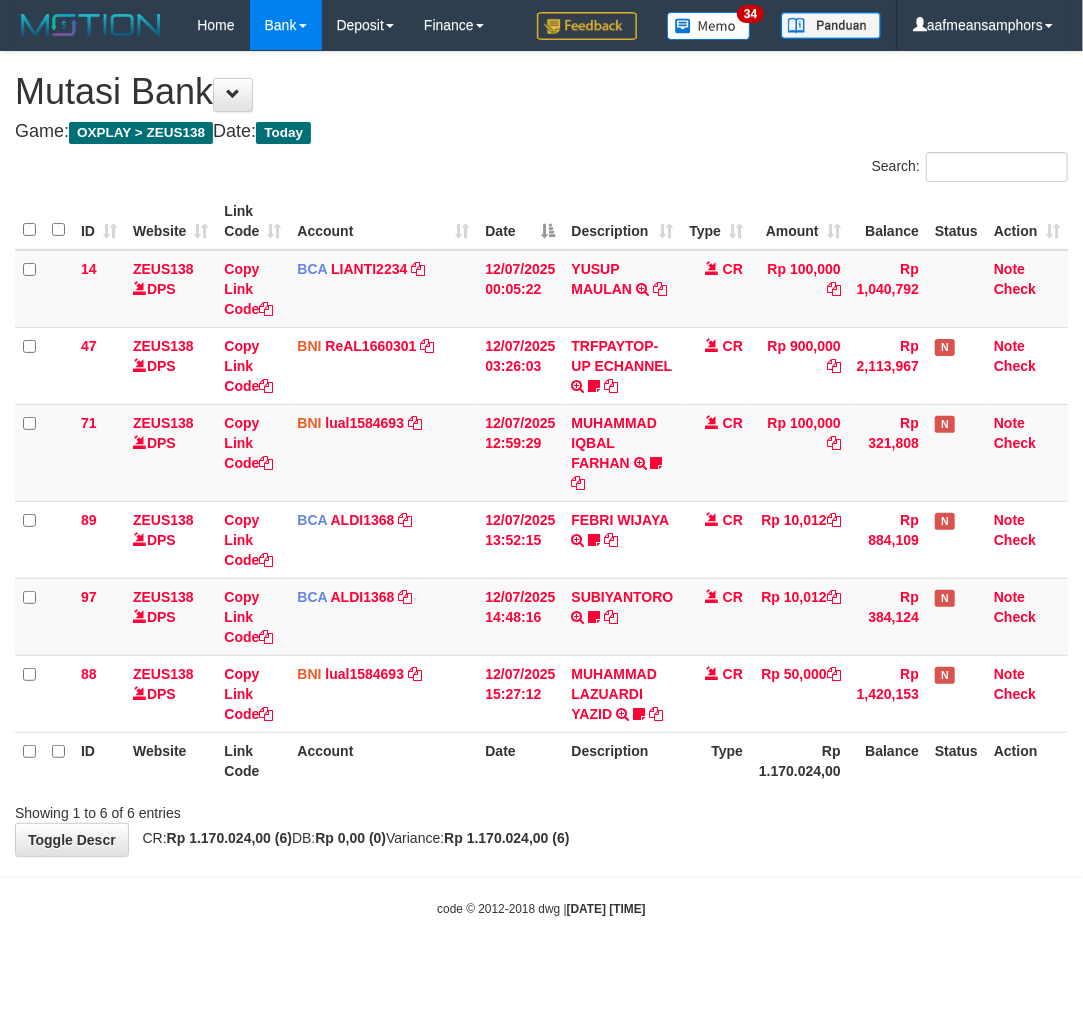 click on "**********" at bounding box center (541, 454) 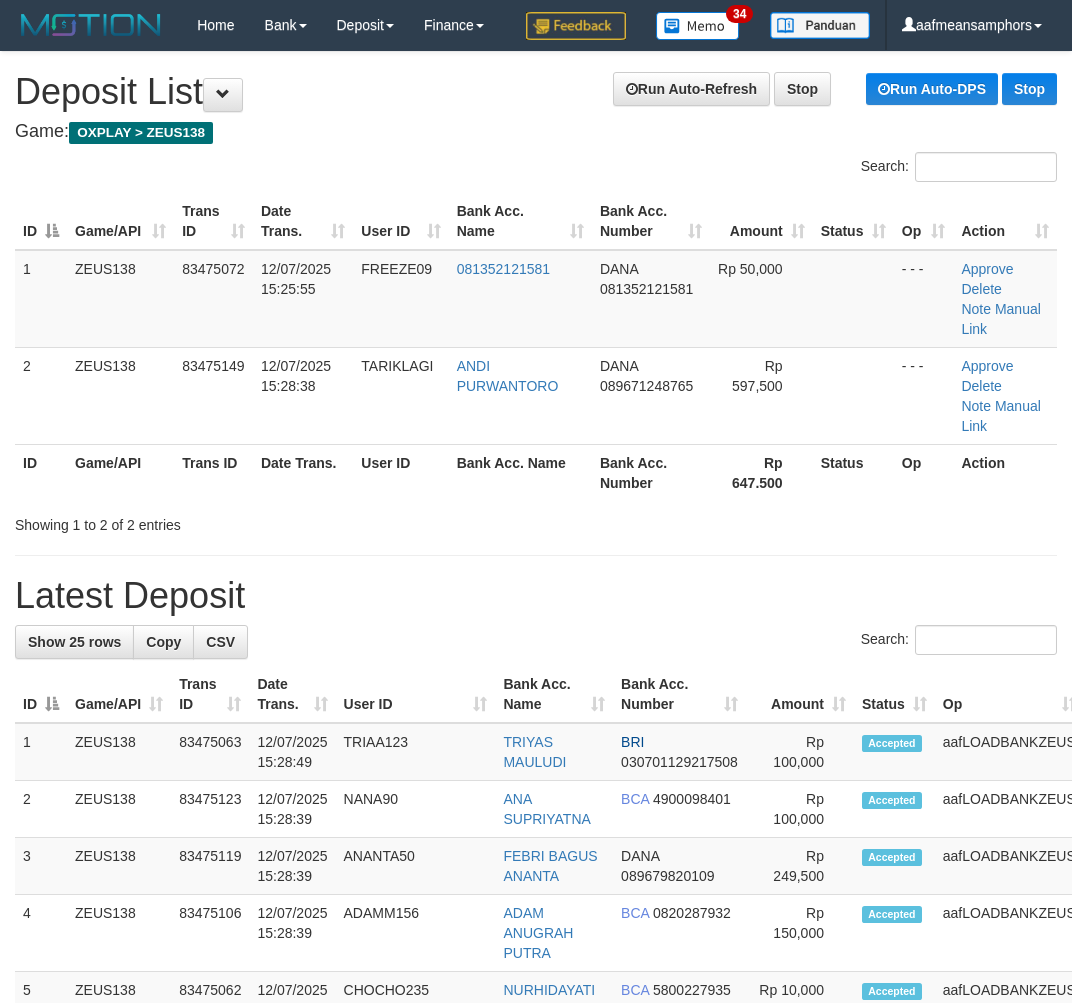 scroll, scrollTop: 0, scrollLeft: 0, axis: both 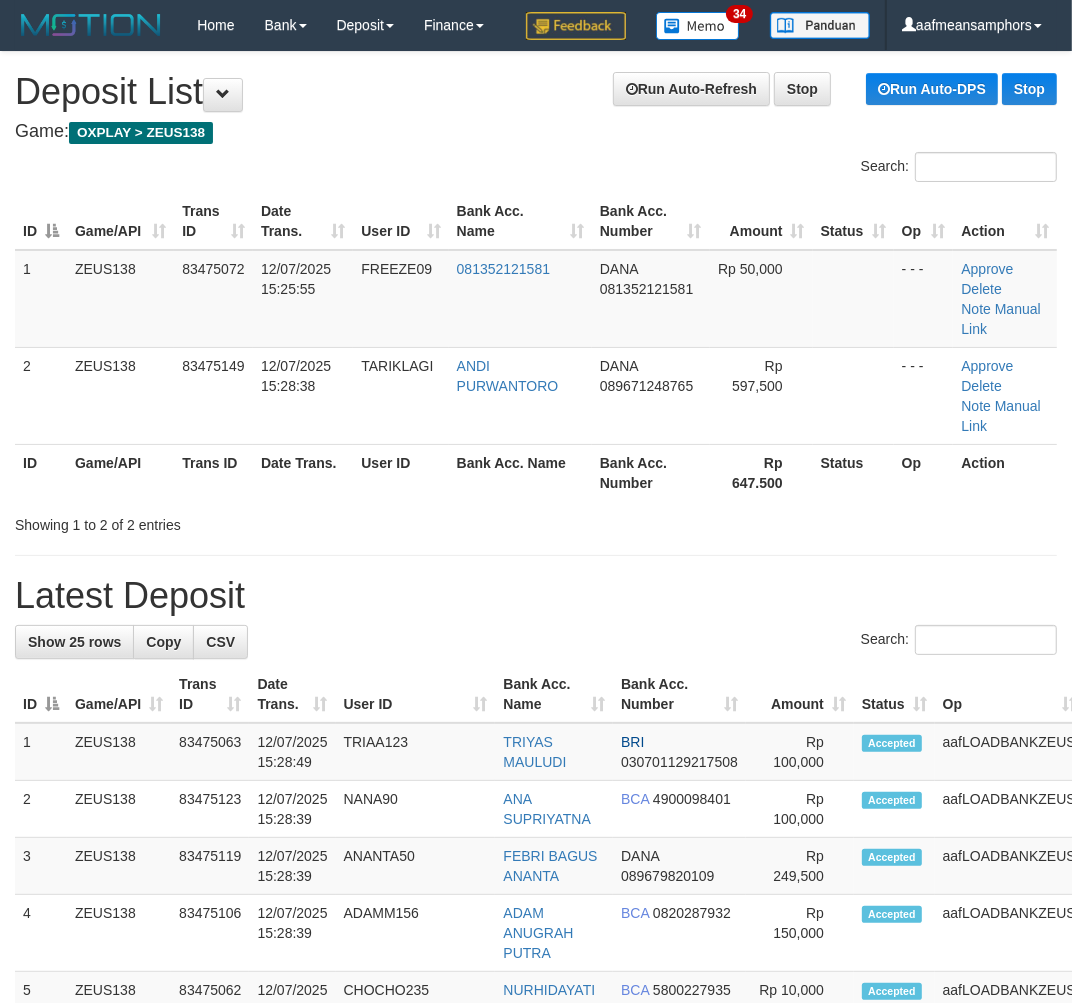 click on "Latest Deposit" at bounding box center (536, 596) 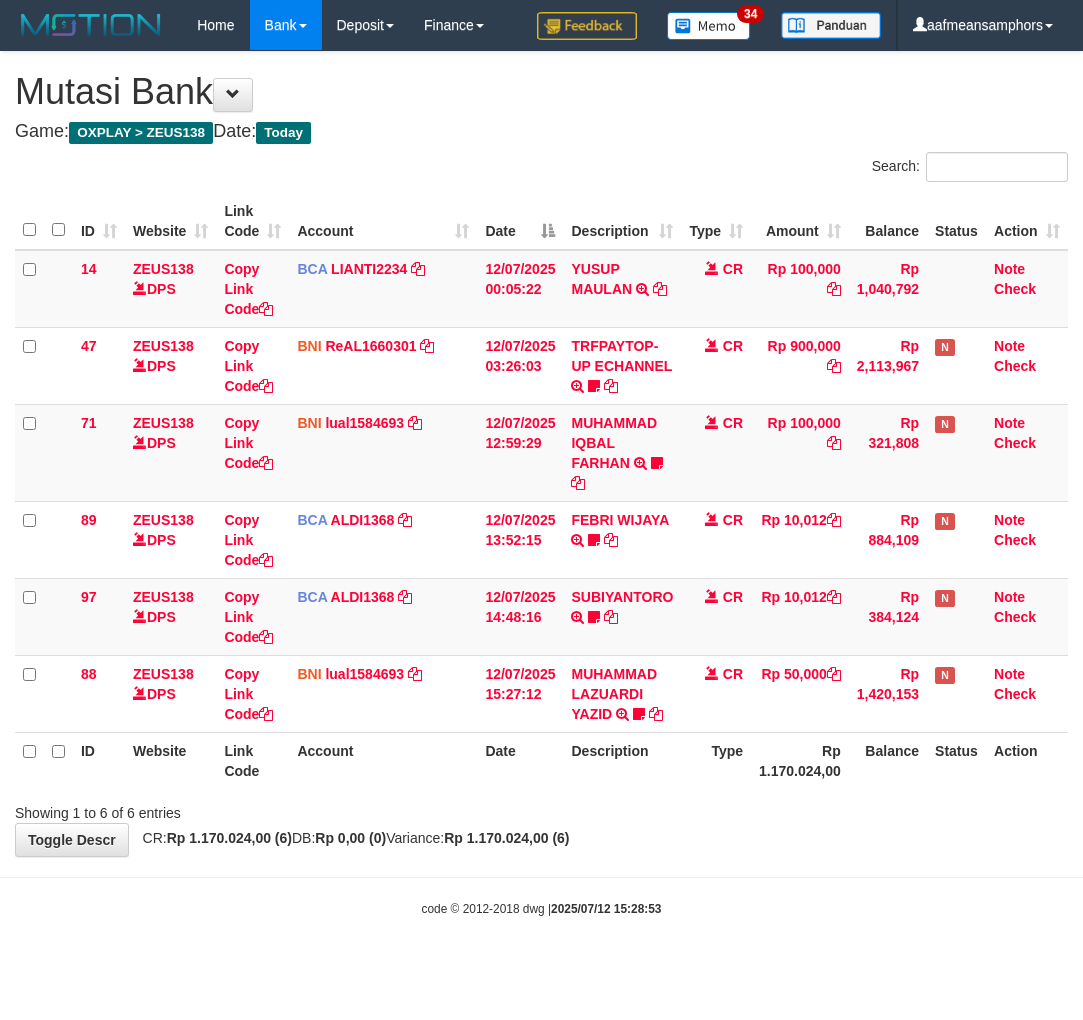 scroll, scrollTop: 0, scrollLeft: 0, axis: both 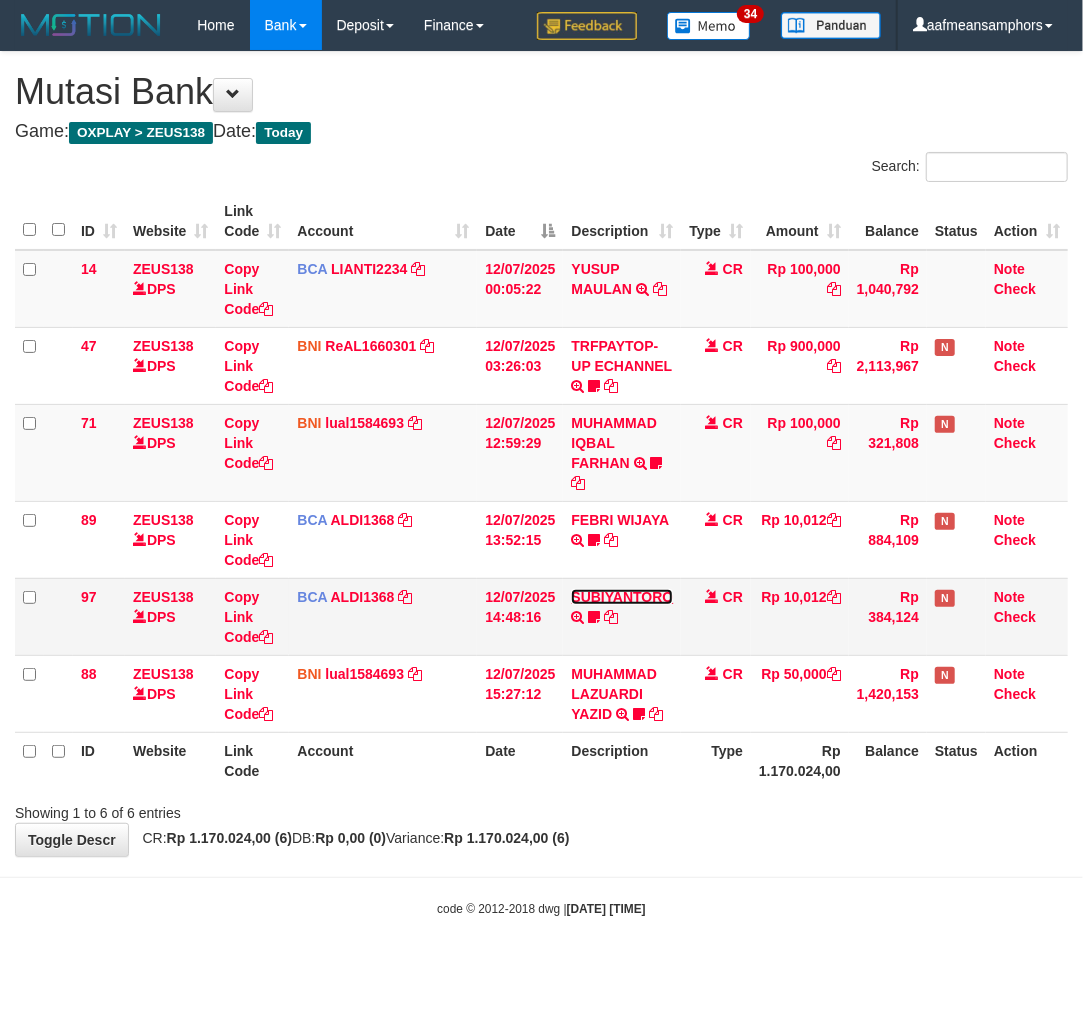 click on "SUBIYANTORO" at bounding box center [622, 597] 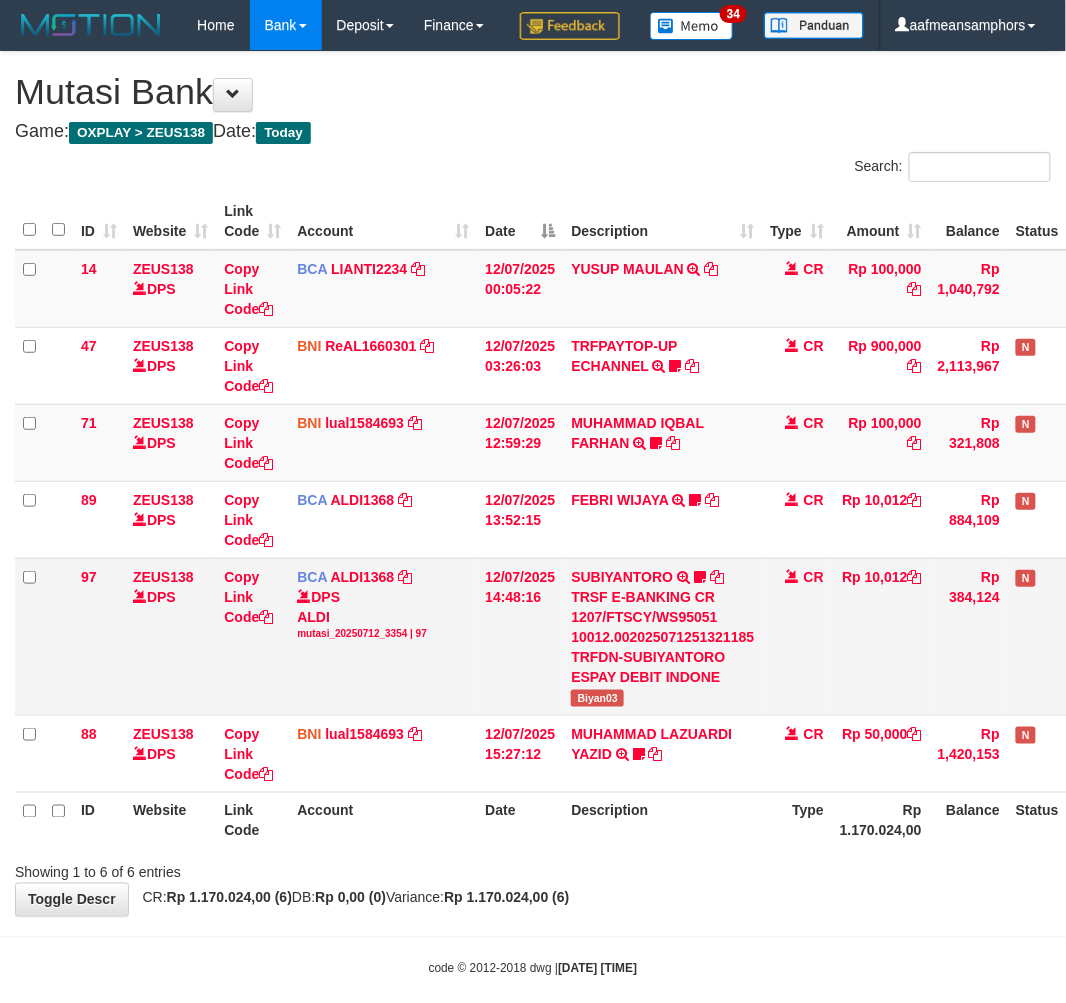 click on "SUBIYANTORO            TRSF E-BANKING CR 1207/FTSCY/WS95051
10012.002025071251321185 TRFDN-SUBIYANTORO ESPAY DEBIT INDONE    Biyan03" at bounding box center [662, 636] 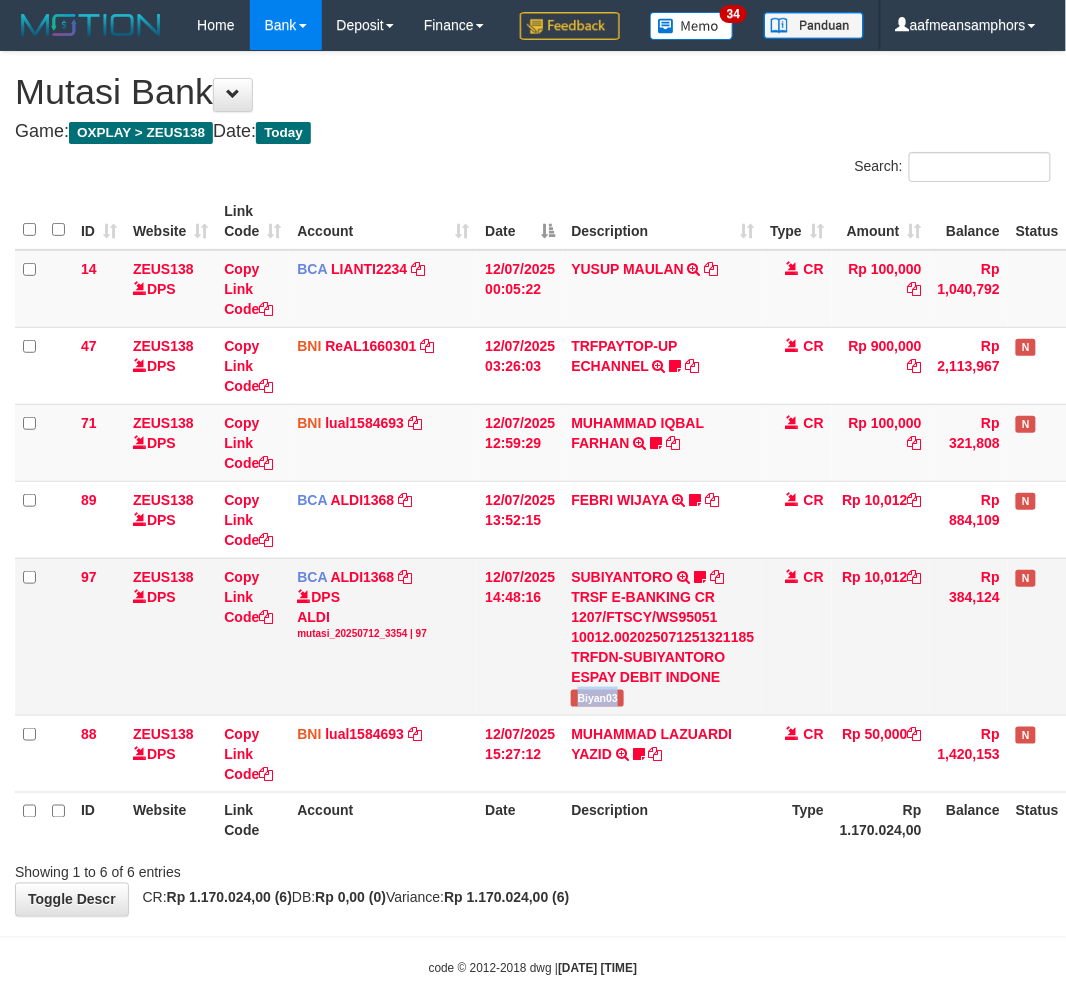 click on "SUBIYANTORO            TRSF E-BANKING CR 1207/FTSCY/WS95051
10012.002025071251321185 TRFDN-SUBIYANTORO ESPAY DEBIT INDONE    Biyan03" at bounding box center [662, 636] 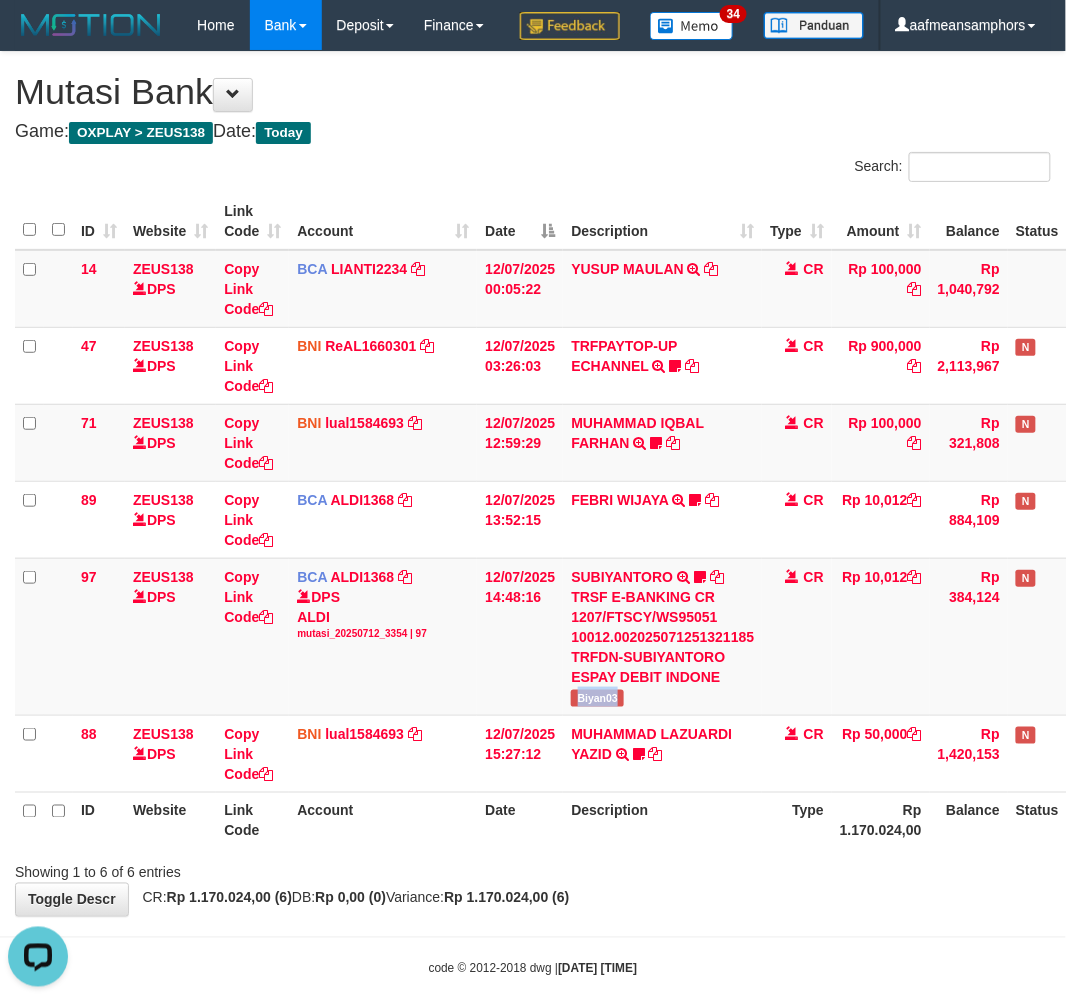 scroll, scrollTop: 0, scrollLeft: 0, axis: both 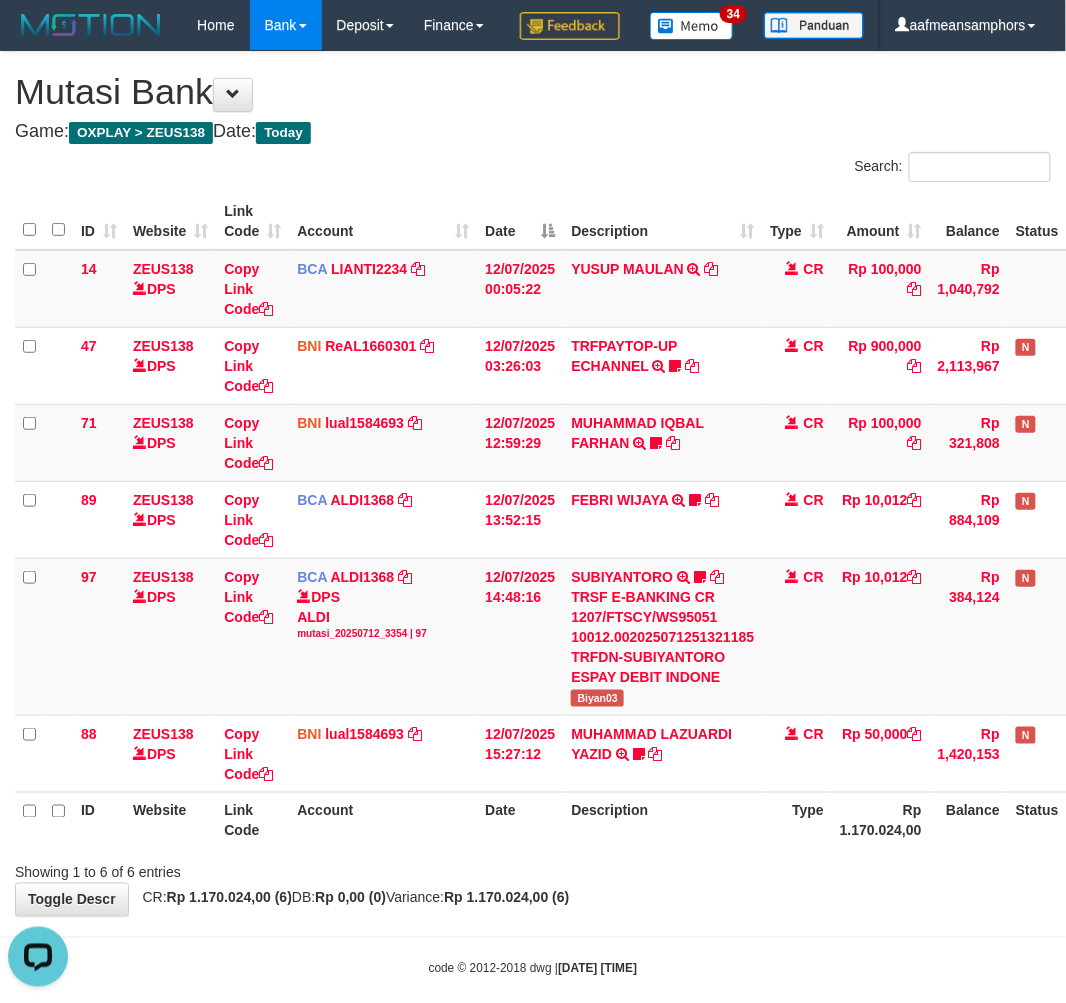 click on "Description" at bounding box center (662, 820) 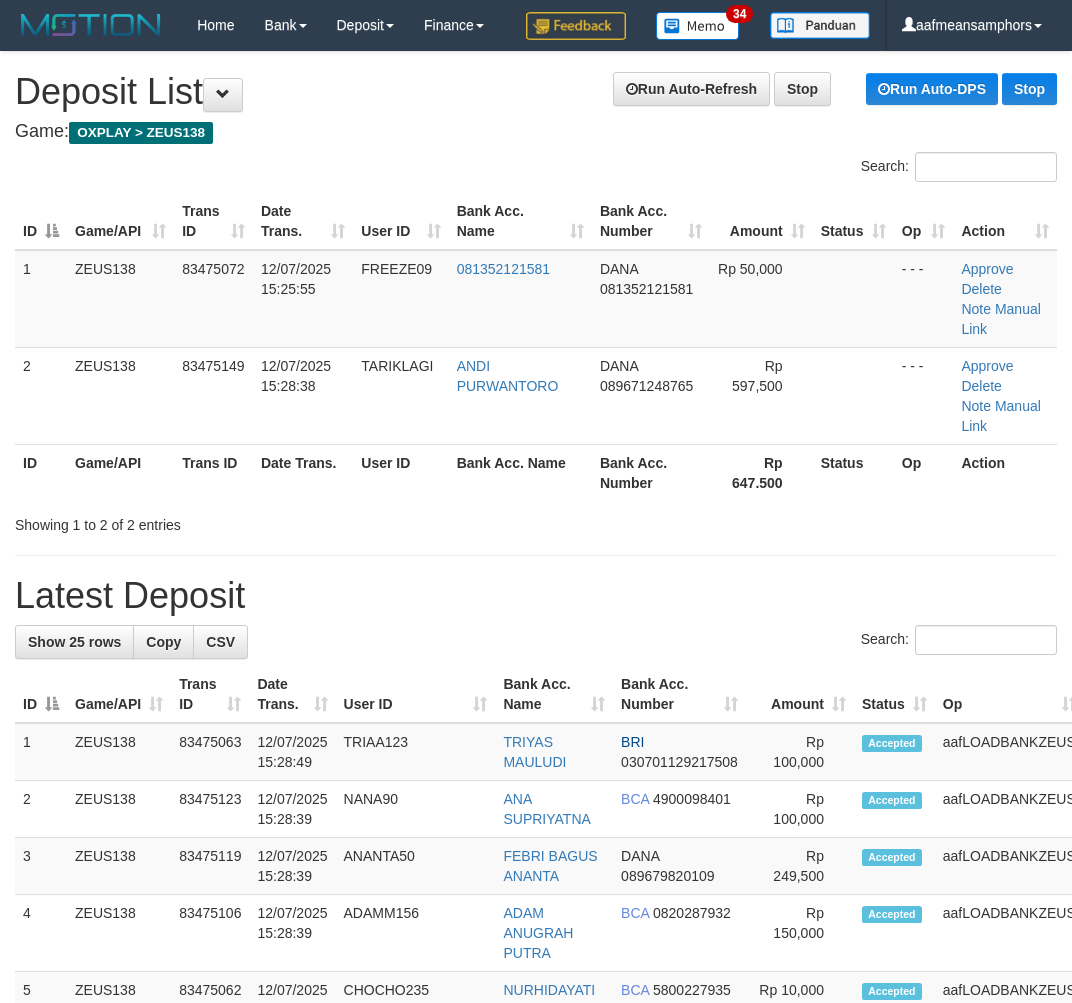 scroll, scrollTop: 0, scrollLeft: 0, axis: both 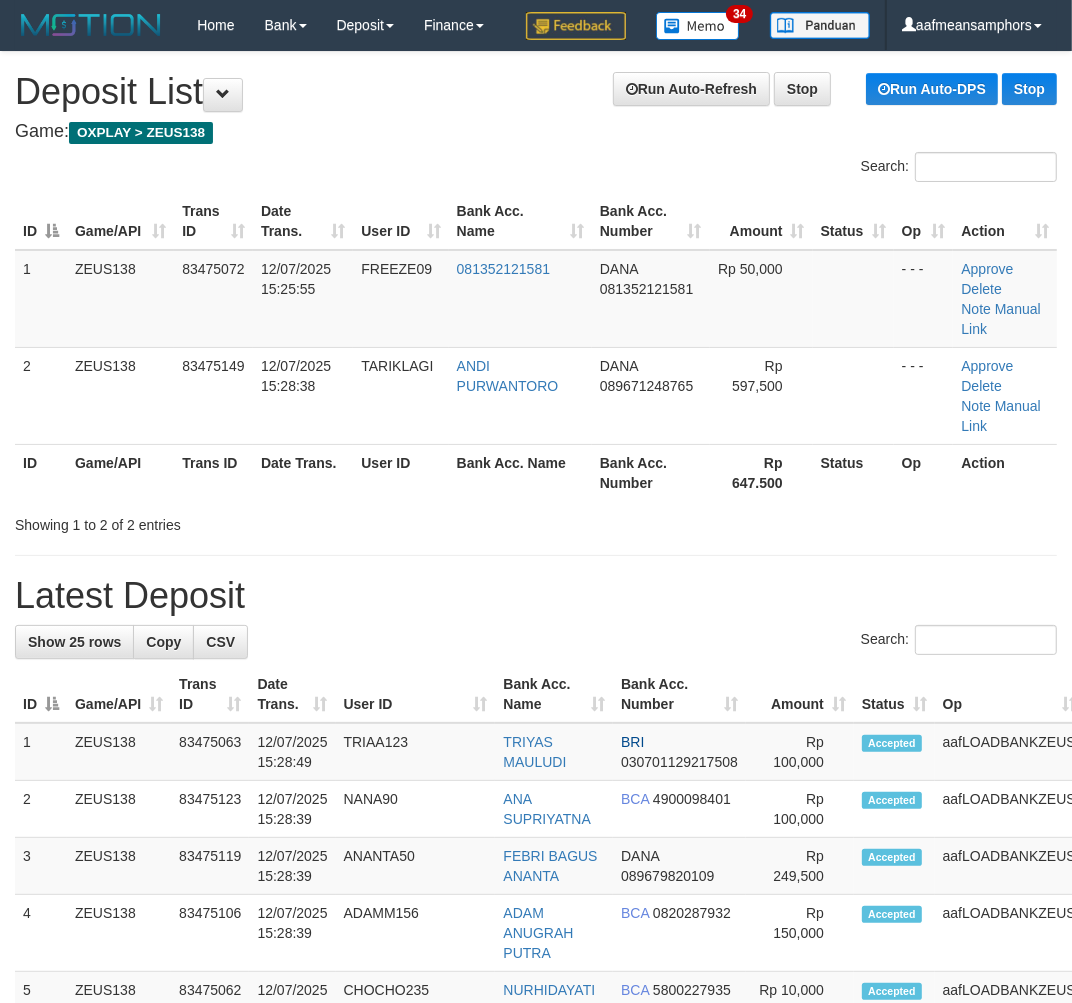 click on "Latest Deposit" at bounding box center (536, 596) 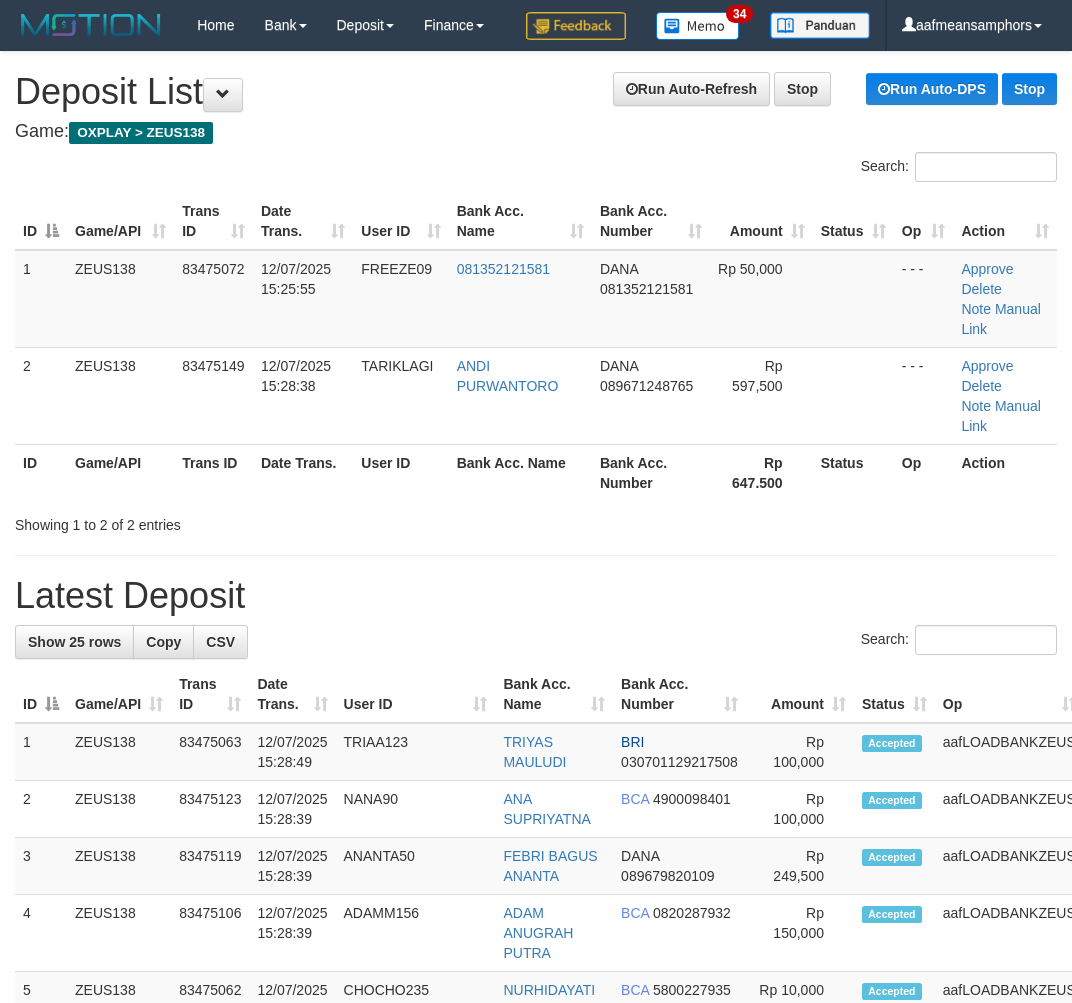 scroll, scrollTop: 0, scrollLeft: 0, axis: both 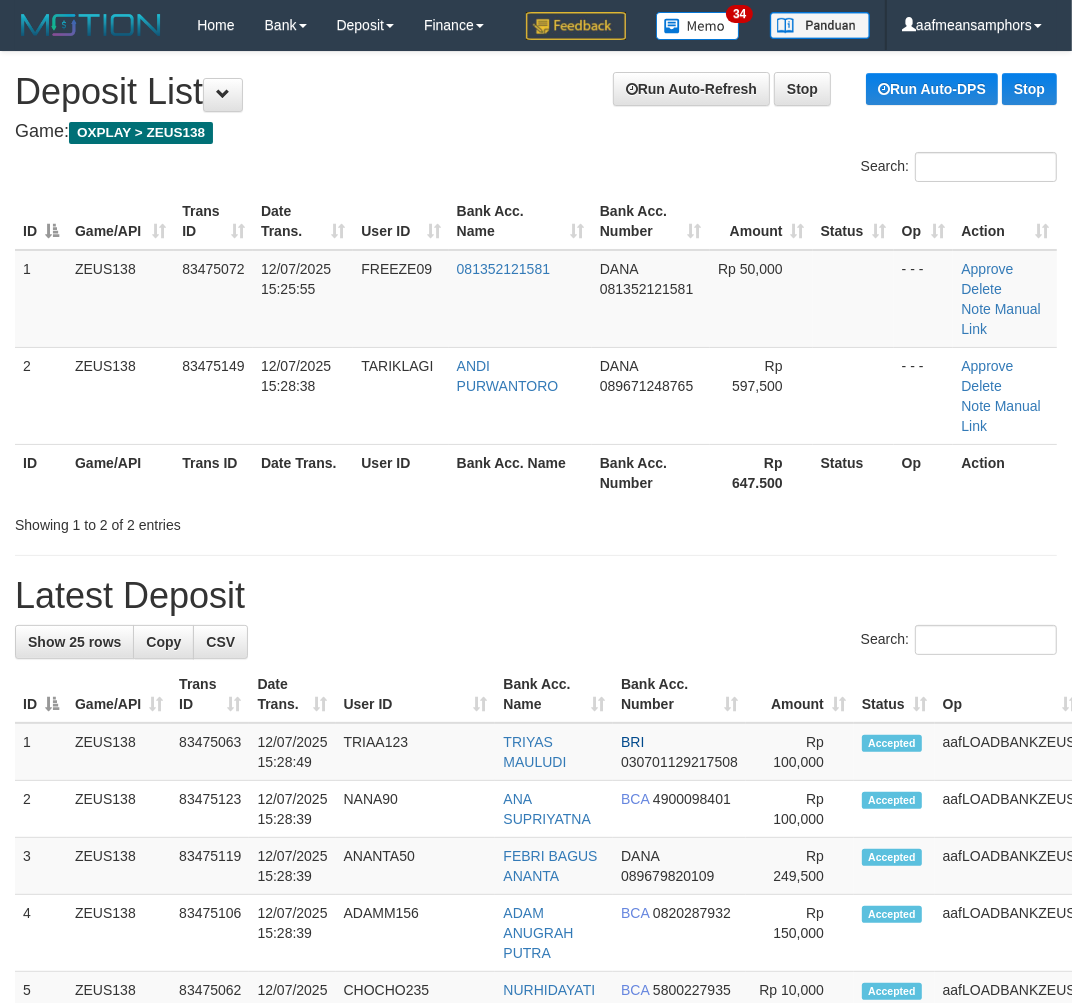 click on "Showing 1 to 2 of 2 entries" at bounding box center [536, 521] 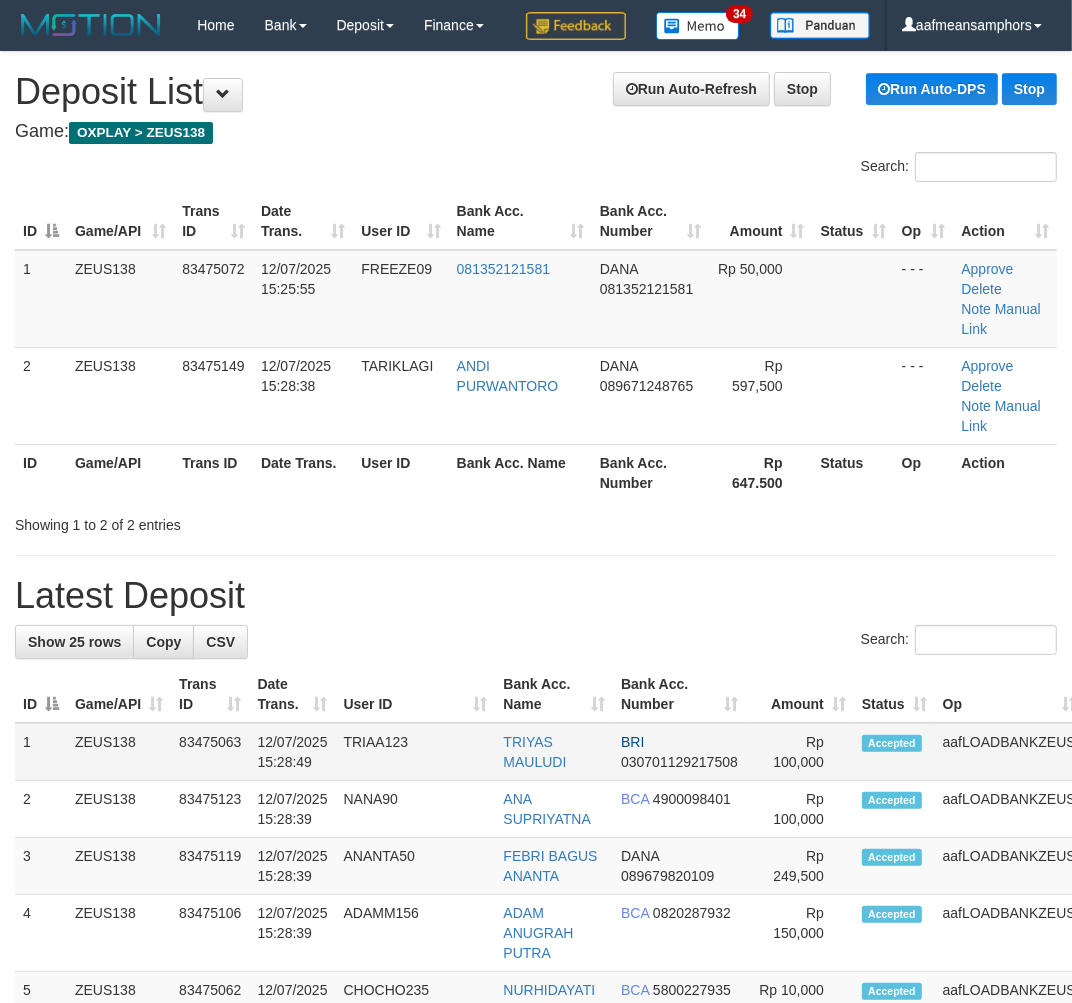 drag, startPoint x: 718, startPoint y: 608, endPoint x: 152, endPoint y: 794, distance: 595.7785 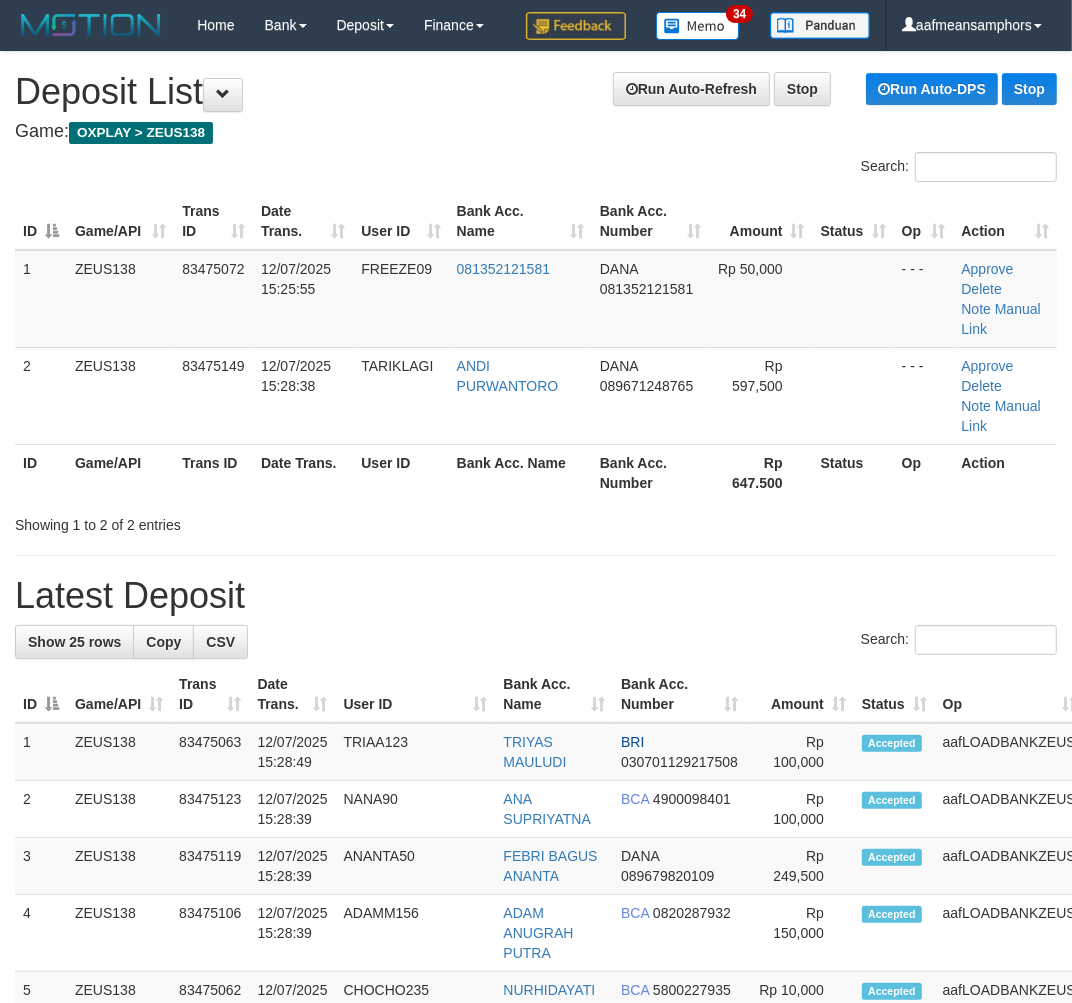 drag, startPoint x: 691, startPoint y: 551, endPoint x: 646, endPoint y: 568, distance: 48.104053 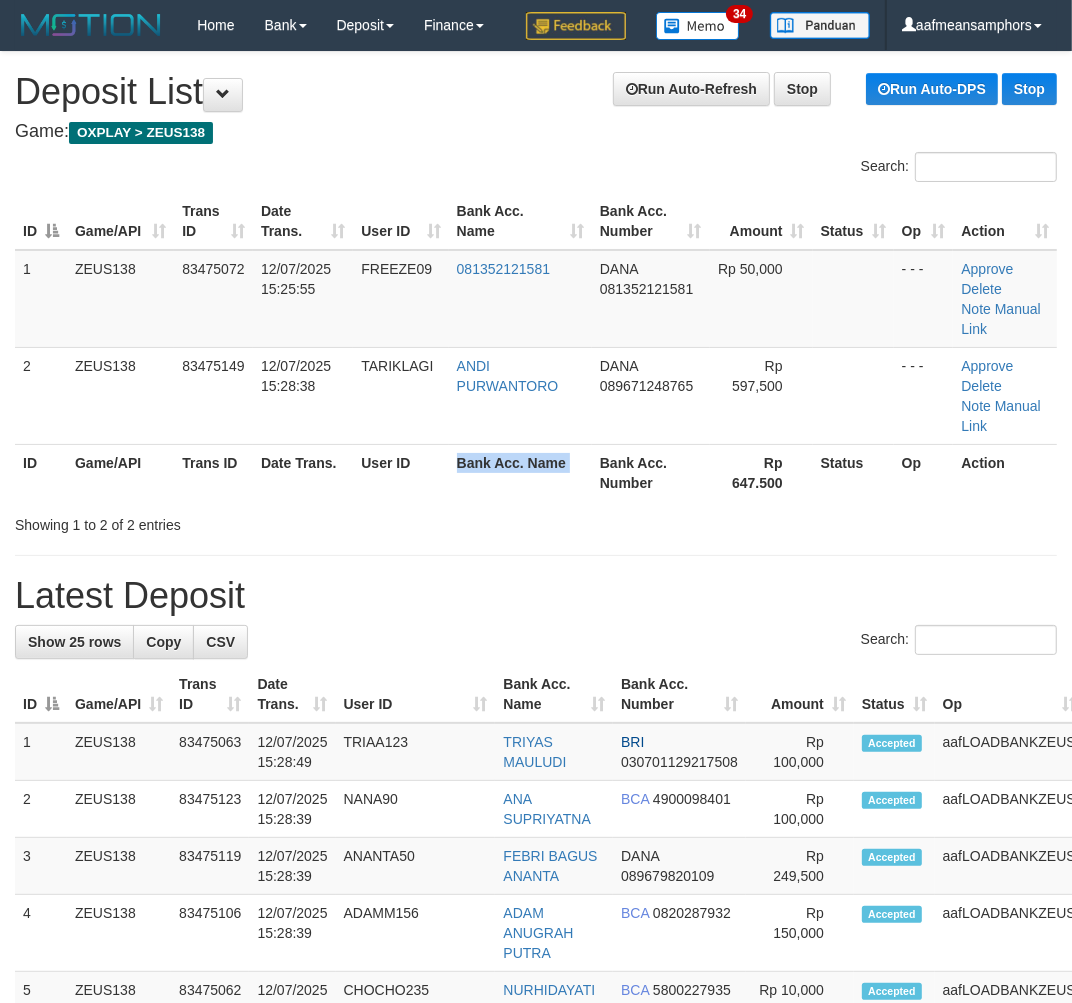 drag, startPoint x: 591, startPoint y: 516, endPoint x: 525, endPoint y: 548, distance: 73.34848 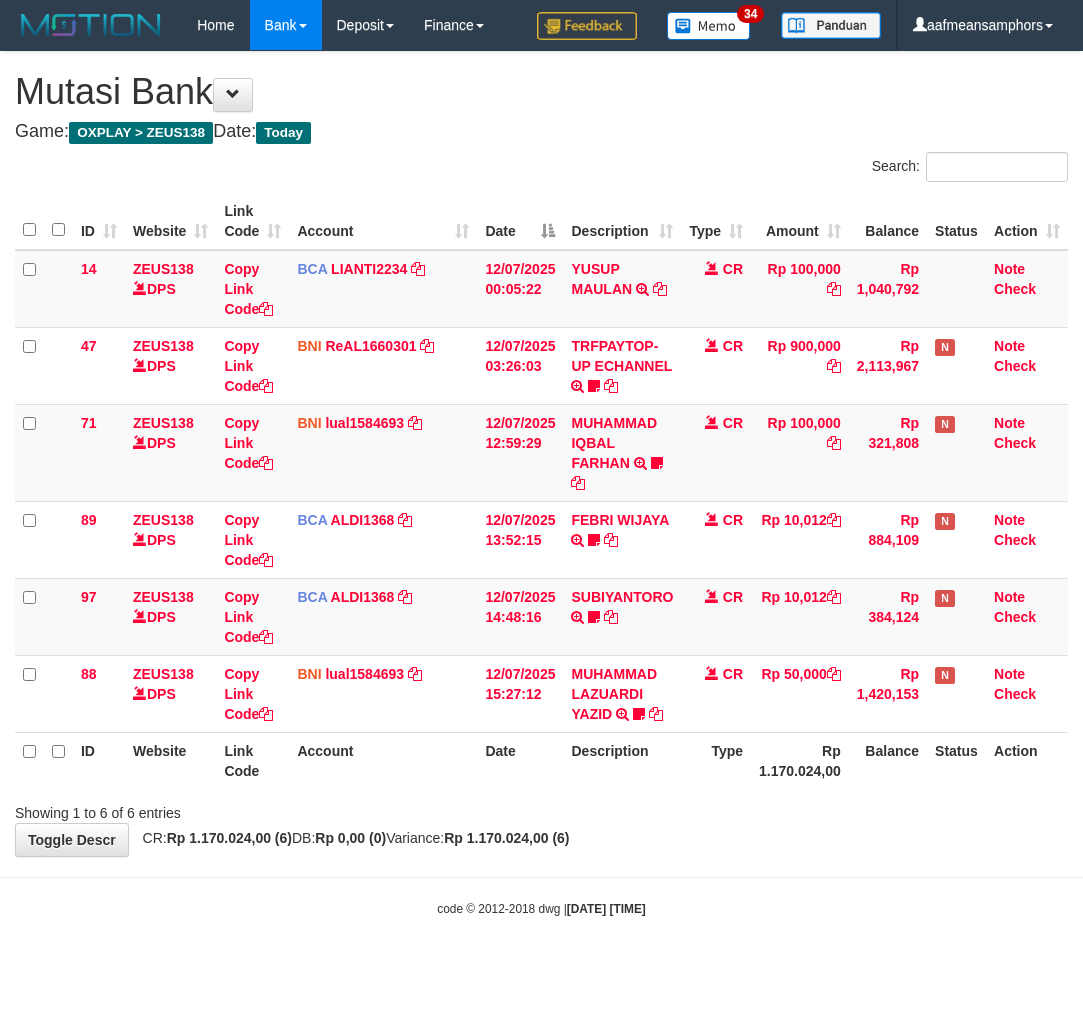scroll, scrollTop: 0, scrollLeft: 0, axis: both 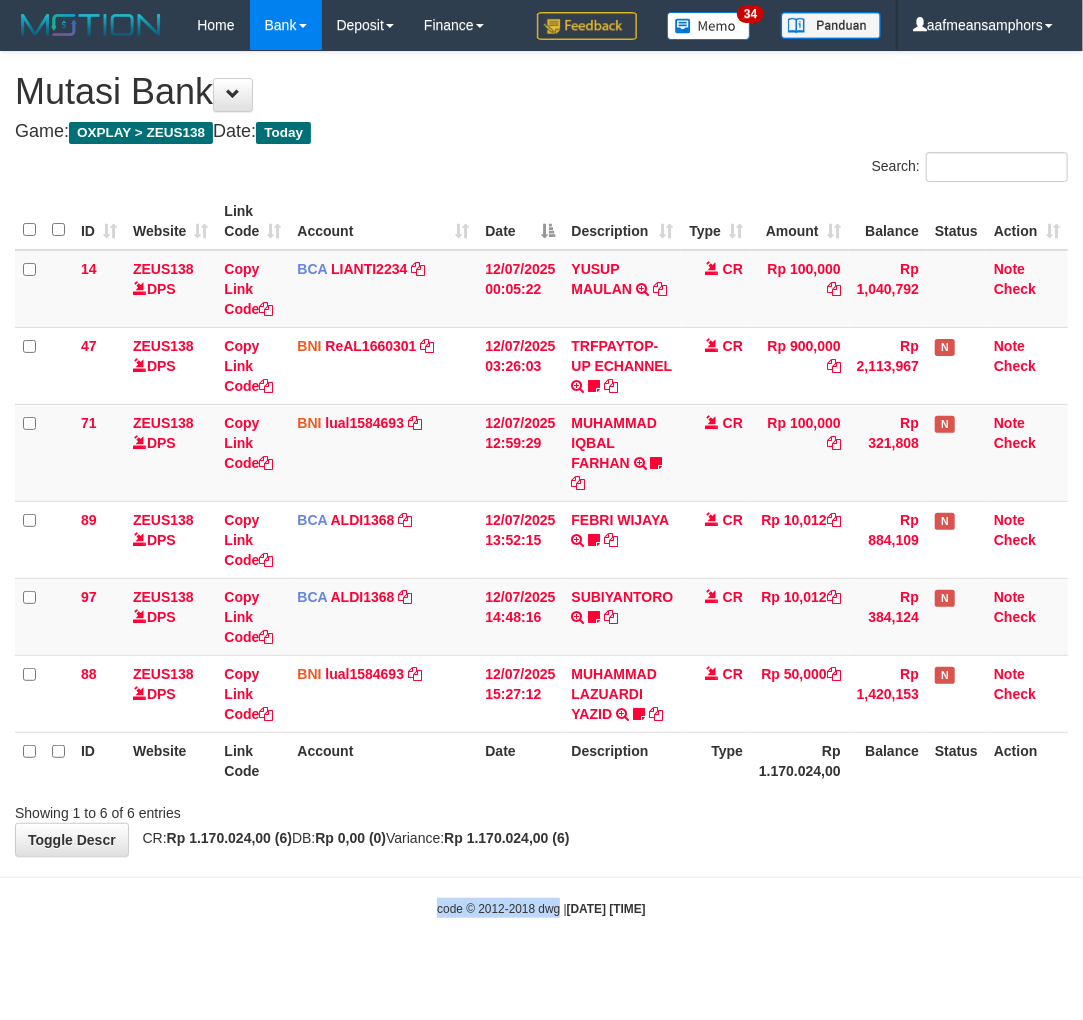 click on "Toggle navigation
Home
Bank
Account List
Load
By Website
Group
[OXPLAY]													ZEUS138
By Load Group (DPS)" at bounding box center [541, 484] 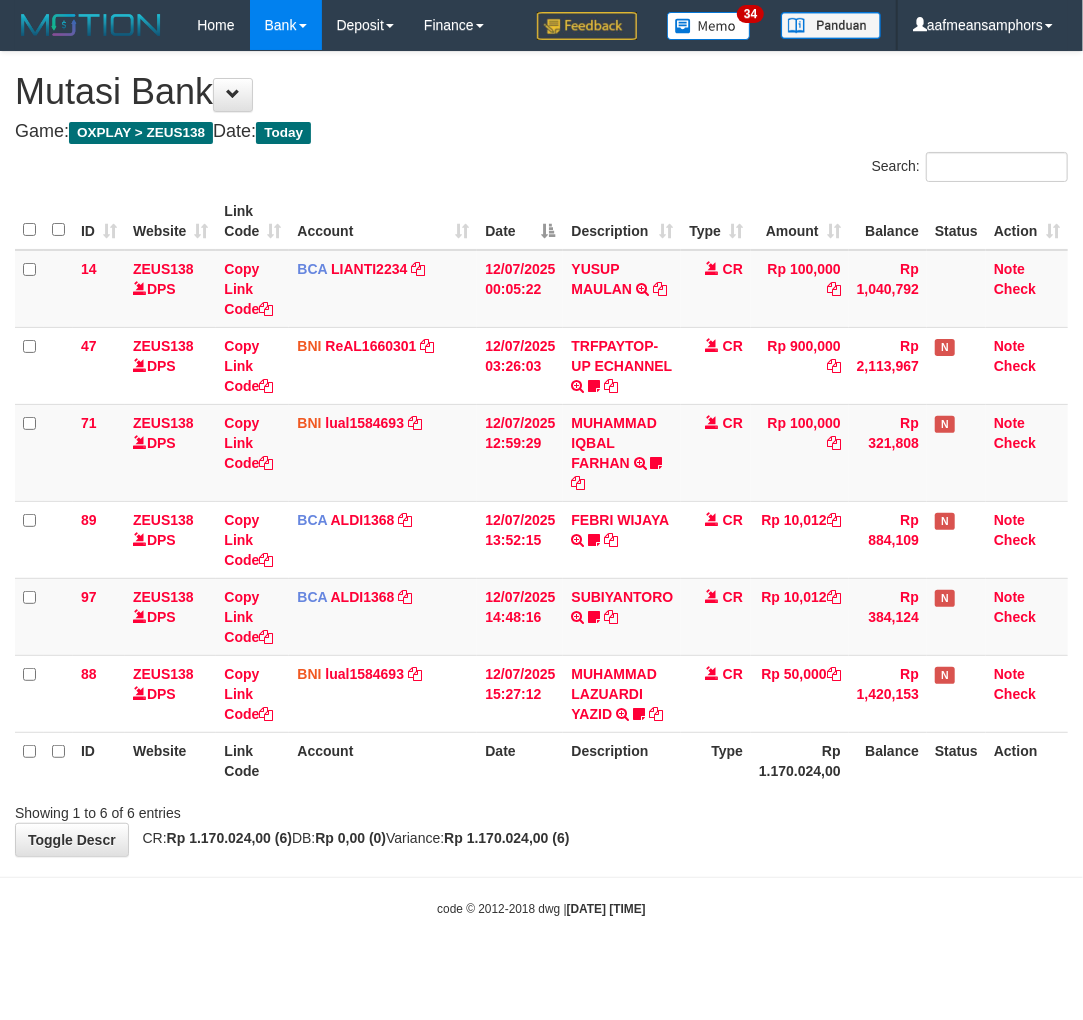 click on "Showing 1 to 6 of 6 entries" at bounding box center (541, 809) 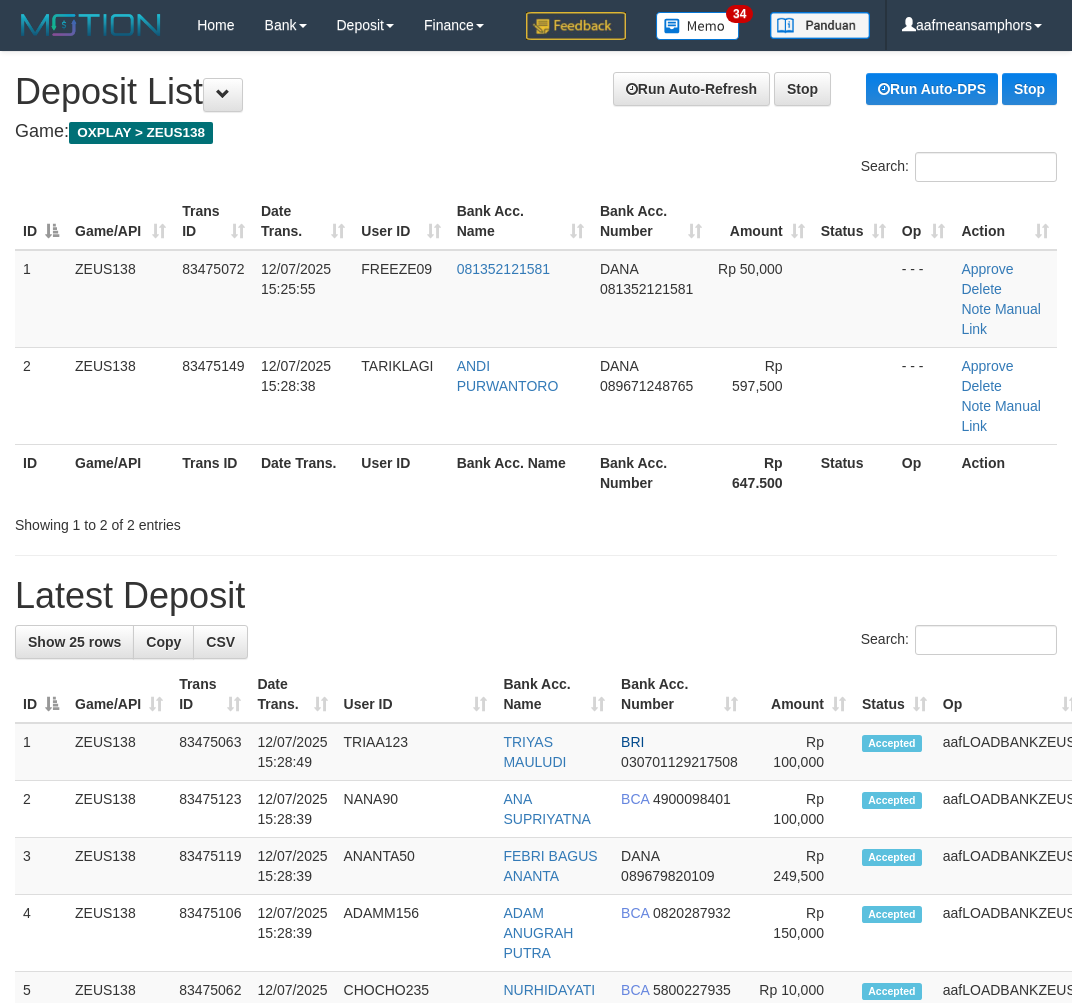 scroll, scrollTop: 0, scrollLeft: 0, axis: both 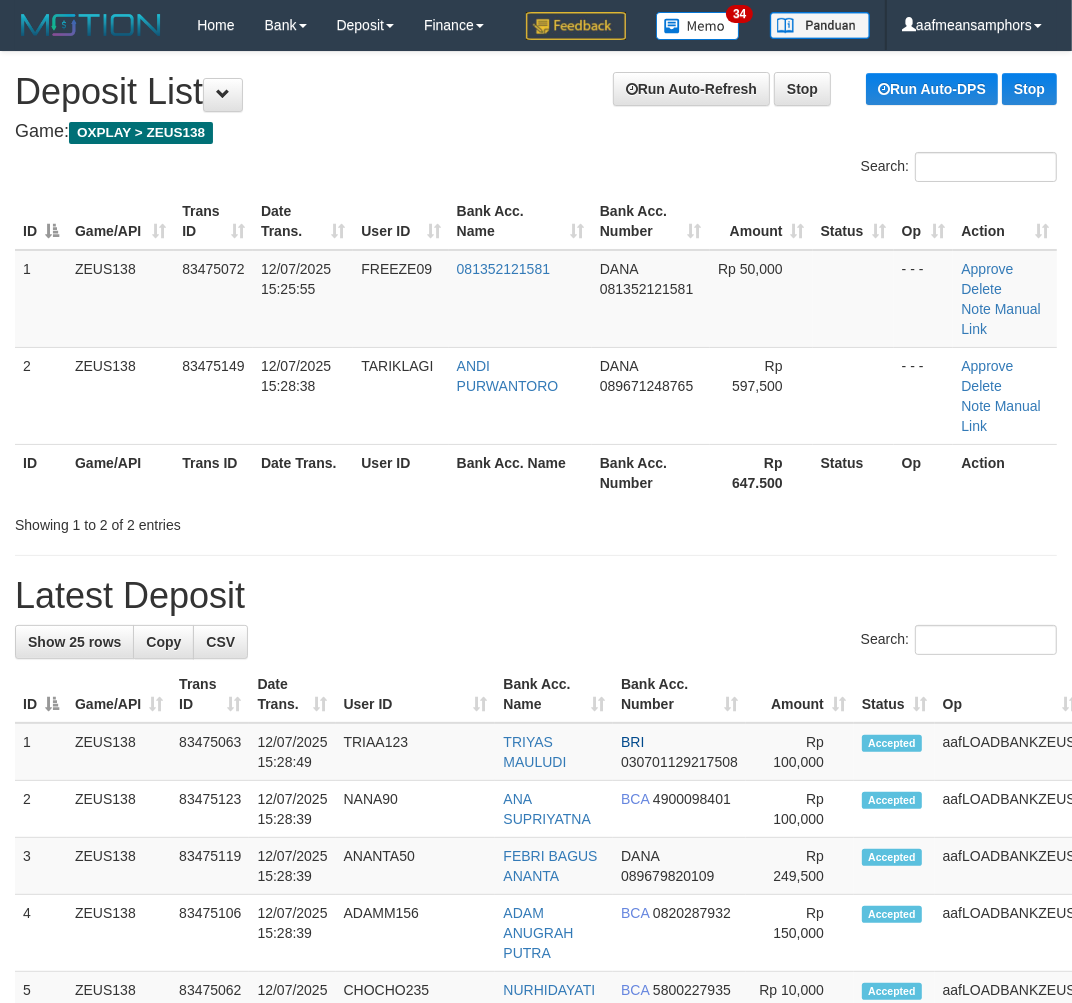 click on "Latest Deposit" at bounding box center [536, 596] 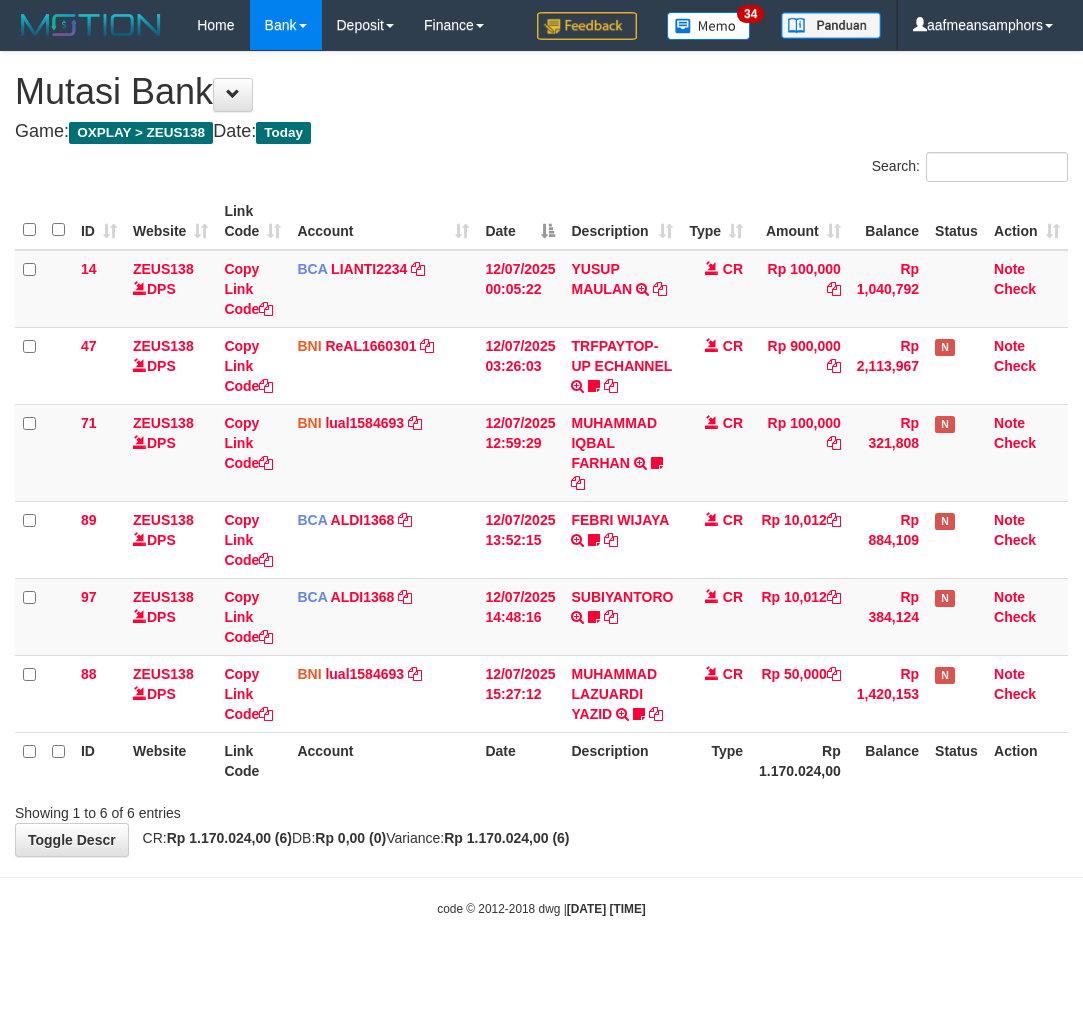 scroll, scrollTop: 0, scrollLeft: 0, axis: both 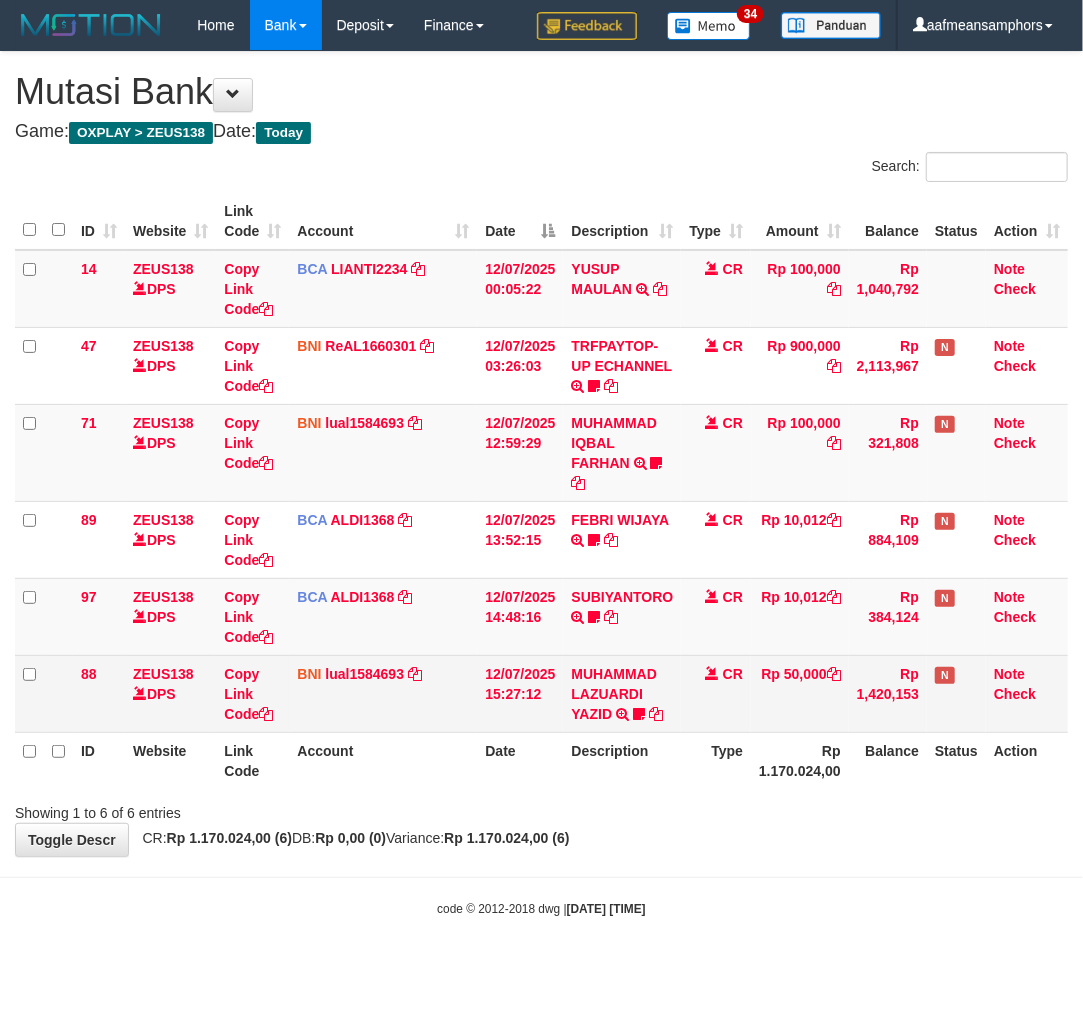 click on "MUHAMMAD LAZUARDI YAZID            TRANSFER DARI SDR MUHAMMAD LAZUARDI YAZID    Zorozuro" at bounding box center [622, 693] 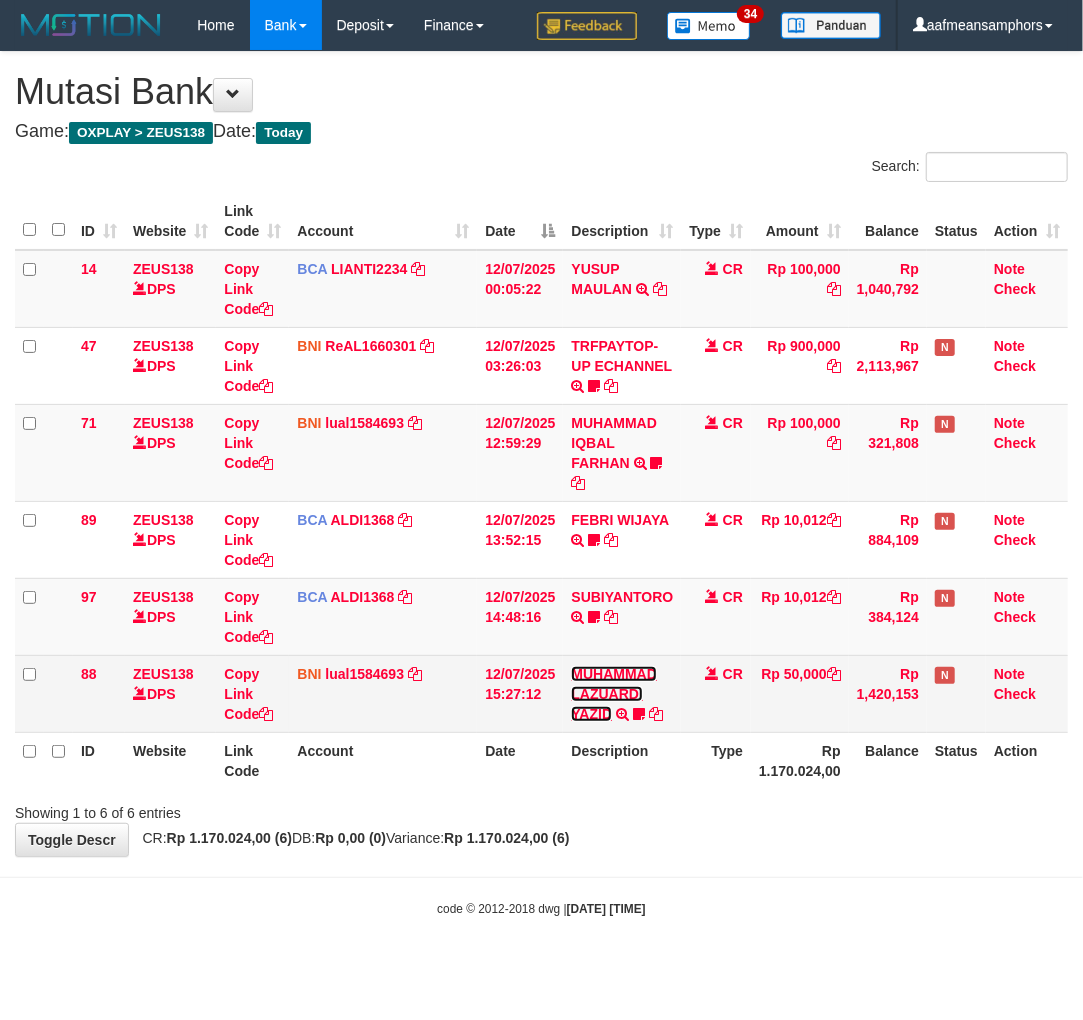 click on "MUHAMMAD LAZUARDI YAZID" at bounding box center [614, 694] 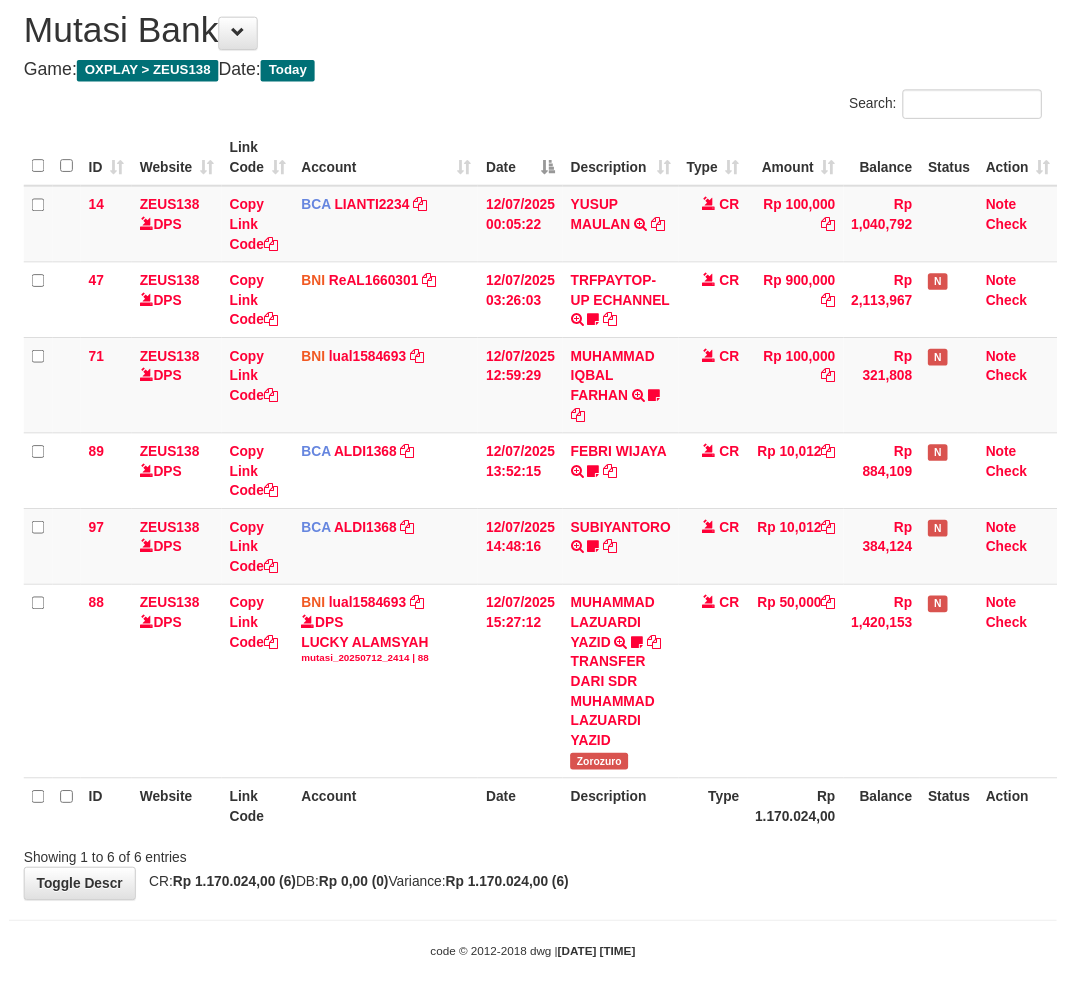 scroll, scrollTop: 116, scrollLeft: 0, axis: vertical 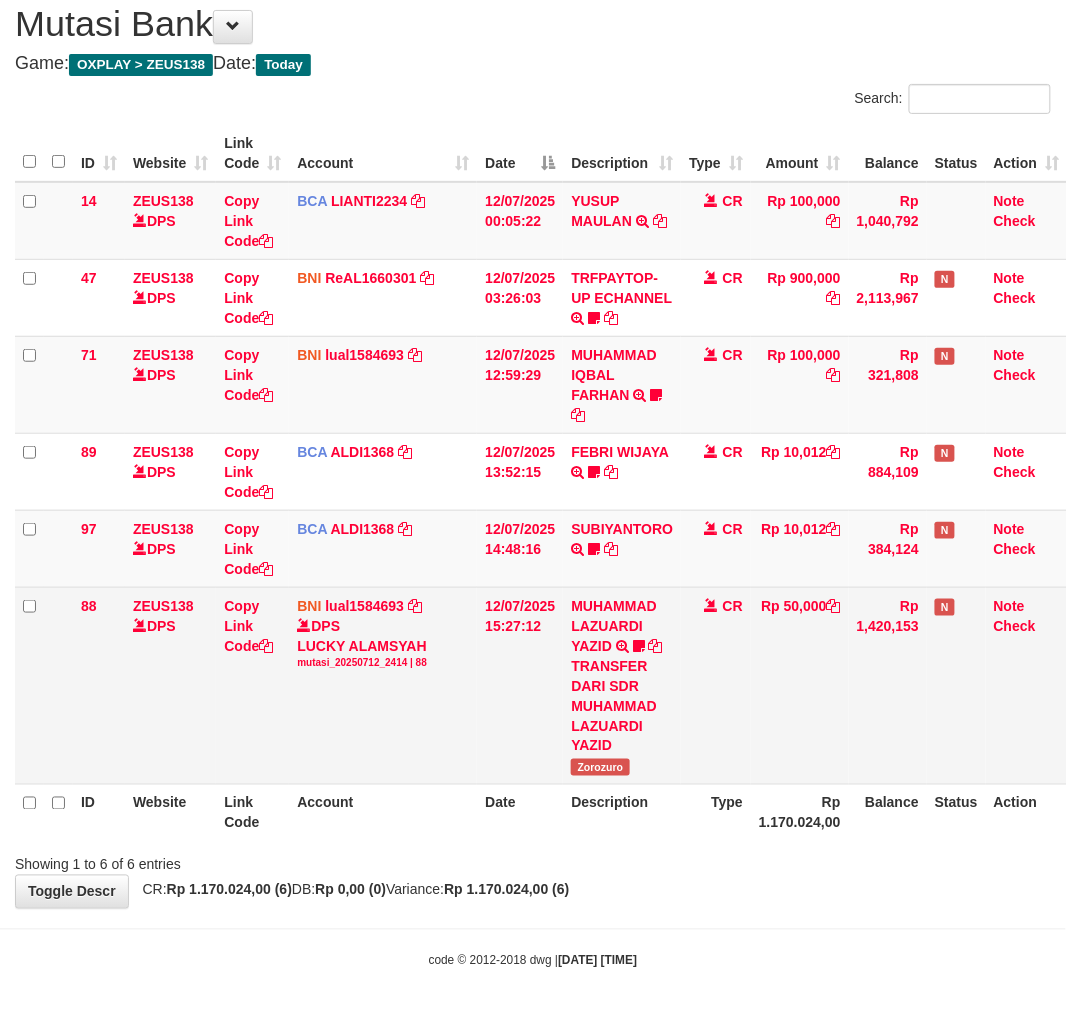 click on "Zorozuro" at bounding box center (600, 767) 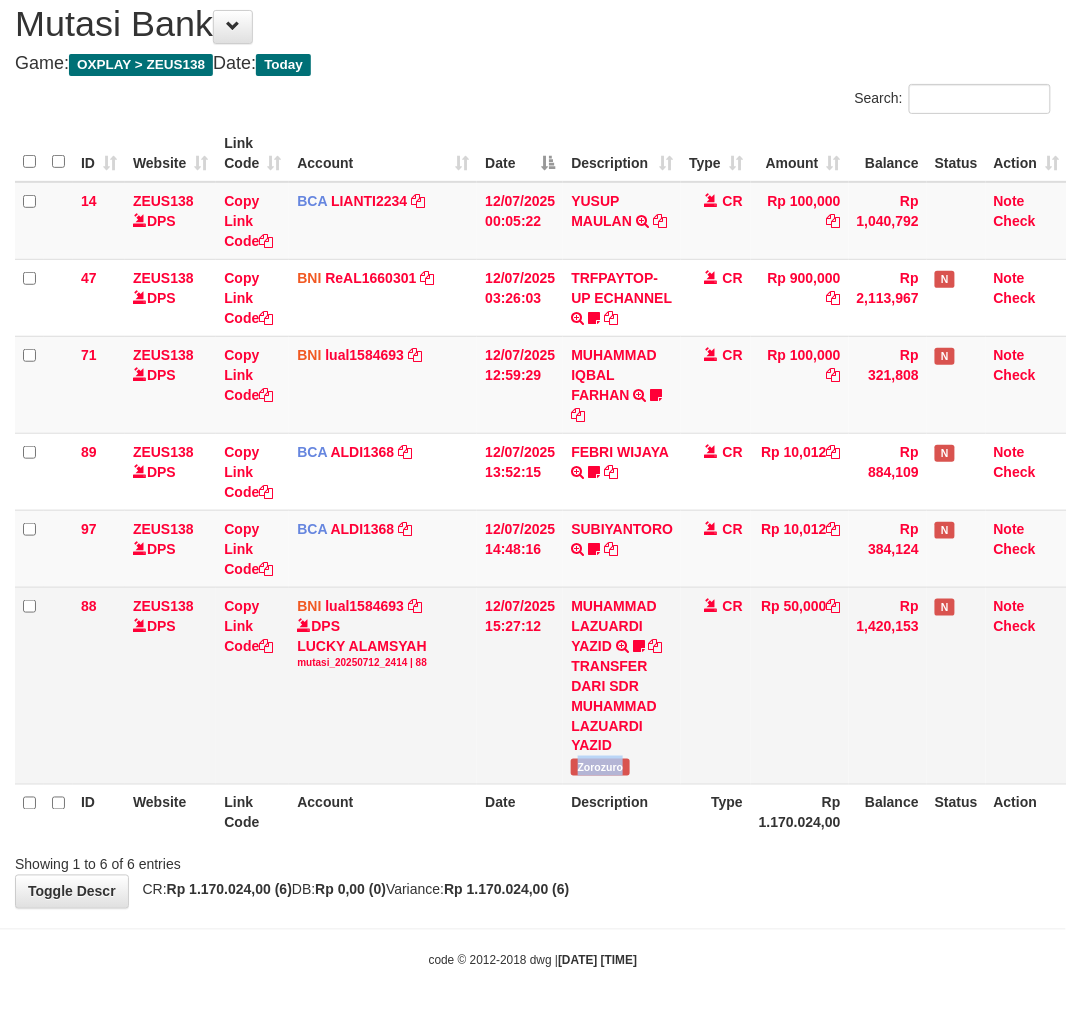 copy on "Zorozuro" 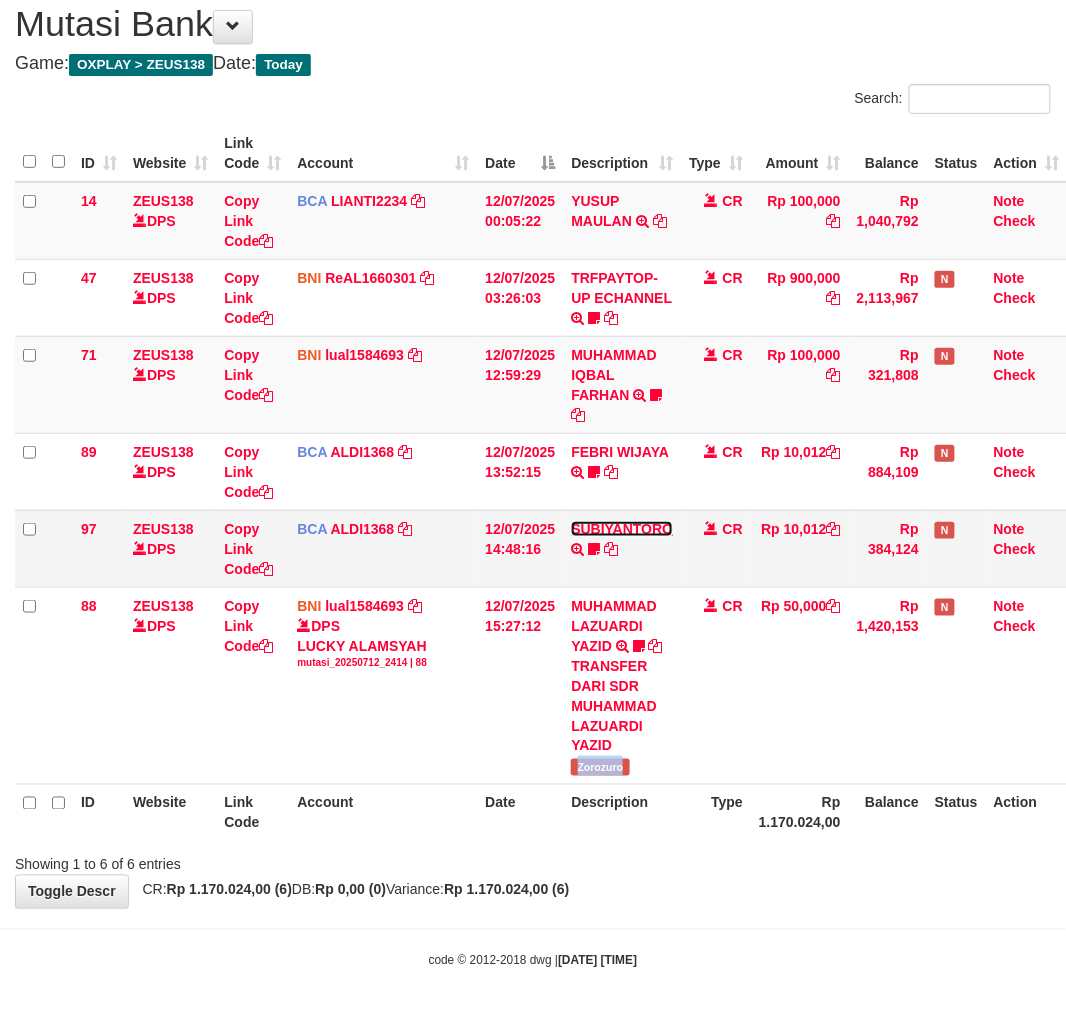 click on "SUBIYANTORO" at bounding box center [622, 529] 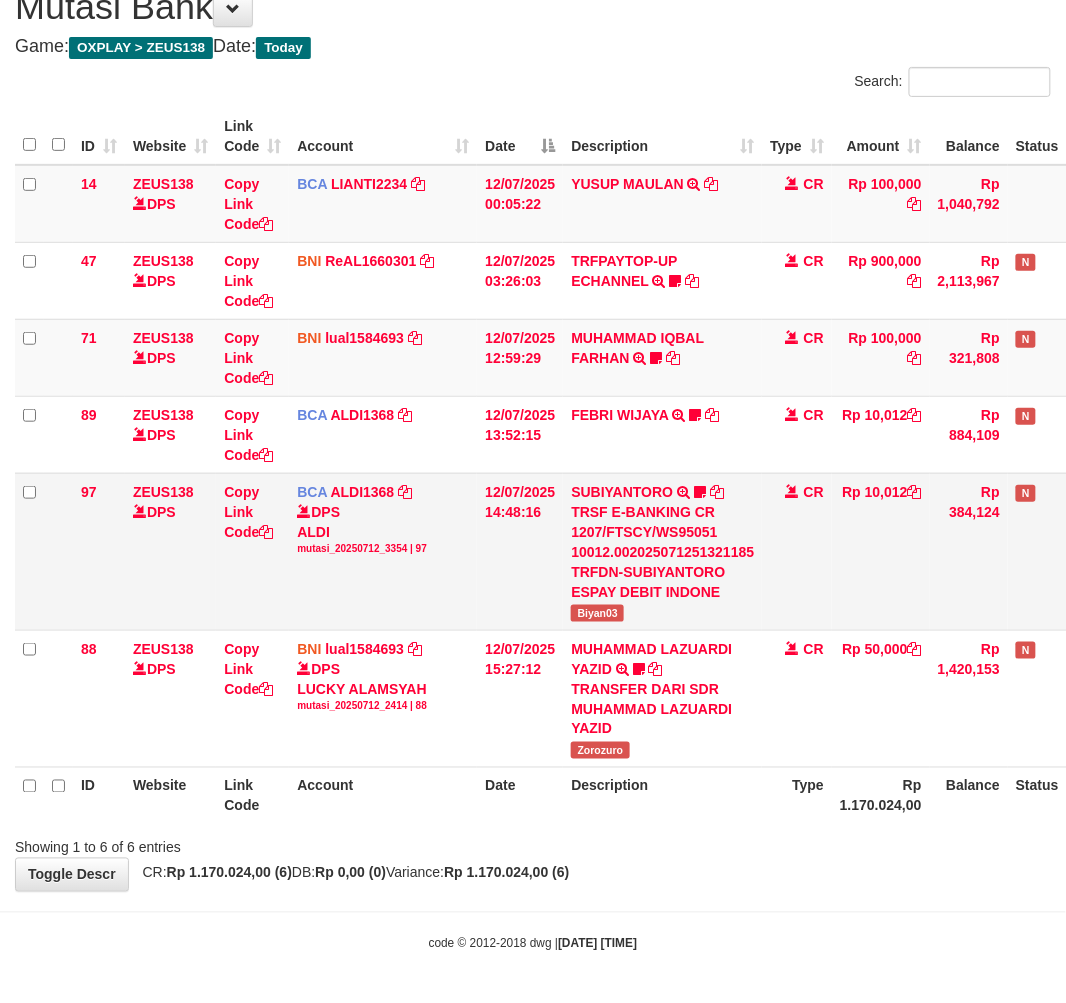 click on "SUBIYANTORO            TRSF E-BANKING CR 1207/FTSCY/WS95051
10012.002025071251321185 TRFDN-SUBIYANTORO ESPAY DEBIT INDONE    Biyan03" at bounding box center [662, 551] 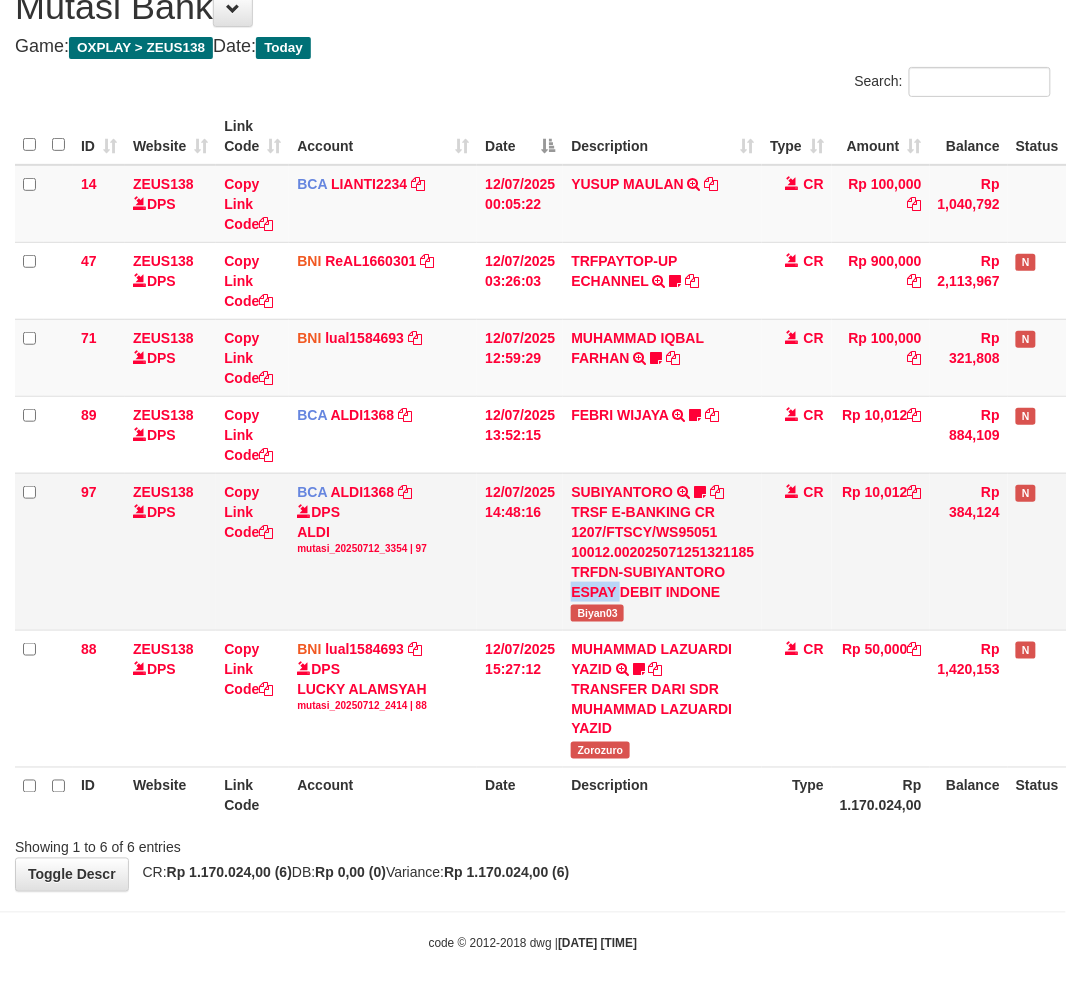 click on "SUBIYANTORO            TRSF E-BANKING CR 1207/FTSCY/WS95051
10012.002025071251321185 TRFDN-SUBIYANTORO ESPAY DEBIT INDONE    Biyan03" at bounding box center [662, 551] 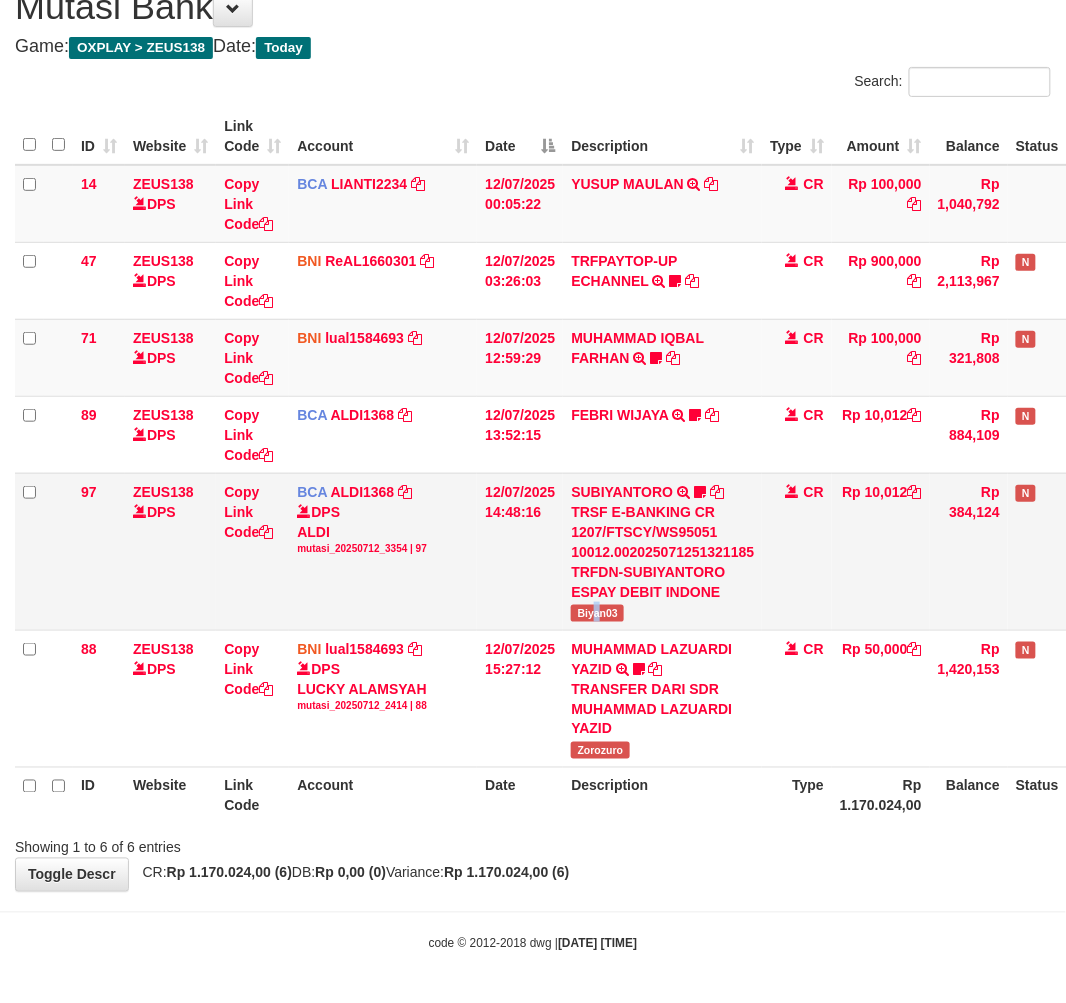 click on "Biyan03" at bounding box center [597, 613] 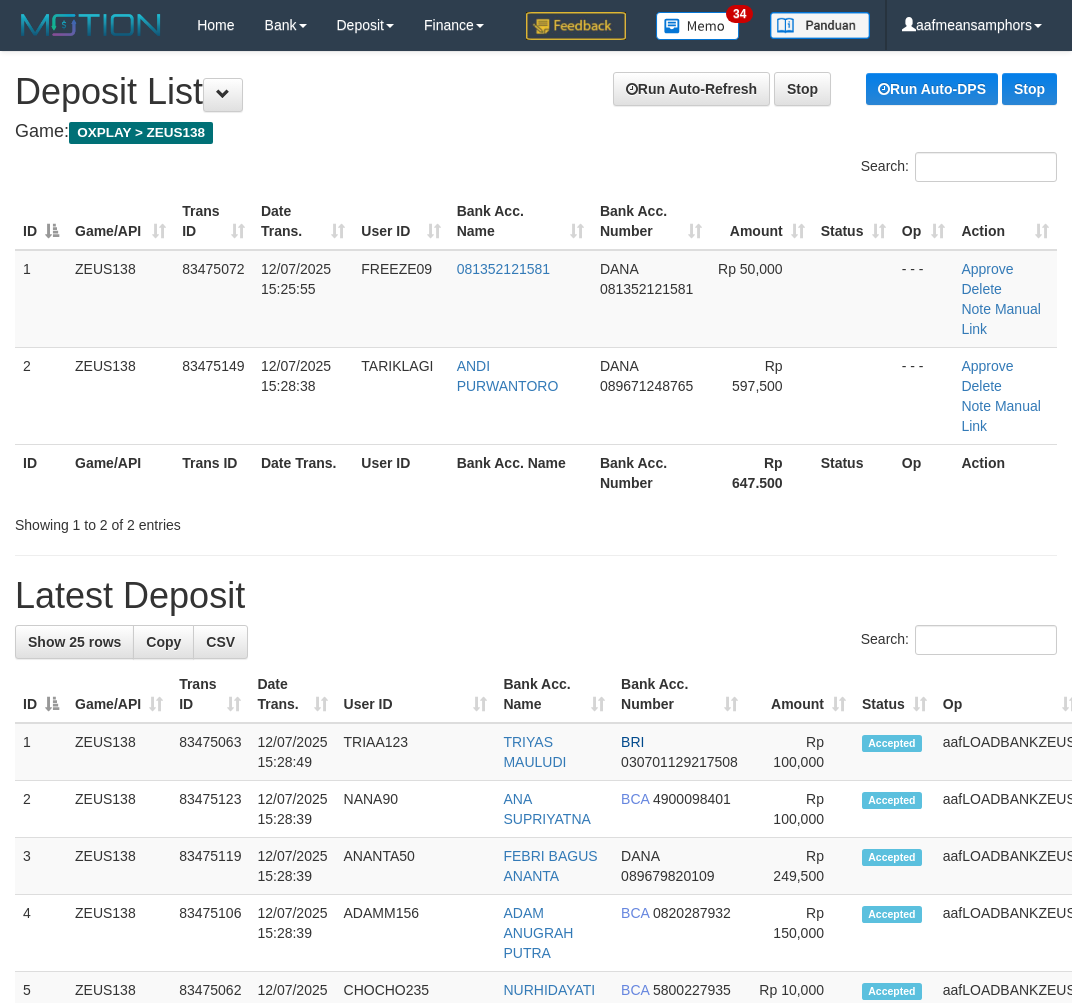 scroll, scrollTop: 0, scrollLeft: 0, axis: both 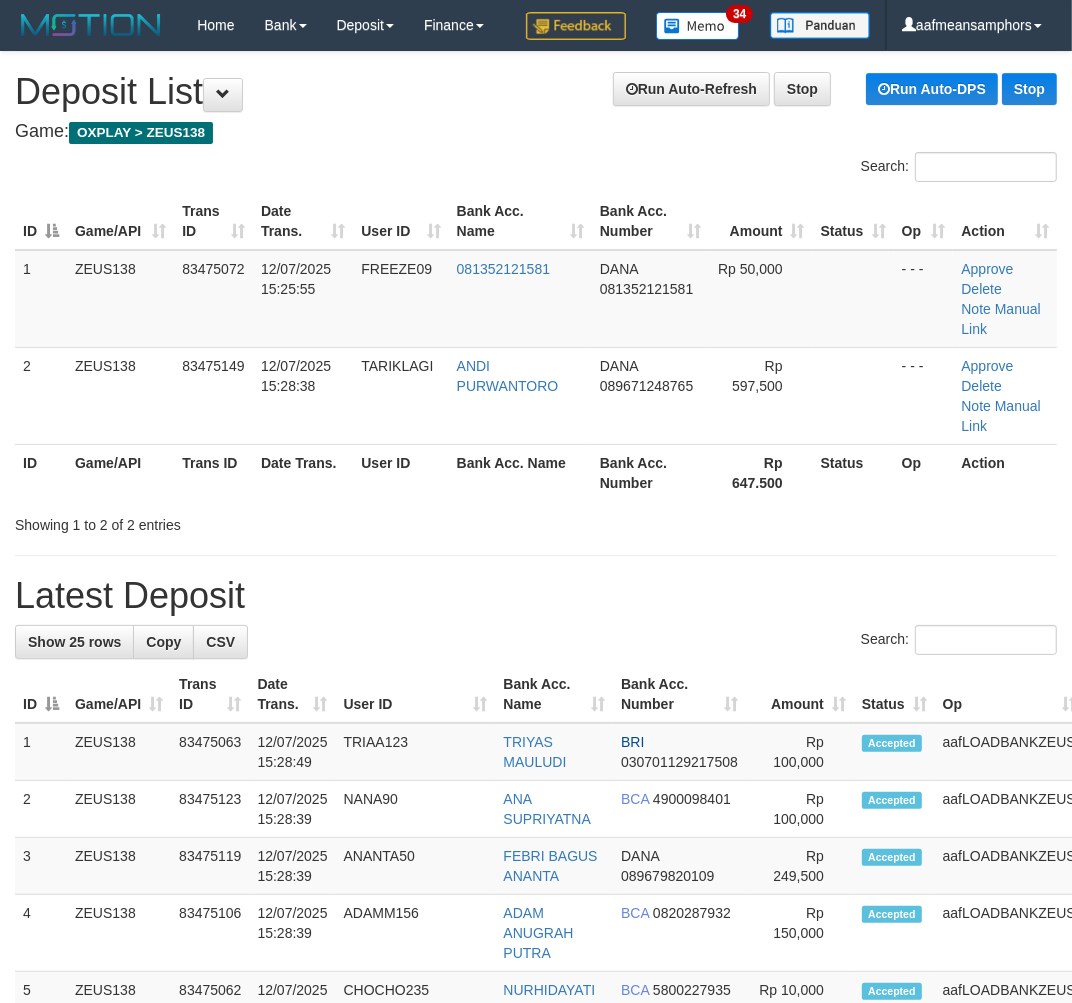 click on "Latest Deposit" at bounding box center (536, 596) 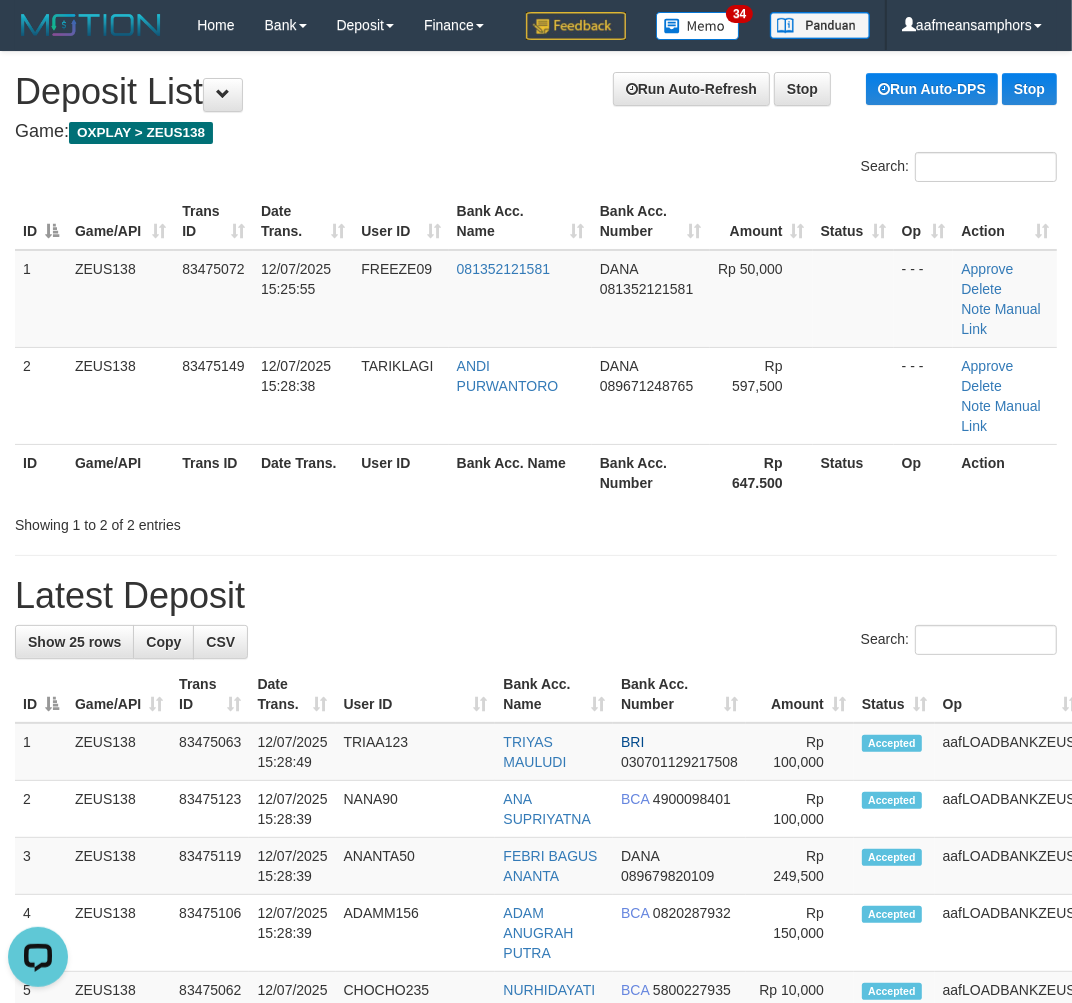 scroll, scrollTop: 0, scrollLeft: 0, axis: both 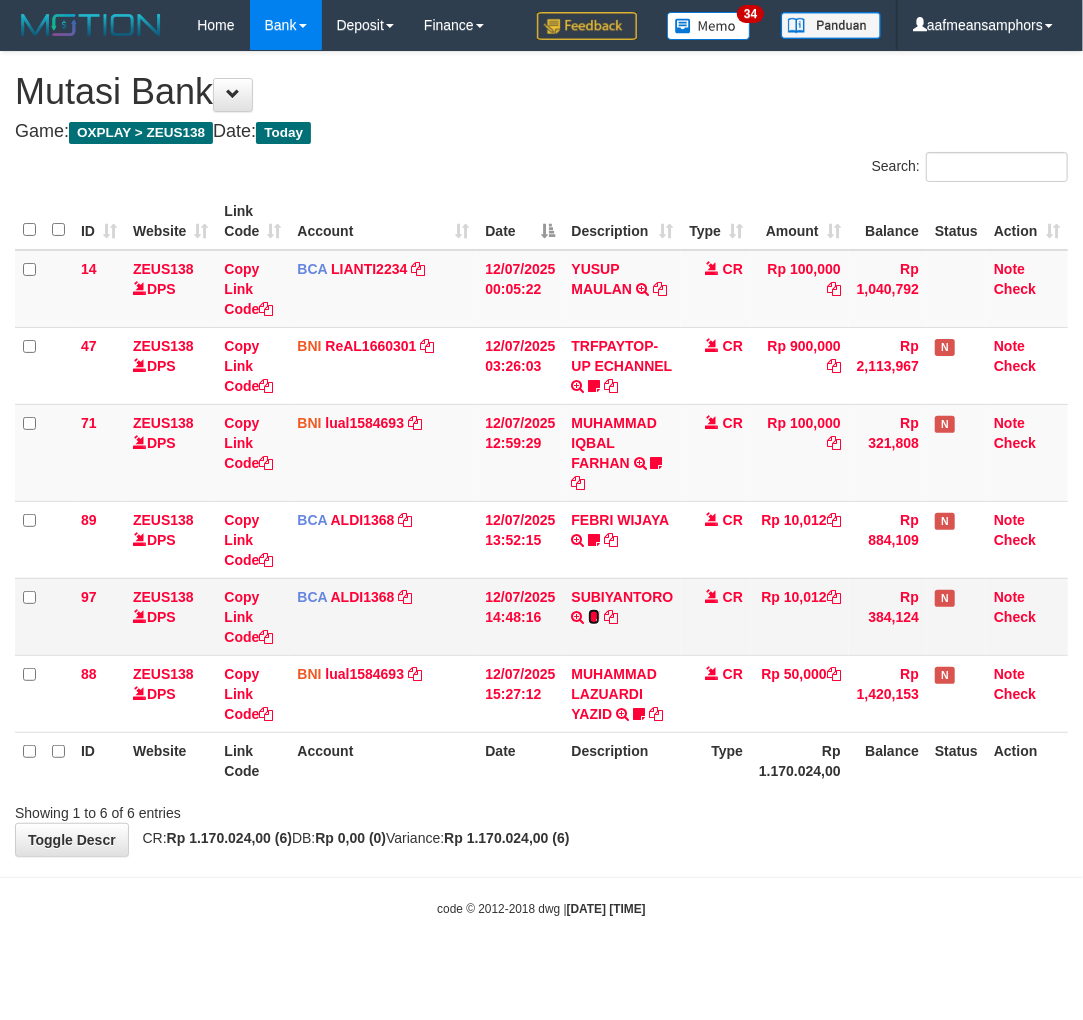 click at bounding box center [594, 617] 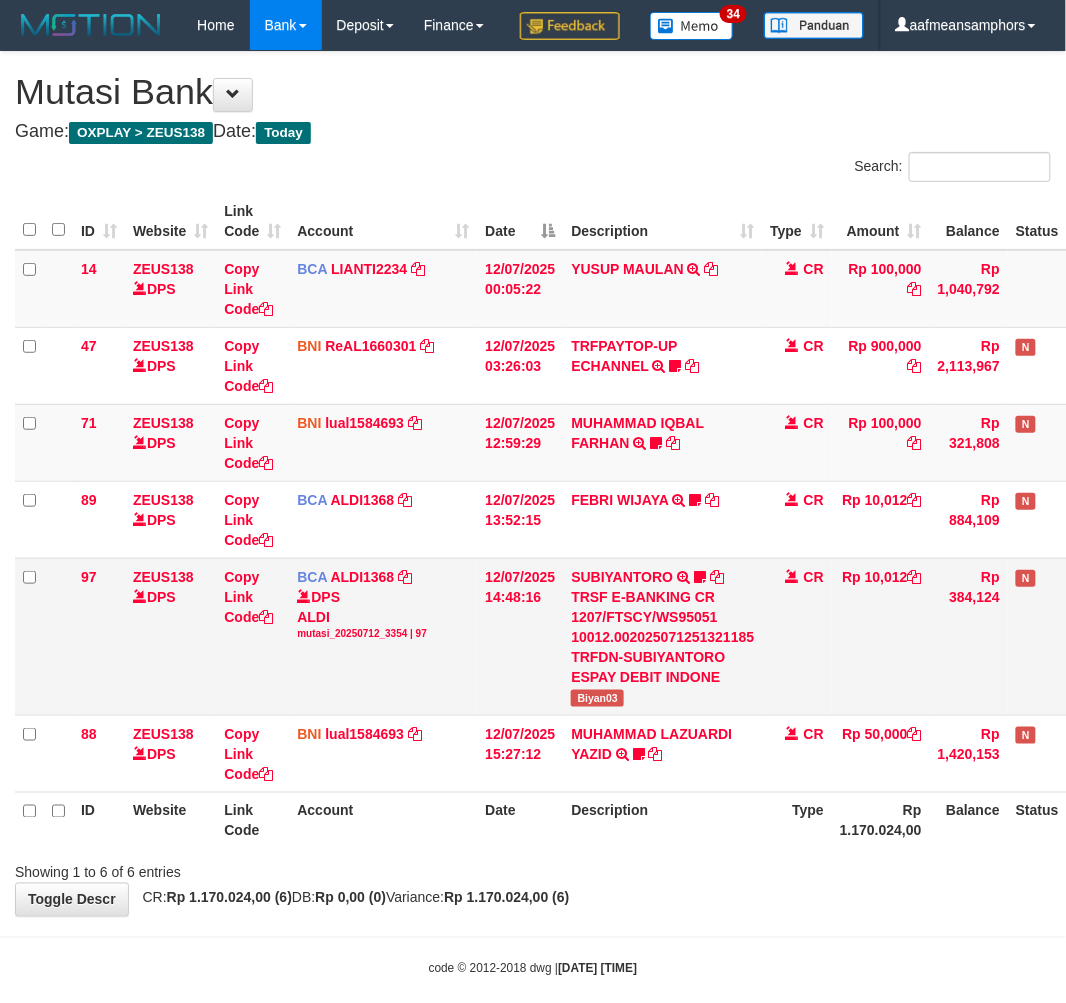 click on "SUBIYANTORO            TRSF E-BANKING CR 1207/FTSCY/WS95051
10012.002025071251321185 TRFDN-SUBIYANTORO ESPAY DEBIT INDONE    Biyan03" at bounding box center [662, 636] 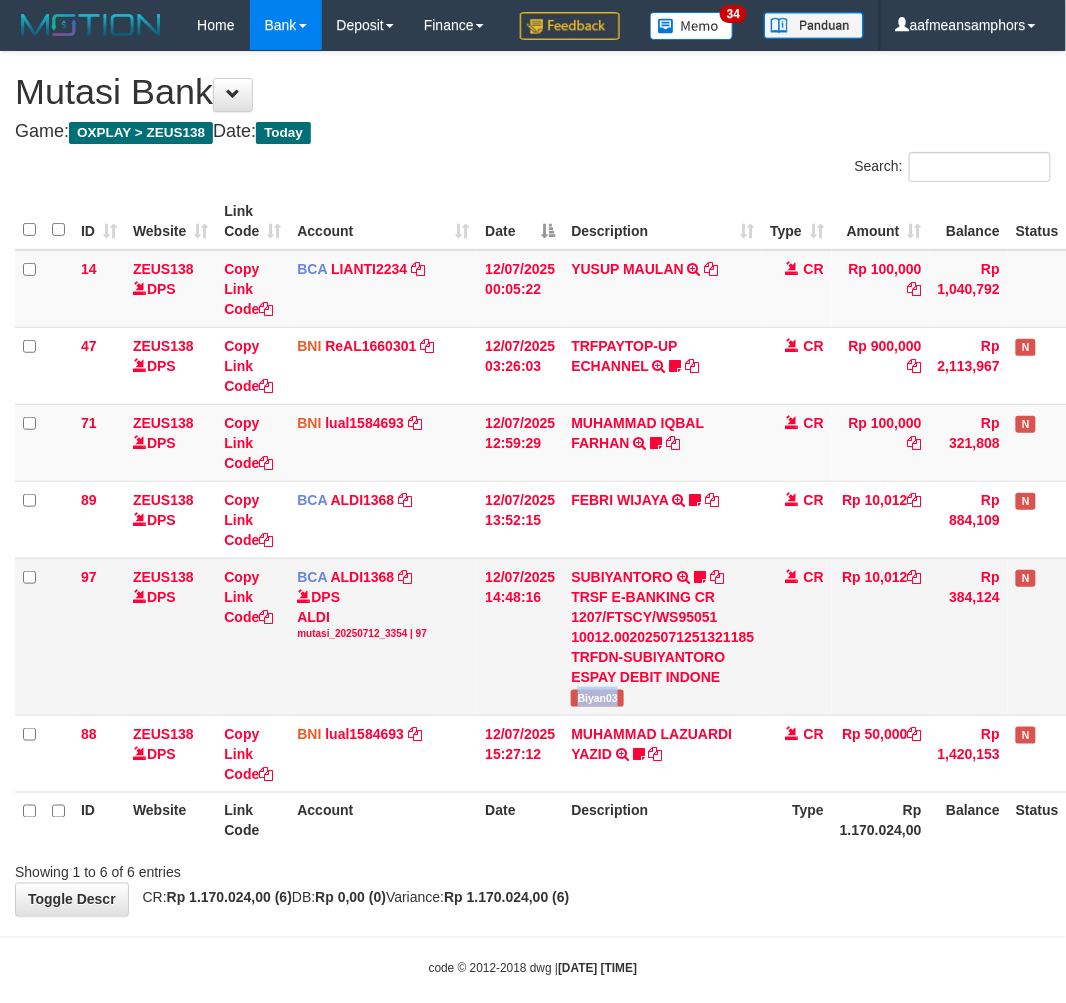 click on "SUBIYANTORO            TRSF E-BANKING CR 1207/FTSCY/WS95051
10012.002025071251321185 TRFDN-SUBIYANTORO ESPAY DEBIT INDONE    Biyan03" at bounding box center [662, 636] 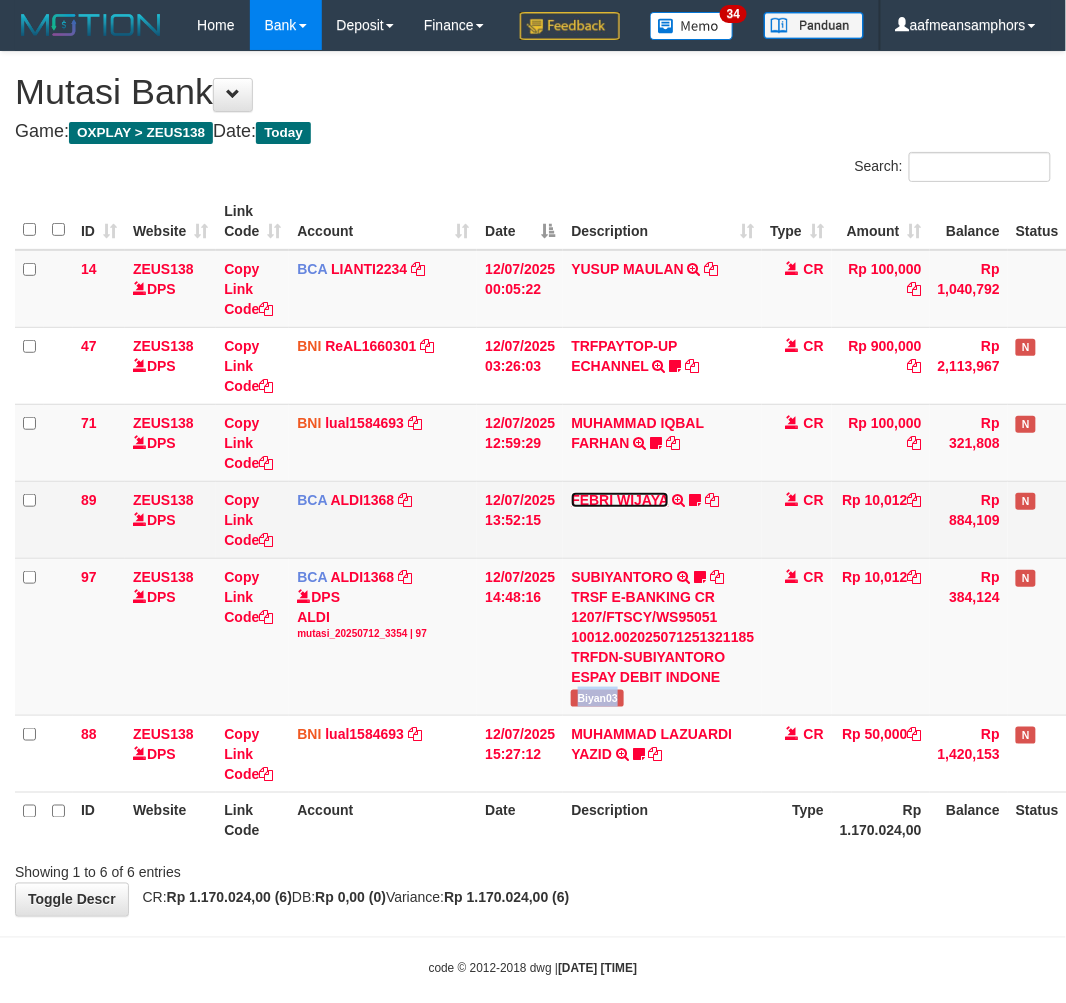 click on "FEBRI WIJAYA" at bounding box center [619, 500] 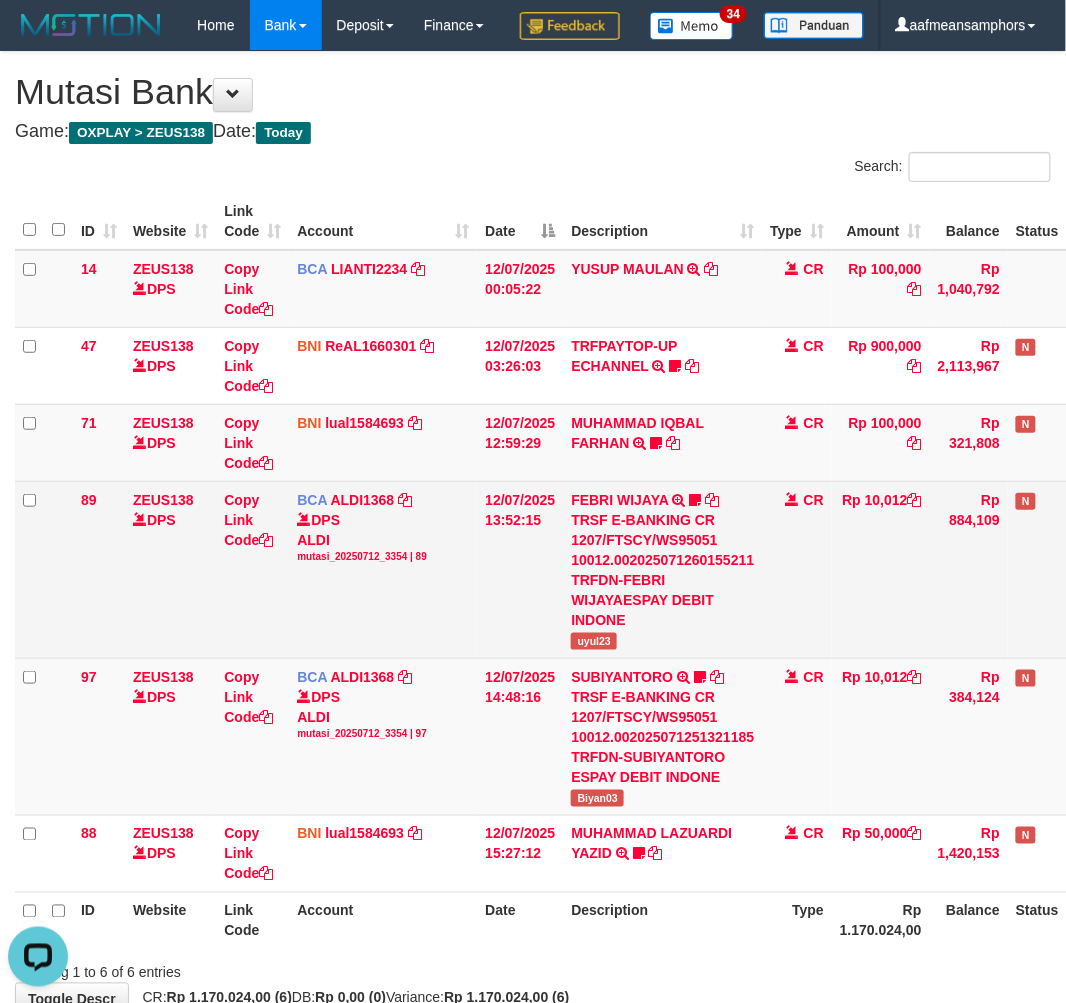 scroll, scrollTop: 0, scrollLeft: 0, axis: both 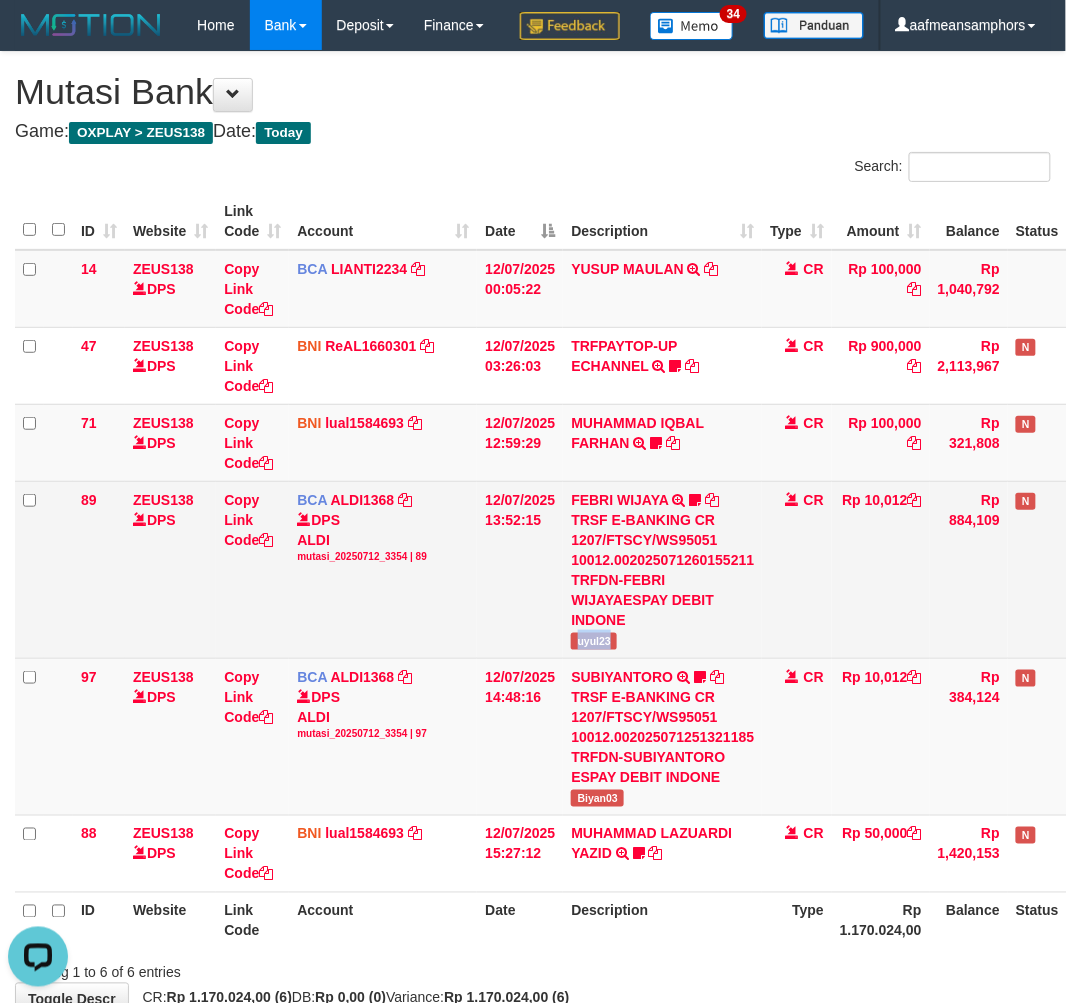 click on "uyul23" at bounding box center (594, 641) 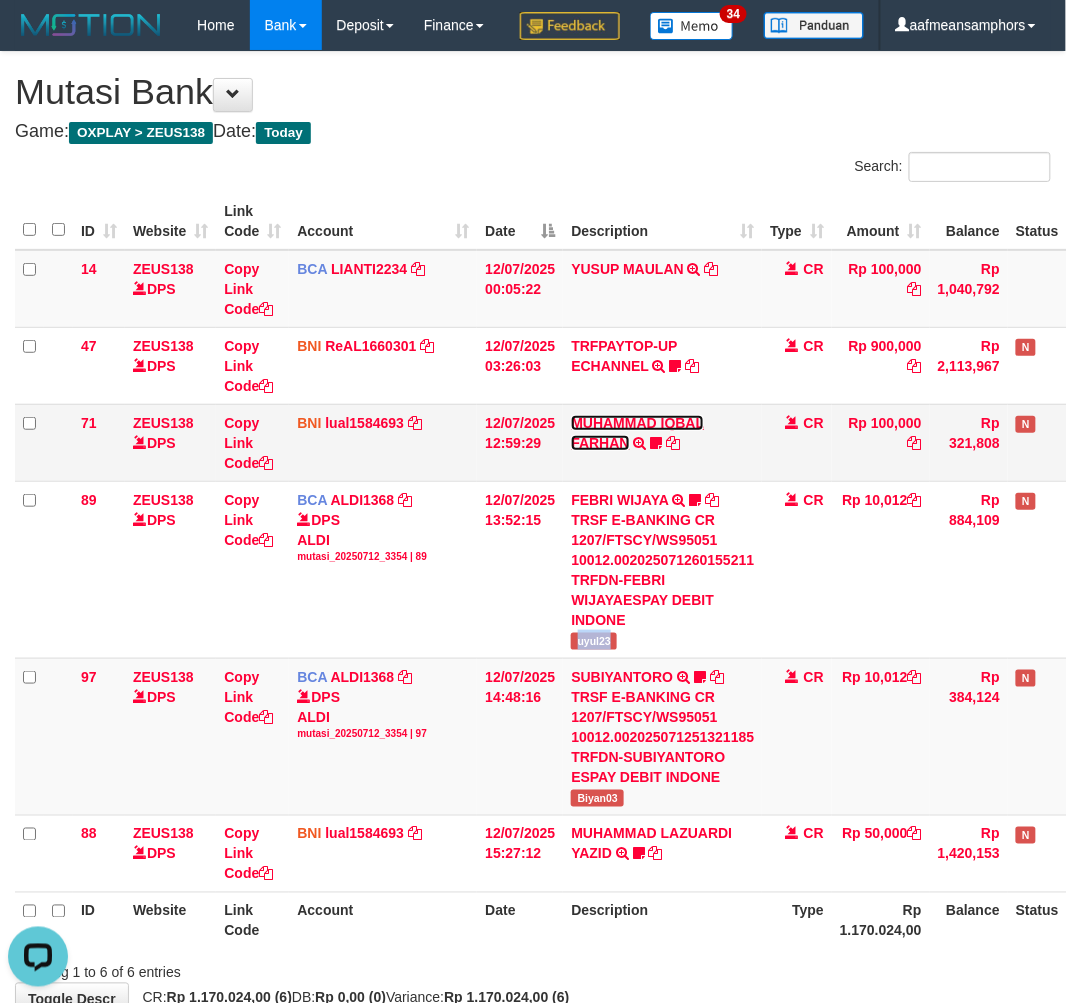 click on "MUHAMMAD IQBAL FARHAN" at bounding box center (637, 433) 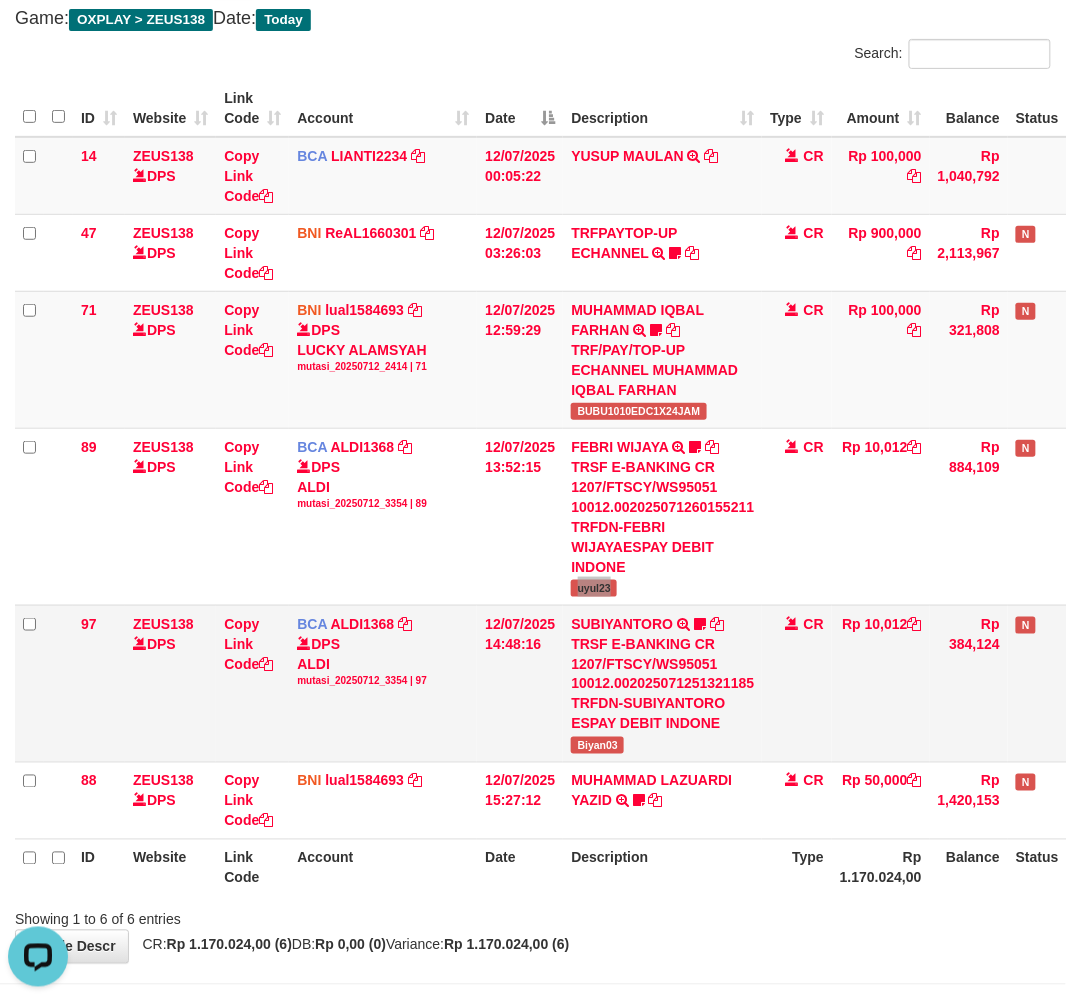 scroll, scrollTop: 233, scrollLeft: 0, axis: vertical 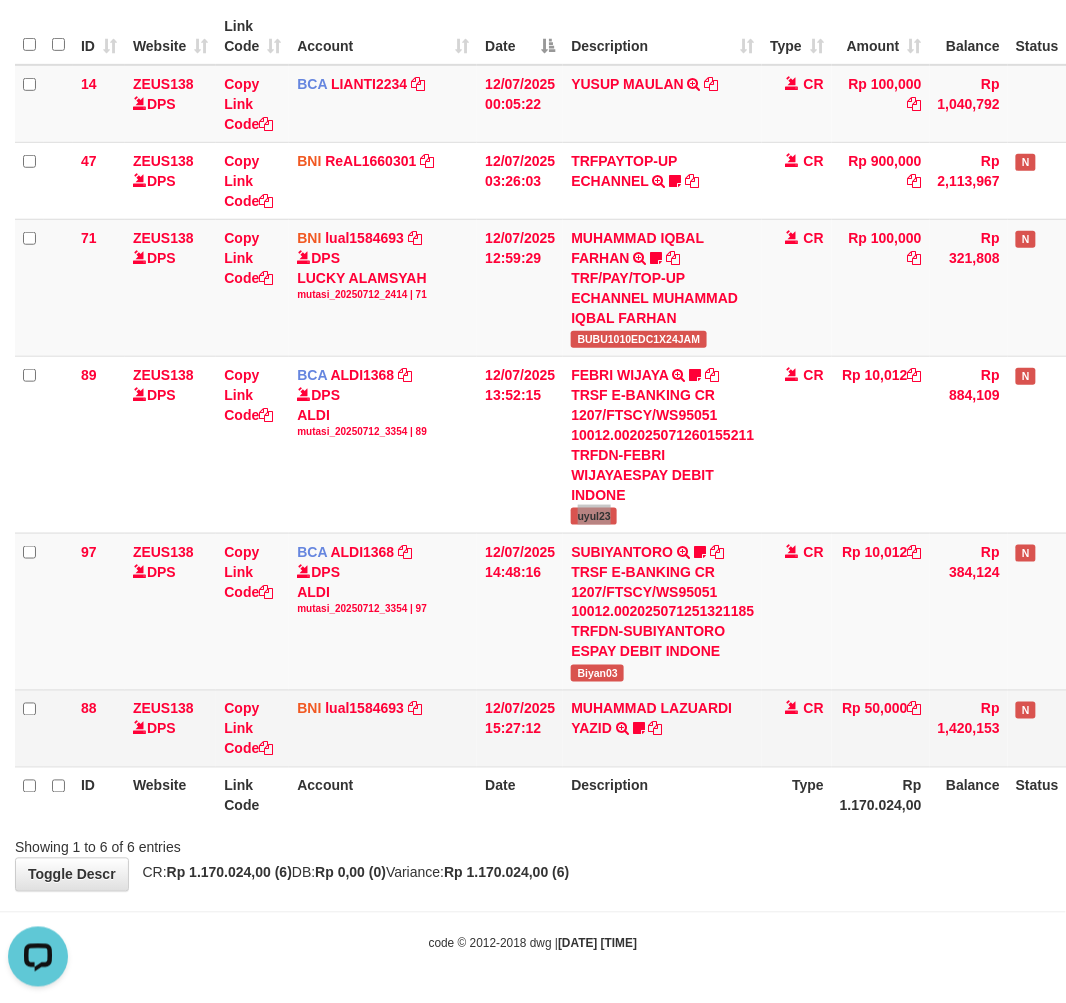 click on "MUHAMMAD LAZUARDI YAZID            TRANSFER DARI SDR MUHAMMAD LAZUARDI YAZID    Zorozuro" at bounding box center [662, 728] 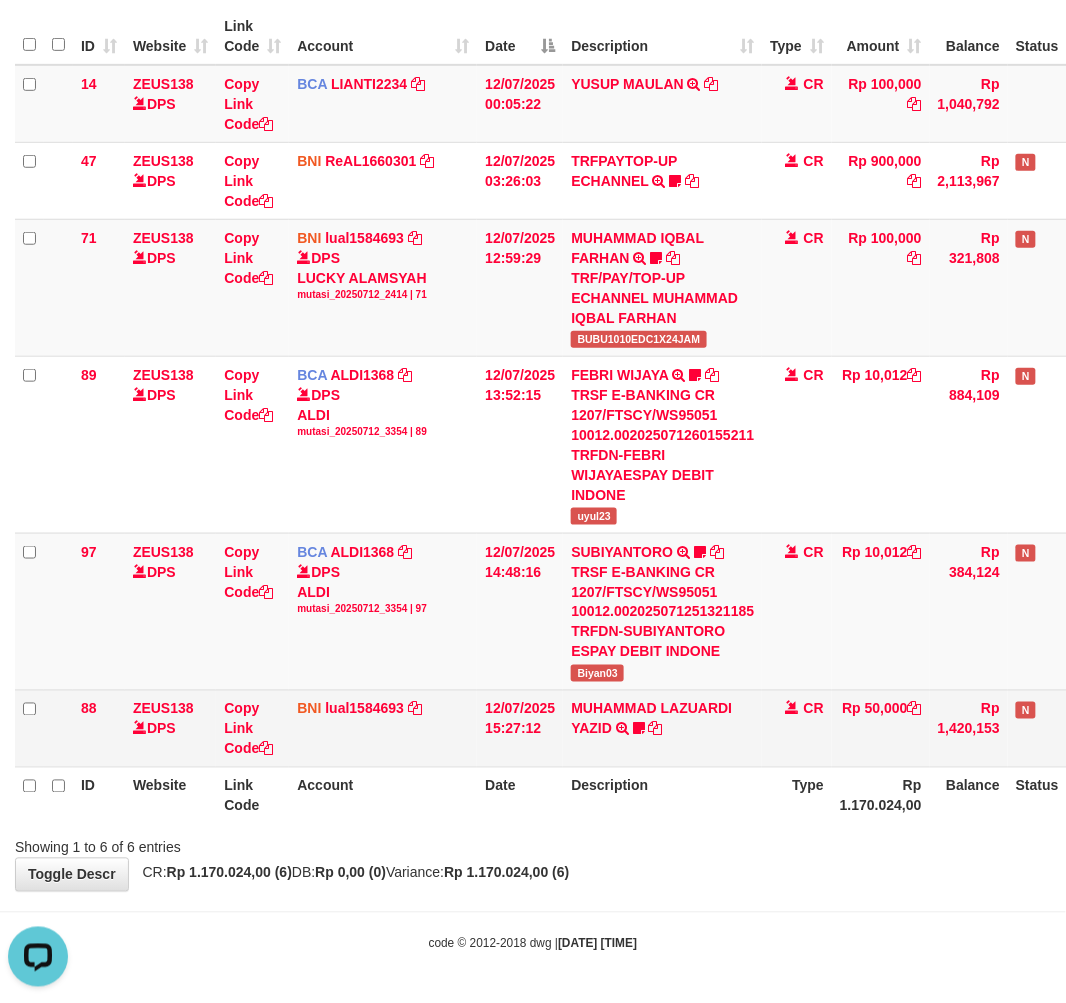 click on "MUHAMMAD LAZUARDI YAZID            TRANSFER DARI SDR MUHAMMAD LAZUARDI YAZID    Zorozuro" at bounding box center (662, 728) 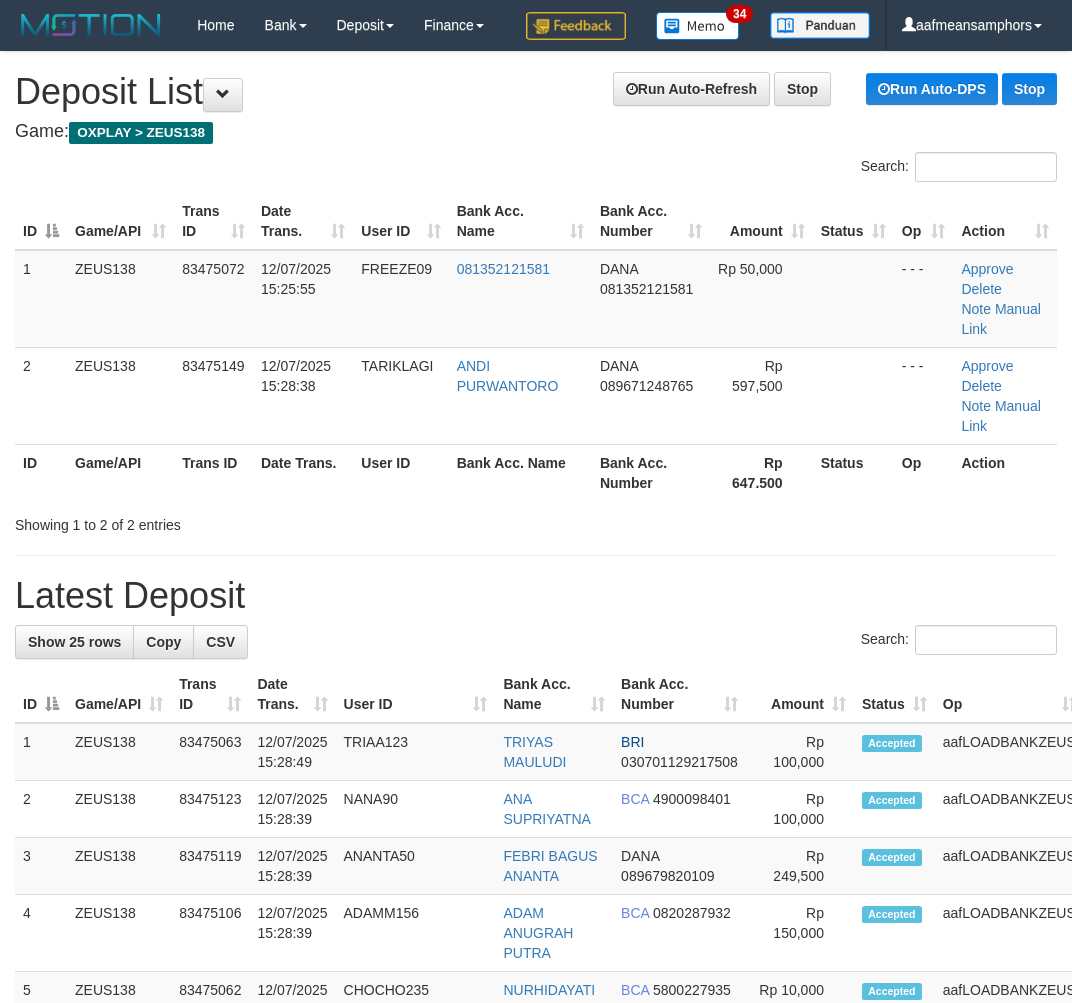 scroll, scrollTop: 0, scrollLeft: 0, axis: both 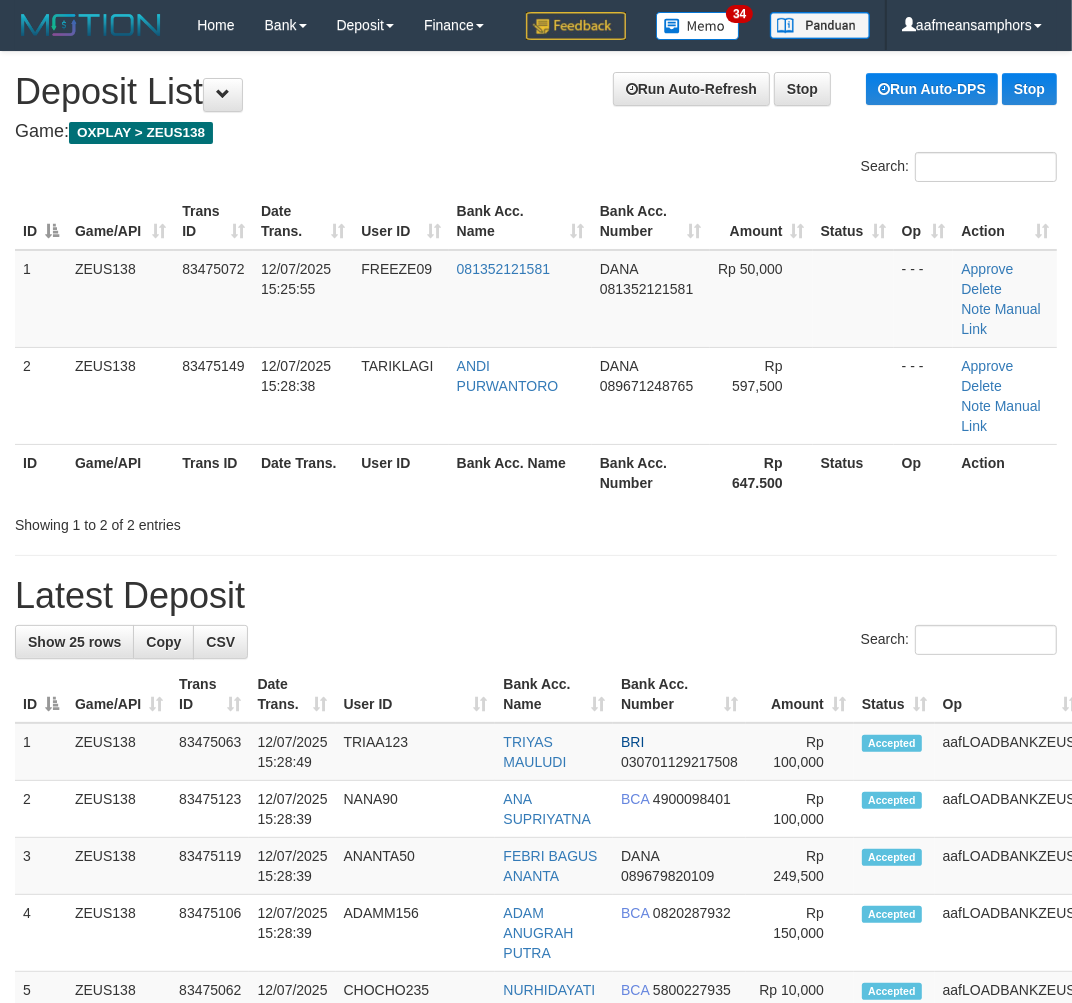 click on "**********" at bounding box center [536, 1197] 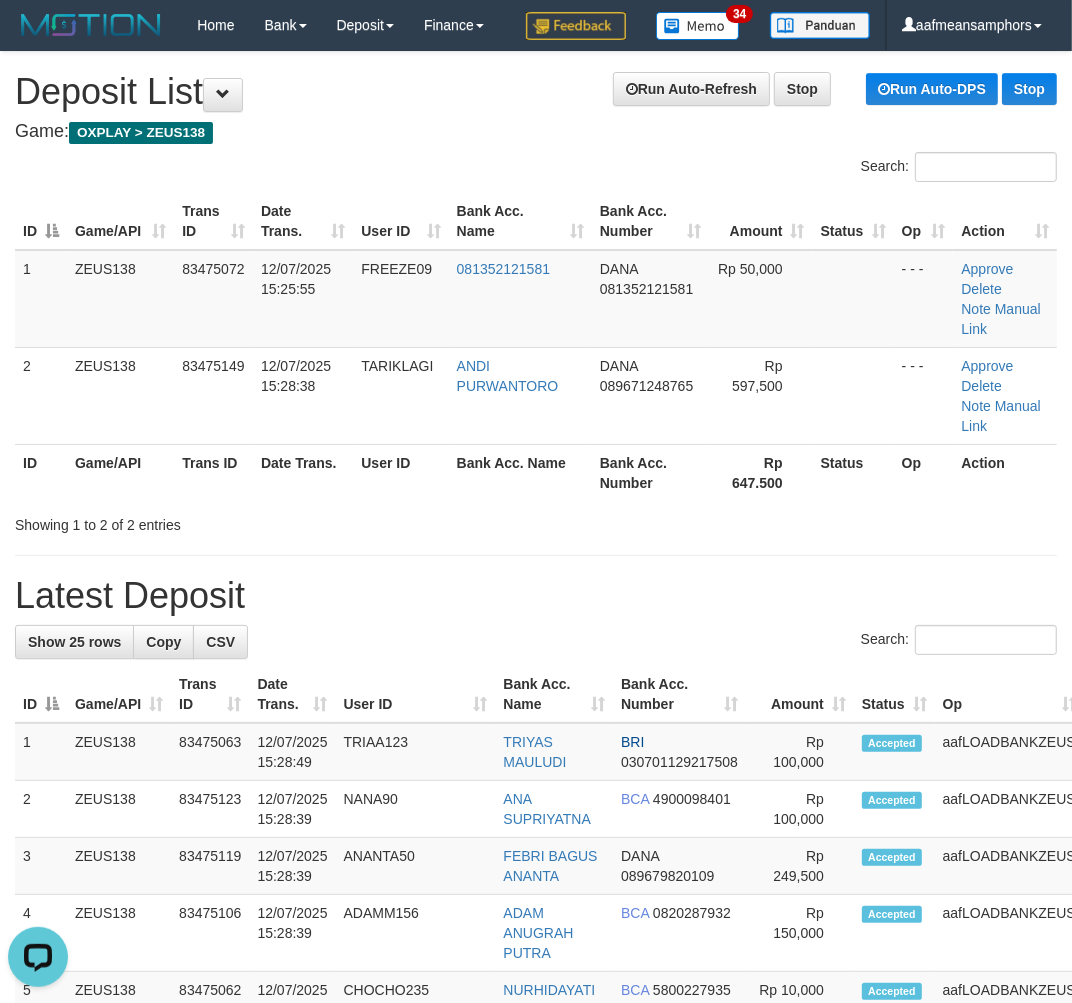 scroll, scrollTop: 0, scrollLeft: 0, axis: both 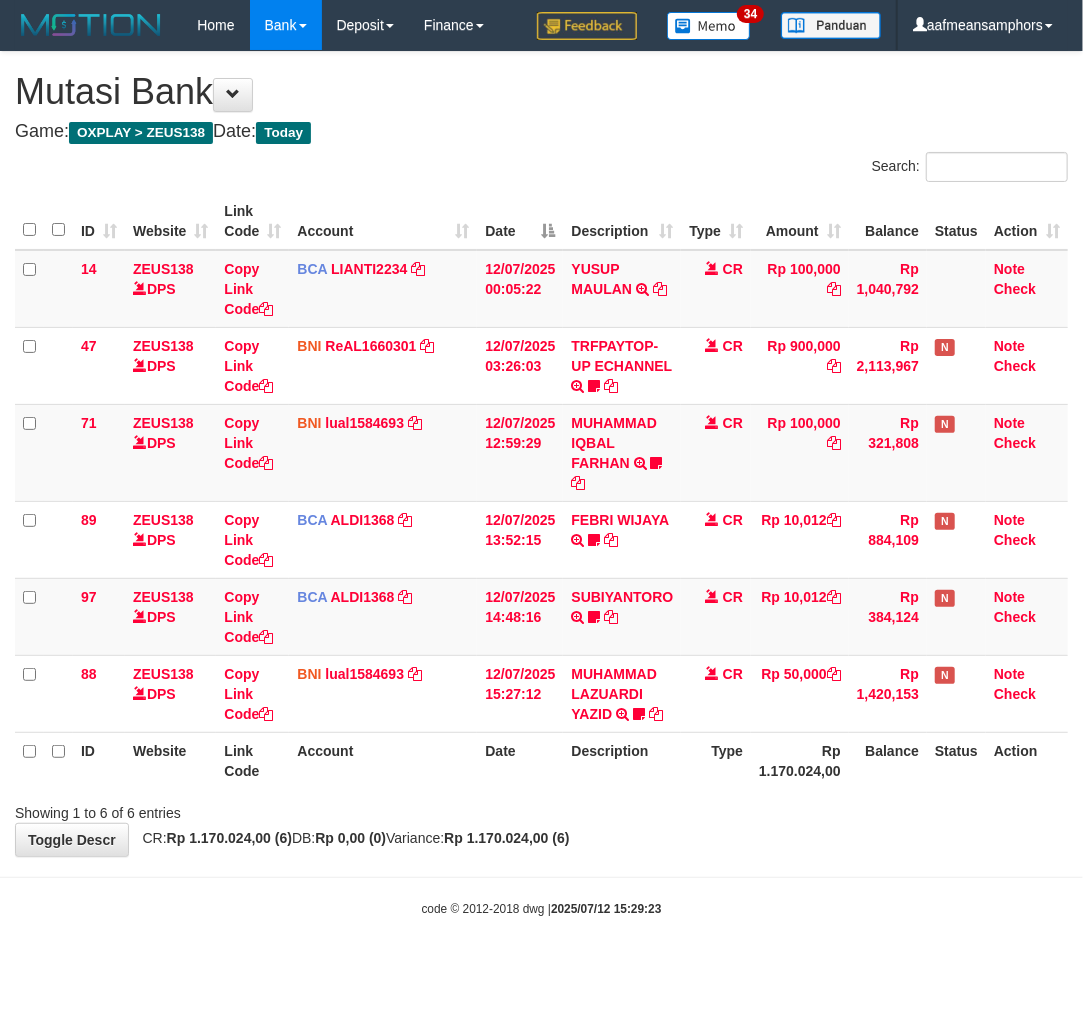 click on "**********" at bounding box center [541, 454] 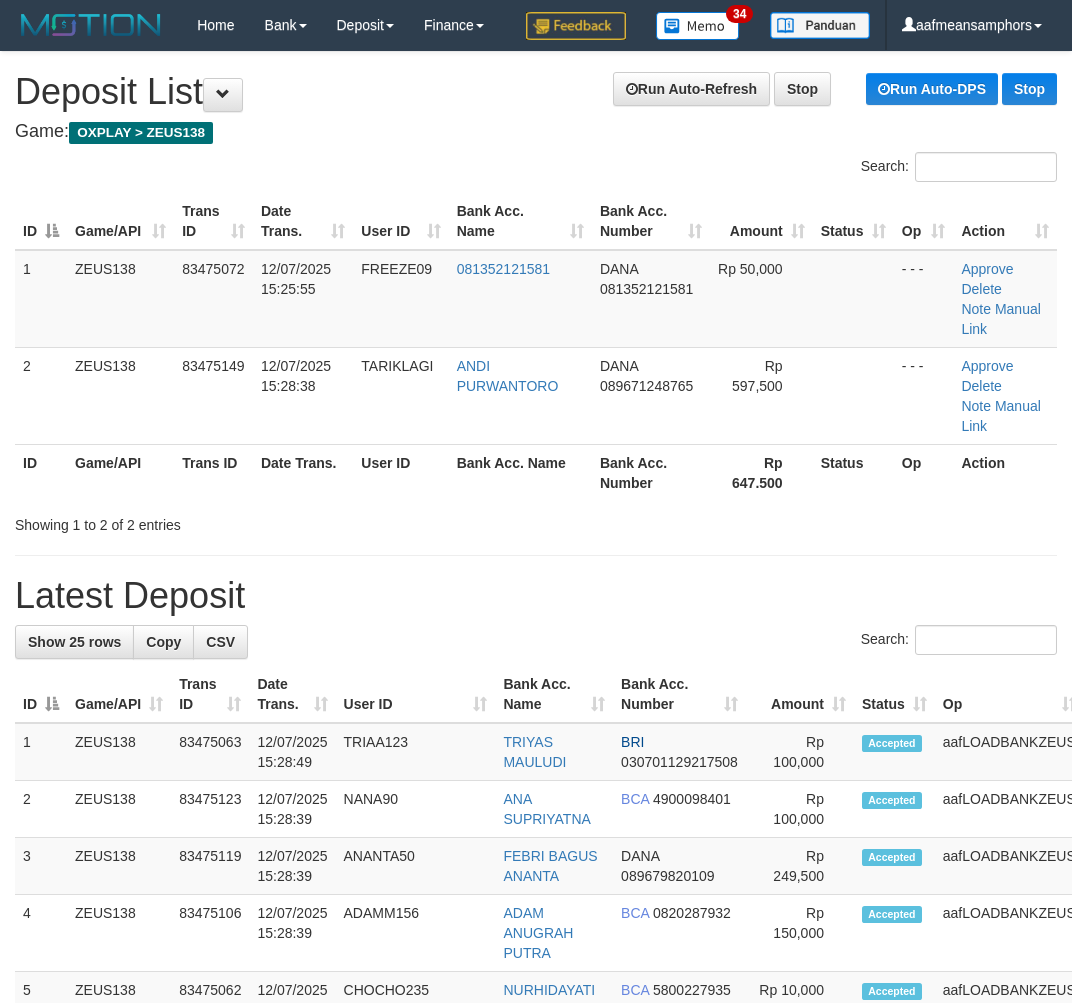 scroll, scrollTop: 0, scrollLeft: 0, axis: both 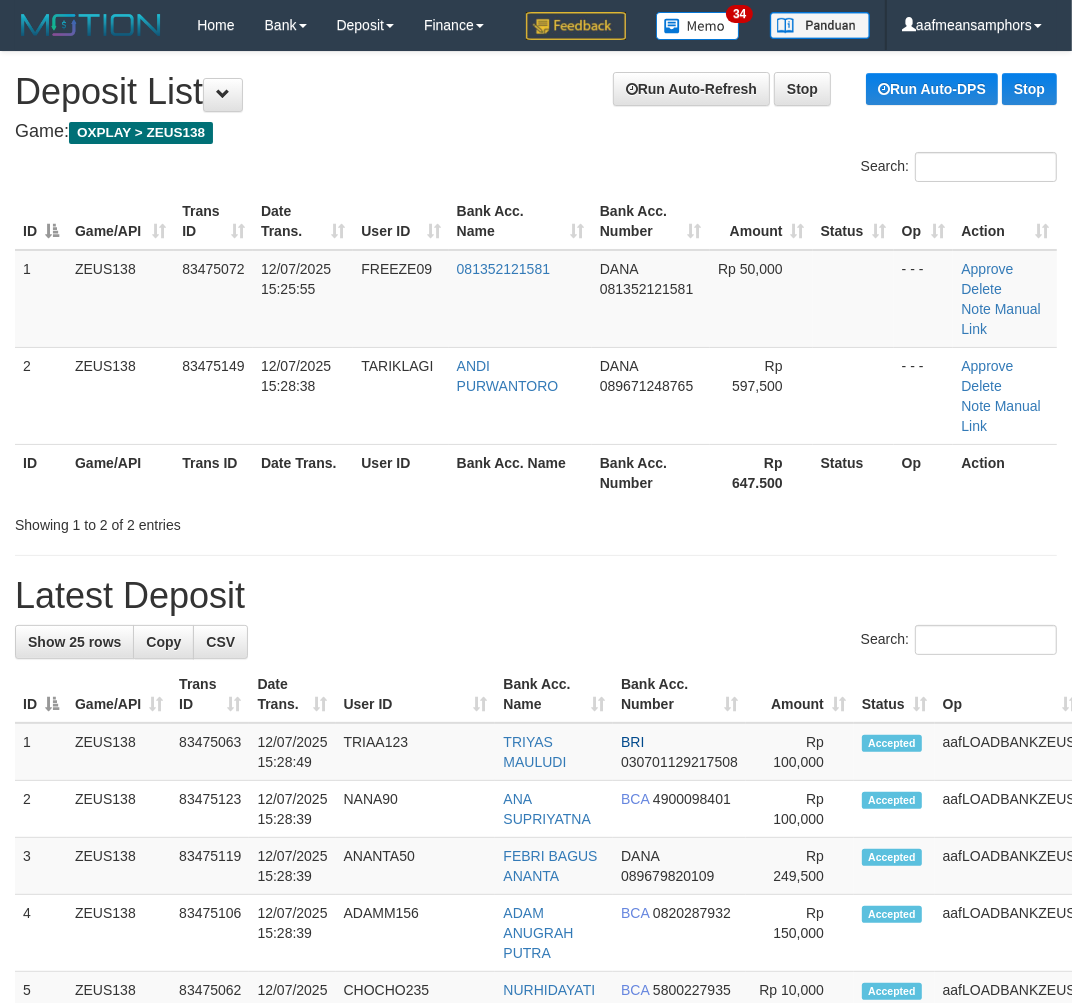 drag, startPoint x: 441, startPoint y: 545, endPoint x: 385, endPoint y: 568, distance: 60.53924 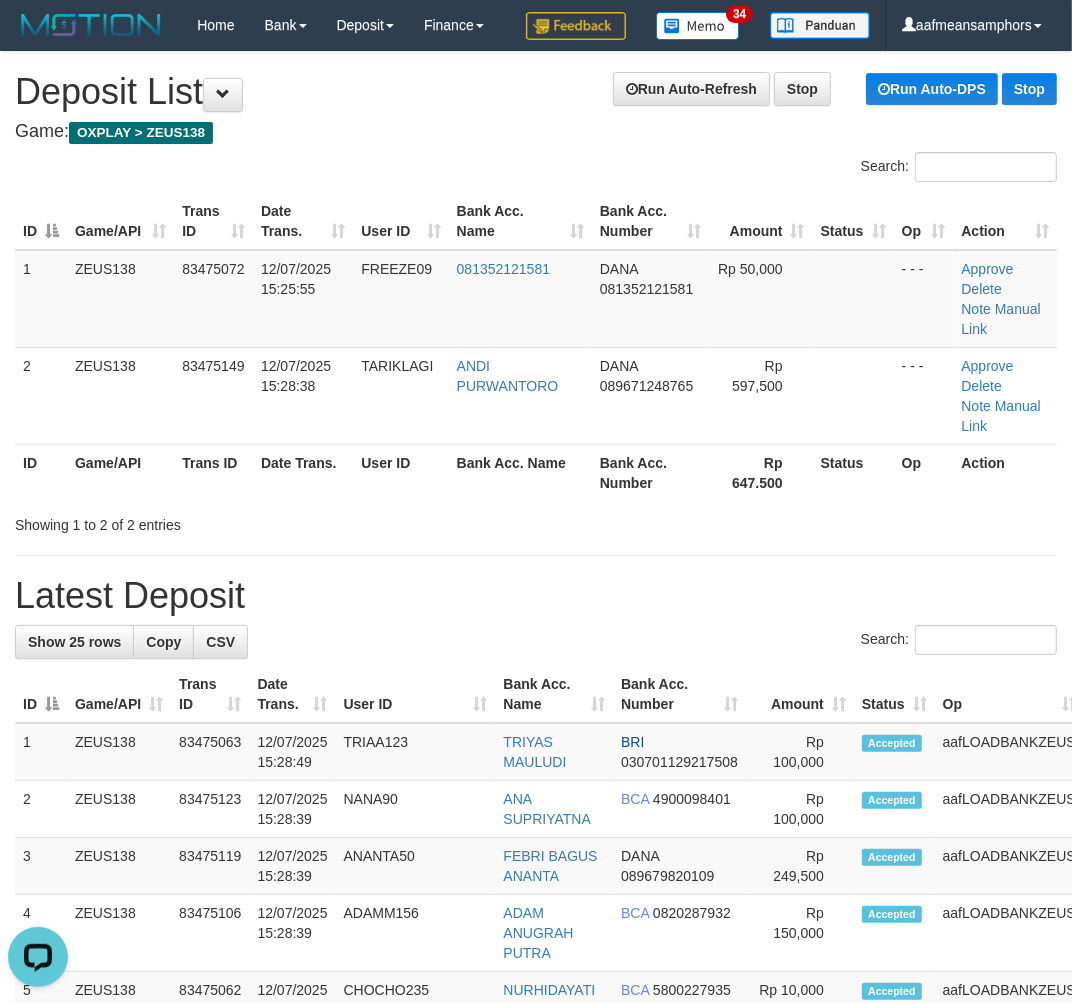 scroll, scrollTop: 0, scrollLeft: 0, axis: both 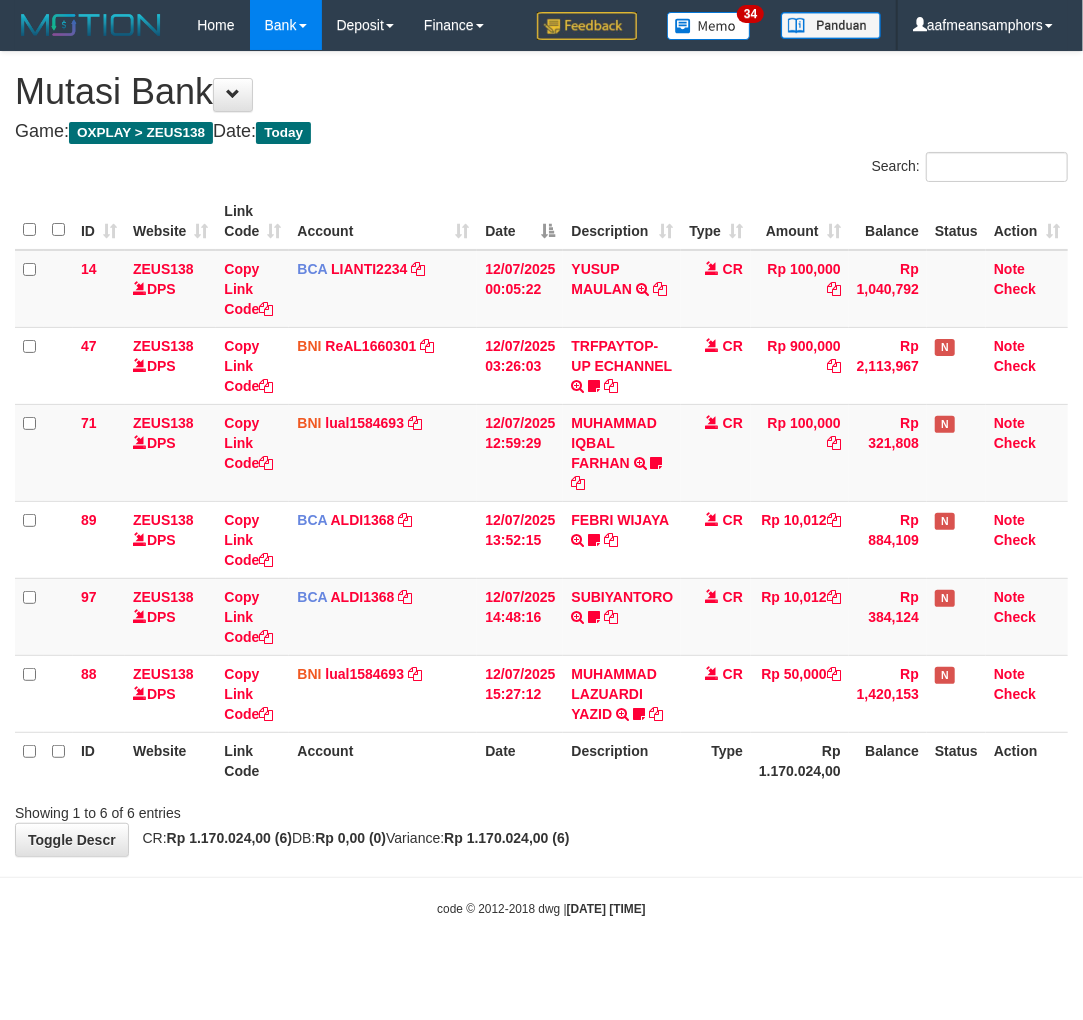 drag, startPoint x: 745, startPoint y: 855, endPoint x: 792, endPoint y: 821, distance: 58.00862 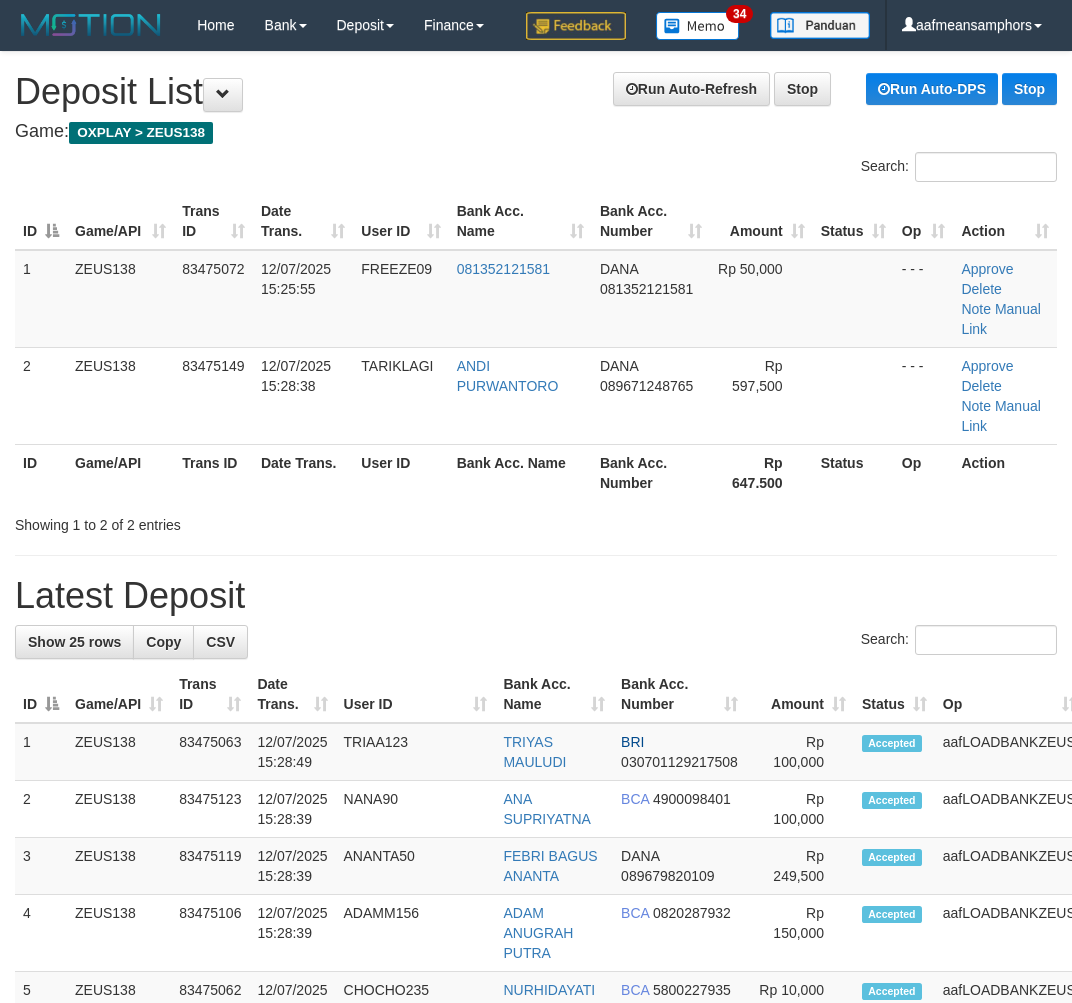 scroll, scrollTop: 0, scrollLeft: 0, axis: both 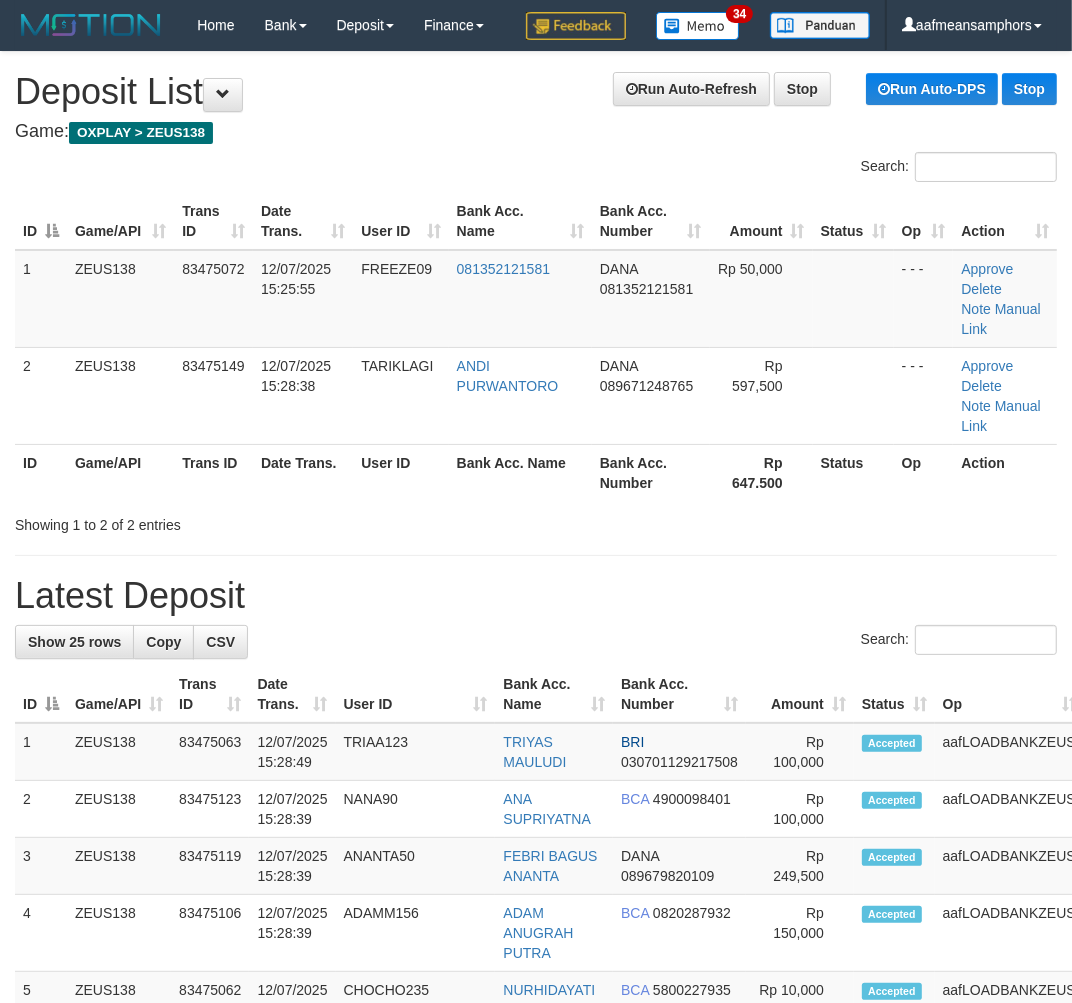 click on "**********" at bounding box center (536, 1197) 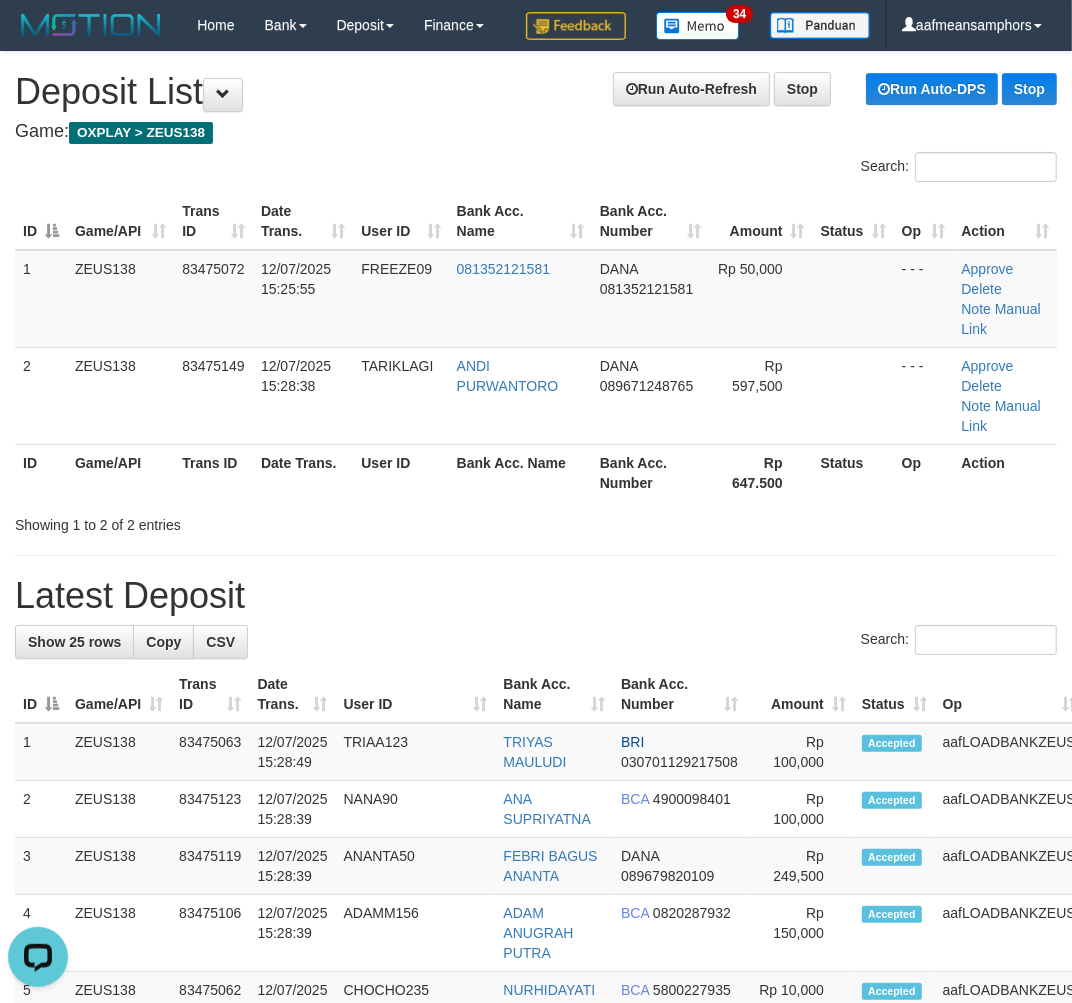 scroll, scrollTop: 0, scrollLeft: 0, axis: both 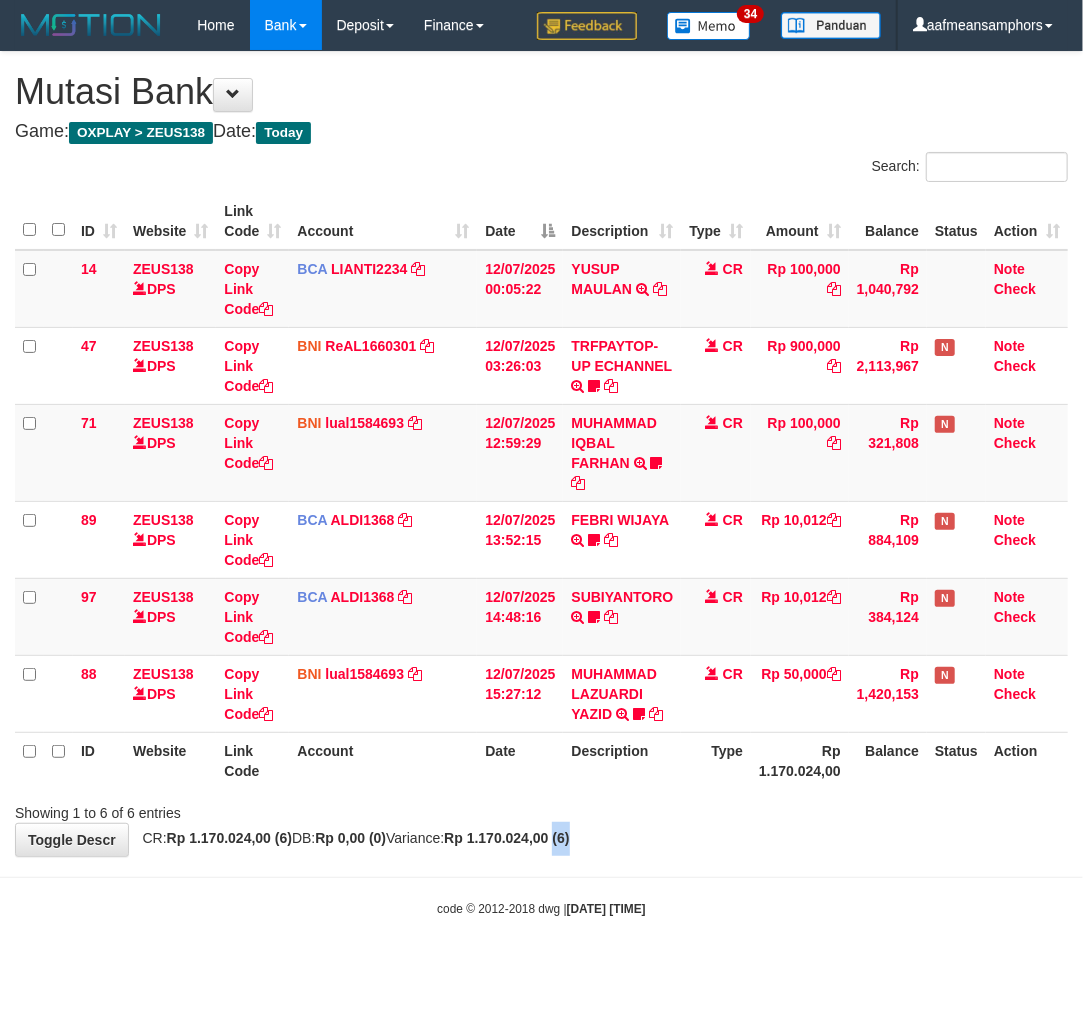drag, startPoint x: 604, startPoint y: 852, endPoint x: 676, endPoint y: 806, distance: 85.44004 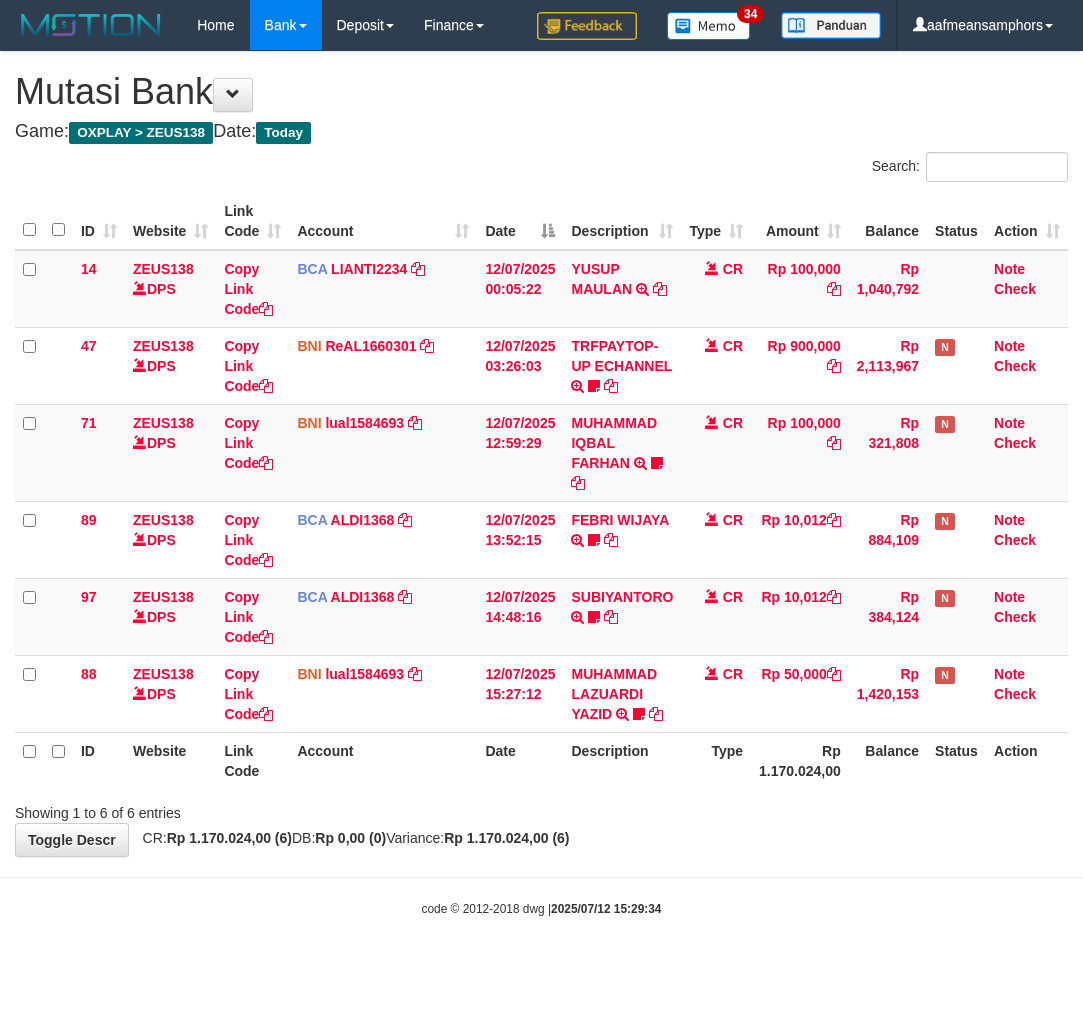 scroll, scrollTop: 0, scrollLeft: 0, axis: both 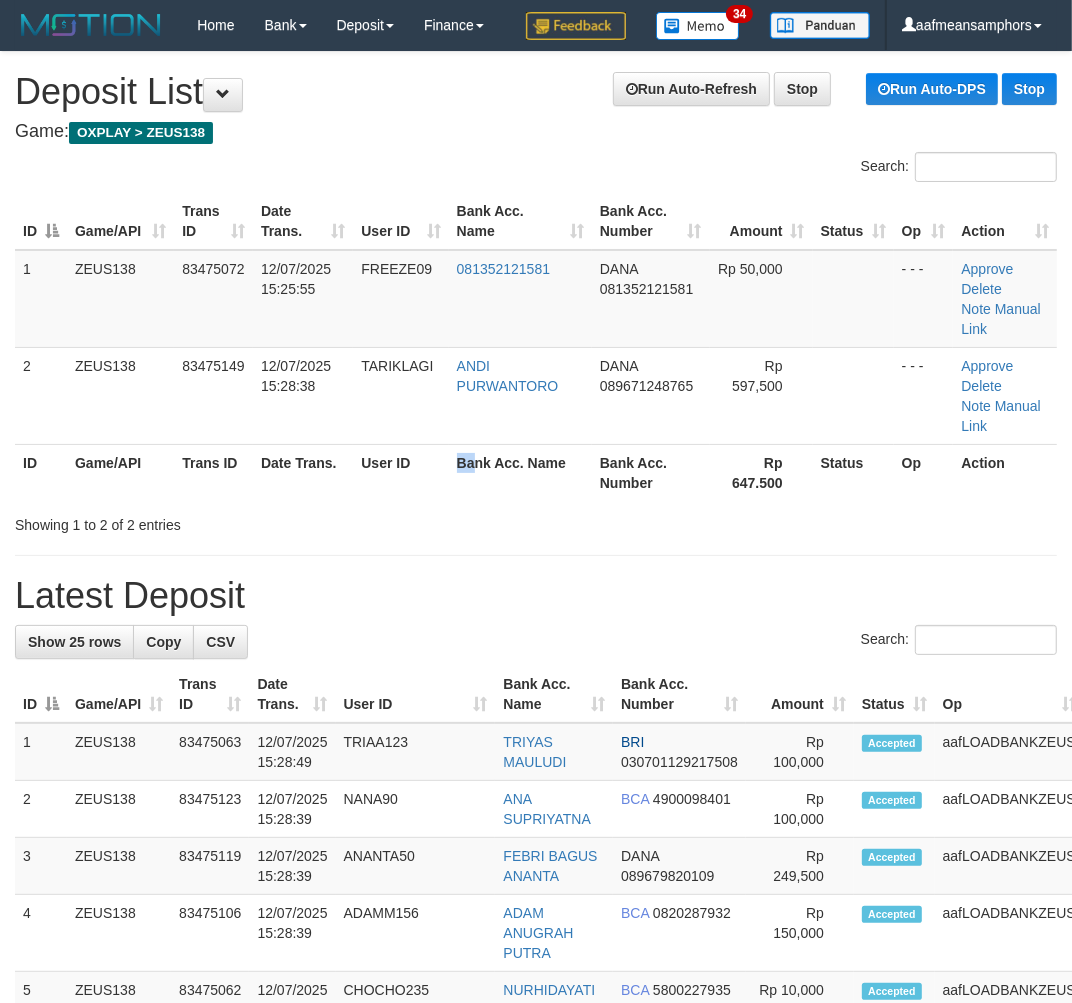 click on "ID Game/API Trans ID Date Trans. User ID Bank Acc. Name Bank Acc. Number Rp 647.500 Status Op Action" at bounding box center [536, 472] 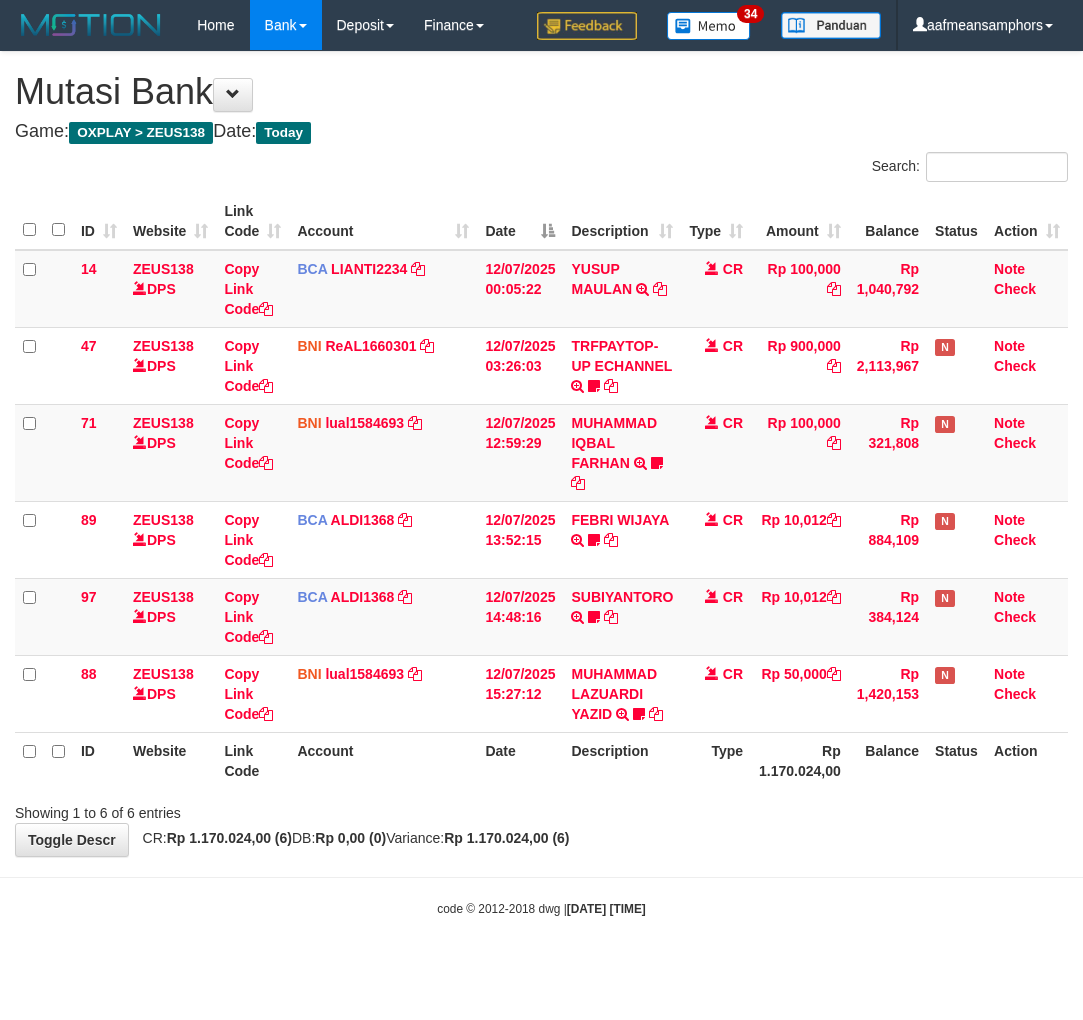 scroll, scrollTop: 0, scrollLeft: 0, axis: both 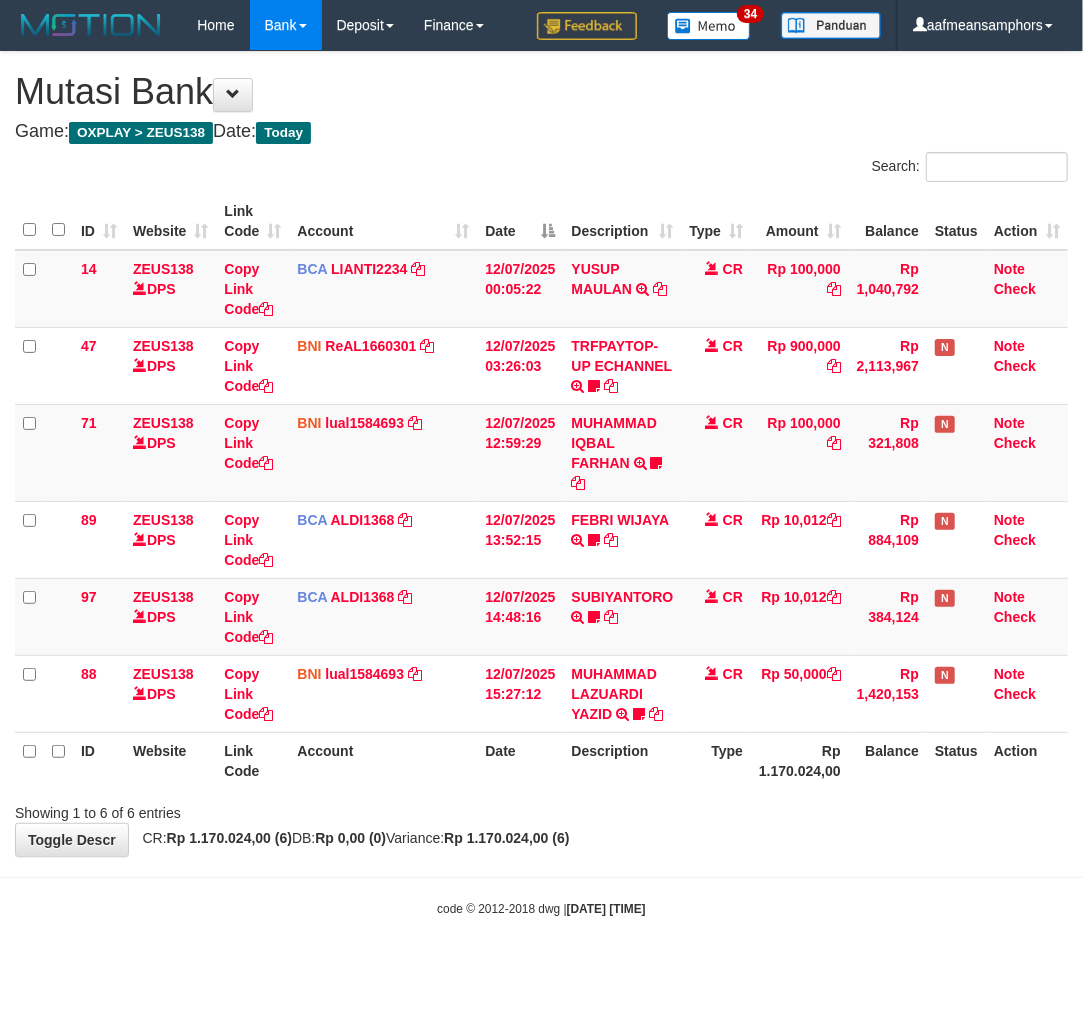click on "**********" at bounding box center [541, 454] 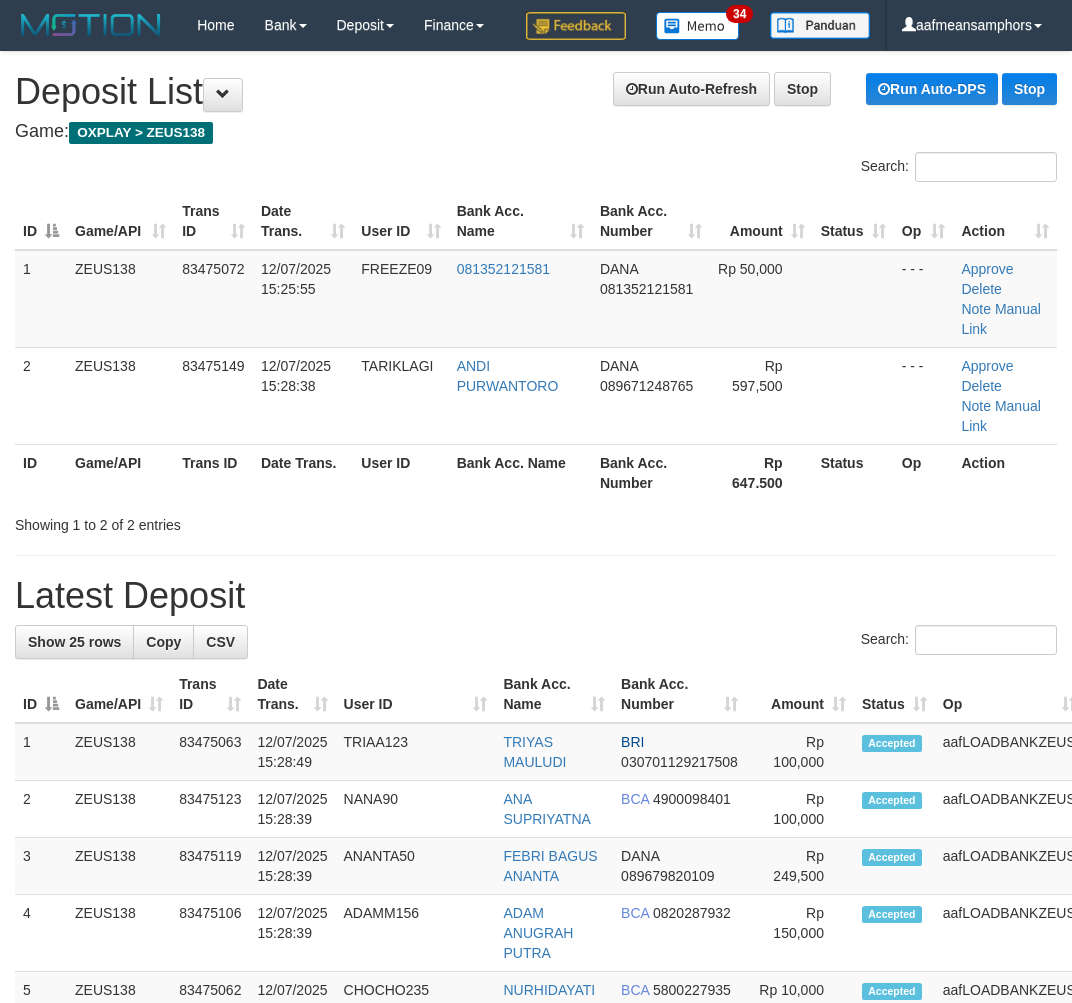scroll, scrollTop: 0, scrollLeft: 0, axis: both 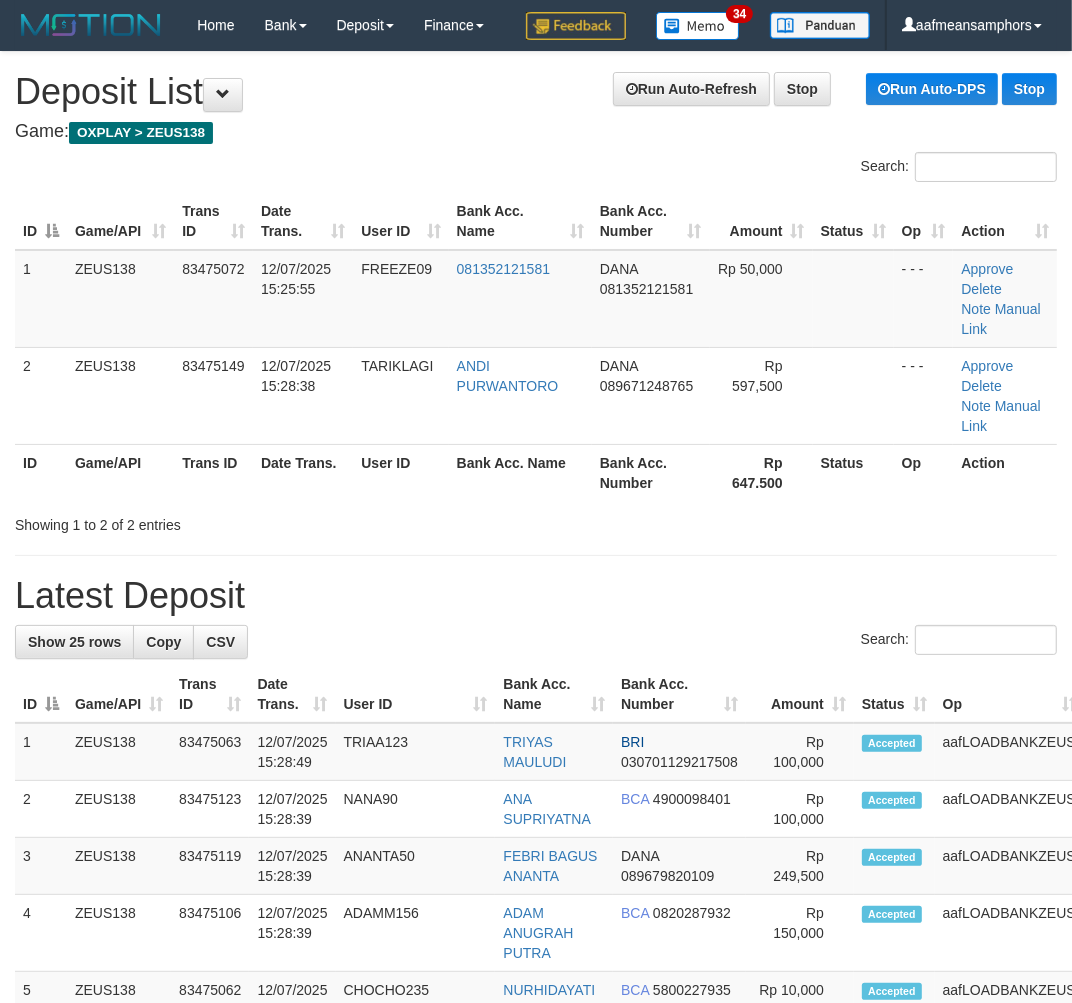 click on "Latest Deposit" at bounding box center [536, 596] 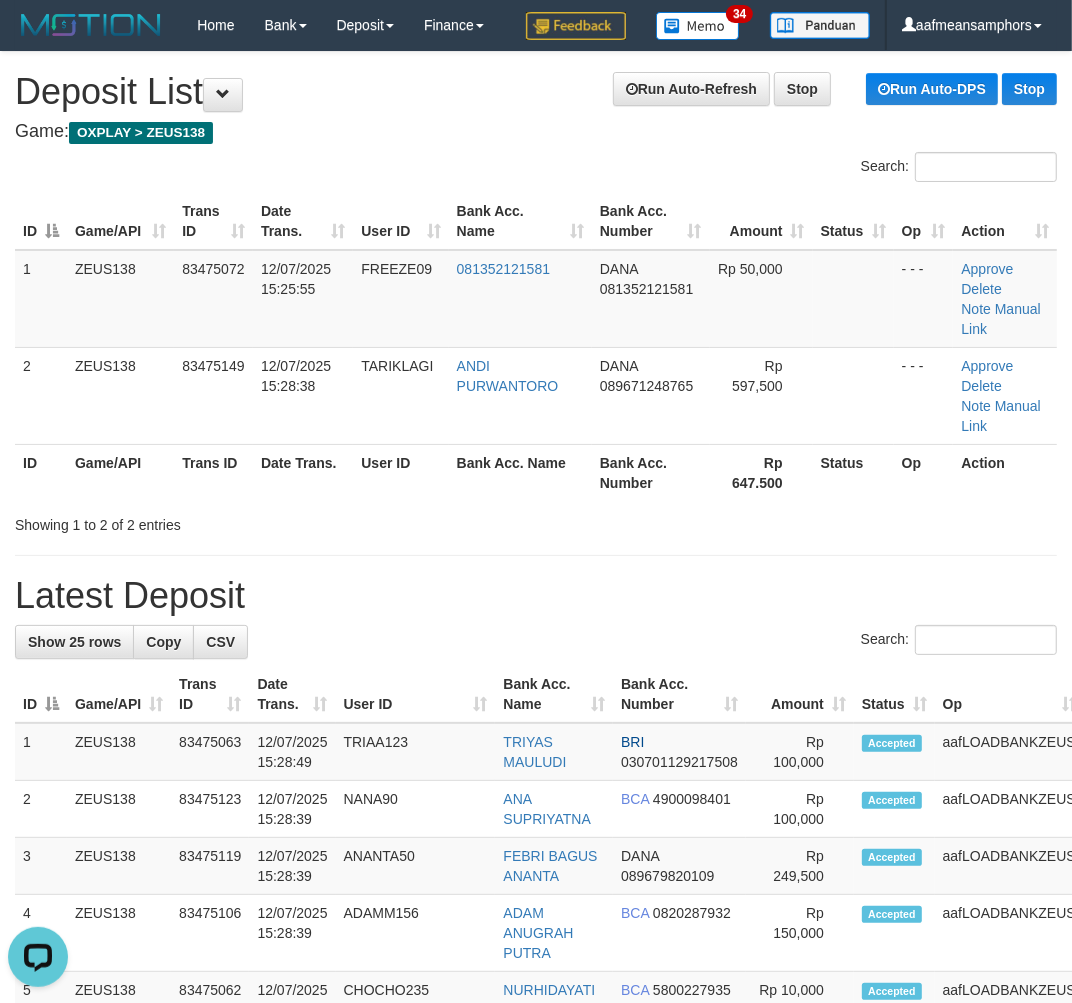 scroll, scrollTop: 0, scrollLeft: 0, axis: both 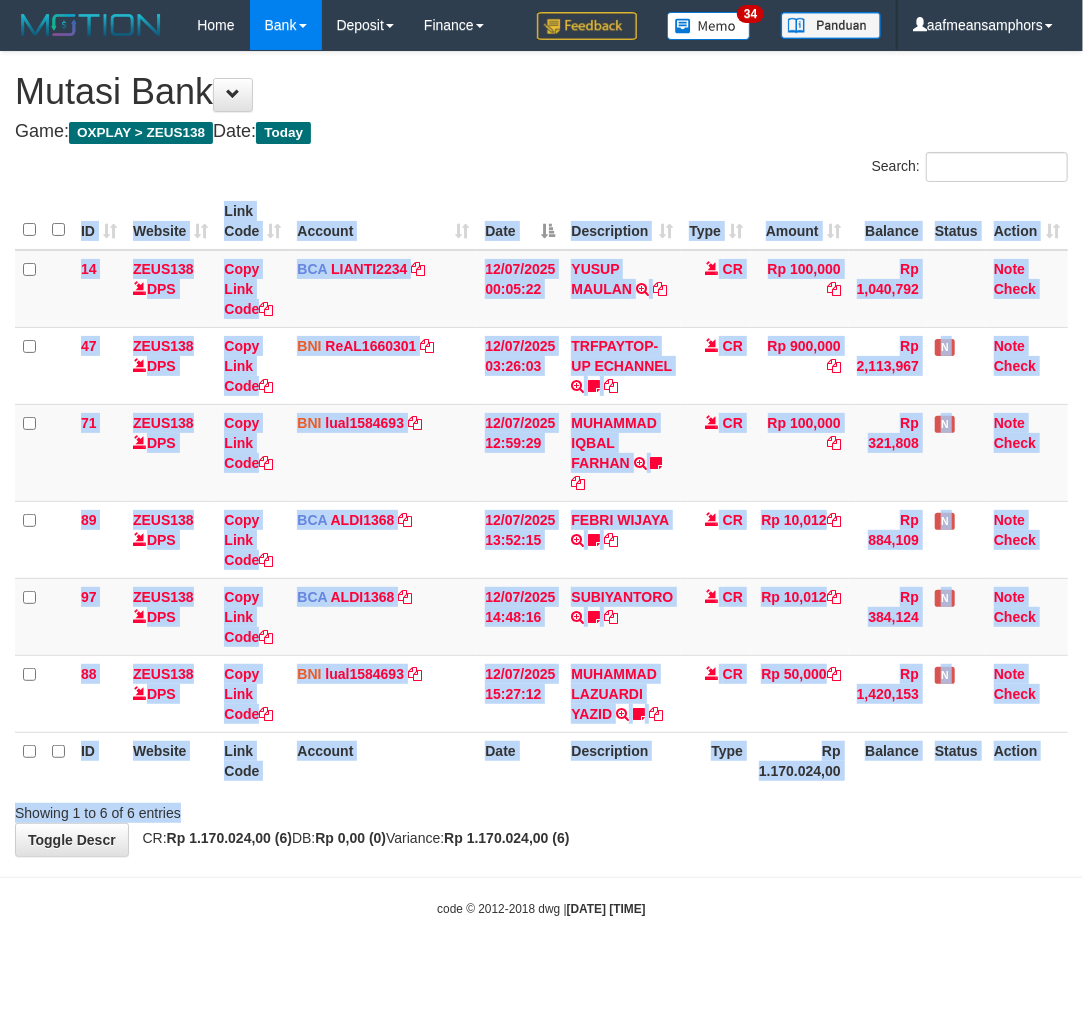 drag, startPoint x: 637, startPoint y: 794, endPoint x: 663, endPoint y: 771, distance: 34.713108 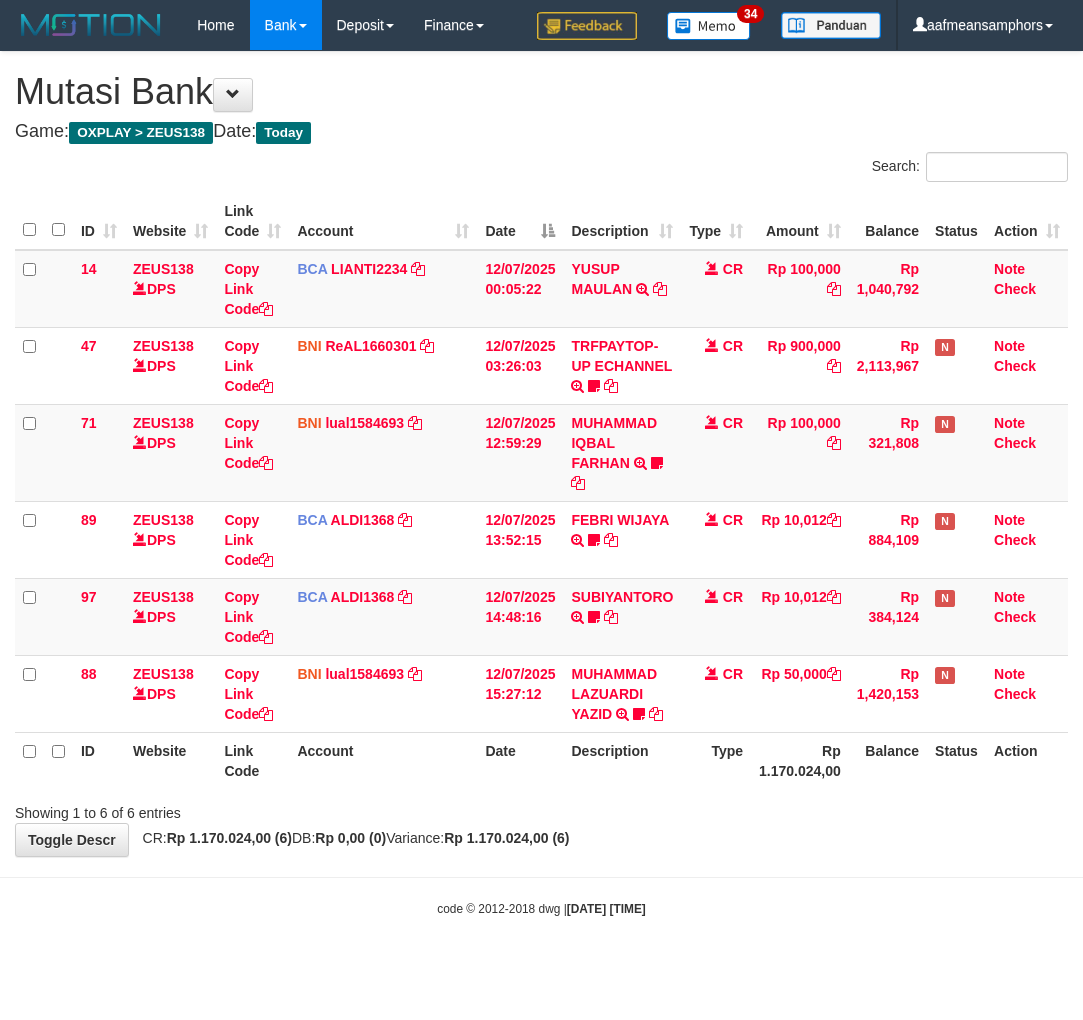 scroll, scrollTop: 0, scrollLeft: 0, axis: both 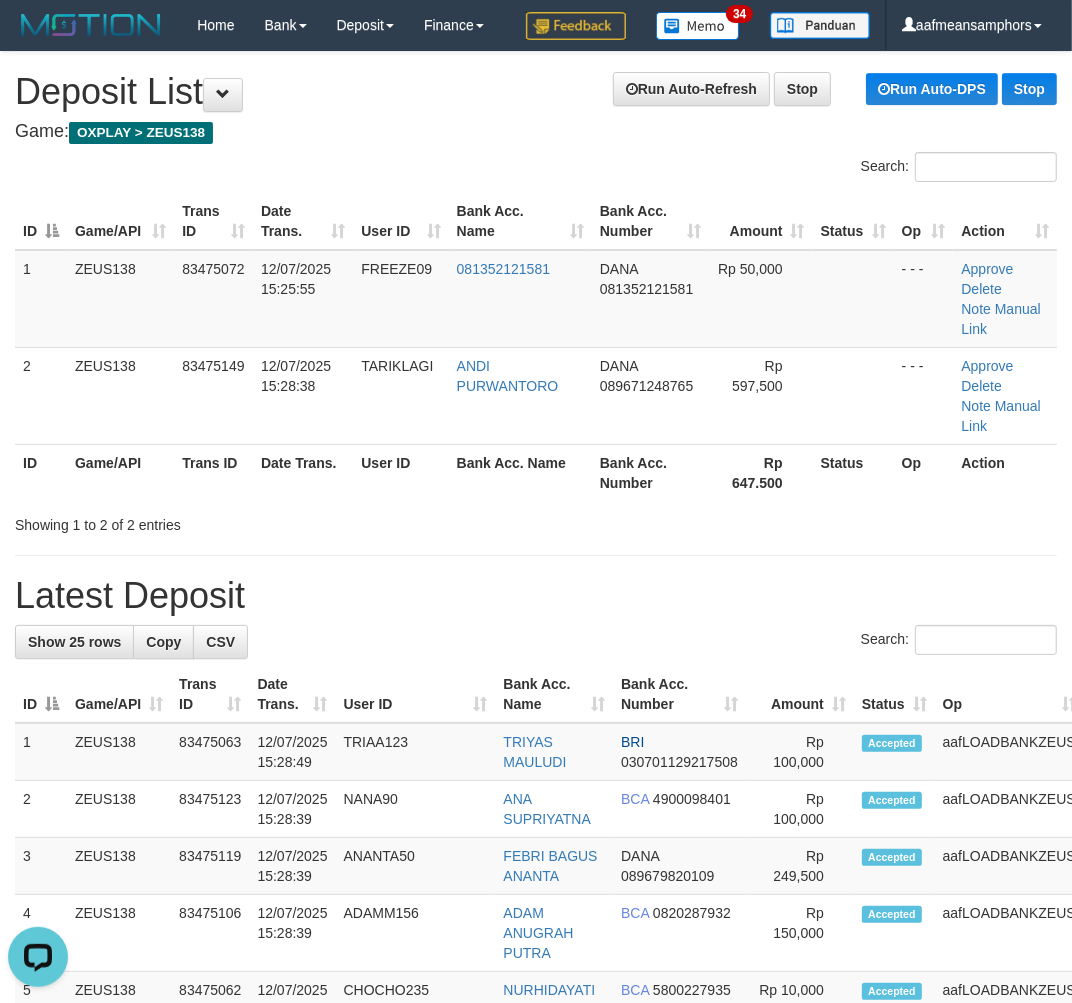 click on "Latest Deposit" at bounding box center [536, 596] 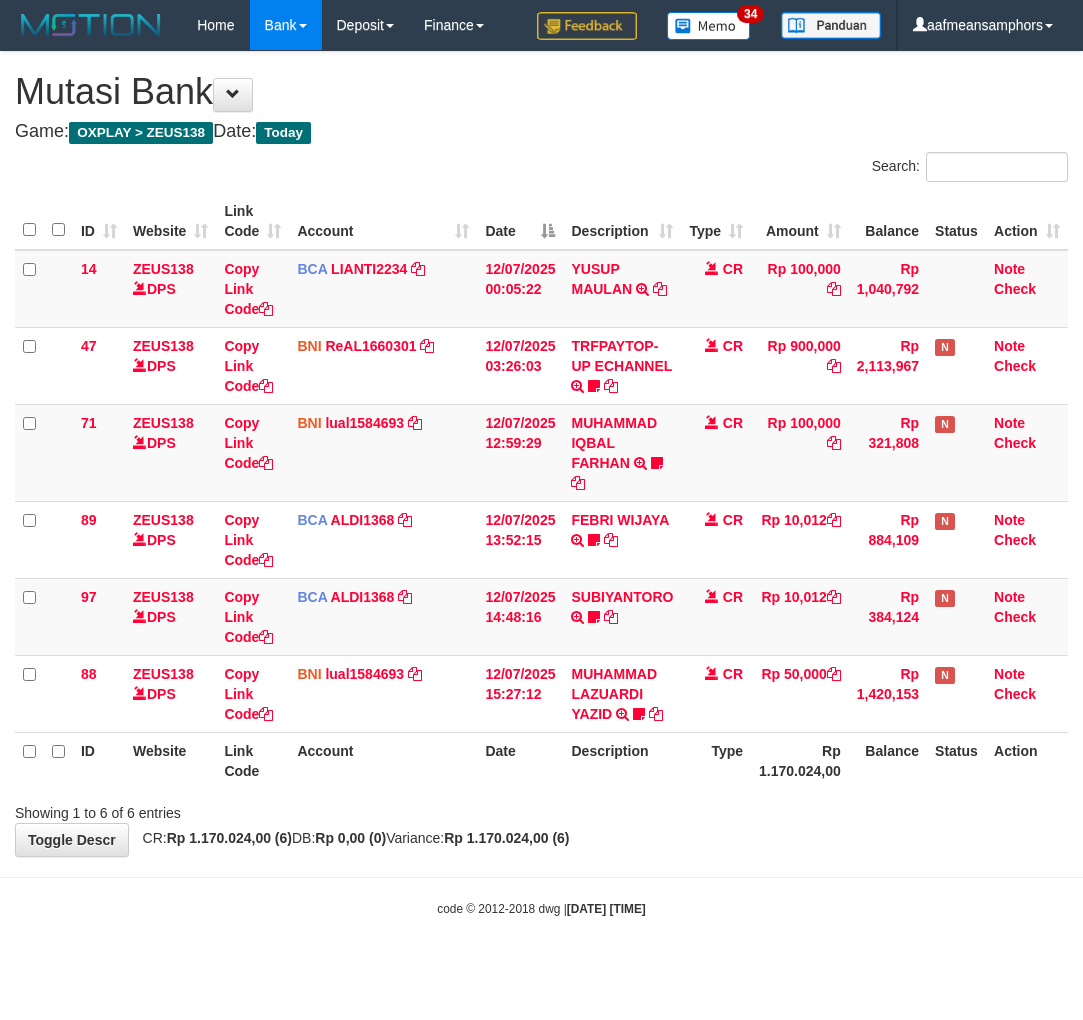 scroll, scrollTop: 0, scrollLeft: 0, axis: both 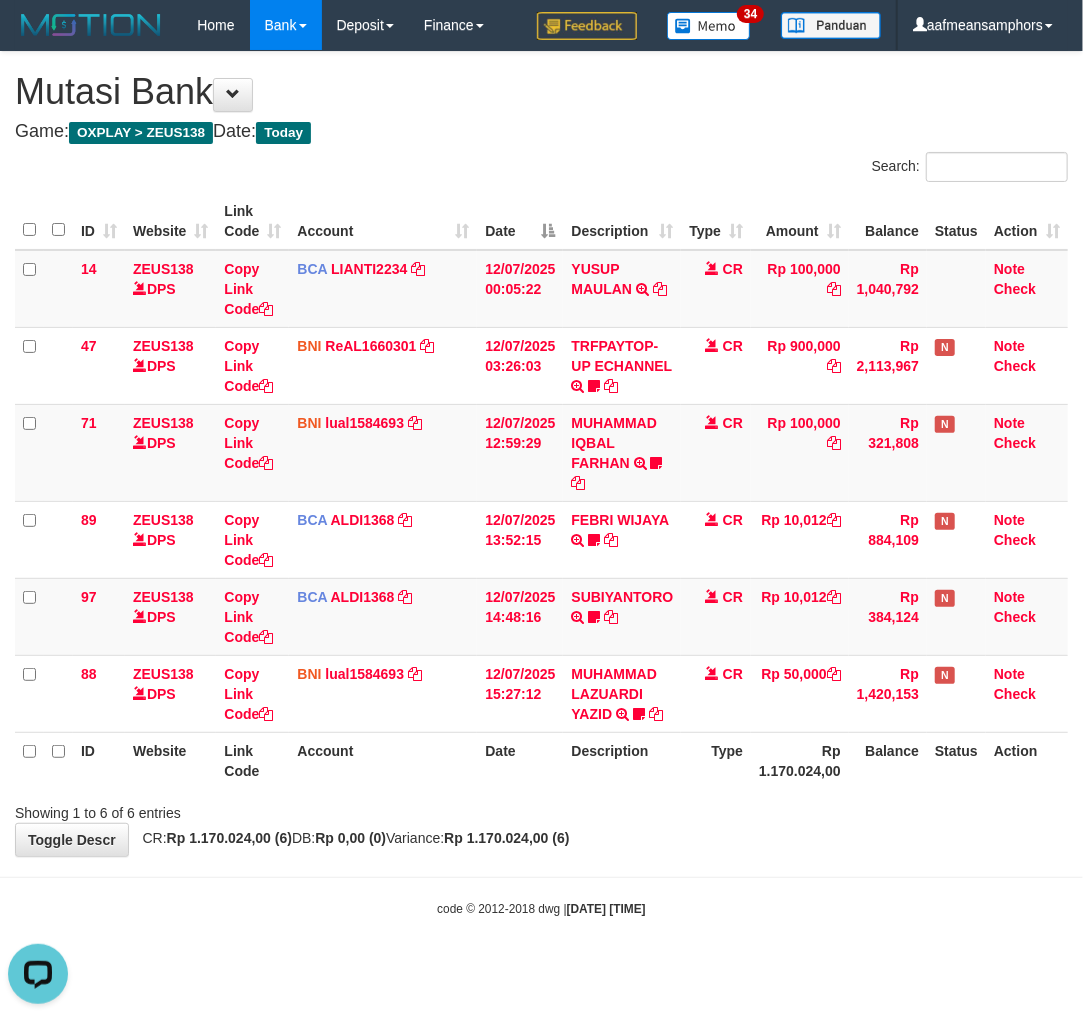 drag, startPoint x: 652, startPoint y: 835, endPoint x: 630, endPoint y: 845, distance: 24.166092 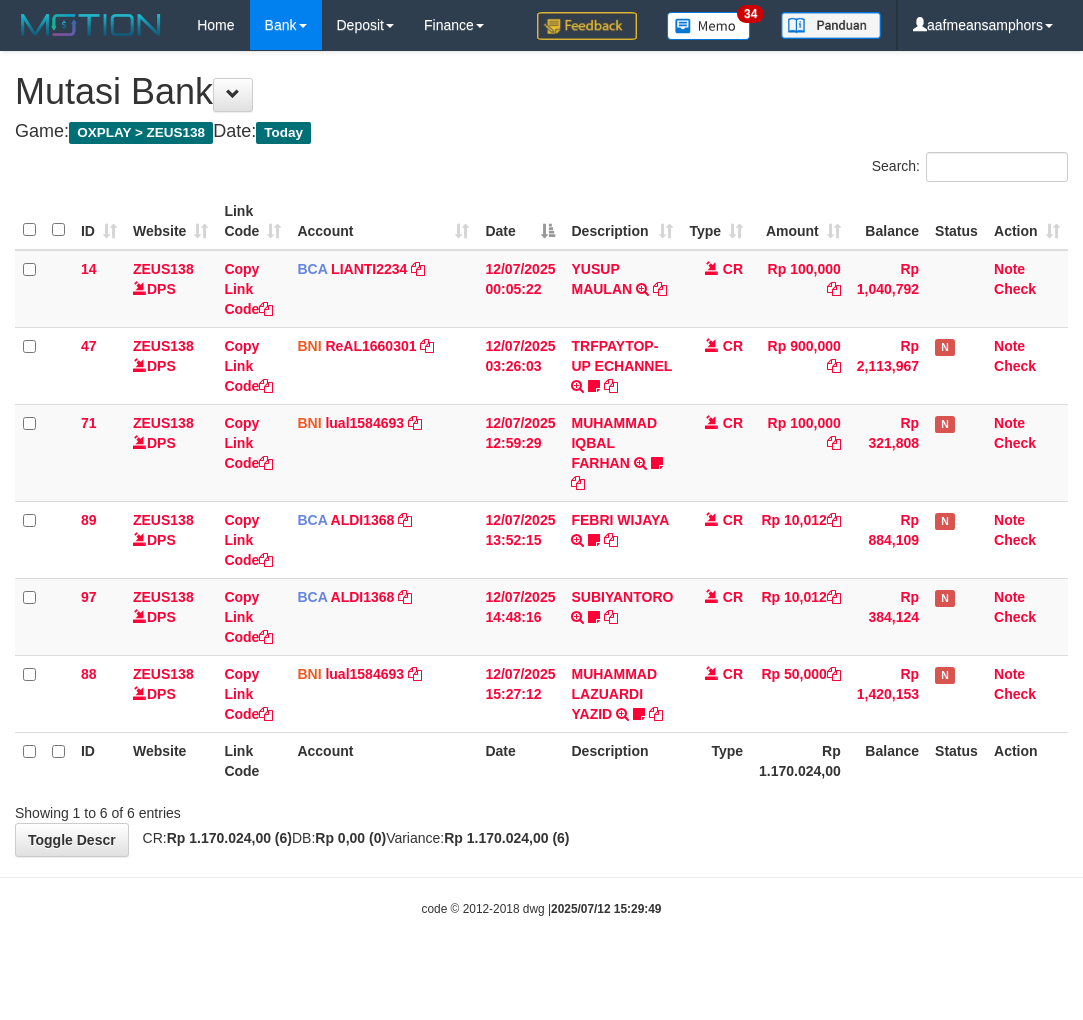 scroll, scrollTop: 0, scrollLeft: 0, axis: both 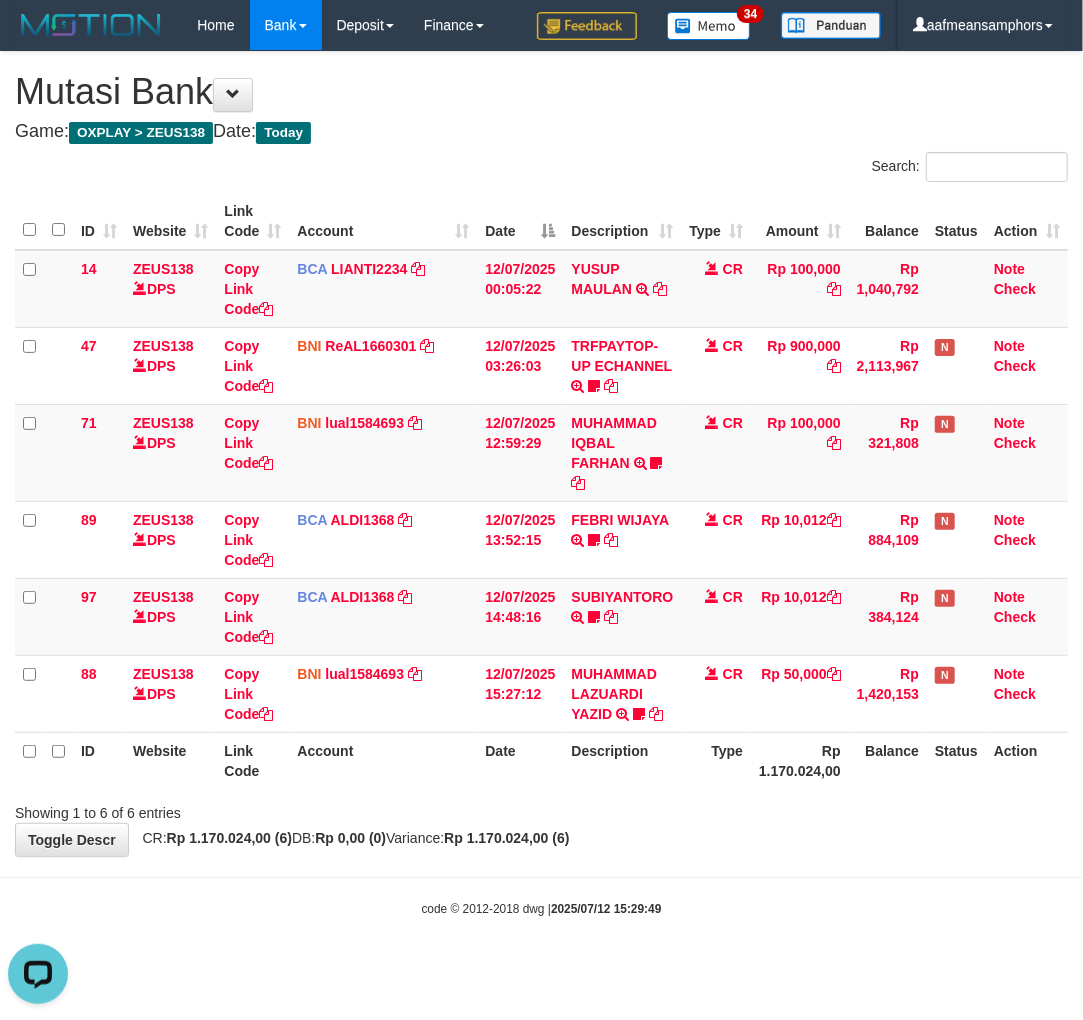 click on "**********" at bounding box center [541, 454] 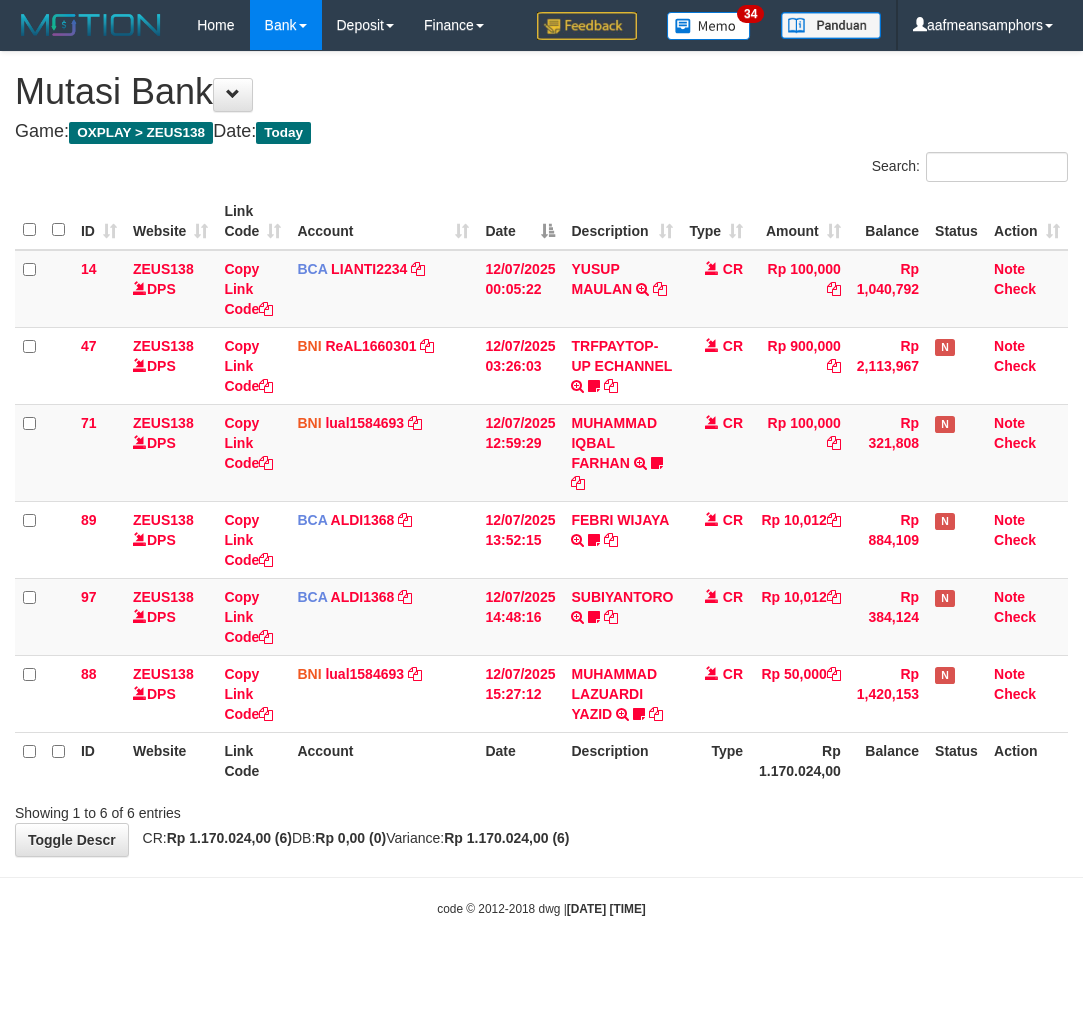 scroll, scrollTop: 0, scrollLeft: 0, axis: both 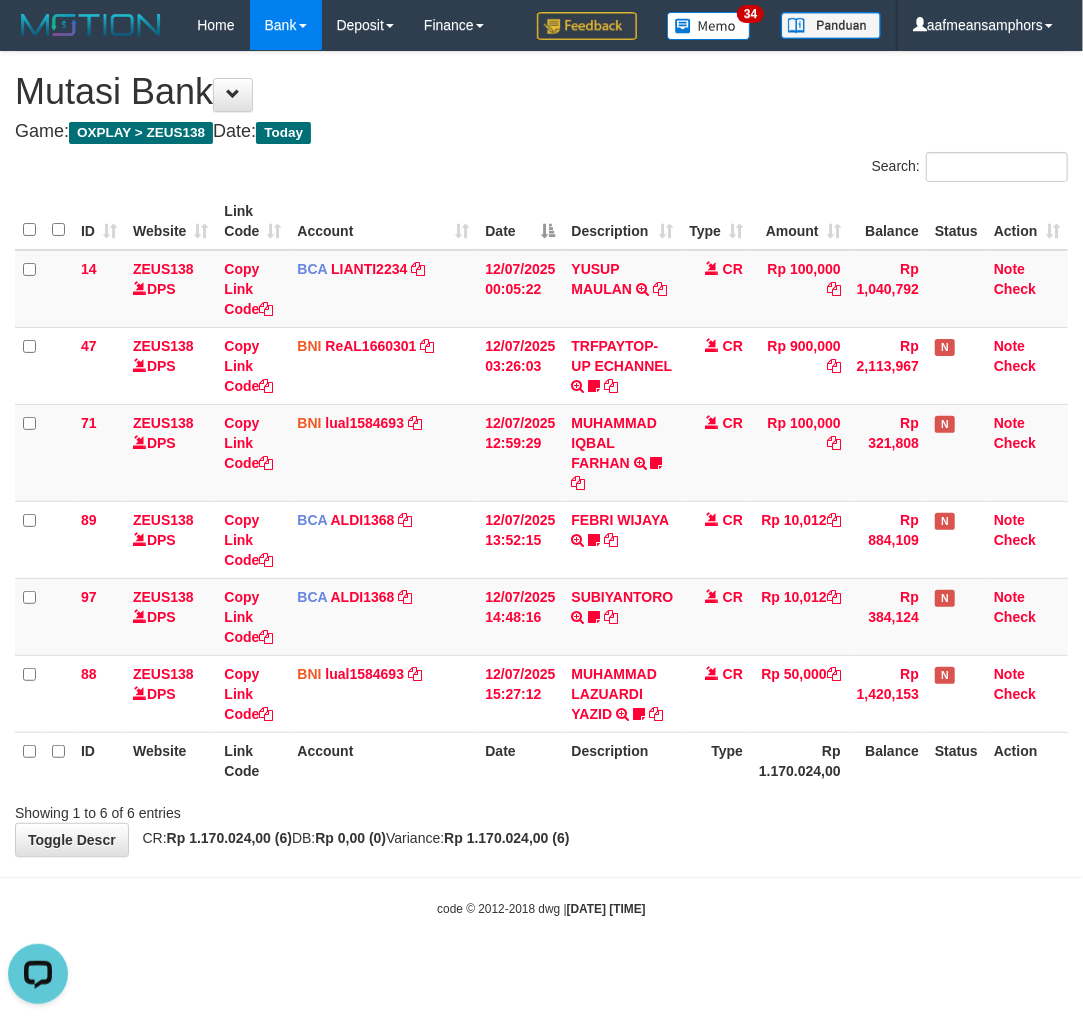 click on "Showing 1 to 6 of 6 entries" at bounding box center (541, 809) 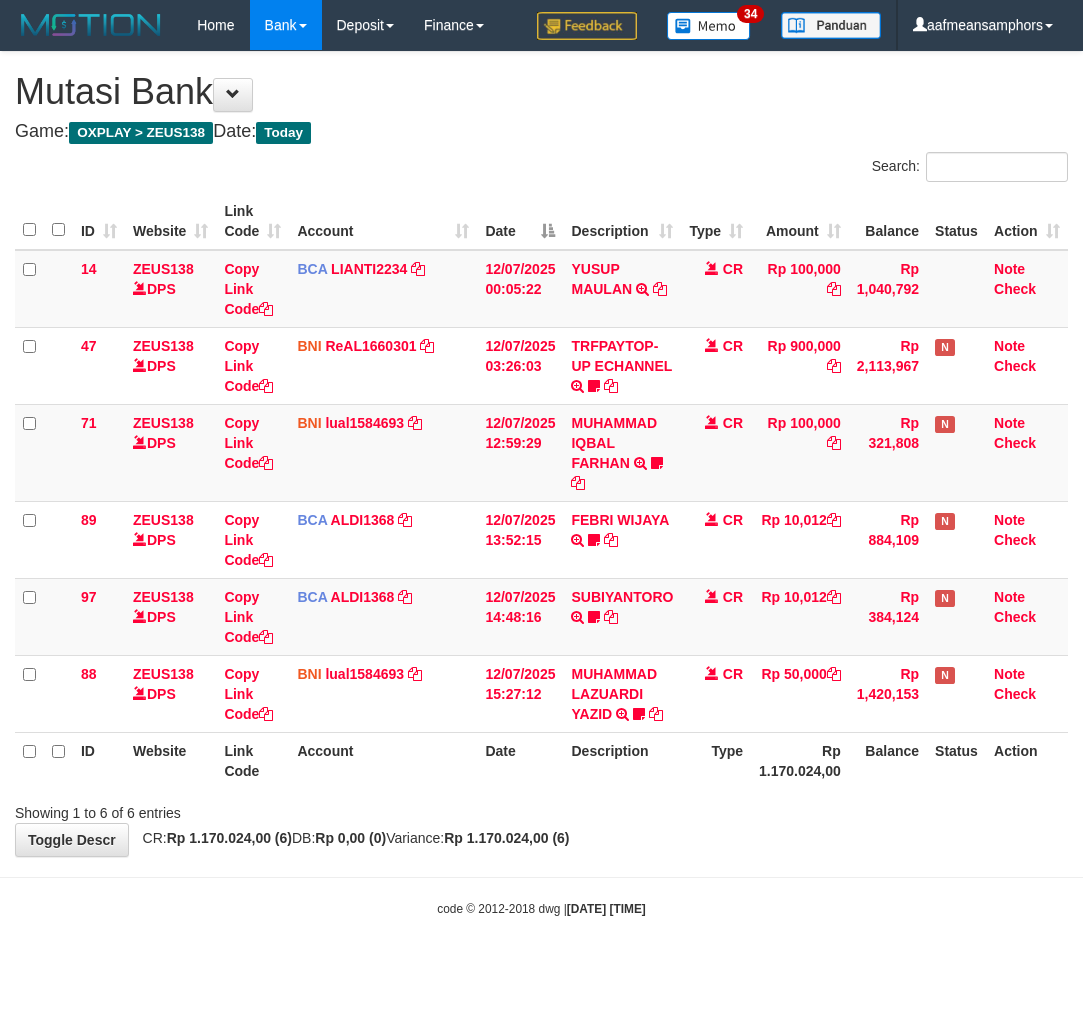 scroll, scrollTop: 0, scrollLeft: 0, axis: both 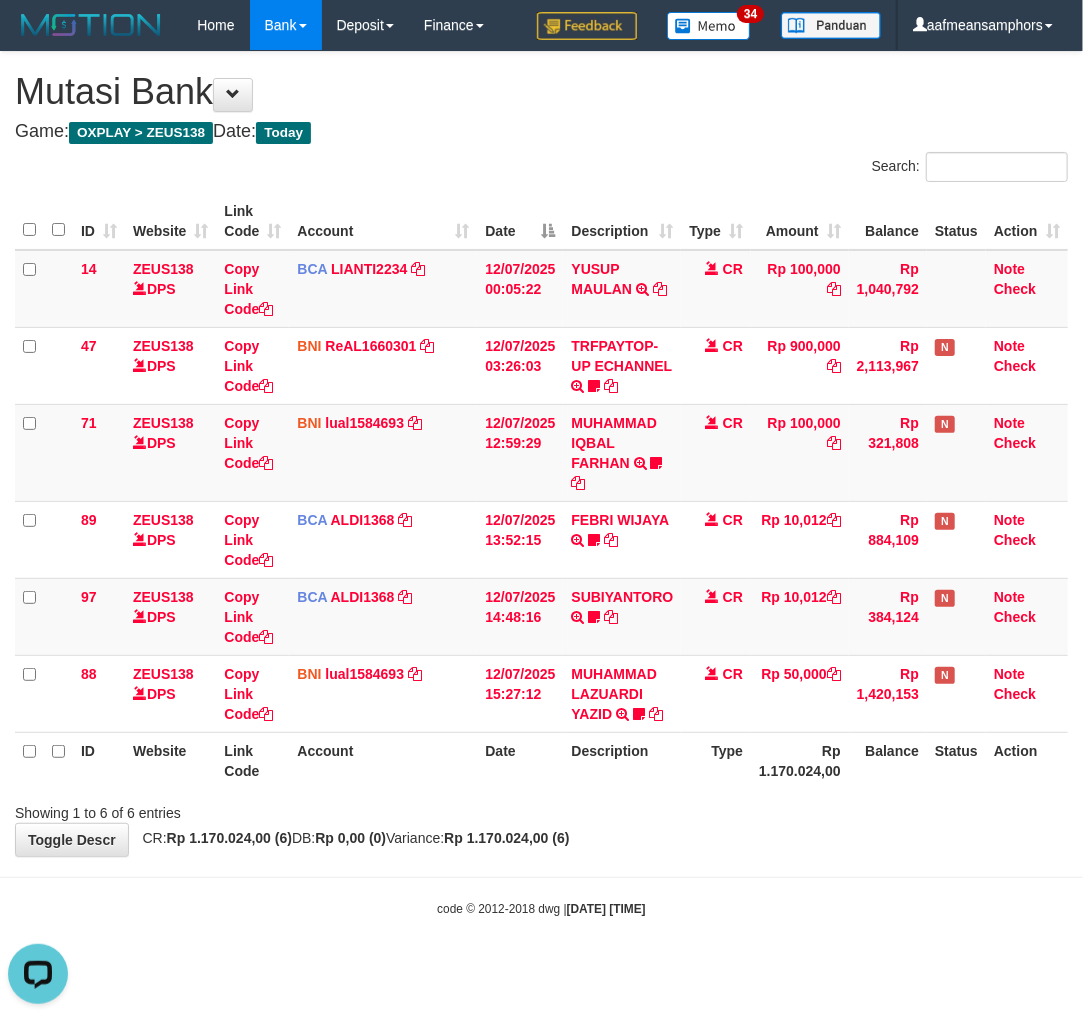 drag, startPoint x: 634, startPoint y: 901, endPoint x: 698, endPoint y: 871, distance: 70.68239 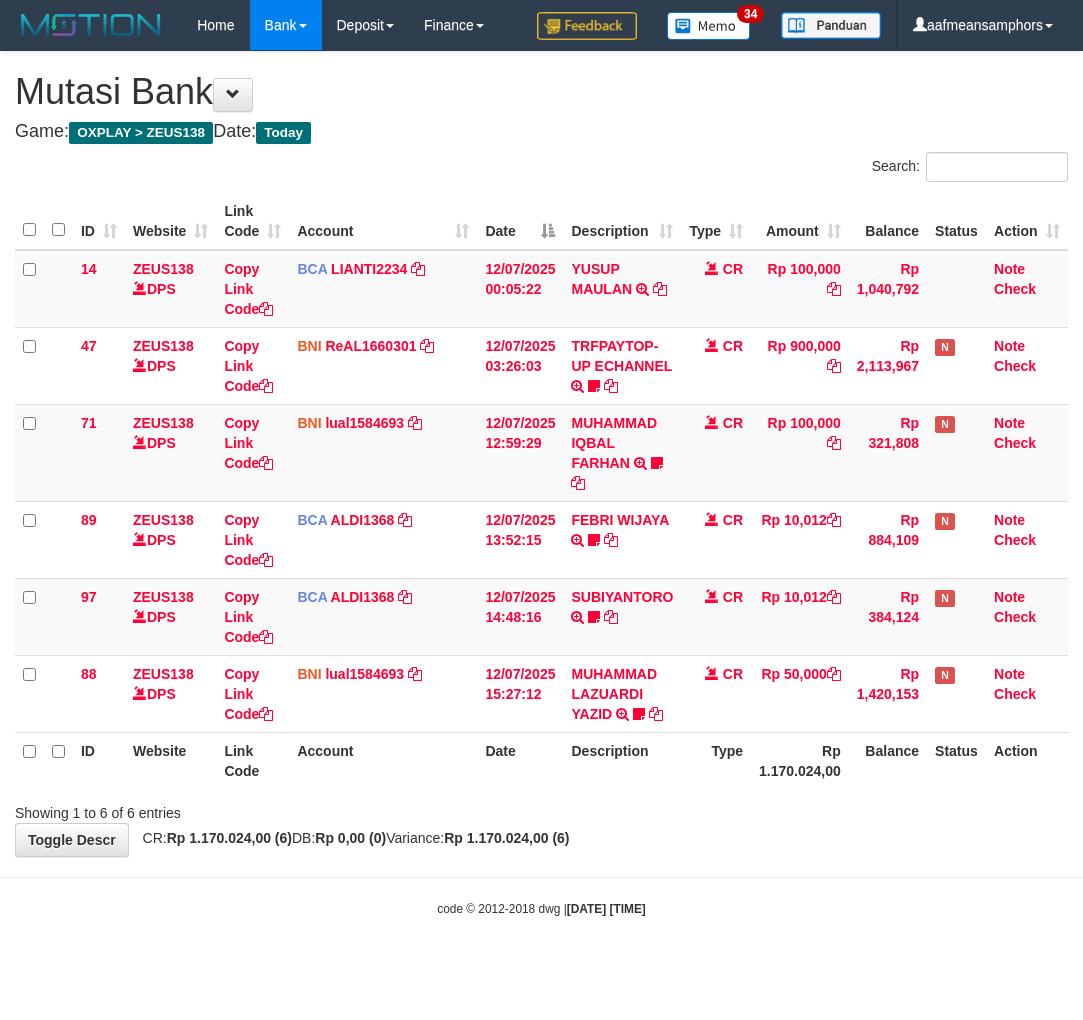 scroll, scrollTop: 0, scrollLeft: 0, axis: both 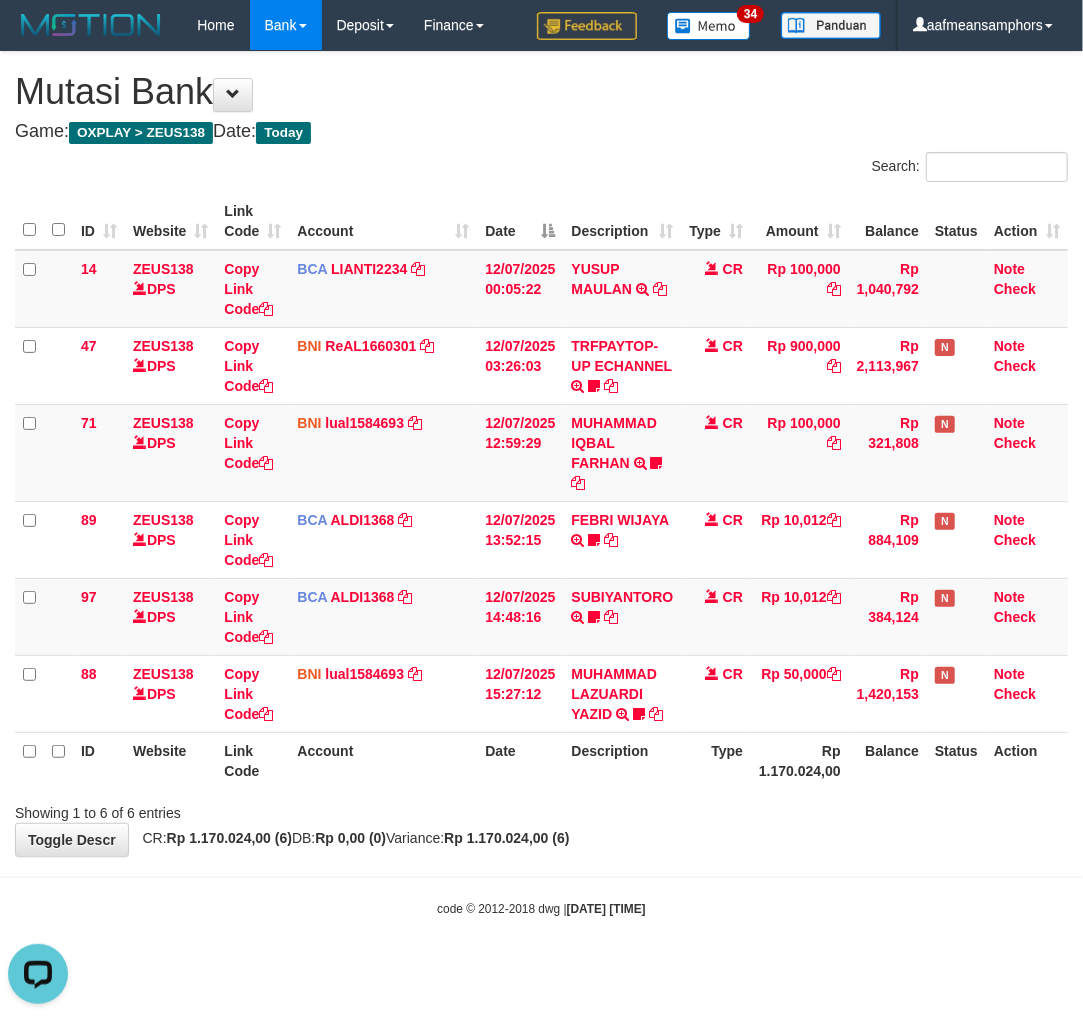 click on "Toggle navigation
Home
Bank
Account List
Load
By Website
Group
[OXPLAY]													ZEUS138
By Load Group (DPS)
Sync" at bounding box center (541, 484) 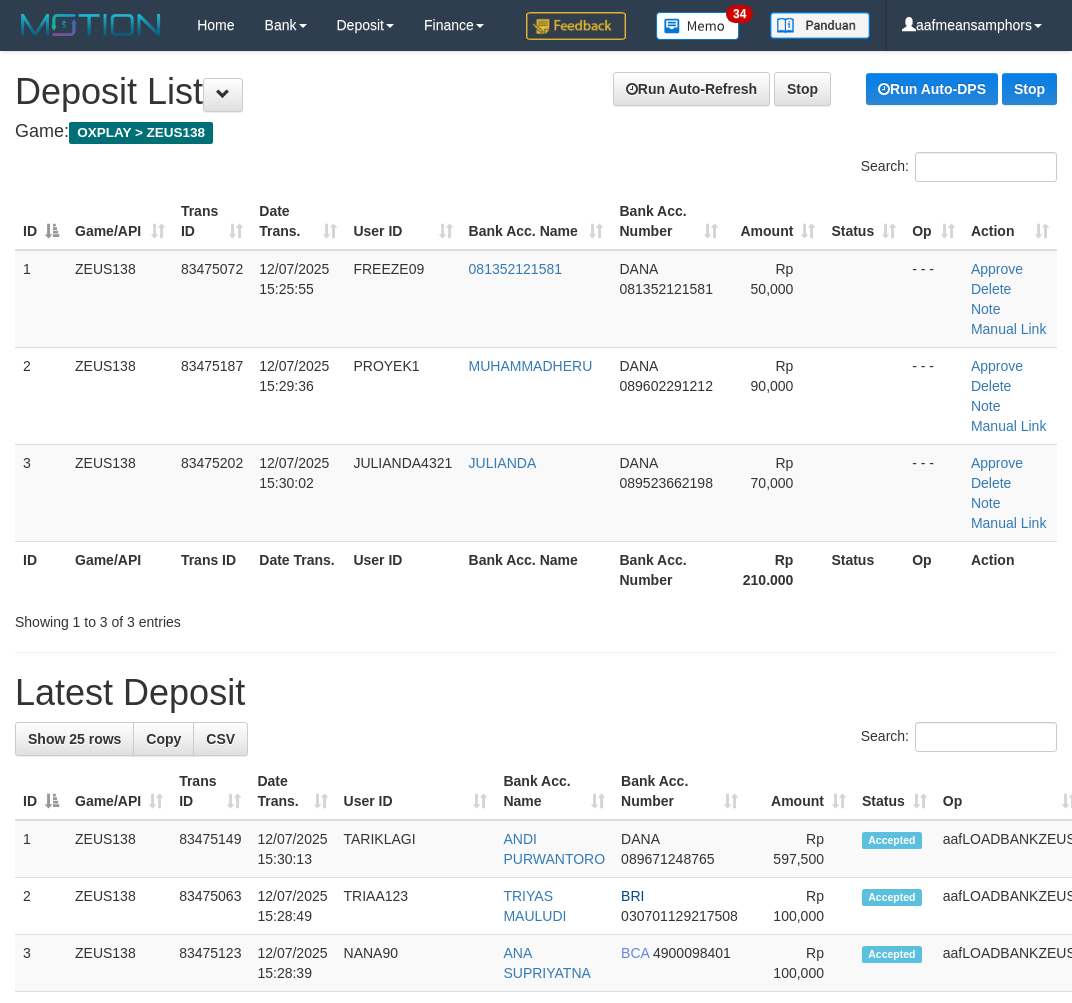 scroll, scrollTop: 0, scrollLeft: 0, axis: both 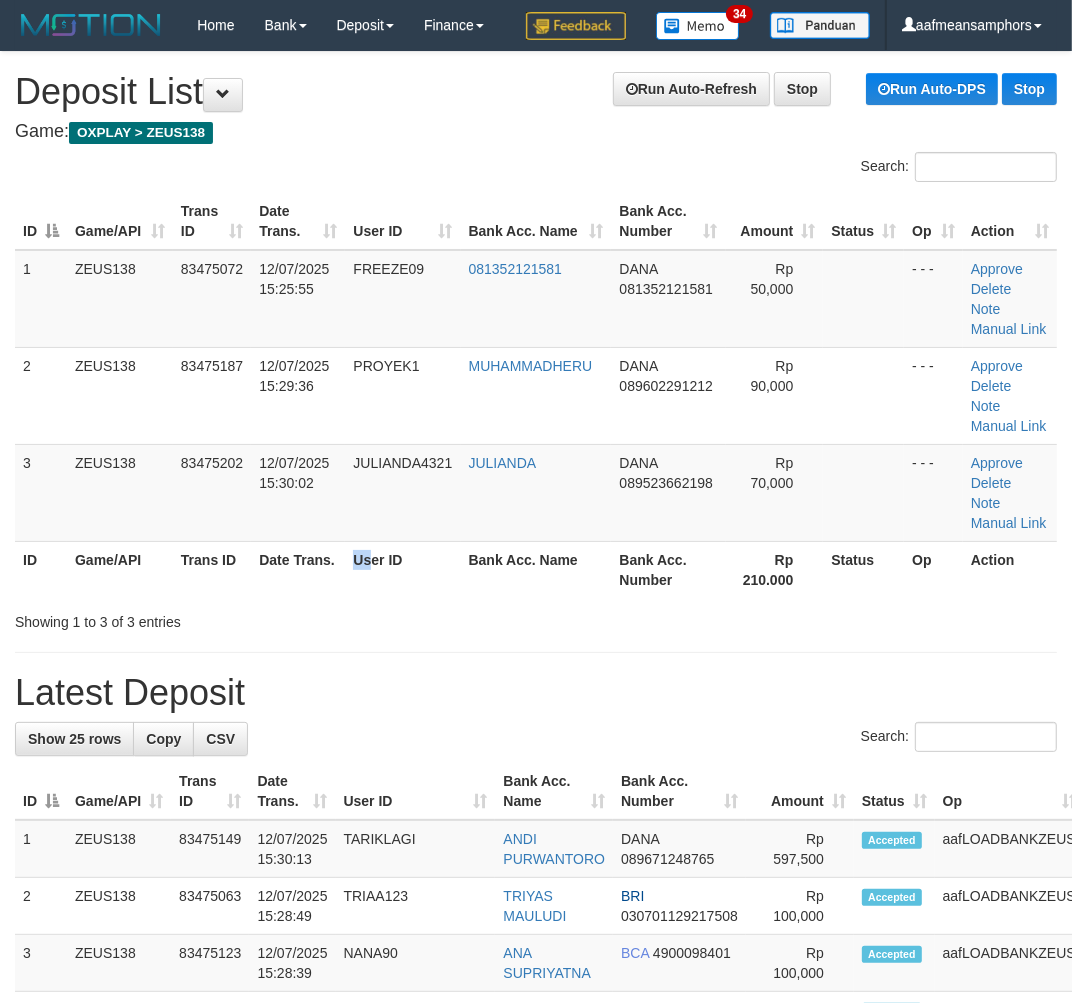 click on "ID Game/API Trans ID Date Trans. User ID Bank Acc. Name Bank Acc. Number Rp 210.000 Status Op Action" at bounding box center (536, 569) 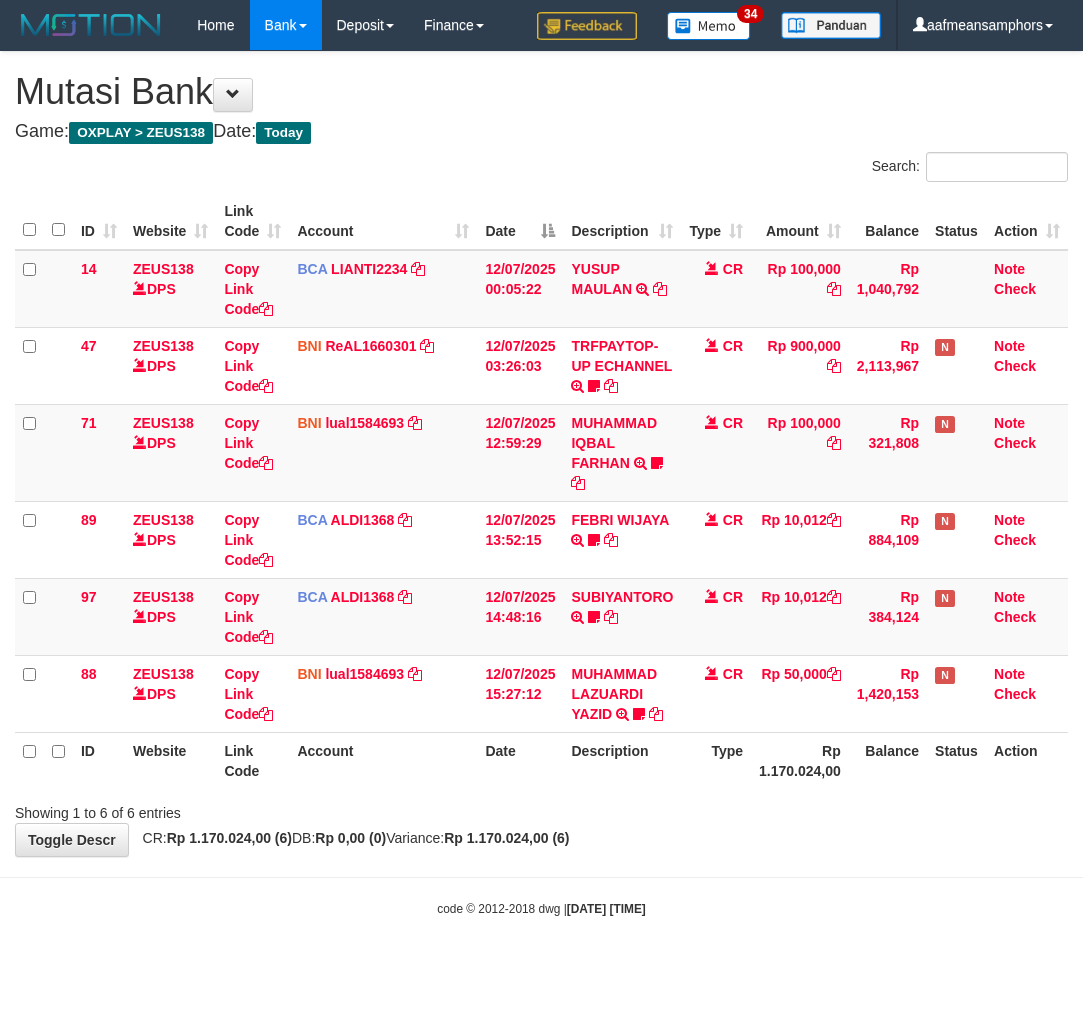 scroll, scrollTop: 0, scrollLeft: 0, axis: both 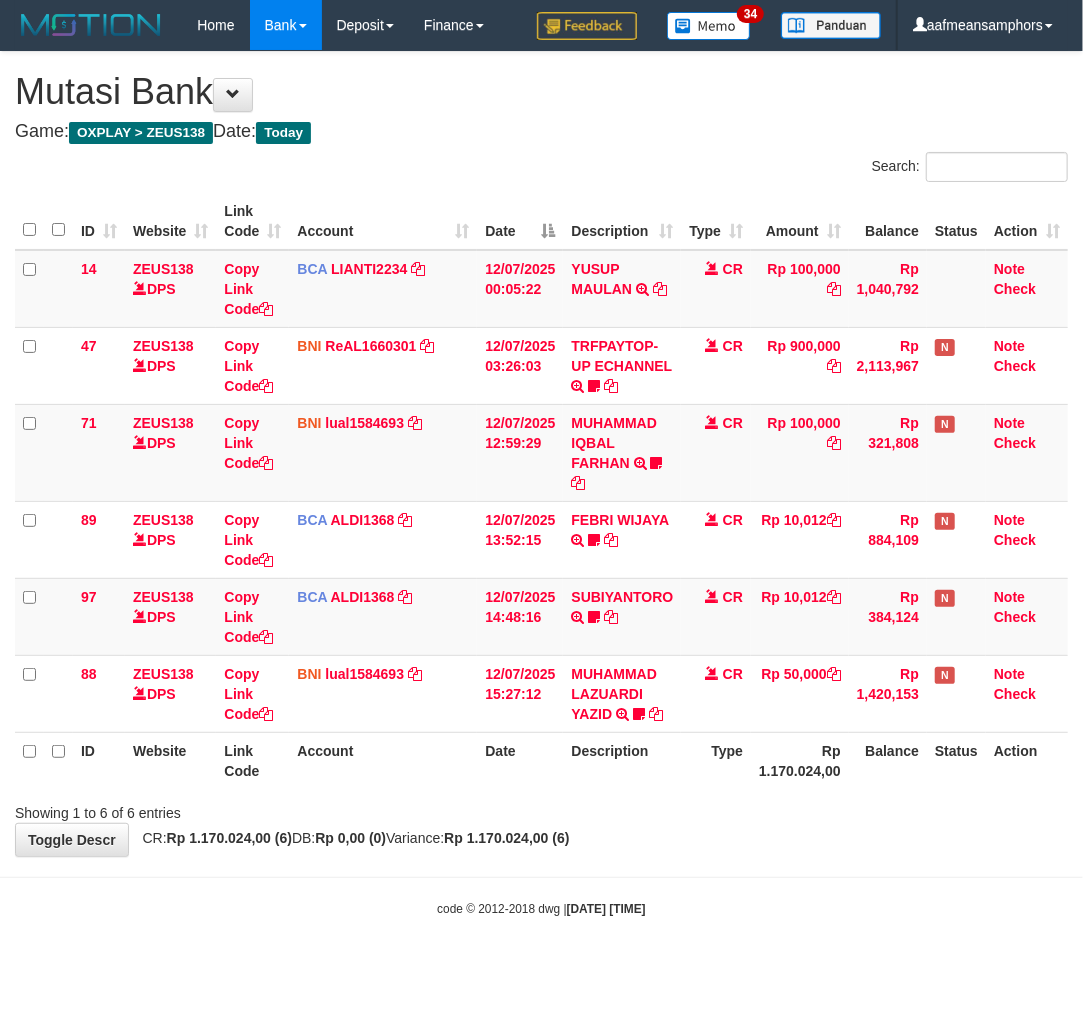 click on "Showing 1 to 6 of 6 entries" at bounding box center [541, 809] 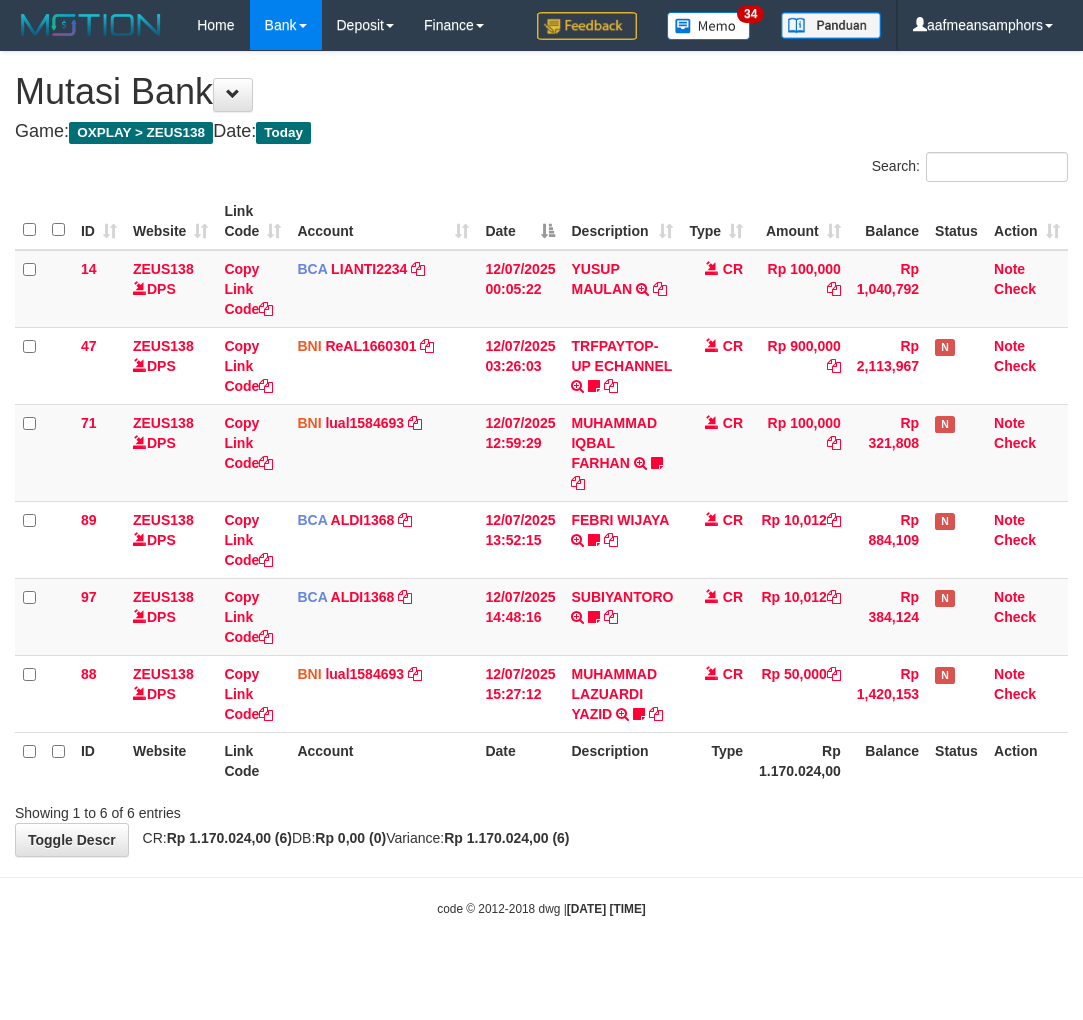 scroll, scrollTop: 0, scrollLeft: 0, axis: both 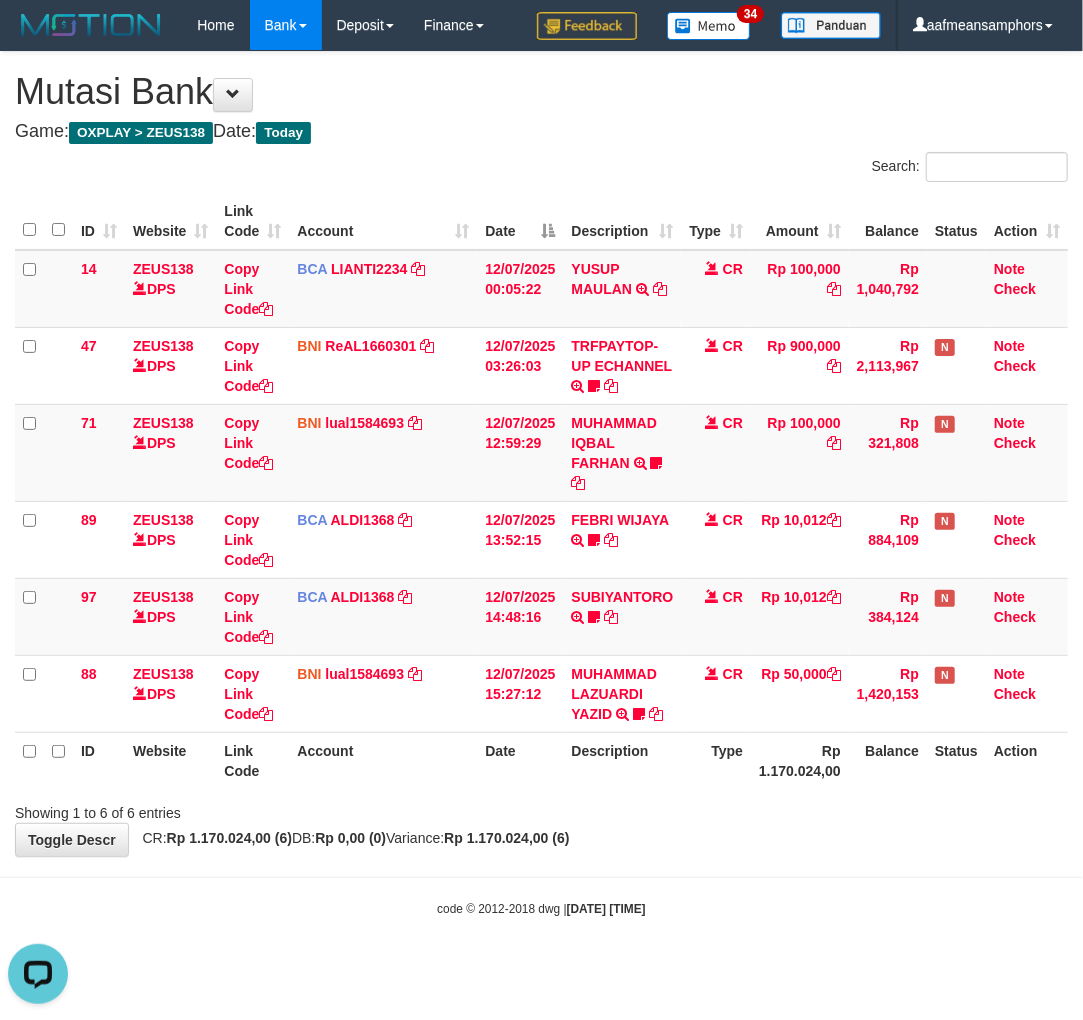 click on "Toggle navigation
Home
Bank
Account List
Load
By Website
Group
[OXPLAY]													ZEUS138
By Load Group (DPS)" at bounding box center (541, 484) 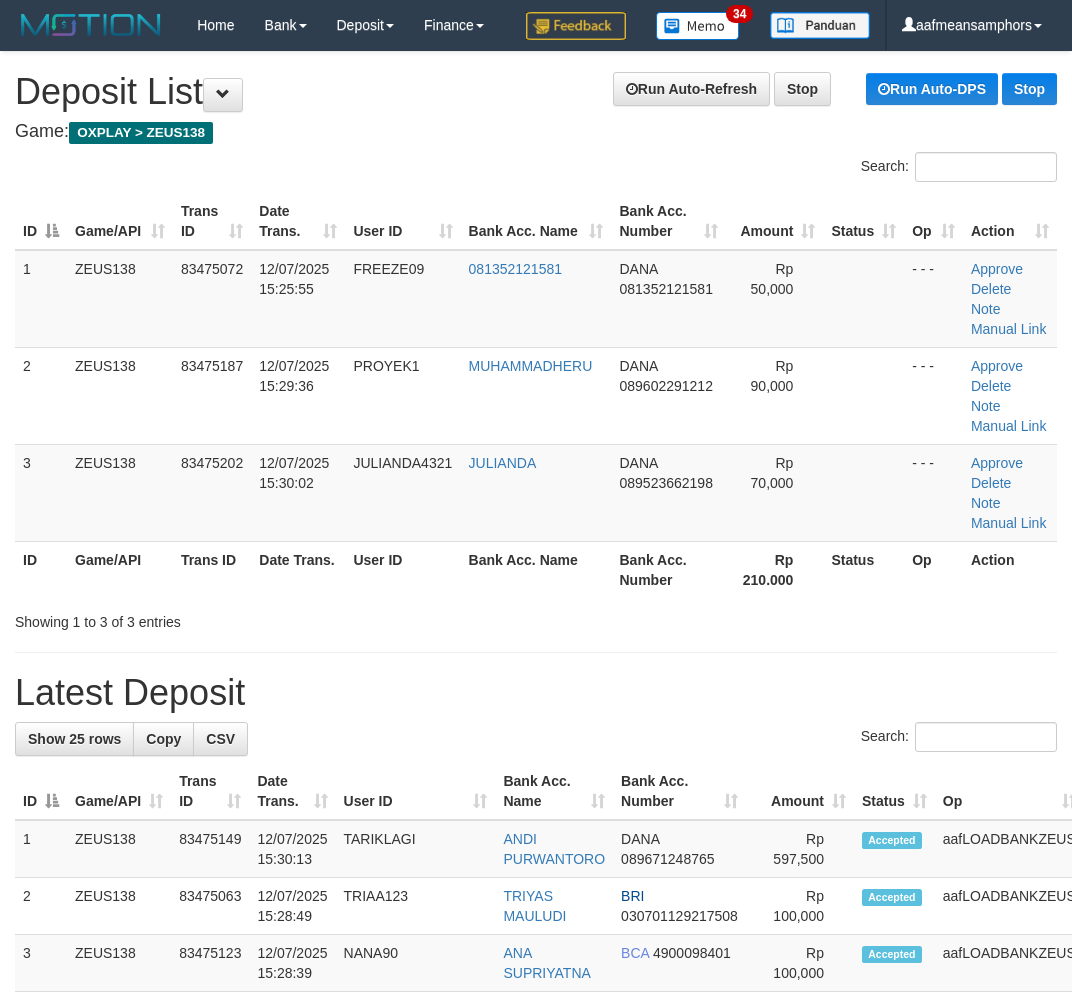 scroll, scrollTop: 0, scrollLeft: 0, axis: both 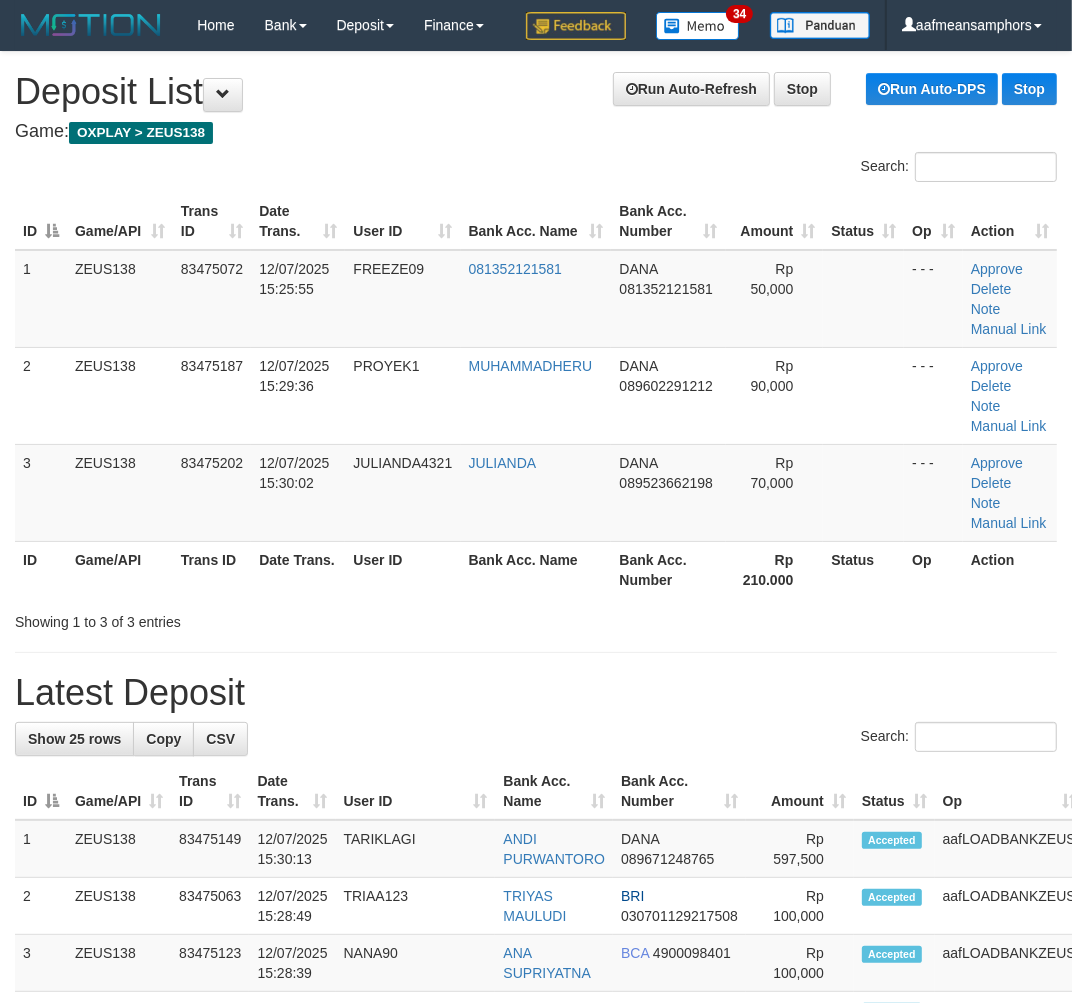 click on "Showing 1 to 3 of 3 entries" at bounding box center [223, 618] 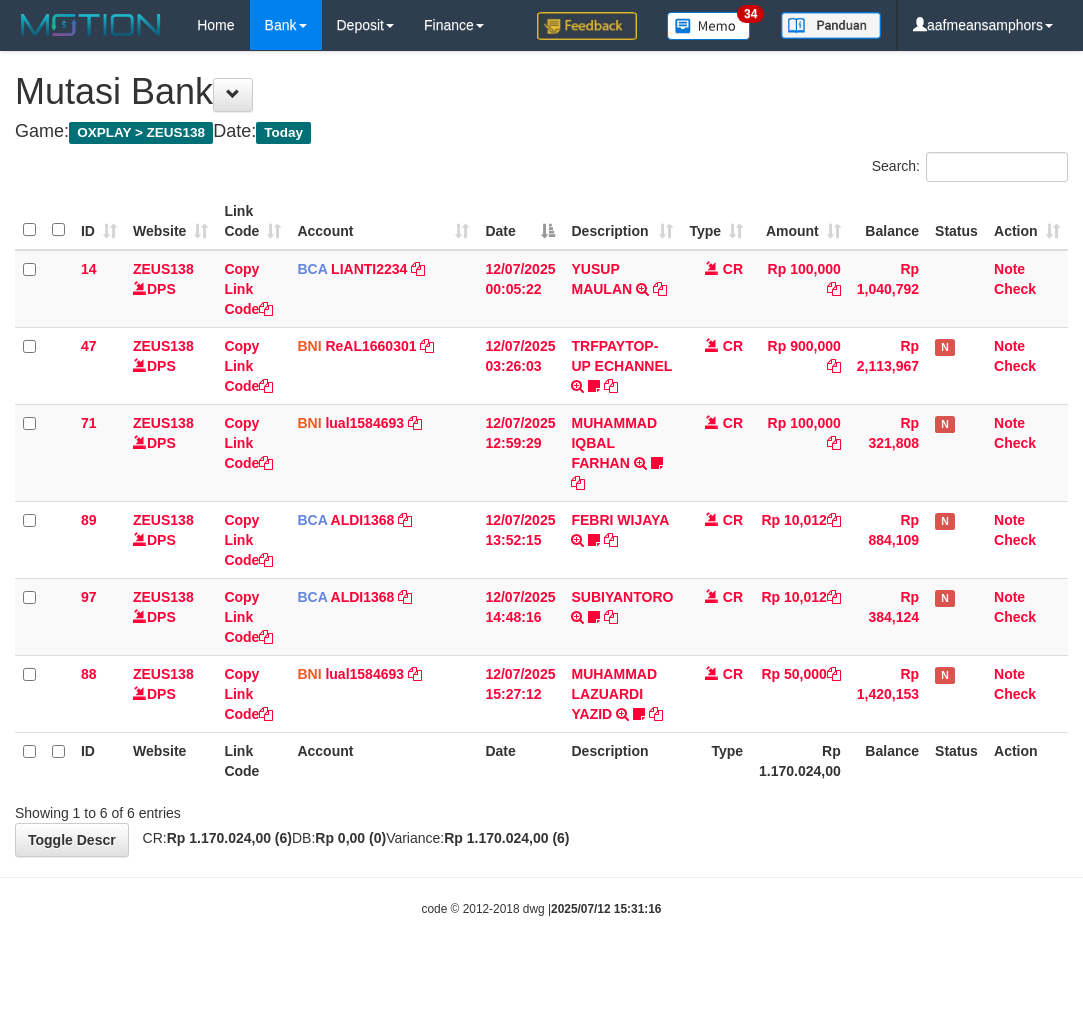 scroll, scrollTop: 0, scrollLeft: 0, axis: both 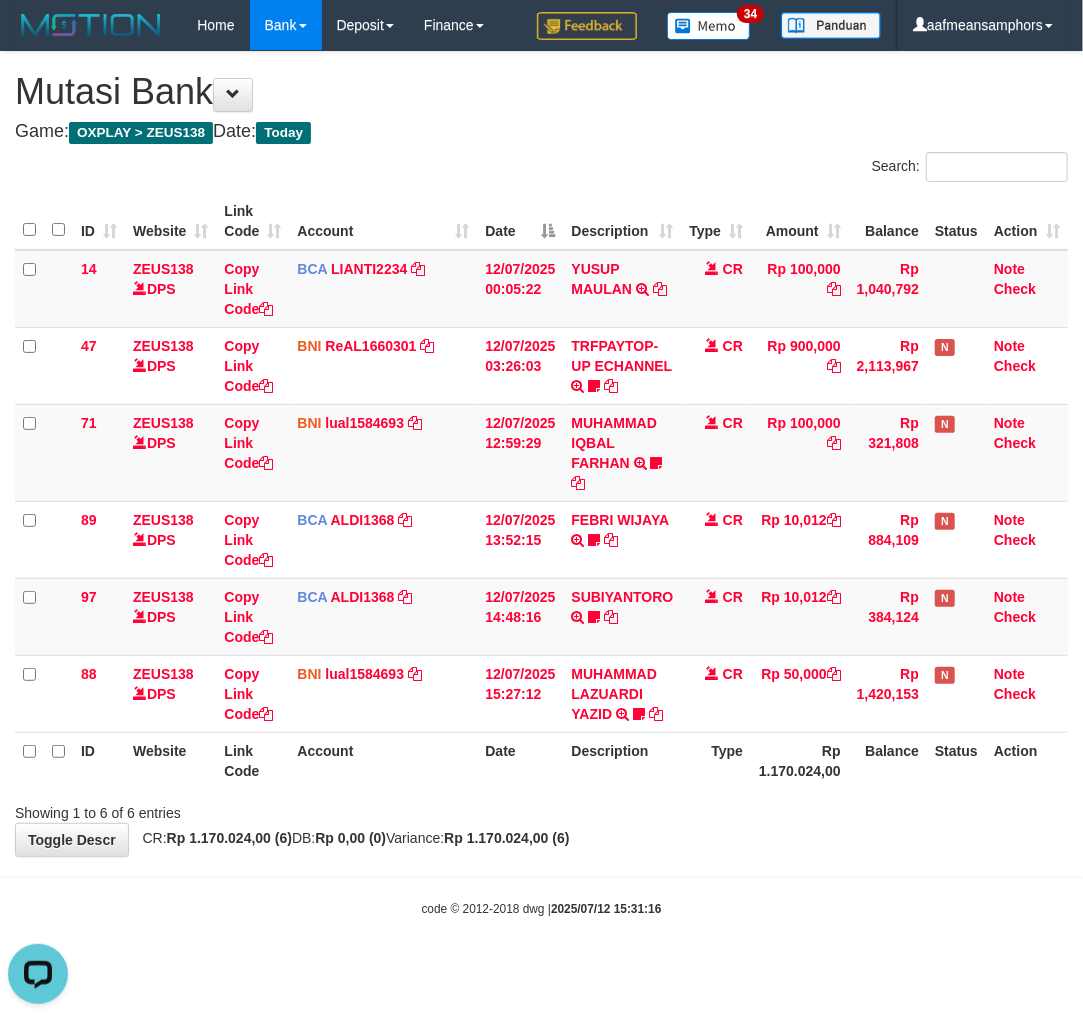 click on "Toggle navigation
Home
Bank
Account List
Load
By Website
Group
[OXPLAY]													ZEUS138
By Load Group (DPS)" at bounding box center (541, 484) 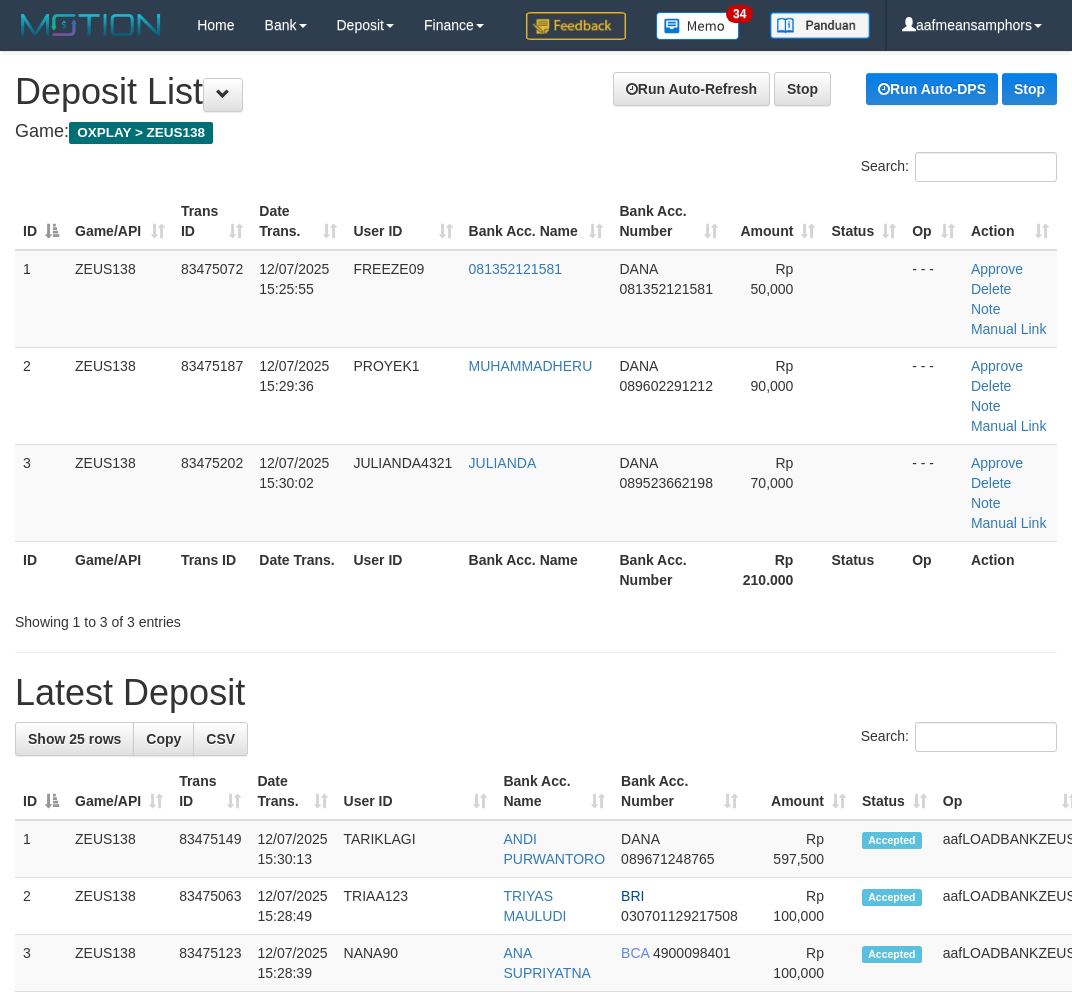 scroll, scrollTop: 0, scrollLeft: 0, axis: both 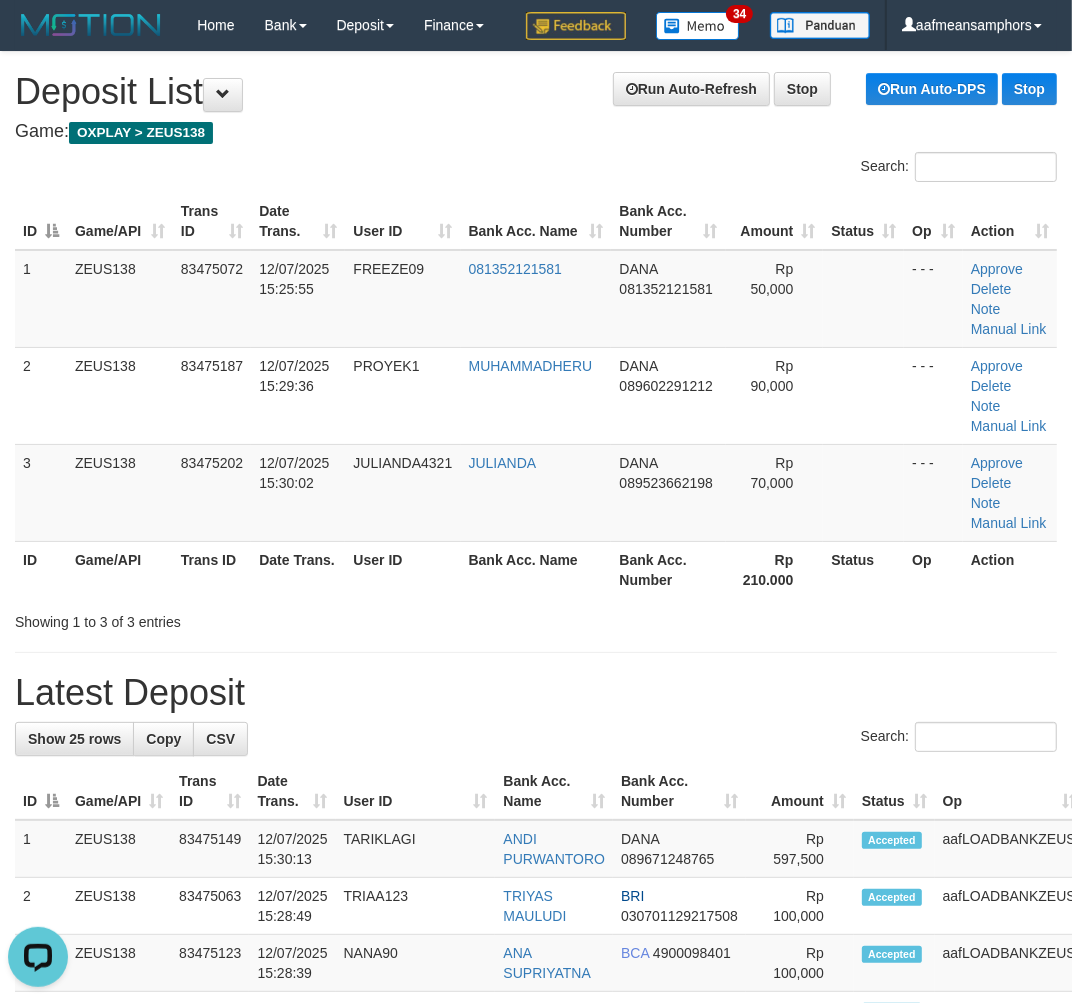click on "**********" at bounding box center [536, 1245] 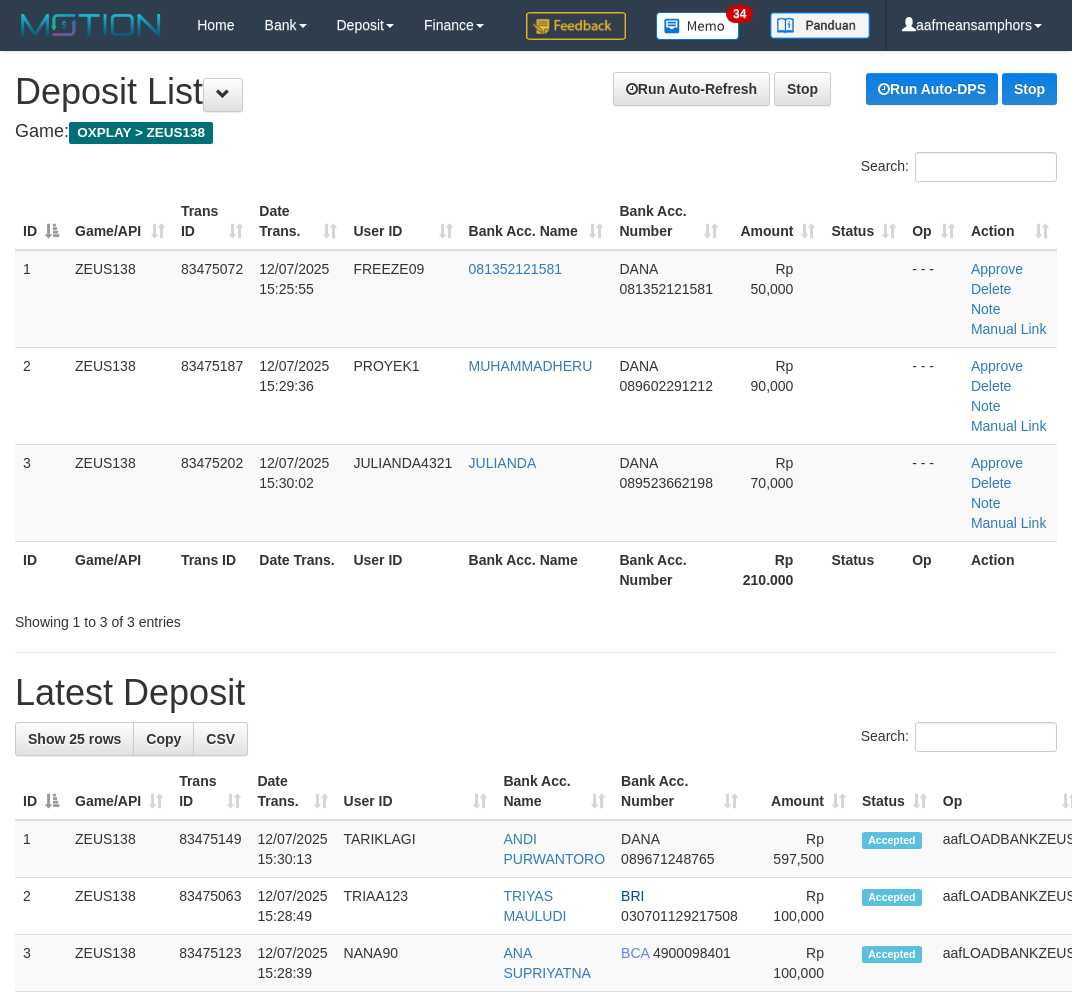 scroll, scrollTop: 0, scrollLeft: 0, axis: both 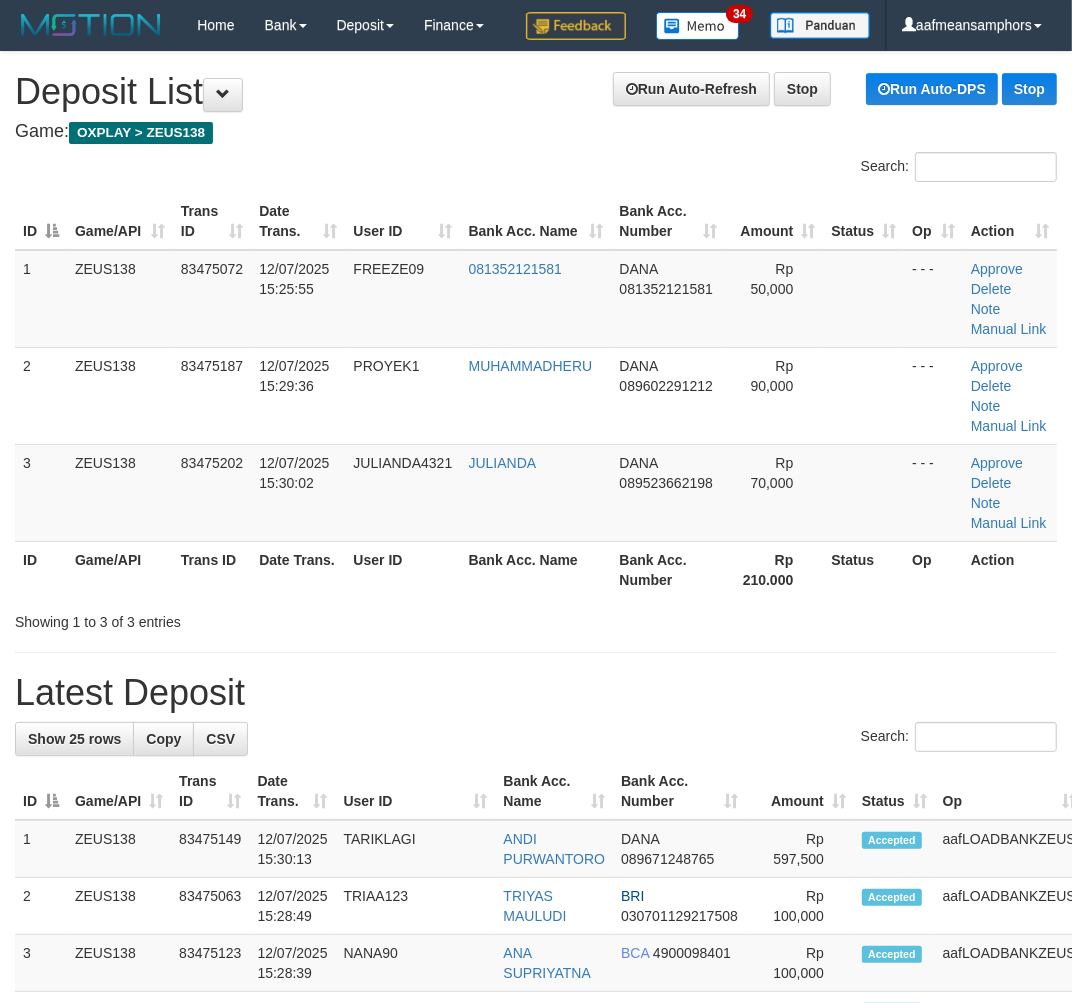drag, startPoint x: 523, startPoint y: 646, endPoint x: 496, endPoint y: 654, distance: 28.160255 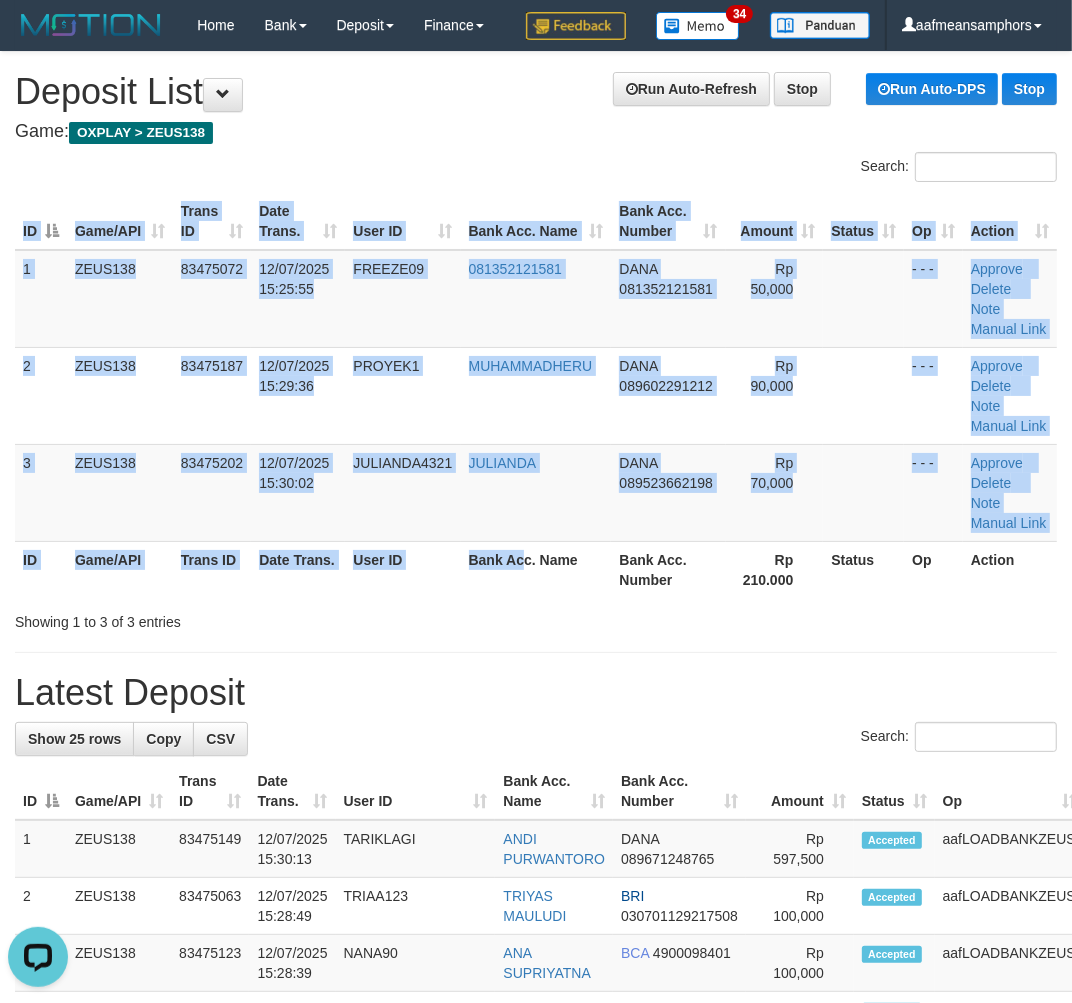 scroll, scrollTop: 0, scrollLeft: 0, axis: both 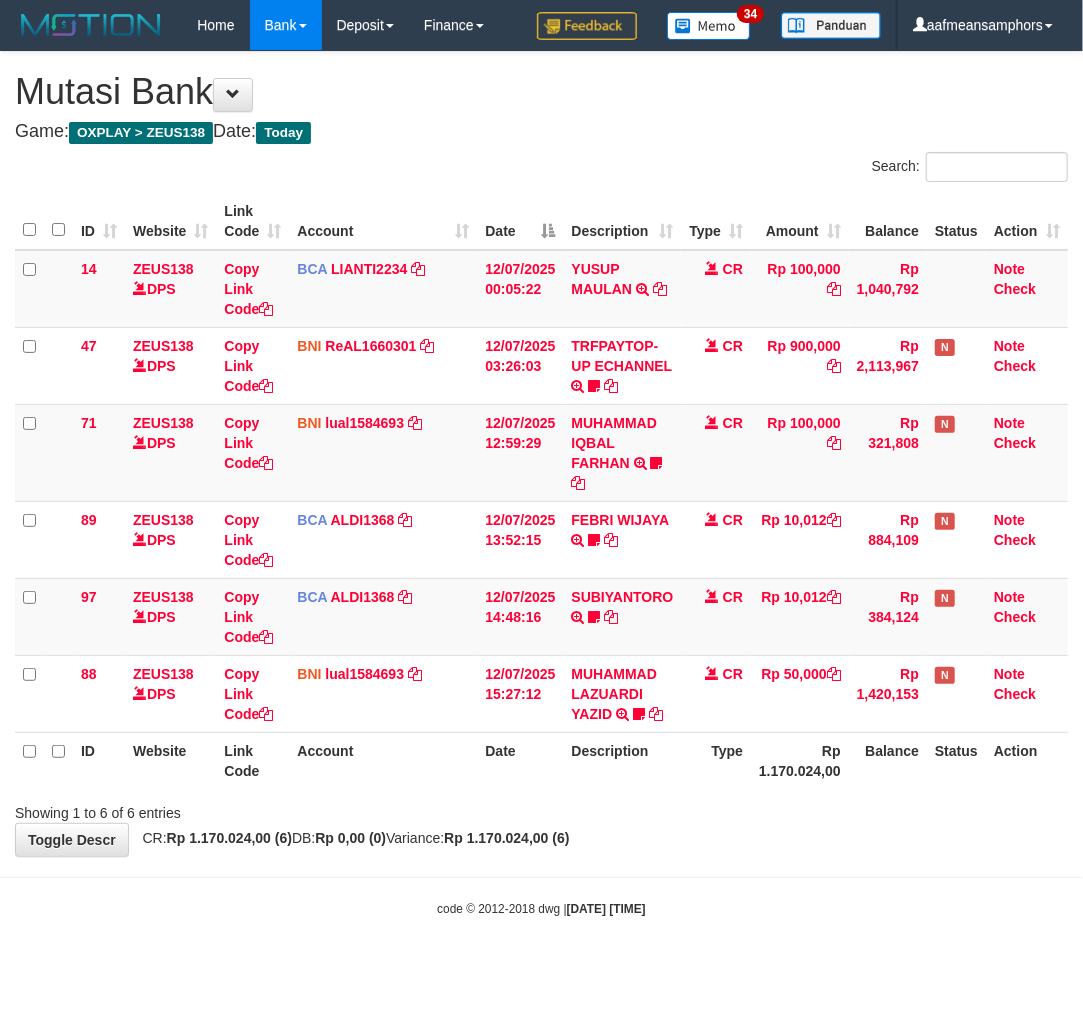 drag, startPoint x: 664, startPoint y: 854, endPoint x: 660, endPoint y: 875, distance: 21.377558 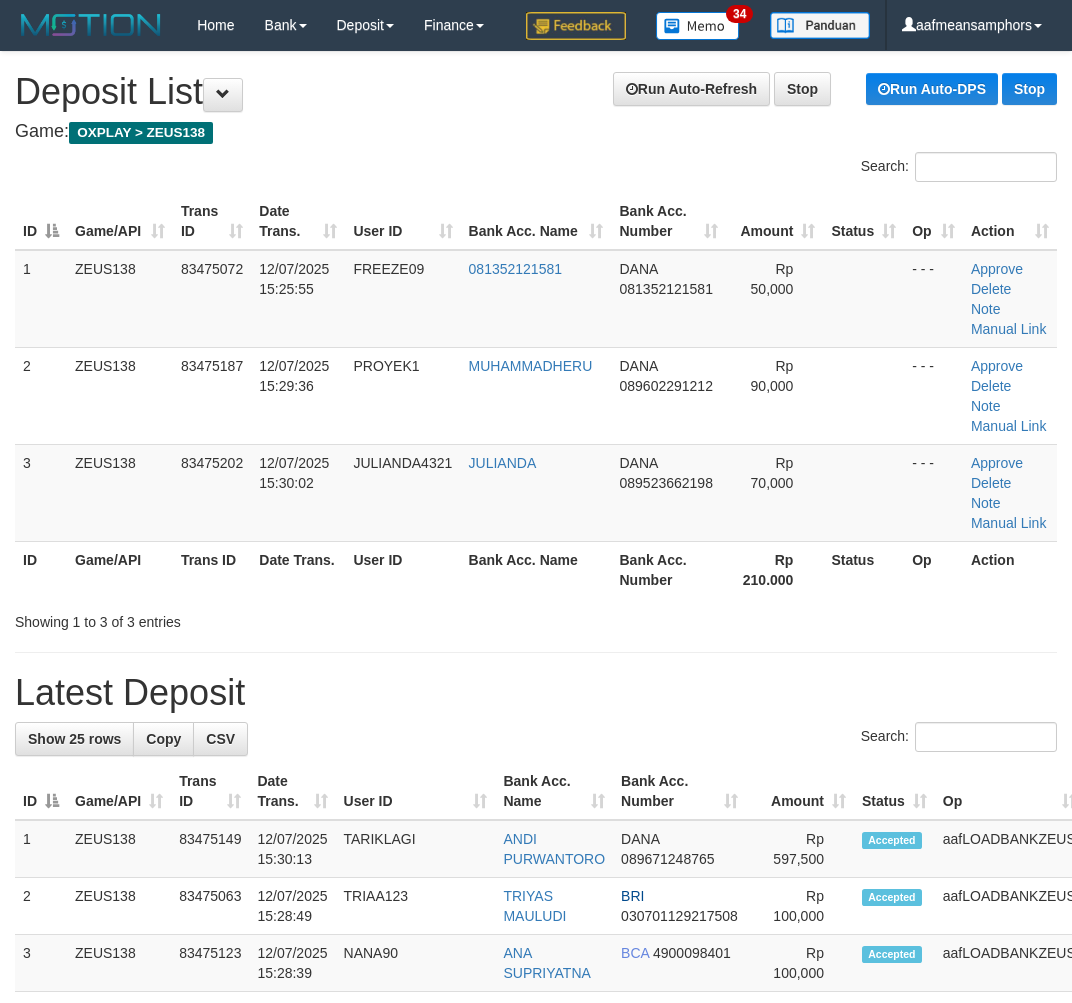 scroll, scrollTop: 0, scrollLeft: 0, axis: both 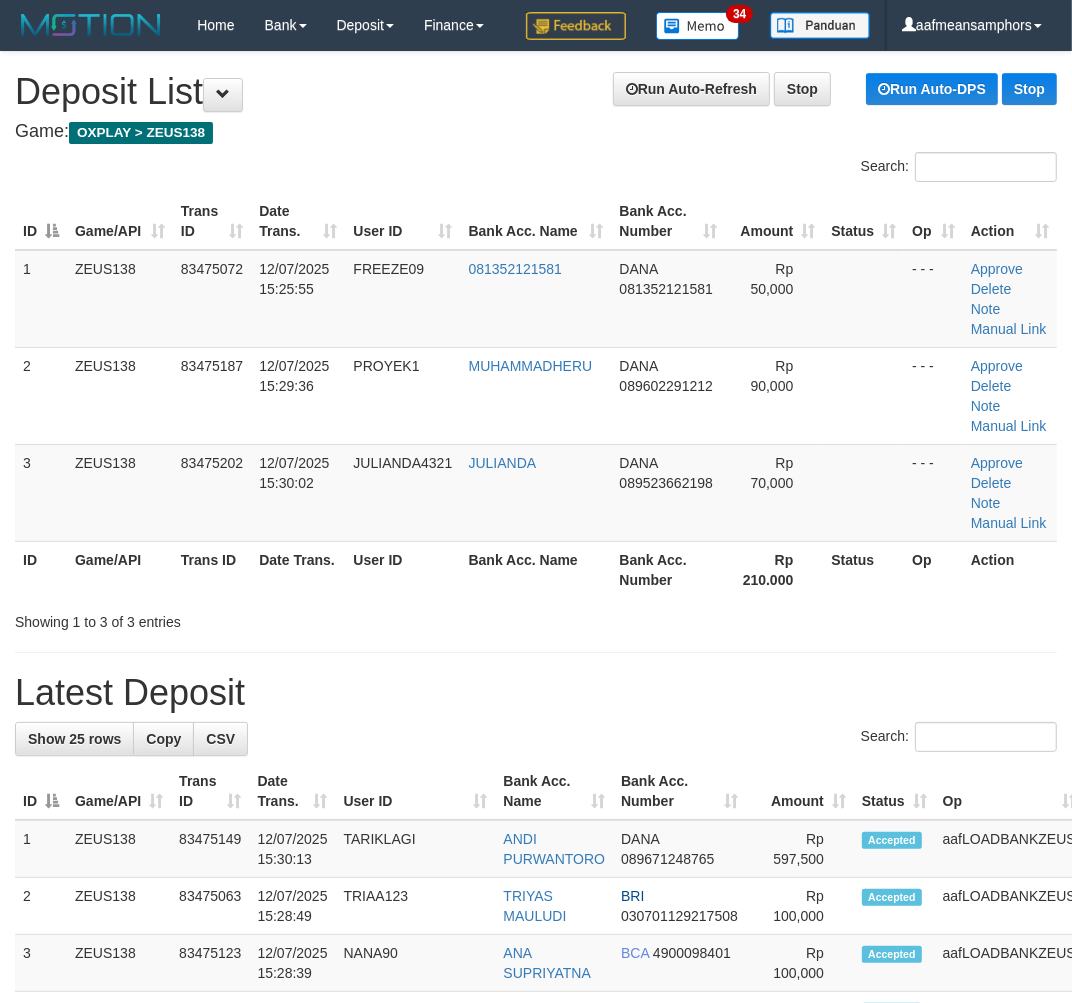 click on "Latest Deposit" at bounding box center [536, 693] 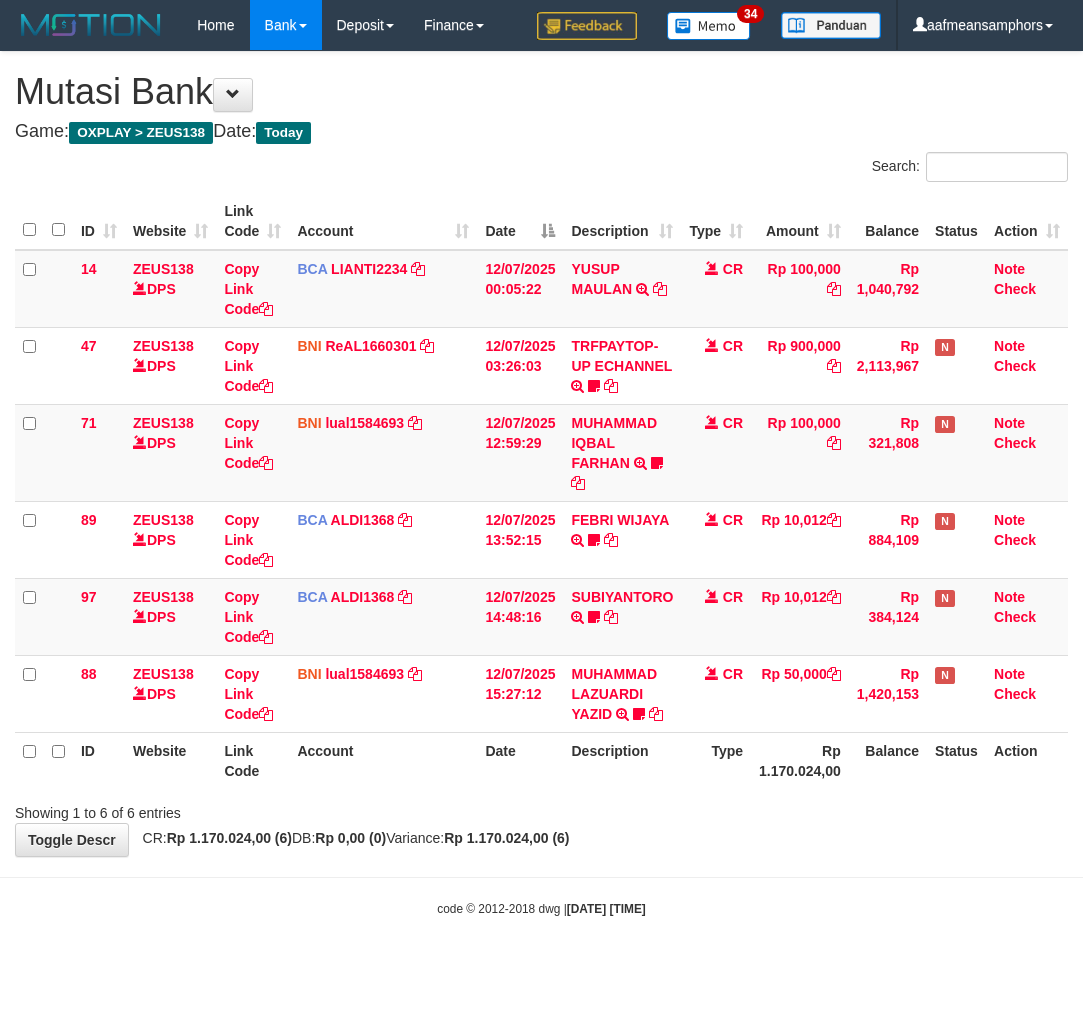 scroll, scrollTop: 0, scrollLeft: 0, axis: both 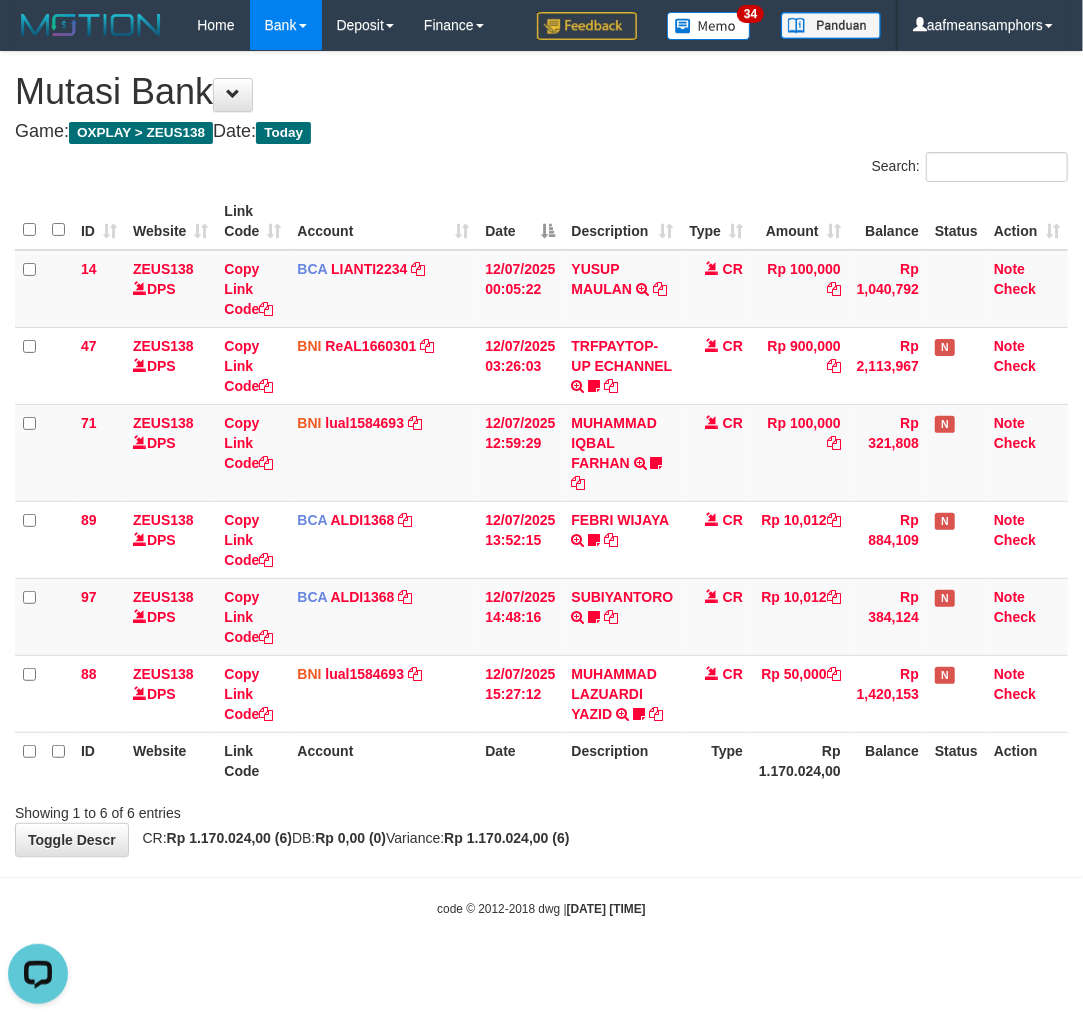 drag, startPoint x: 871, startPoint y: 861, endPoint x: 835, endPoint y: 862, distance: 36.013885 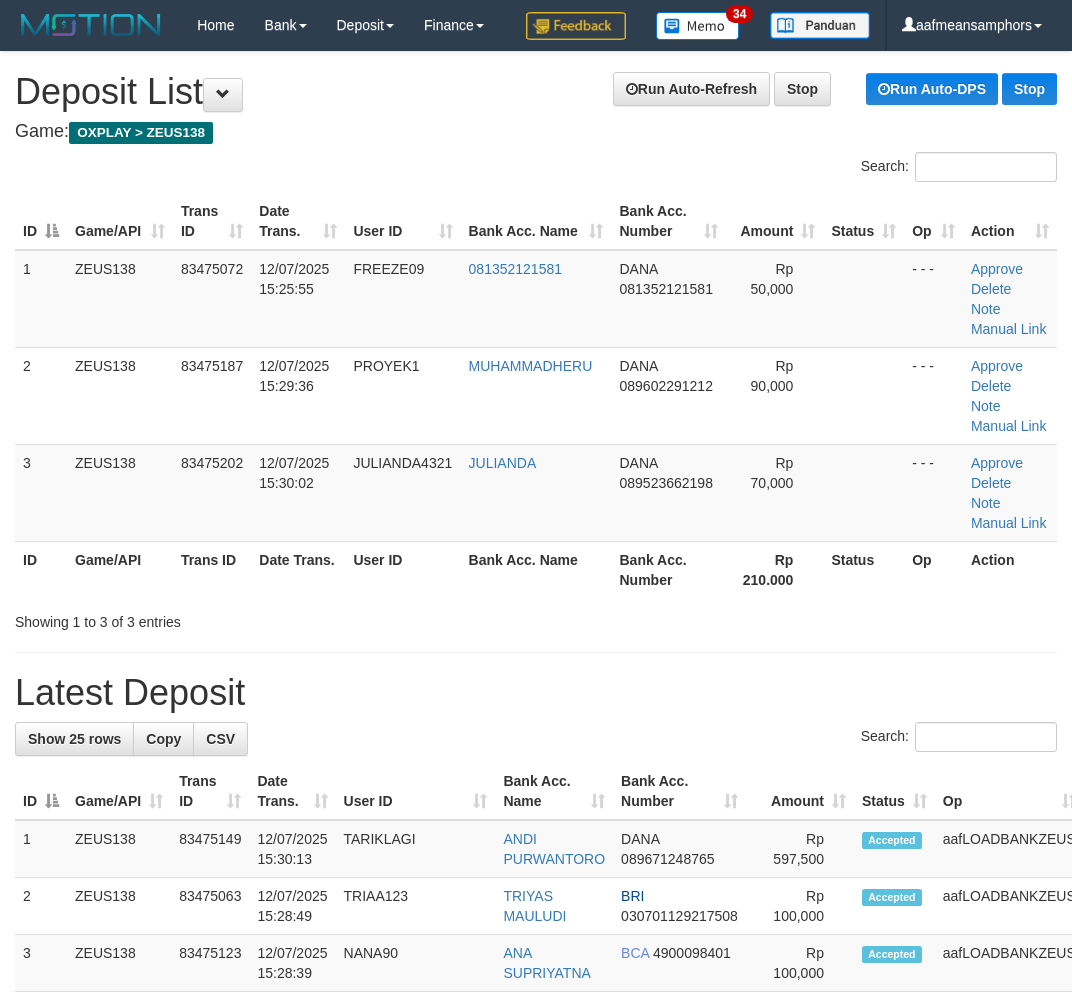 scroll, scrollTop: 0, scrollLeft: 0, axis: both 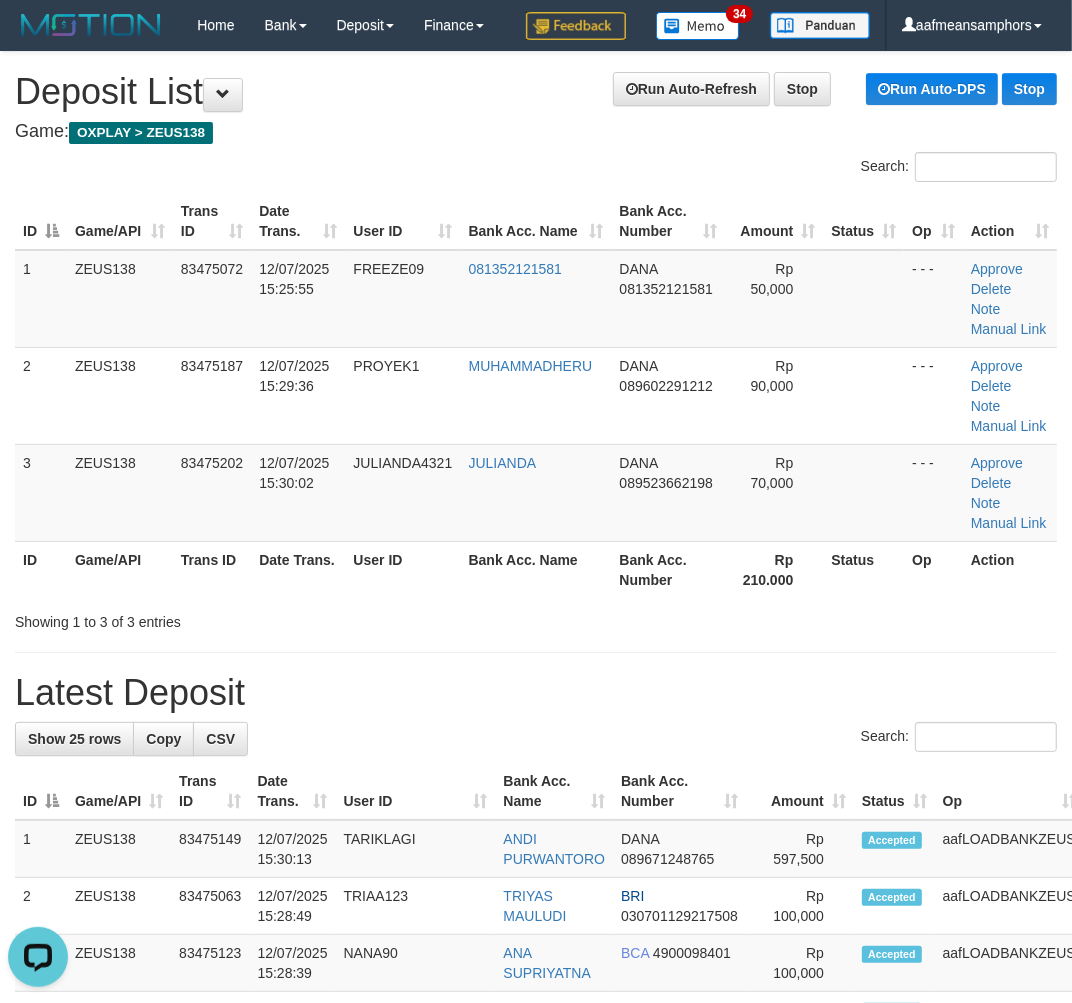 drag, startPoint x: 547, startPoint y: 675, endPoint x: 565, endPoint y: 677, distance: 18.110771 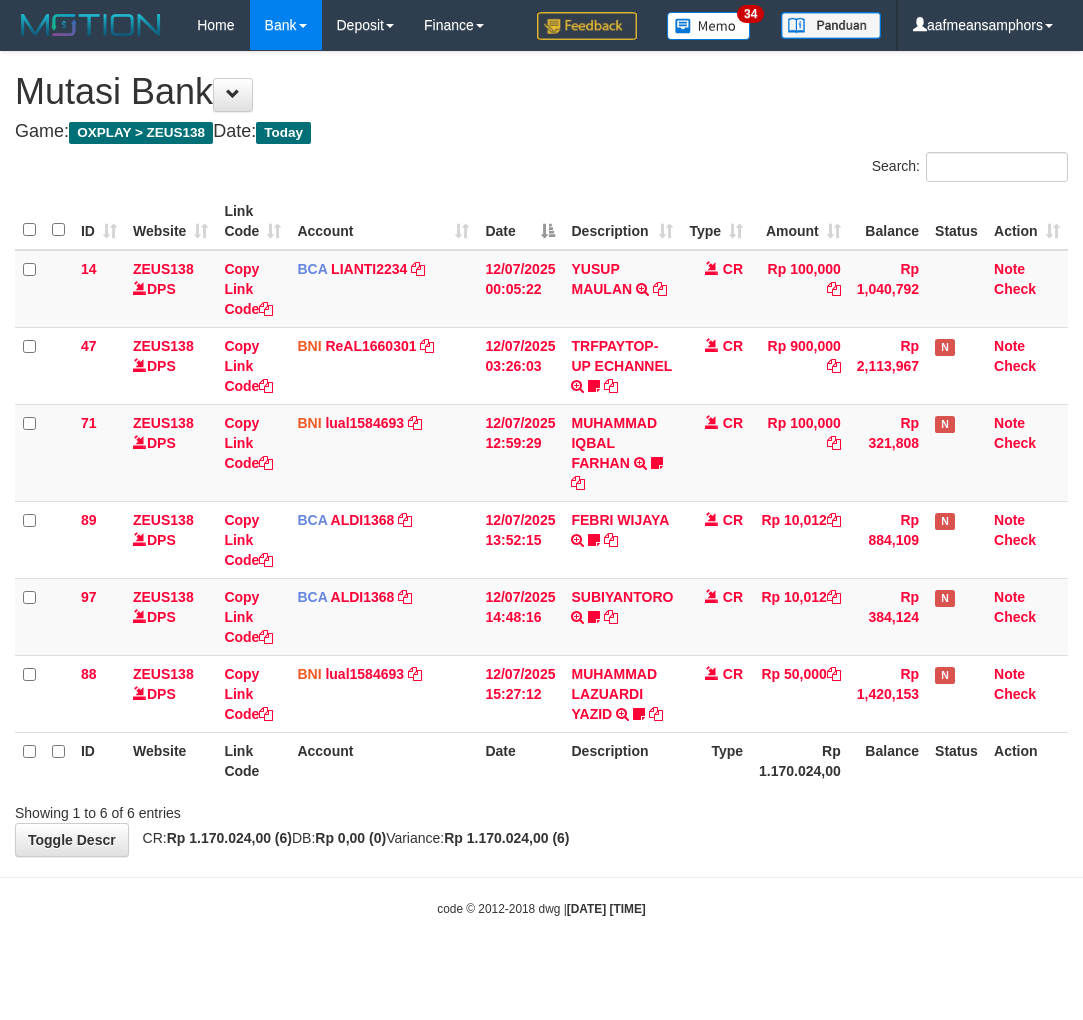 scroll, scrollTop: 0, scrollLeft: 0, axis: both 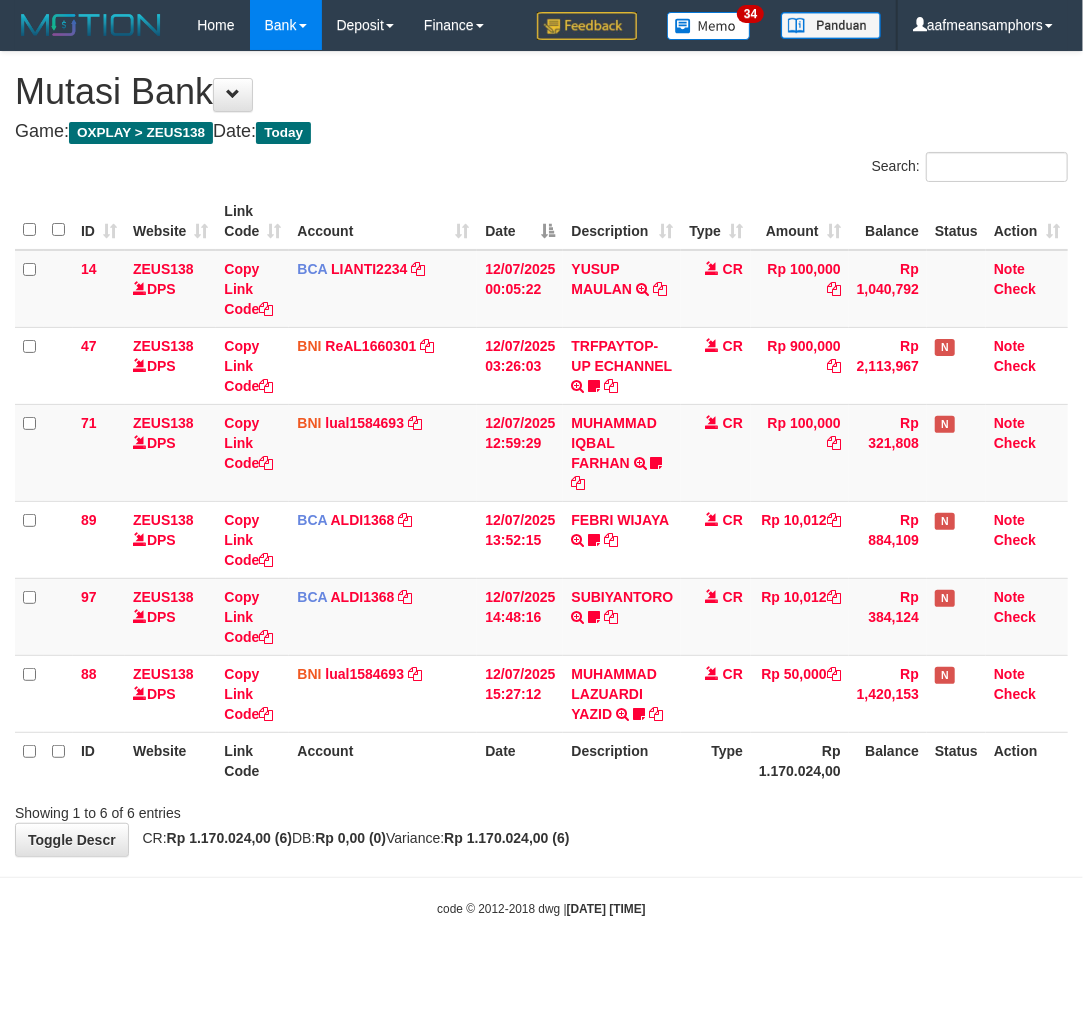 click on "Toggle navigation
Home
Bank
Account List
Load
By Website
Group
[OXPLAY]													ZEUS138
By Load Group (DPS)" at bounding box center [541, 484] 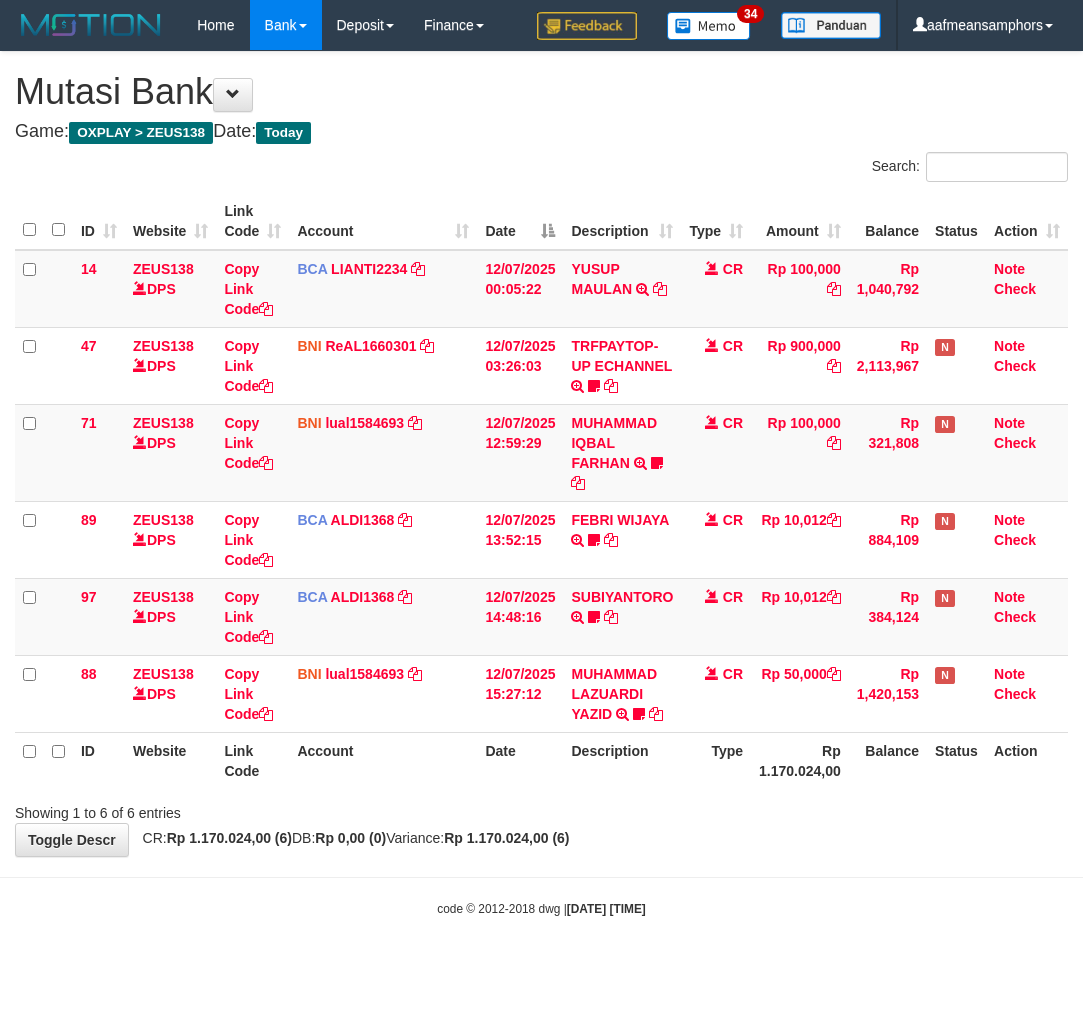 scroll, scrollTop: 0, scrollLeft: 0, axis: both 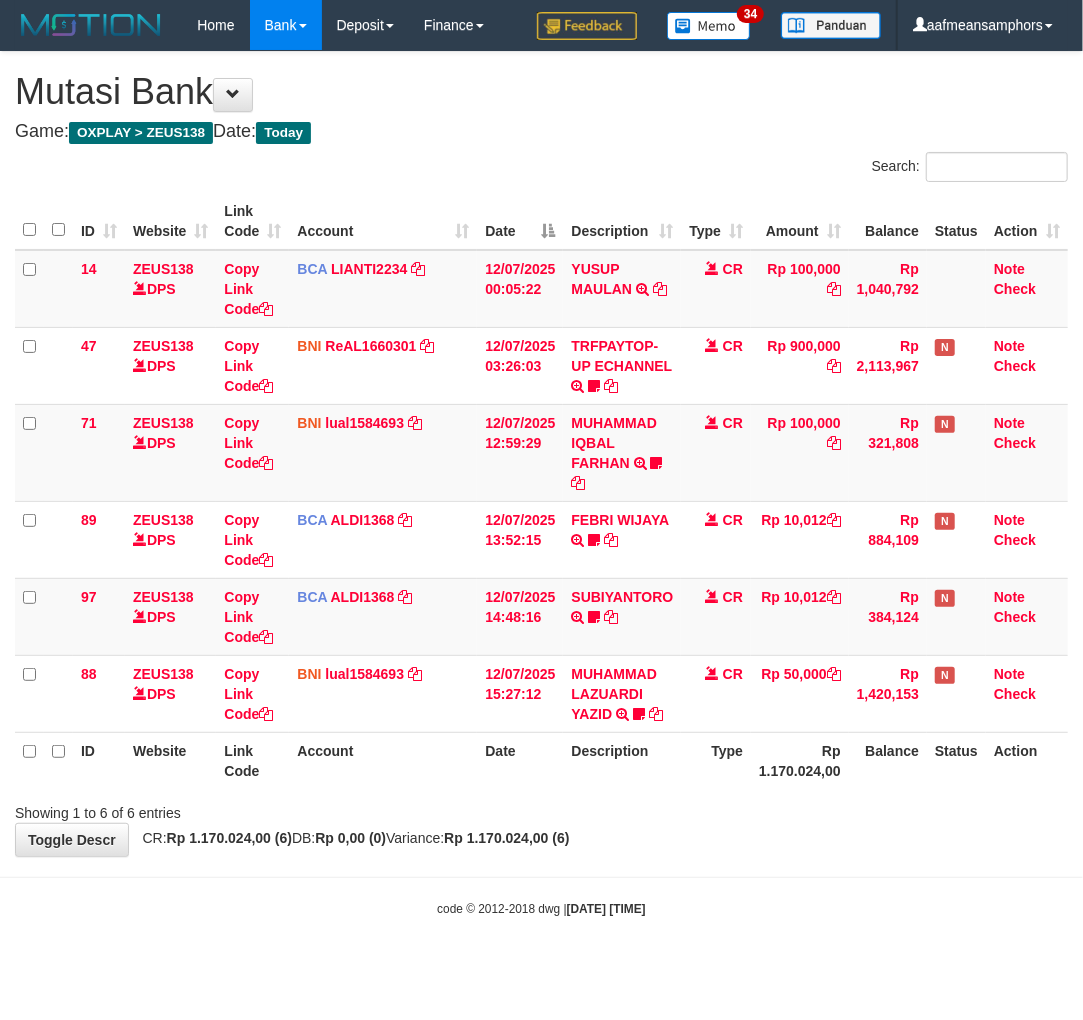 click on "Toggle navigation
Home
Bank
Account List
Load
By Website
Group
[OXPLAY]													ZEUS138
By Load Group (DPS)" at bounding box center [541, 484] 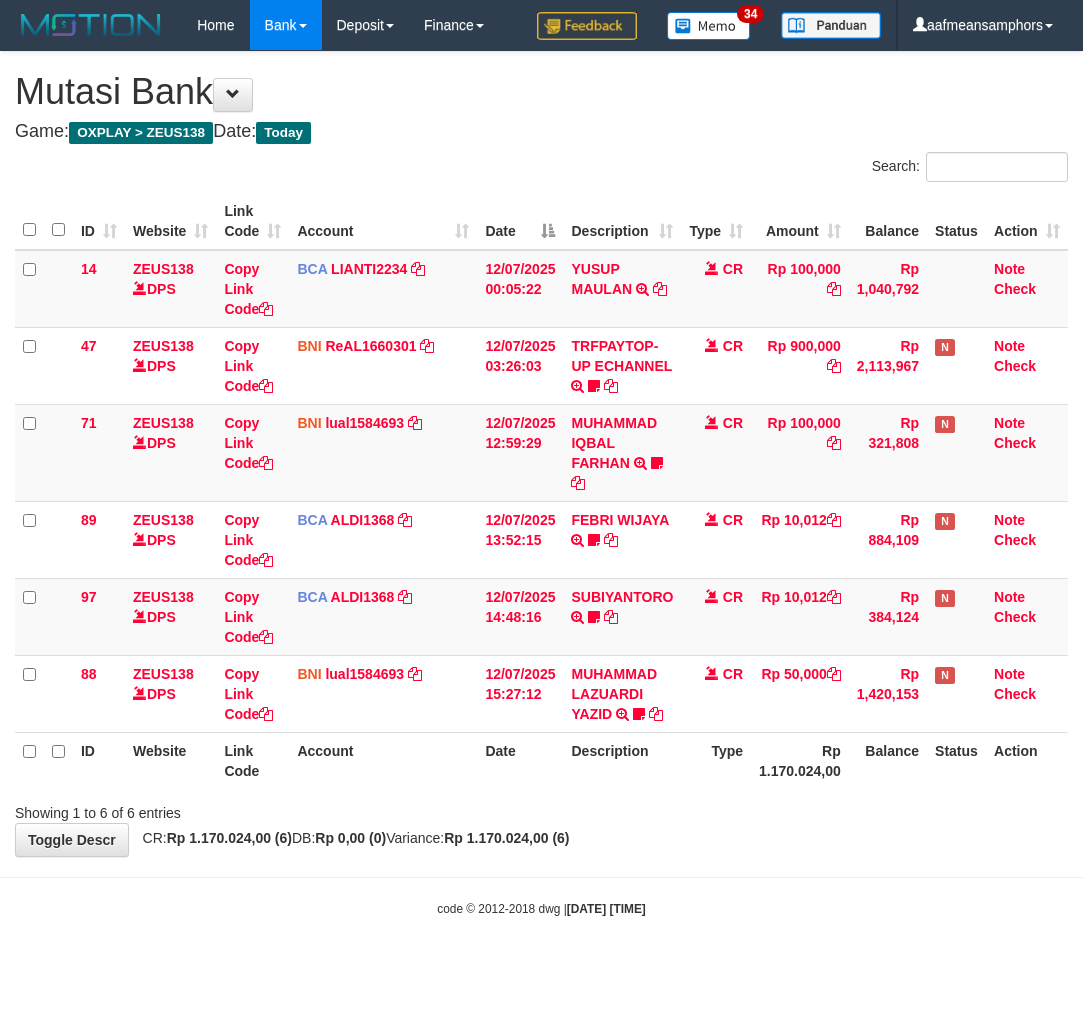 scroll, scrollTop: 0, scrollLeft: 0, axis: both 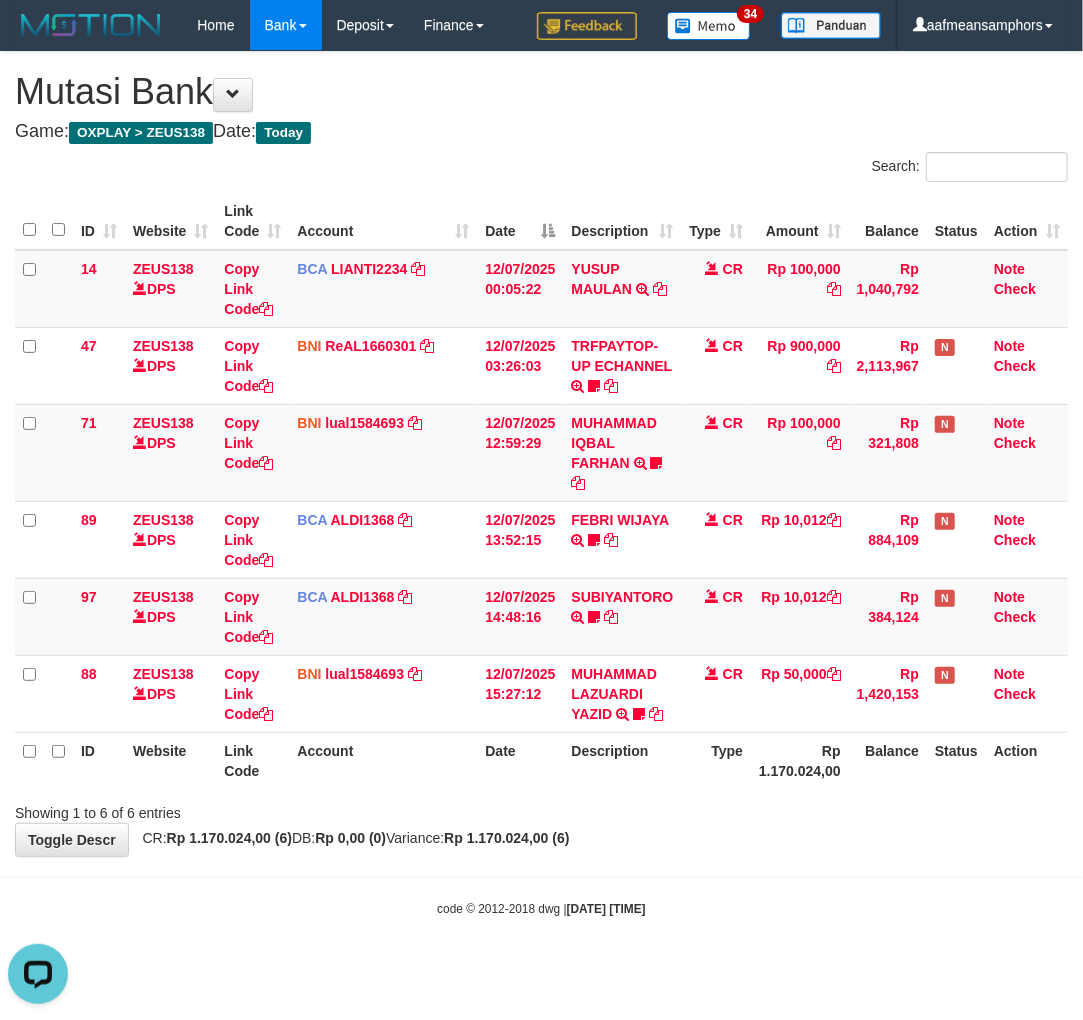 drag, startPoint x: 752, startPoint y: 806, endPoint x: 842, endPoint y: 782, distance: 93.14505 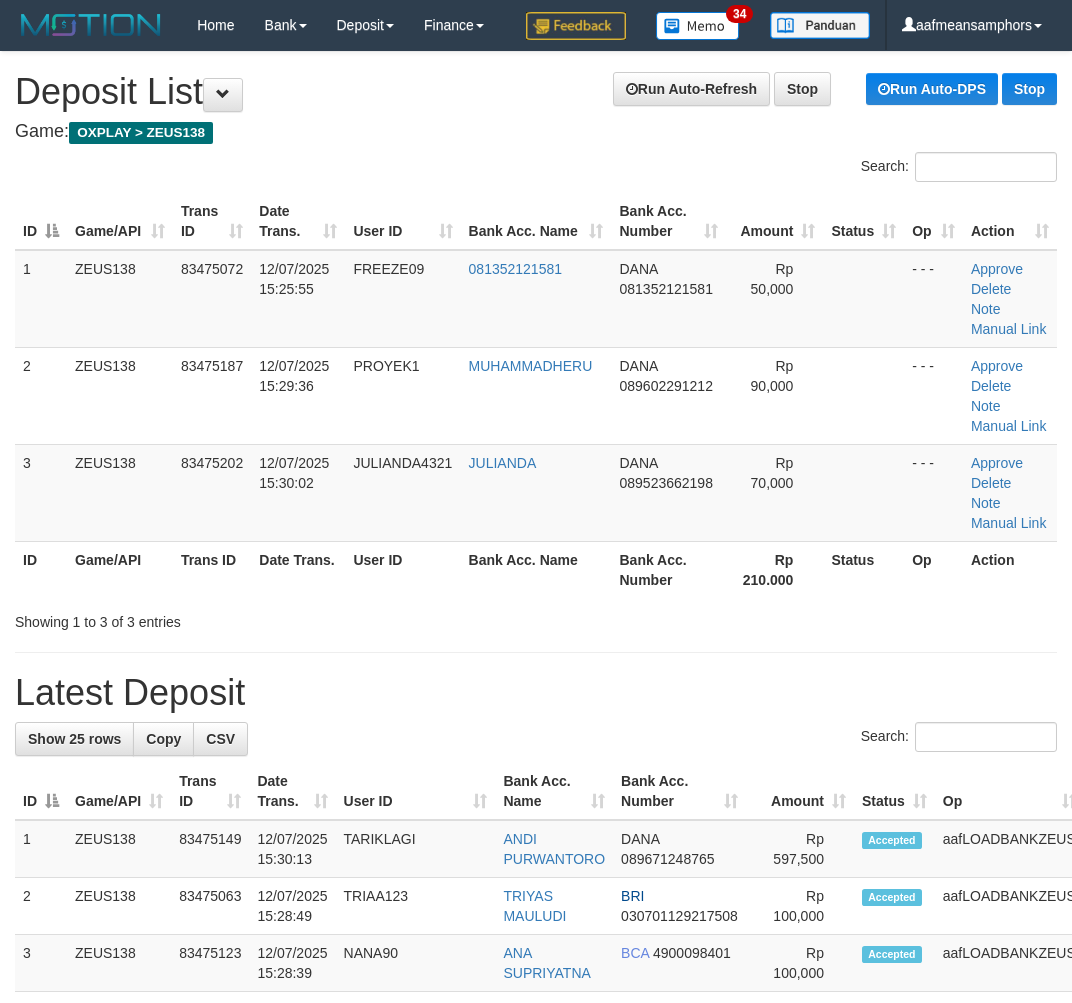 scroll, scrollTop: 0, scrollLeft: 0, axis: both 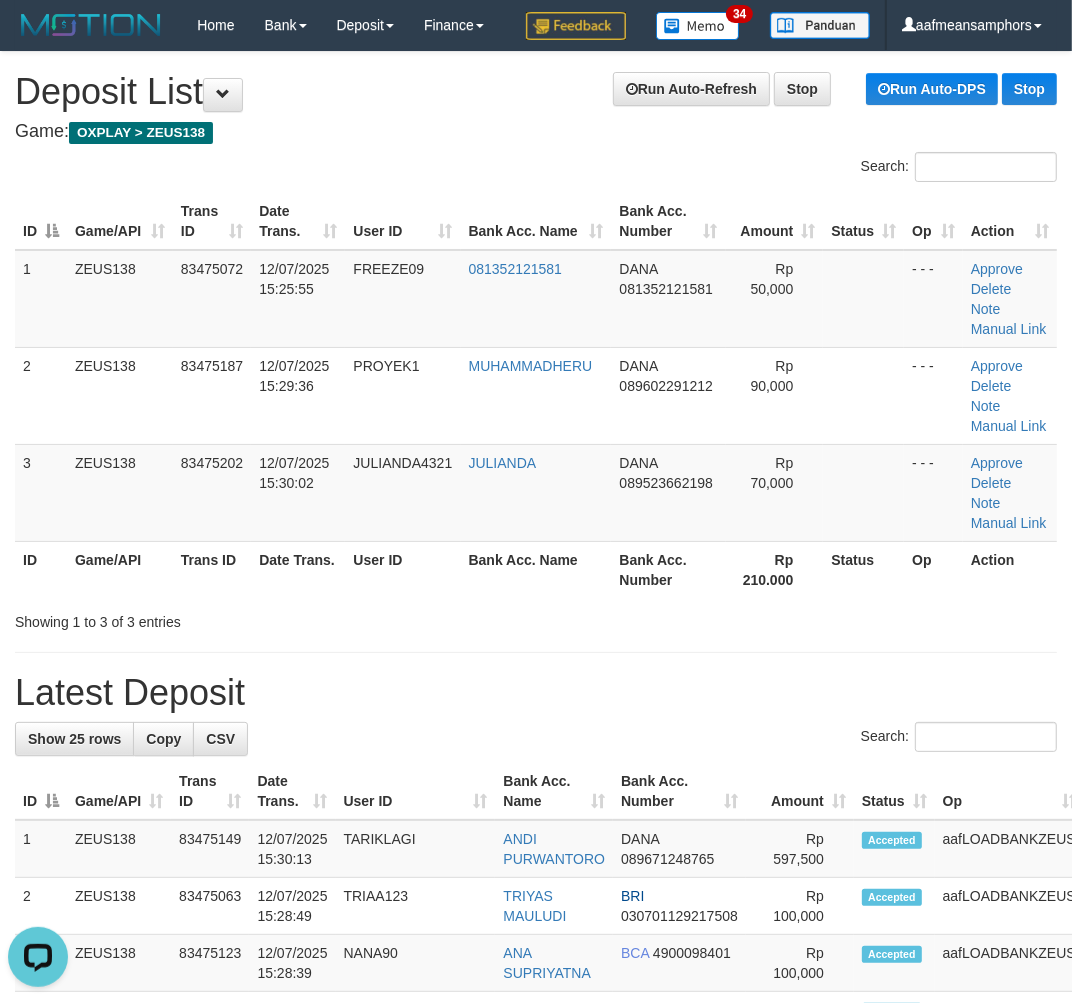 drag, startPoint x: 515, startPoint y: 691, endPoint x: 4, endPoint y: 817, distance: 526.30505 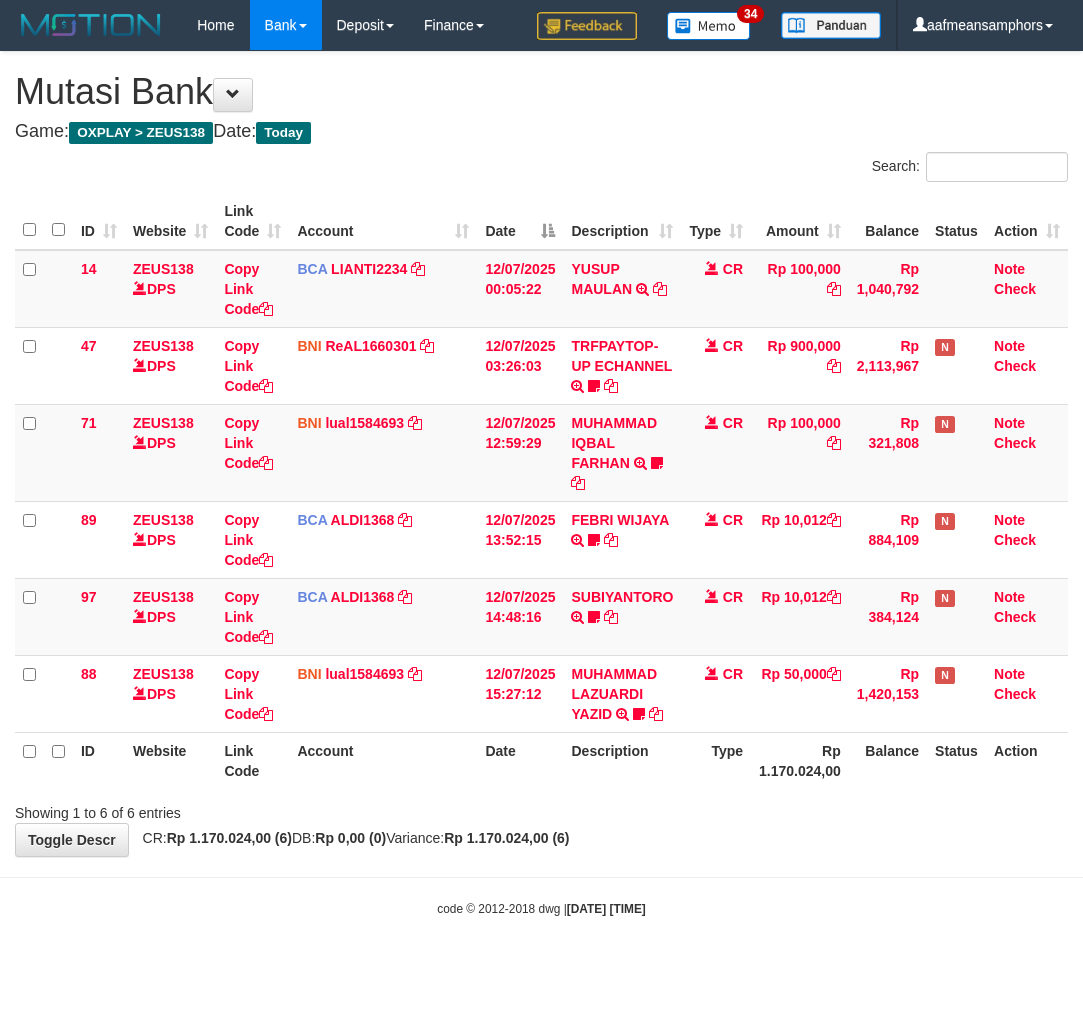 scroll, scrollTop: 0, scrollLeft: 0, axis: both 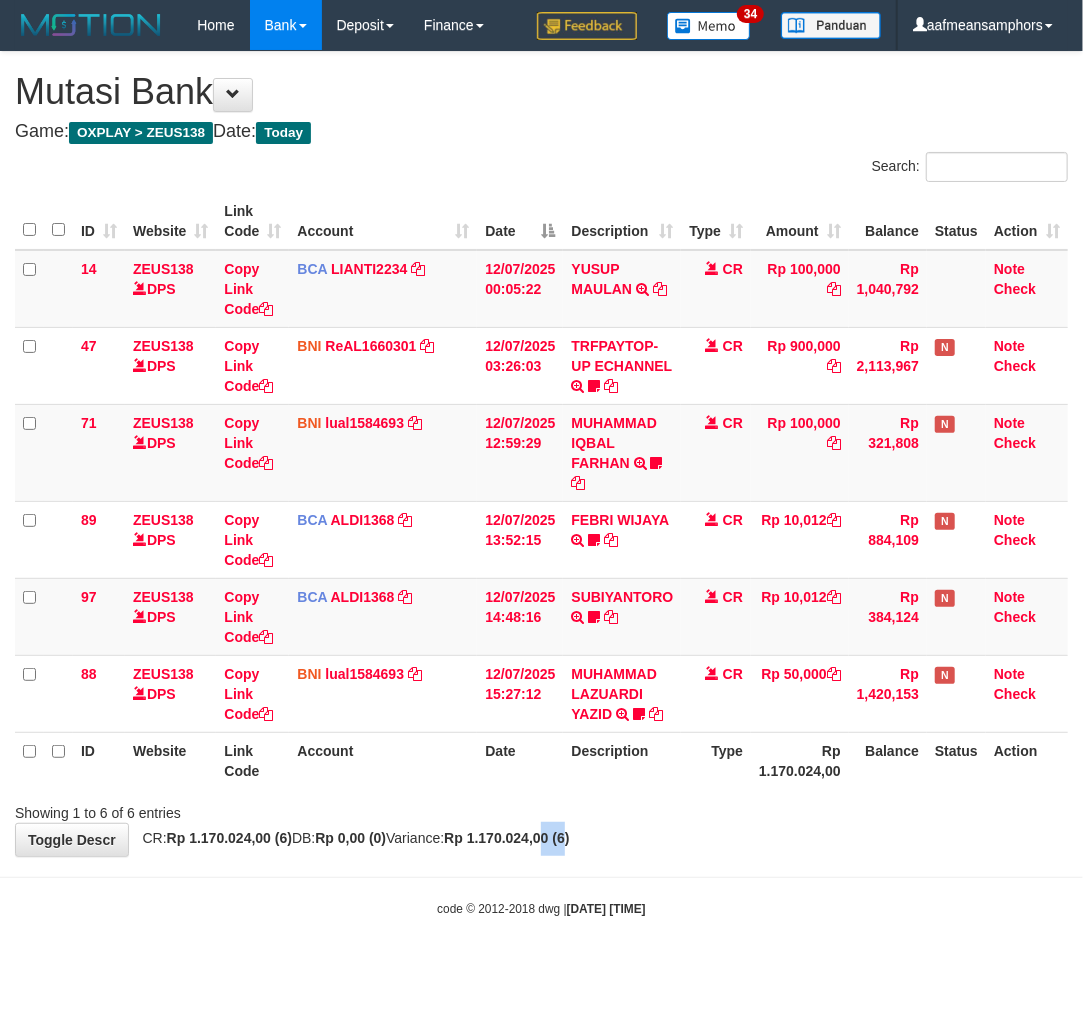 click on "Rp 1.170.024,00 (6)" at bounding box center [506, 838] 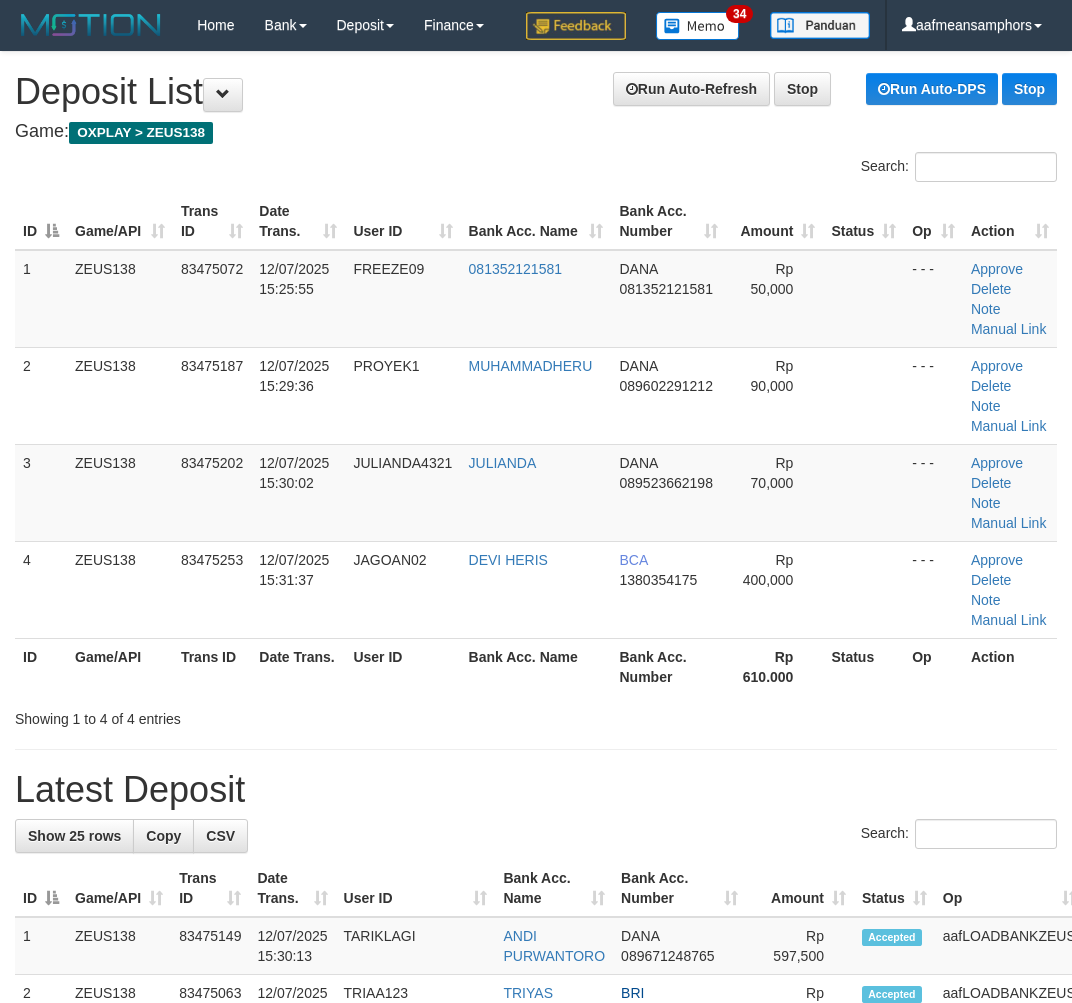 scroll, scrollTop: 0, scrollLeft: 0, axis: both 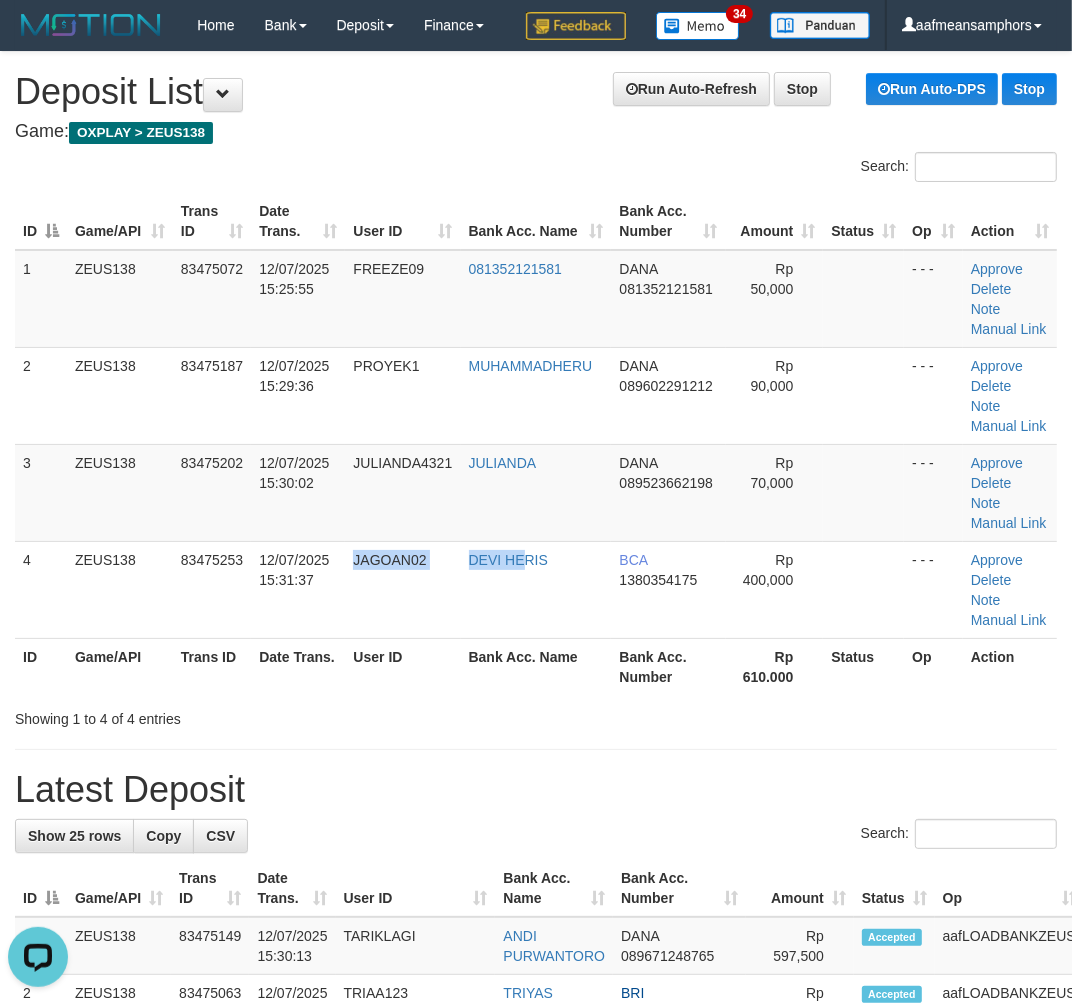 drag, startPoint x: 527, startPoint y: 668, endPoint x: 118, endPoint y: 774, distance: 422.51273 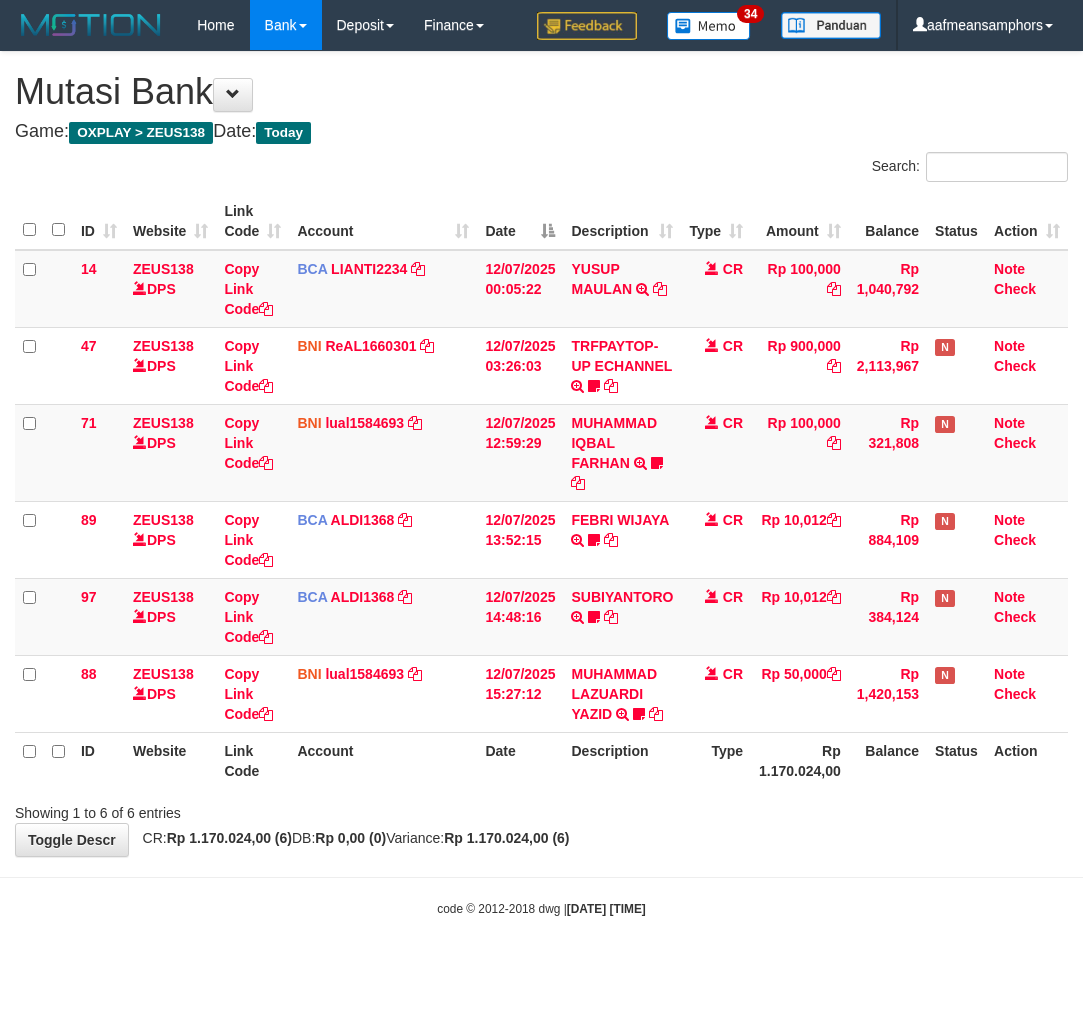 scroll, scrollTop: 0, scrollLeft: 0, axis: both 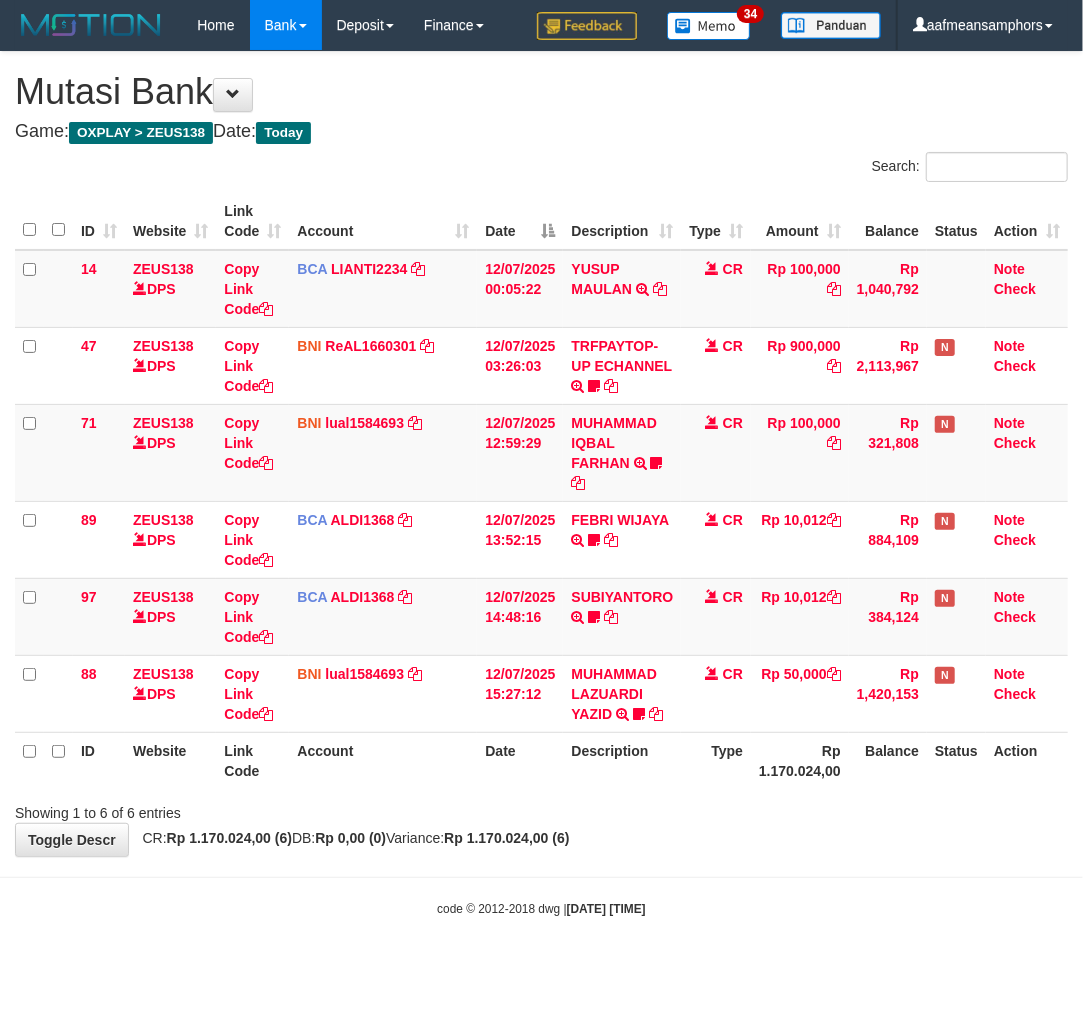 drag, startPoint x: 604, startPoint y: 838, endPoint x: 805, endPoint y: 757, distance: 216.70717 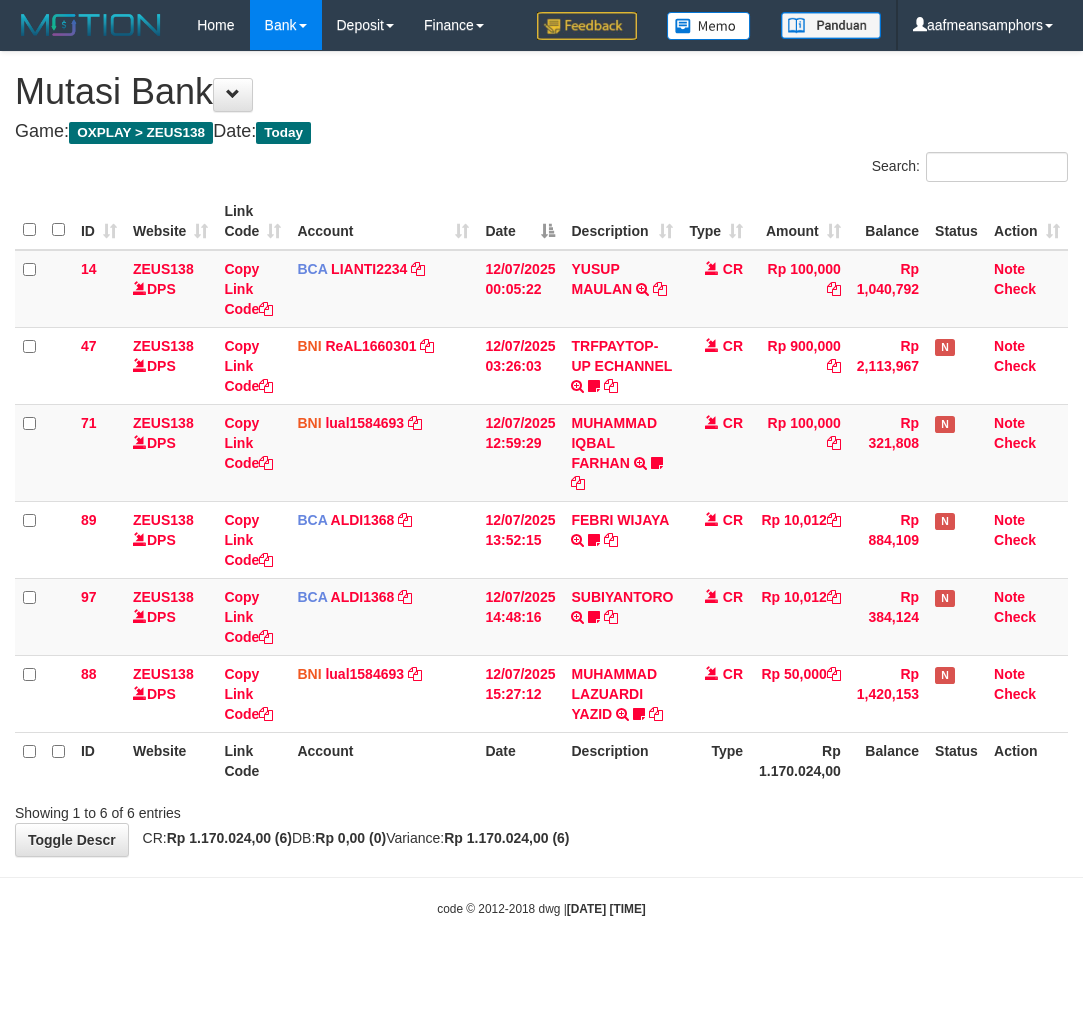 scroll, scrollTop: 0, scrollLeft: 0, axis: both 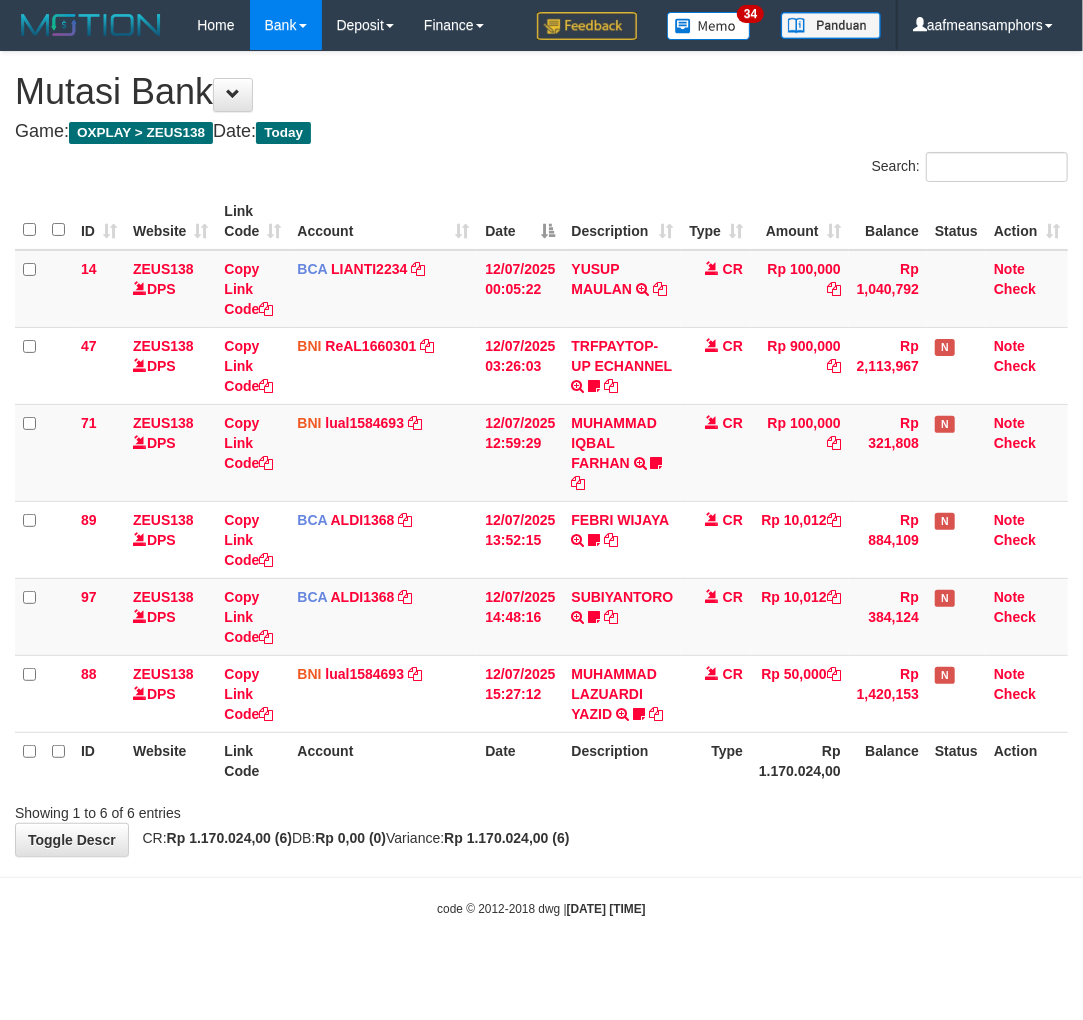 click on "**********" at bounding box center [541, 454] 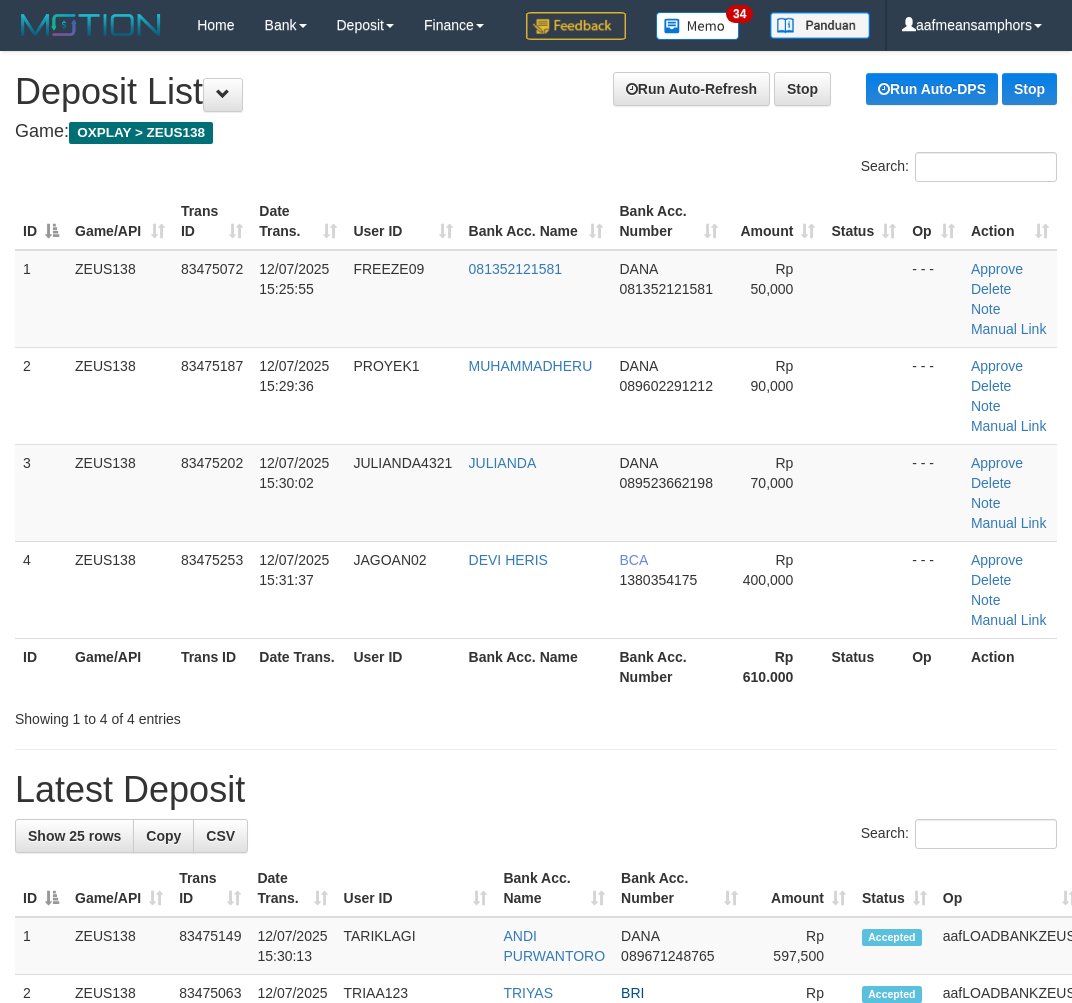 scroll, scrollTop: 0, scrollLeft: 0, axis: both 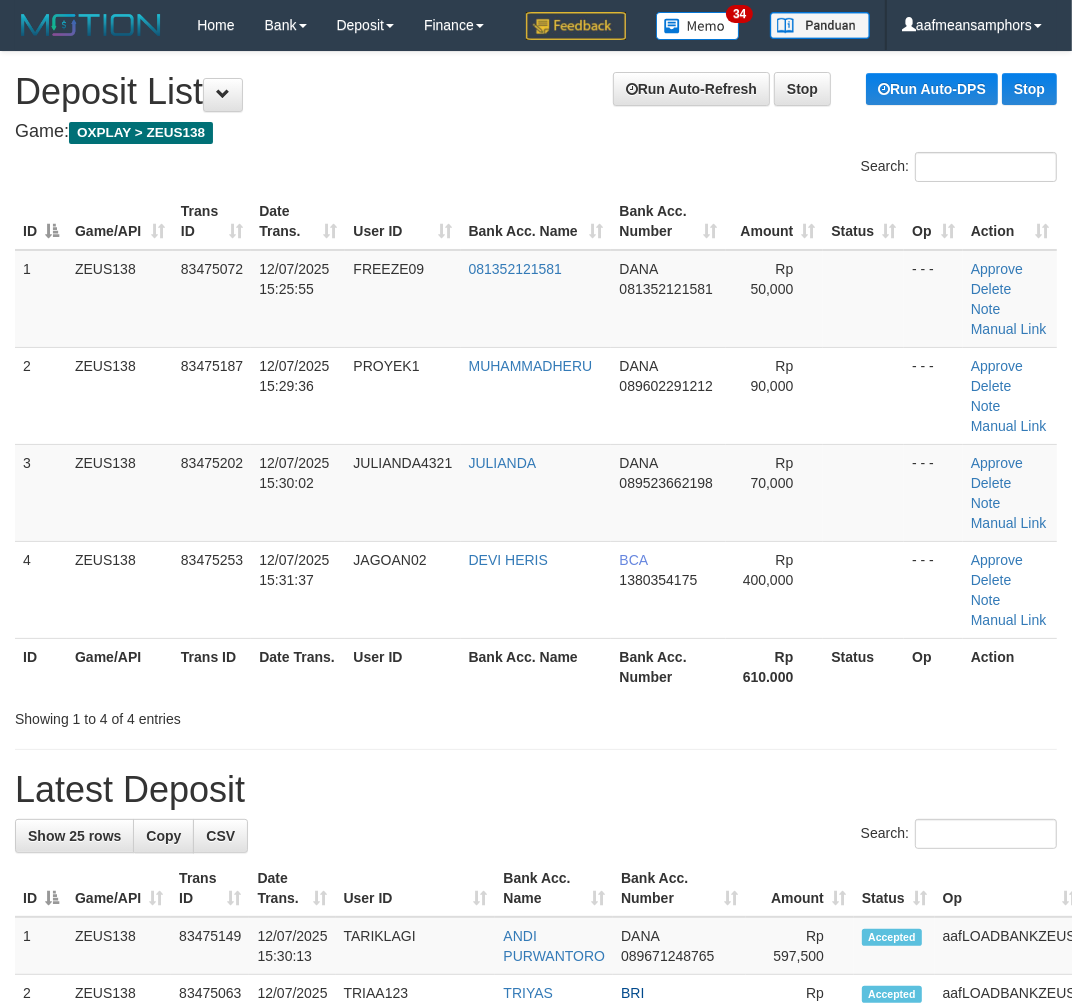 click on "Showing 1 to 4 of 4 entries" at bounding box center [223, 715] 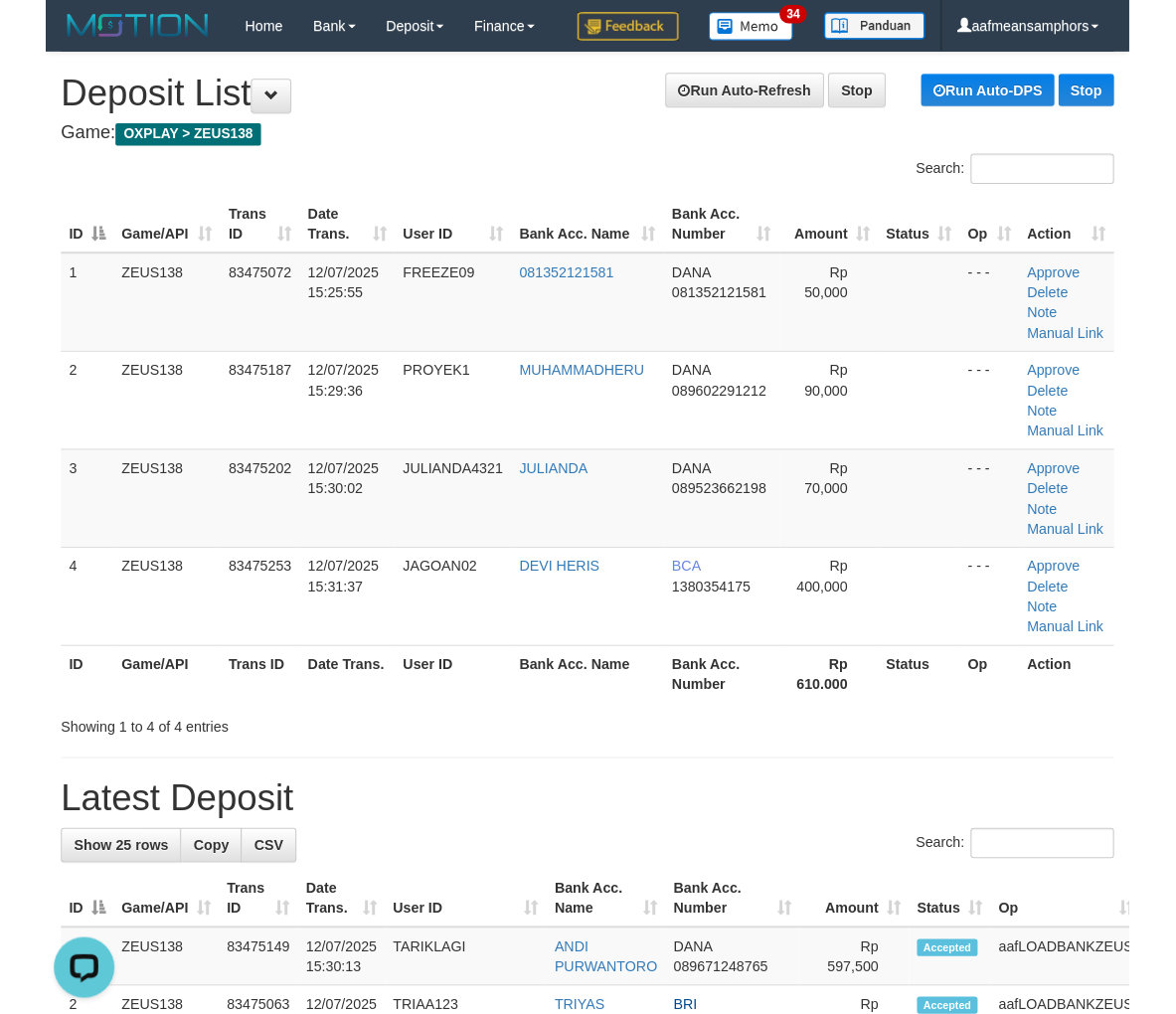 scroll, scrollTop: 0, scrollLeft: 0, axis: both 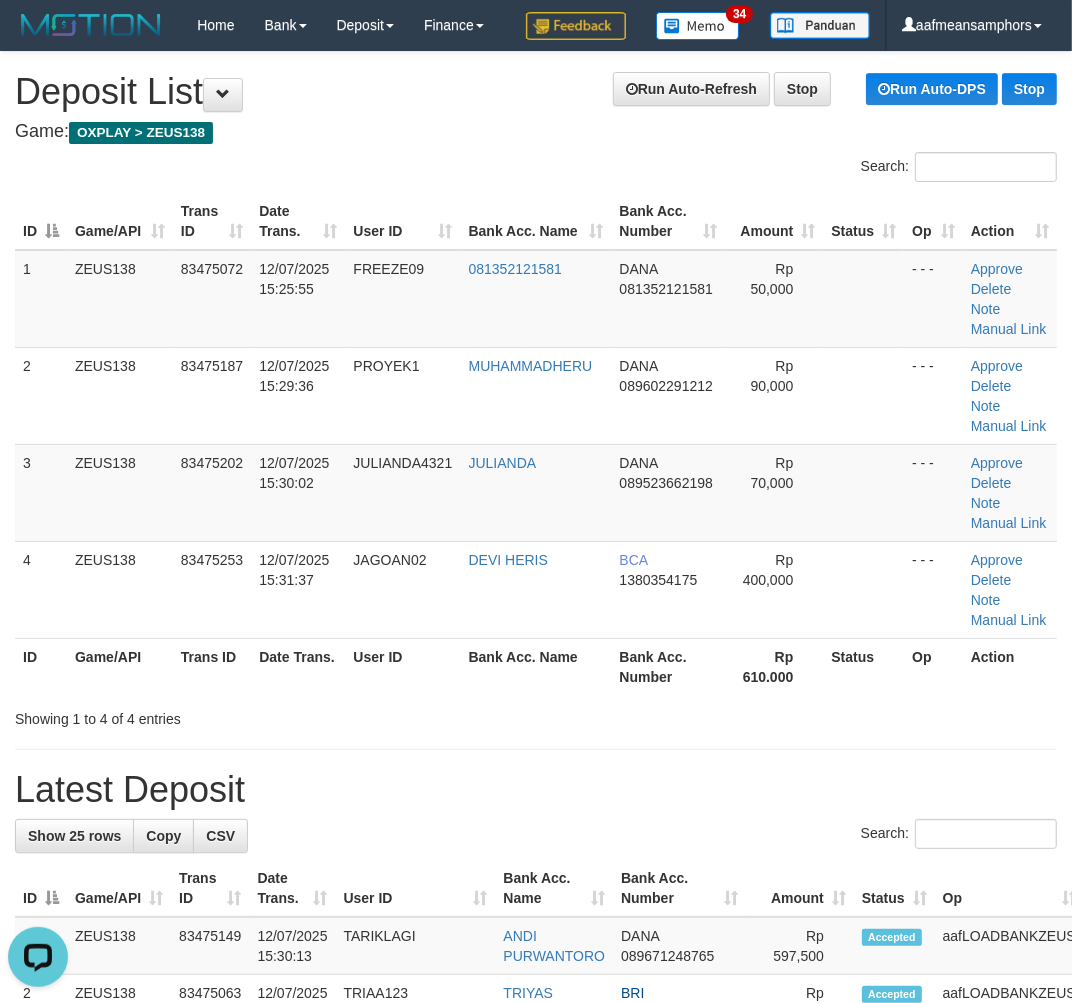 drag, startPoint x: 711, startPoint y: 788, endPoint x: 463, endPoint y: 815, distance: 249.46542 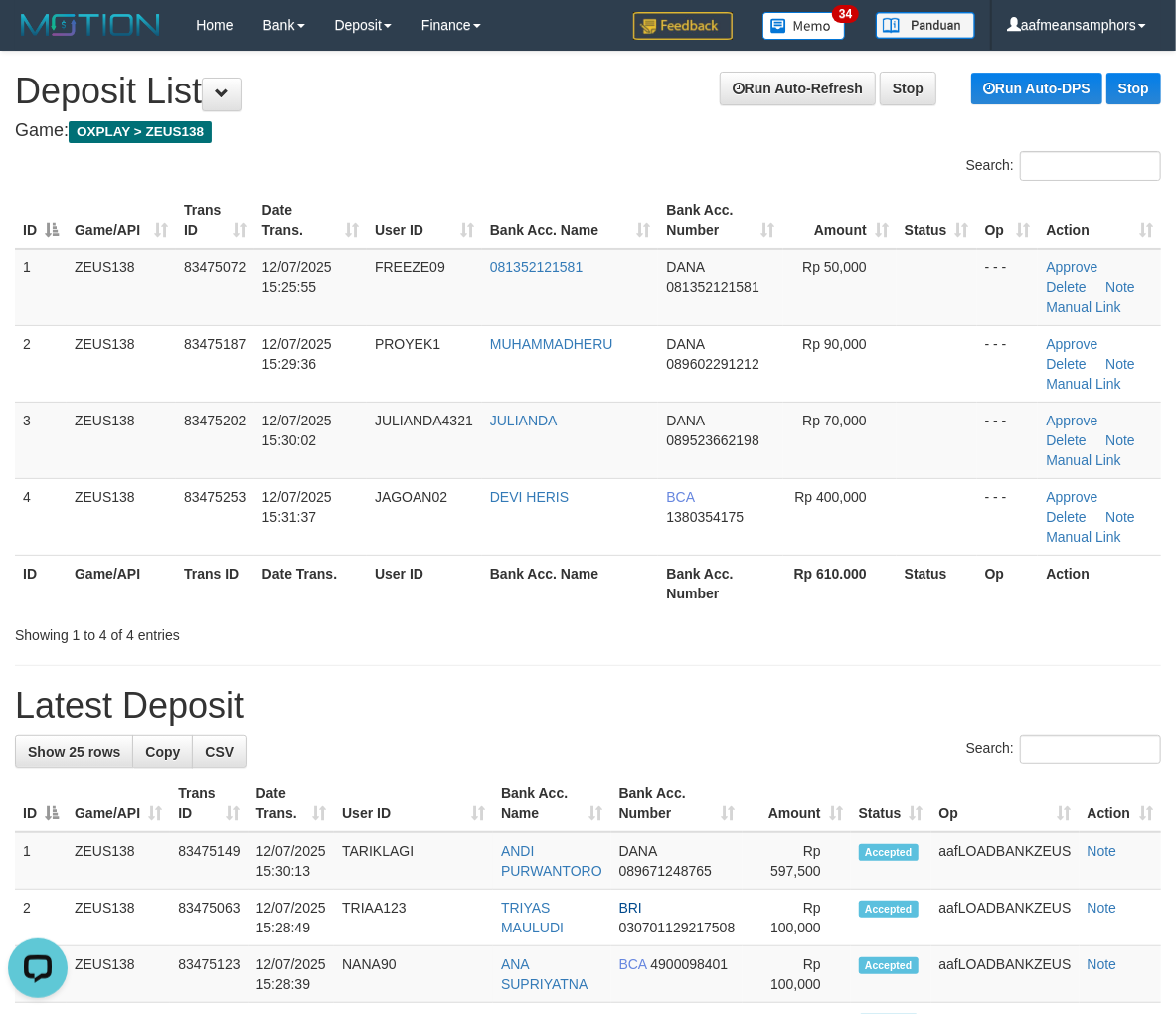 click on "Show 25 rows Copy CSV Search:
ID Game/API Trans ID Date Trans. User ID Bank Acc. Name Bank Acc. Number Amount Status Op Action
1
ZEUS138
2" at bounding box center [588, 1588] 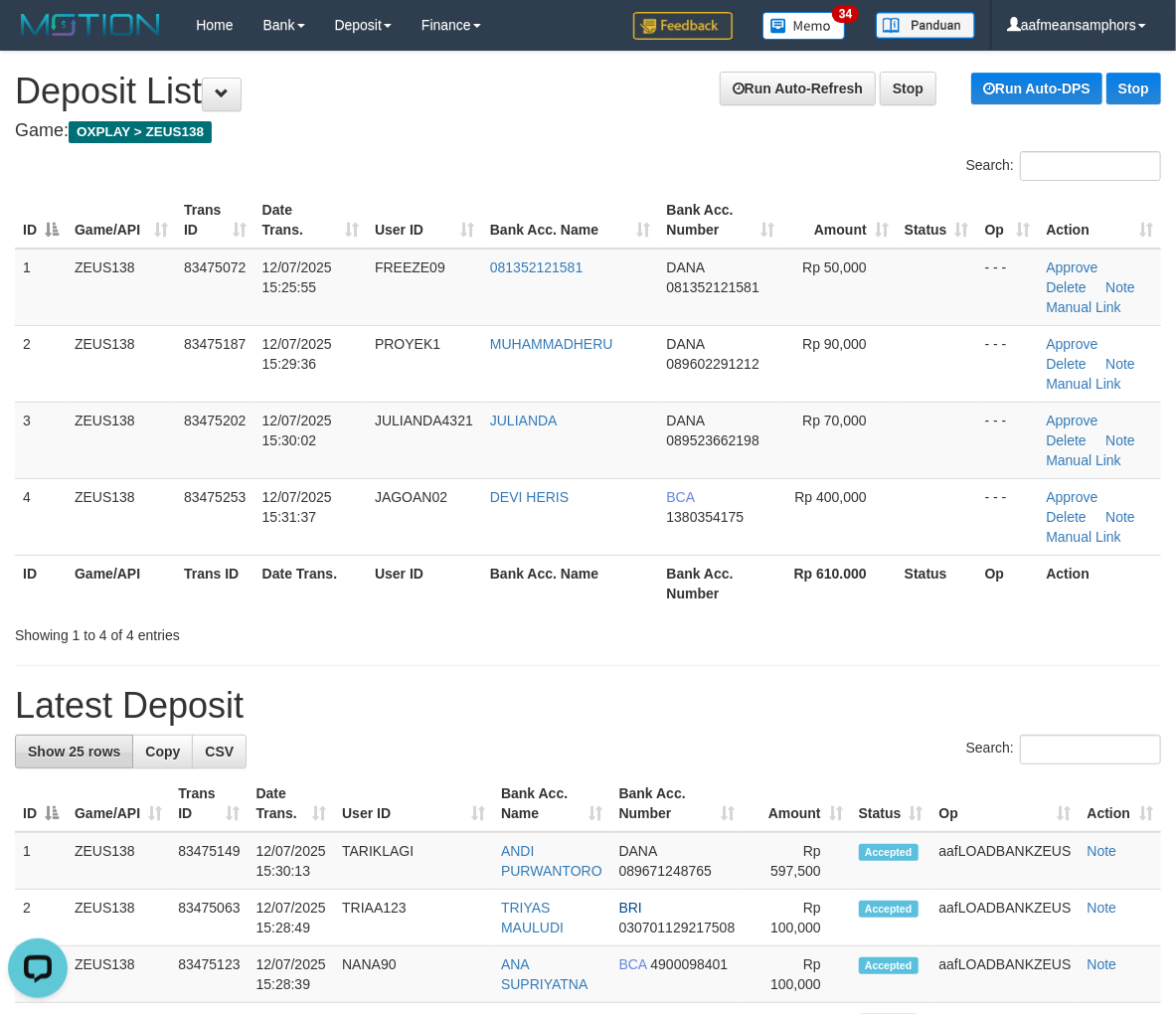 drag, startPoint x: 620, startPoint y: 677, endPoint x: 43, endPoint y: 752, distance: 581.8539 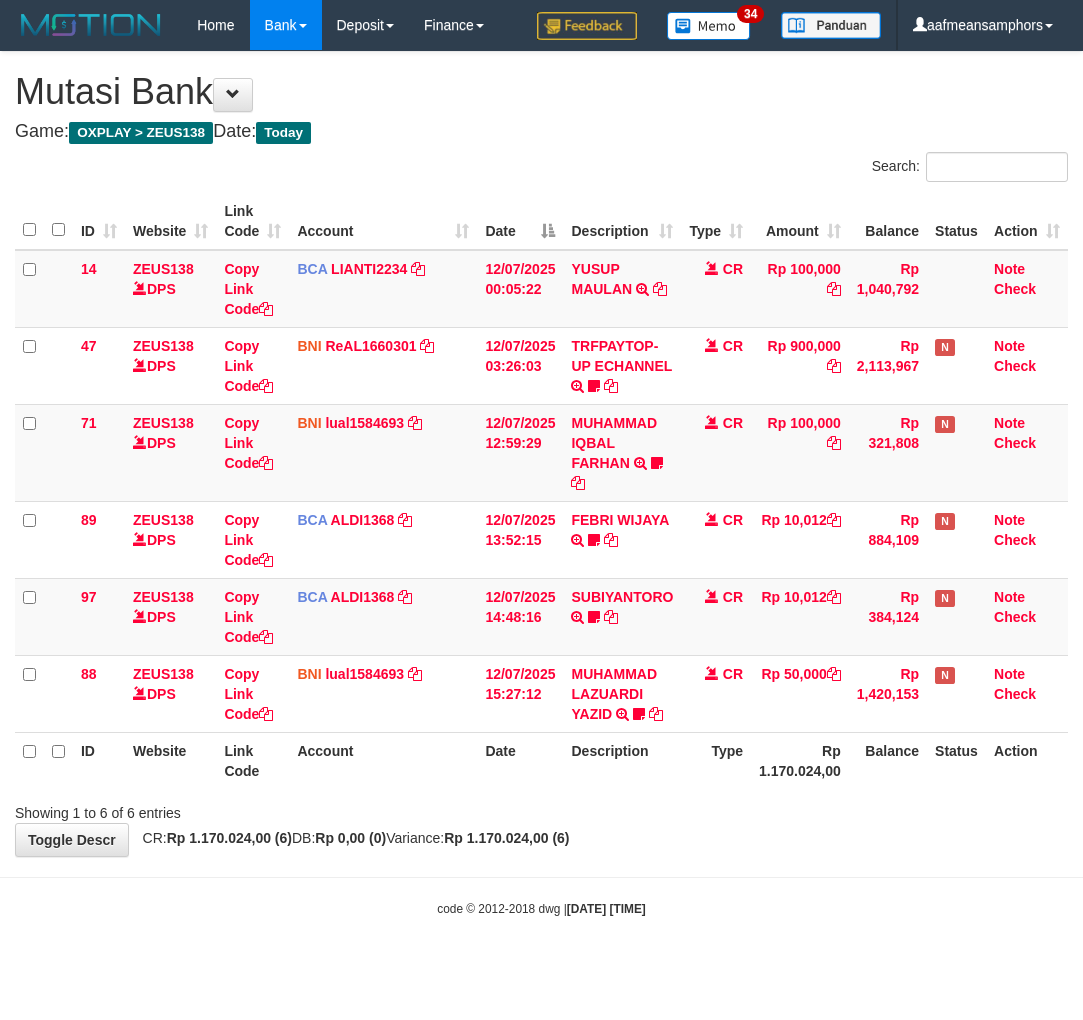 scroll, scrollTop: 0, scrollLeft: 0, axis: both 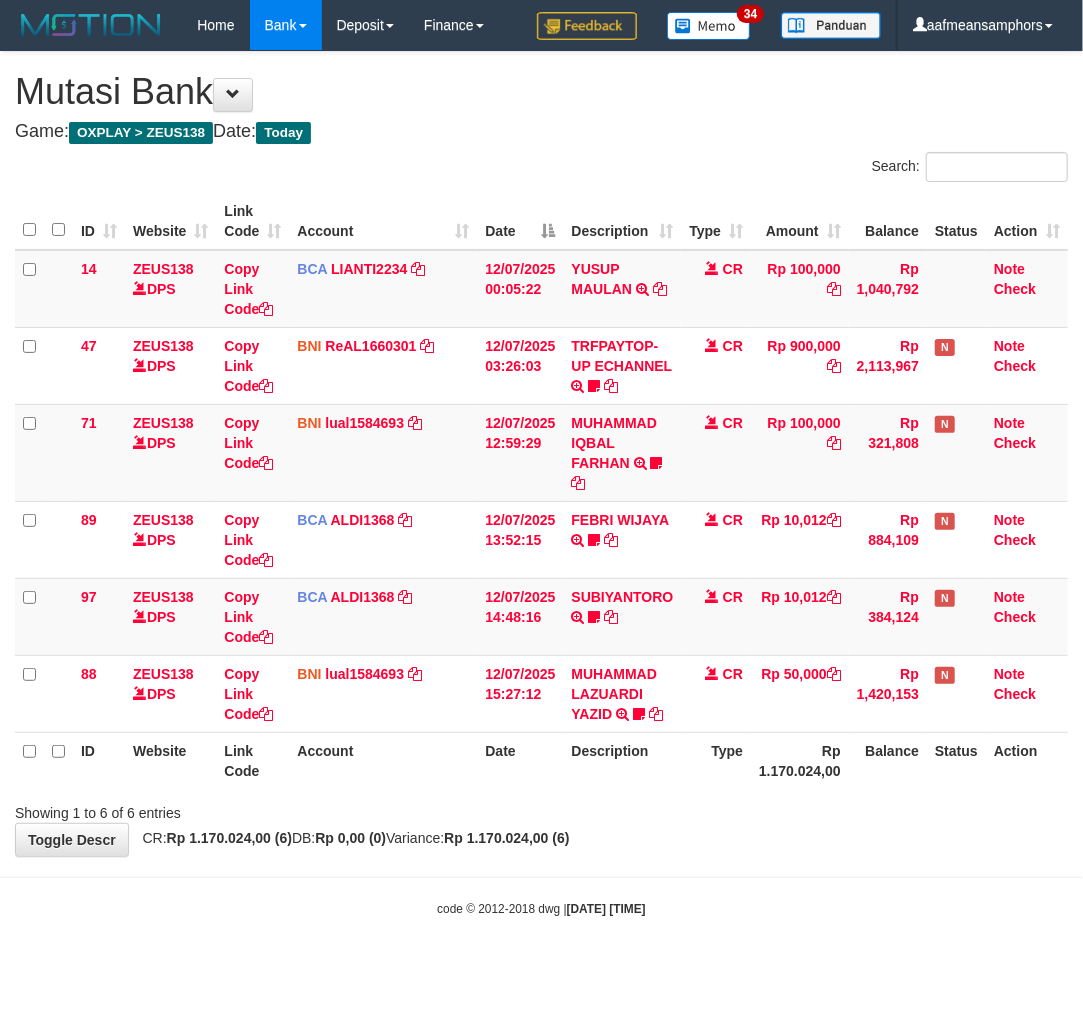 click on "**********" at bounding box center [541, 454] 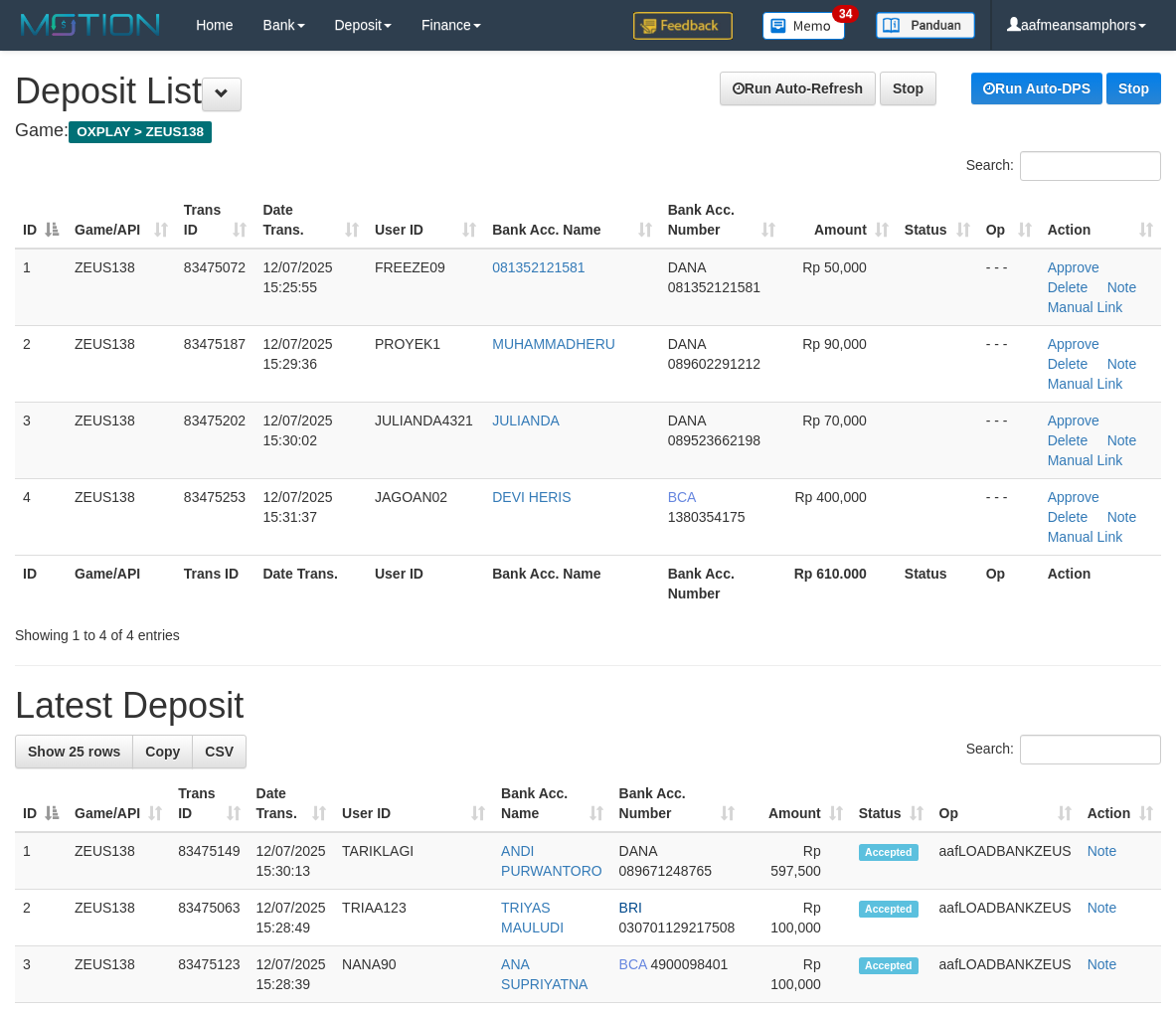 scroll, scrollTop: 0, scrollLeft: 0, axis: both 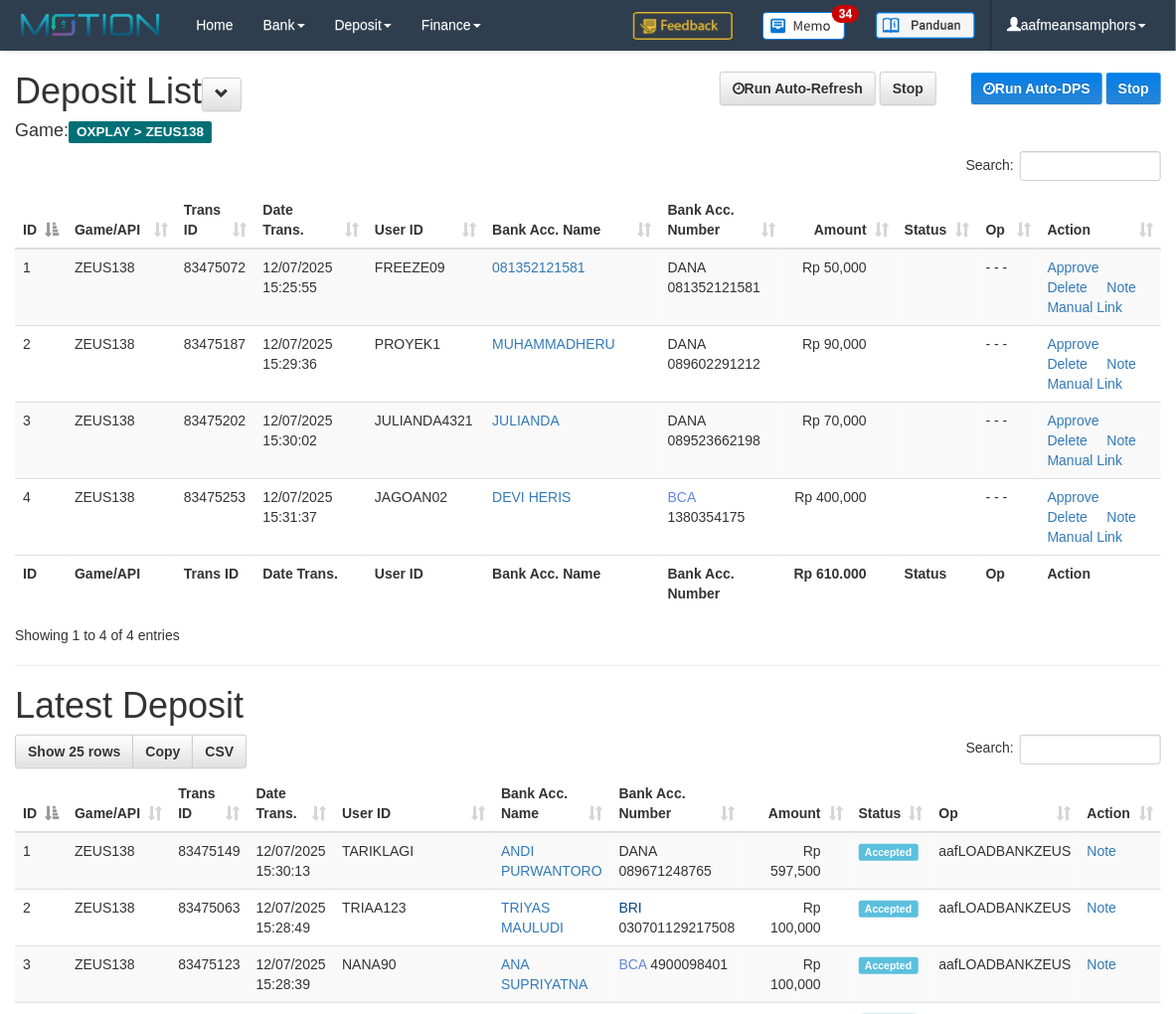 drag, startPoint x: 343, startPoint y: 639, endPoint x: 420, endPoint y: 641, distance: 77.02597 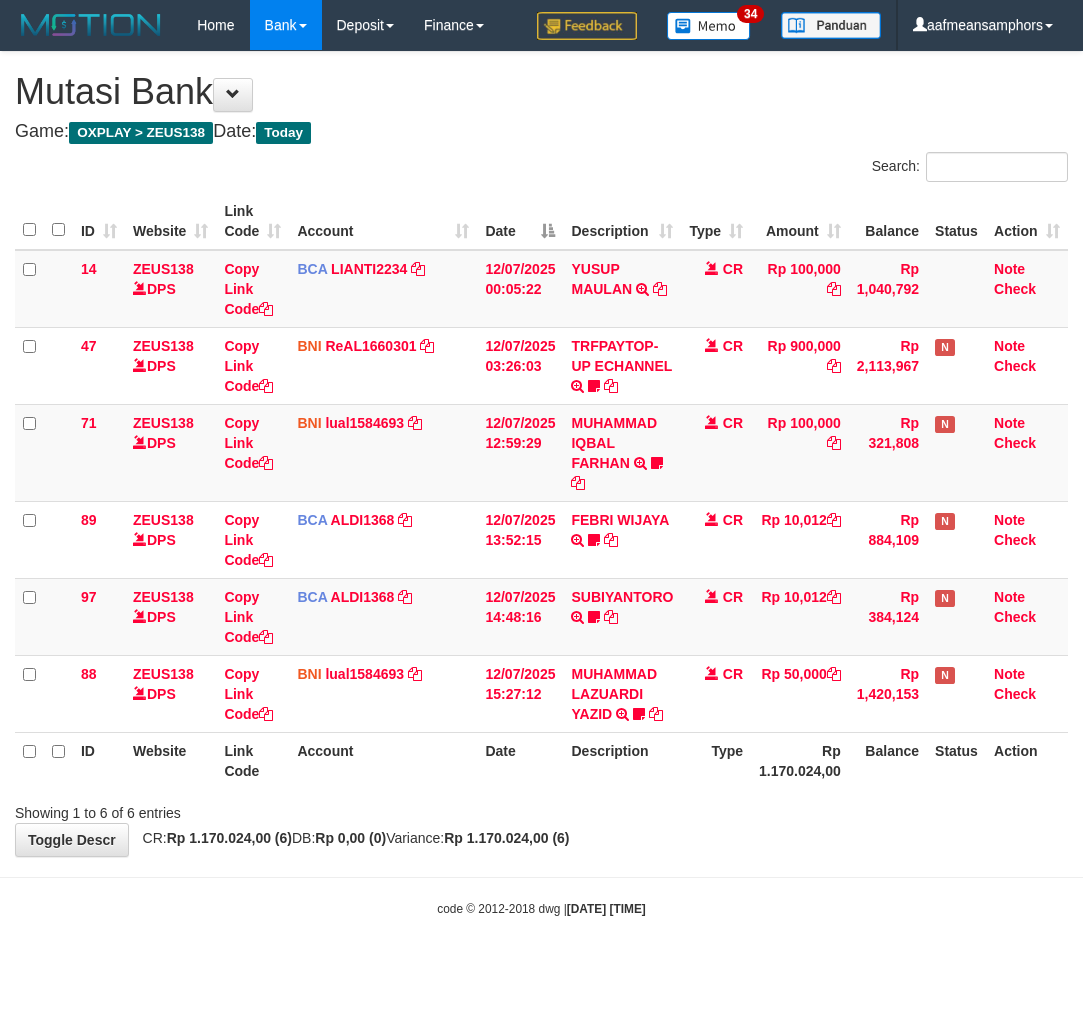 scroll, scrollTop: 0, scrollLeft: 0, axis: both 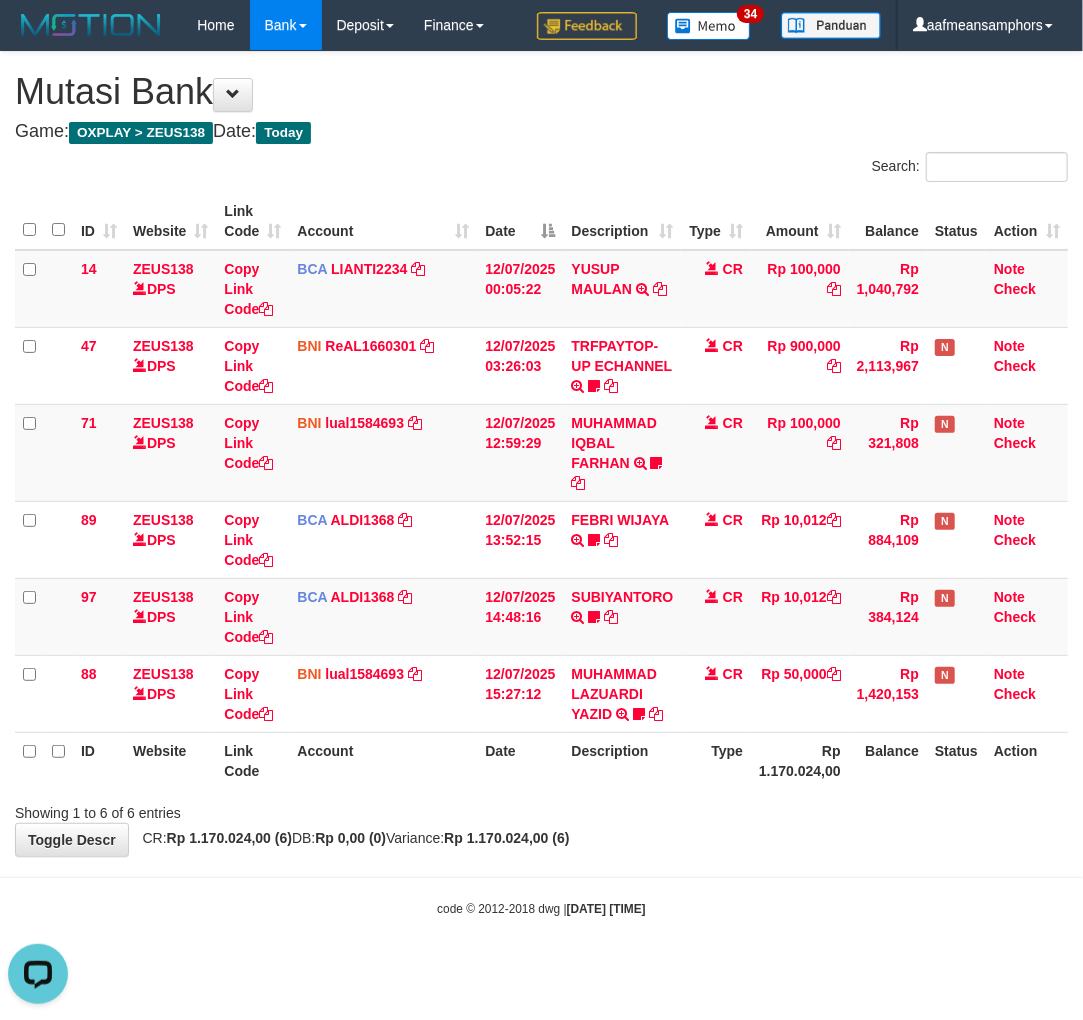 drag, startPoint x: 703, startPoint y: 850, endPoint x: 711, endPoint y: 832, distance: 19.697716 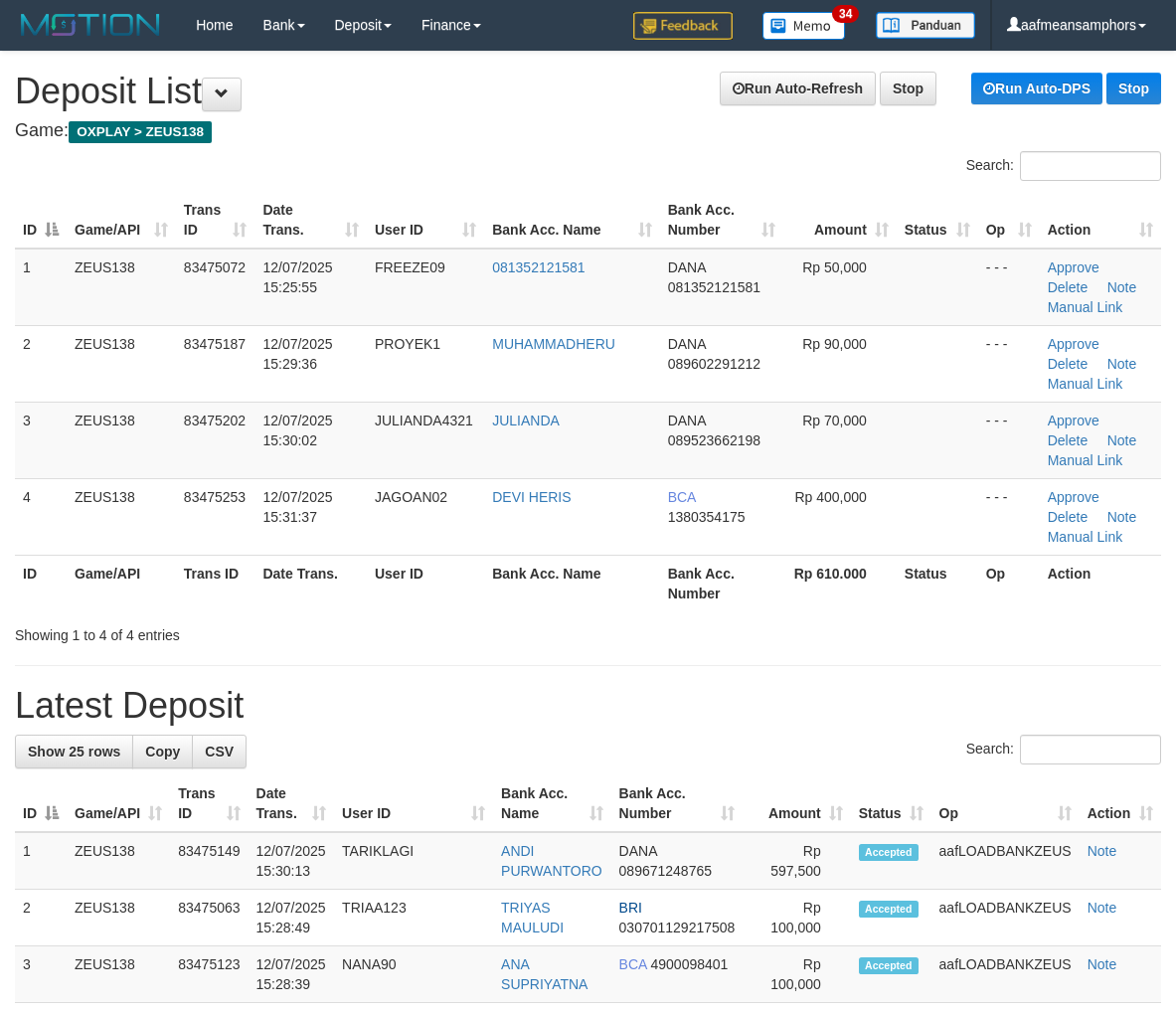 scroll, scrollTop: 0, scrollLeft: 0, axis: both 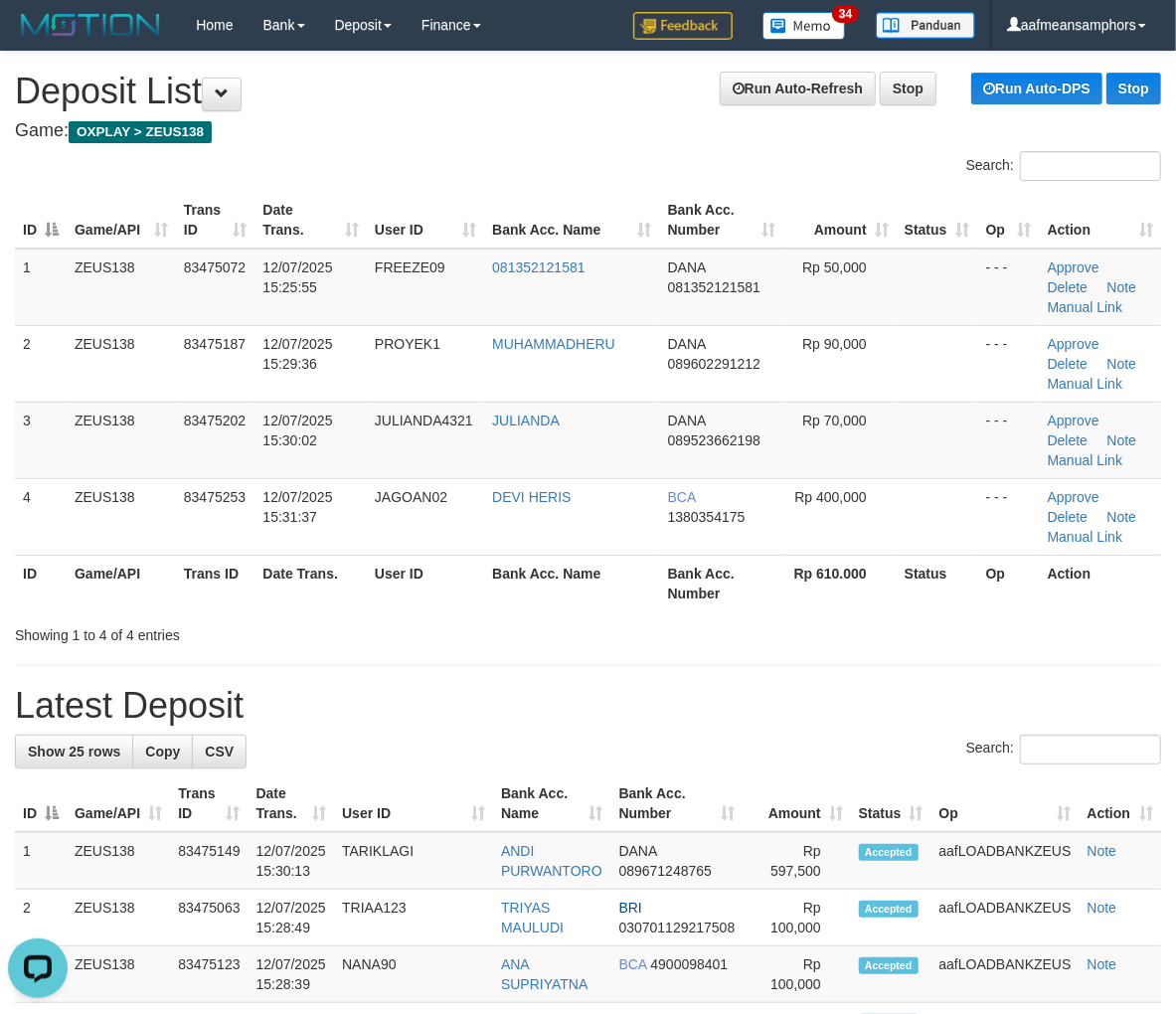click on "**********" at bounding box center (588, 1247) 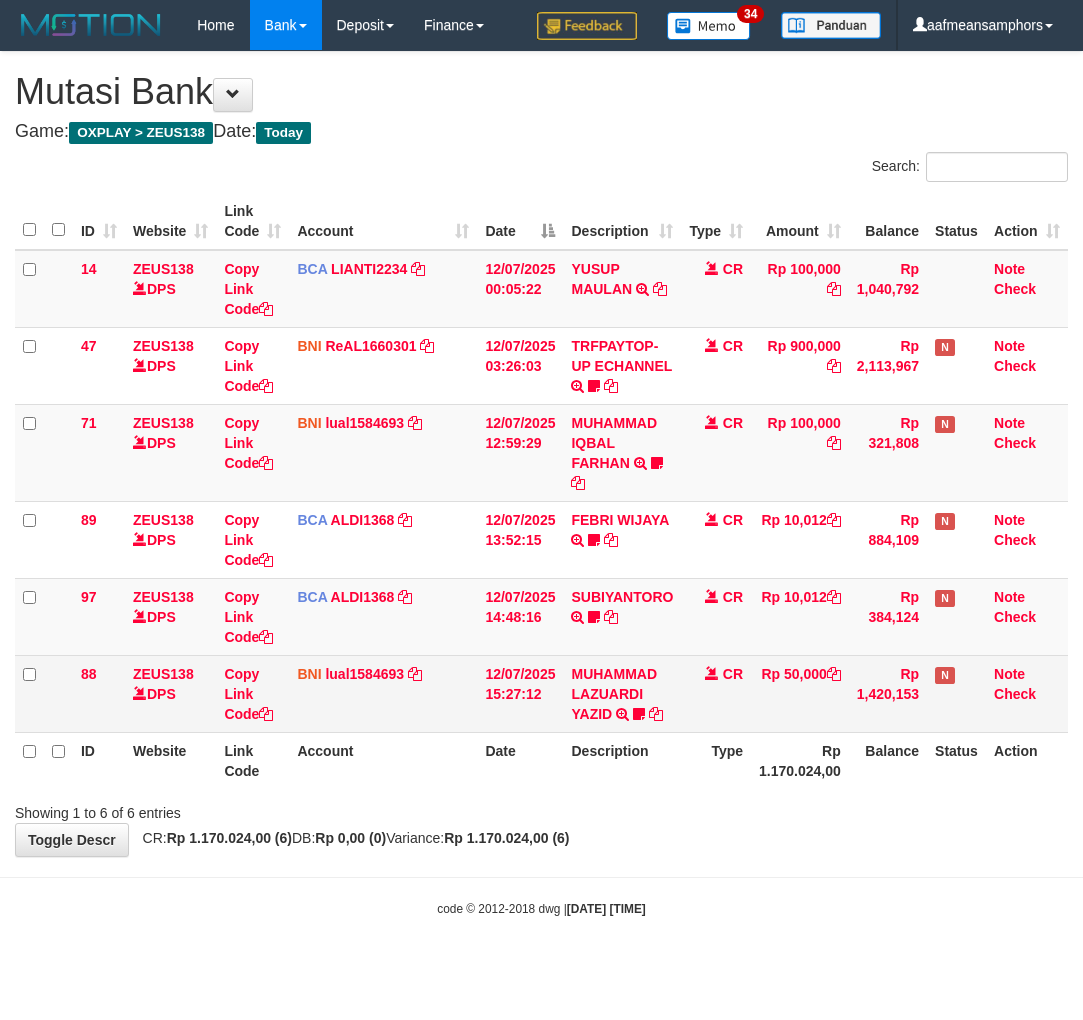 scroll, scrollTop: 0, scrollLeft: 0, axis: both 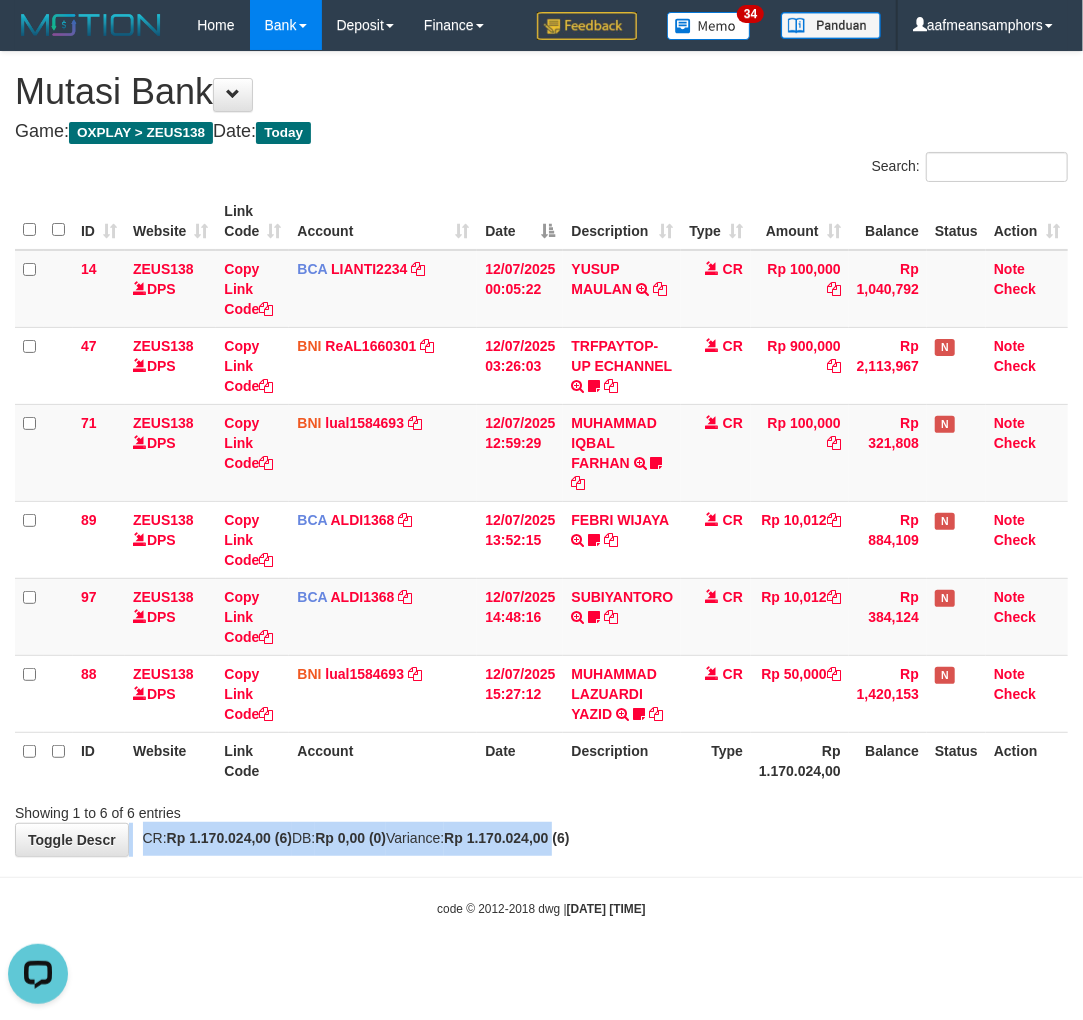 click on "**********" at bounding box center [541, 454] 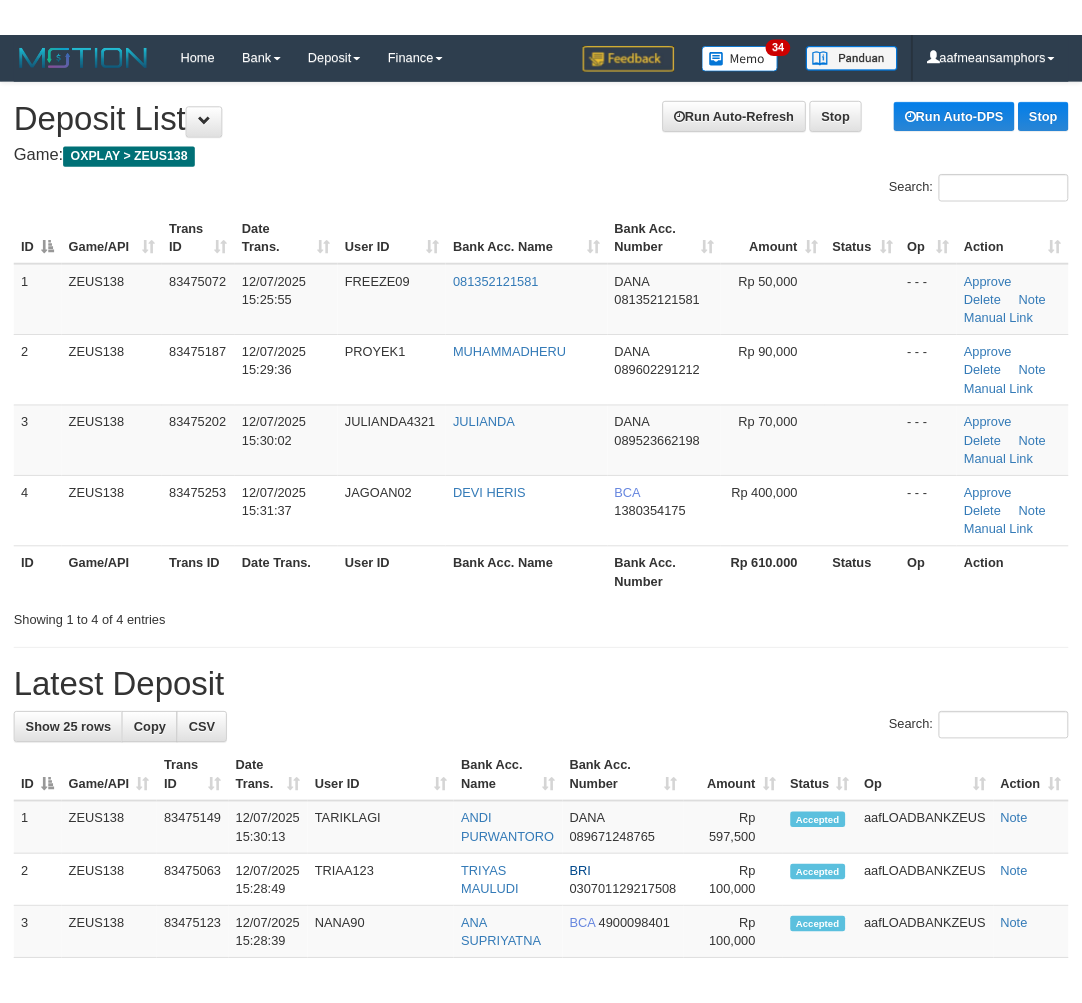 scroll, scrollTop: 0, scrollLeft: 0, axis: both 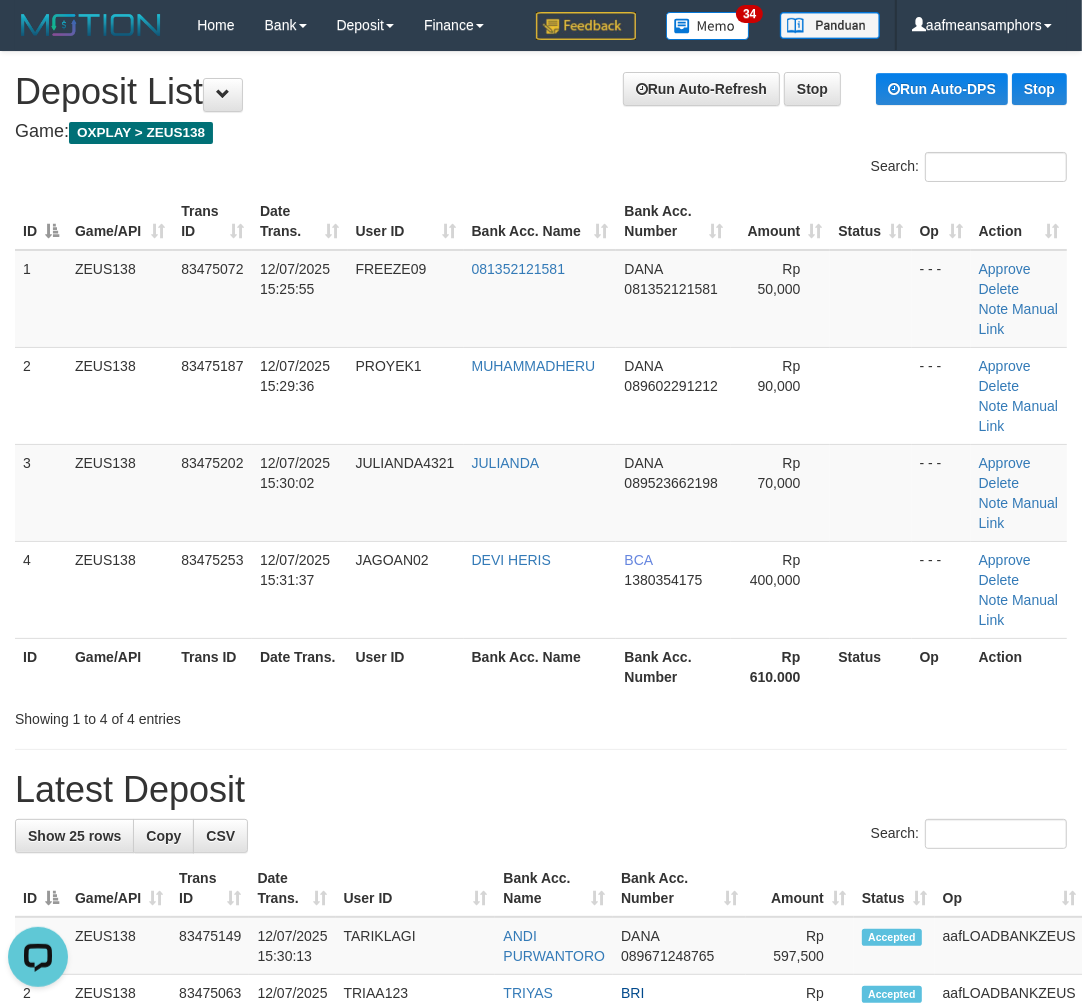 click on "ID Game/API Trans ID Date Trans. User ID Bank Acc. Name Bank Acc. Number Amount Status Op Action
1
ZEUS138
83475072
12/07/2025 15:25:55
FREEZE09
081352121581
DANA
081352121581
Rp 50,000
- - -
Approve
Delete
Note
Manual Link
2
ZEUS138
83475187
12/07/2025 15:29:36
PROYEK1
MUHAMMADHERU
DANA
089602291212
Rp 90,000
- - -
Note" at bounding box center [541, 444] 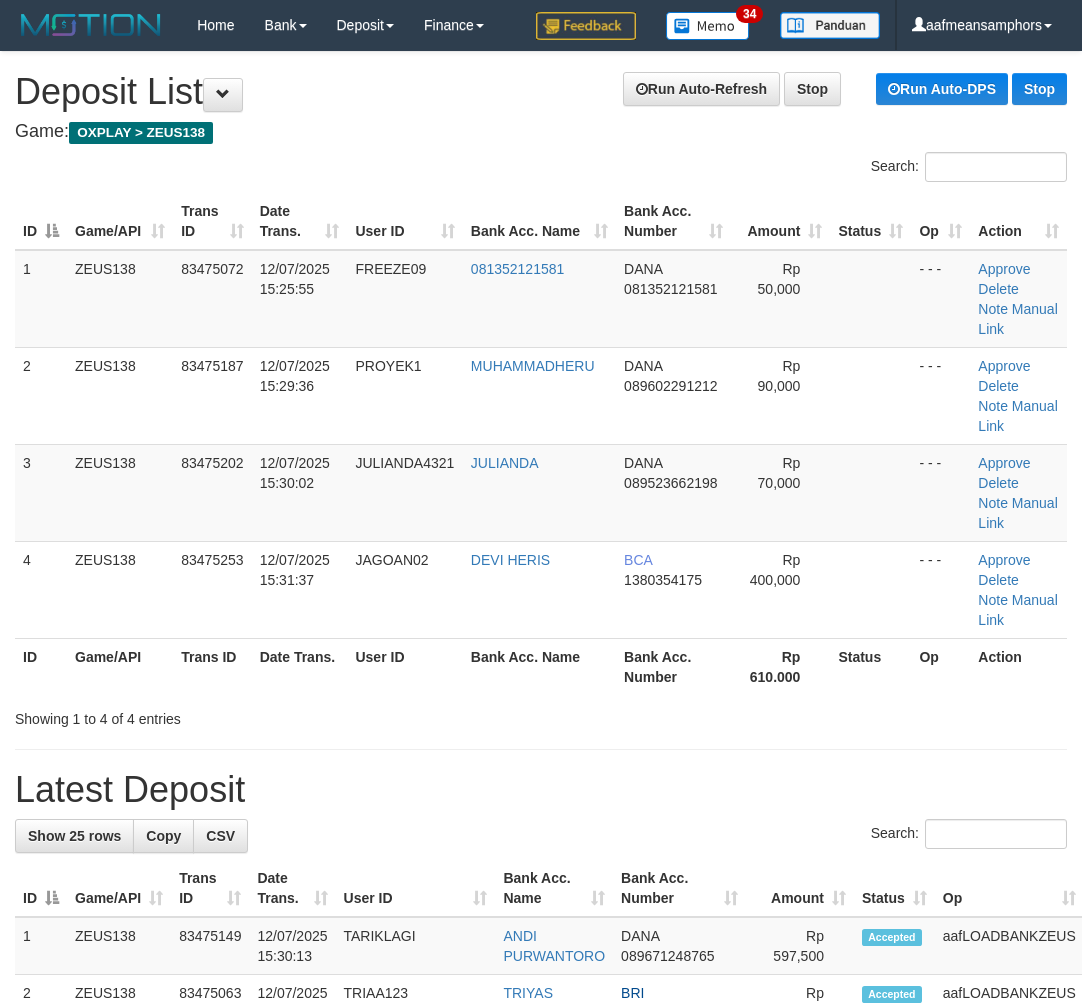click on "Bank Acc. Name" at bounding box center [539, 666] 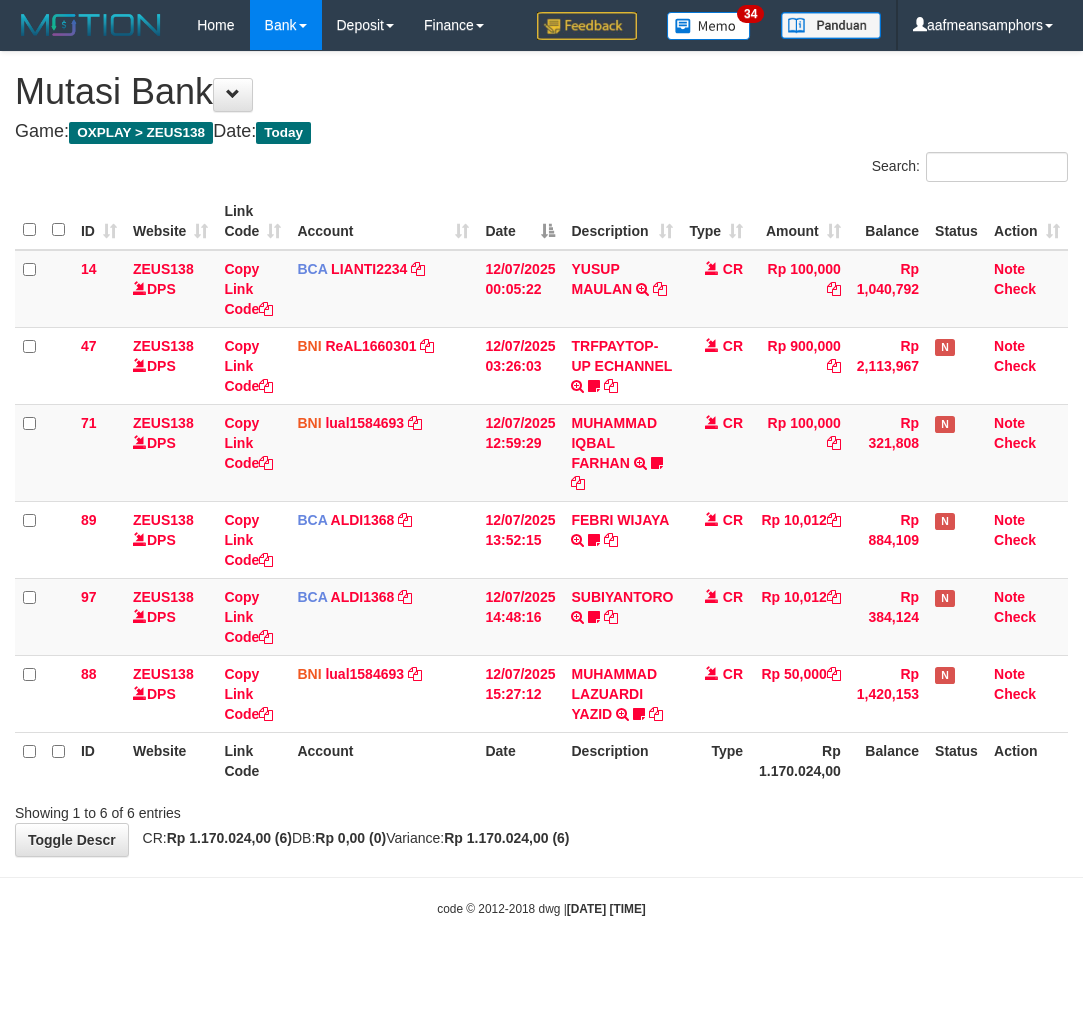 scroll, scrollTop: 0, scrollLeft: 0, axis: both 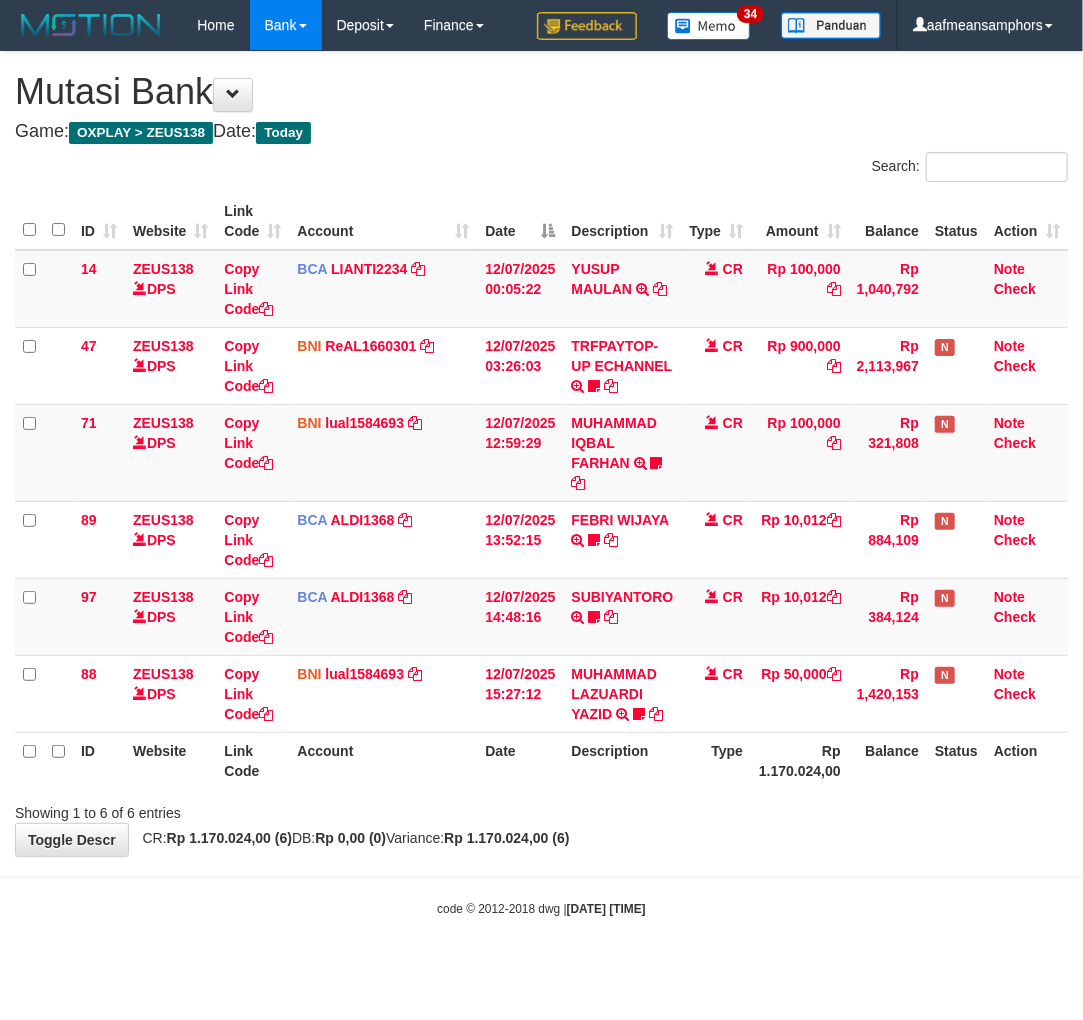 click on "Toggle navigation
Home
Bank
Account List
Load
By Website
Group
[OXPLAY]													ZEUS138
By Load Group (DPS)" at bounding box center [541, 484] 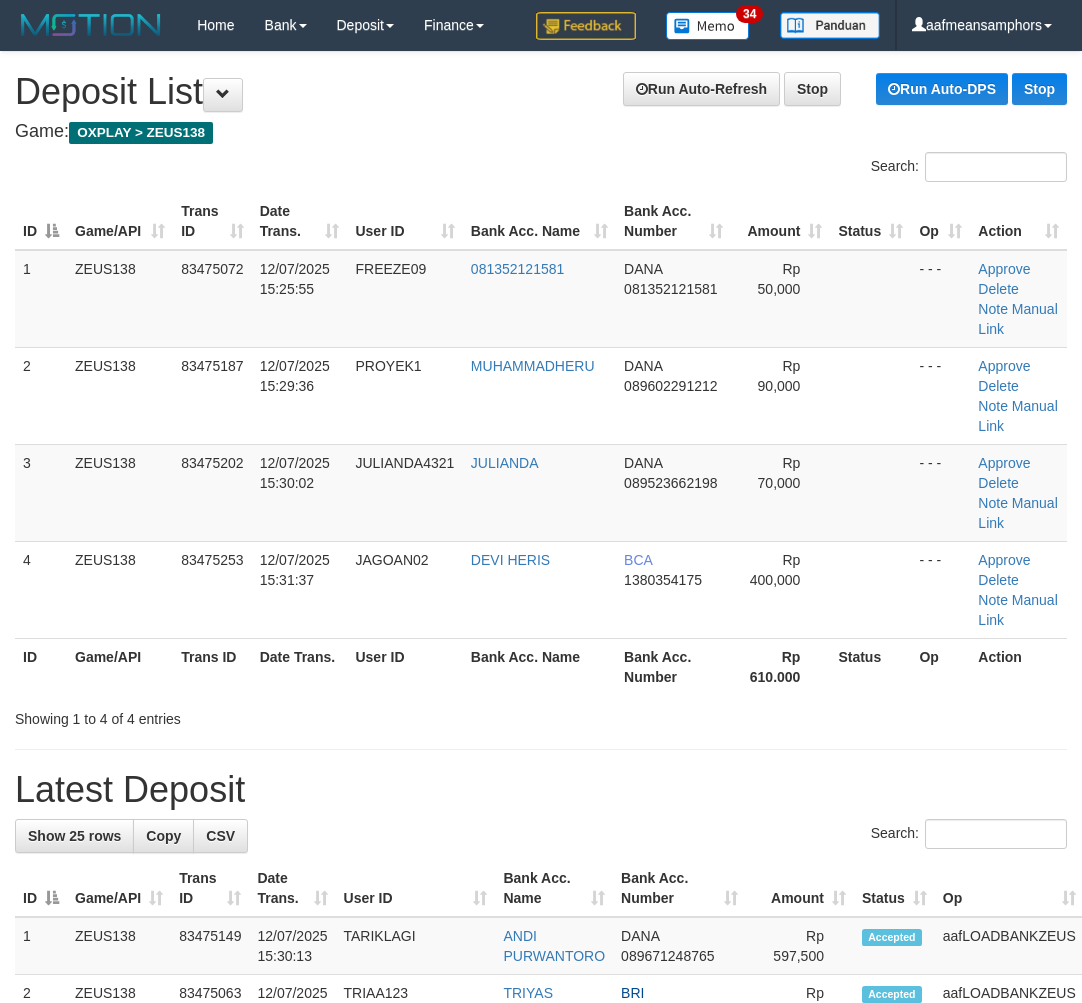 scroll, scrollTop: 0, scrollLeft: 0, axis: both 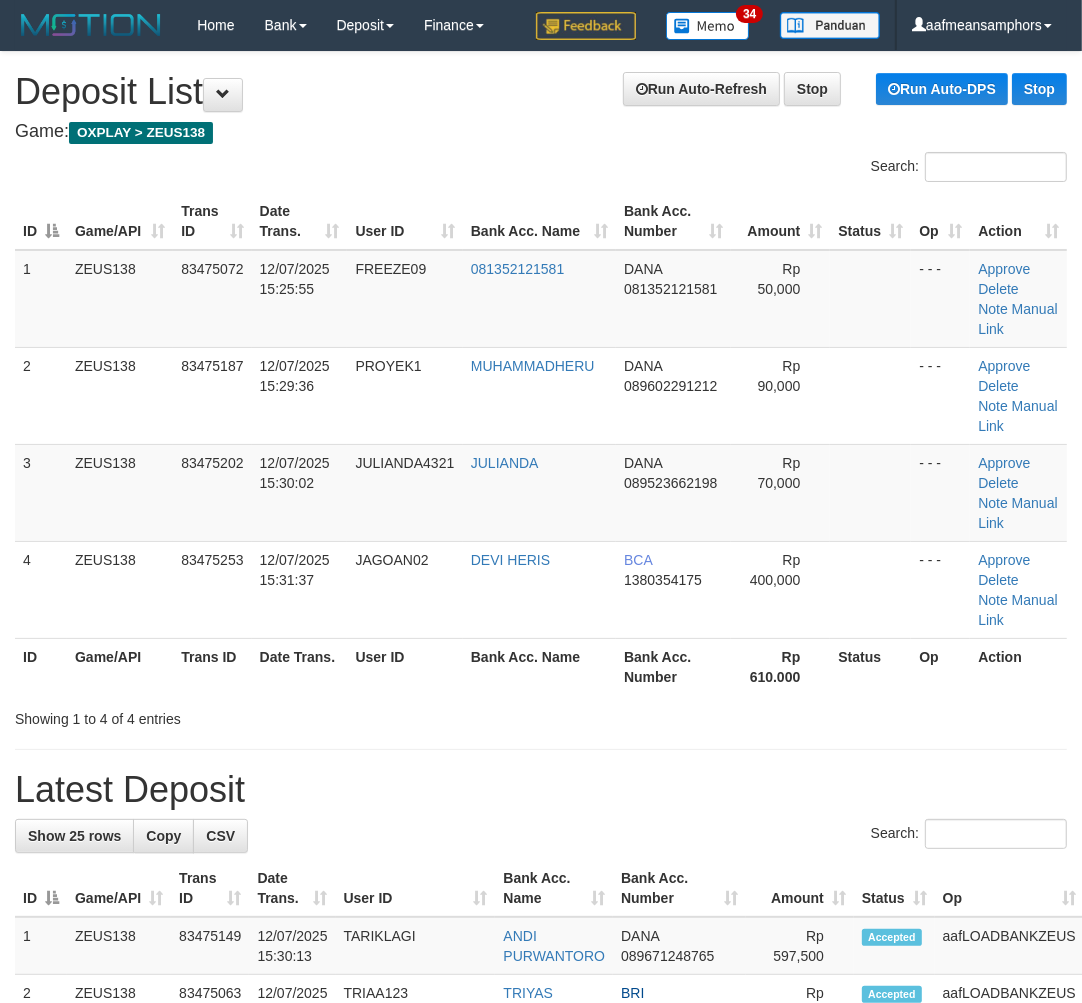 click at bounding box center (541, 749) 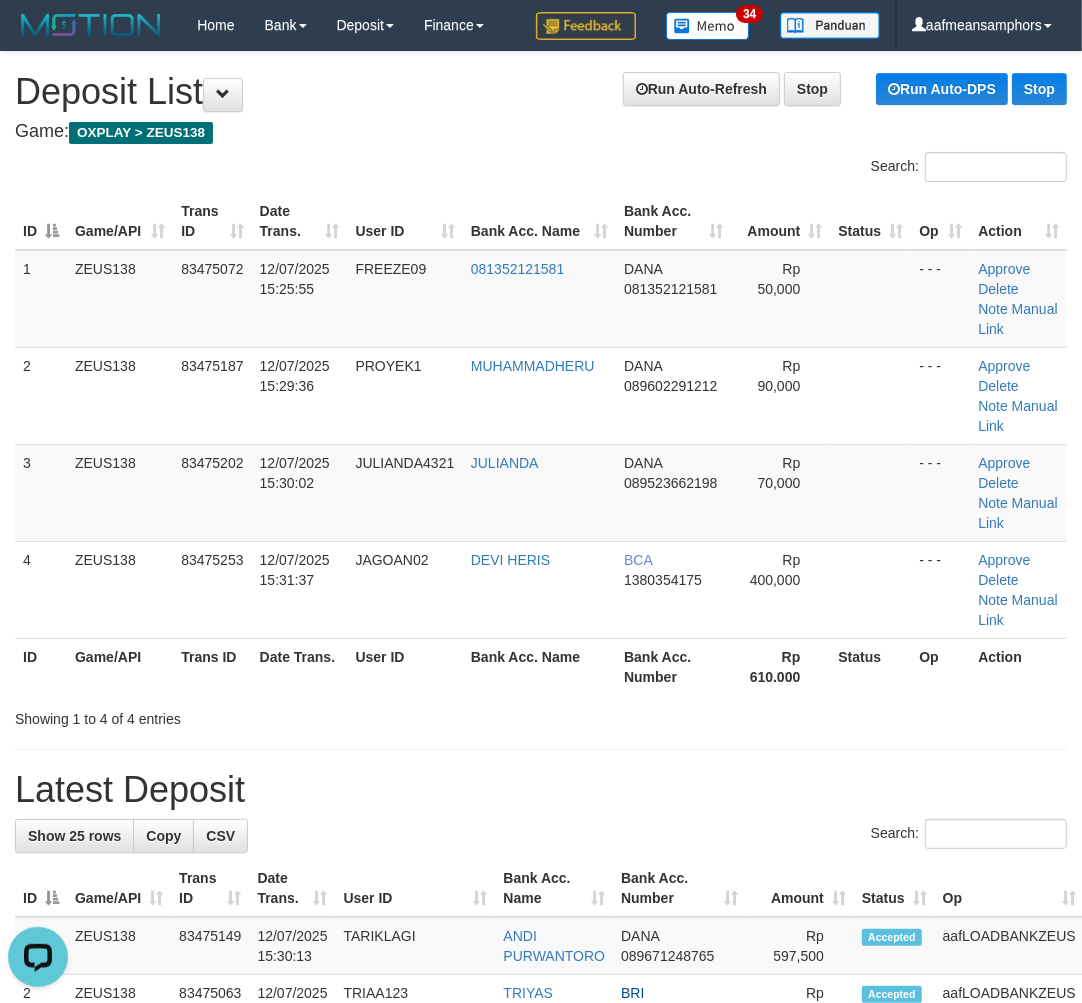 scroll, scrollTop: 0, scrollLeft: 0, axis: both 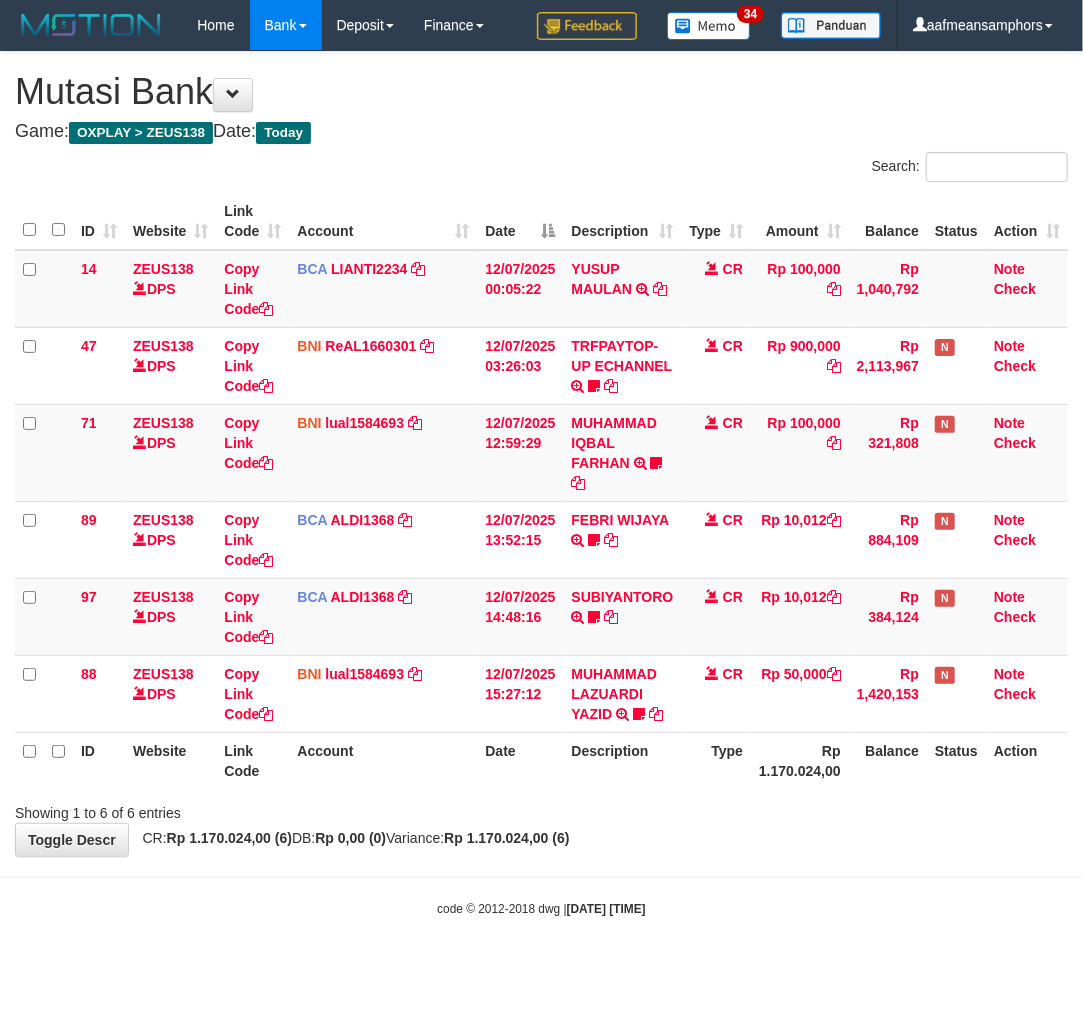 click on "**********" at bounding box center [541, 454] 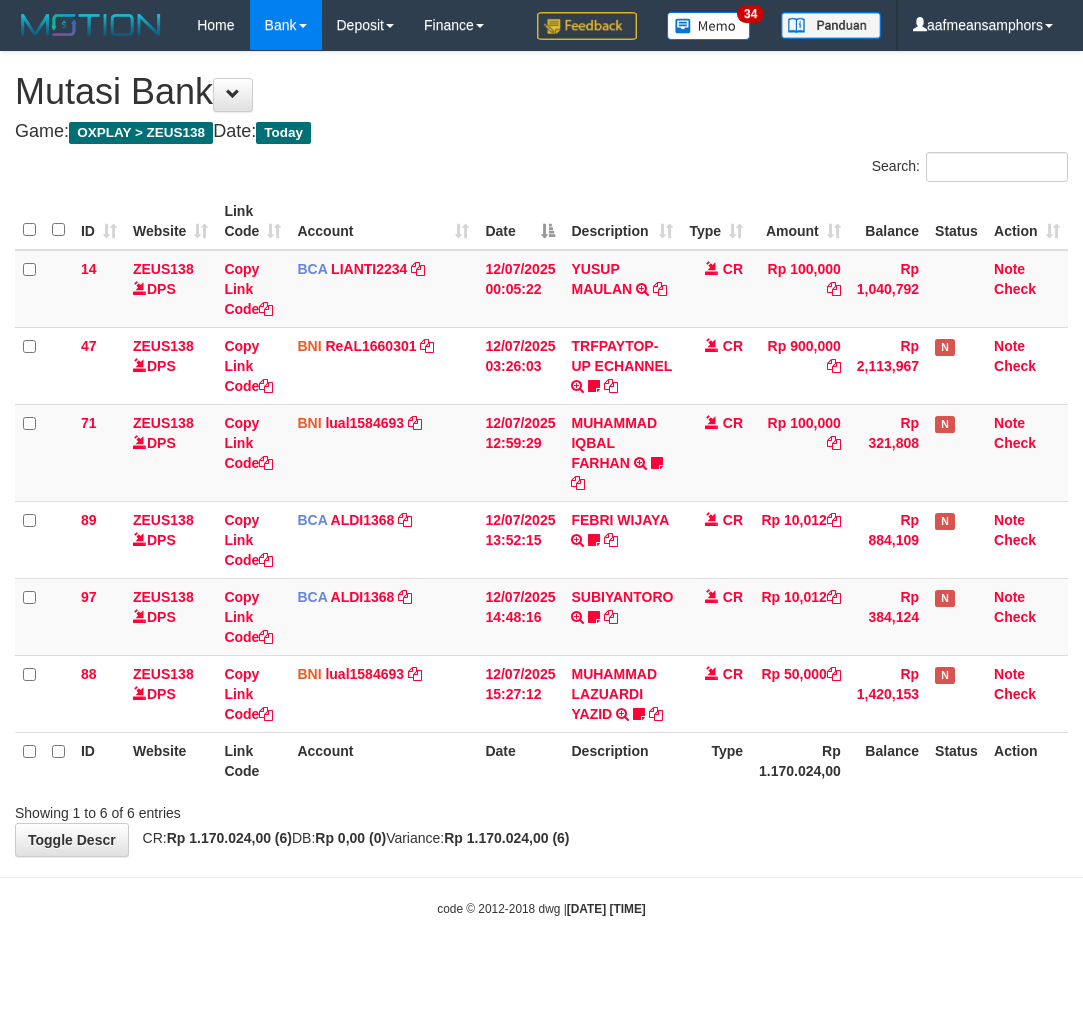 scroll, scrollTop: 0, scrollLeft: 0, axis: both 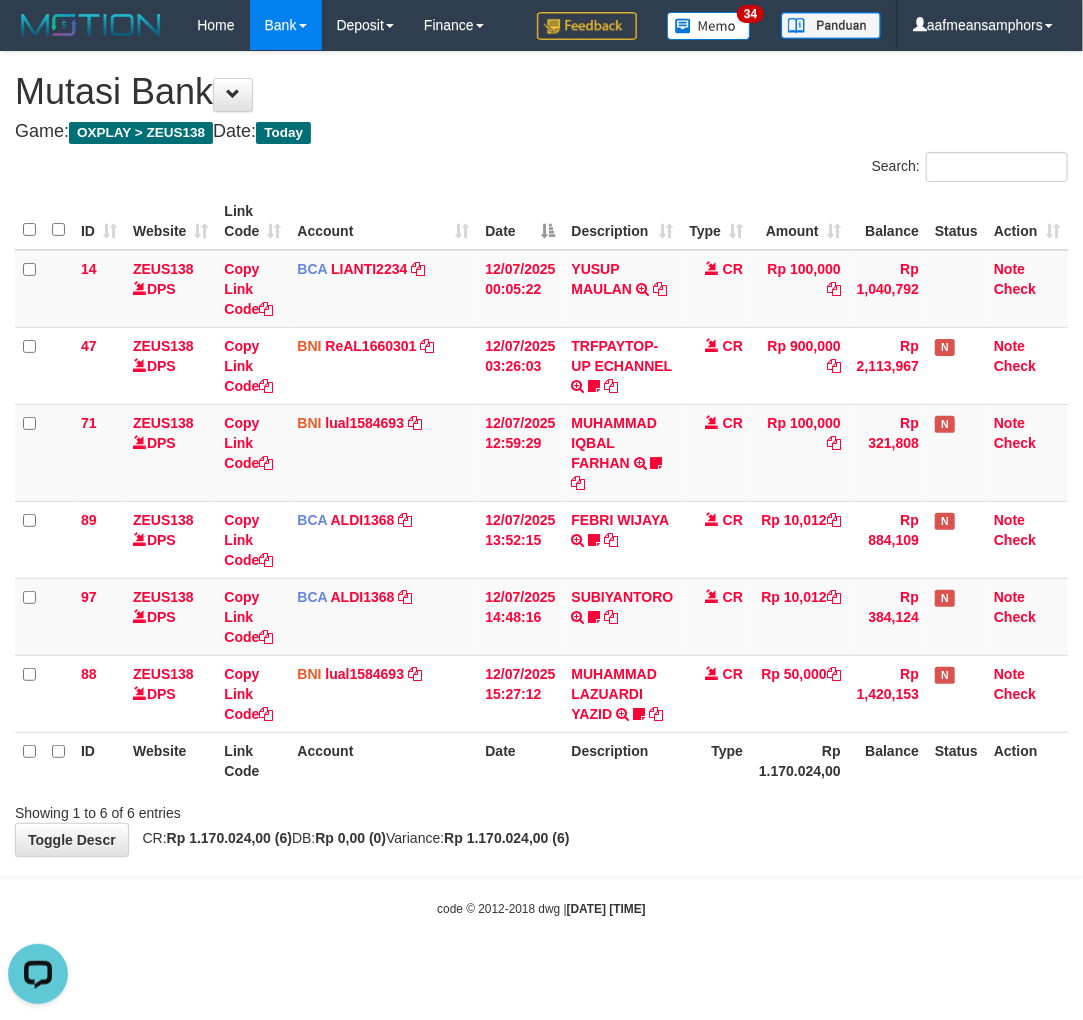 drag, startPoint x: 898, startPoint y: 857, endPoint x: 880, endPoint y: 854, distance: 18.248287 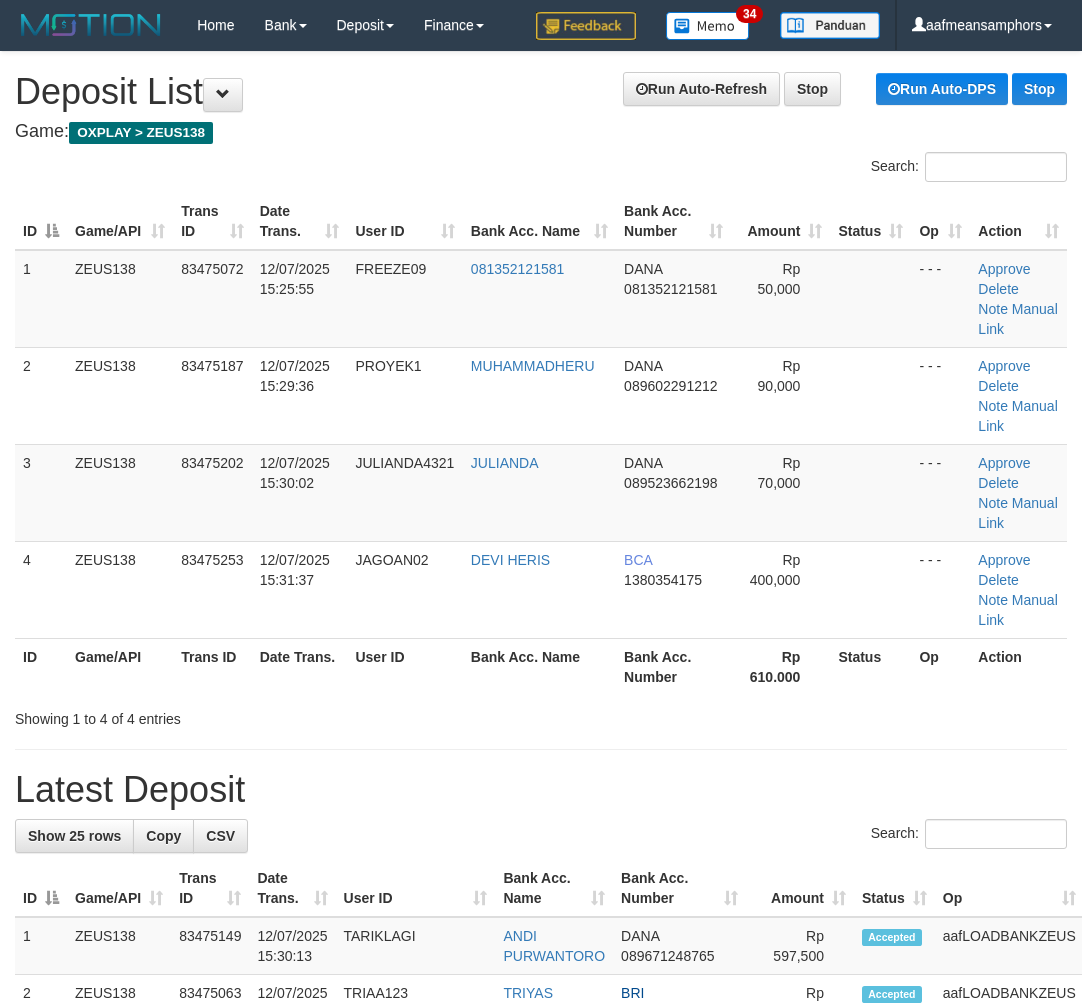 scroll, scrollTop: 0, scrollLeft: 0, axis: both 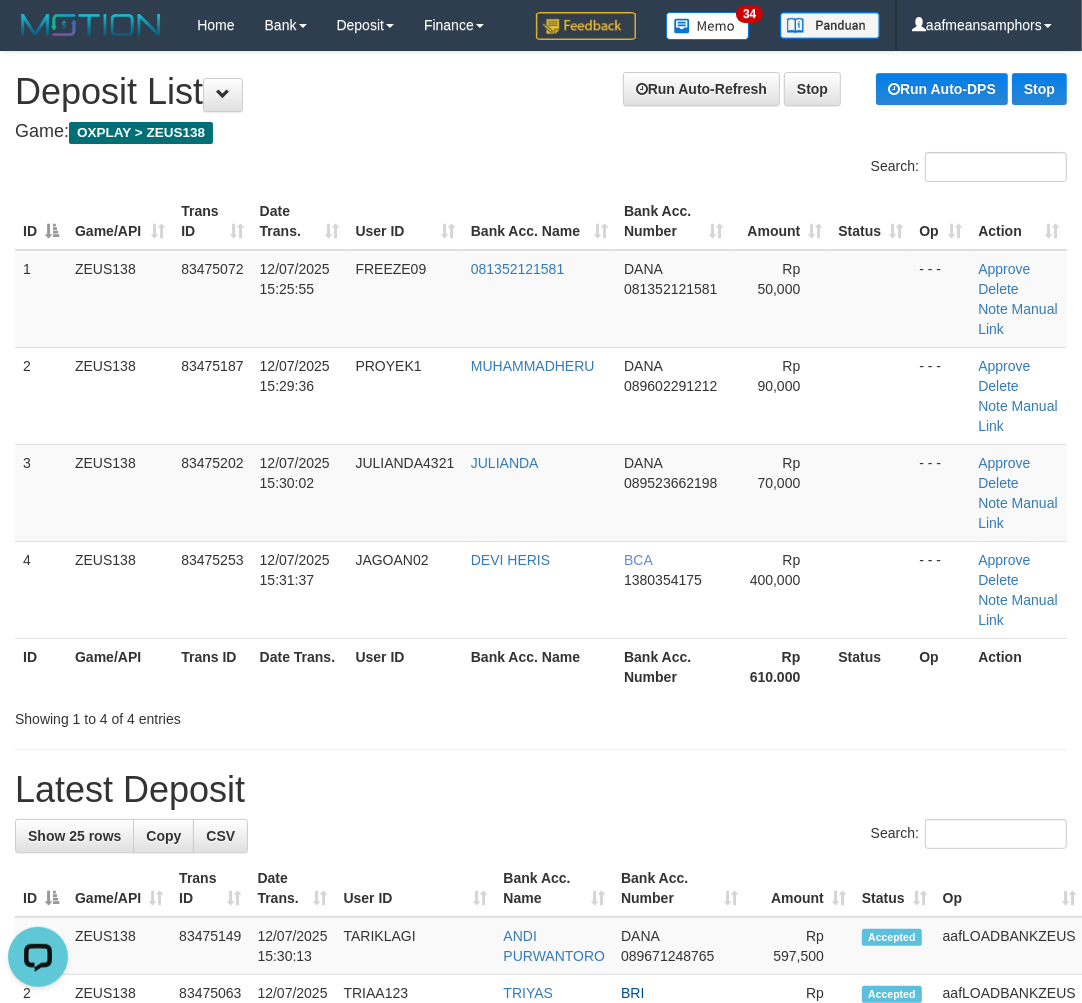 click on "**********" at bounding box center (541, 1294) 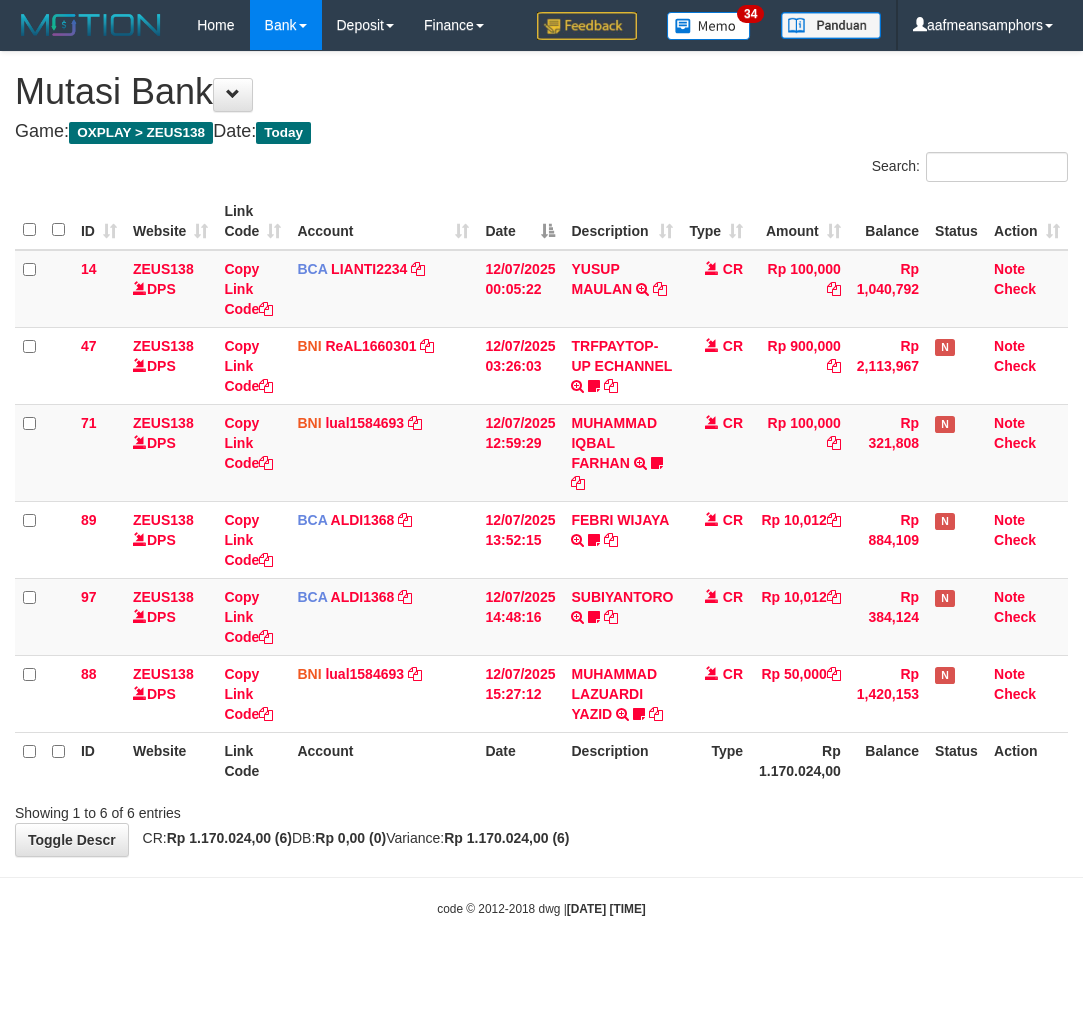 scroll, scrollTop: 0, scrollLeft: 0, axis: both 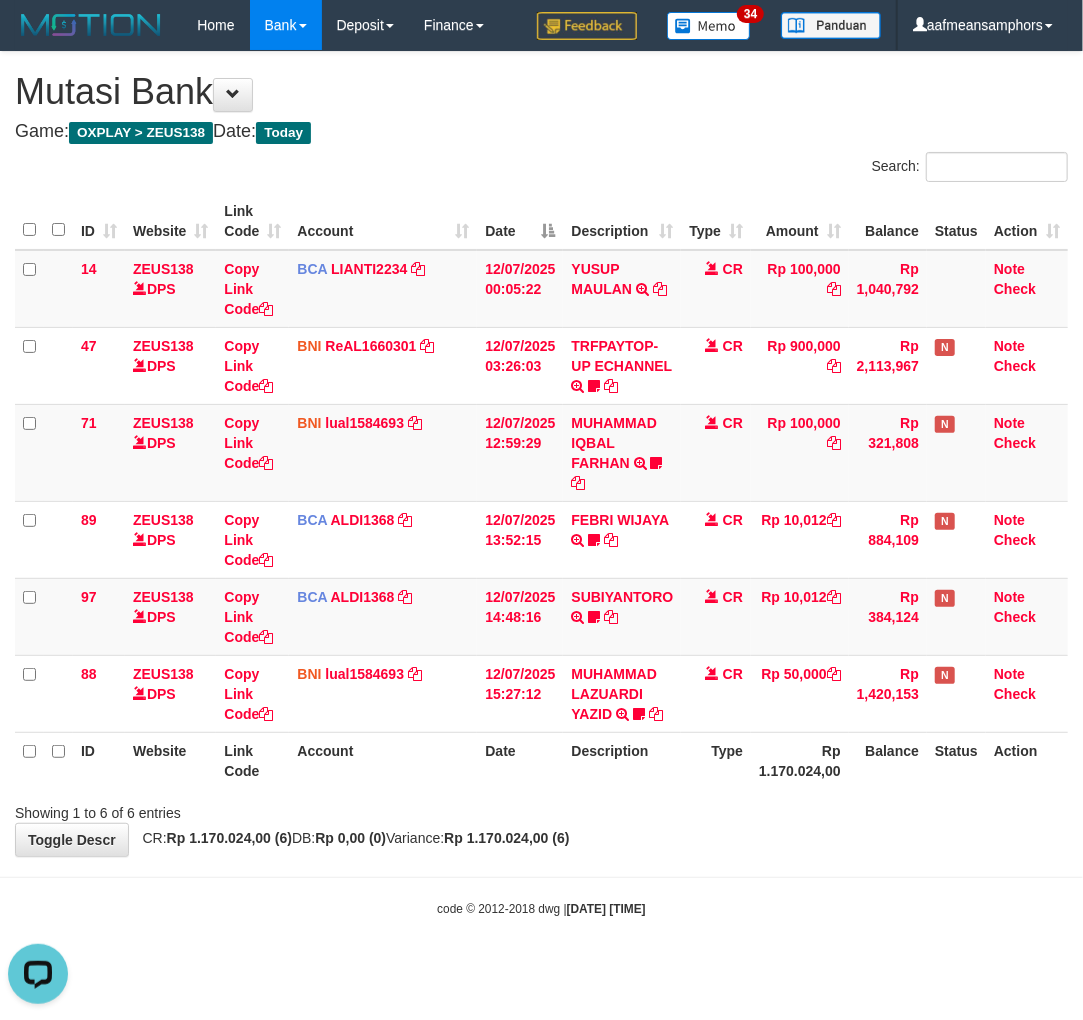 click on "Toggle navigation
Home
Bank
Account List
Load
By Website
Group
[OXPLAY]													ZEUS138
By Load Group (DPS)" at bounding box center (541, 484) 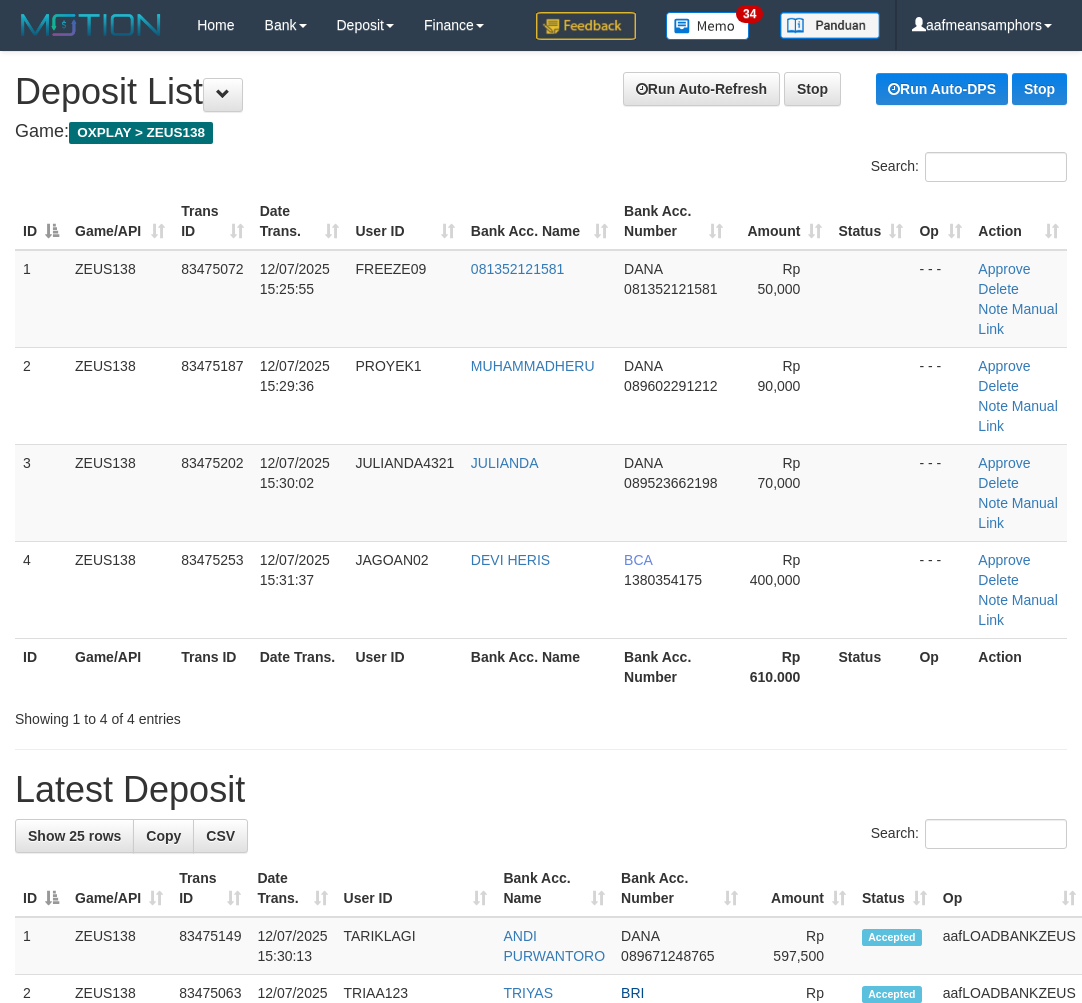 scroll, scrollTop: 0, scrollLeft: 0, axis: both 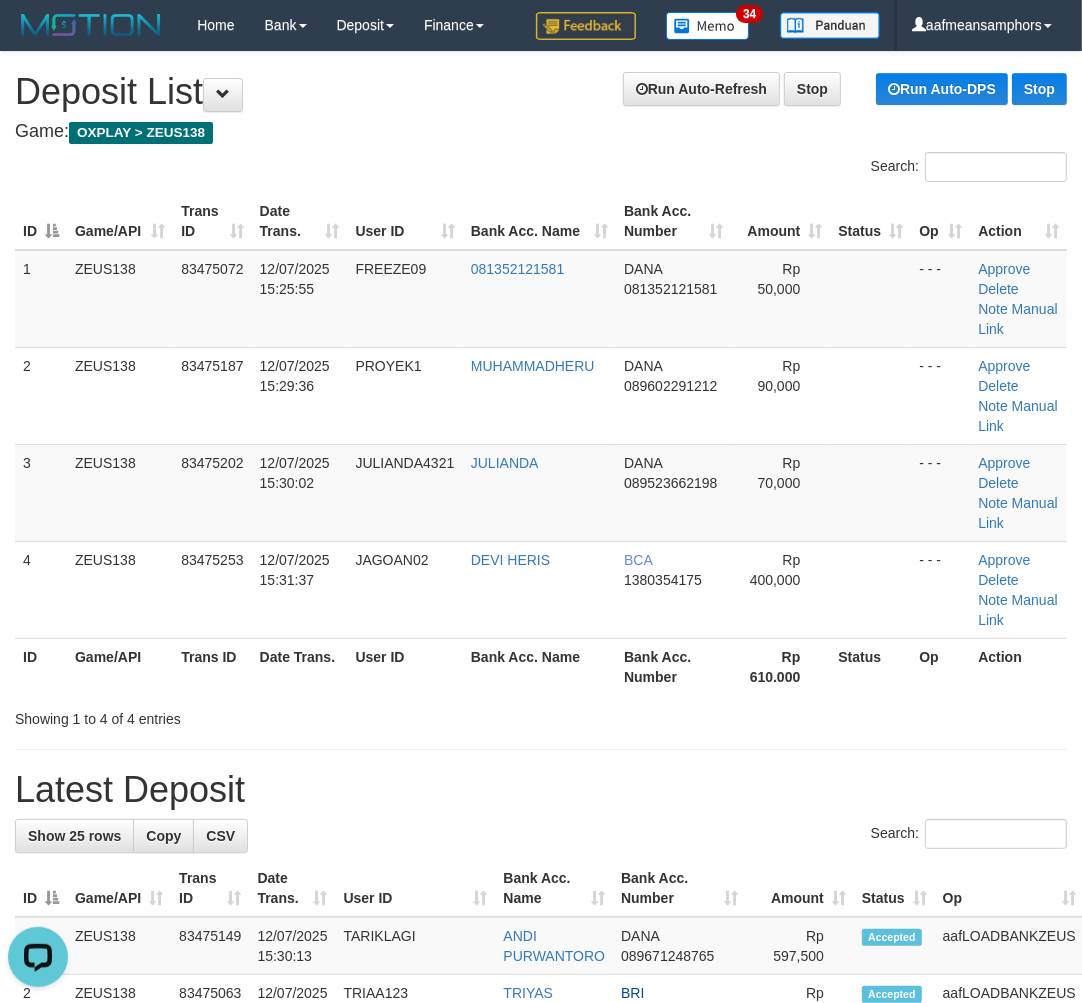 drag, startPoint x: 674, startPoint y: 738, endPoint x: 596, endPoint y: 741, distance: 78.05767 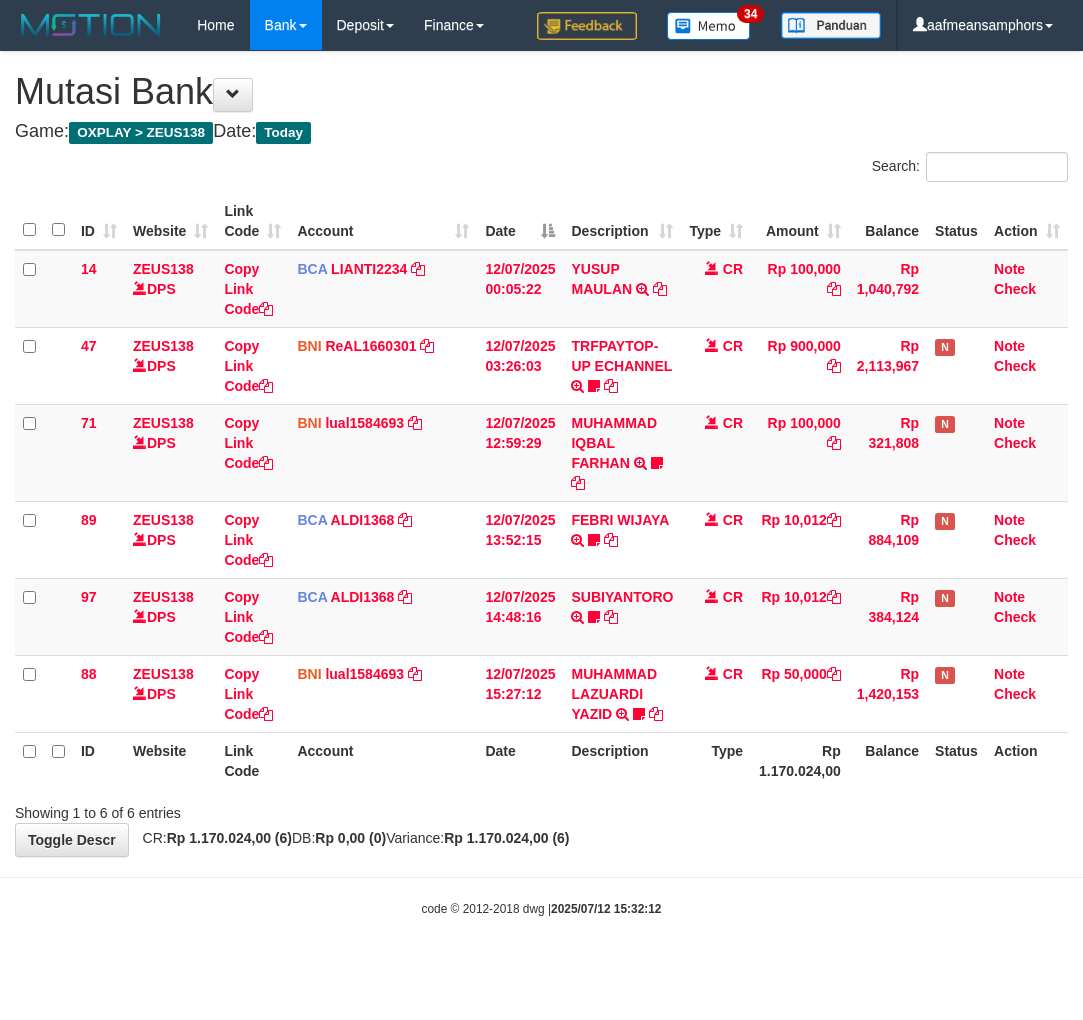 scroll, scrollTop: 0, scrollLeft: 0, axis: both 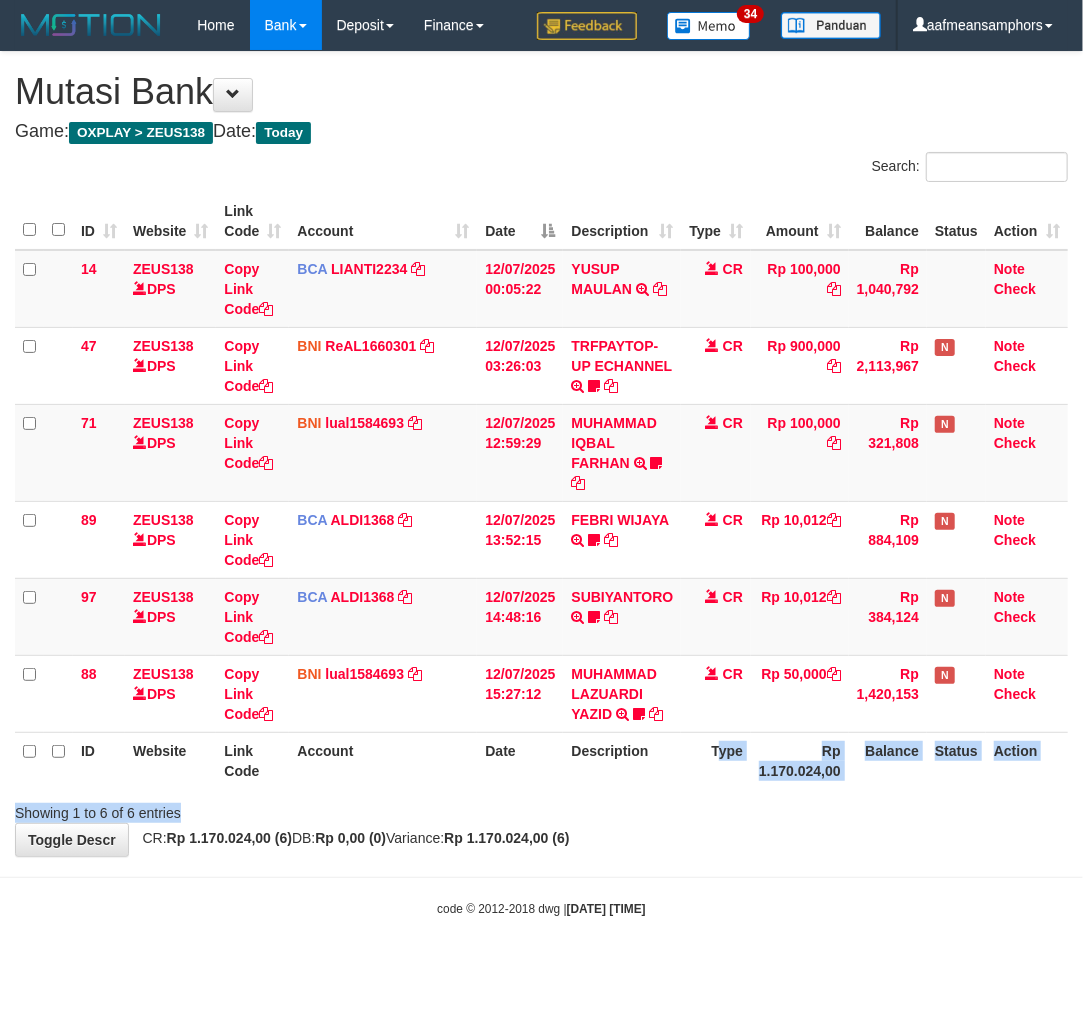 drag, startPoint x: 710, startPoint y: 791, endPoint x: 697, endPoint y: 772, distance: 23.021729 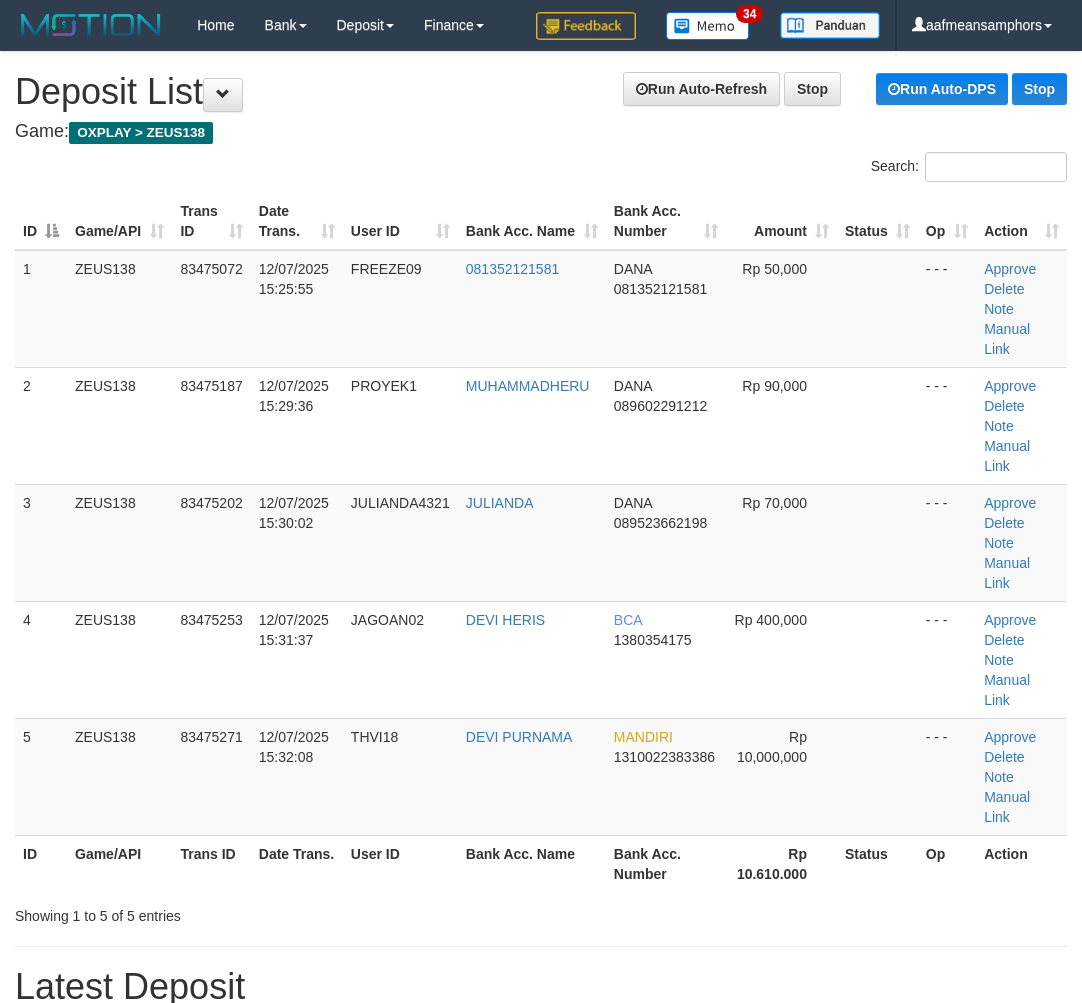 scroll, scrollTop: 0, scrollLeft: 0, axis: both 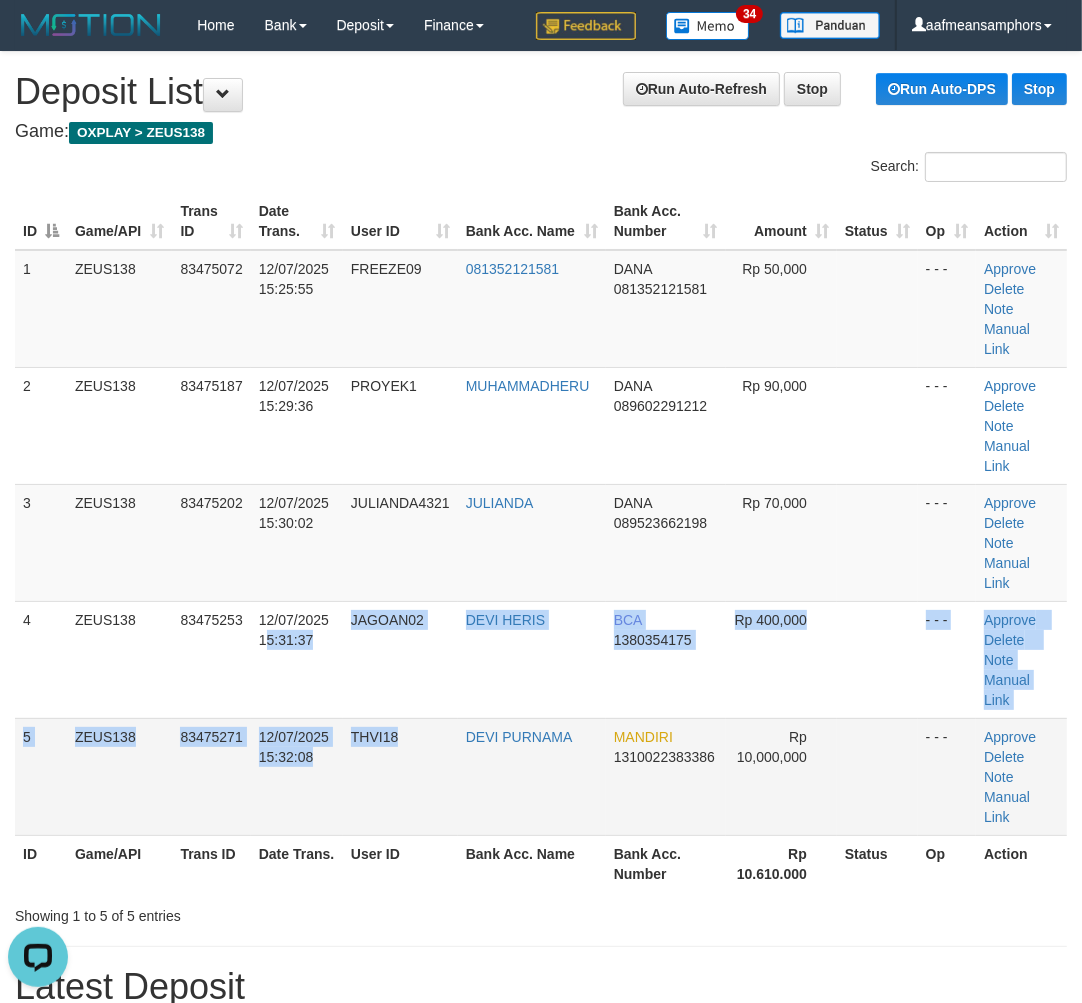 drag, startPoint x: 267, startPoint y: 683, endPoint x: 394, endPoint y: 726, distance: 134.08206 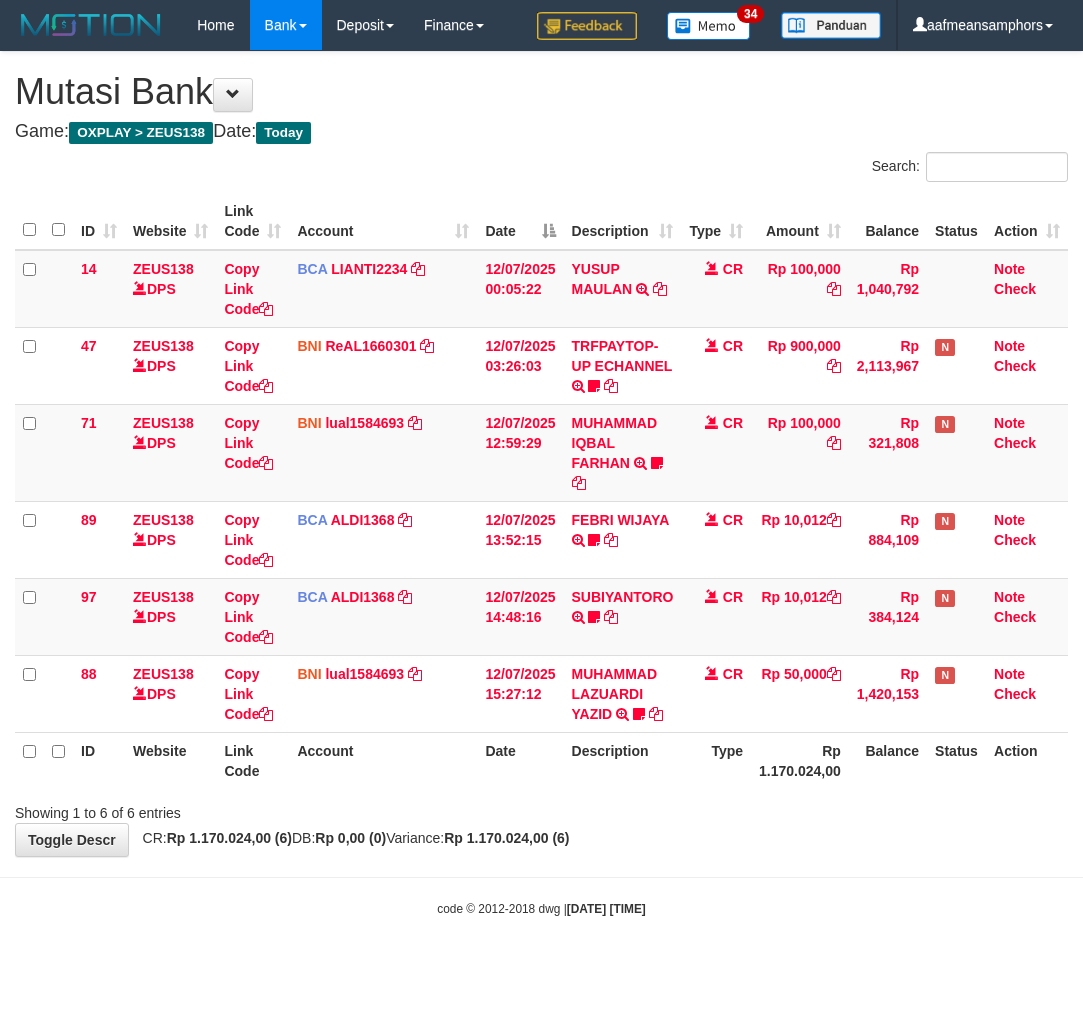 click on "Description" at bounding box center [623, 760] 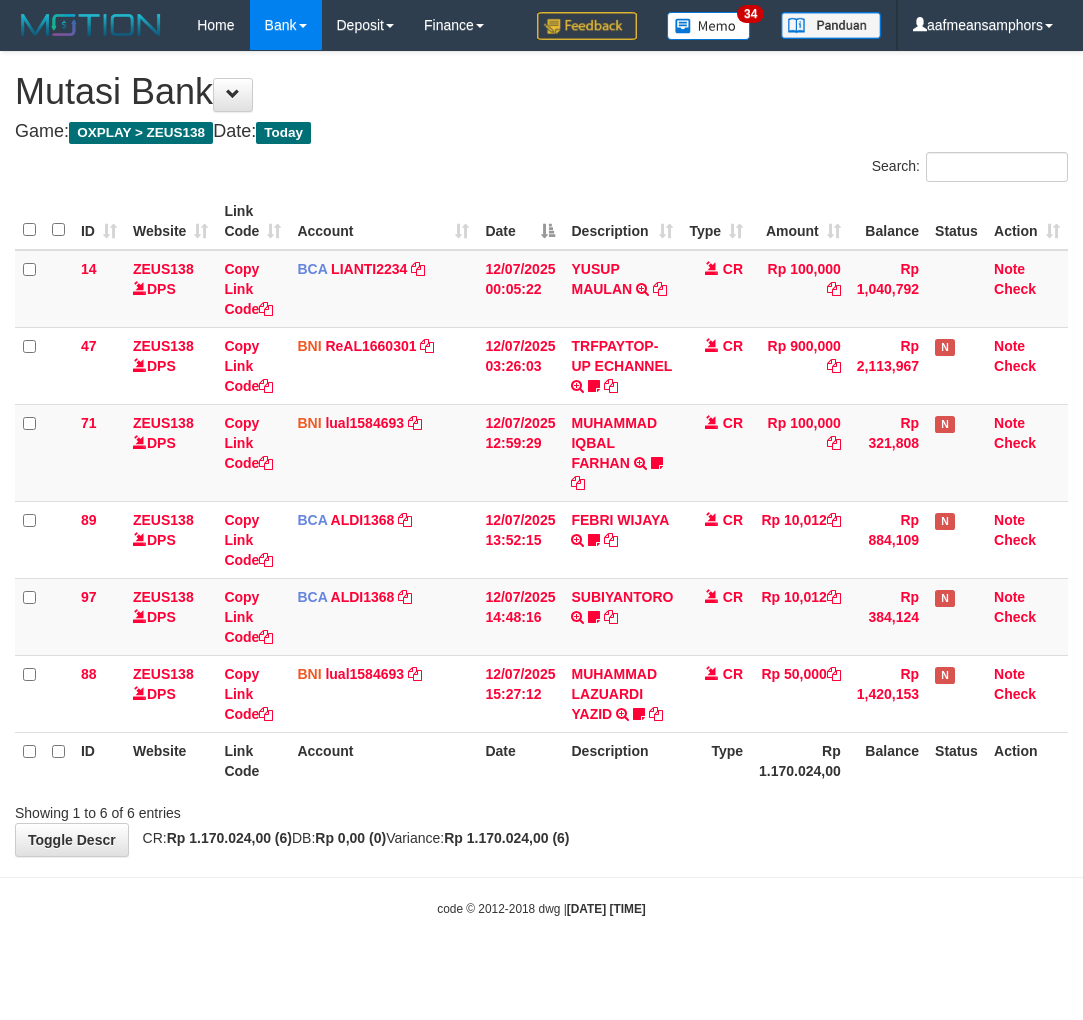 scroll, scrollTop: 0, scrollLeft: 0, axis: both 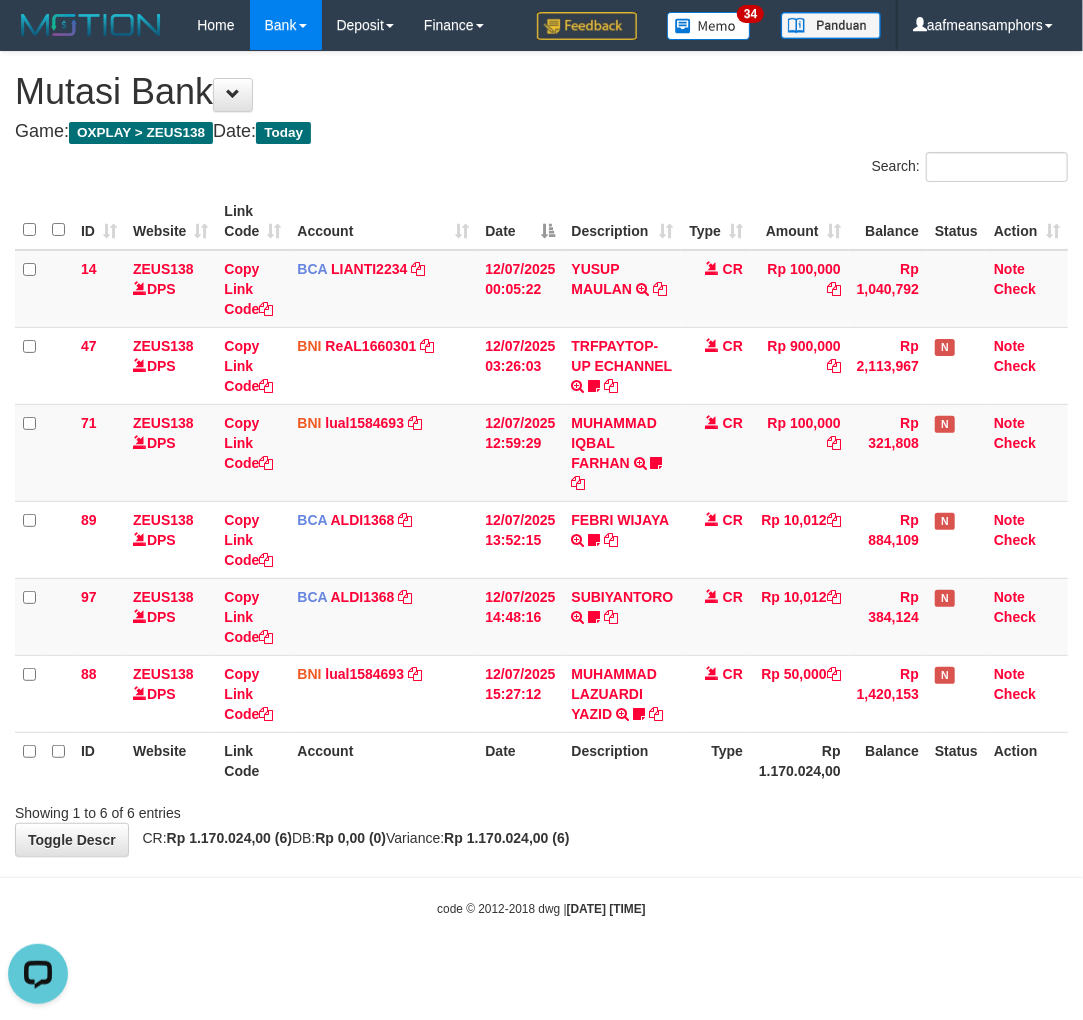 click on "Description" at bounding box center [622, 760] 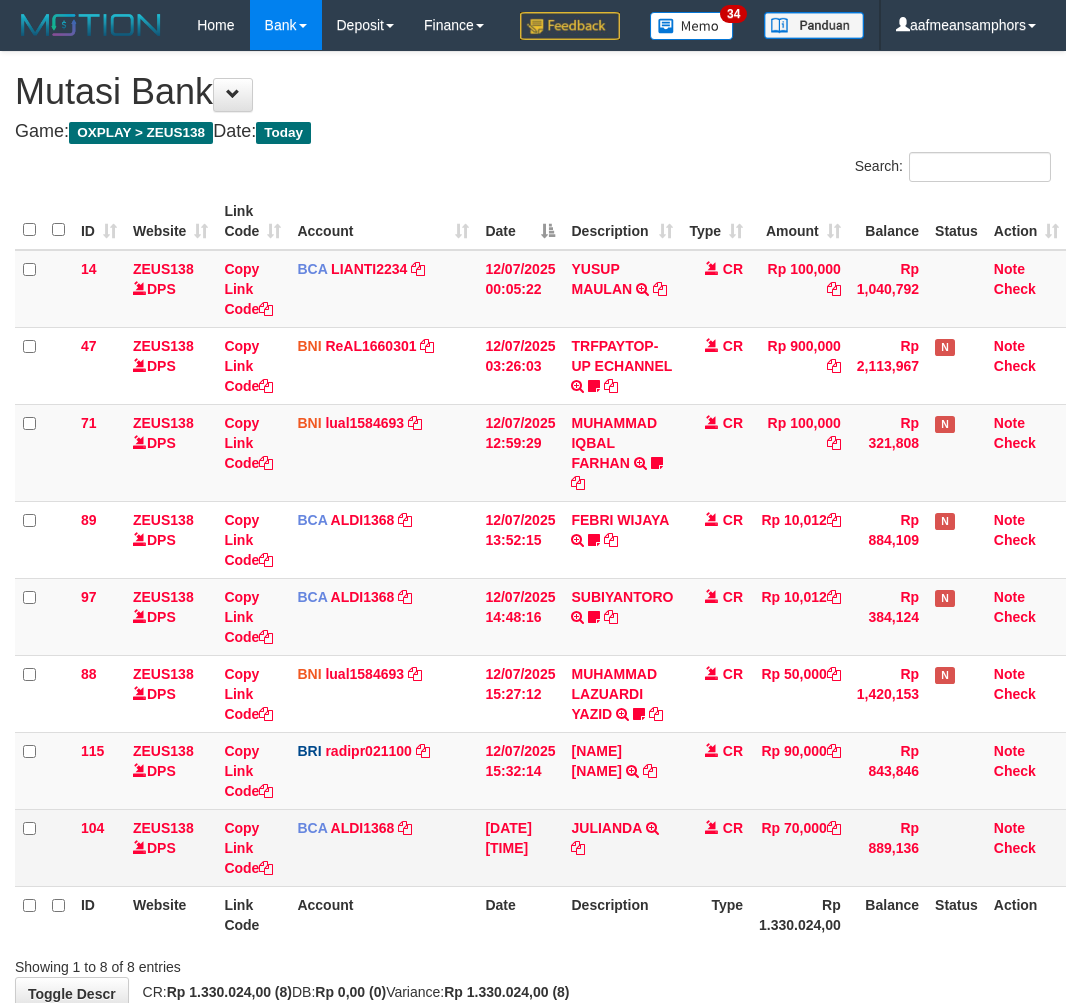 scroll, scrollTop: 0, scrollLeft: 0, axis: both 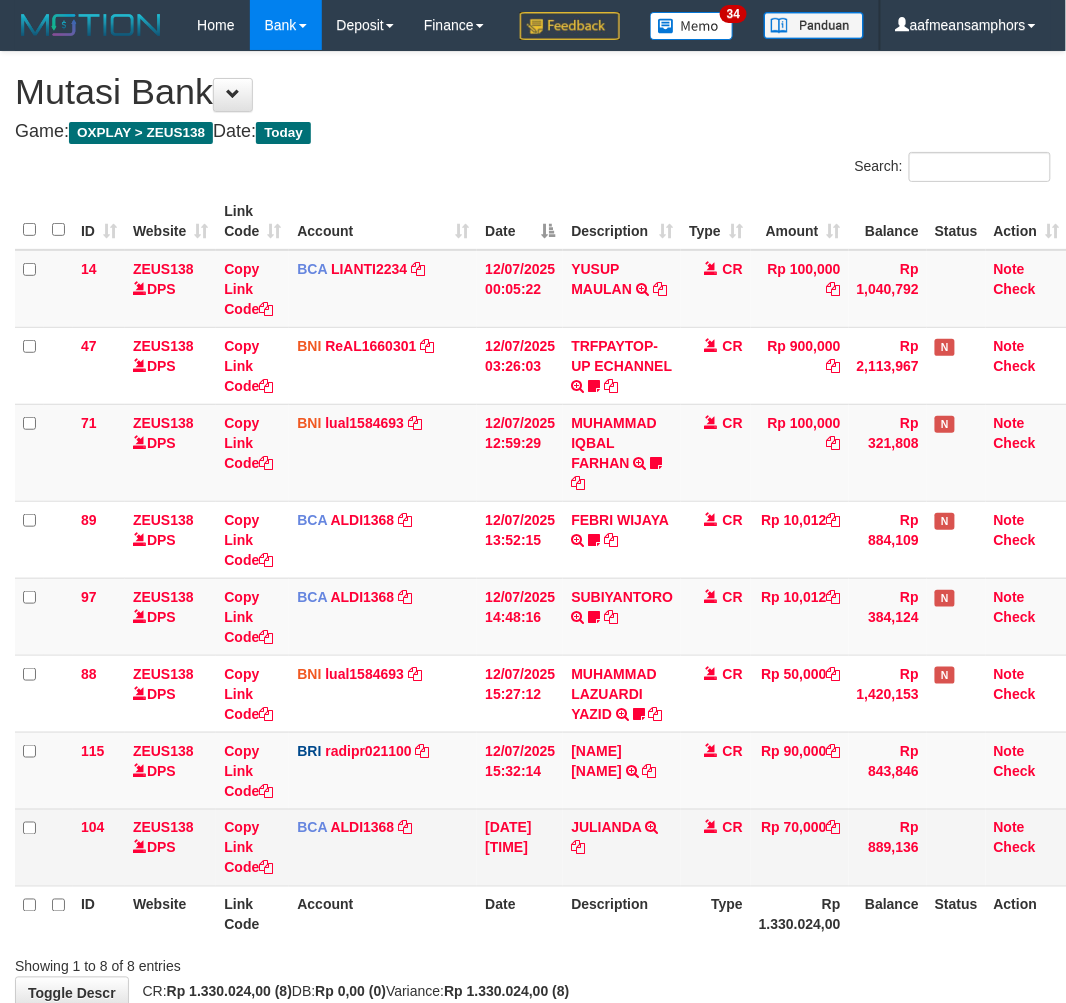 click on "JULIANDA         TRSF E-BANKING CR 1207/FTSCY/WS95051
70000.002025071288126376 TRFDN-JULIANDA ESPAY DEBIT INDONE" at bounding box center (622, 847) 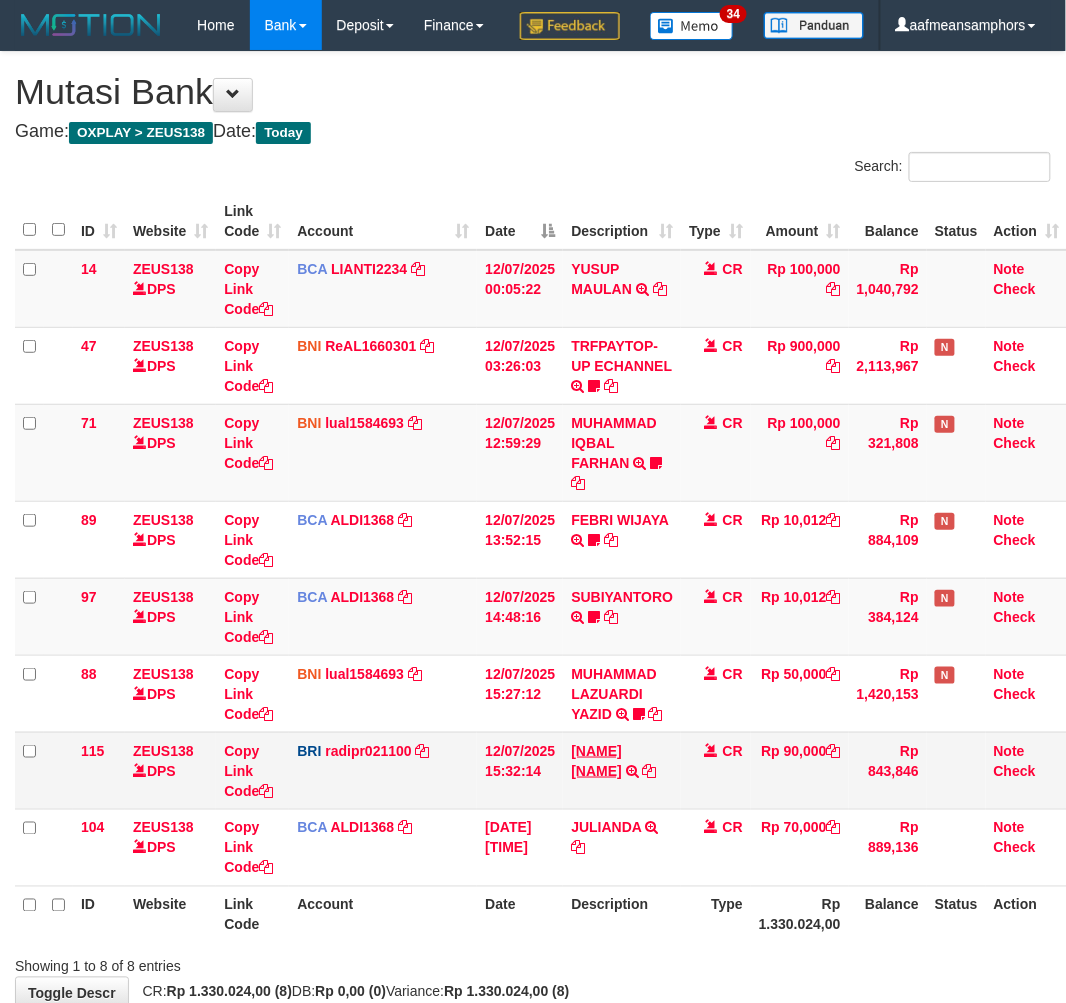 scroll, scrollTop: 1, scrollLeft: 0, axis: vertical 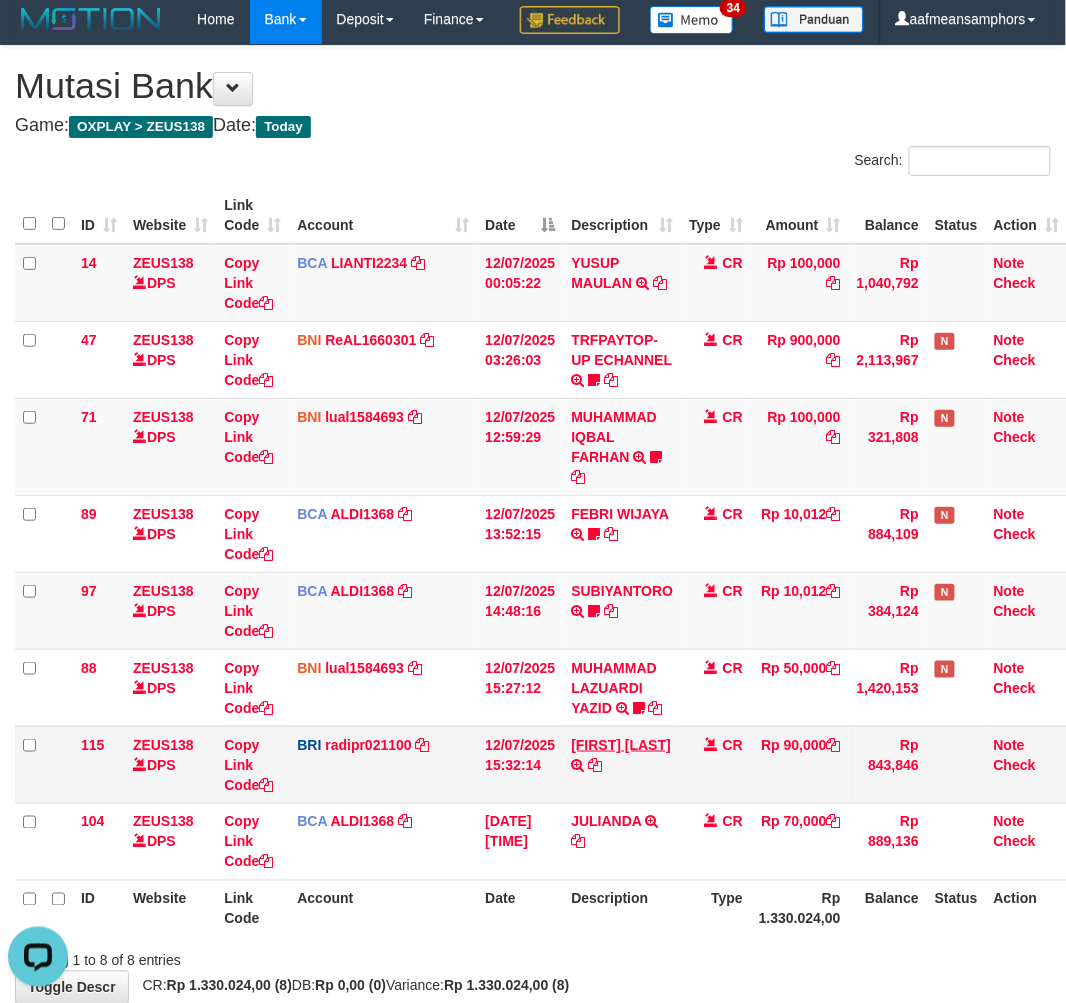 drag, startPoint x: 574, startPoint y: 787, endPoint x: 686, endPoint y: 794, distance: 112.21854 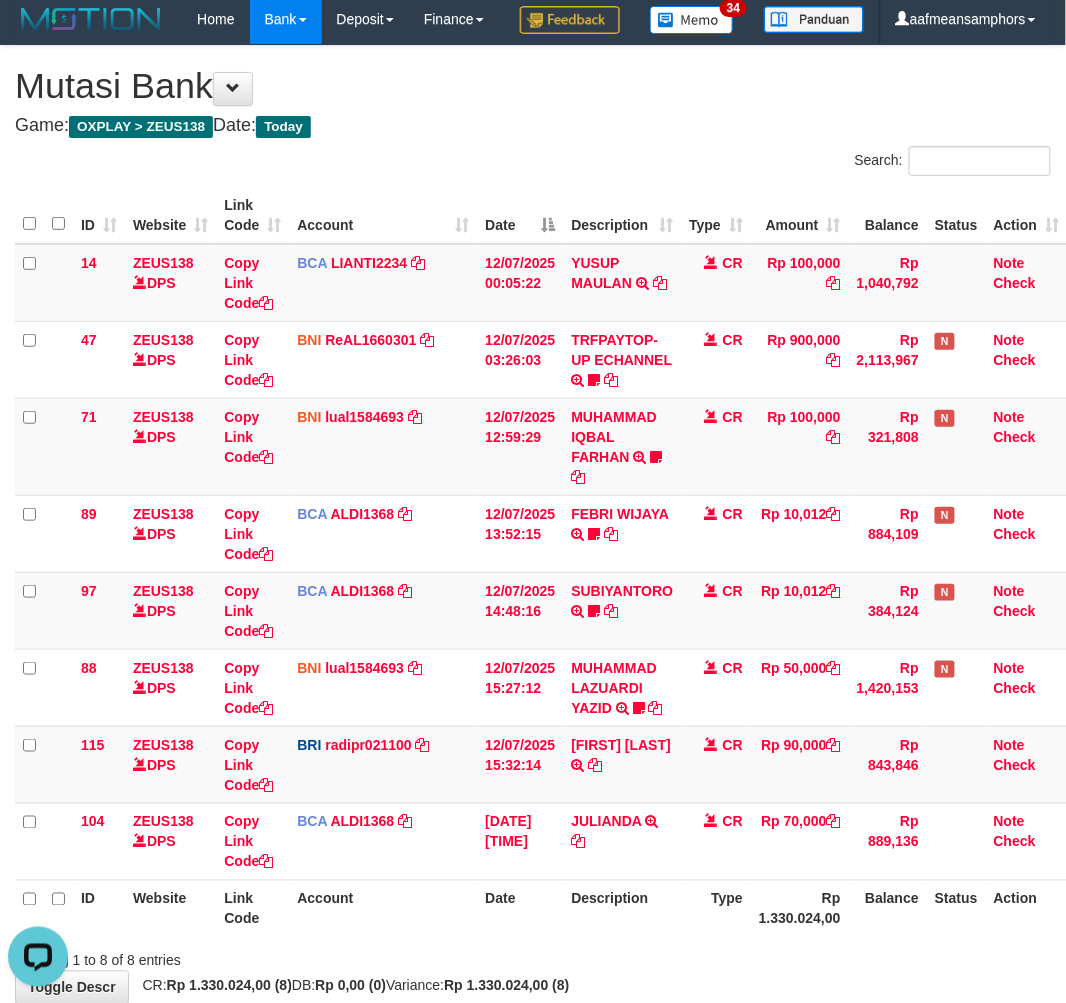 copy on "MUHAMMADHER" 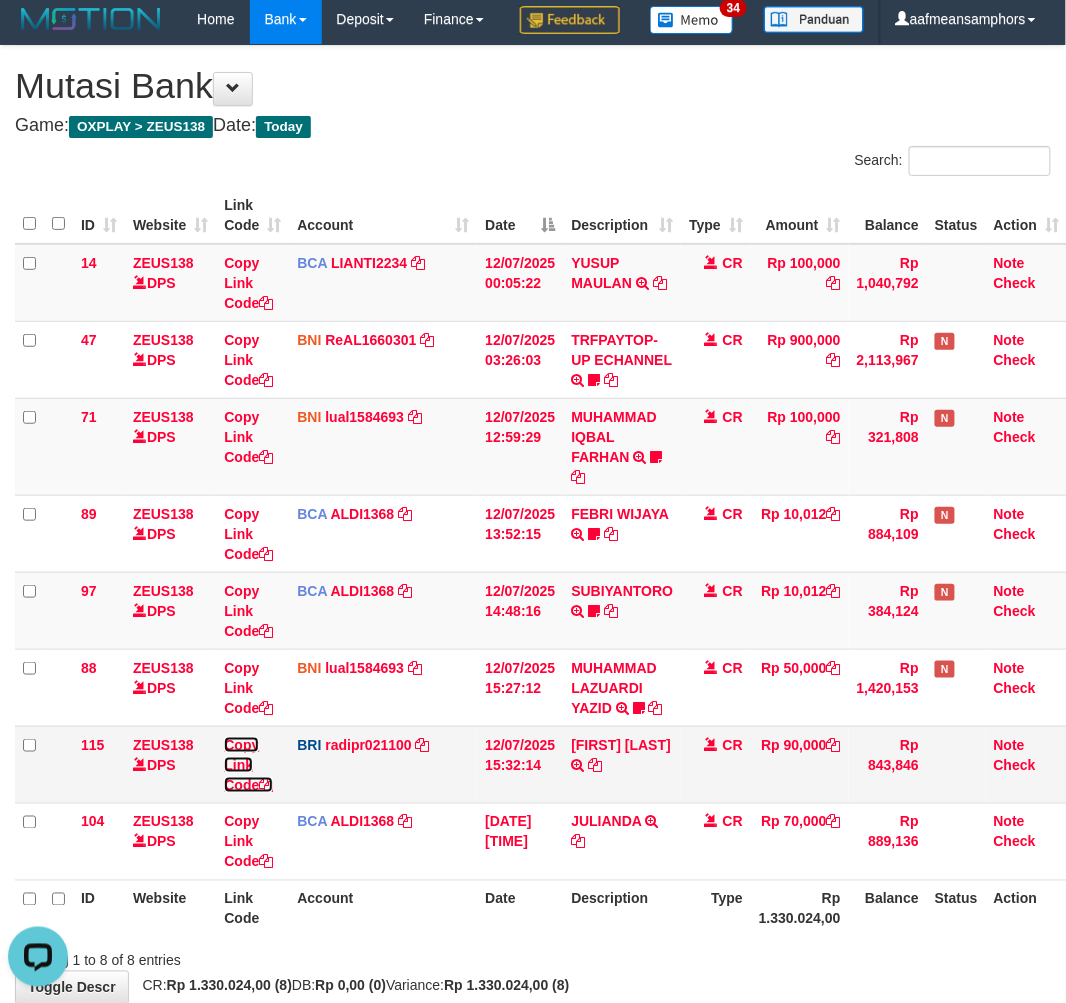 drag, startPoint x: 238, startPoint y: 790, endPoint x: 304, endPoint y: 761, distance: 72.09022 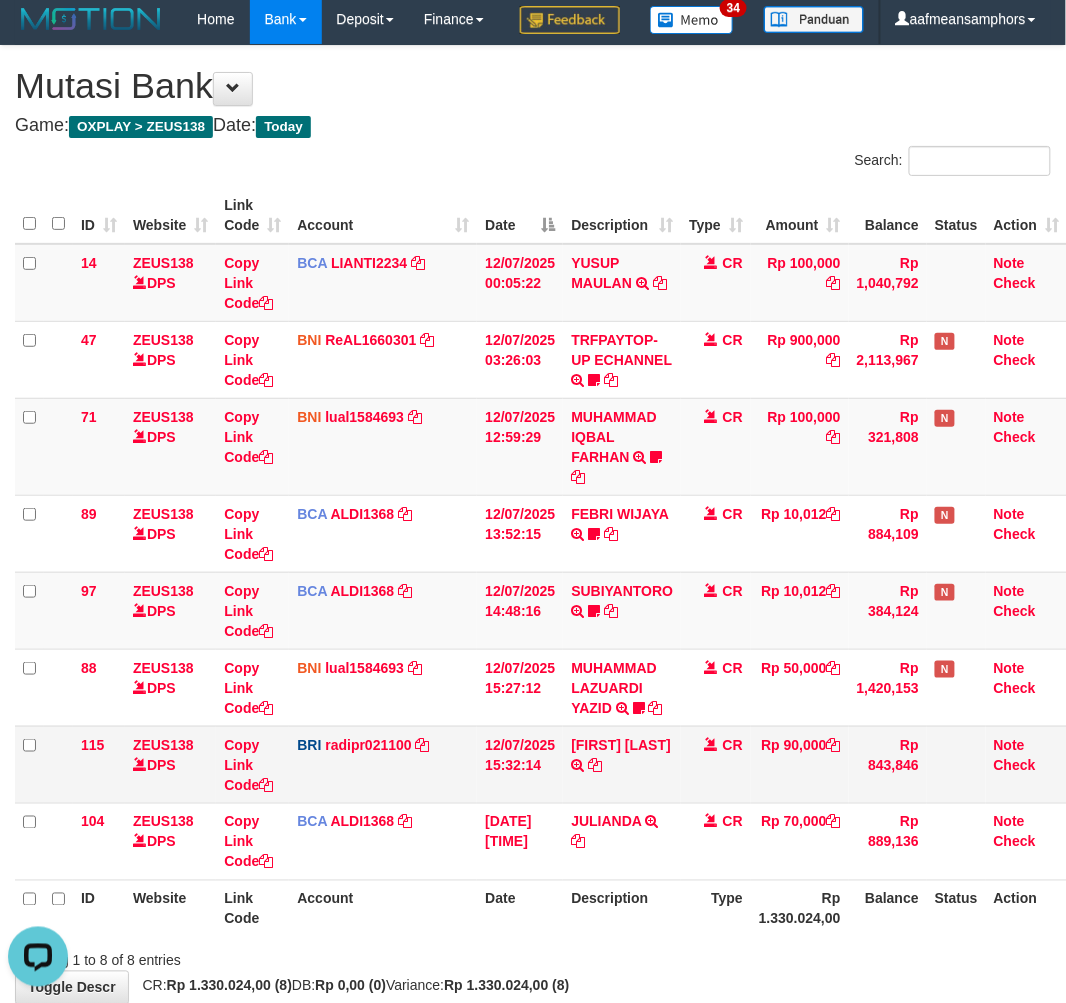 copy on "MUHAMMADHER" 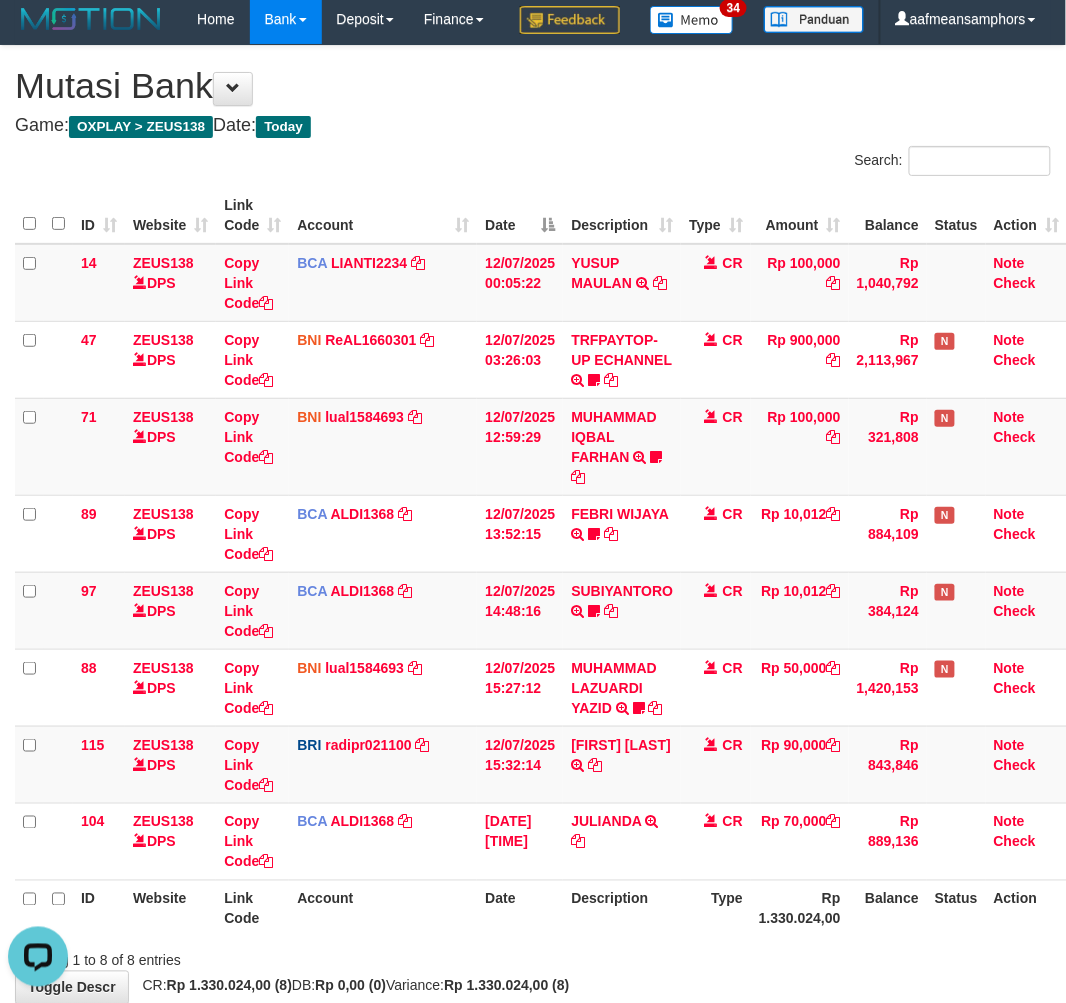 scroll, scrollTop: 297, scrollLeft: 0, axis: vertical 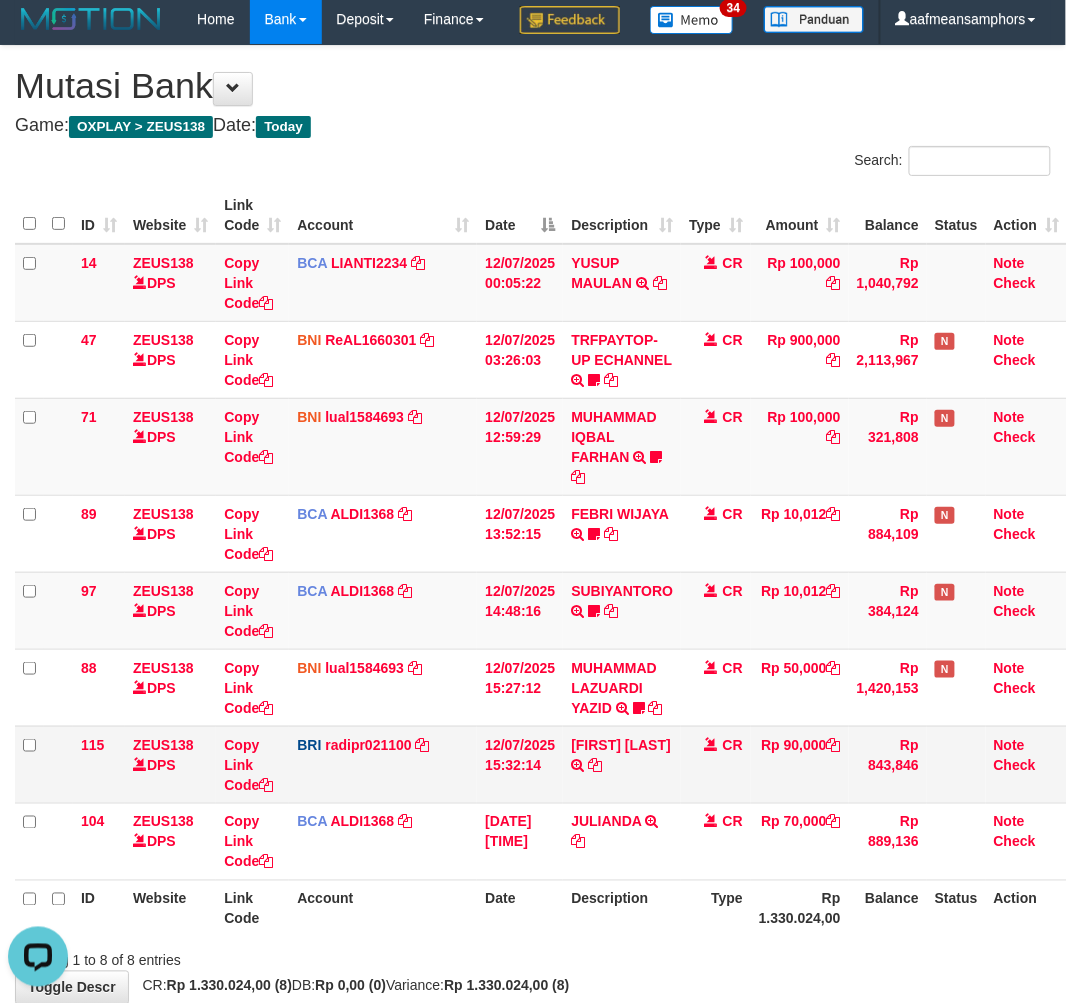 click on "DANA MUHAMMADHERU         TRANSFER NBMB DANA MUHAMMADHERU TO REYNALDI ADI PRATAMA" at bounding box center [622, 764] 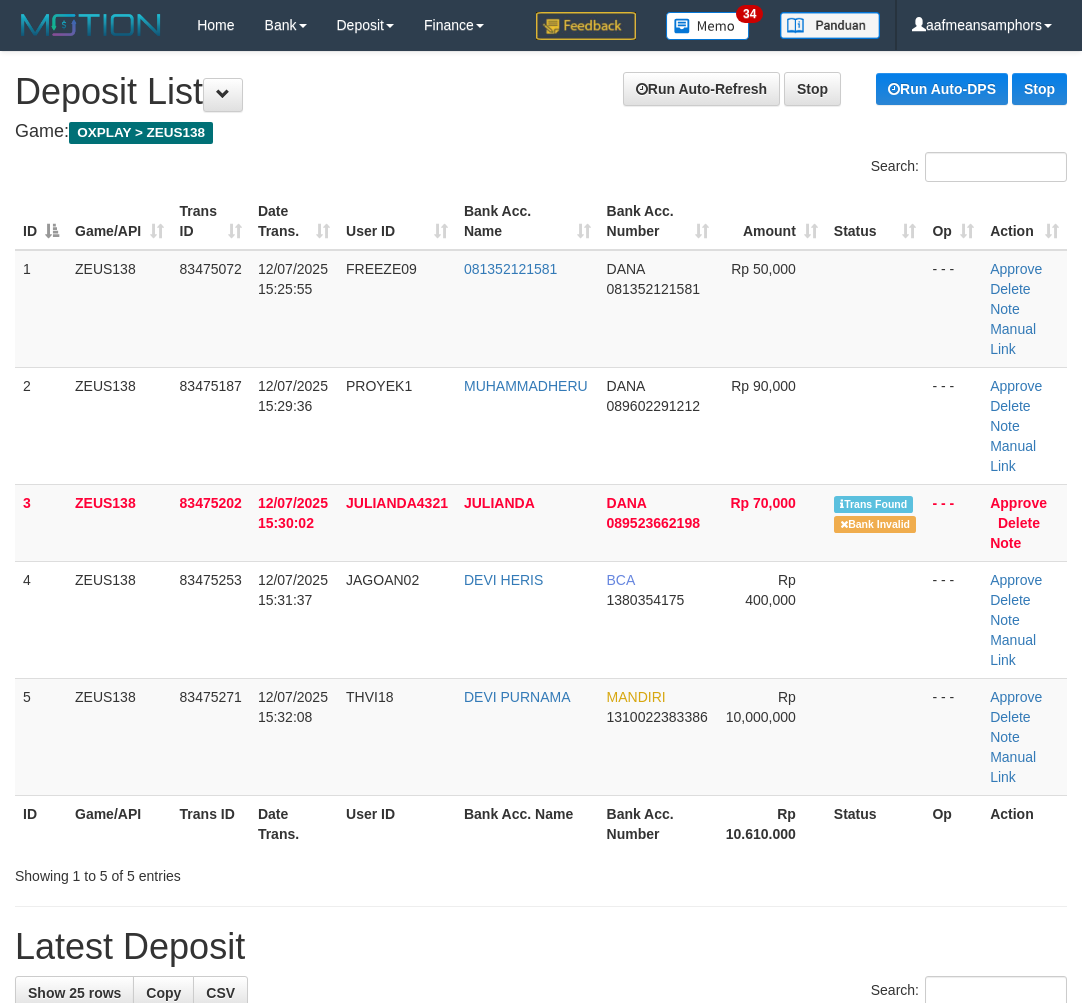 scroll, scrollTop: 0, scrollLeft: 0, axis: both 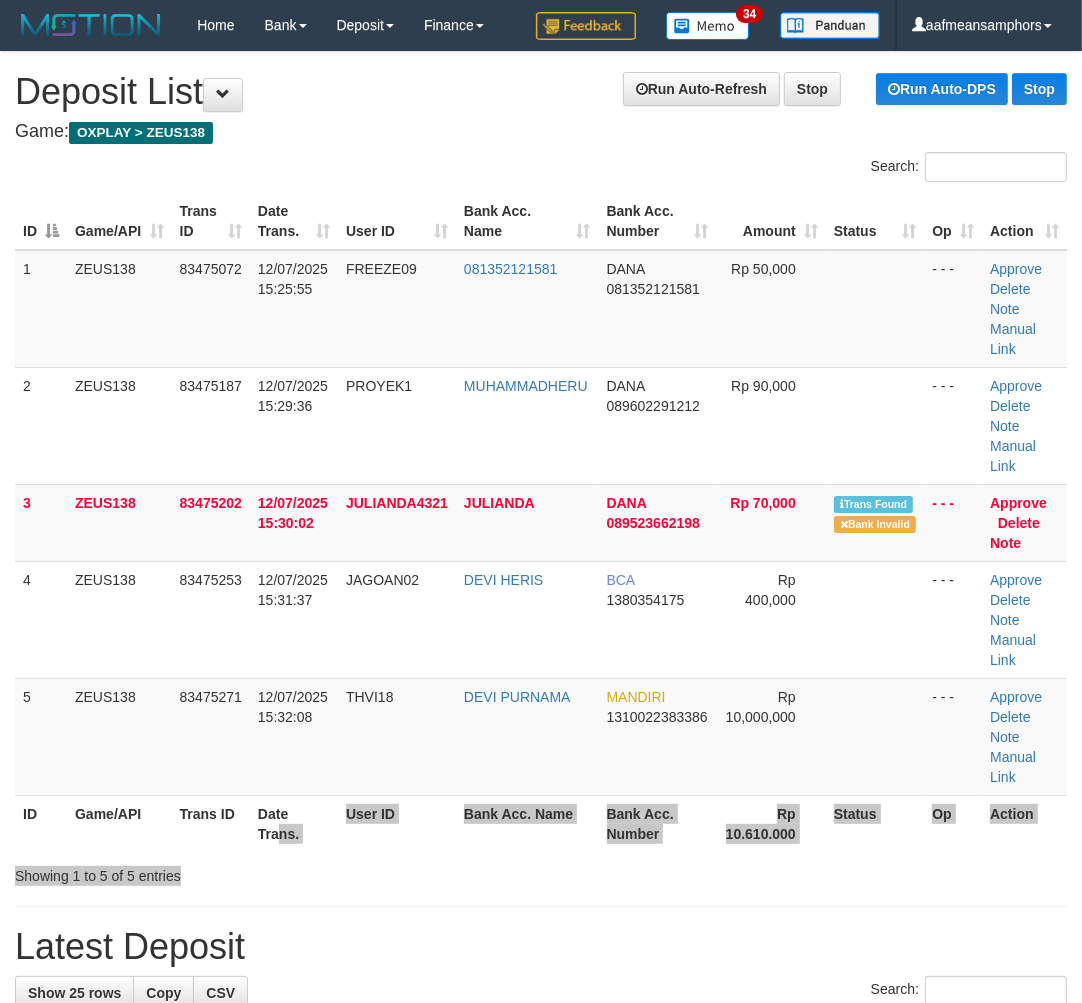 drag, startPoint x: 693, startPoint y: 887, endPoint x: 706, endPoint y: 824, distance: 64.327286 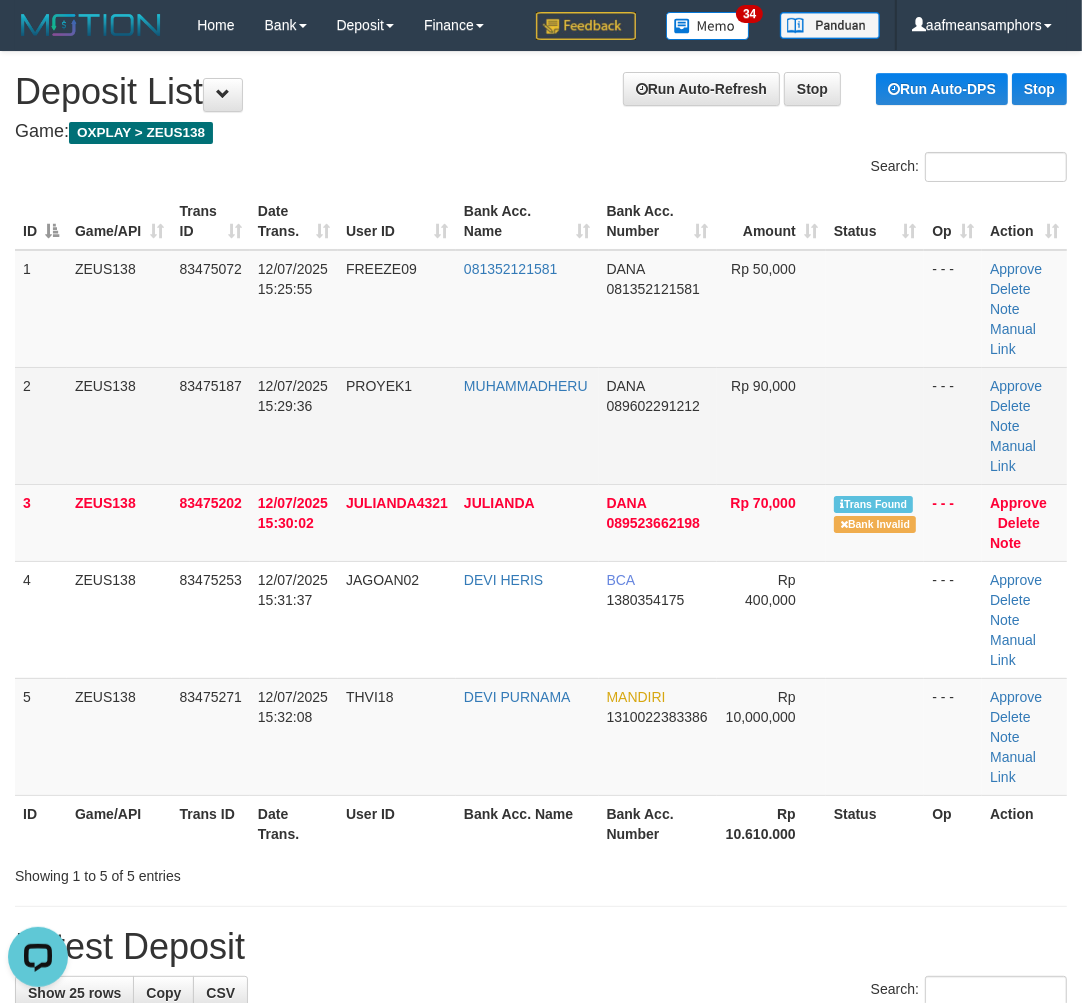 scroll, scrollTop: 0, scrollLeft: 0, axis: both 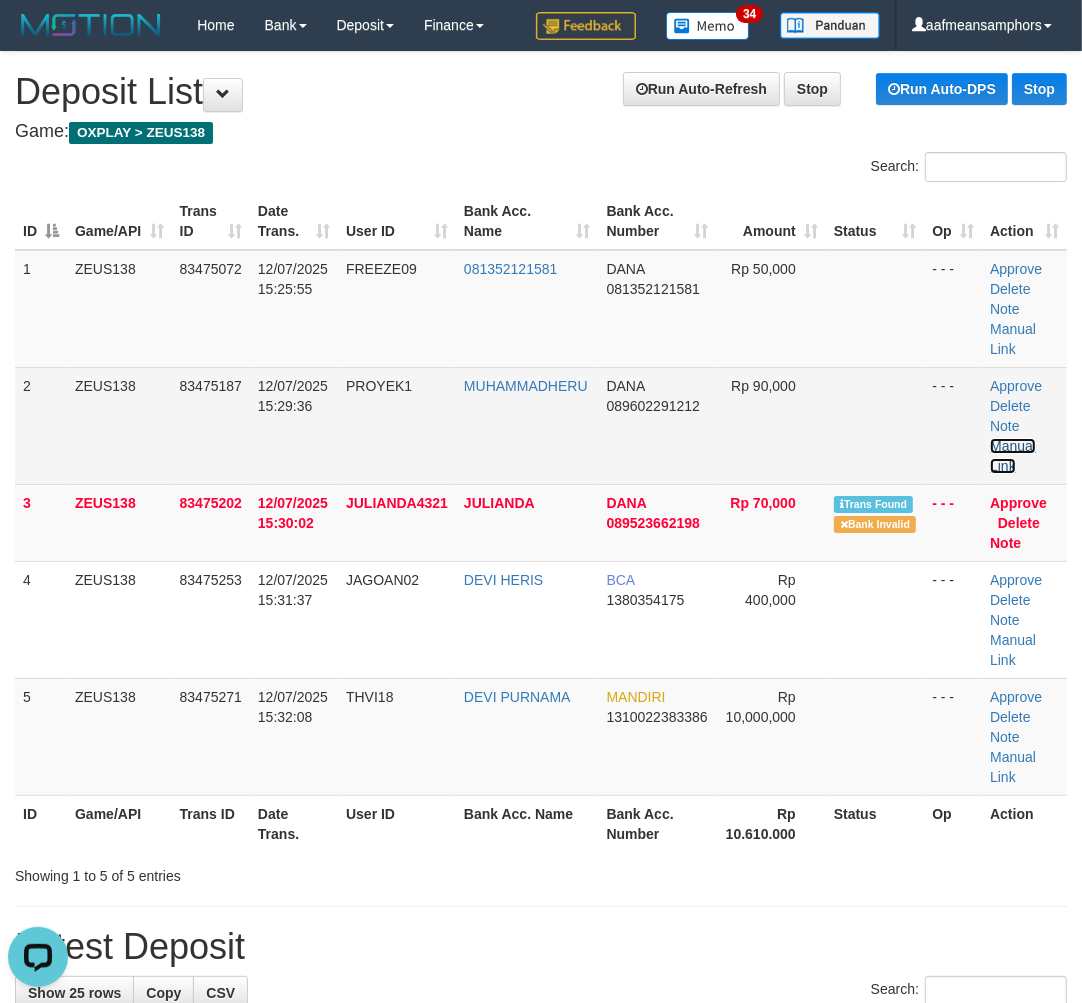 click on "Manual Link" at bounding box center [1013, 456] 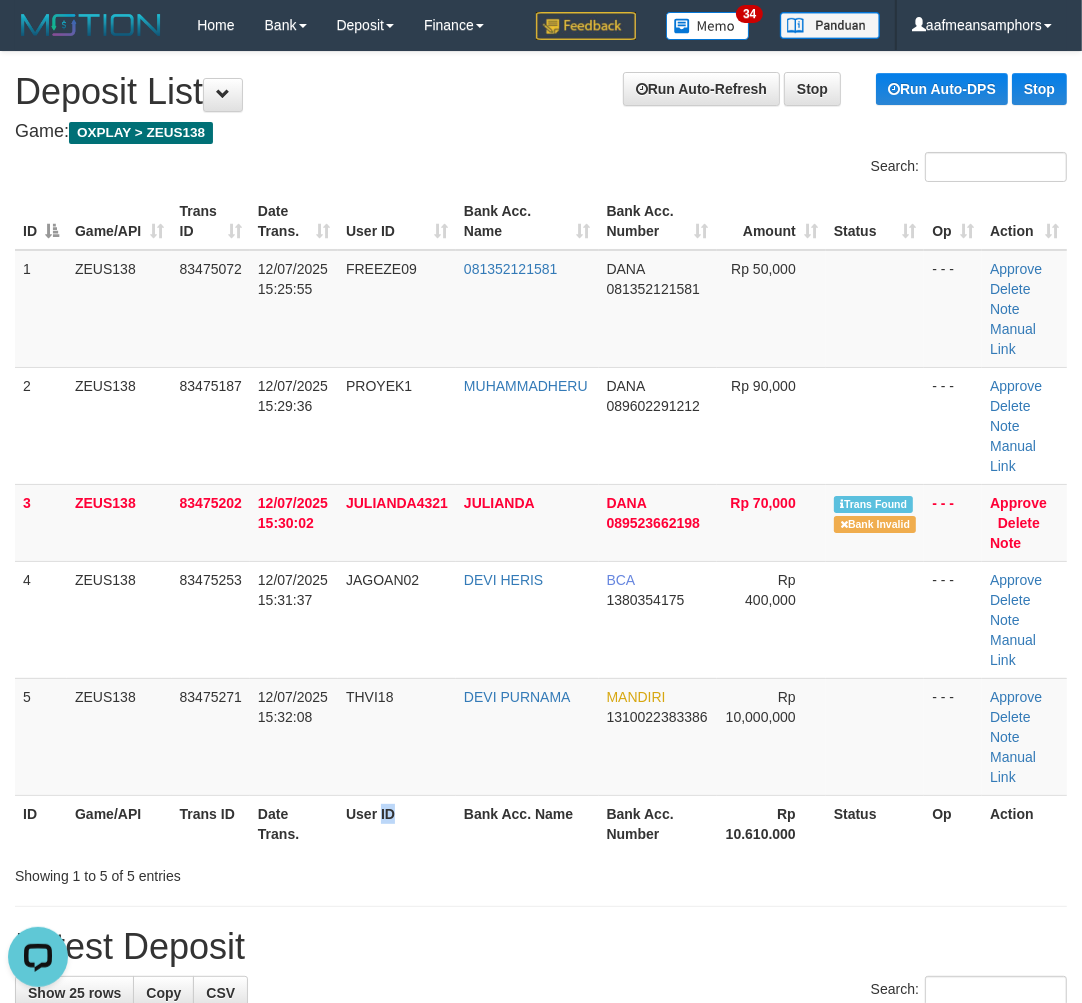 click on "User ID" at bounding box center (397, 823) 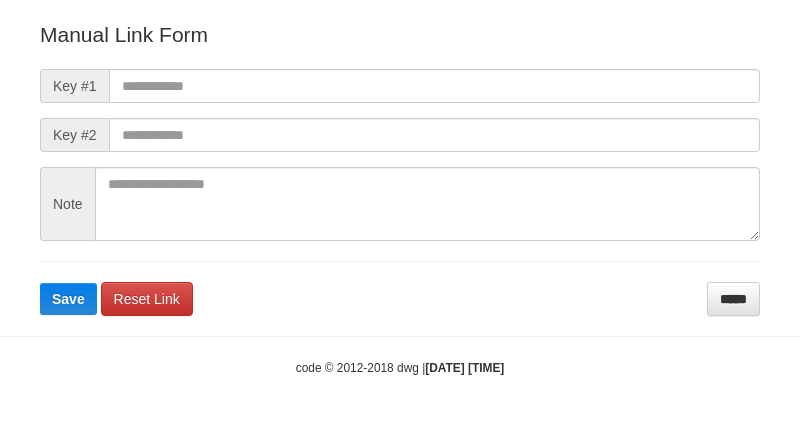 scroll, scrollTop: 222, scrollLeft: 0, axis: vertical 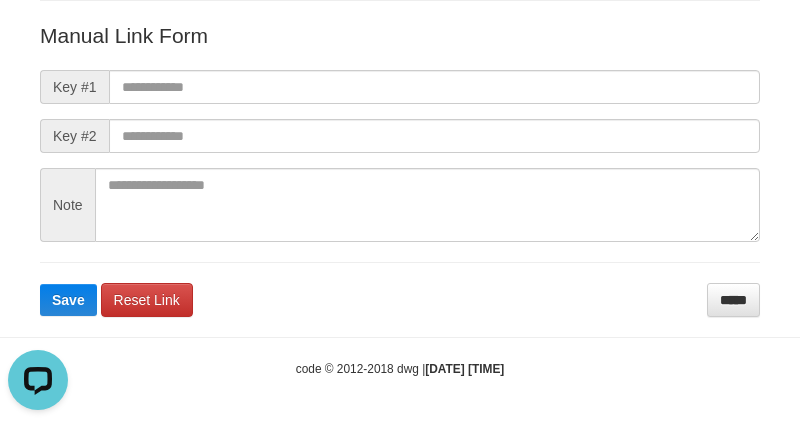 click on "Manual Link Form
Key #1
Key #2
Note
Save
Reset Link
*****" at bounding box center (400, 169) 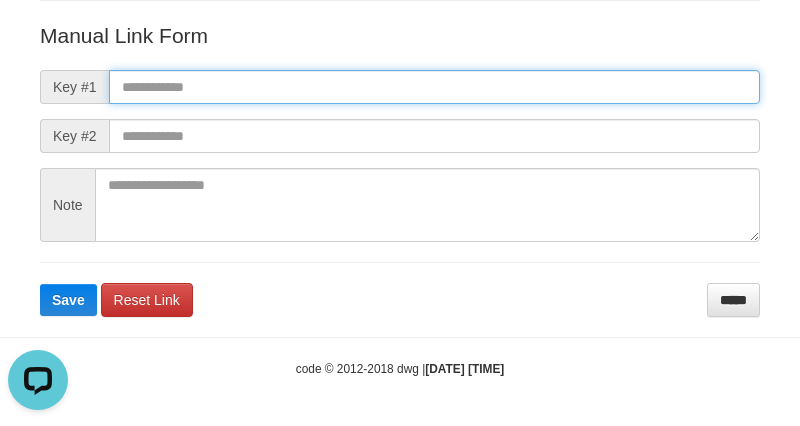paste on "**********" 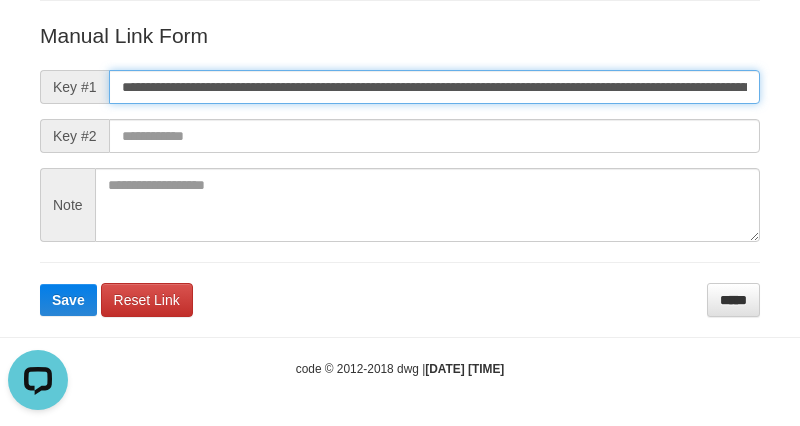 scroll, scrollTop: 0, scrollLeft: 1406, axis: horizontal 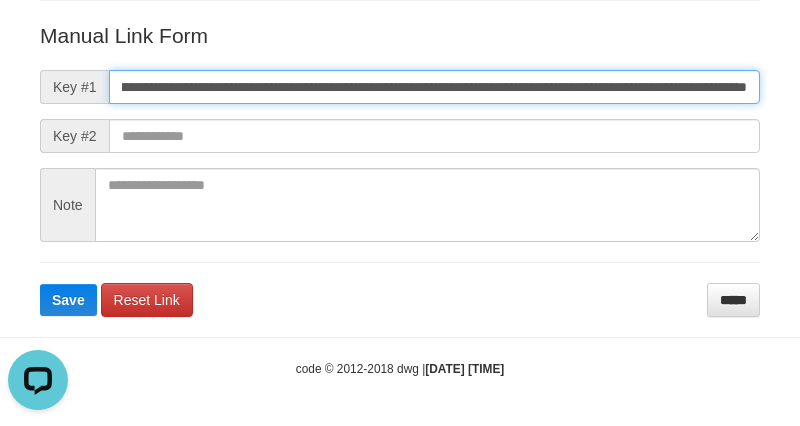 type on "**********" 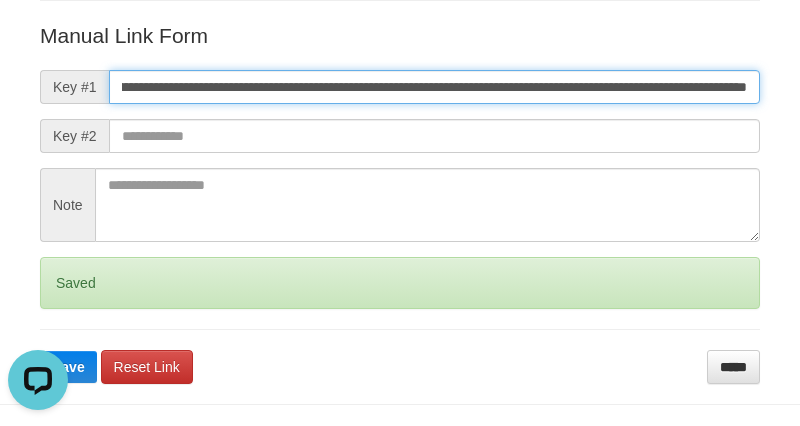 click on "Save" at bounding box center [68, 367] 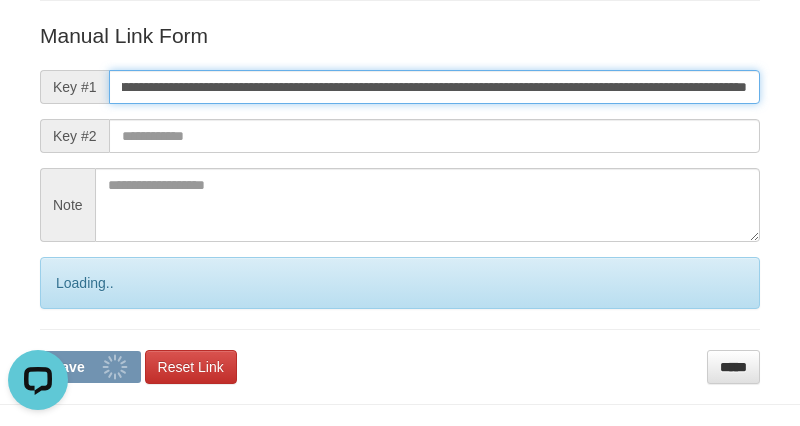 click on "Save" at bounding box center [90, 367] 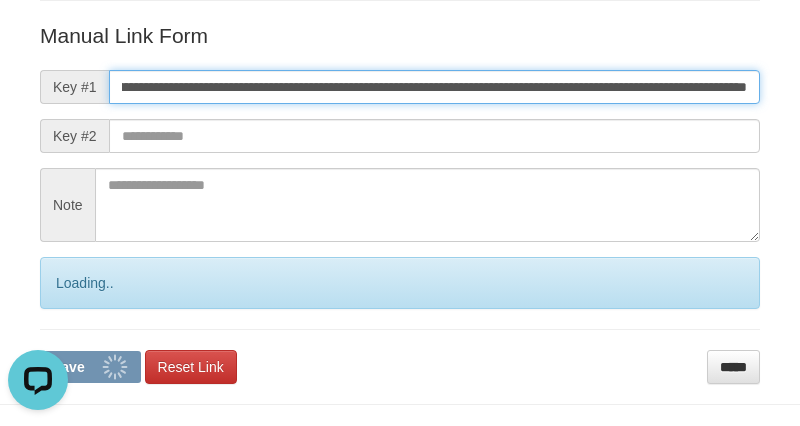 click on "Save" at bounding box center [90, 367] 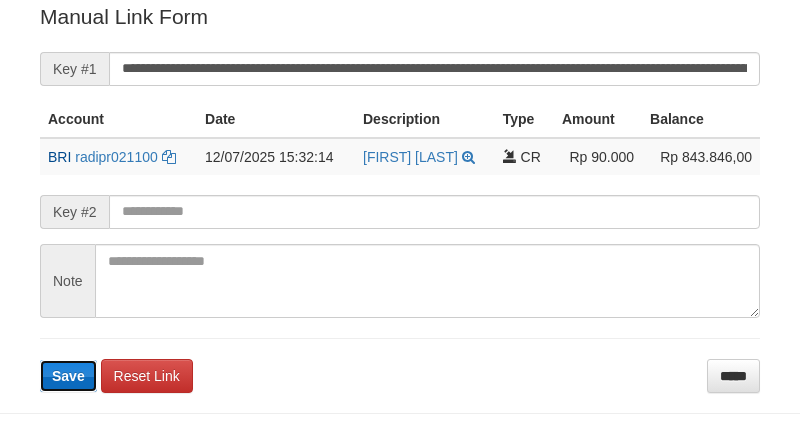 click on "Save" at bounding box center [68, 376] 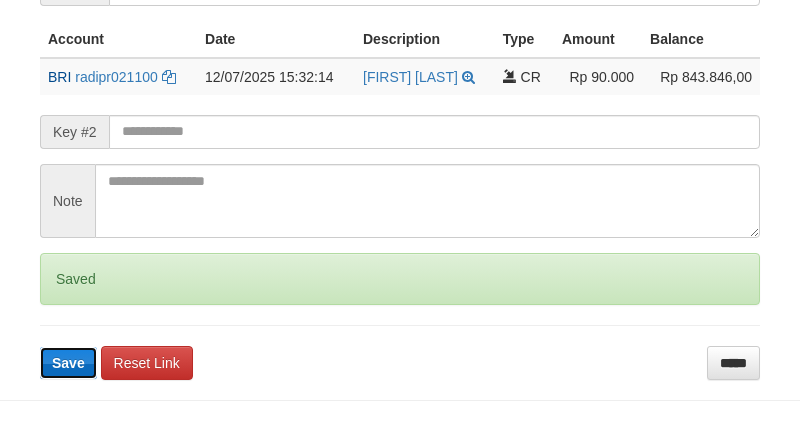 scroll, scrollTop: 566, scrollLeft: 0, axis: vertical 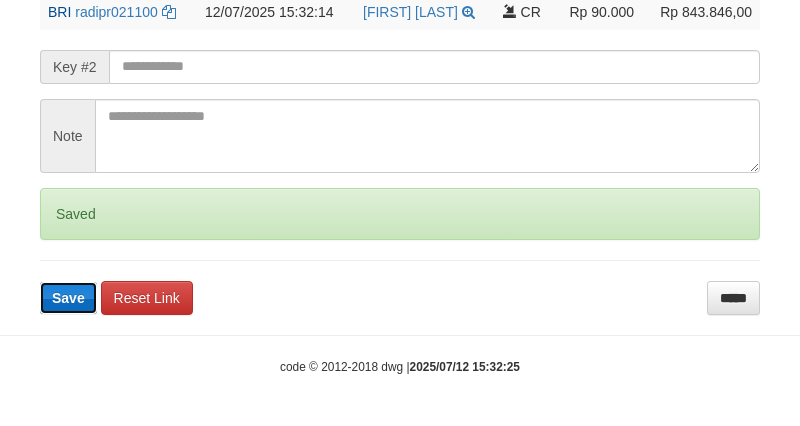 click on "Save" at bounding box center (68, 298) 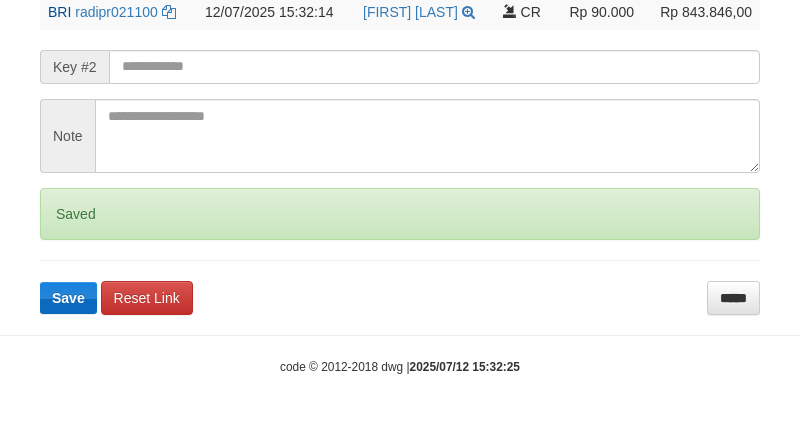 click on "Save" at bounding box center (68, 298) 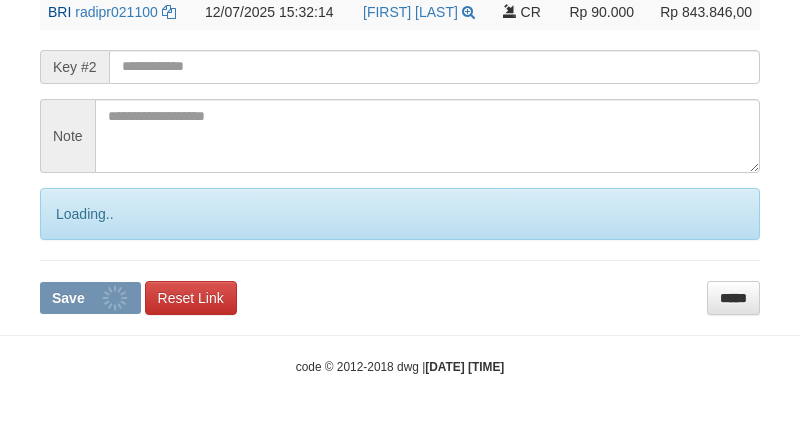click on "code © 2012-2018 dwg |  [DATE] [TIME]" at bounding box center [400, 366] 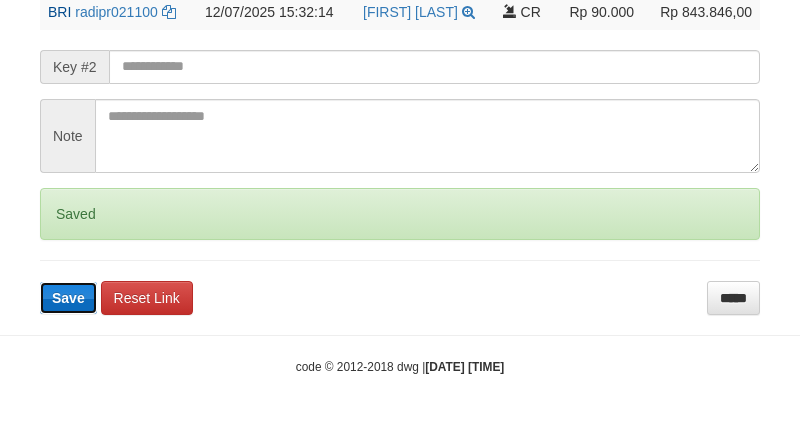 drag, startPoint x: 70, startPoint y: 285, endPoint x: 92, endPoint y: 303, distance: 28.42534 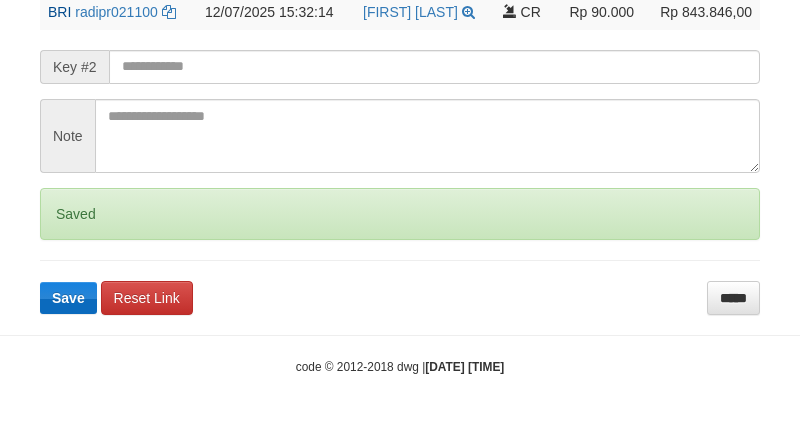 scroll, scrollTop: 565, scrollLeft: 0, axis: vertical 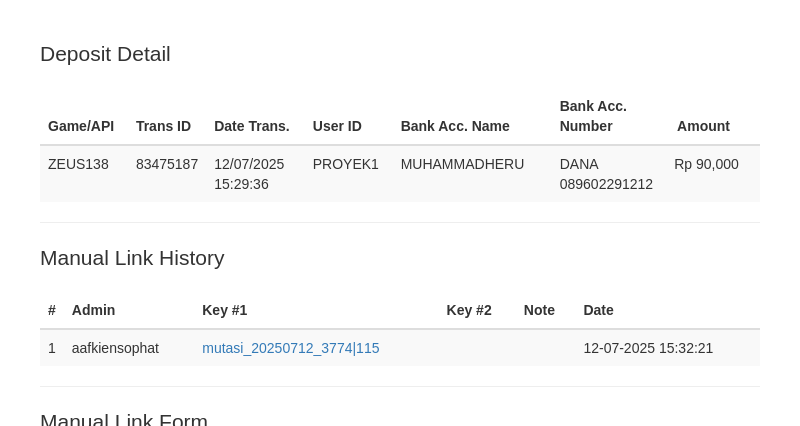 click on "Deposit Detail
Game/API
Trans ID
Date Trans.
User ID
Bank Acc. Name
Bank Acc. Number
Amount
ZEUS138
83475187
[DATE] [TIME]
PROYEK1
MUHAMMADHERU
DANA
[PHONE]
Rp 90,000
Manual Link History
#
Admin
Key #1
Key #2
Note
Date
1
[NAME]
mutasi_20250712_3774 | 115
[DATE] [TIME]
Account
Date
Description
Type
Amount
Balance
BRI
[ACCOUNT_NUMBER]
mutasi_20250712_3774 | 115 CR" at bounding box center [400, 488] 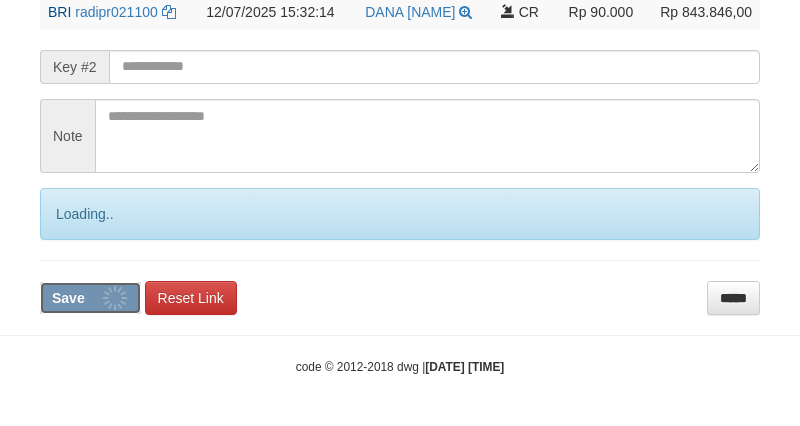click on "Save" at bounding box center [90, 298] 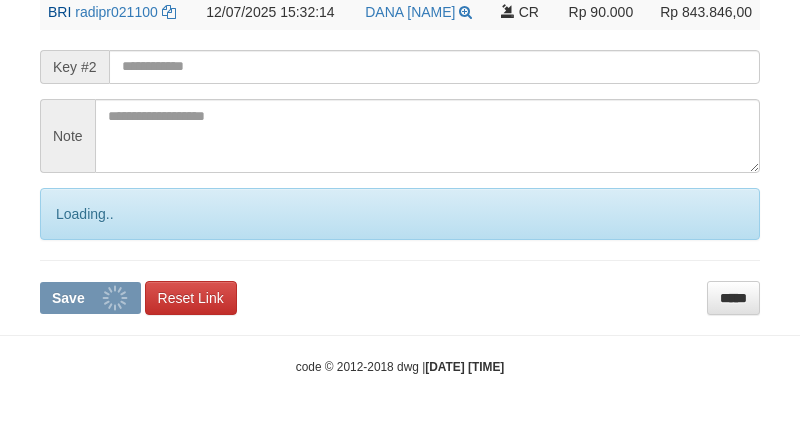 scroll, scrollTop: 564, scrollLeft: 0, axis: vertical 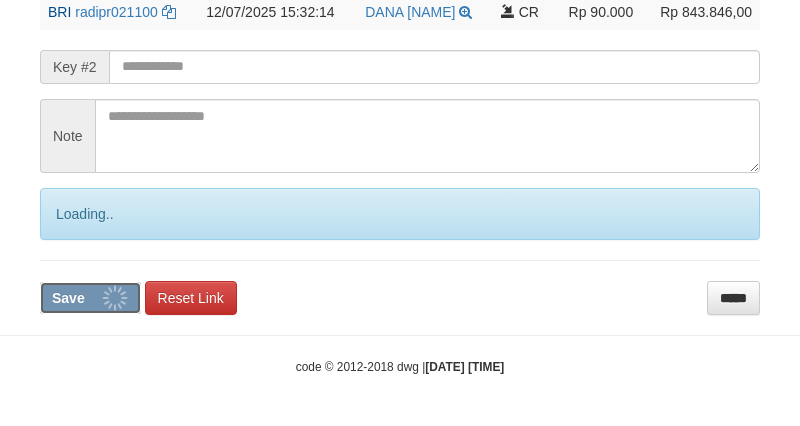 click on "**********" at bounding box center [400, 85] 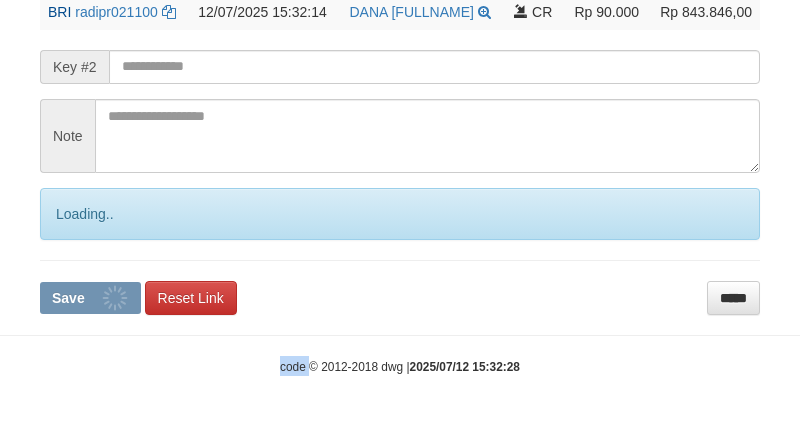 drag, startPoint x: 0, startPoint y: 0, endPoint x: 71, endPoint y: 378, distance: 384.6102 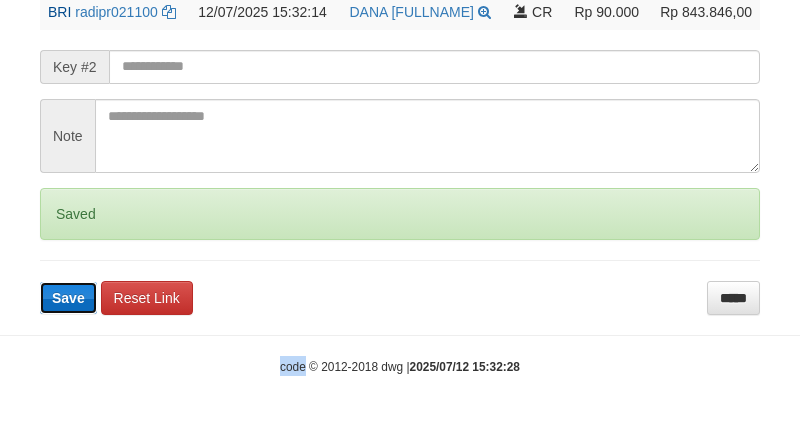 type 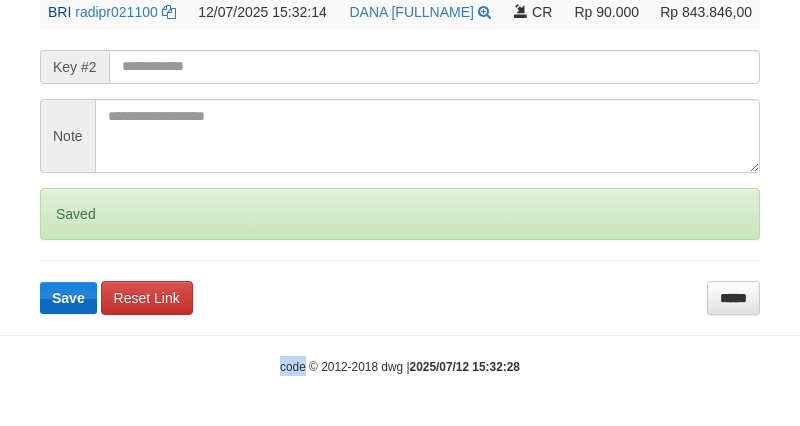 scroll, scrollTop: 563, scrollLeft: 0, axis: vertical 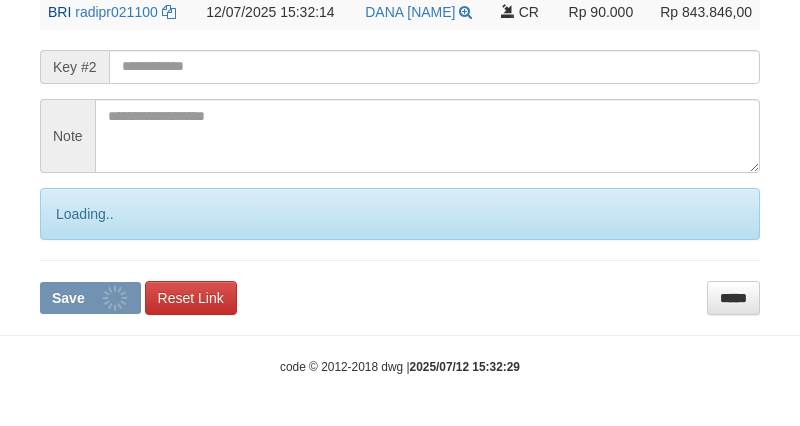 click on "Deposit Detail
Game/API
Trans ID
Date Trans.
User ID
Bank Acc. Name
Bank Acc. Number
Amount
ZEUS138
83475187
12/07/2025 15:29:36
PROYEK1
[NAME]
DANA
[PHONE]
Rp 90,000
Manual Link History
#
Admin
Key #1
Key #2
Note
Date
1
aafkiensophat
mutasi_20250712_3774 |115
12-07-2025 15:32:21
Account
Date
Description
Type
Amount
Balance
BRI
[ACCOUNT_NUMBER]
mutasi_20250712_3774 | 115 CR" at bounding box center [400, -62] 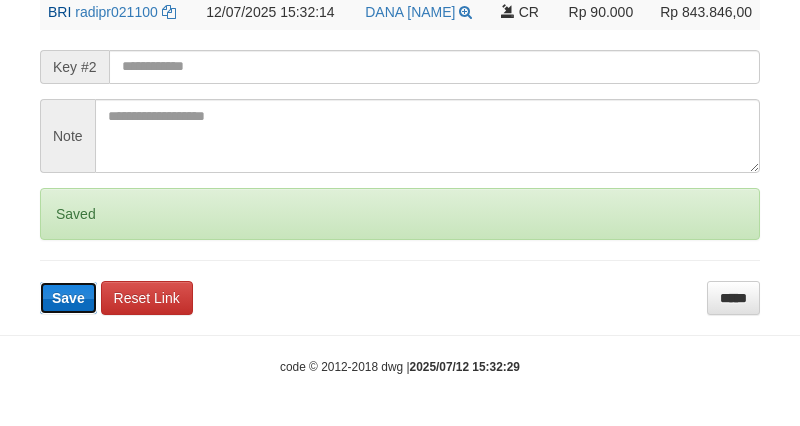 type 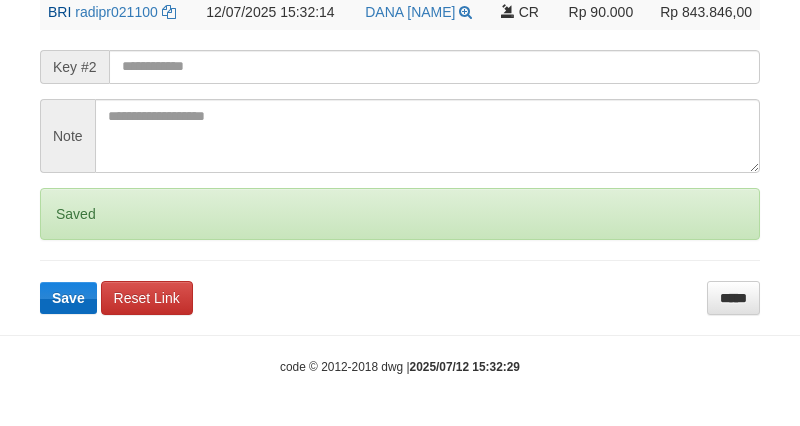 scroll, scrollTop: 562, scrollLeft: 0, axis: vertical 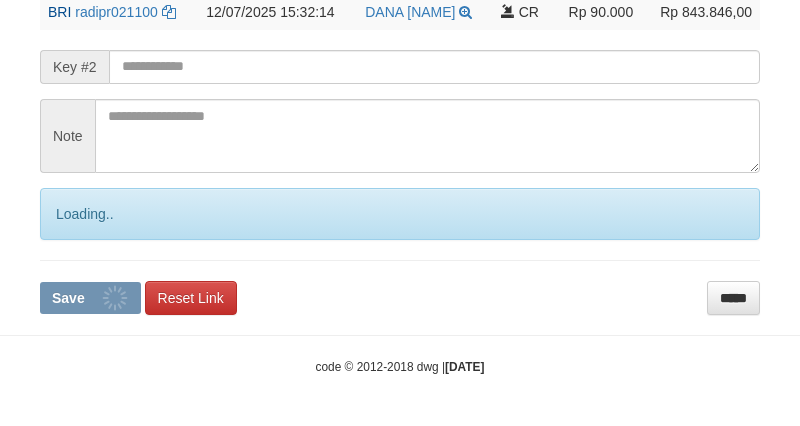 click on "Deposit Detail
Game/API
Trans ID
Date Trans.
User ID
Bank Acc. Name
Bank Acc. Number
Amount
ZEUS138
83475187
12/07/2025 15:29:36
PROYEK1
[NAME]
DANA
[PHONE]
Rp 90,000
Manual Link History
#
Admin
Key #1
Key #2
Note
Date
1
aafkiensophat
mutasi_20250712_3774 |115
12-07-2025 15:32:21
Account
Date
Description
Type
Amount
Balance
BRI
[ACCOUNT_NUMBER]
mutasi_20250712_3774 | 115 CR" at bounding box center [400, -62] 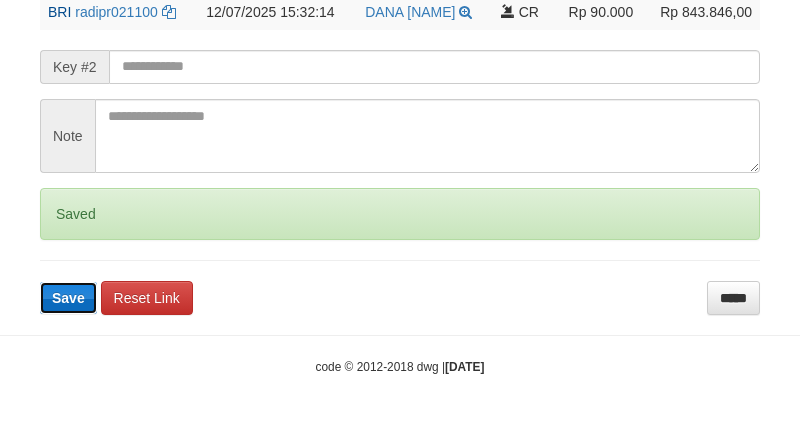 click on "Save" at bounding box center (68, 298) 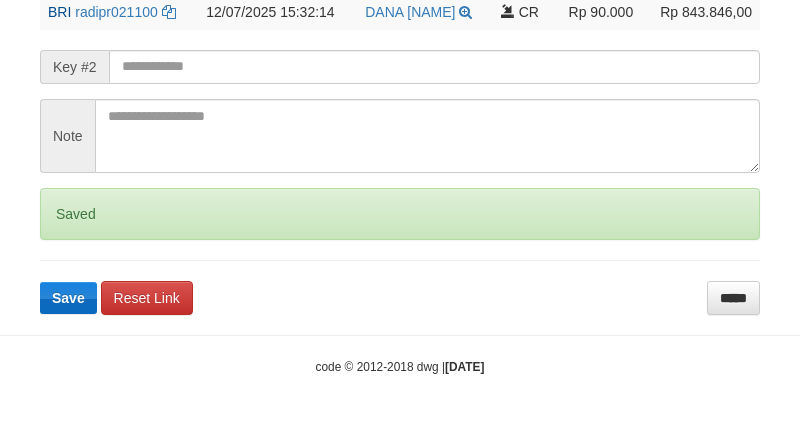 scroll, scrollTop: 561, scrollLeft: 0, axis: vertical 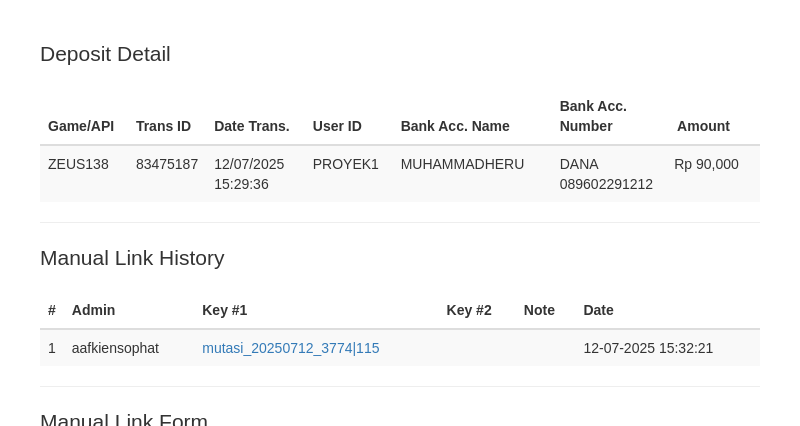 click on "**********" at bounding box center [400, 612] 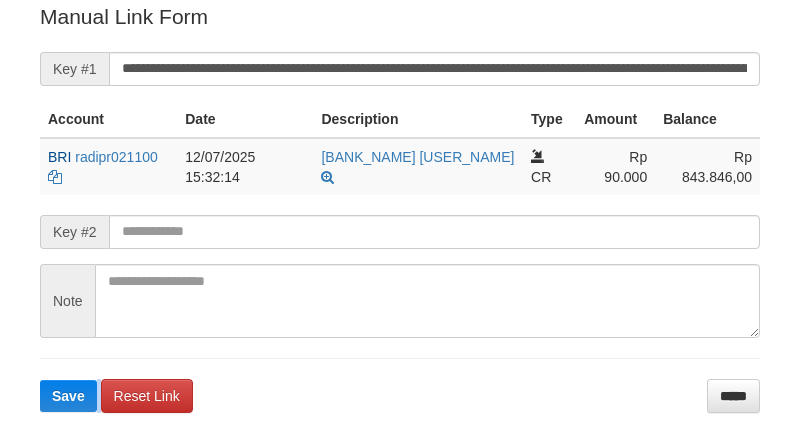 click on "**********" at bounding box center (400, 207) 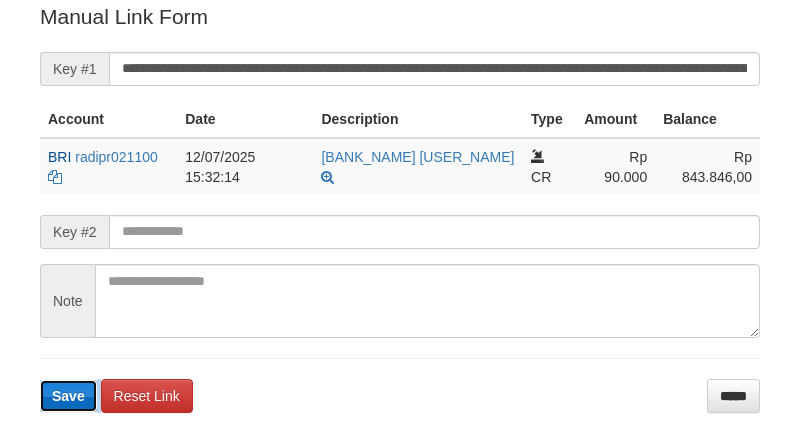 type 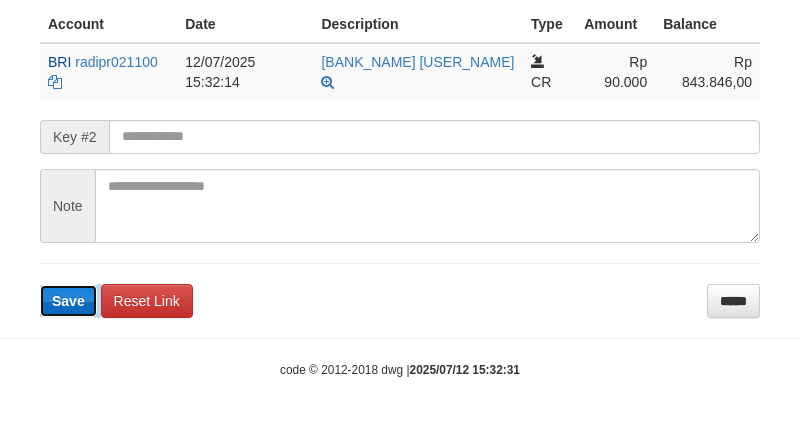 click on "Deposit Detail
Game/API
Trans ID
Date Trans.
User ID
Bank Acc. Name
Bank Acc. Number
Amount
ZEUS138
83475187
12/07/2025 15:29:36
PROYEK1
MUHAMMADHERU
DANA
089602291212
Rp 90,000
Manual Link History
#
Admin
Key #1
Key #2
Note
Date
1
aafkiensophat
mutasi_20250712_3774|115
12-07-2025 15:32:21
Account
Date
Description
Type
Amount
Balance
BRI
radipr021100
mutasi_20250712_3774 | 115 CR" at bounding box center (400, -36) 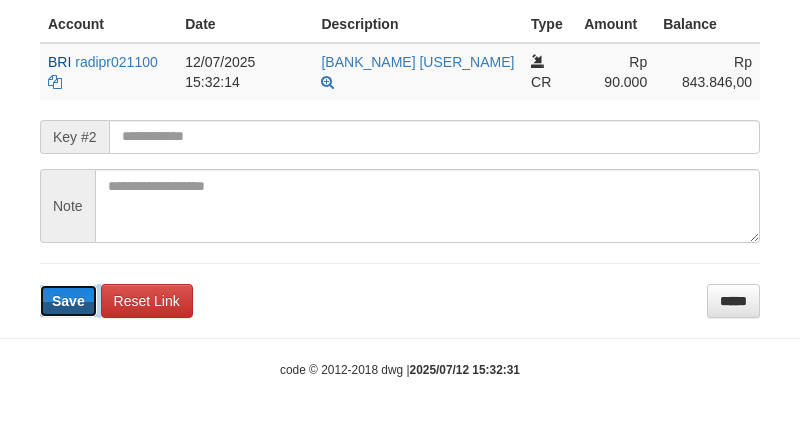 click on "Save" at bounding box center [68, 301] 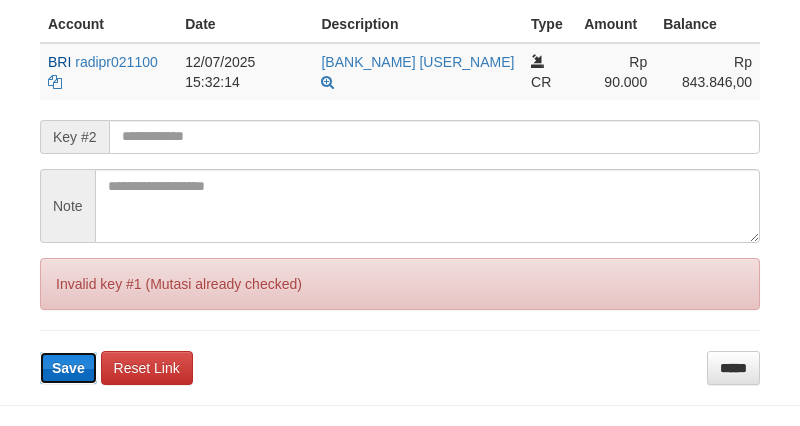 click on "Save" at bounding box center [68, 368] 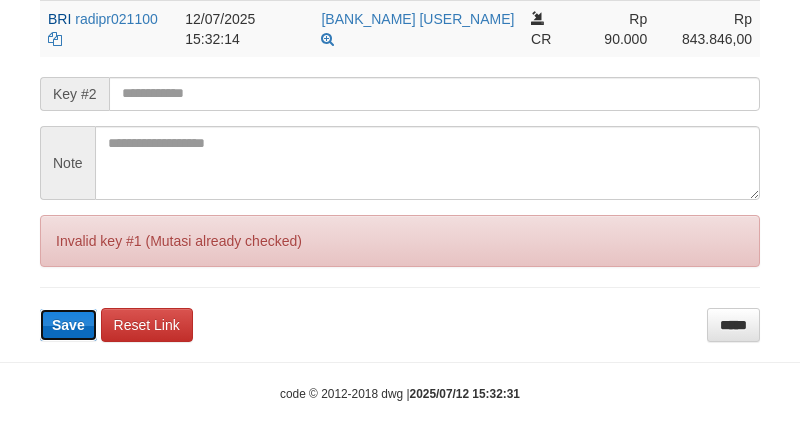 scroll, scrollTop: 566, scrollLeft: 0, axis: vertical 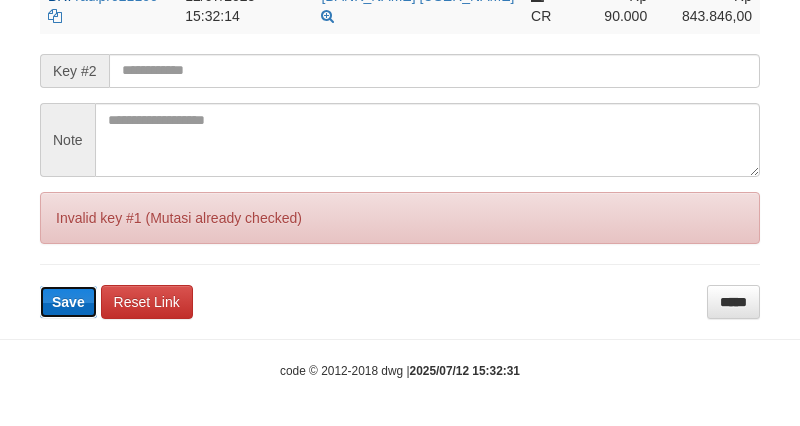 click on "Save" at bounding box center [68, 302] 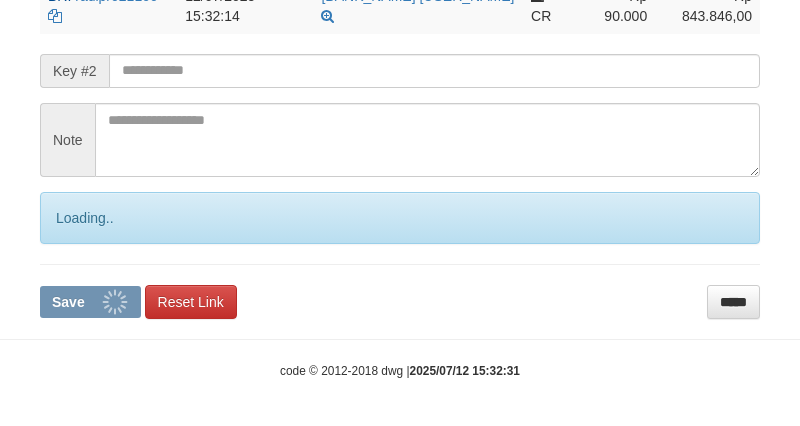 click on "Save" at bounding box center [90, 302] 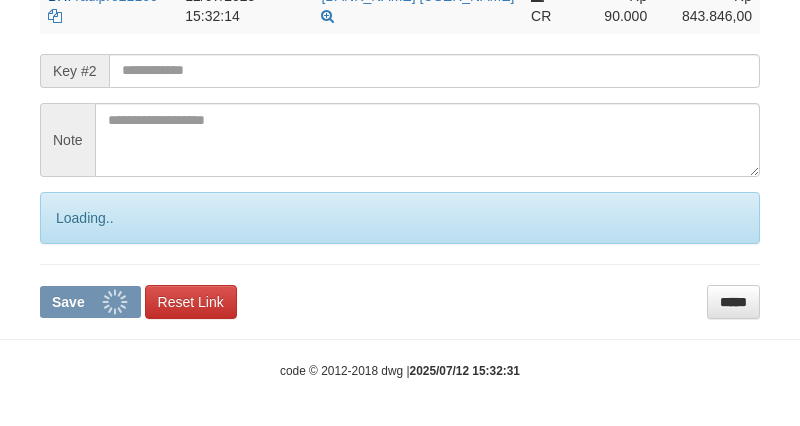 click on "**********" at bounding box center [400, 79] 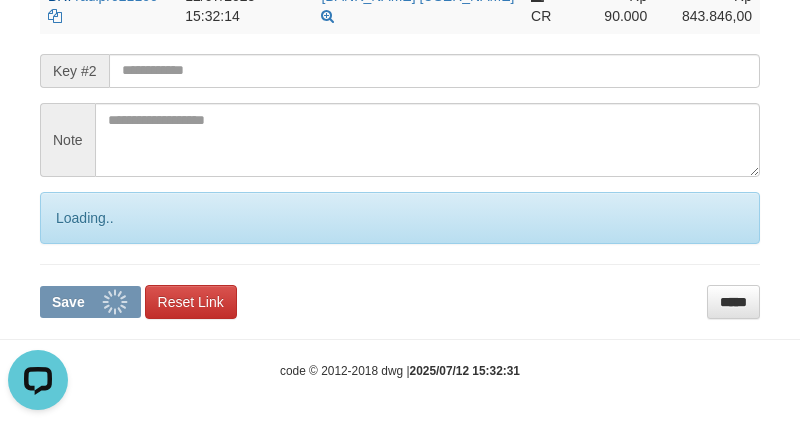 scroll, scrollTop: 0, scrollLeft: 0, axis: both 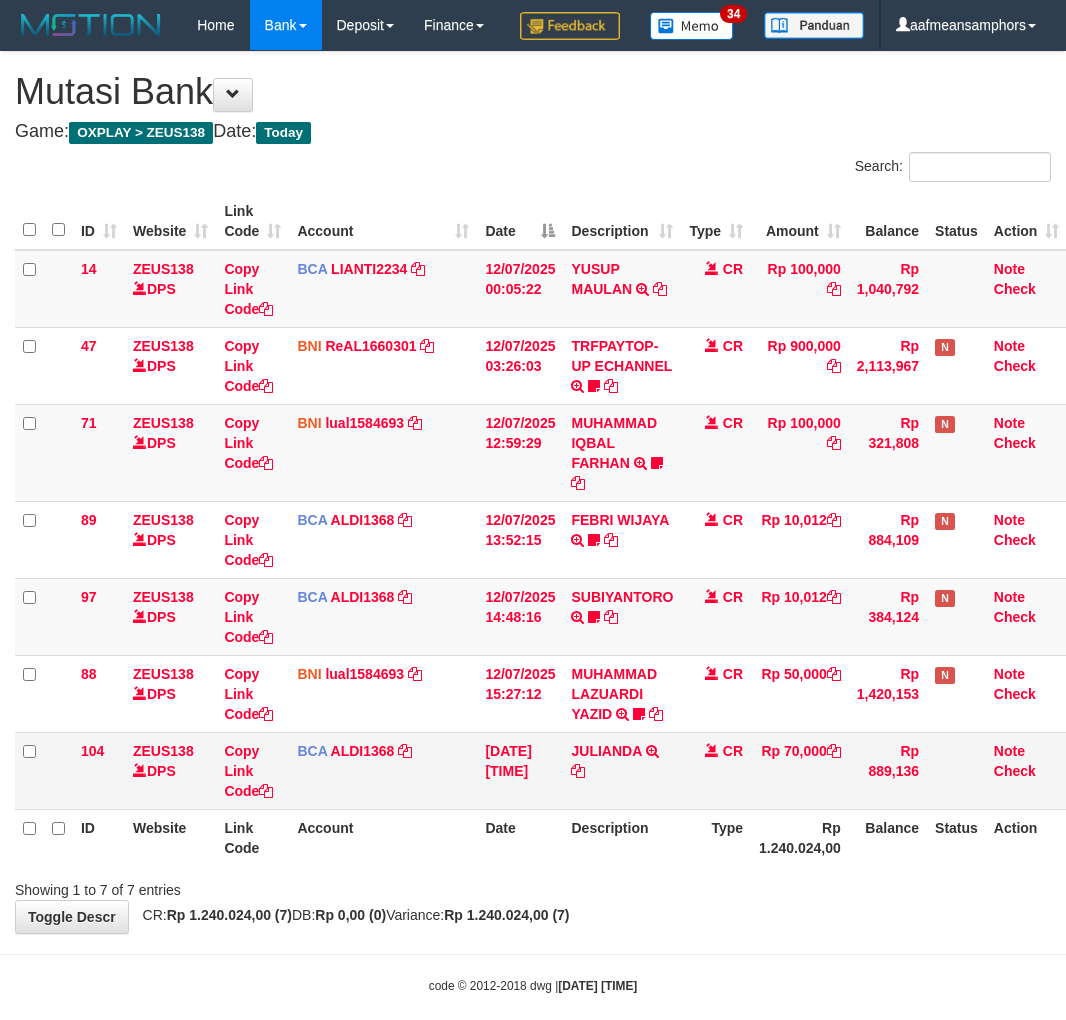 drag, startPoint x: 0, startPoint y: 0, endPoint x: 641, endPoint y: 781, distance: 1010.36725 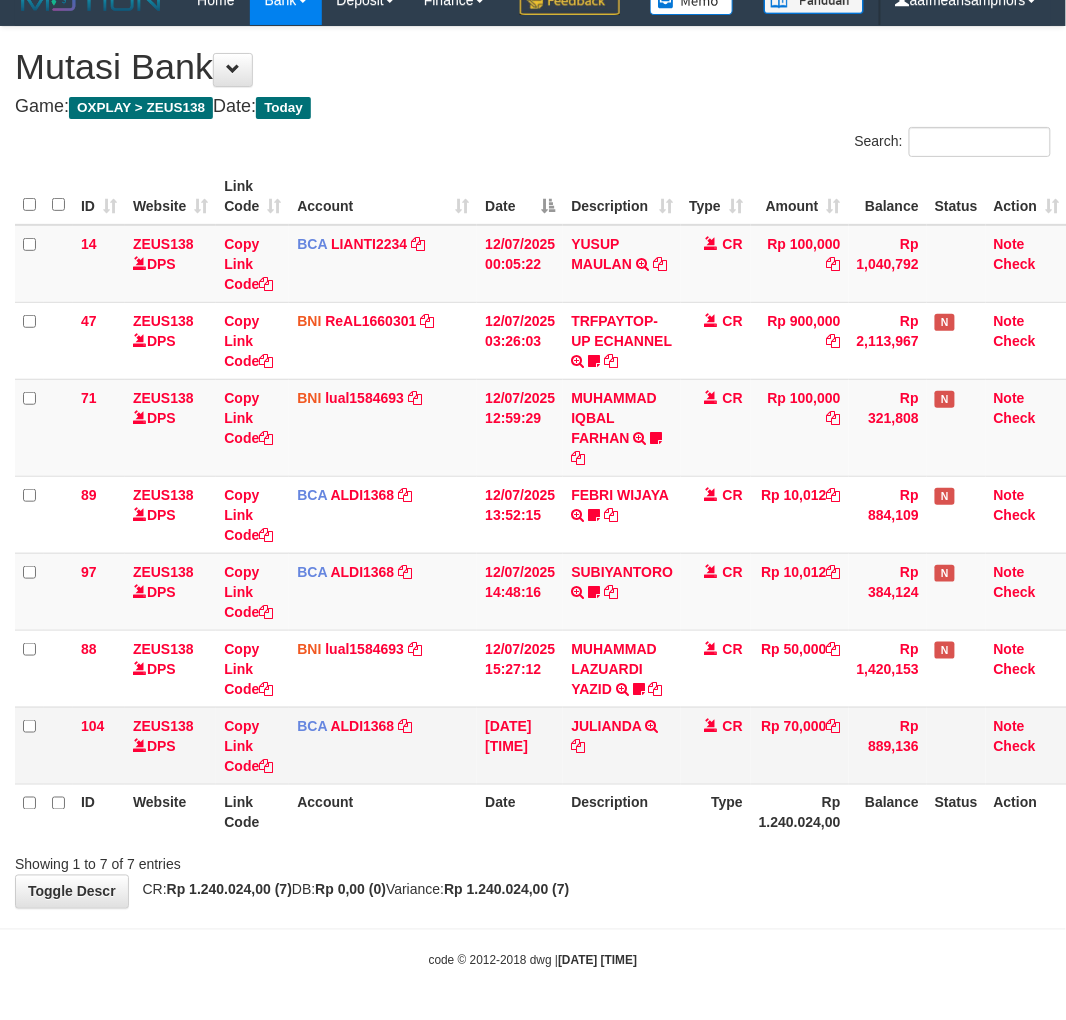 scroll, scrollTop: 74, scrollLeft: 0, axis: vertical 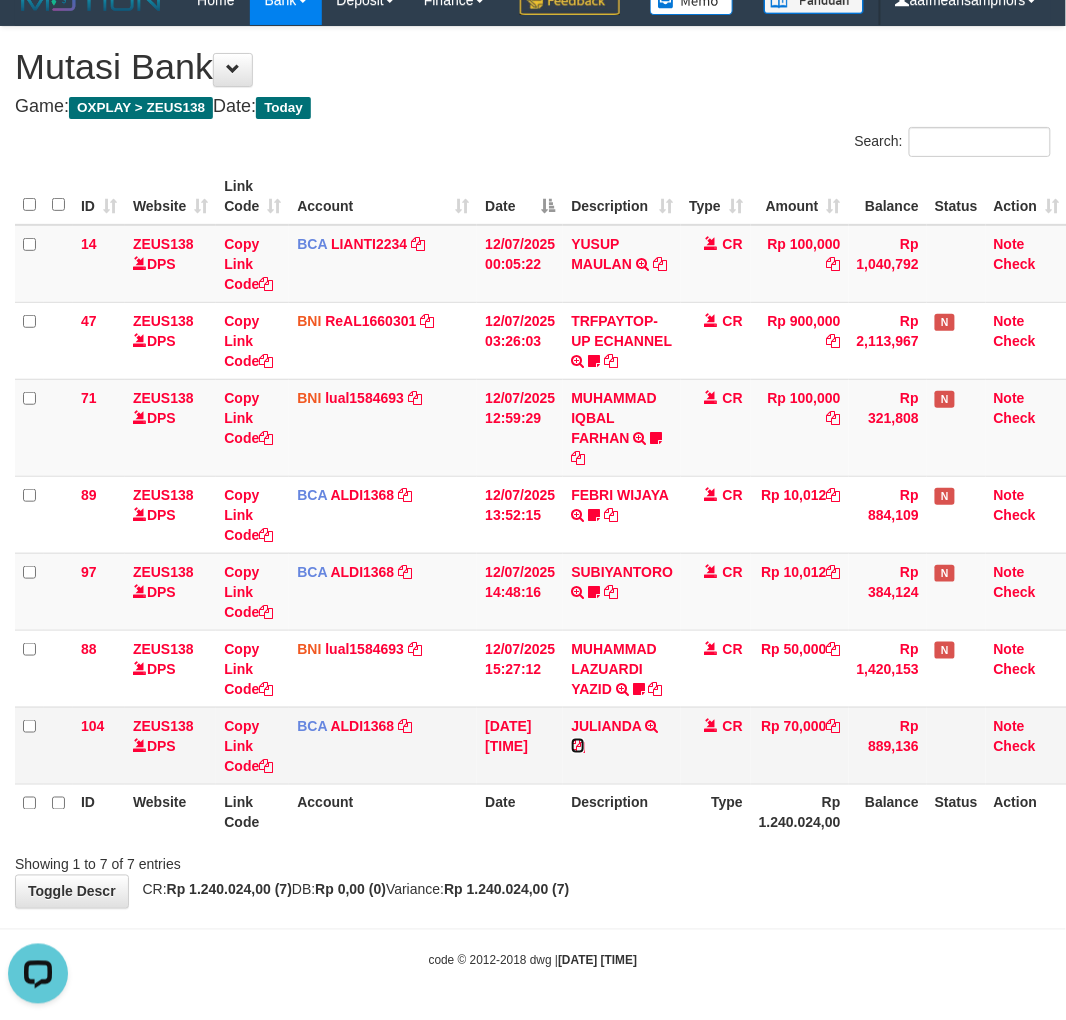 drag, startPoint x: 580, startPoint y: 738, endPoint x: 605, endPoint y: 740, distance: 25.079872 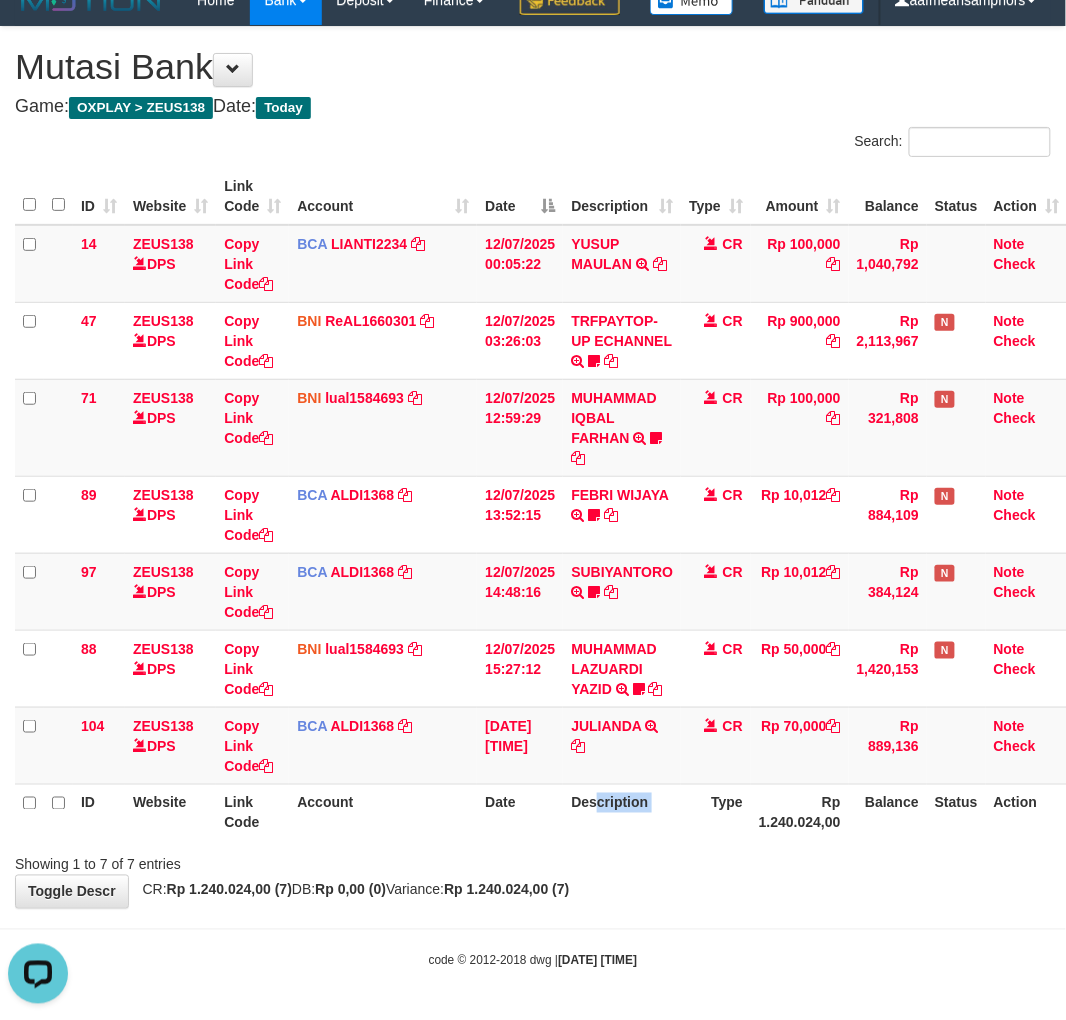 click on "ID Website Link Code Account Date Description Type Rp 1.240.024,00 Balance Status Action" at bounding box center [541, 812] 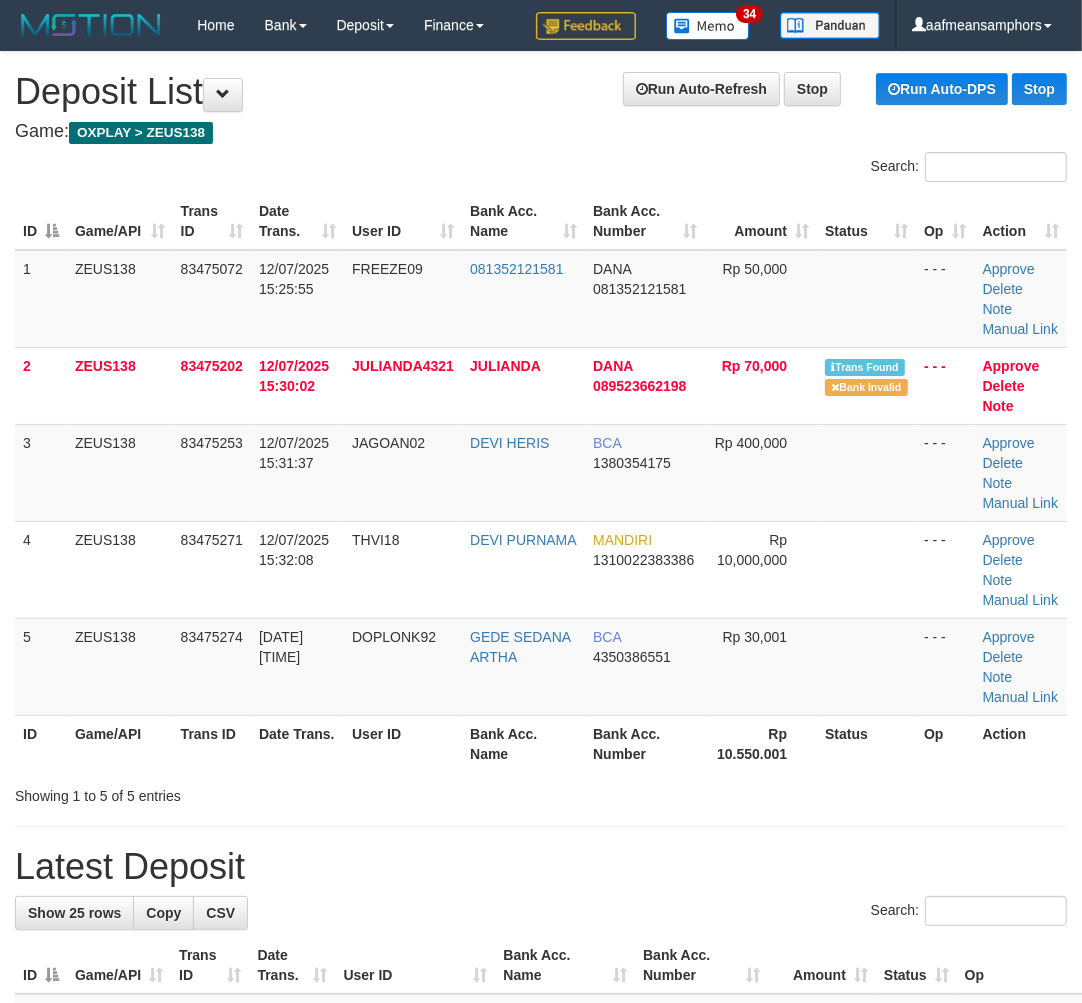 scroll, scrollTop: 0, scrollLeft: 5, axis: horizontal 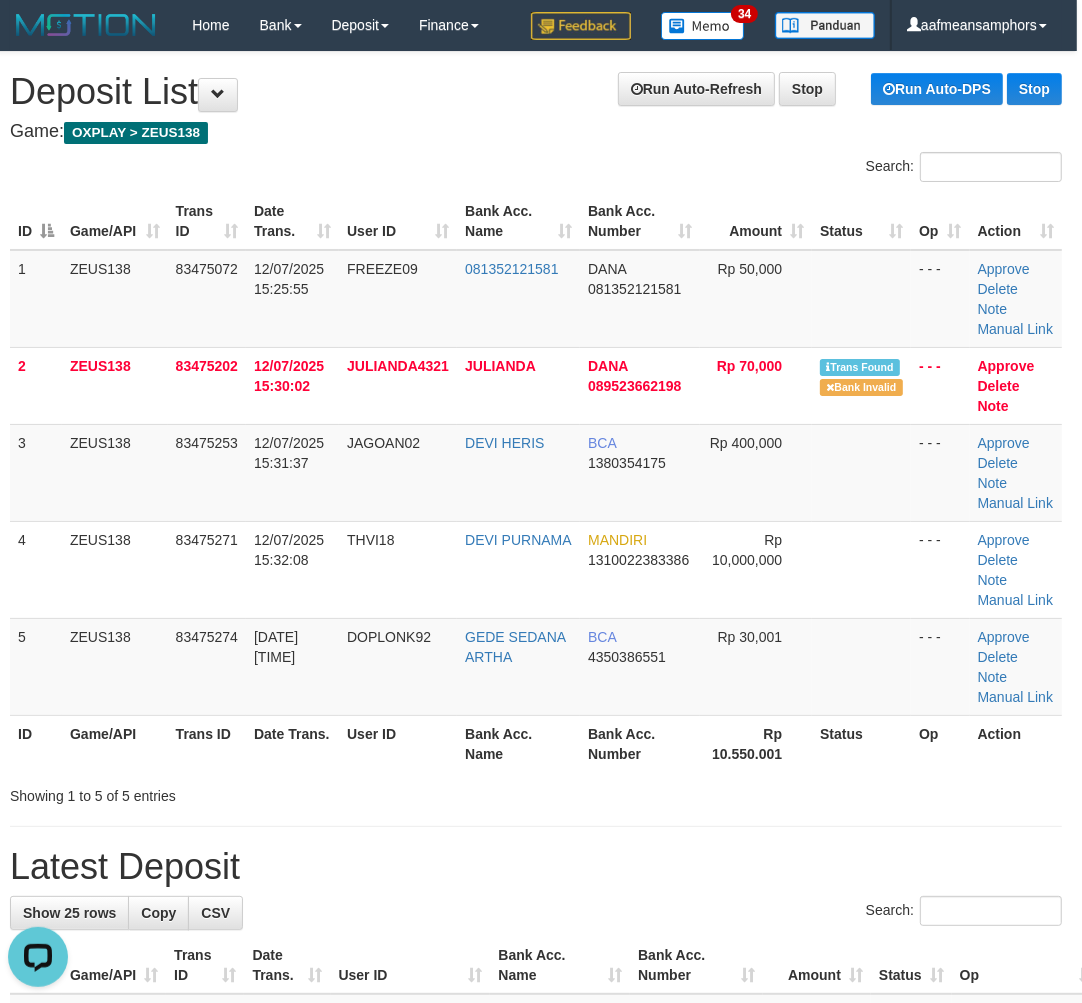 click on "**********" at bounding box center (536, 1312) 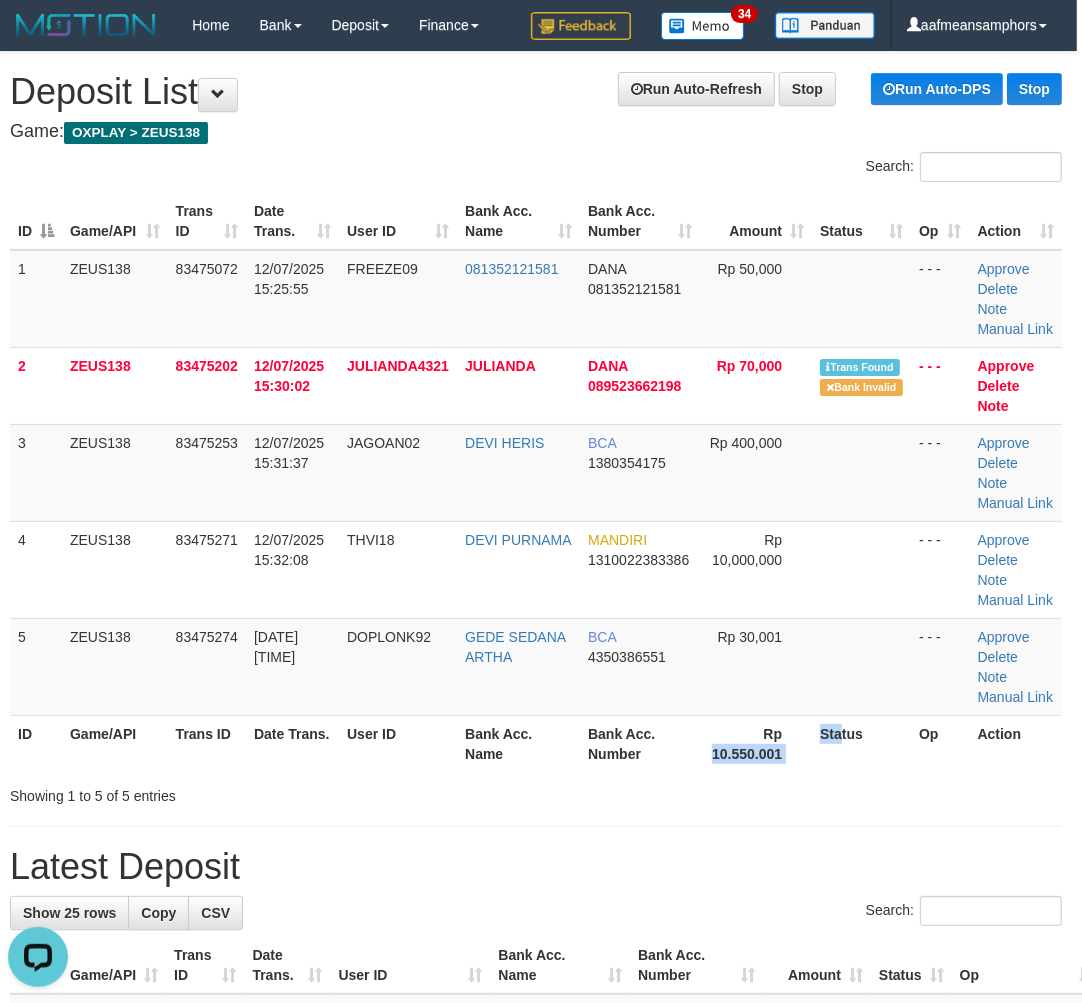 drag, startPoint x: 854, startPoint y: 724, endPoint x: 827, endPoint y: 726, distance: 27.073973 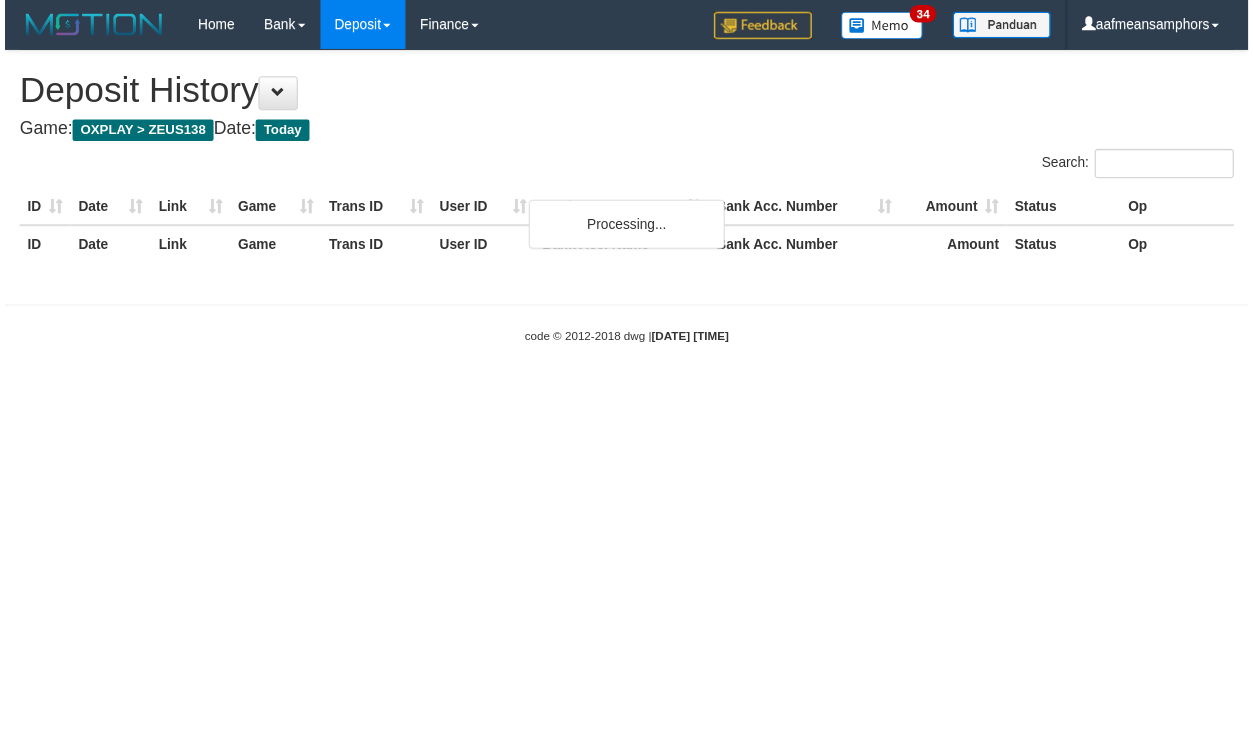 scroll, scrollTop: 0, scrollLeft: 0, axis: both 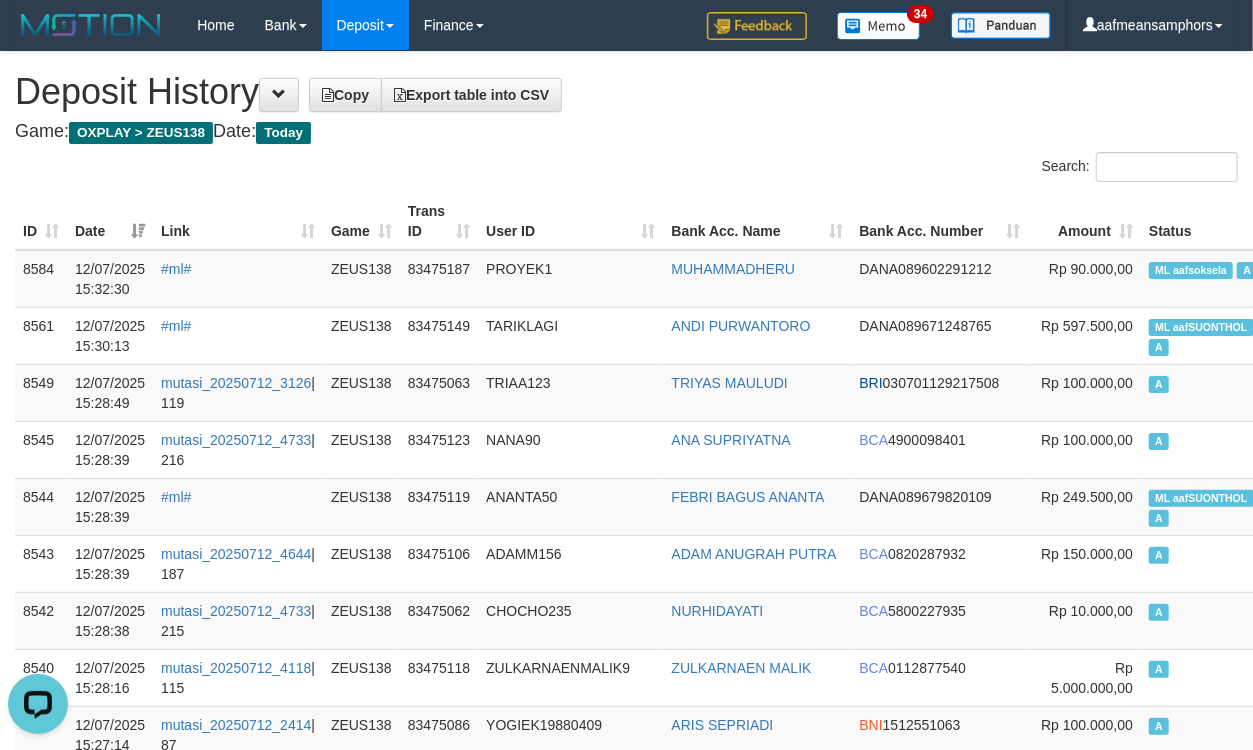 click on "Link" at bounding box center (238, 221) 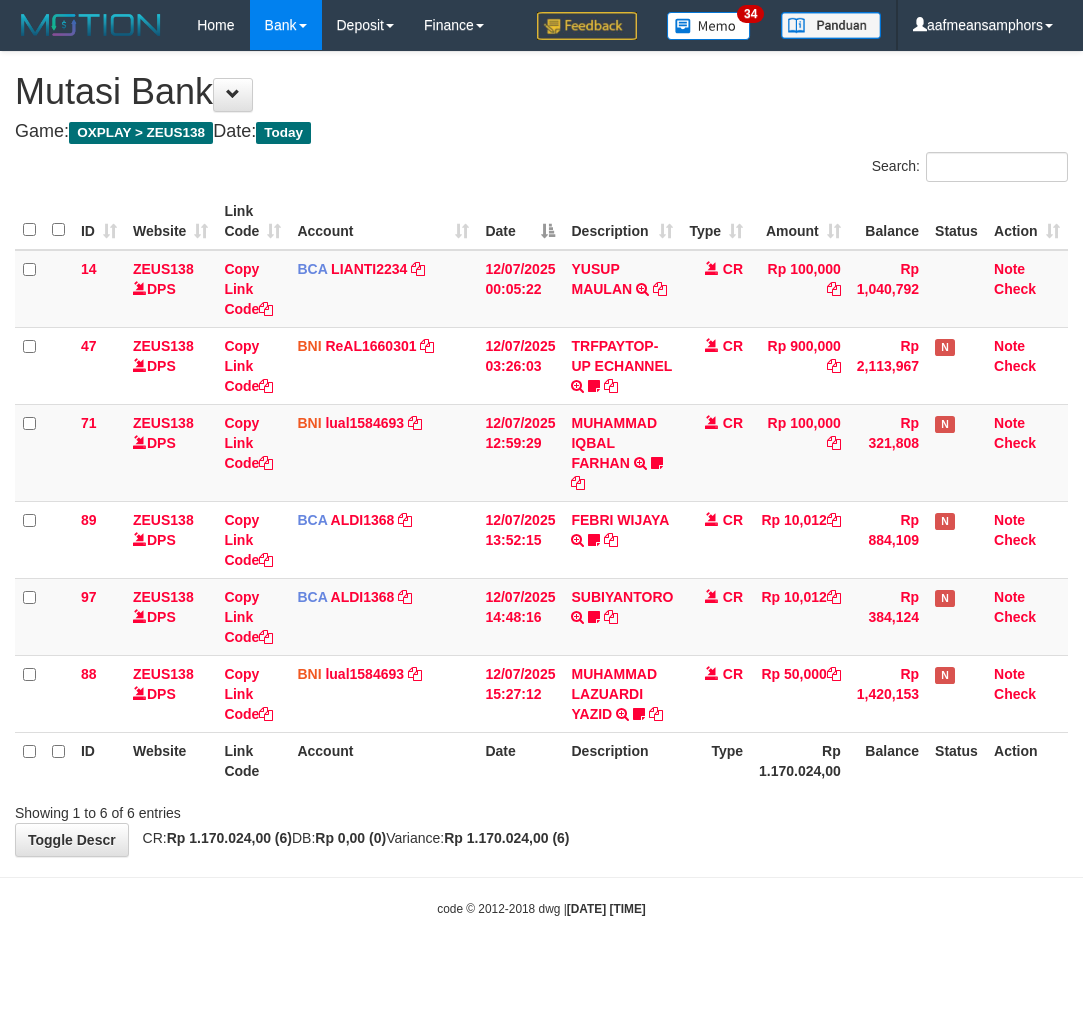 scroll, scrollTop: 0, scrollLeft: 0, axis: both 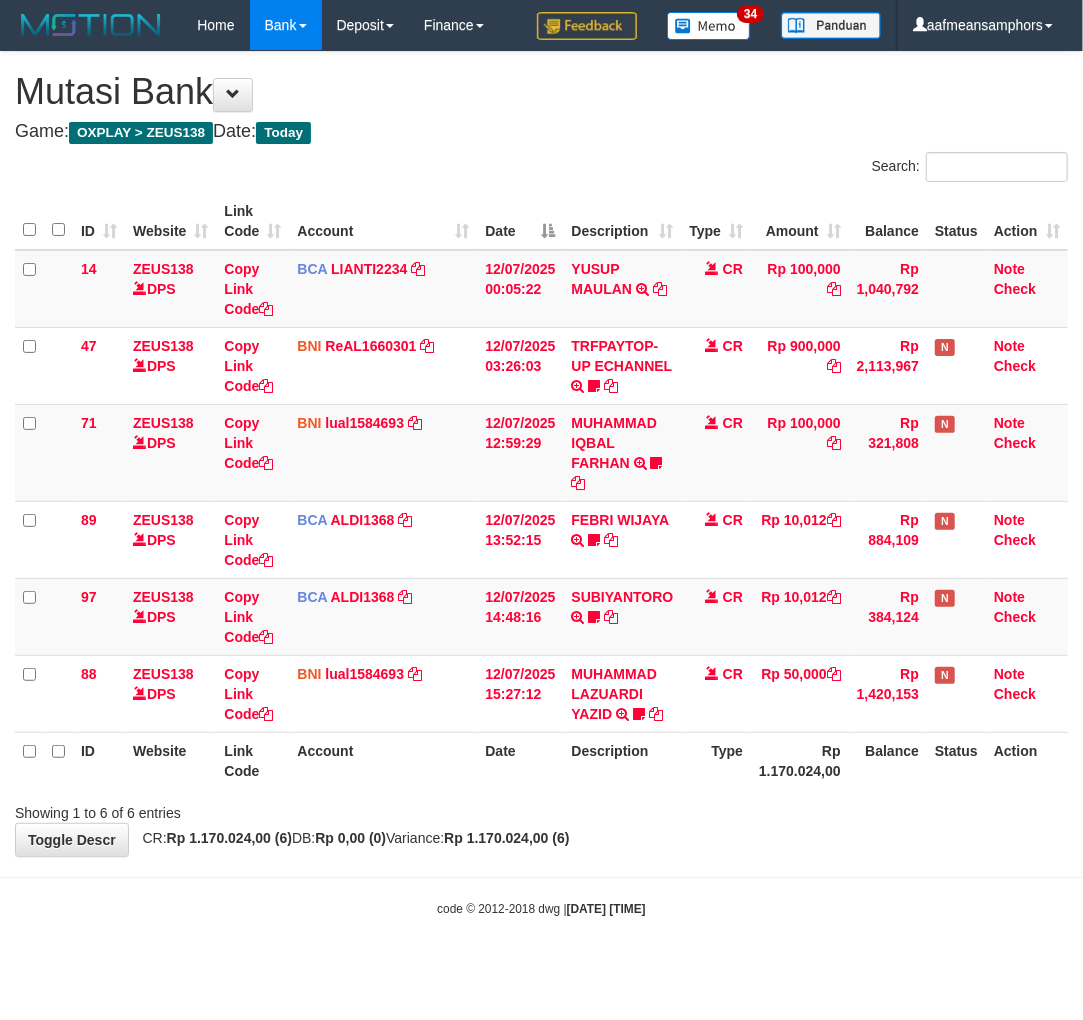 drag, startPoint x: 698, startPoint y: 817, endPoint x: 707, endPoint y: 811, distance: 10.816654 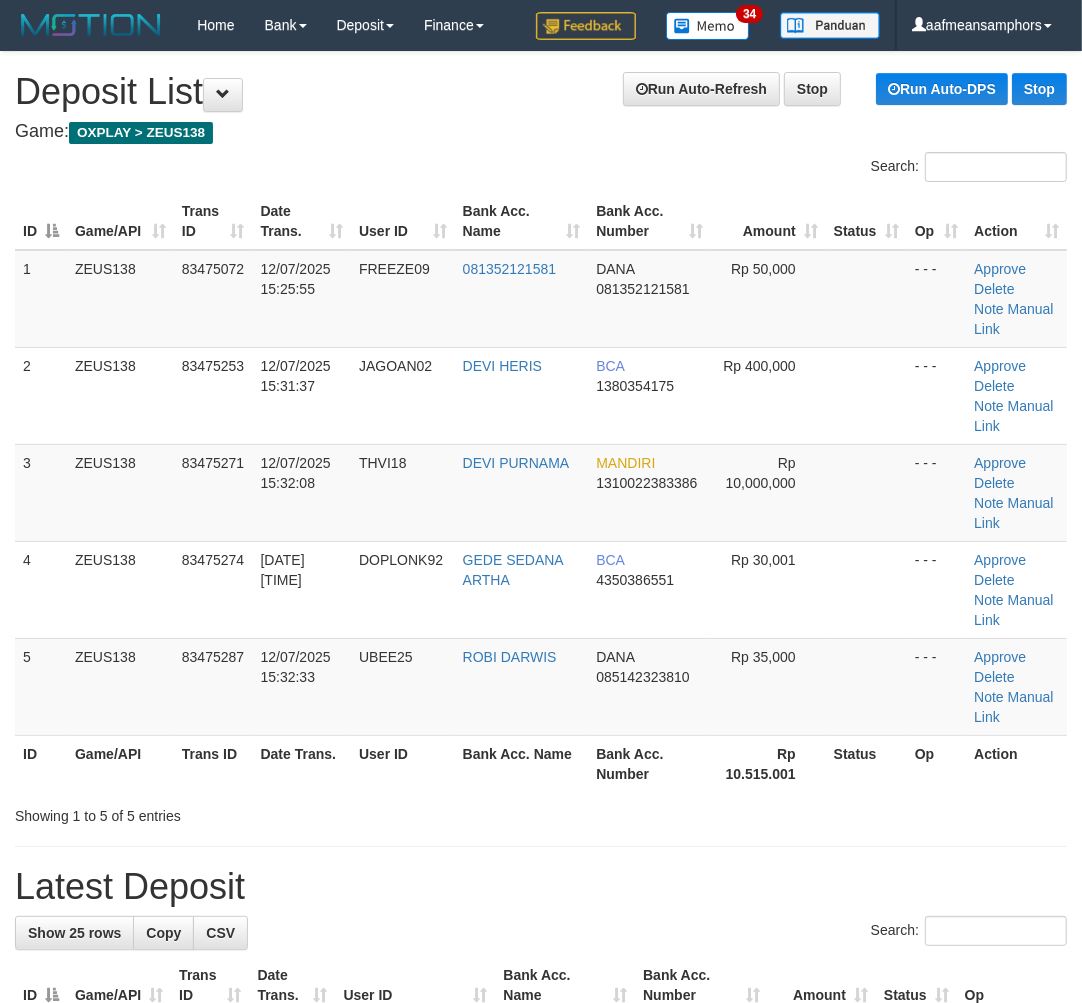 scroll, scrollTop: 20, scrollLeft: 5, axis: both 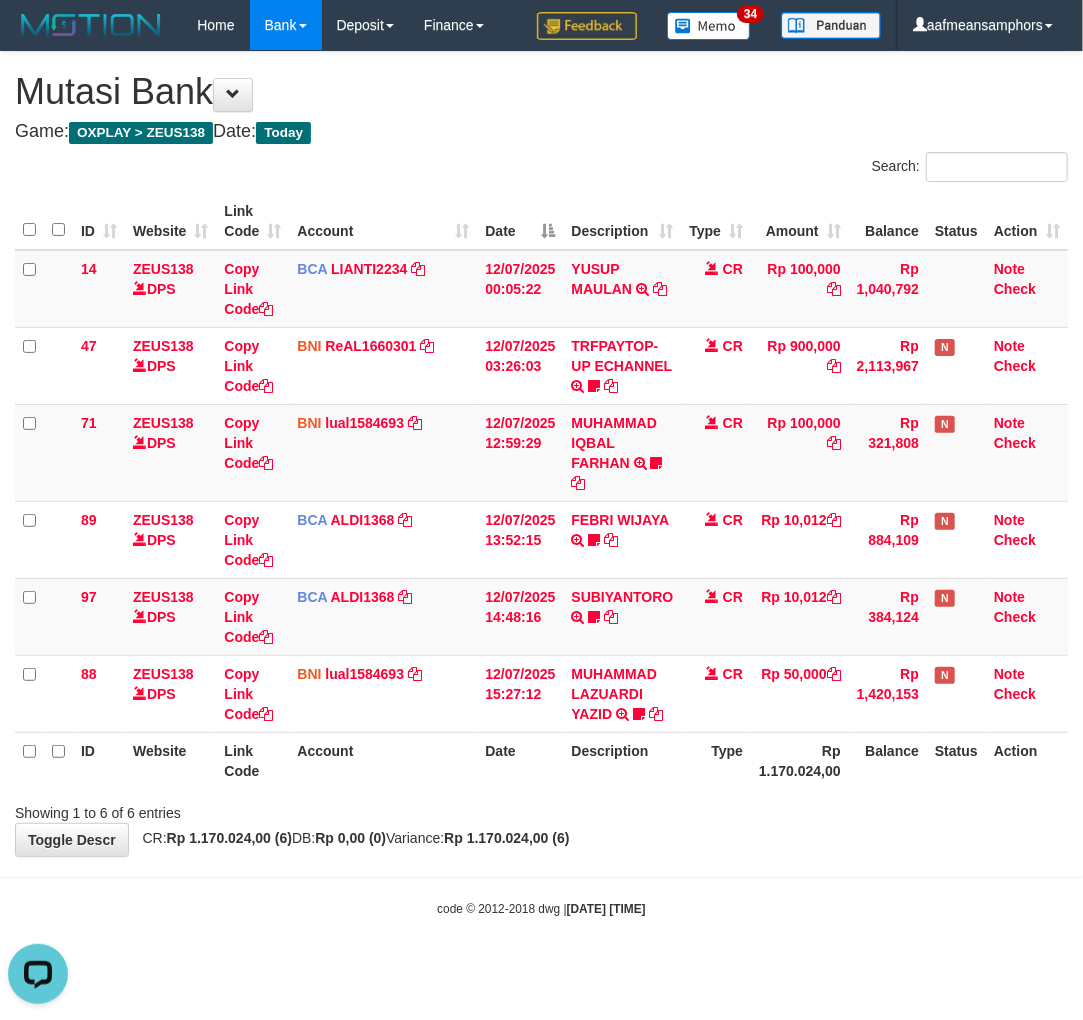 click on "Showing 1 to 6 of 6 entries" at bounding box center [541, 809] 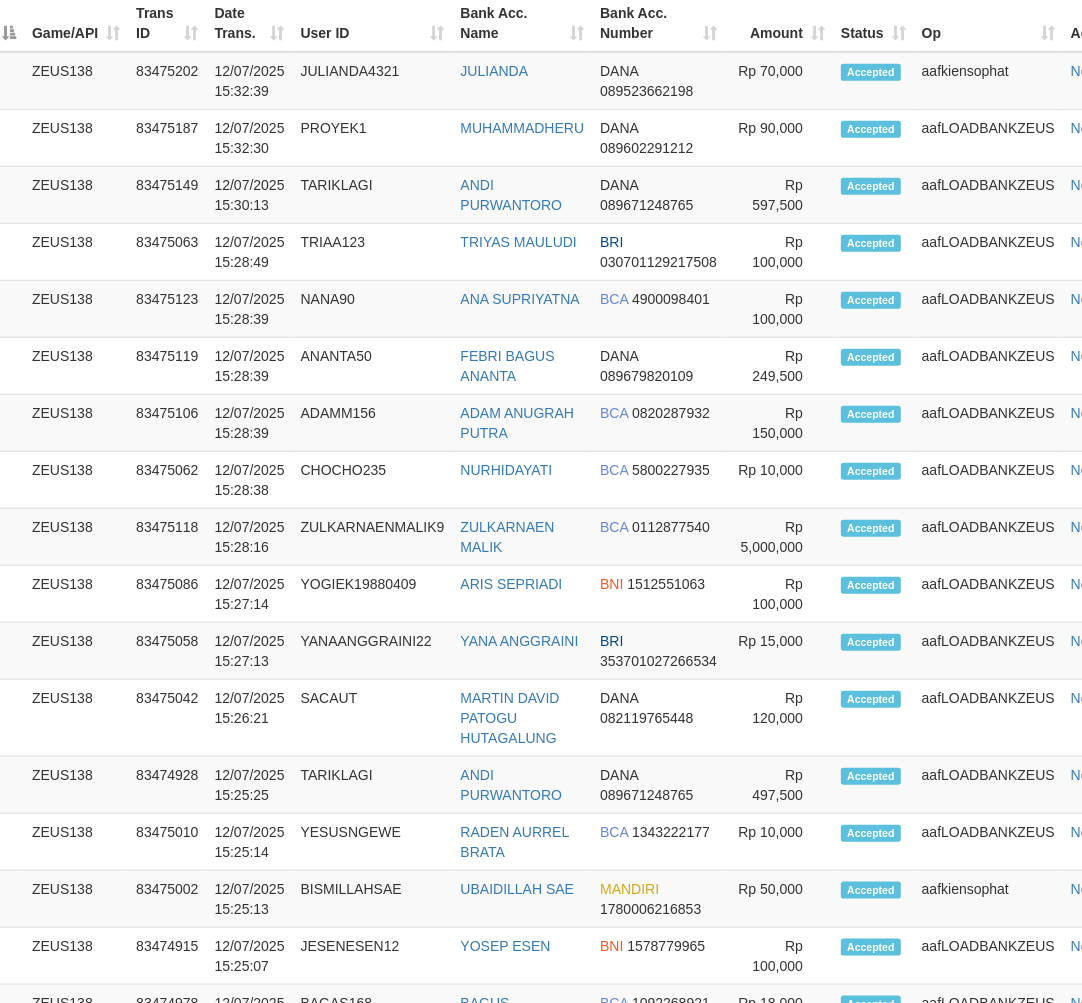 scroll, scrollTop: 20, scrollLeft: 5, axis: both 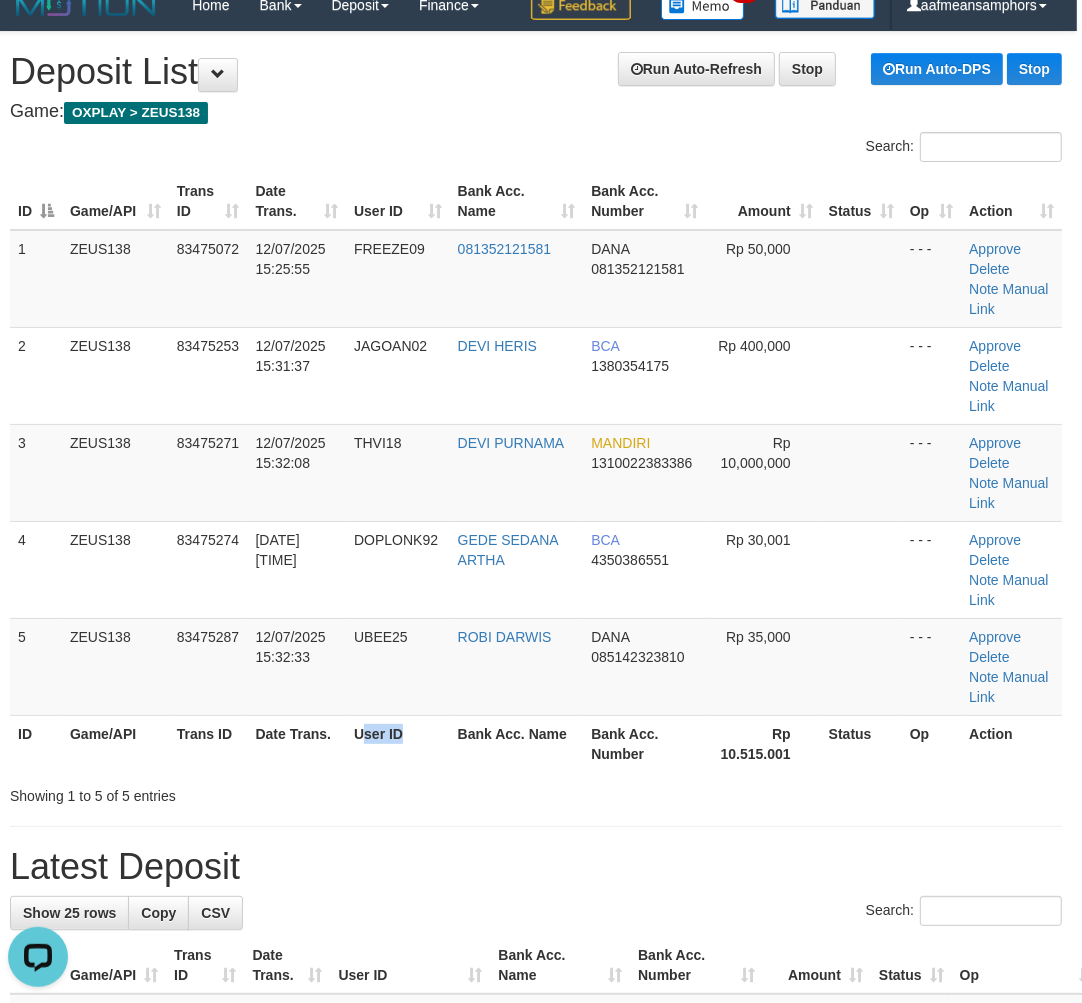 click on "User ID" at bounding box center (398, 743) 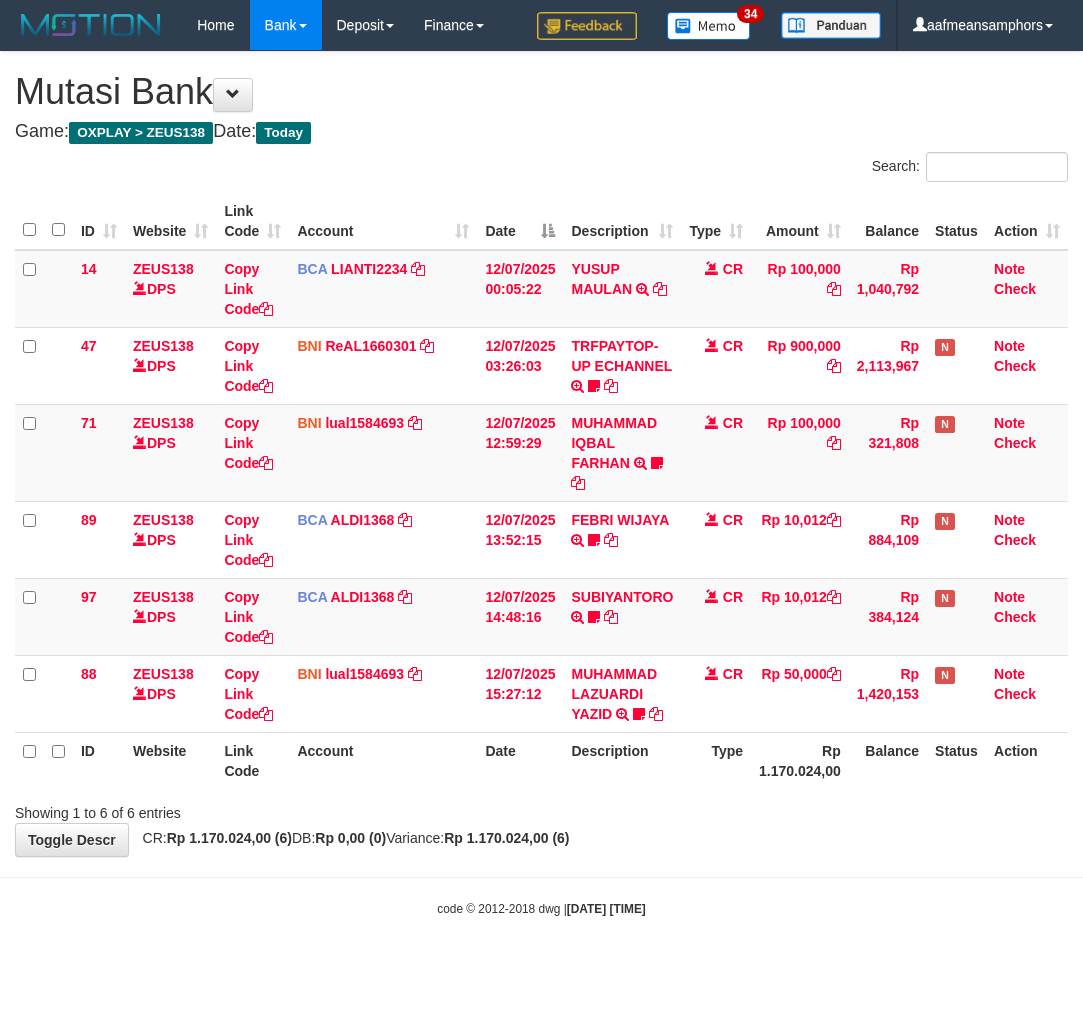 scroll, scrollTop: 0, scrollLeft: 0, axis: both 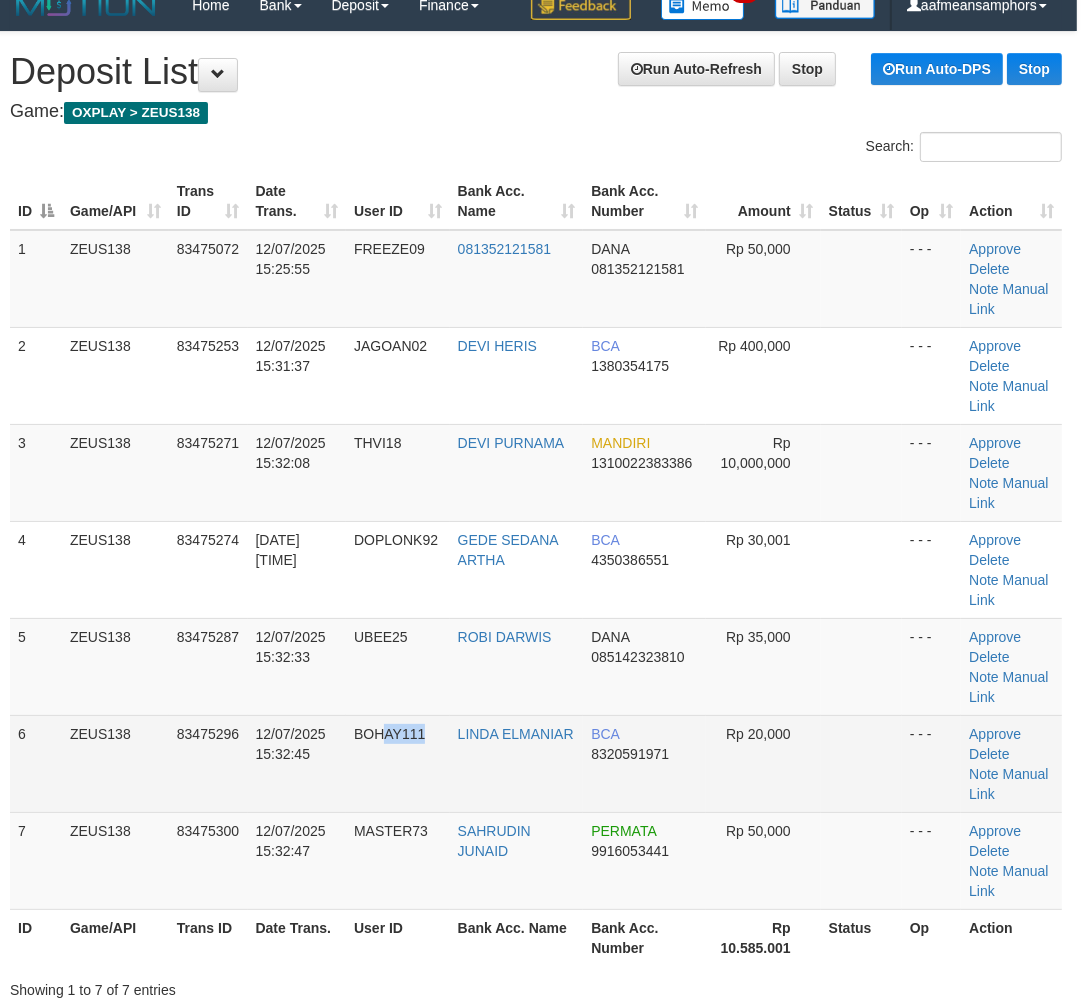click on "BOHAY111" at bounding box center [398, 763] 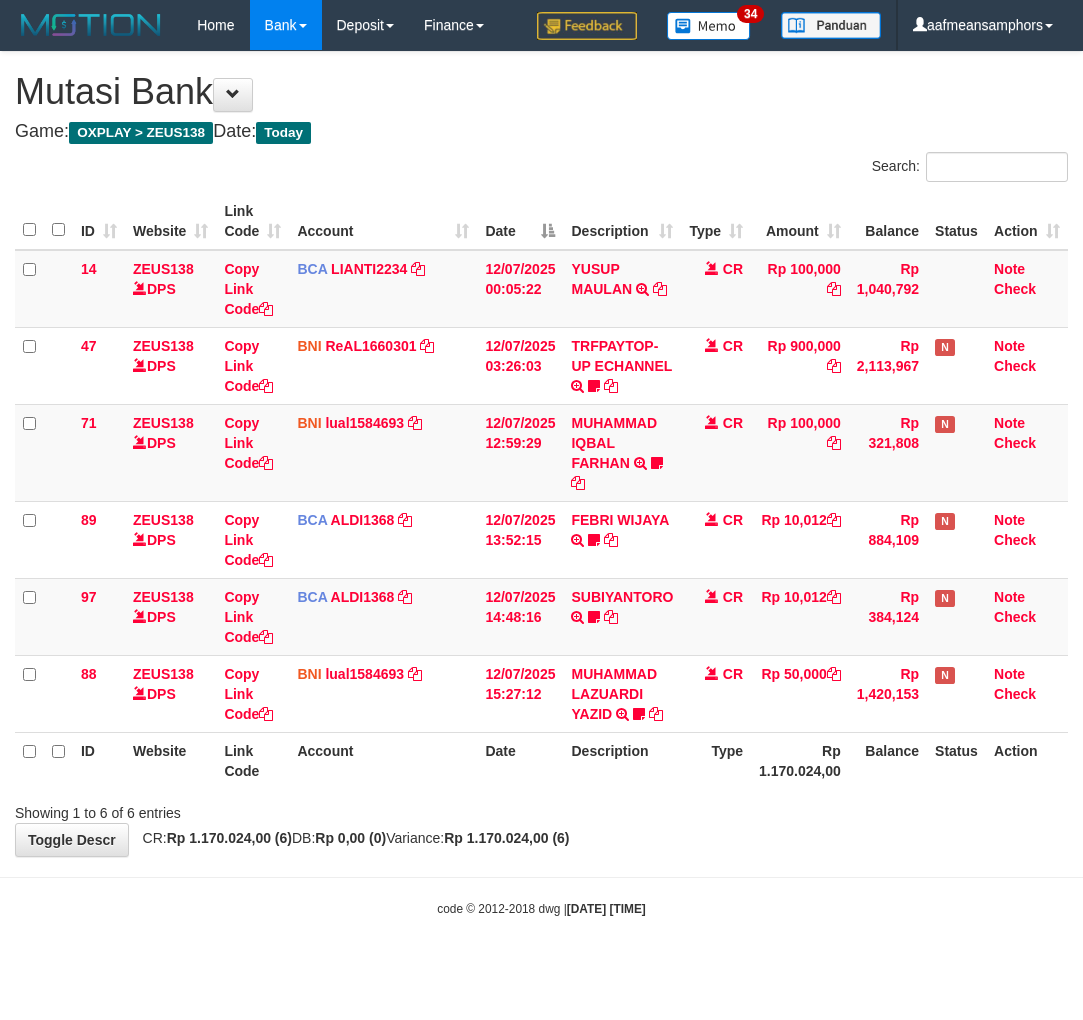 scroll, scrollTop: 0, scrollLeft: 0, axis: both 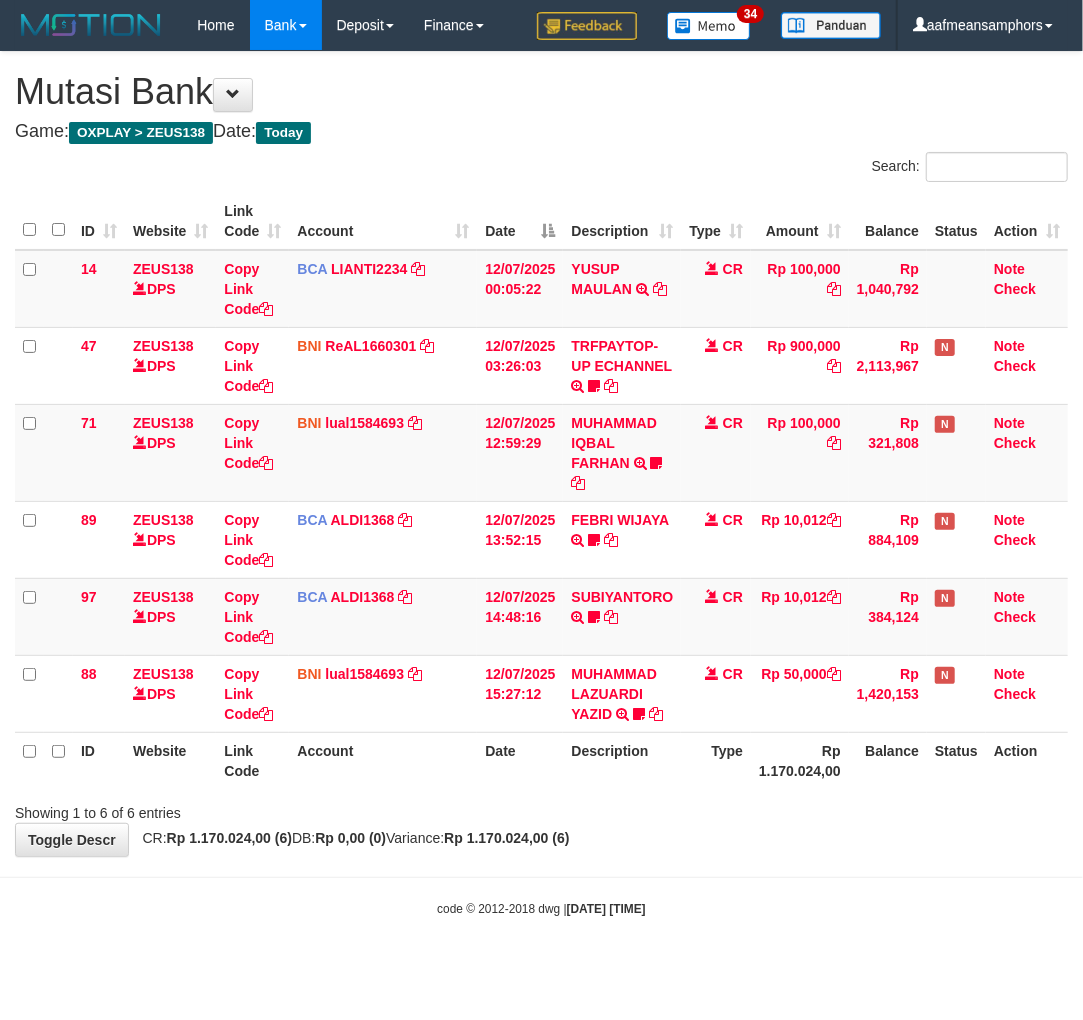 click on "**********" at bounding box center [541, 454] 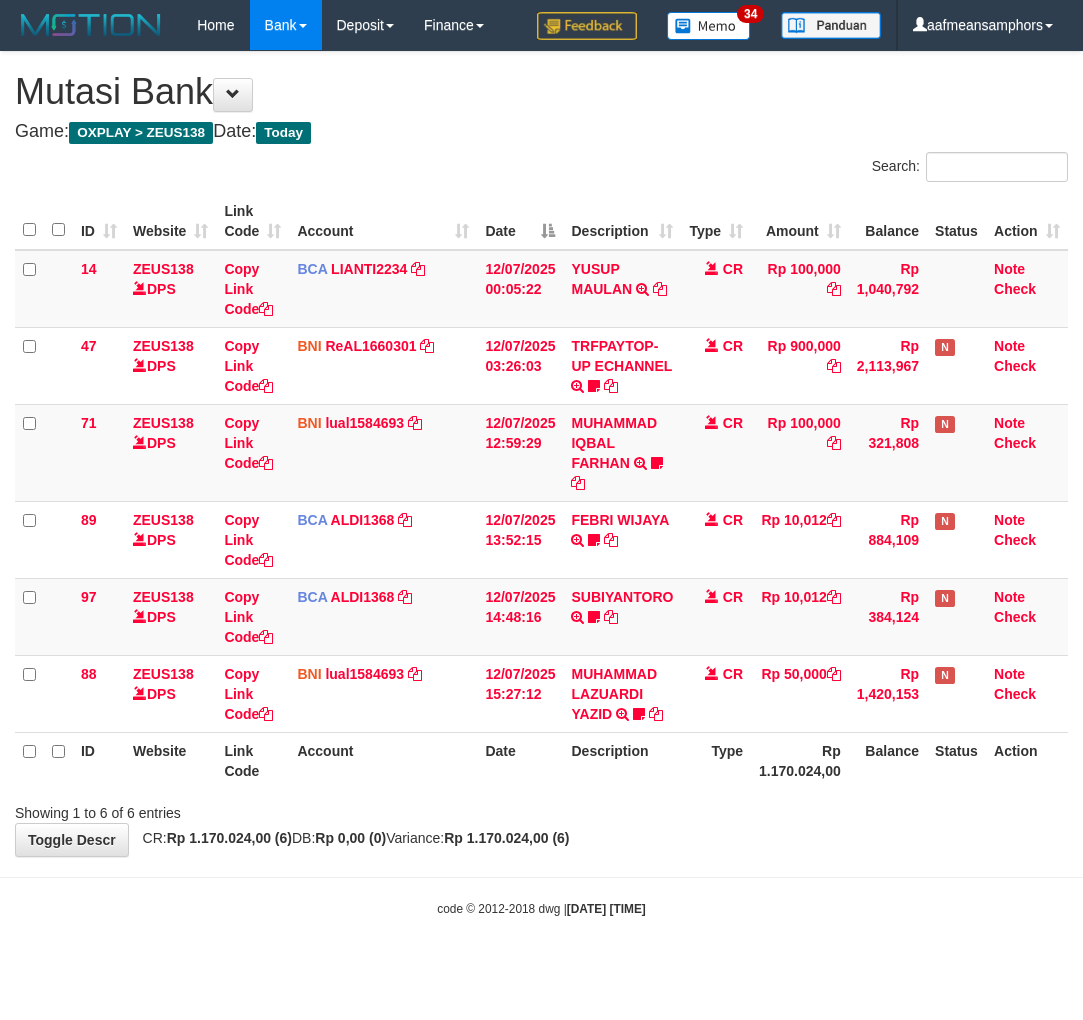 scroll, scrollTop: 0, scrollLeft: 0, axis: both 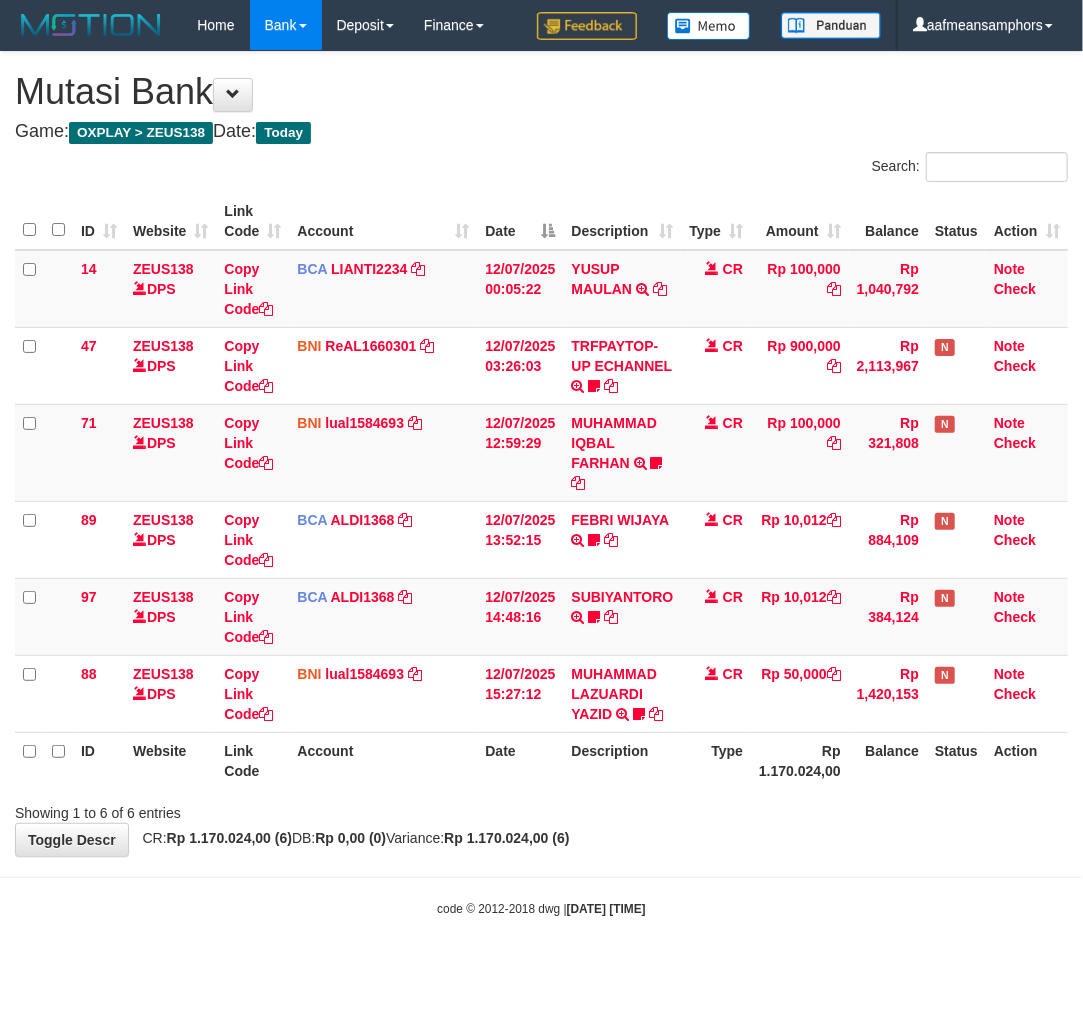 click on "**********" at bounding box center [541, 454] 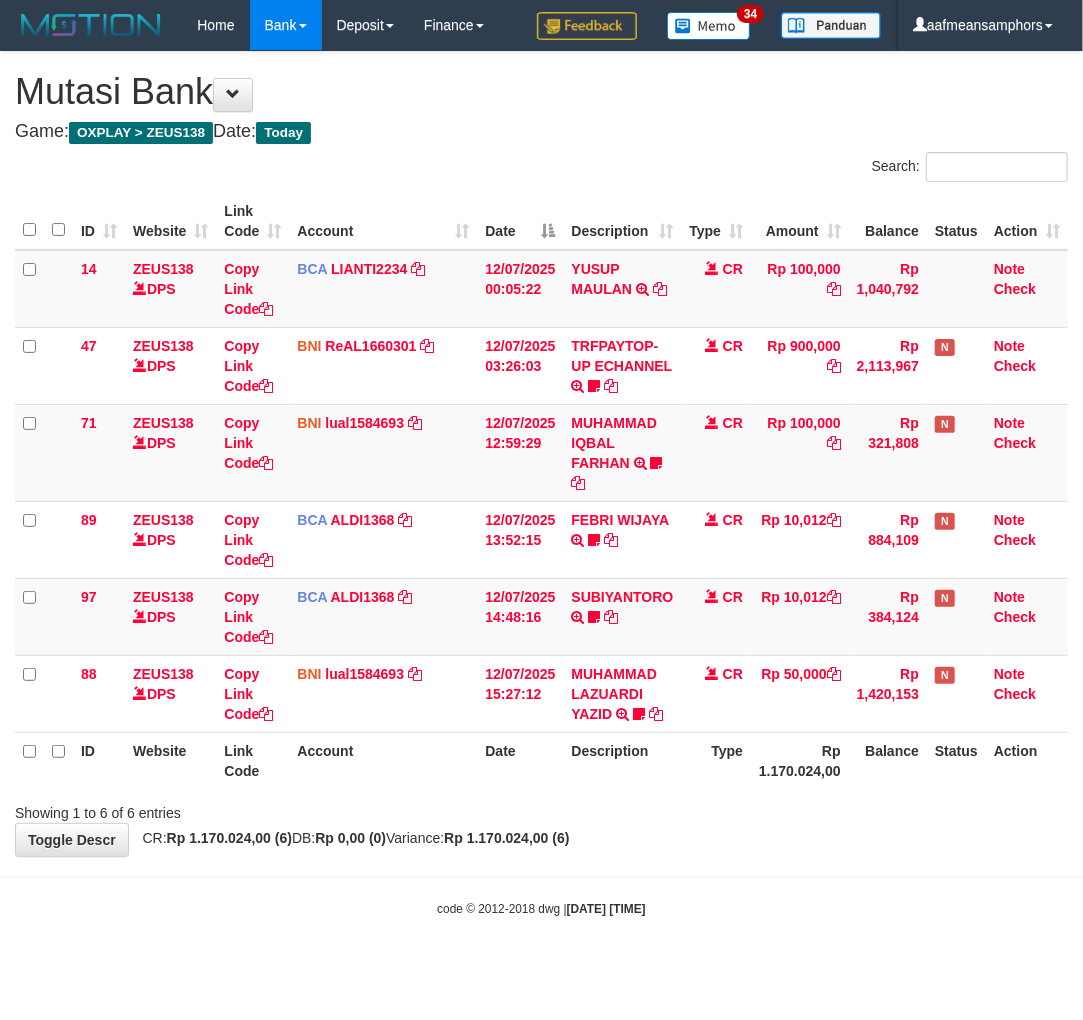 click on "Showing 1 to 6 of 6 entries" at bounding box center (541, 809) 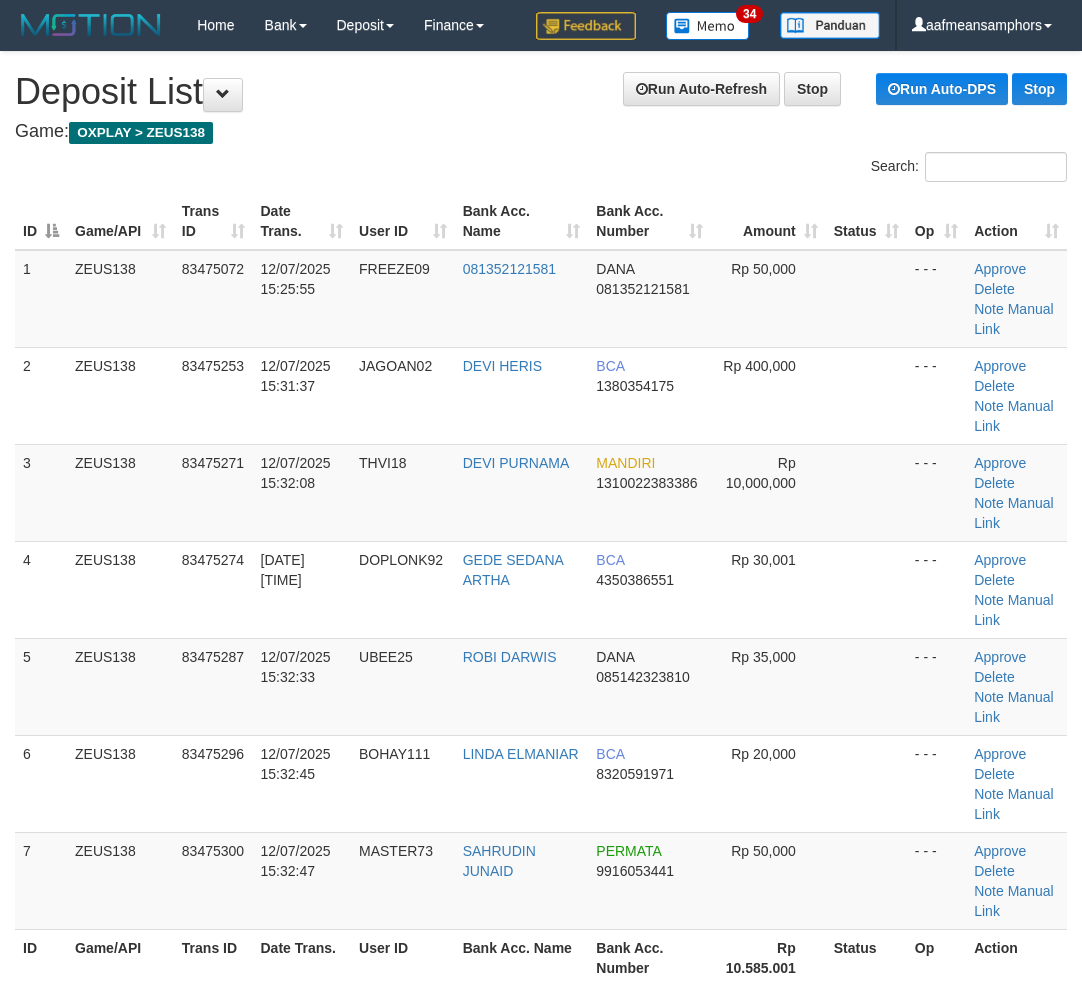 scroll, scrollTop: 20, scrollLeft: 5, axis: both 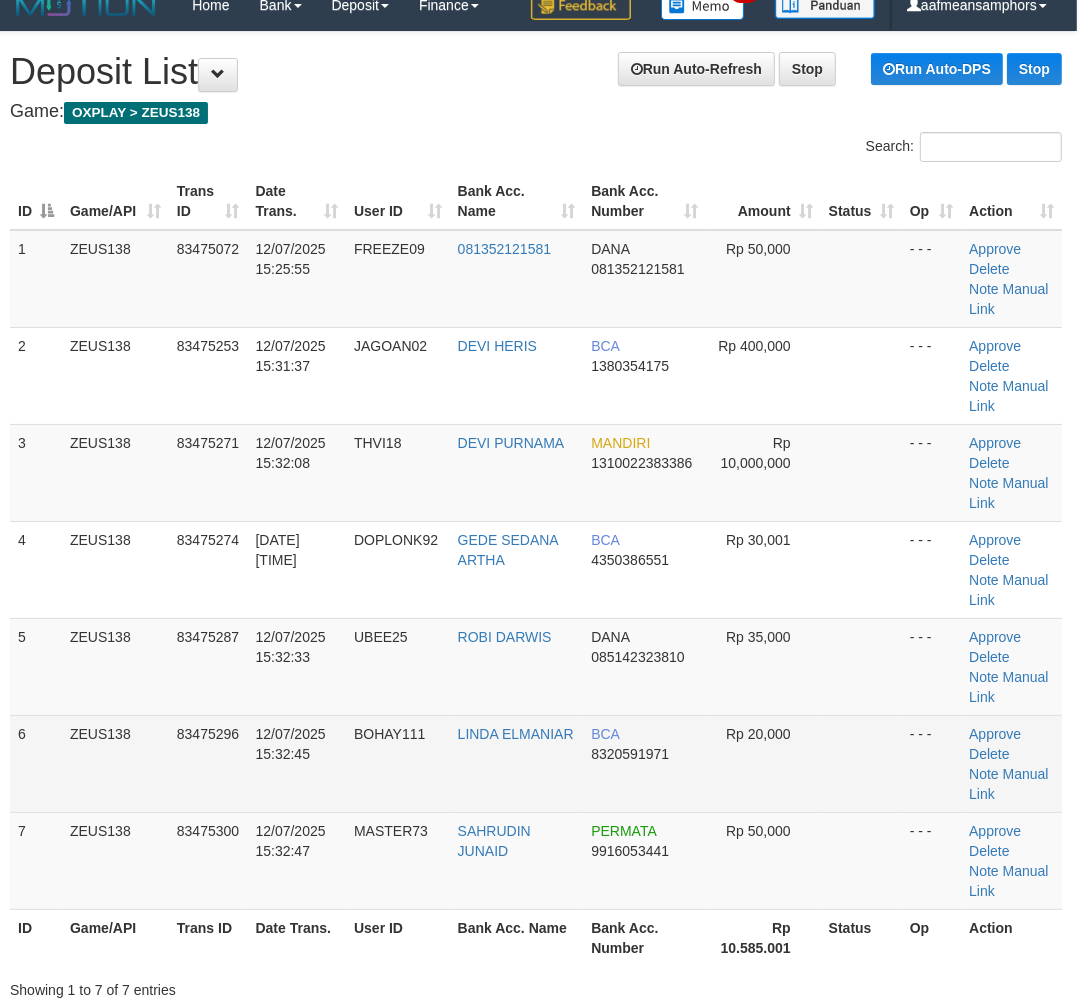 drag, startPoint x: 790, startPoint y: 758, endPoint x: 623, endPoint y: 746, distance: 167.43059 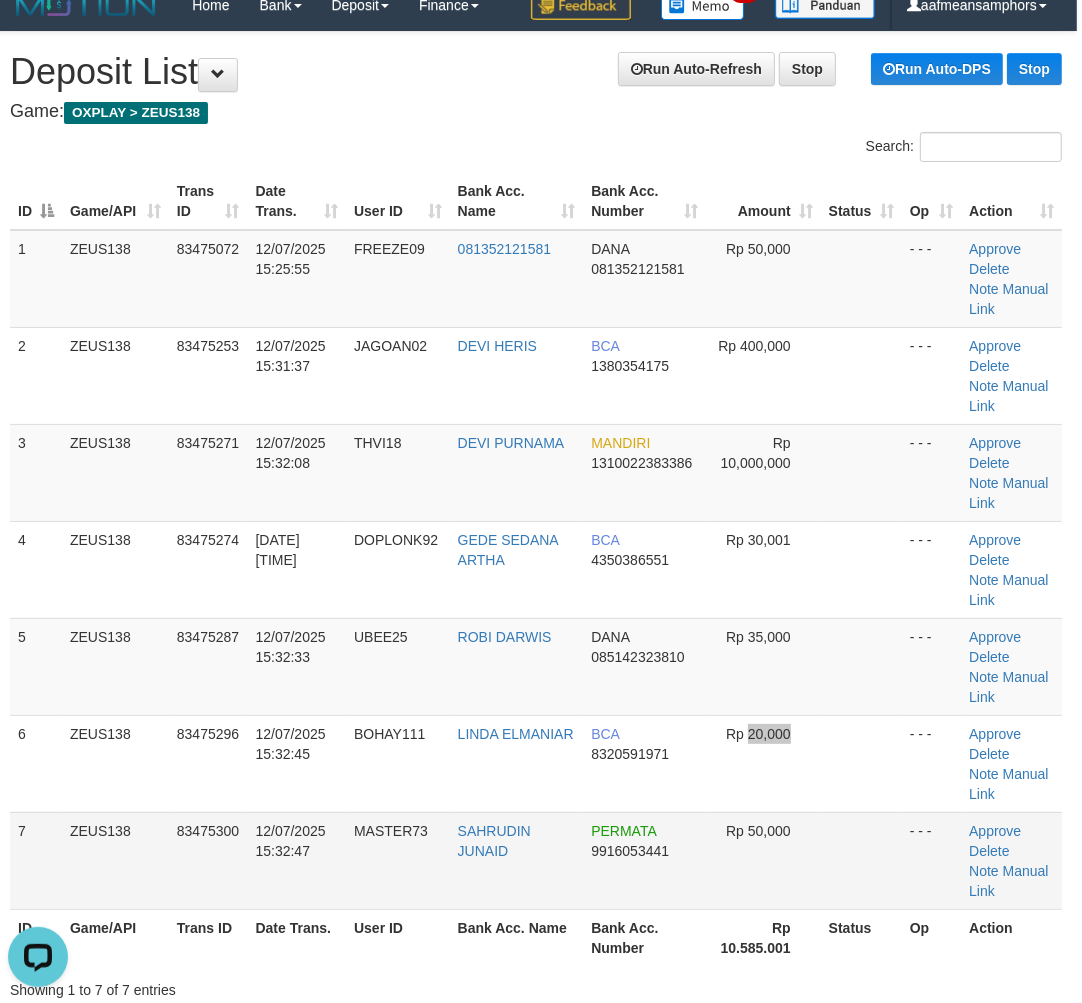 scroll, scrollTop: 0, scrollLeft: 0, axis: both 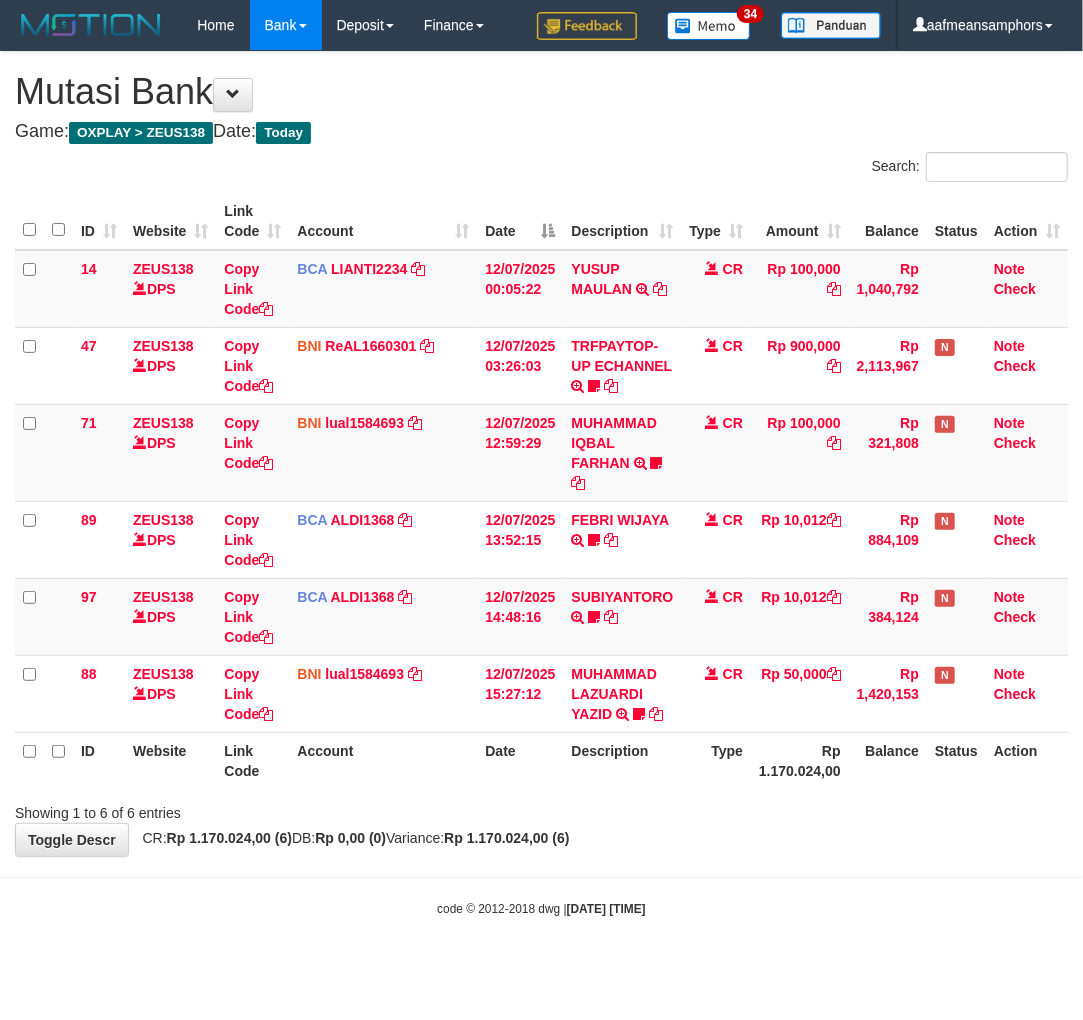 click on "Toggle navigation
Home
Bank
Account List
Load
By Website
Group
[OXPLAY]													ZEUS138
By Load Group (DPS)" at bounding box center (541, 484) 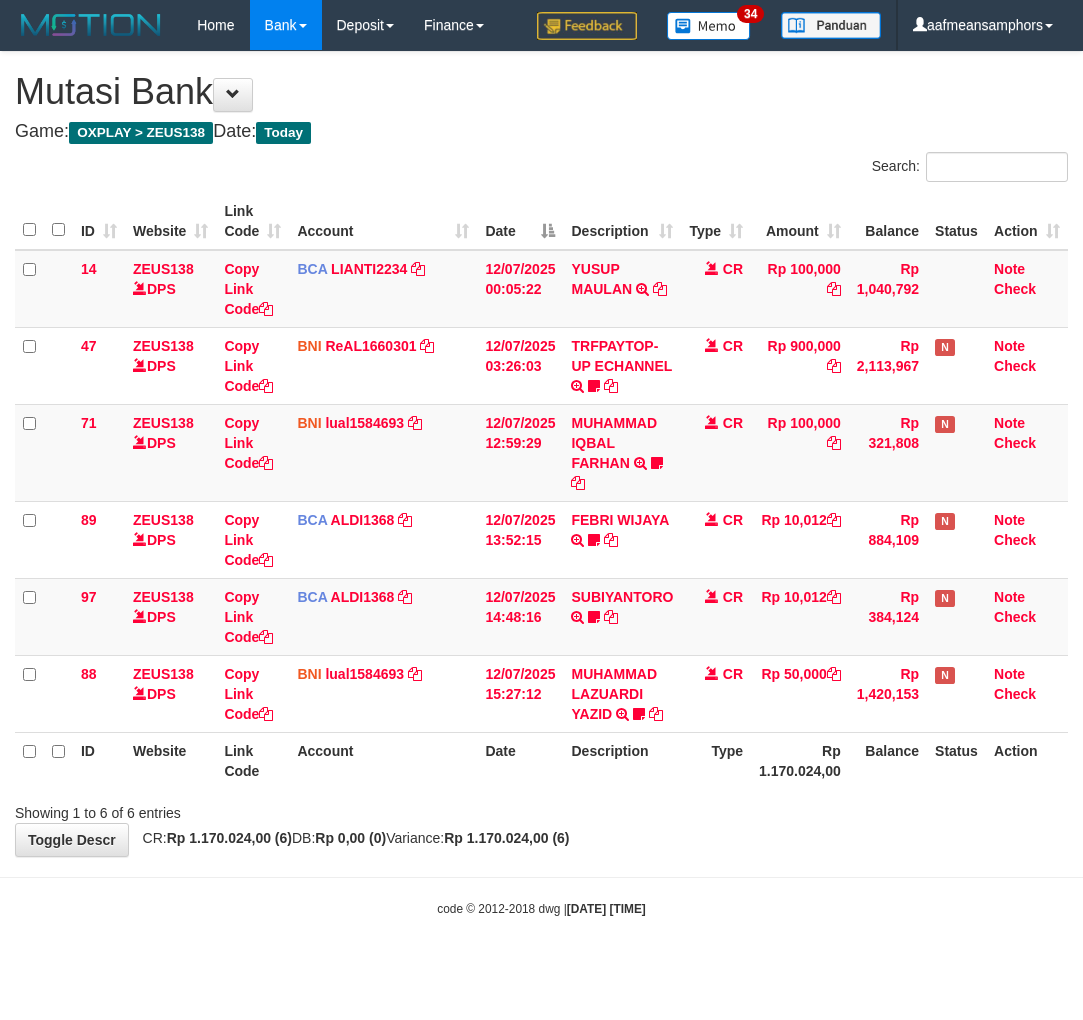 scroll, scrollTop: 0, scrollLeft: 0, axis: both 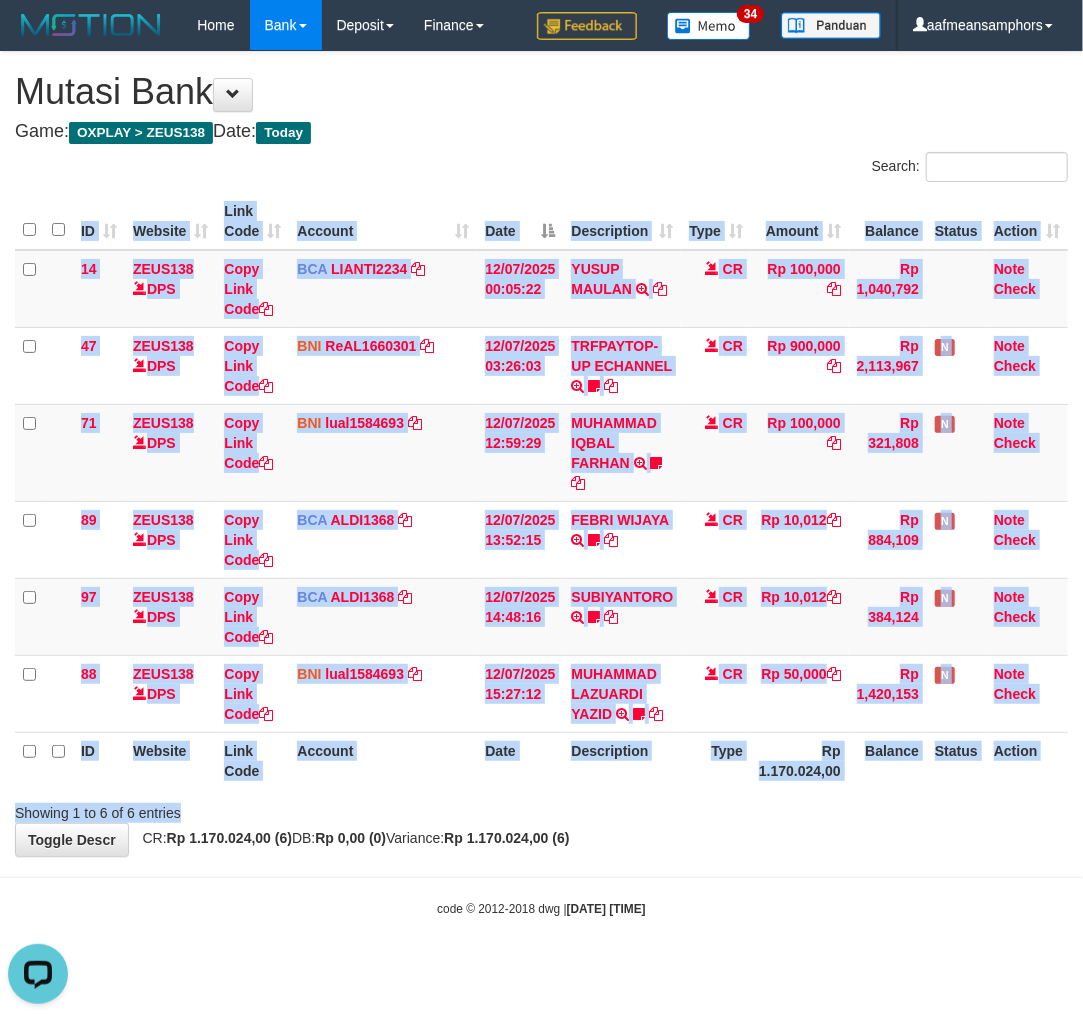 click on "Search:
ID Website Link Code Account Date Description Type Amount Balance Status Action
14
ZEUS138    DPS
Copy Link Code
BCA
LIANTI2234
DPS
[NAME]
mutasi_[DATE]_[NUMBER] | 14
mutasi_[DATE]_[NUMBER] | 14
[DATE] [TIME]
[NAME]         TRSF E-BANKING CR [NUMBER]/FTSCY/WS95051
100000.00[DATE][NUMBER] TRFDN-[NAME]SPAY DEBIT INDONE
CR
Rp 100,000
Rp 1,040,792
Note
Check
47
ZEUS138    DPS
Copy Link Code
BNI
ReAL1660301" at bounding box center (541, 487) 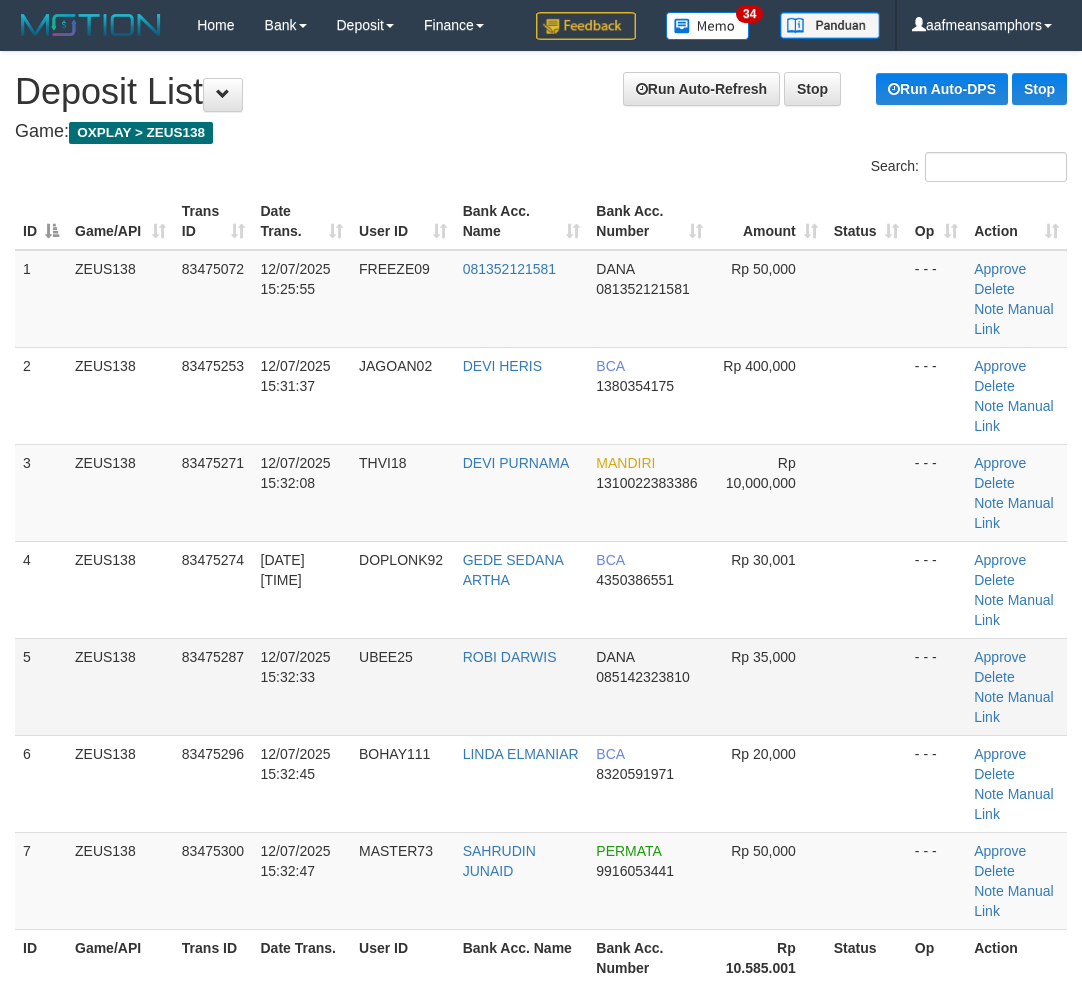 scroll, scrollTop: 20, scrollLeft: 5, axis: both 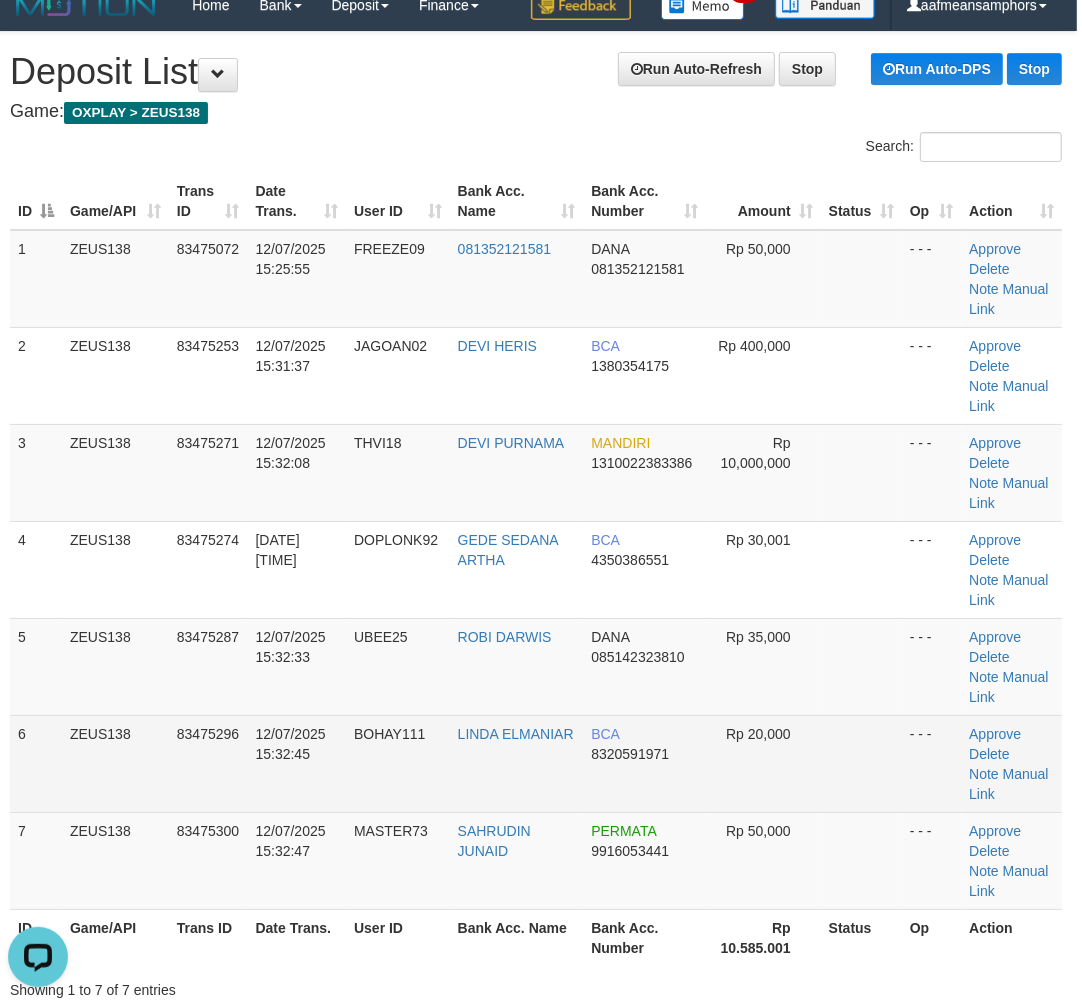 click on "12/07/2025 15:32:45" at bounding box center [297, 763] 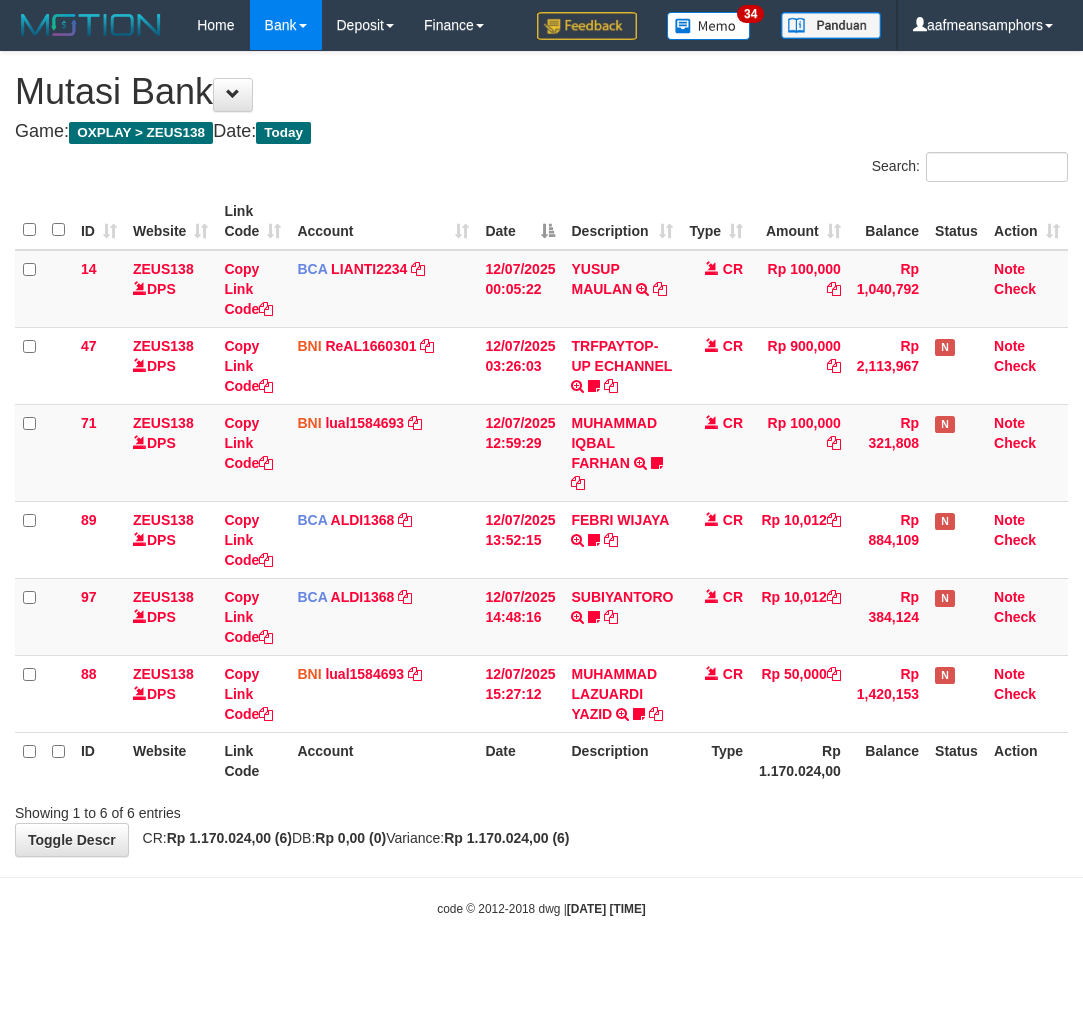 scroll, scrollTop: 0, scrollLeft: 0, axis: both 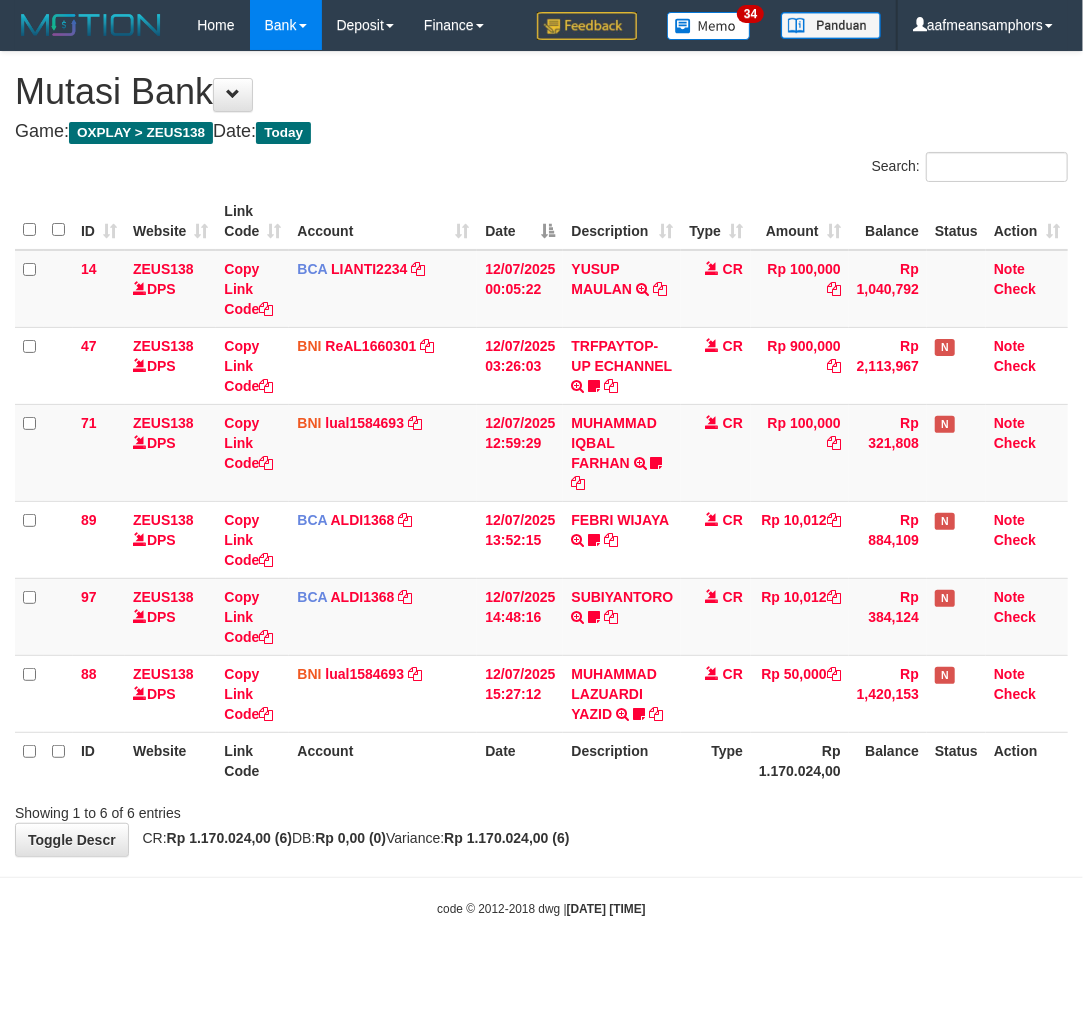 click on "Description" at bounding box center [622, 760] 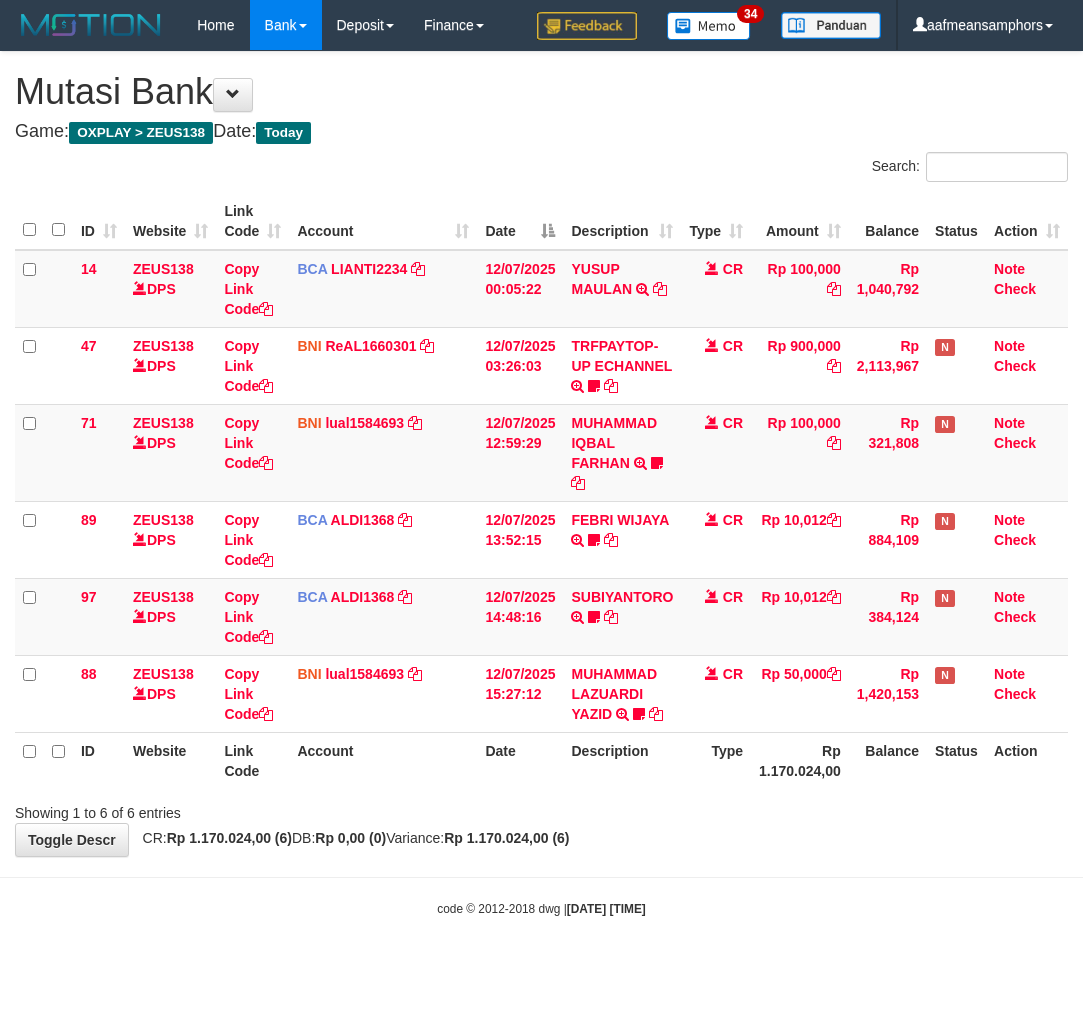 scroll, scrollTop: 0, scrollLeft: 0, axis: both 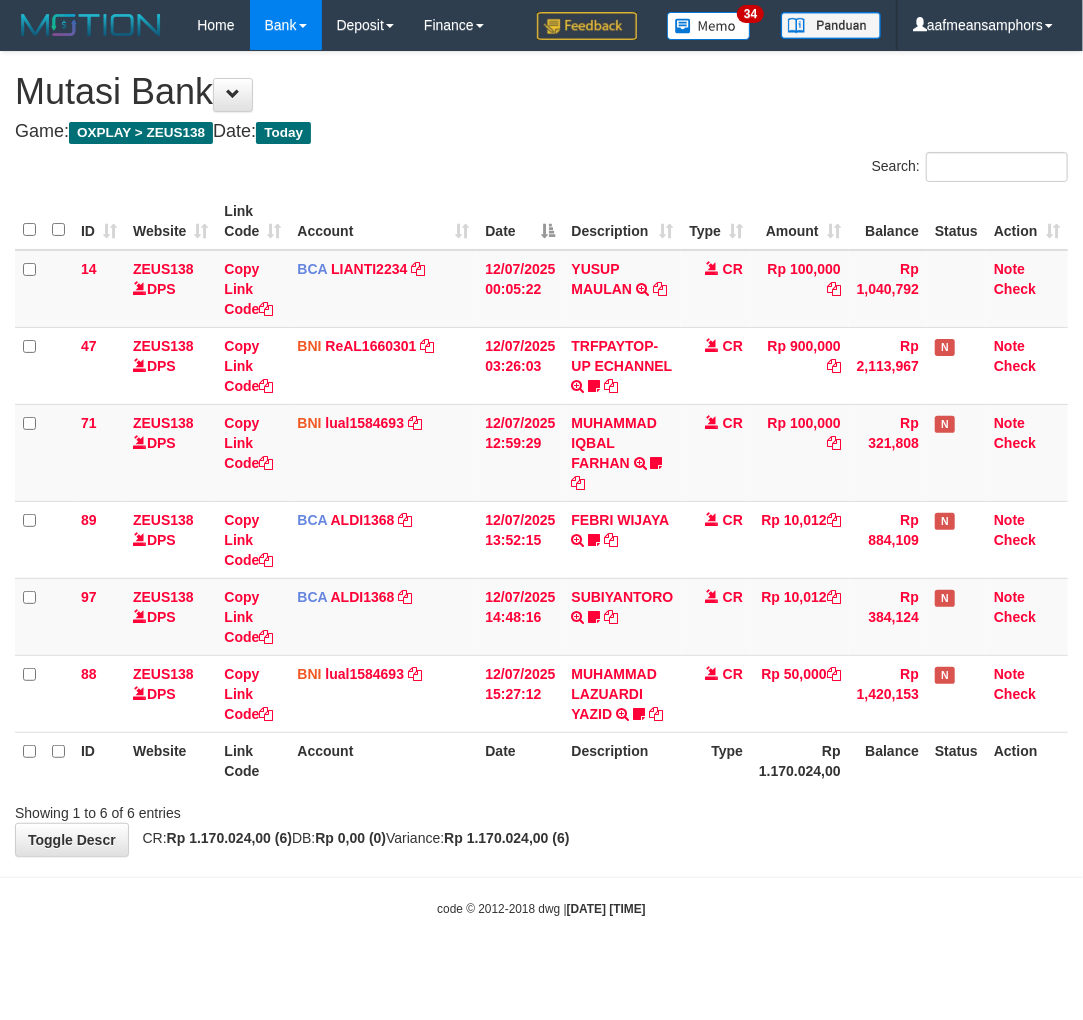drag, startPoint x: 662, startPoint y: 785, endPoint x: 674, endPoint y: 775, distance: 15.6205 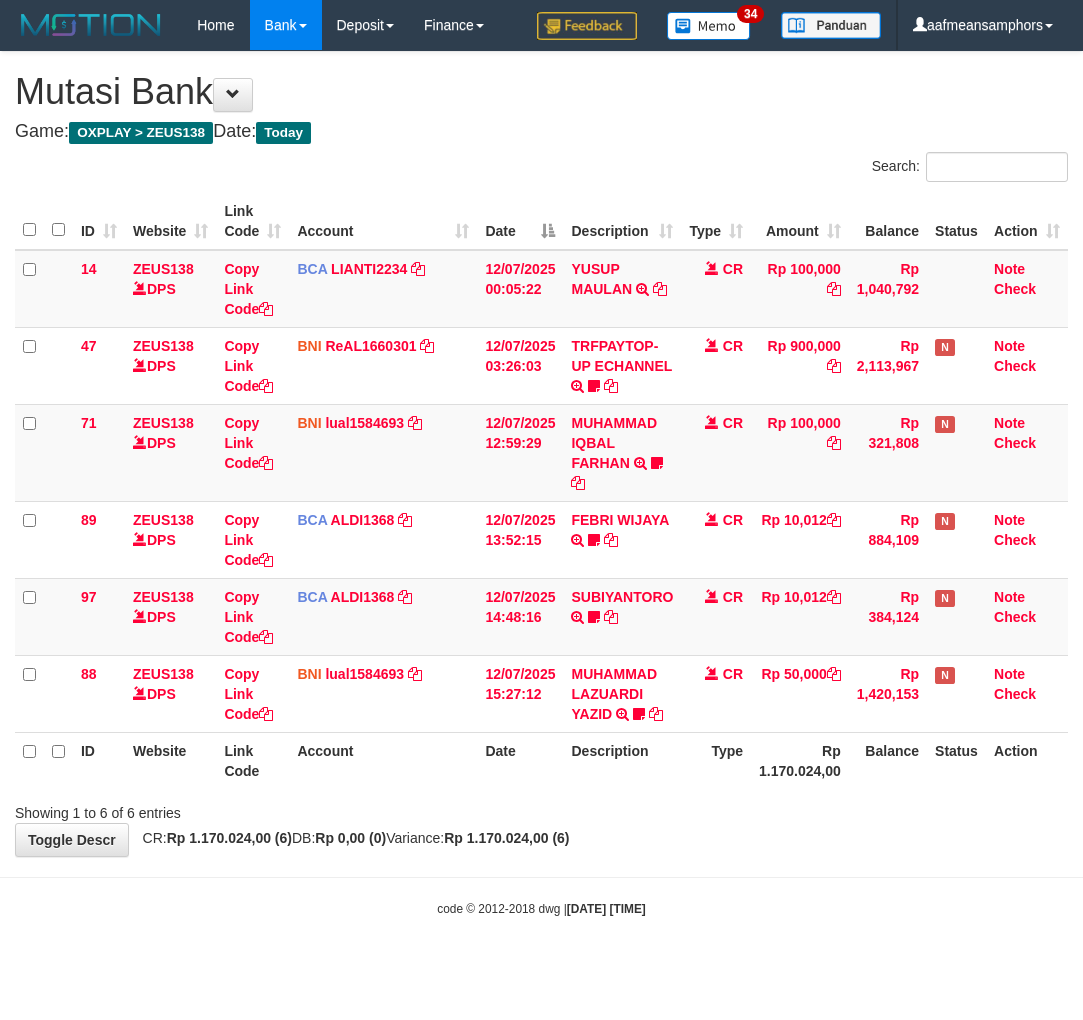 scroll, scrollTop: 0, scrollLeft: 0, axis: both 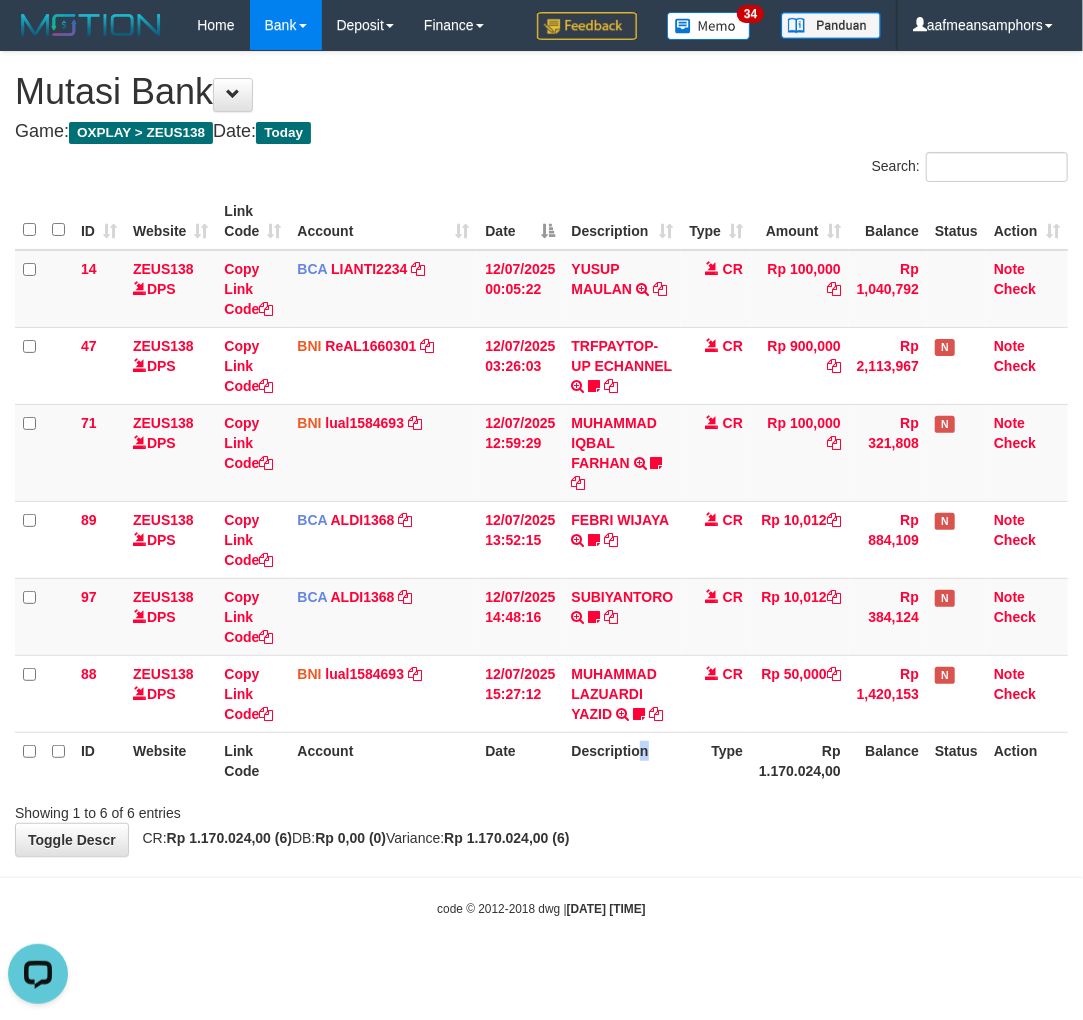 click on "Description" at bounding box center (622, 760) 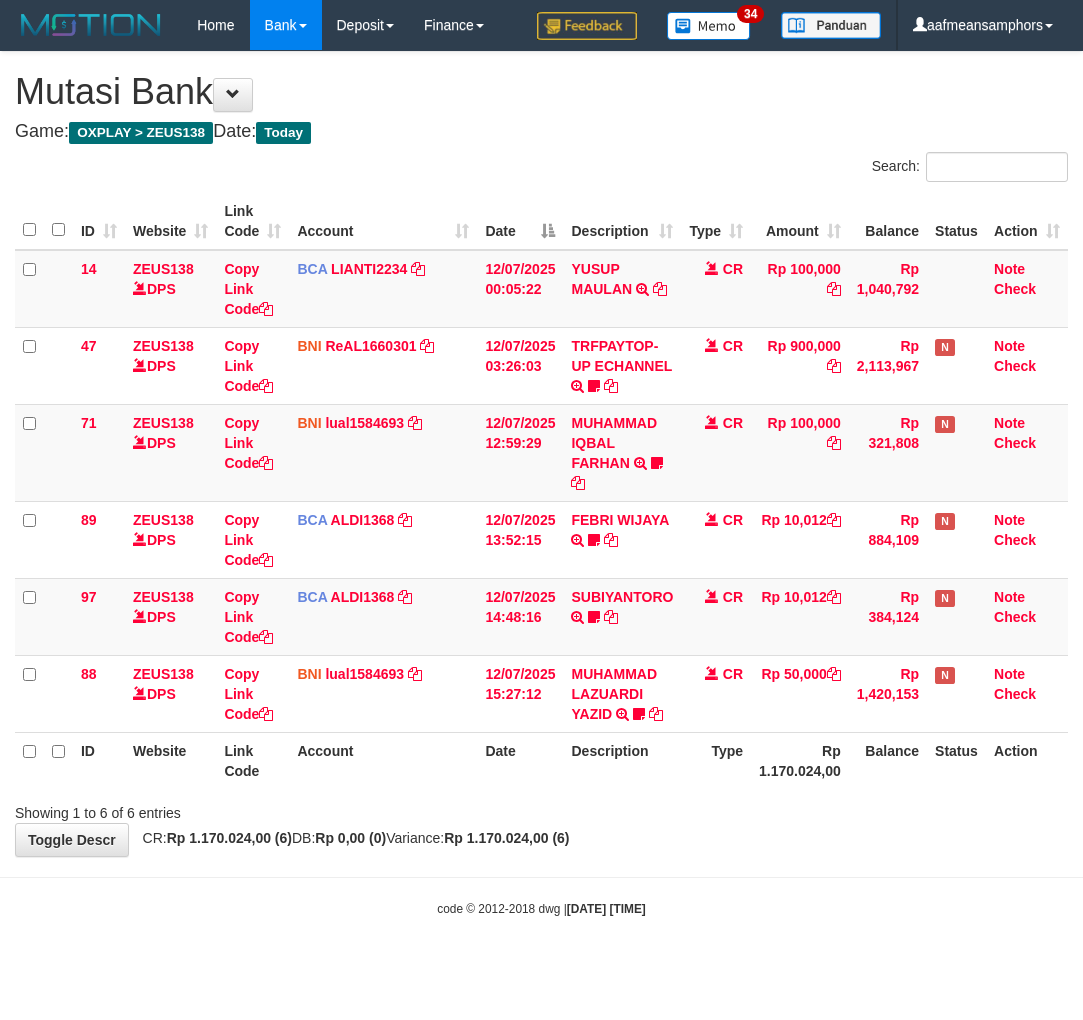 scroll, scrollTop: 0, scrollLeft: 0, axis: both 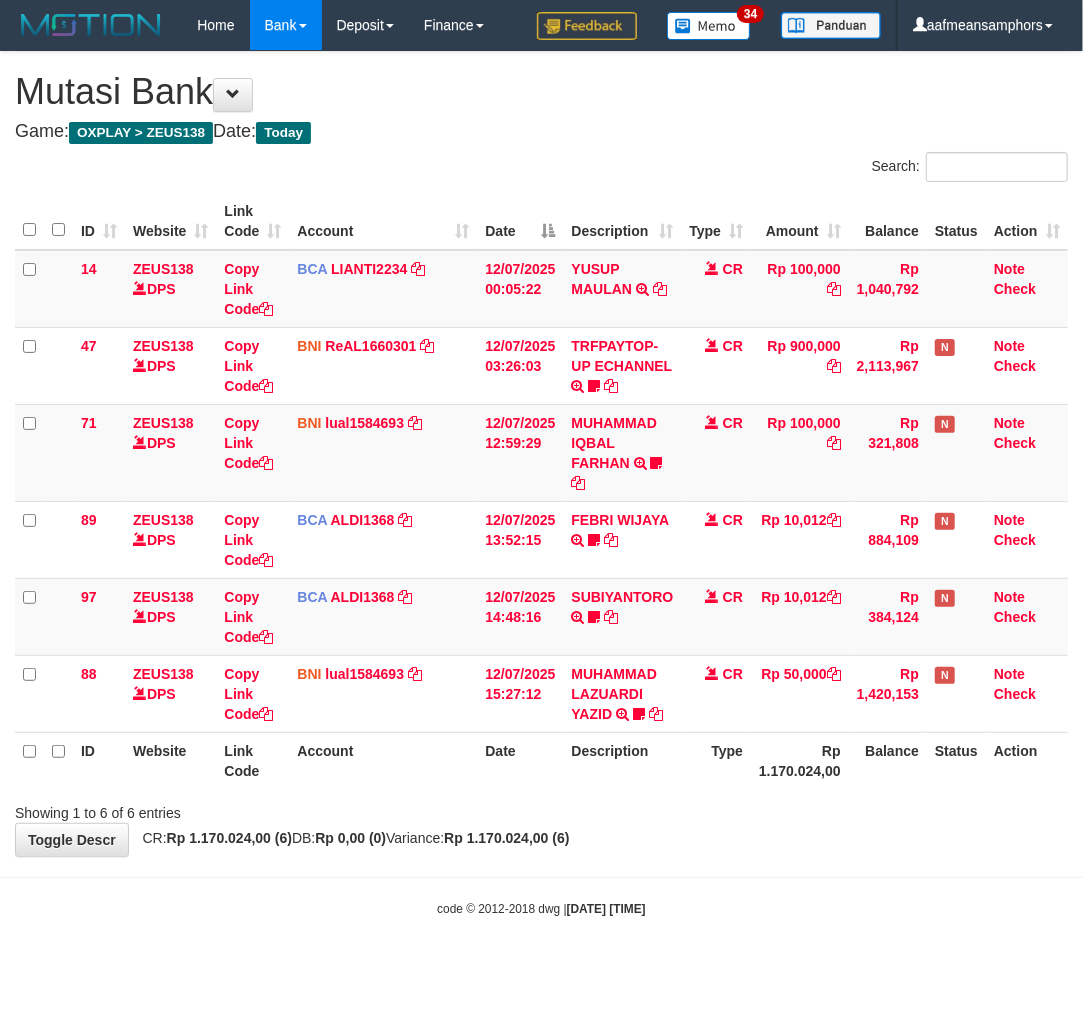 click on "Search:
ID Website Link Code Account Date Description Type Amount Balance Status Action
14
ZEUS138    DPS
Copy Link Code
BCA
LIANTI2234
DPS
YULIANTI
mutasi_20250712_4646 | 14
mutasi_20250712_4646 | 14
12/07/2025 00:05:22
YUSUP MAULAN         TRSF E-BANKING CR 1207/FTSCY/WS95051
100000.002025071262819090 TRFDN-YUSUP MAULANESPAY DEBIT INDONE
CR
Rp 100,000
Rp 1,040,792
Note
Check
47
ZEUS138    DPS
Copy Link Code
BNI
ReAL1660301" at bounding box center [541, 487] 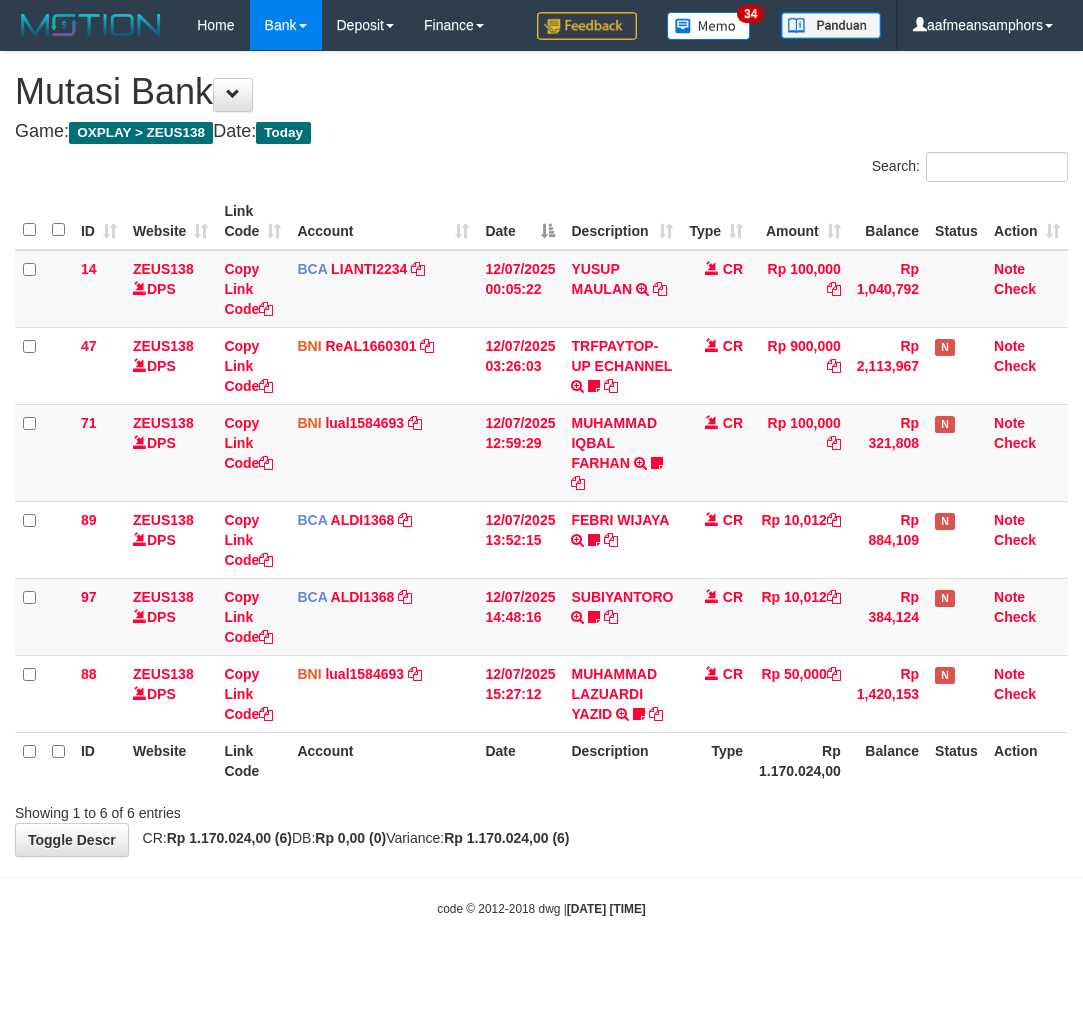 scroll, scrollTop: 0, scrollLeft: 0, axis: both 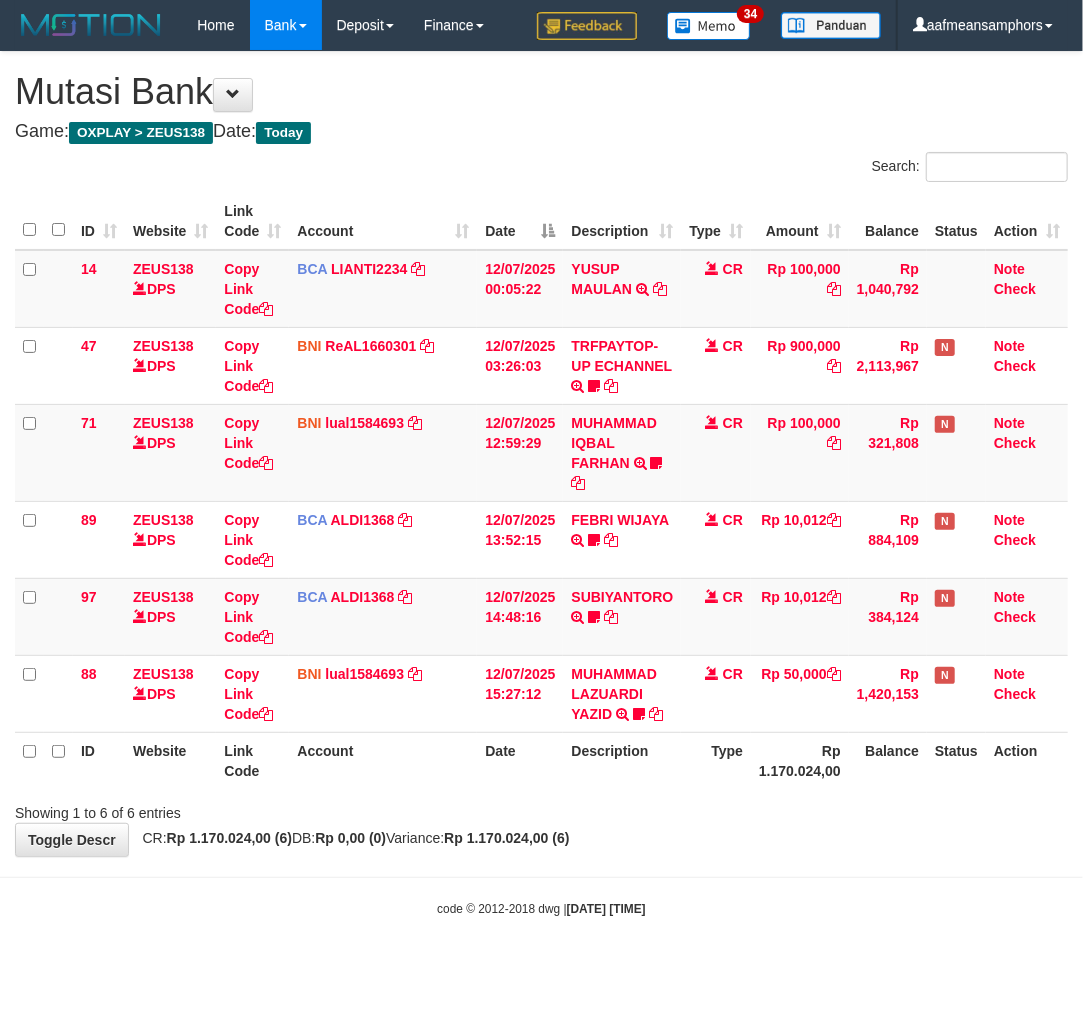 drag, startPoint x: 0, startPoint y: 0, endPoint x: 630, endPoint y: 793, distance: 1012.79266 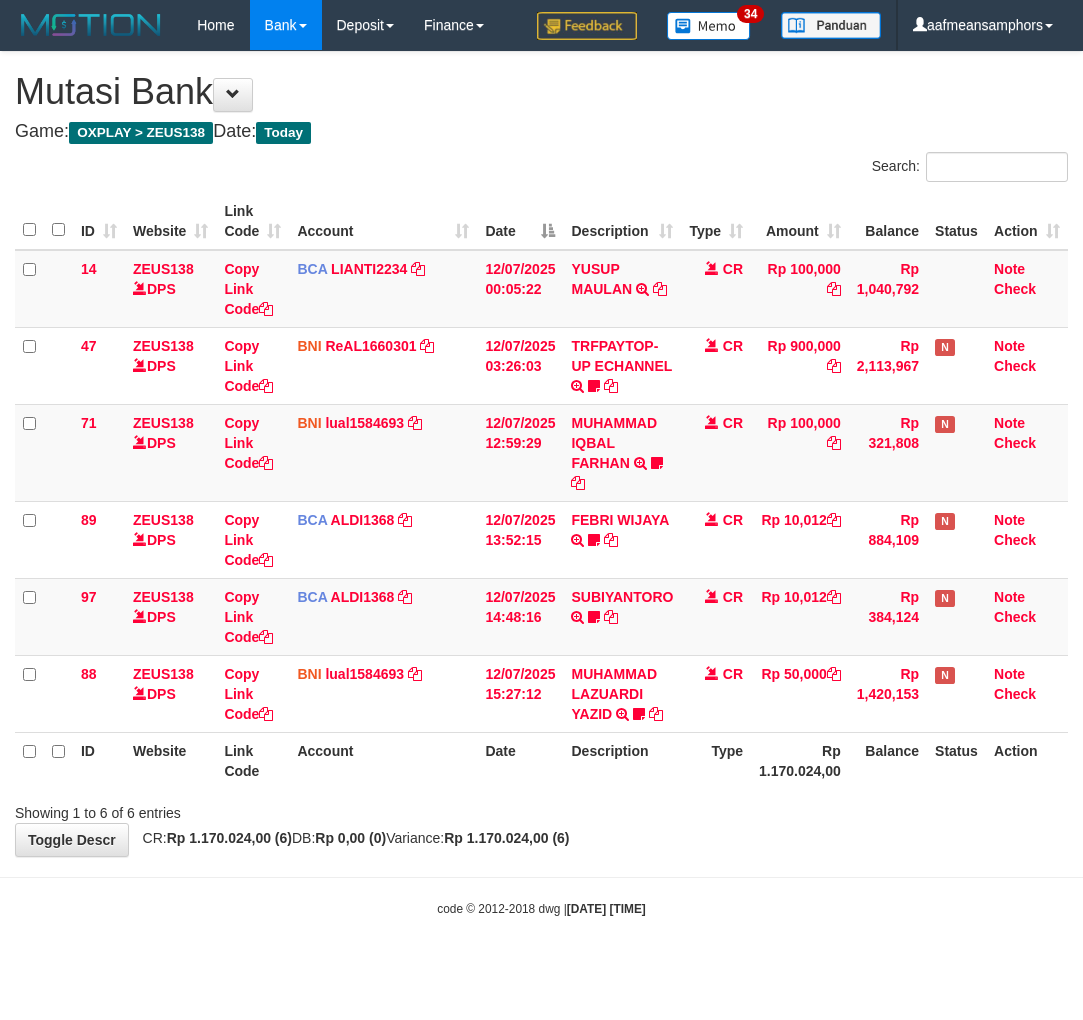 scroll, scrollTop: 0, scrollLeft: 0, axis: both 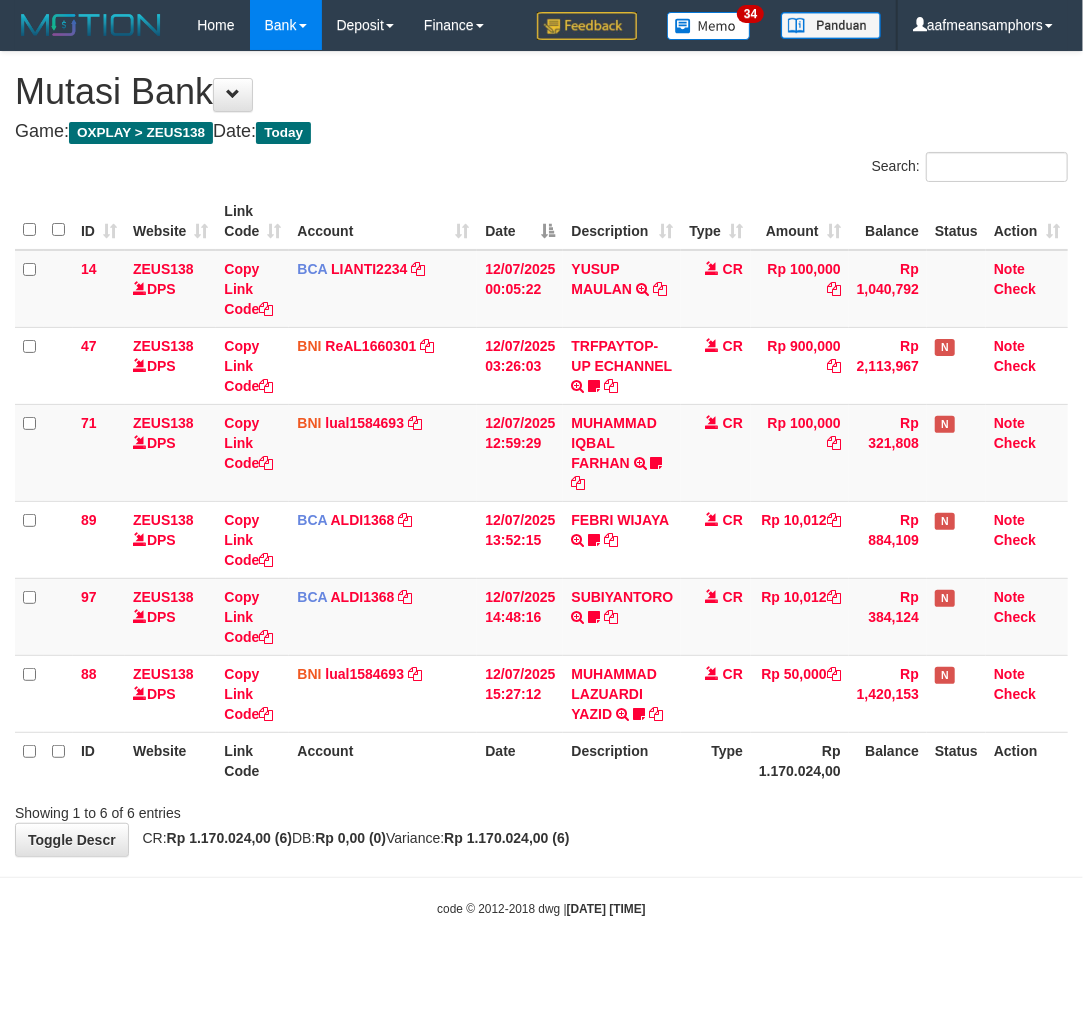 click on "Description" at bounding box center [622, 760] 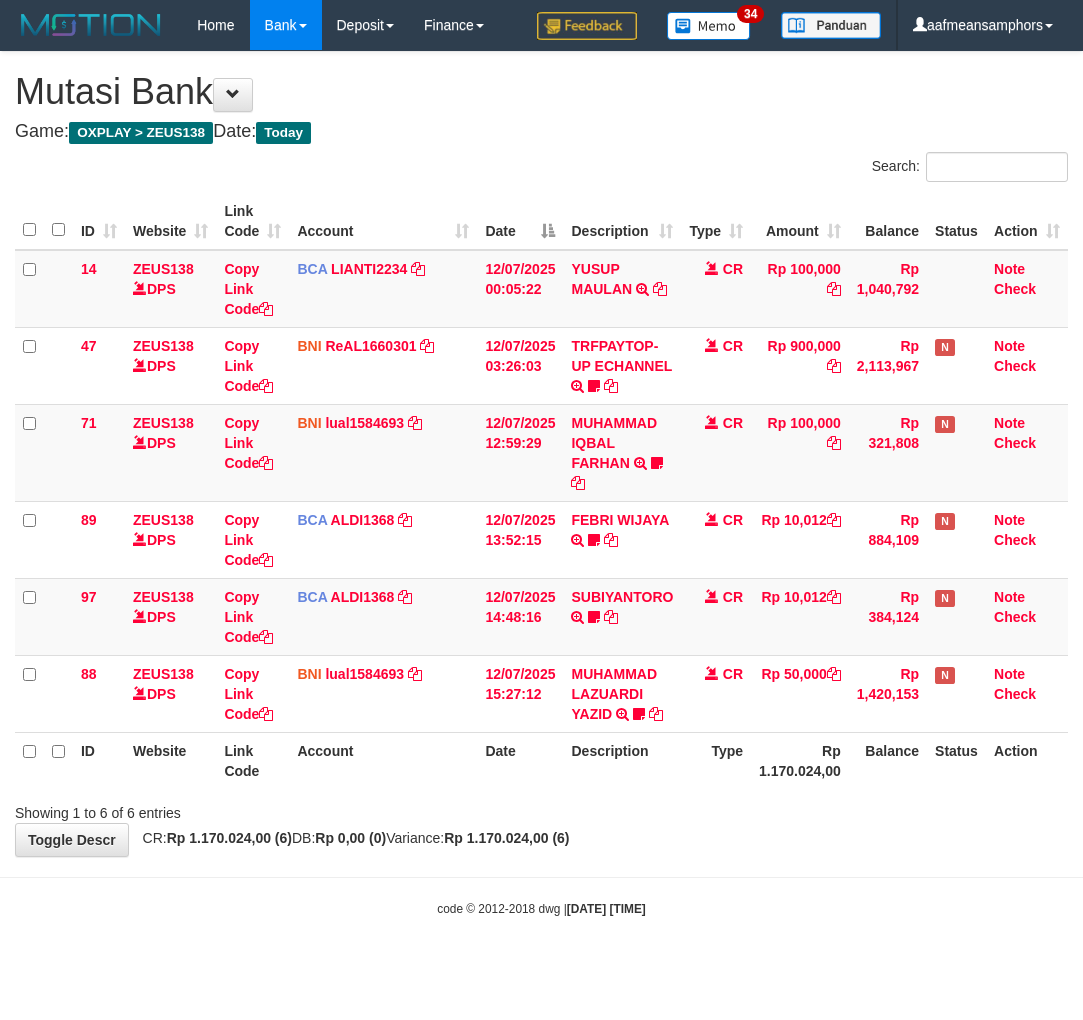 scroll, scrollTop: 0, scrollLeft: 0, axis: both 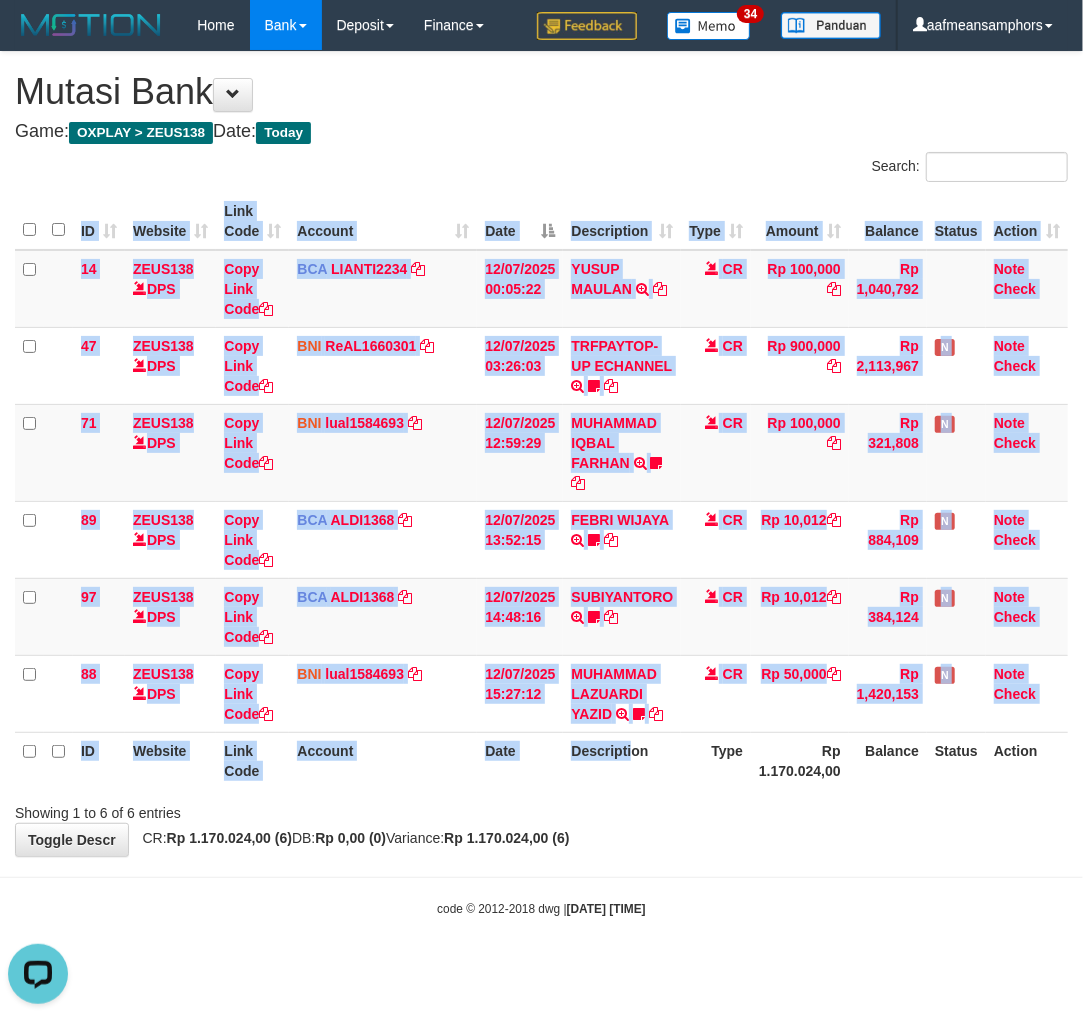 drag, startPoint x: 617, startPoint y: 790, endPoint x: 635, endPoint y: 770, distance: 26.907248 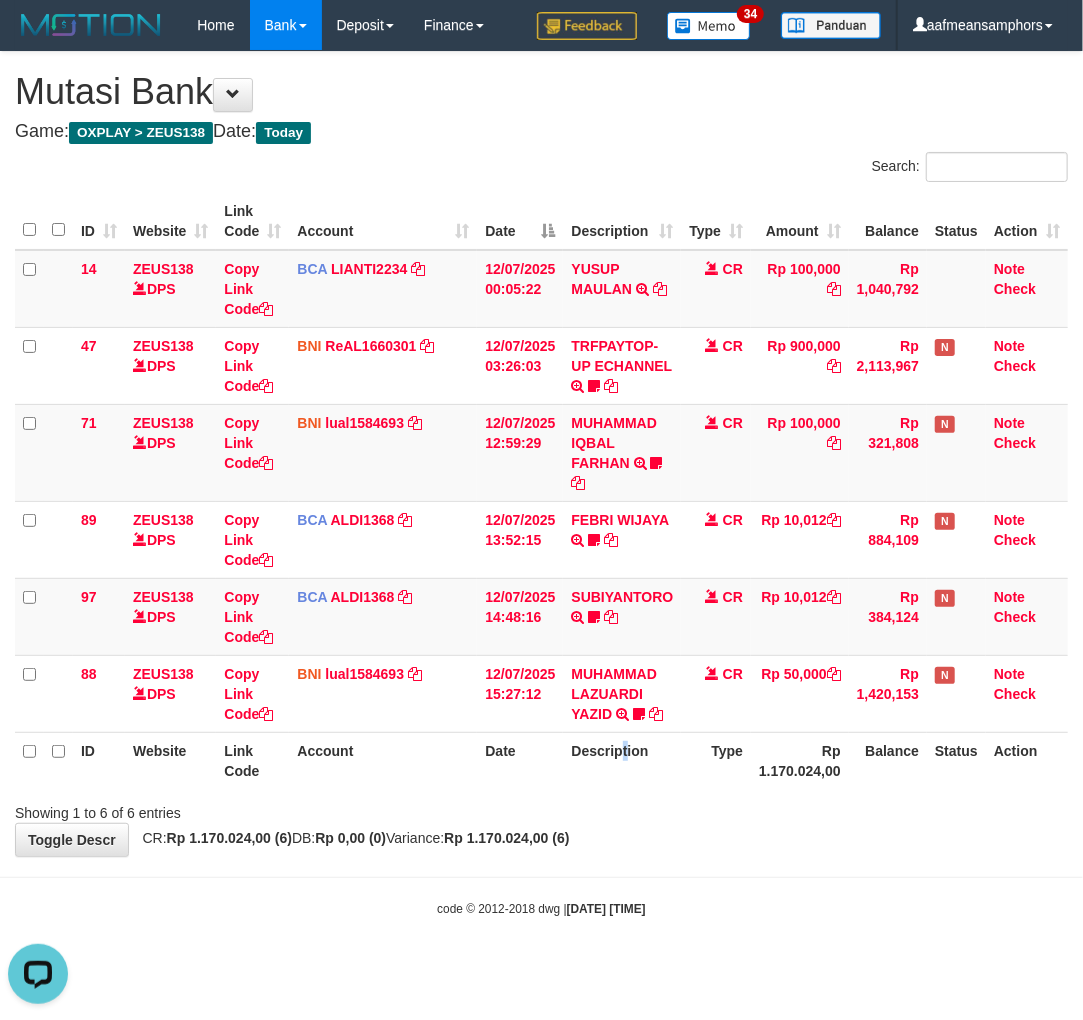 click on "Description" at bounding box center [622, 760] 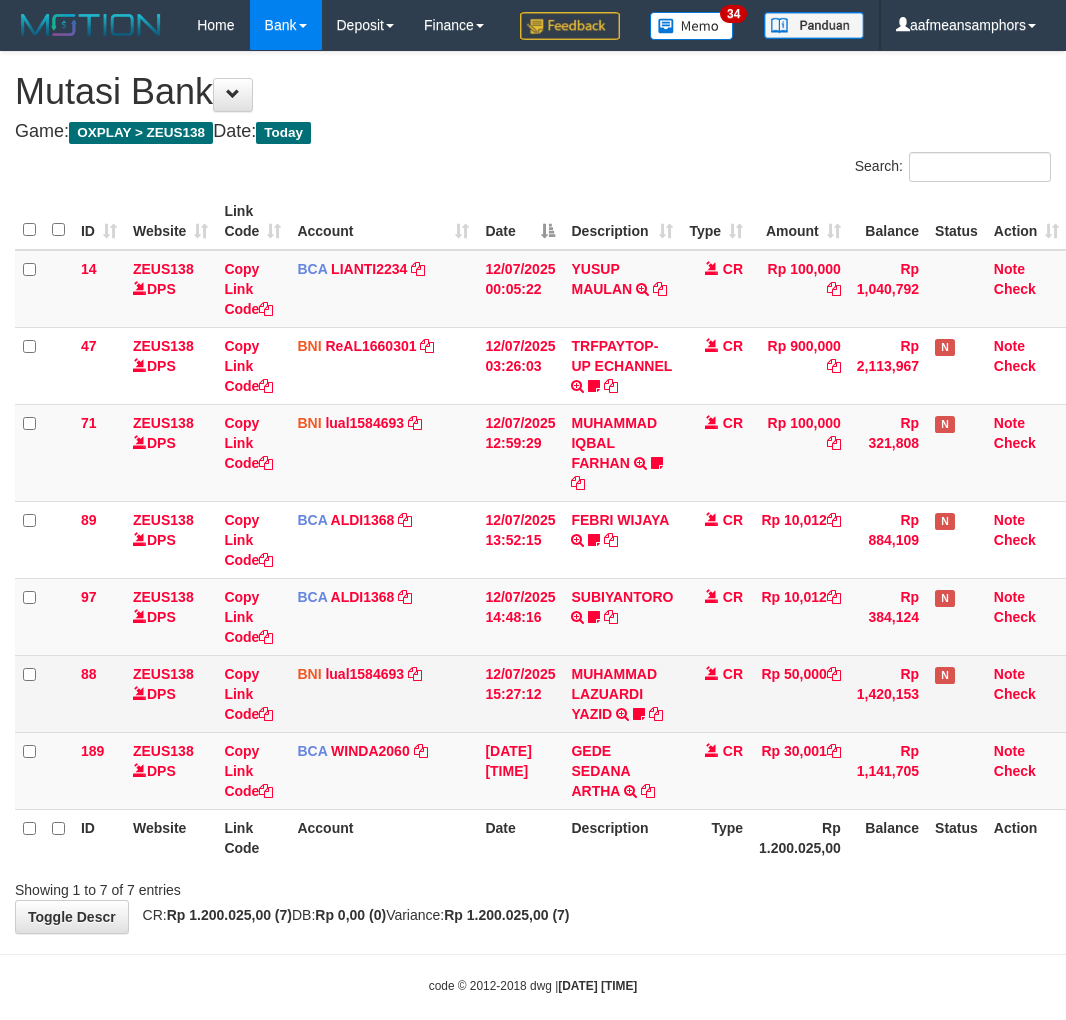 scroll, scrollTop: 0, scrollLeft: 0, axis: both 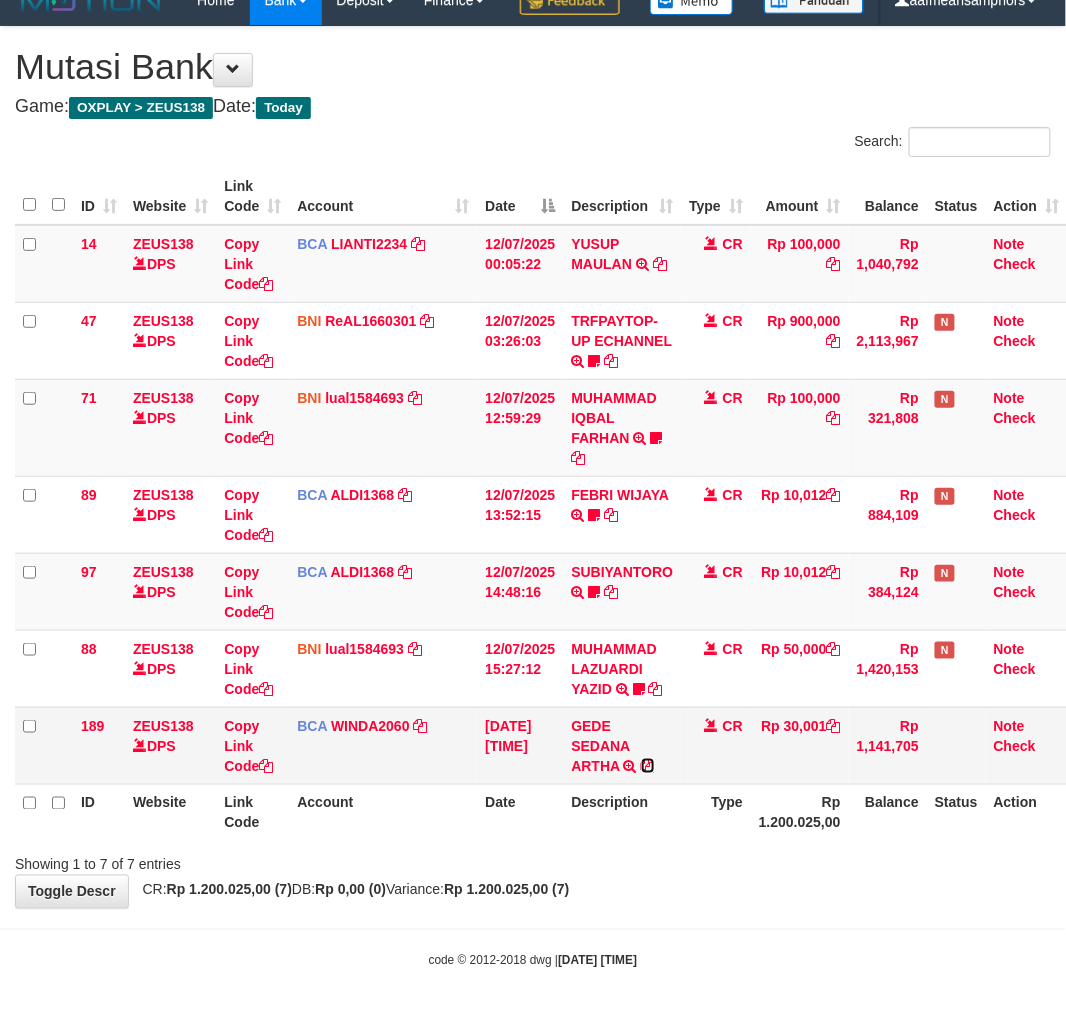 click at bounding box center (648, 766) 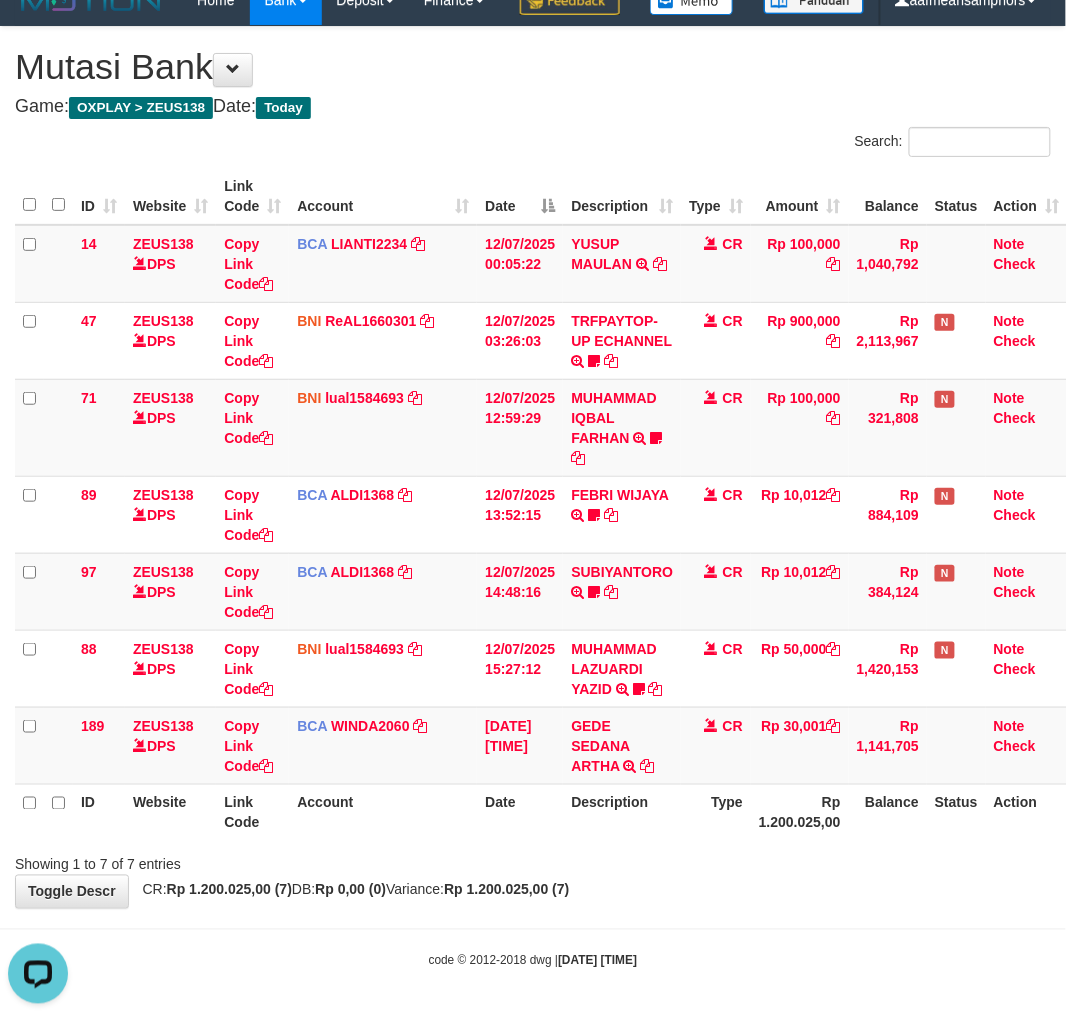 scroll, scrollTop: 0, scrollLeft: 0, axis: both 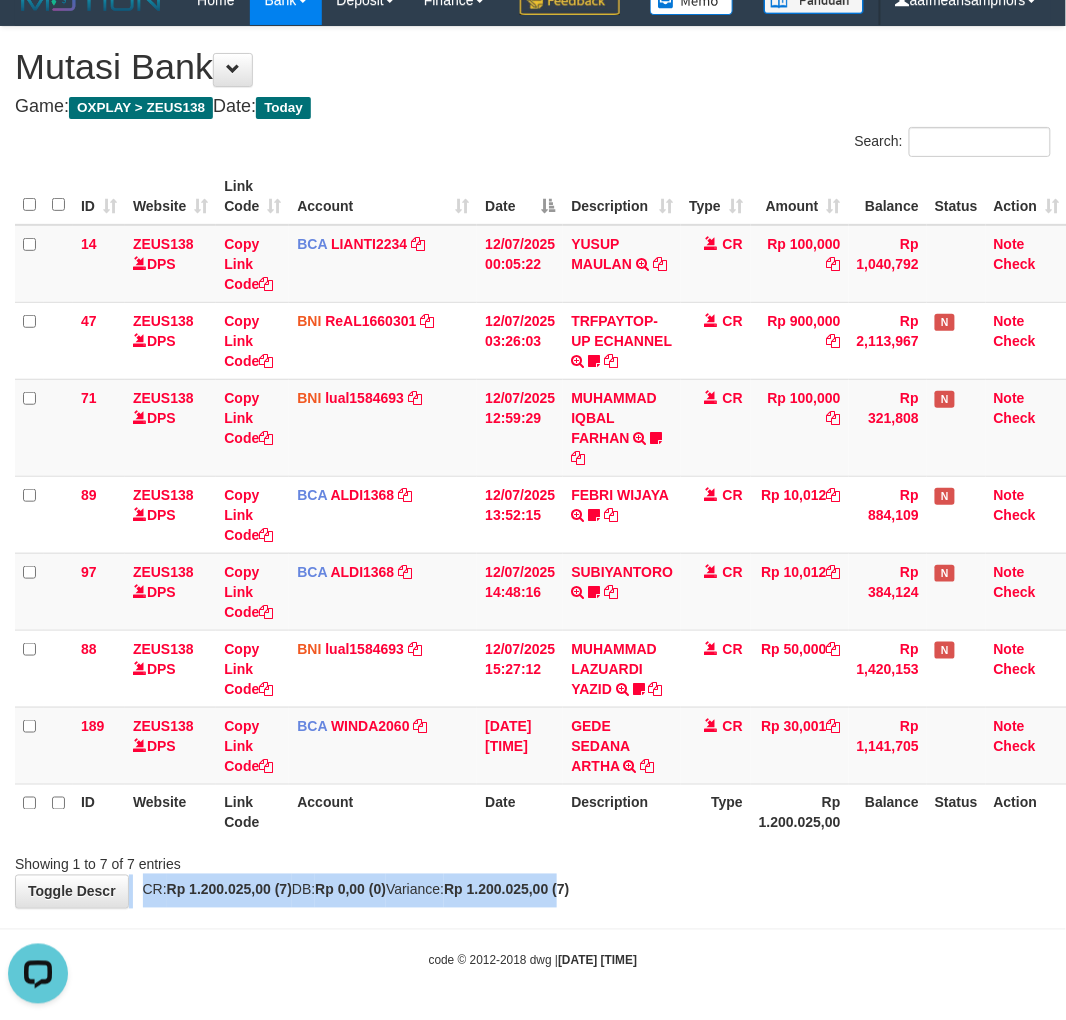 drag, startPoint x: 611, startPoint y: 883, endPoint x: 622, endPoint y: 886, distance: 11.401754 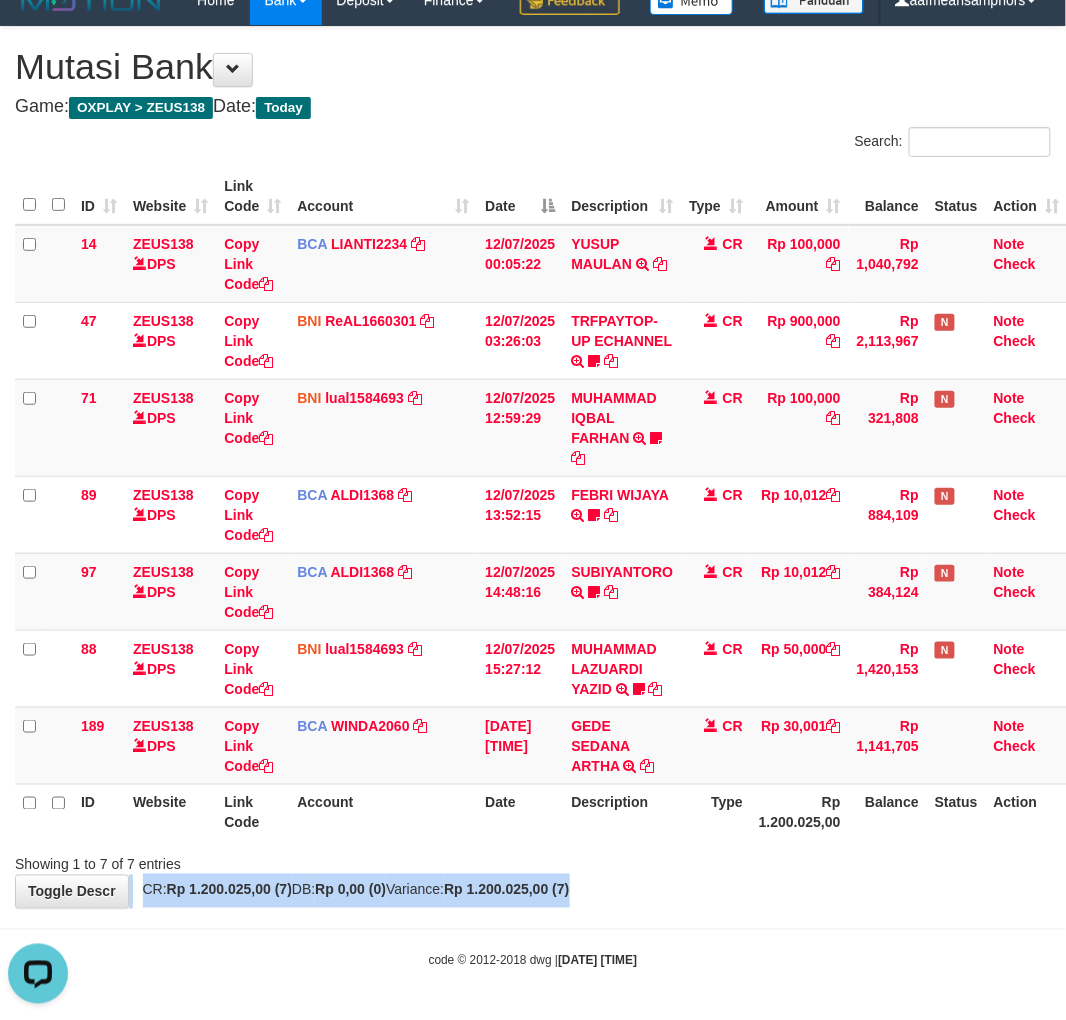 click on "Showing 1 to 7 of 7 entries" at bounding box center (533, 861) 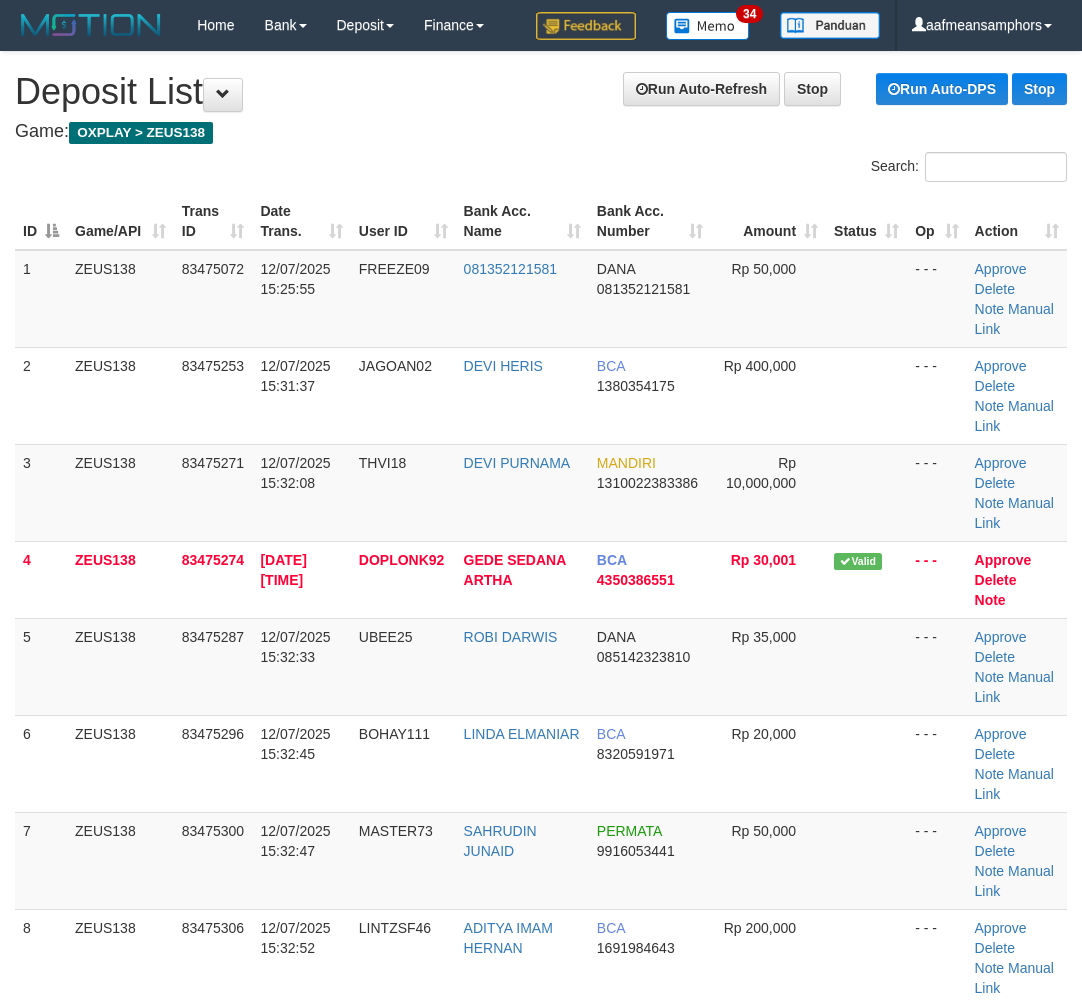 scroll, scrollTop: 20, scrollLeft: 5, axis: both 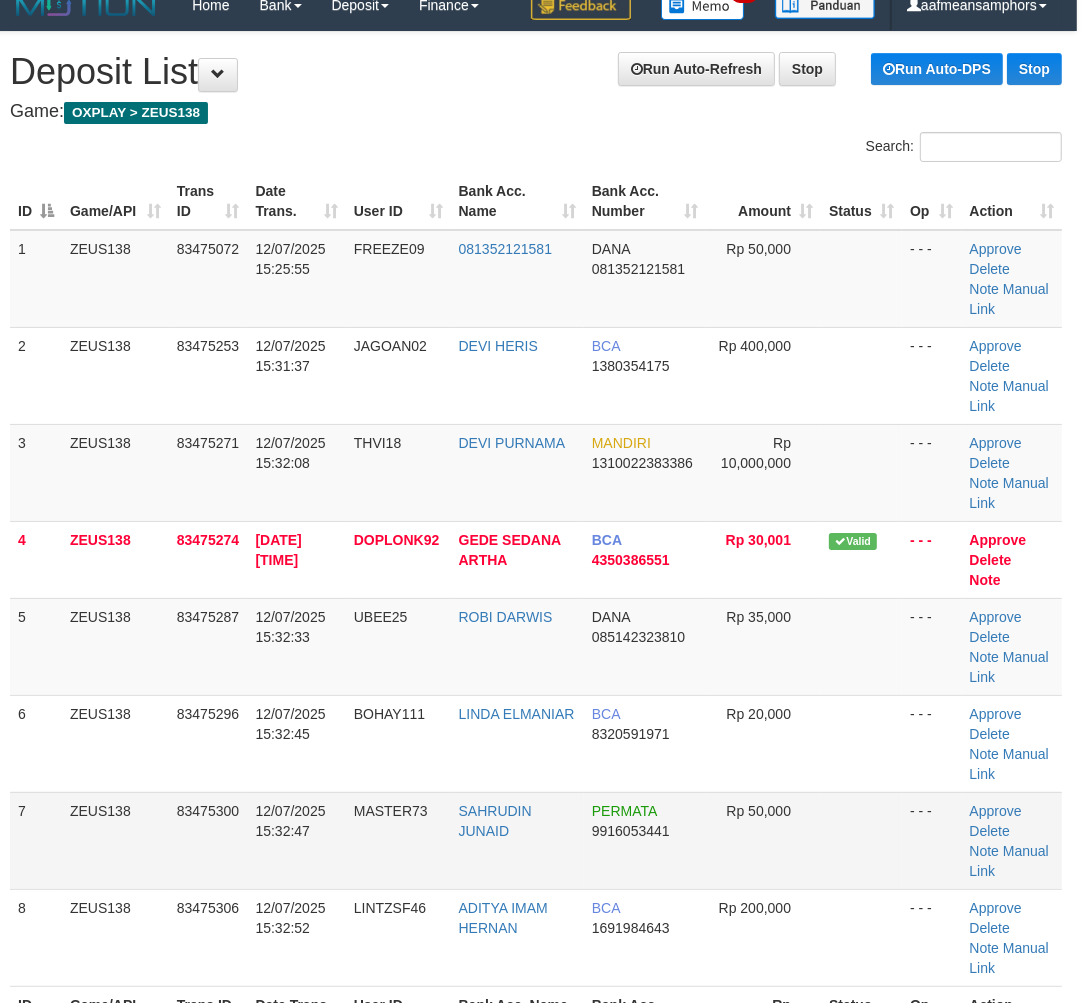 click on "1
ZEUS138
83475072
12/07/2025 15:25:55
FREEZE09
081352121581
DANA
081352121581
Rp 50,000
- - -
Approve
Delete
Note
Manual Link
2
ZEUS138
83475253
12/07/2025 15:31:37
JAGOAN02
DEVI HERIS
BCA
1380354175
Rp 400,000
- - -
Approve" at bounding box center (536, 608) 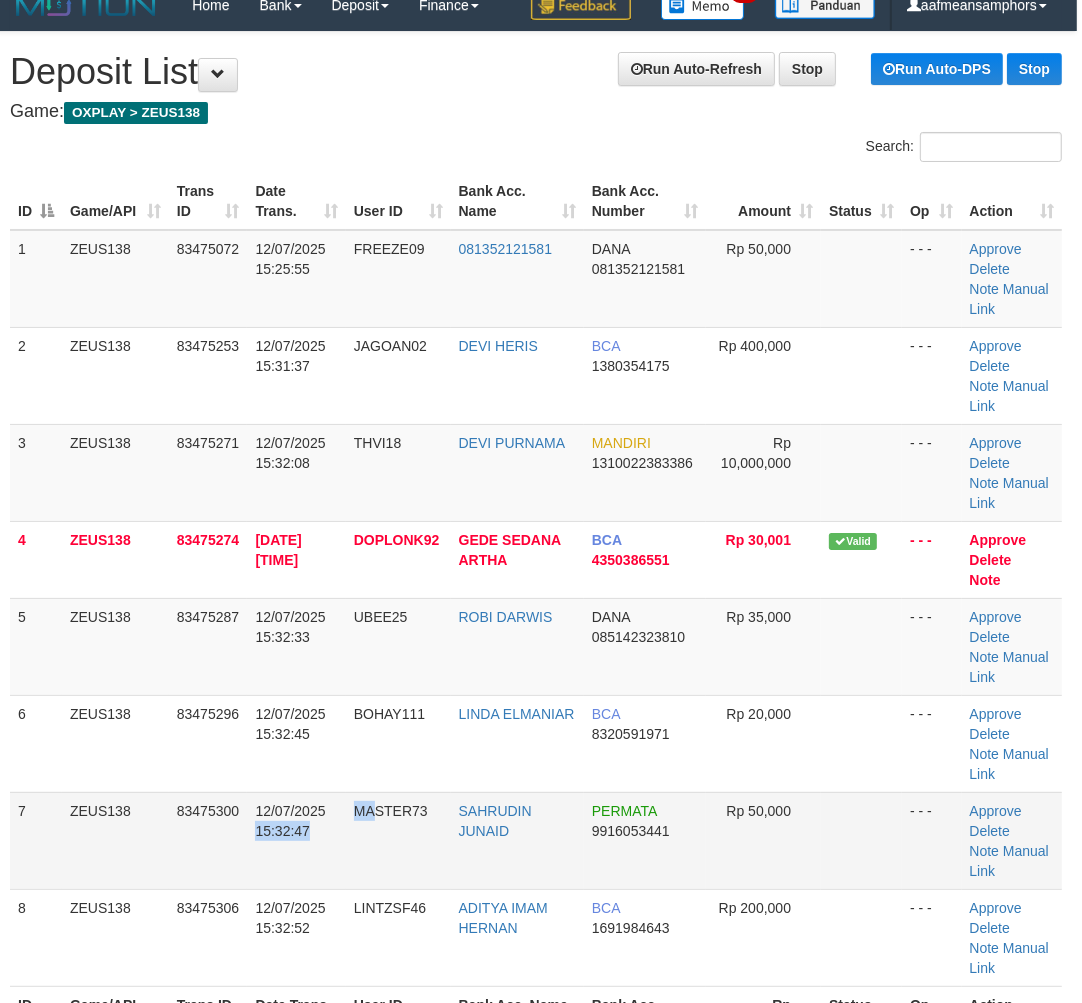 click on "7
ZEUS138
83475300
12/07/2025 15:32:47
MASTER73
SAHRUDIN JUNAID
PERMATA
9916053441
Rp 50,000
- - -
Approve
Delete
Note
Manual Link" at bounding box center [536, 840] 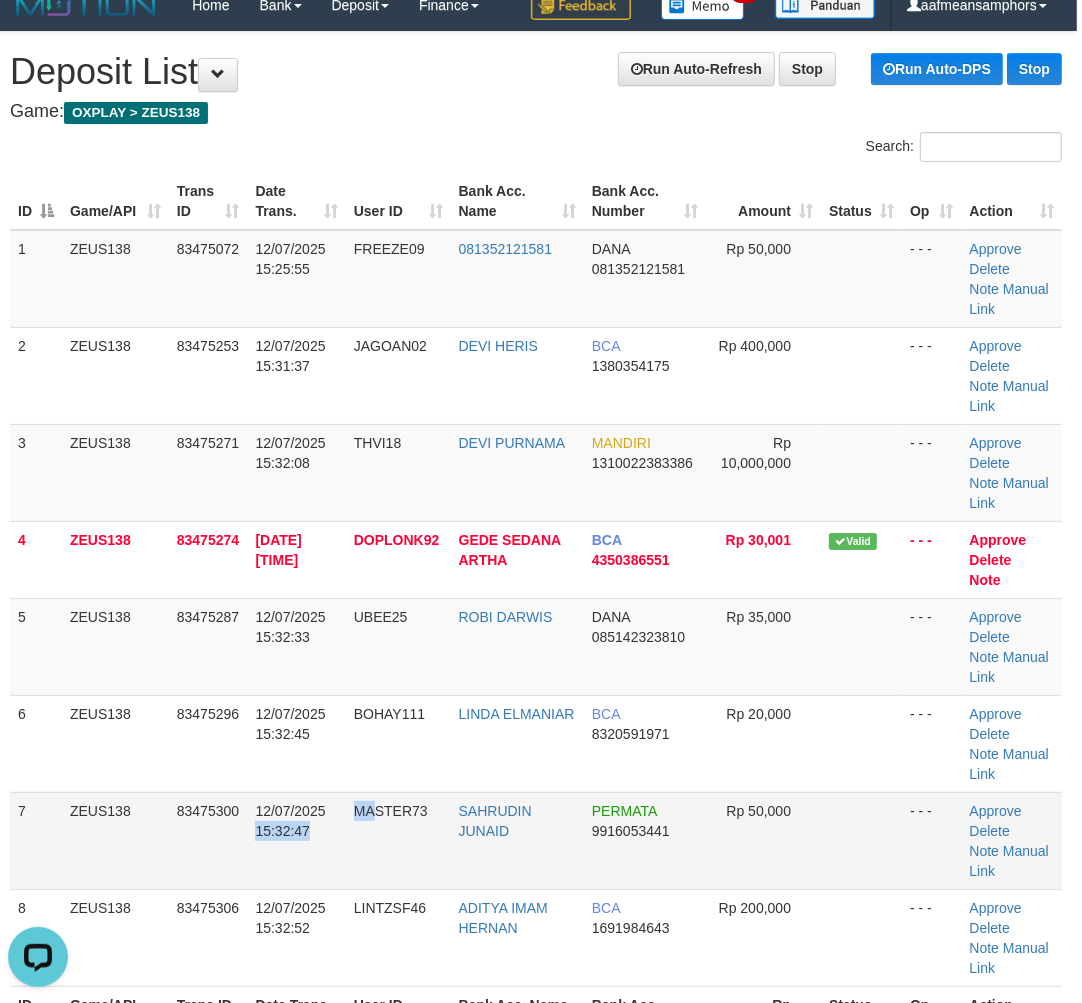 scroll, scrollTop: 0, scrollLeft: 0, axis: both 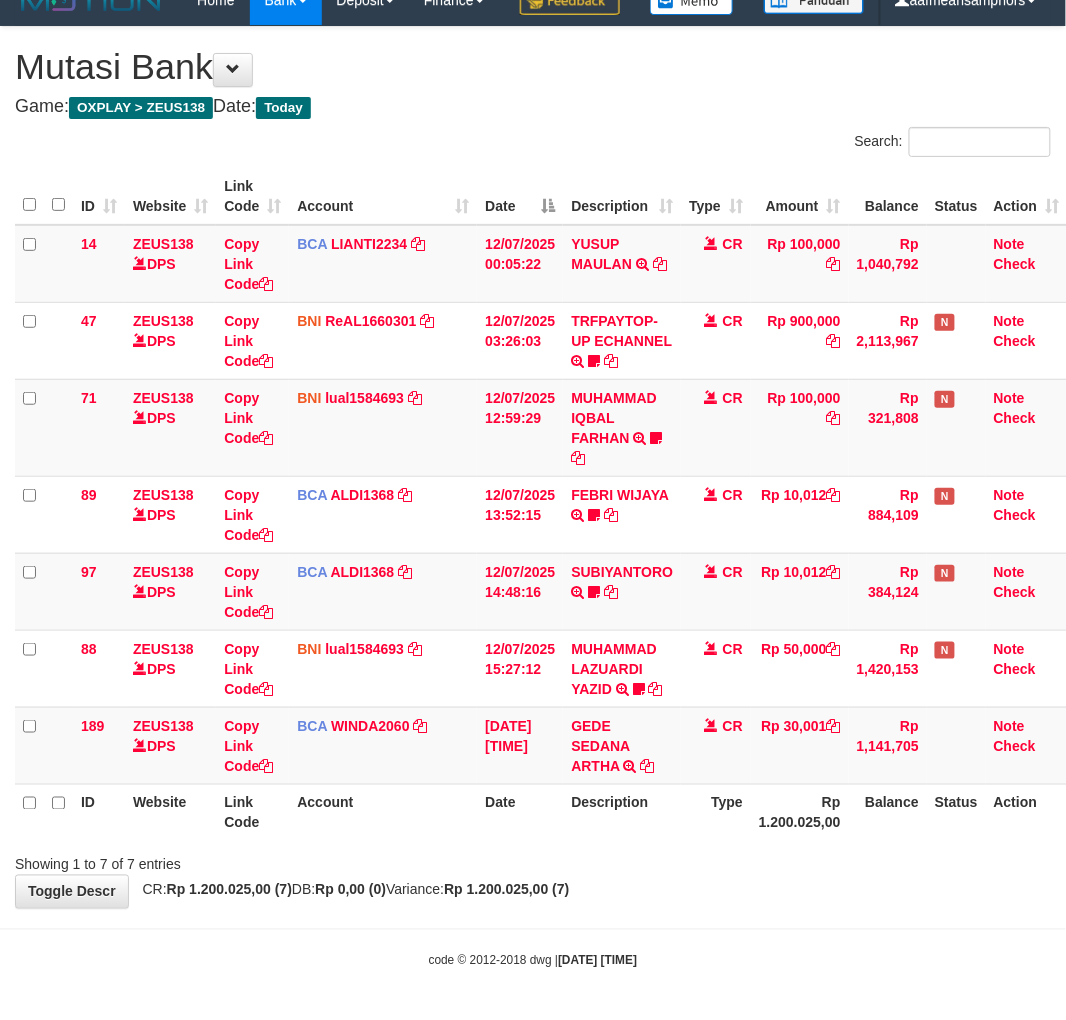 drag, startPoint x: 660, startPoint y: 872, endPoint x: 731, endPoint y: 842, distance: 77.07788 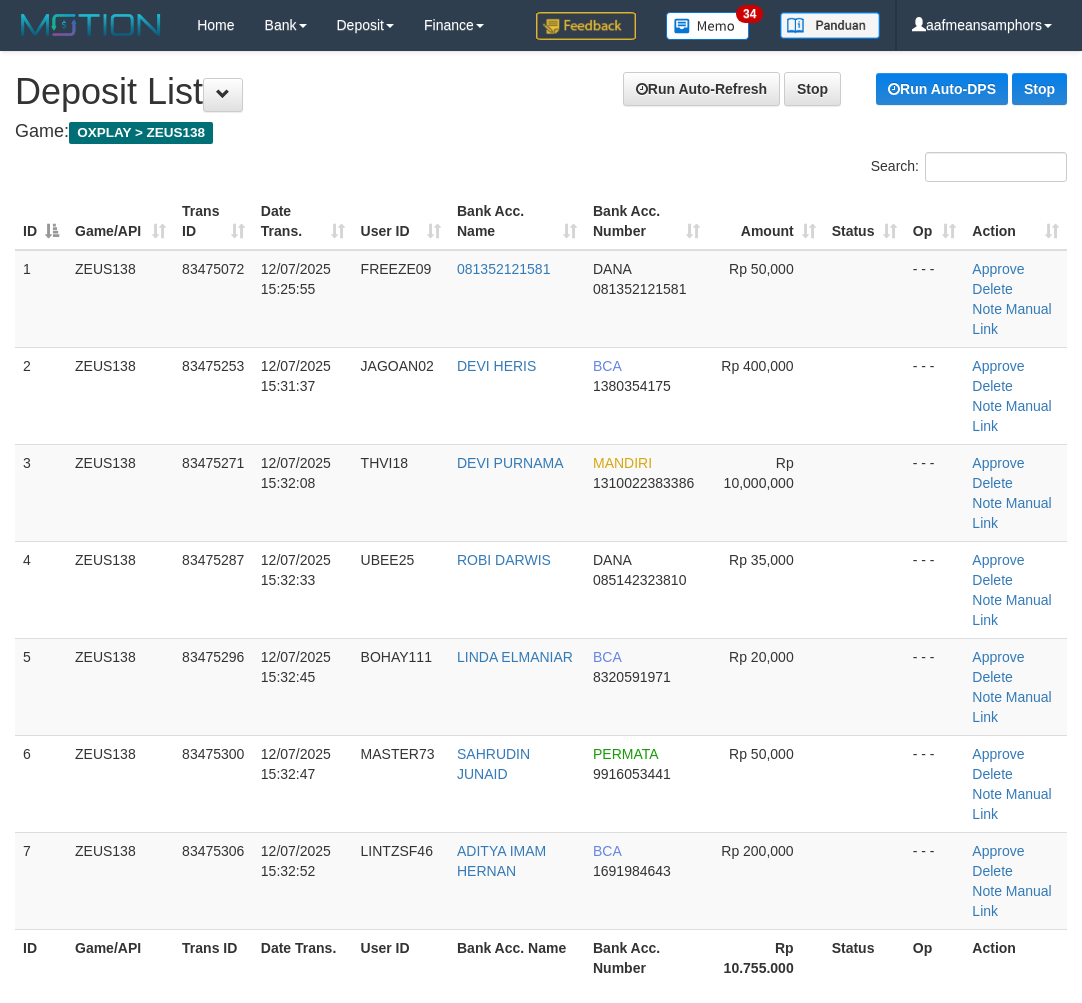 scroll, scrollTop: 20, scrollLeft: 5, axis: both 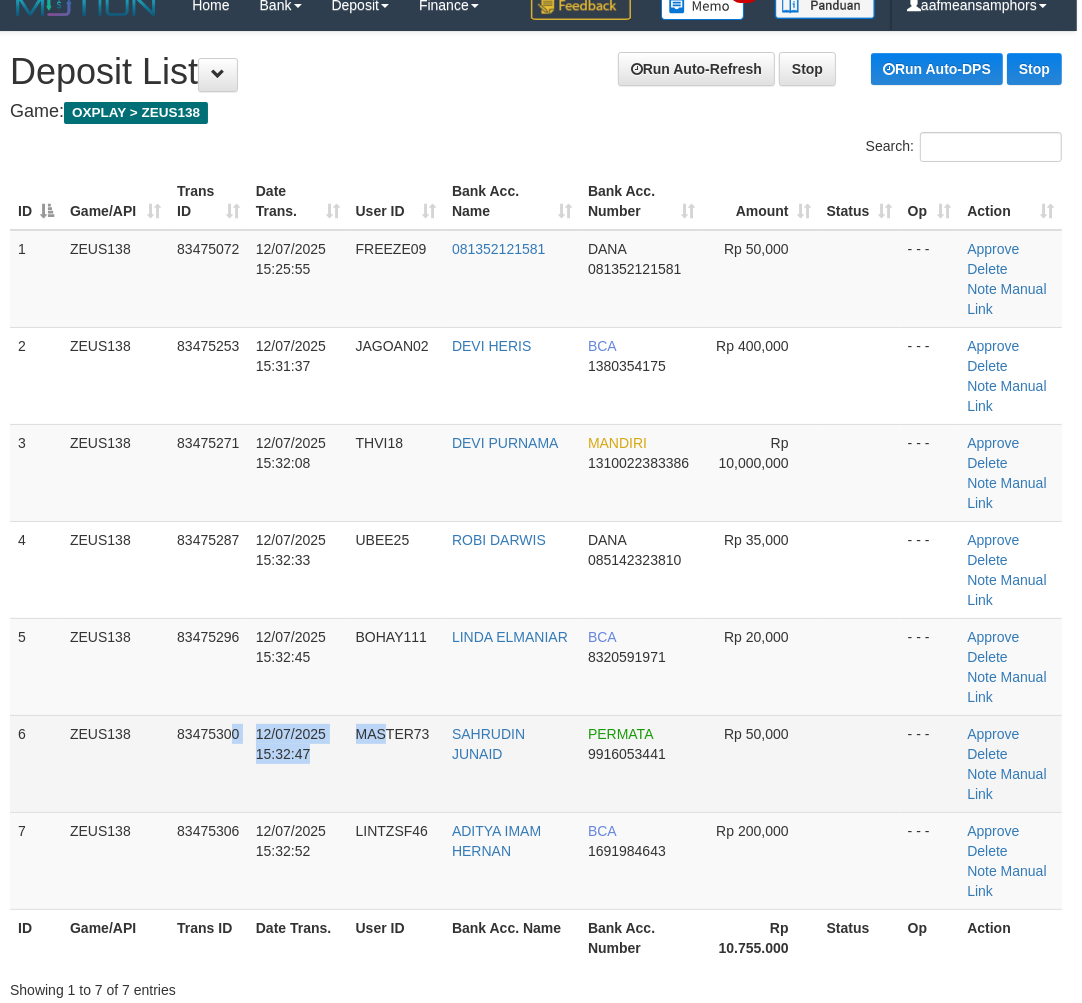 click on "6
ZEUS138
83475300
[DATE] [TIME]
MASTER73
[FIRST] [LAST]
PERMATA
9916053441
Rp 50,000
- - -
Approve
Delete
Note
Manual Link" at bounding box center (536, 763) 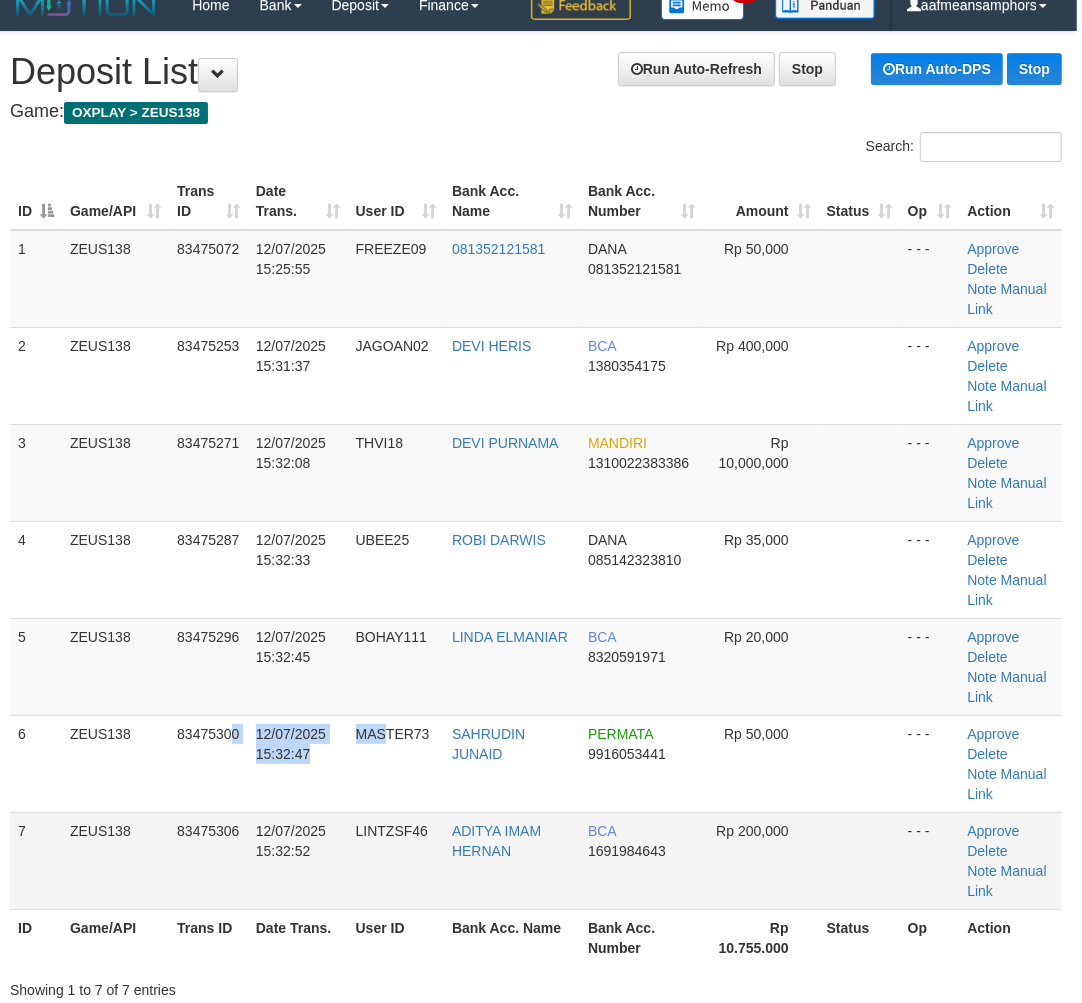 click on "7
ZEUS138
83475306
12/07/2025 15:32:52
LINTZSF46
ADITYA IMAM HERNAN
BCA
1691984643
Rp 200,000
- - -
Approve
Delete
Note
Manual Link" at bounding box center (536, 860) 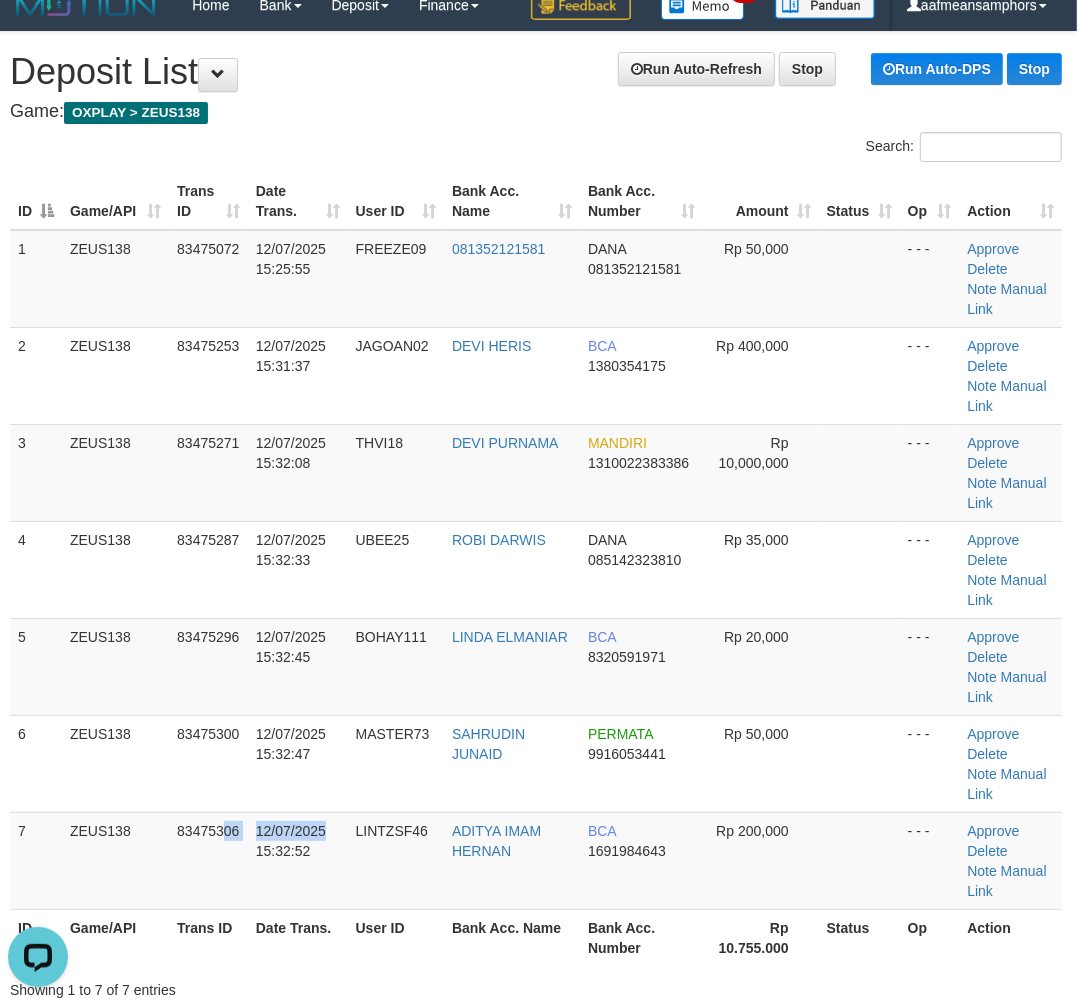 scroll, scrollTop: 0, scrollLeft: 0, axis: both 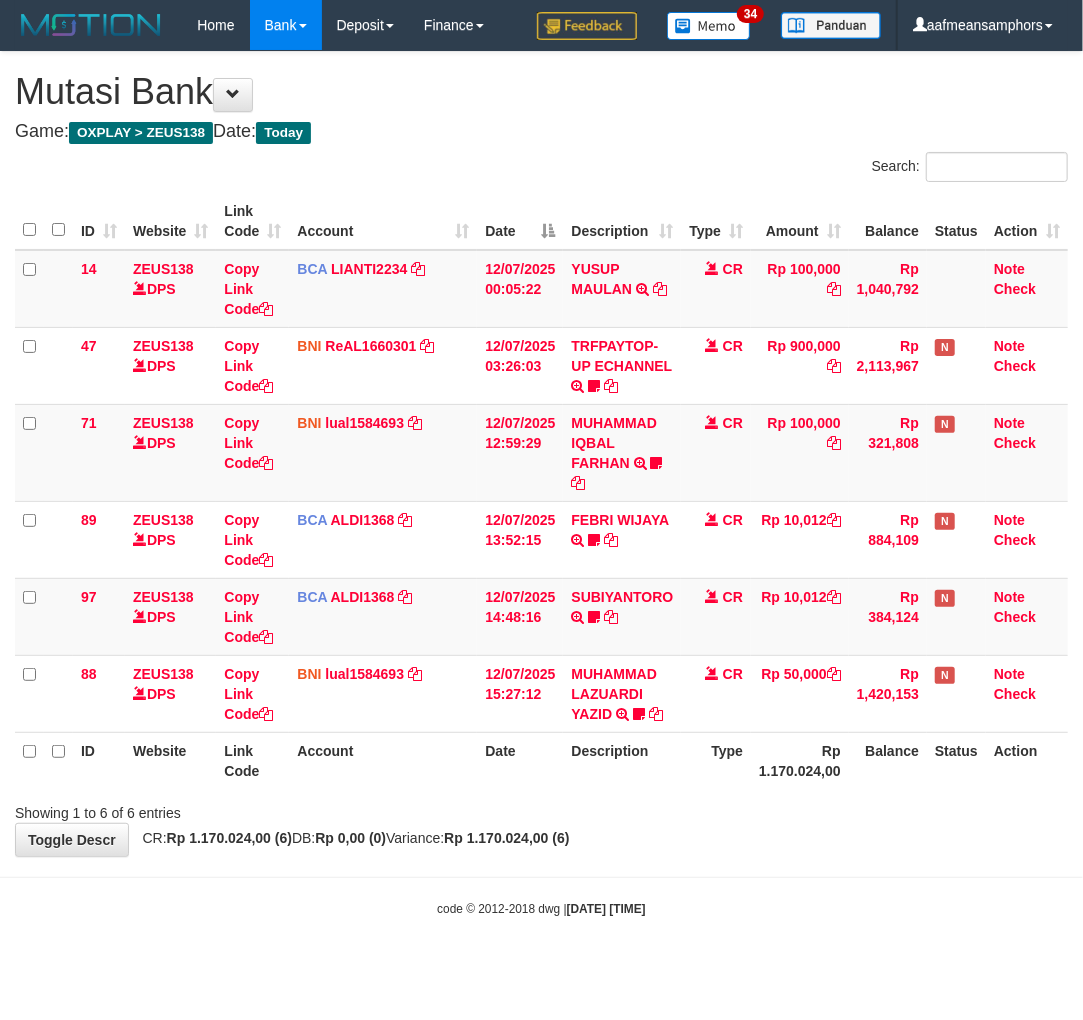 click on "Toggle navigation
Home
Bank
Account List
Load
By Website
Group
[OXPLAY]													ZEUS138
By Load Group (DPS)" at bounding box center (541, 484) 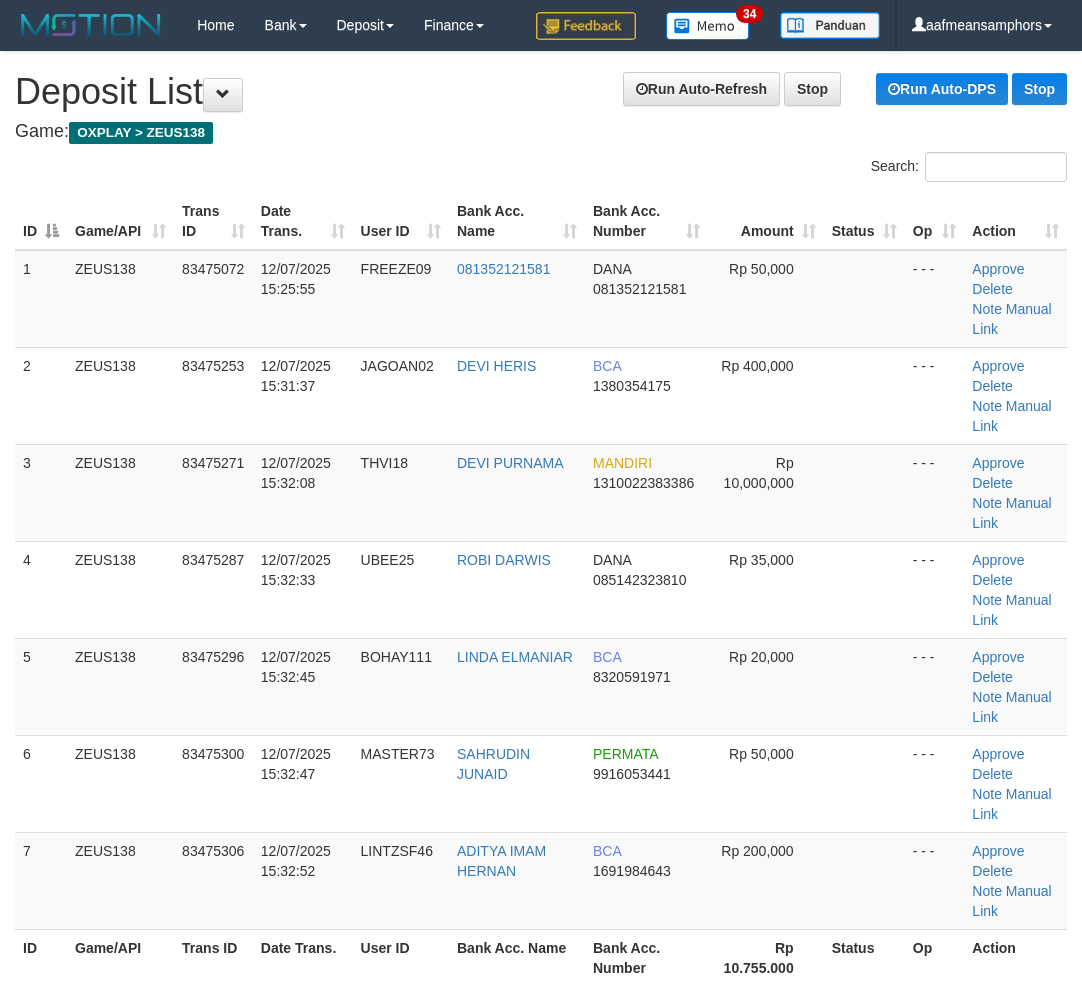 scroll, scrollTop: 20, scrollLeft: 5, axis: both 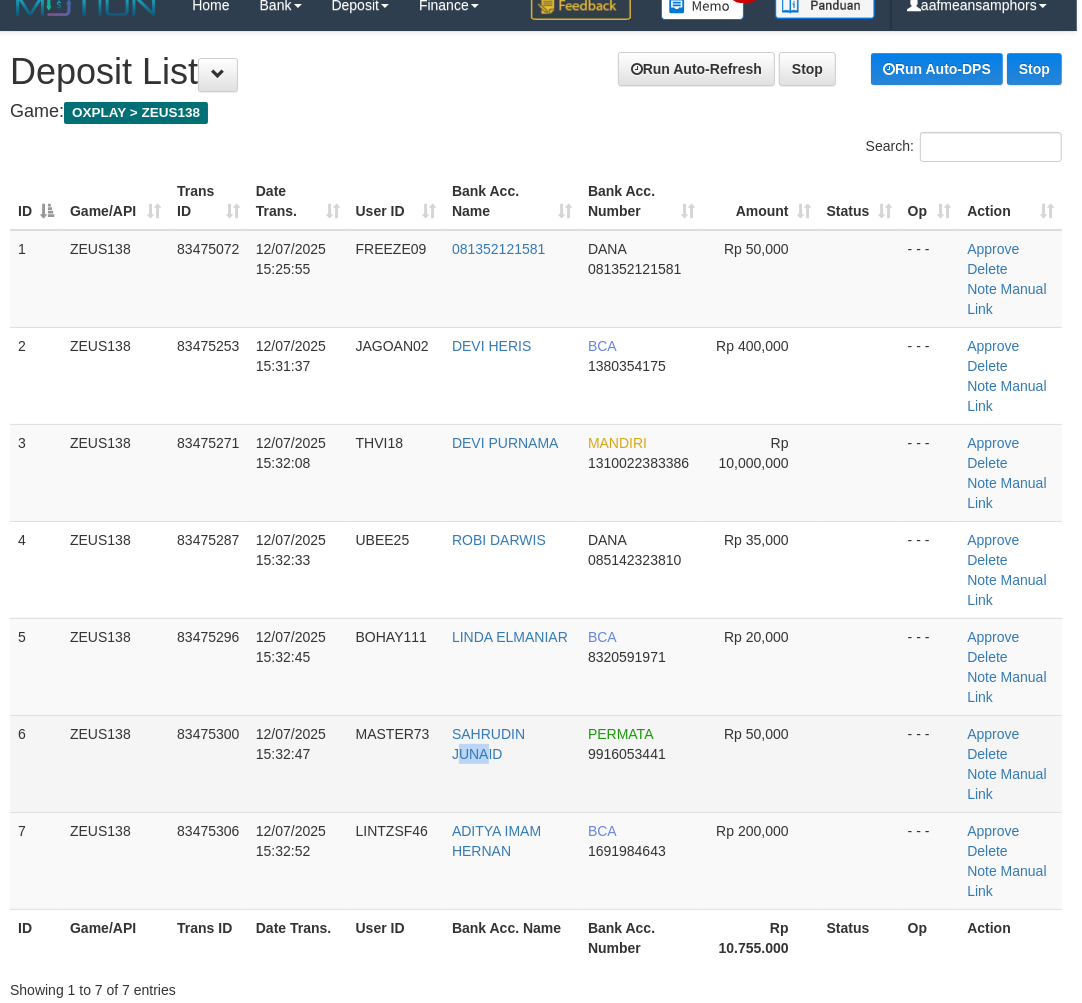 click on "6
ZEUS138
83475300
12/07/2025 15:32:47
MASTER73
SAHRUDIN JUNAID
PERMATA
9916053441
Rp 50,000
- - -
Approve
Delete
Note
Manual Link" at bounding box center [536, 763] 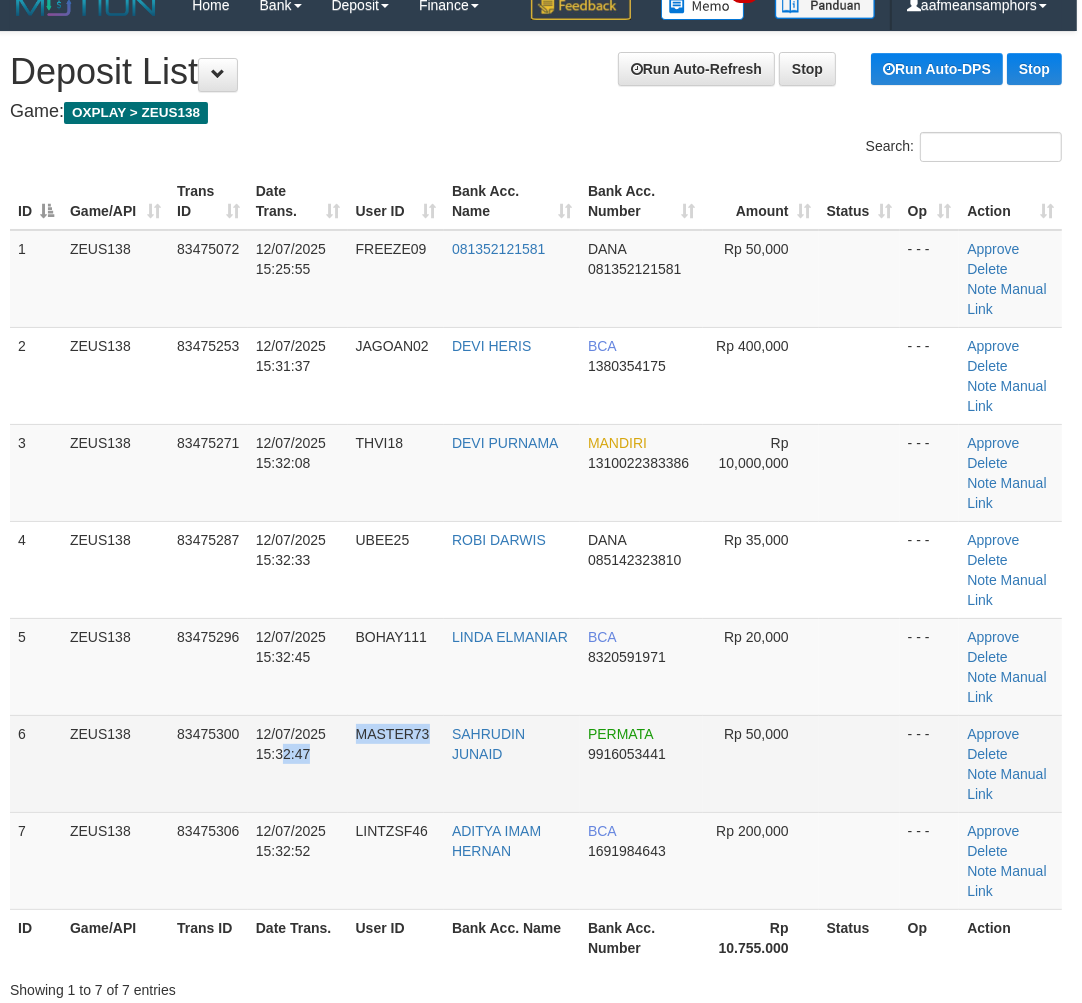 click on "MASTER73" at bounding box center (396, 763) 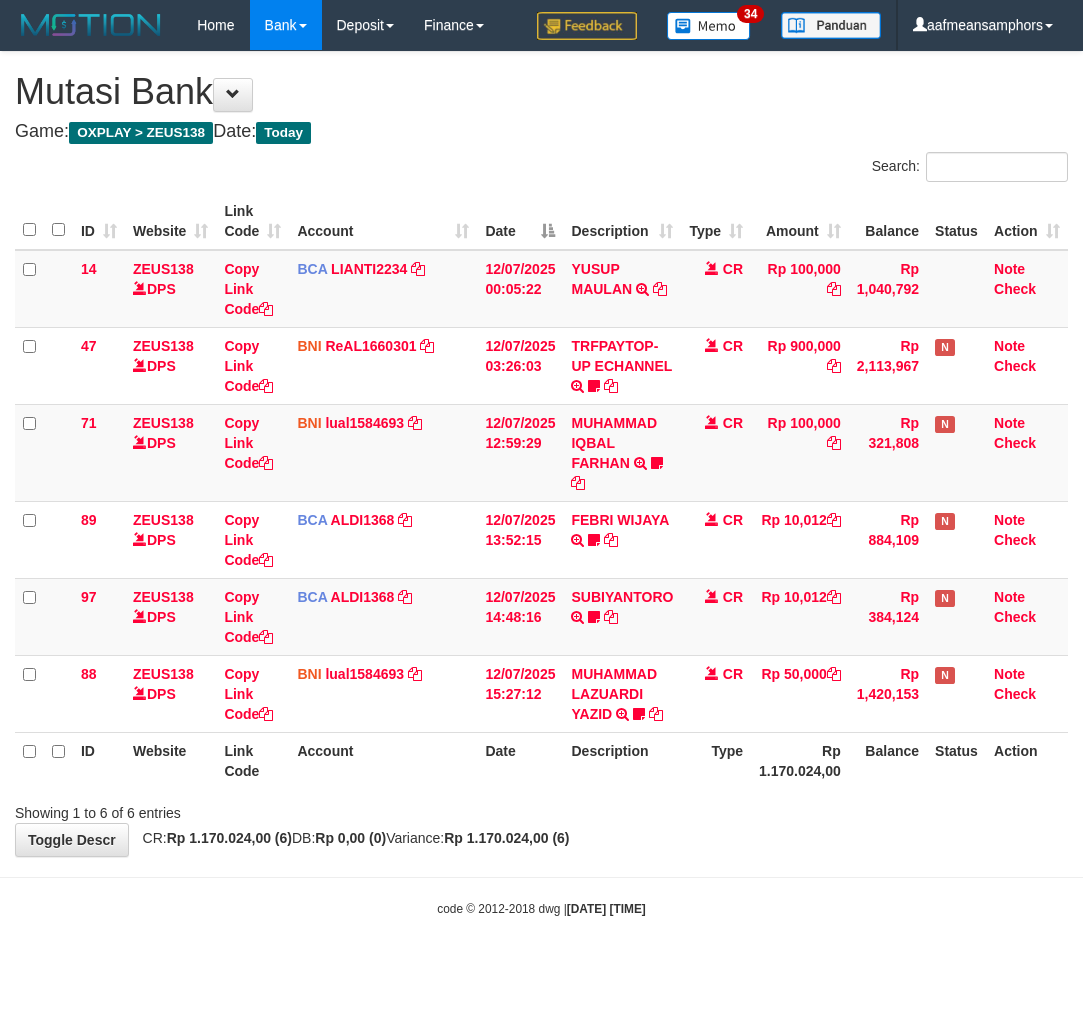 scroll, scrollTop: 0, scrollLeft: 0, axis: both 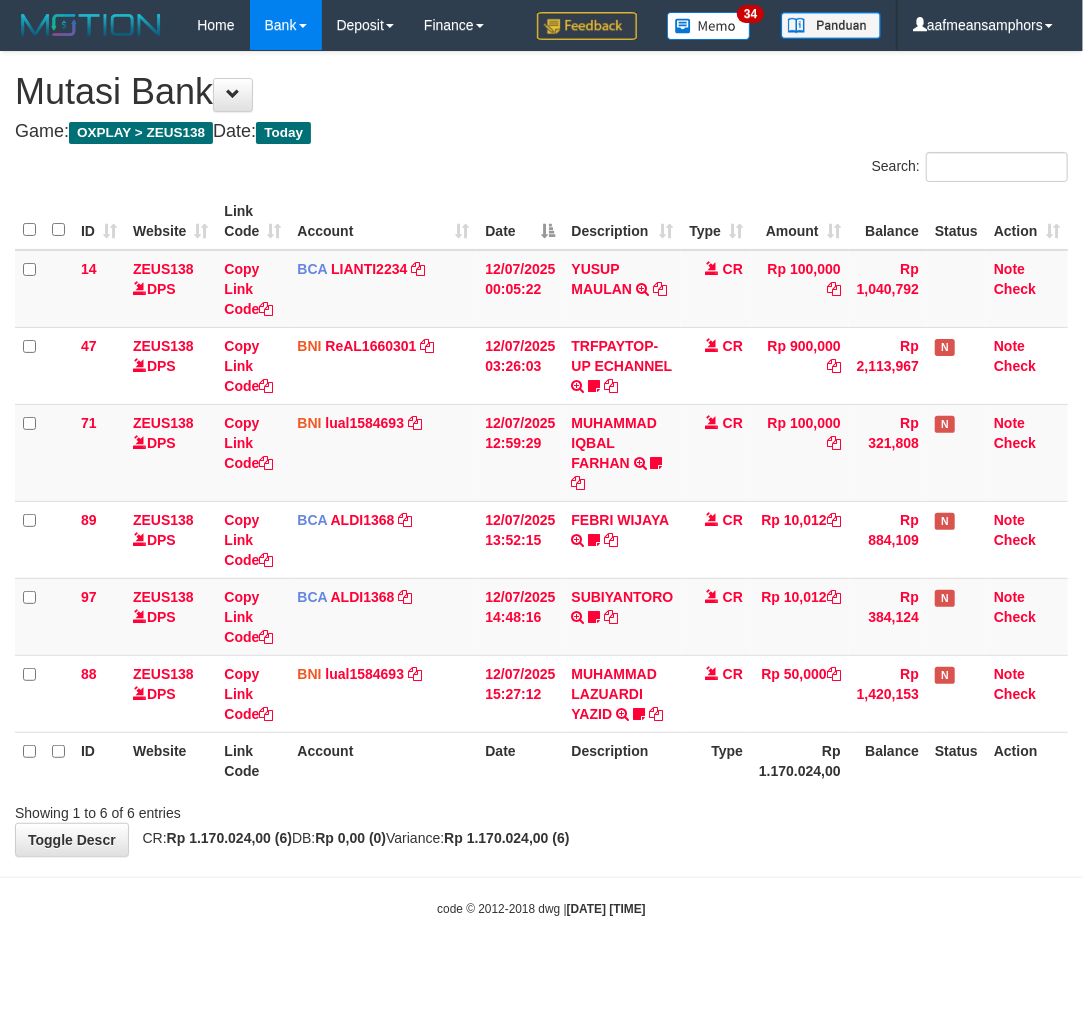 click on "Toggle navigation
Home
Bank
Account List
Load
By Website
Group
[OXPLAY]													ZEUS138
By Load Group (DPS)" at bounding box center [541, 484] 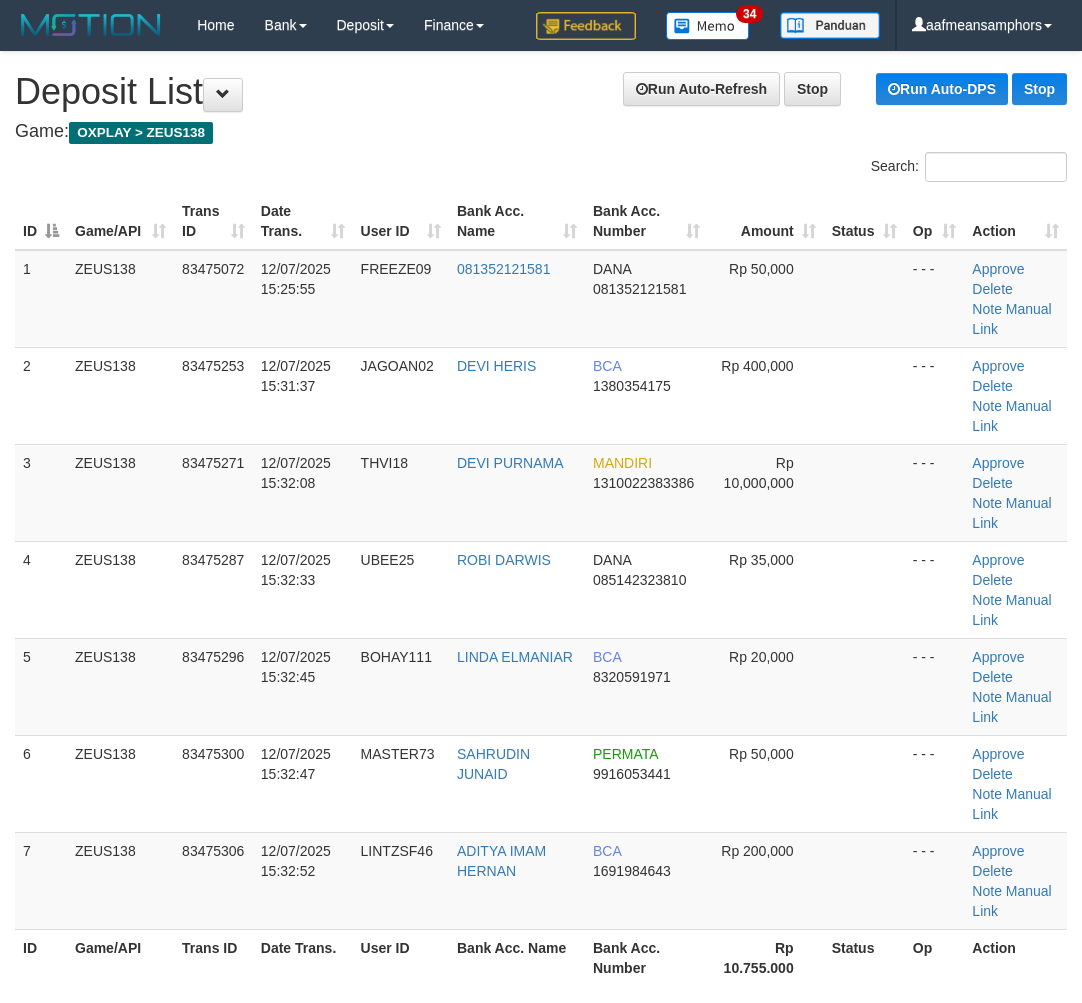 scroll, scrollTop: 20, scrollLeft: 5, axis: both 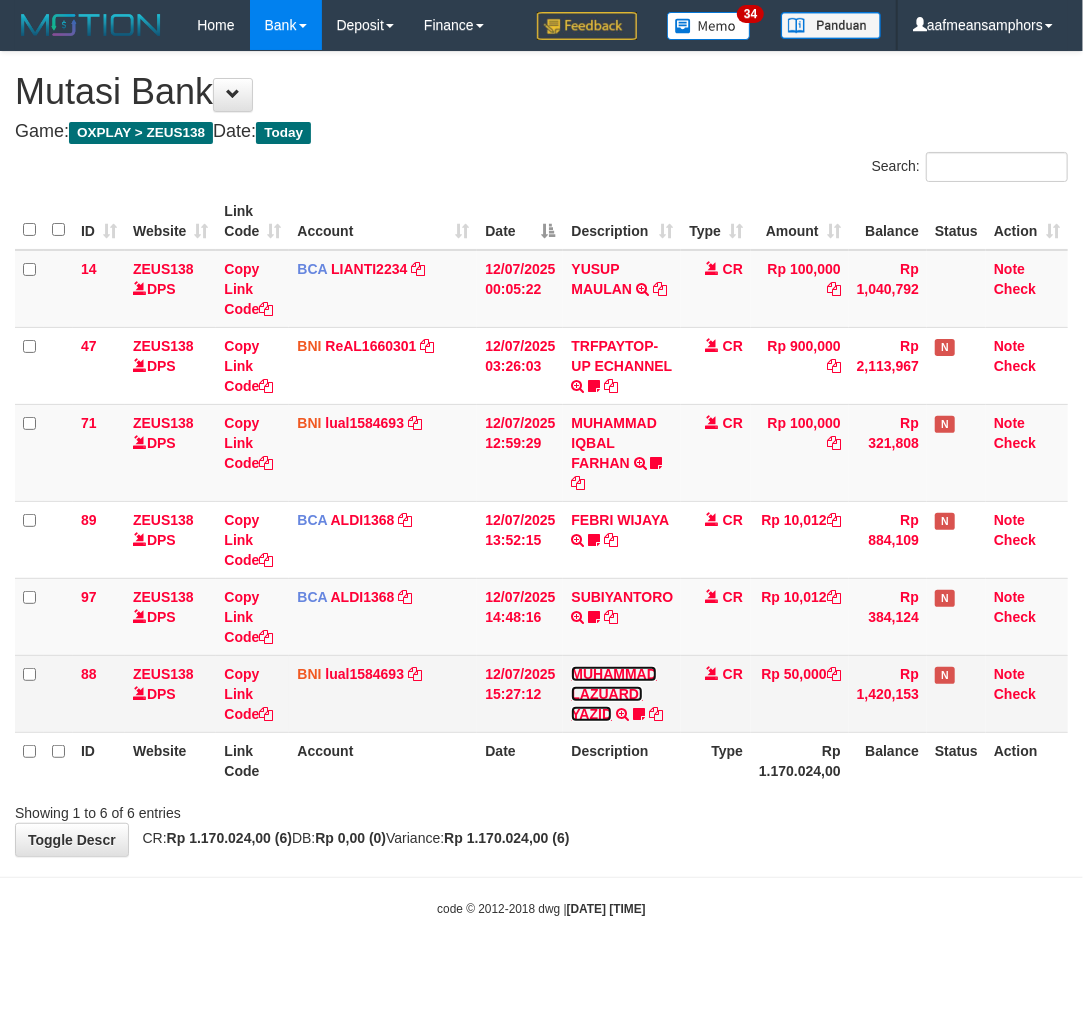 click on "MUHAMMAD LAZUARDI YAZID" at bounding box center [614, 694] 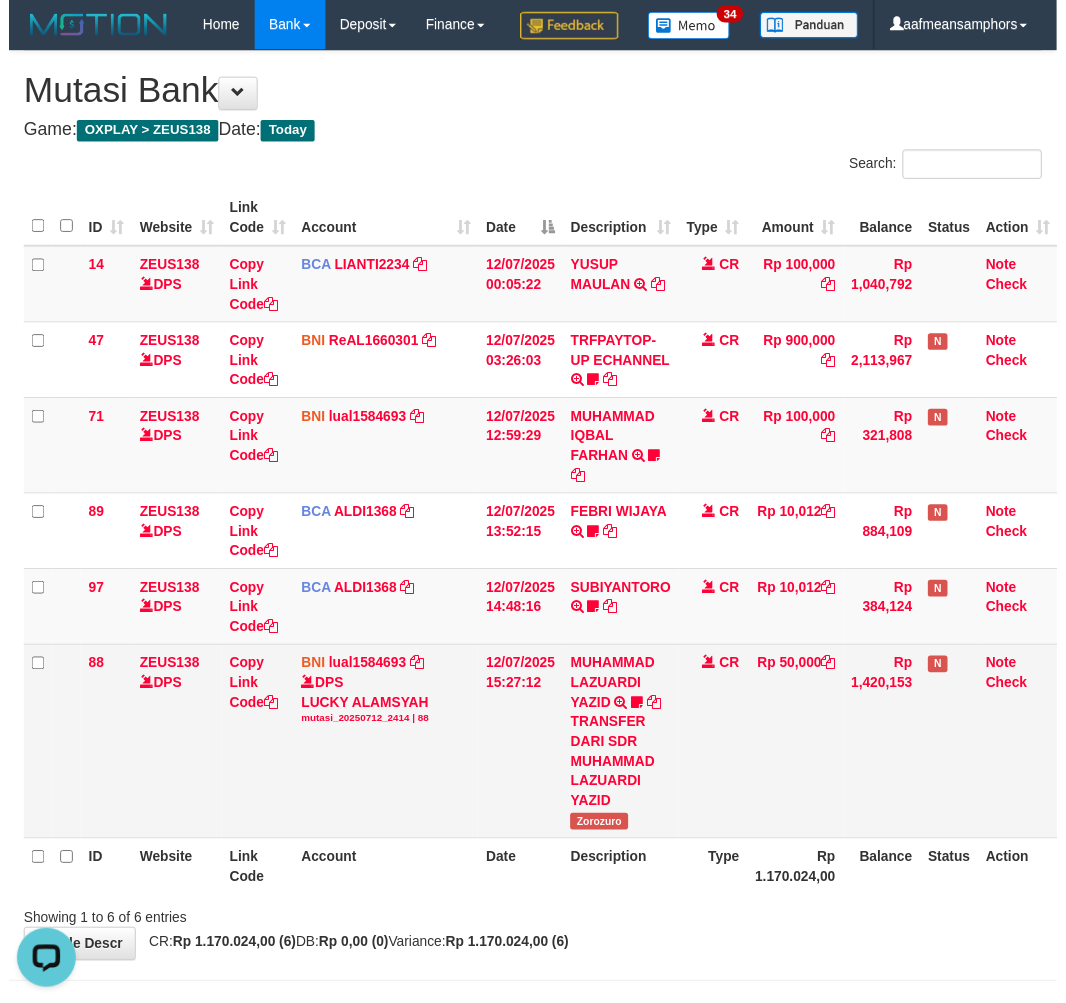 scroll, scrollTop: 0, scrollLeft: 0, axis: both 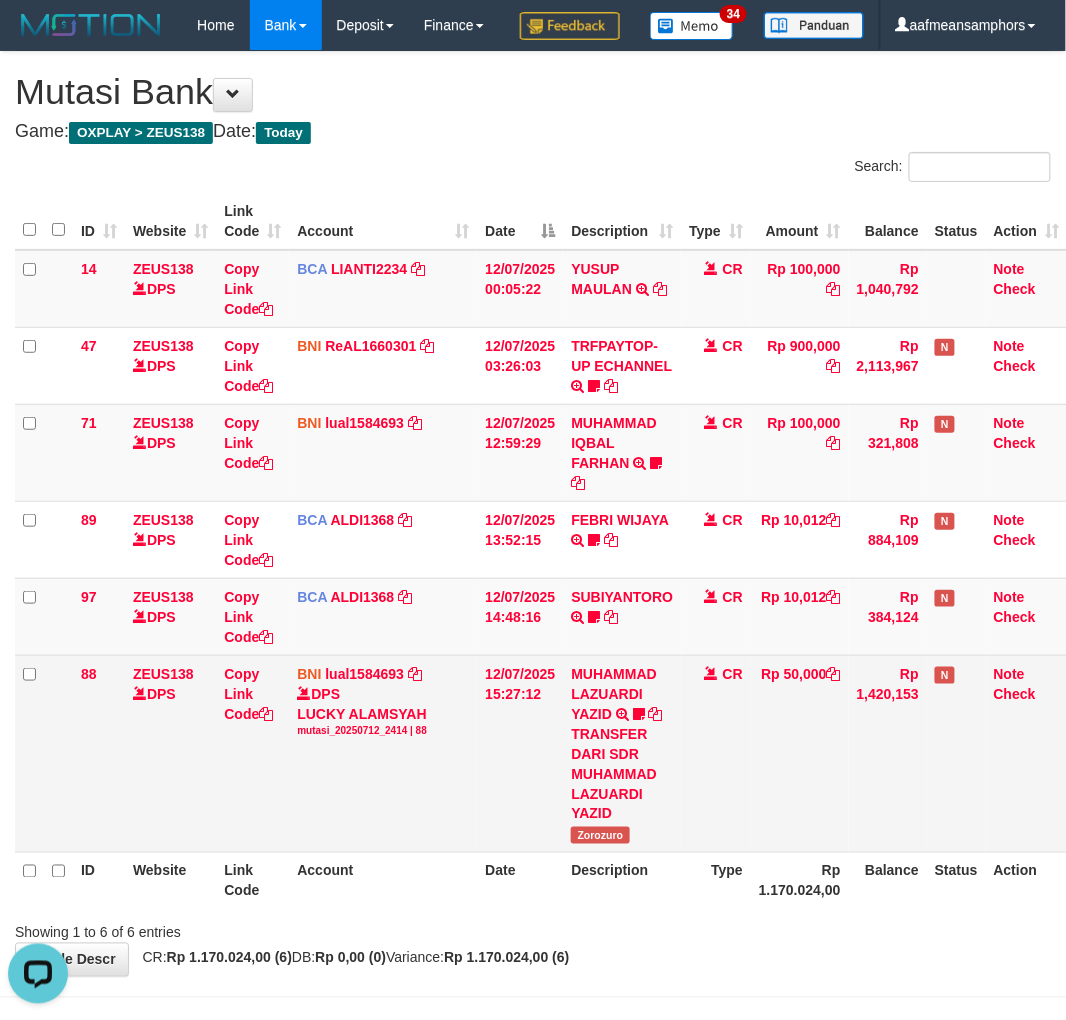click on "Zorozuro" at bounding box center (600, 835) 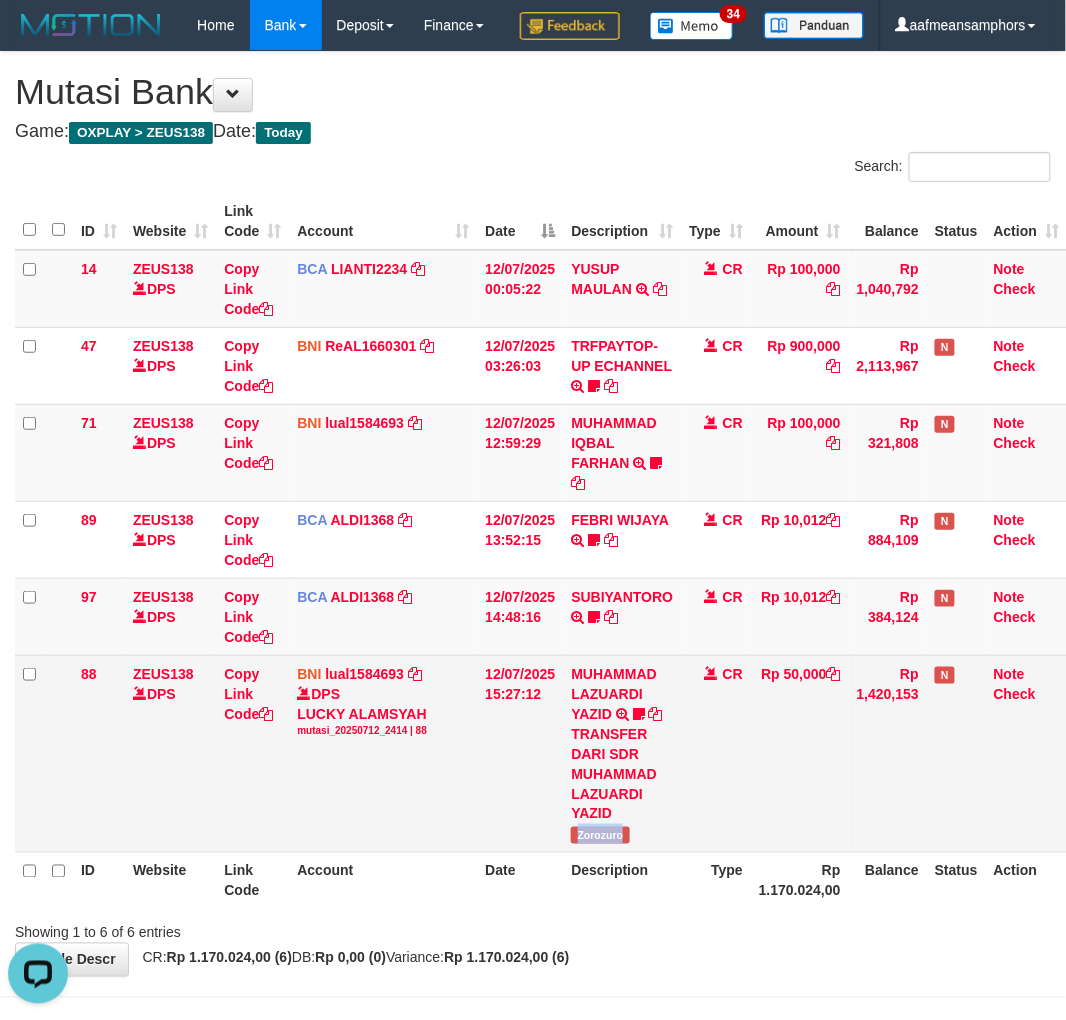 click on "Zorozuro" at bounding box center [600, 835] 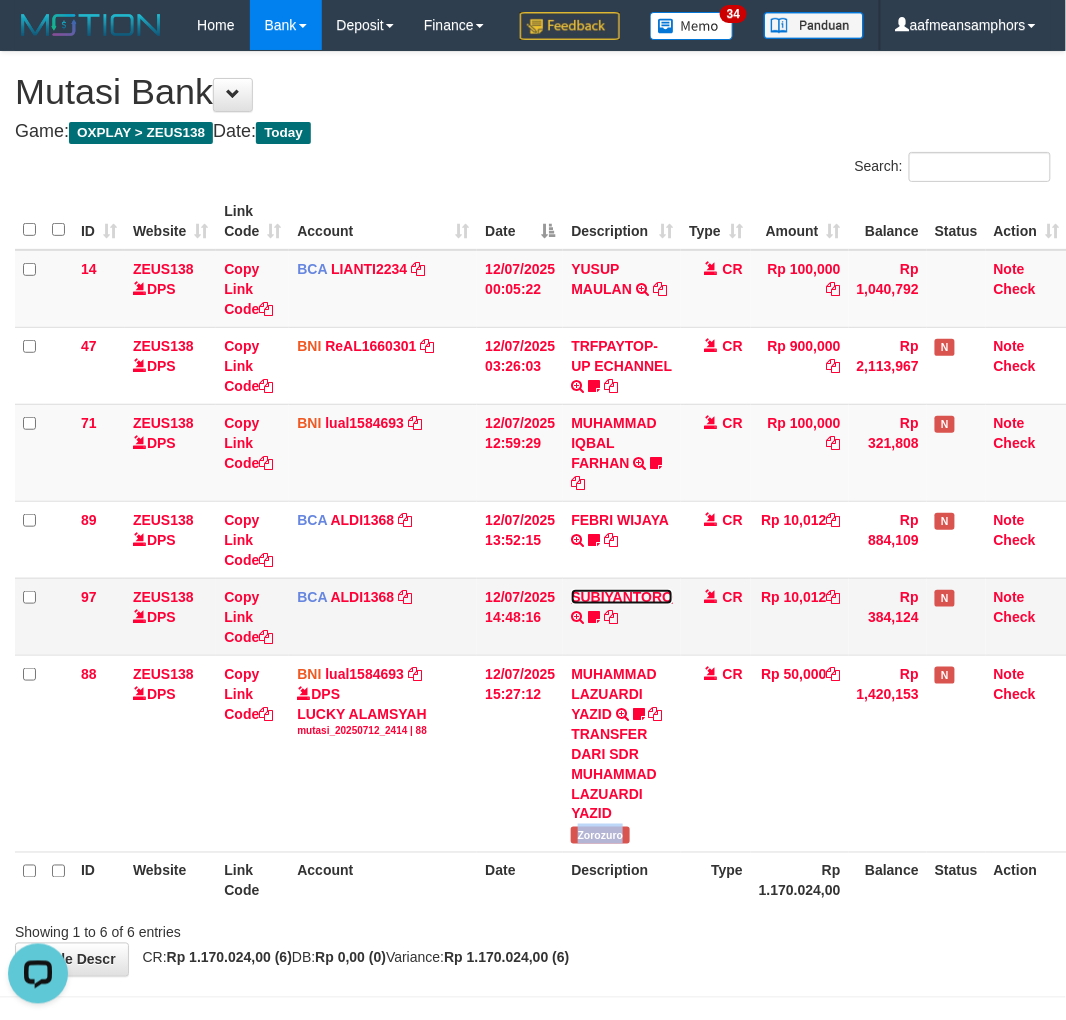 click on "SUBIYANTORO" at bounding box center (622, 597) 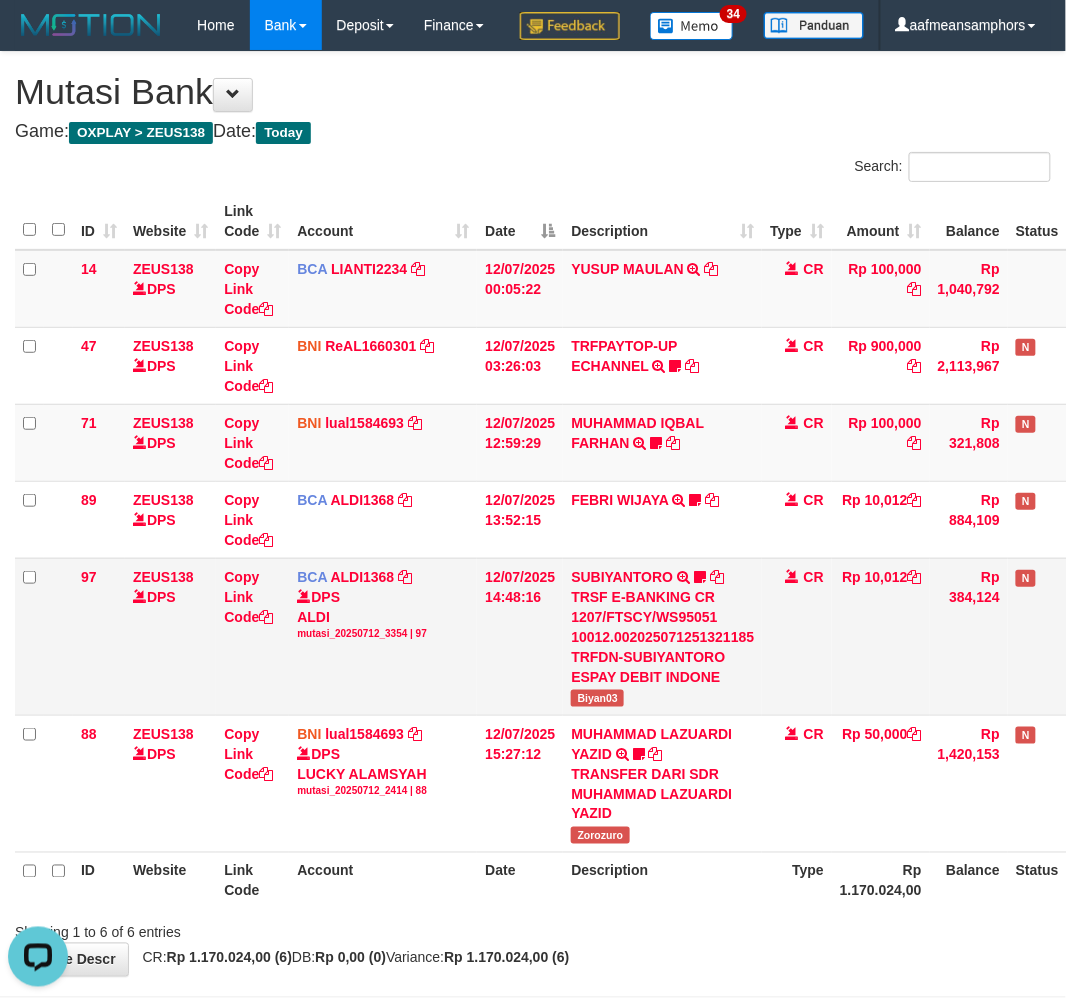 click on "Biyan03" at bounding box center [597, 698] 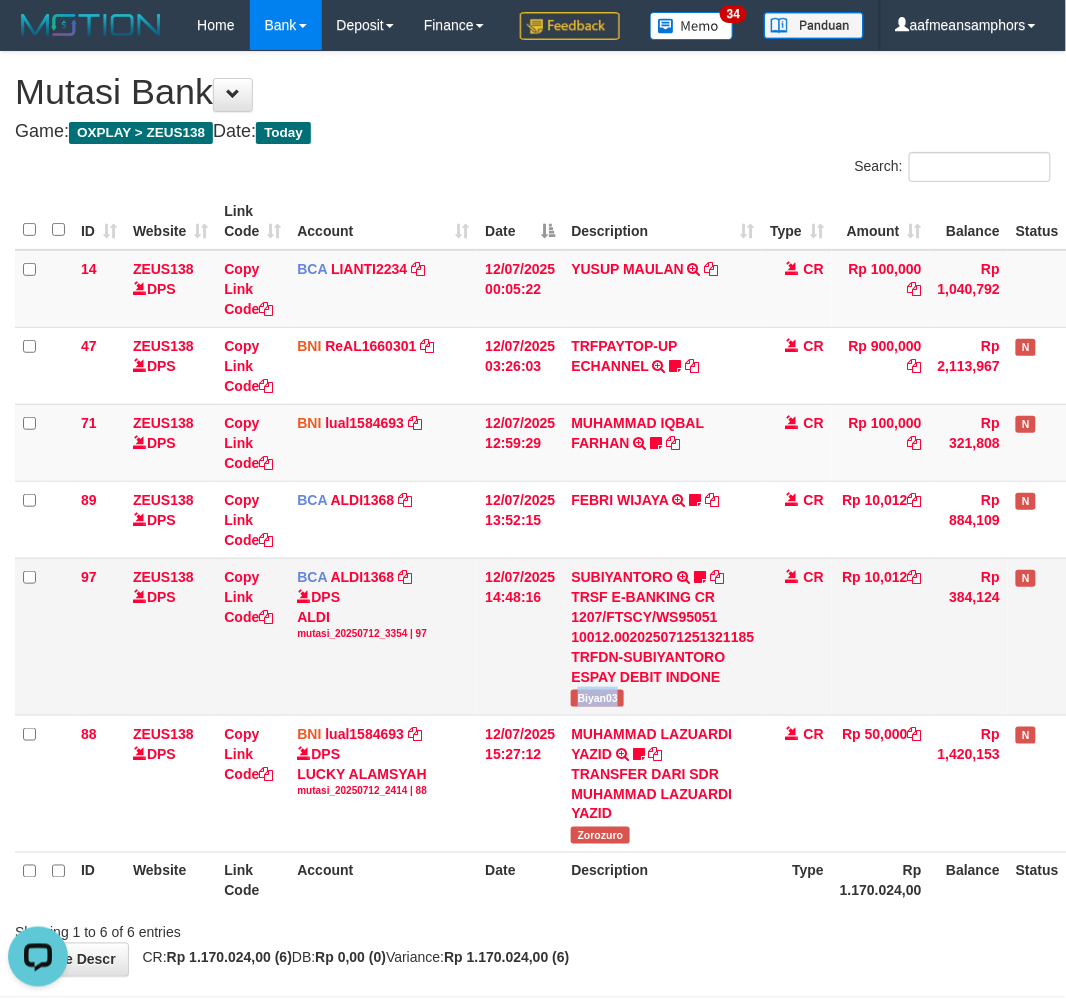 click on "Biyan03" at bounding box center (597, 698) 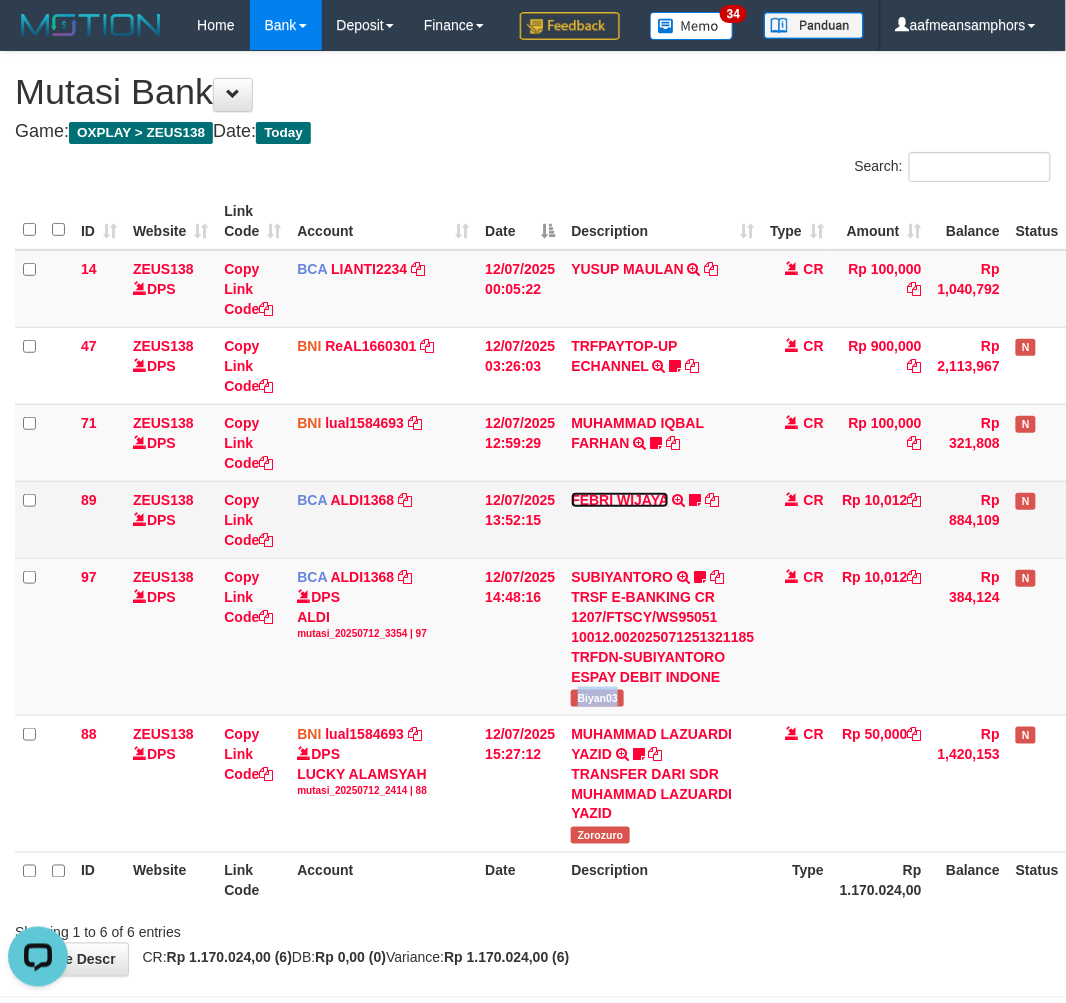 click on "FEBRI WIJAYA" at bounding box center [619, 500] 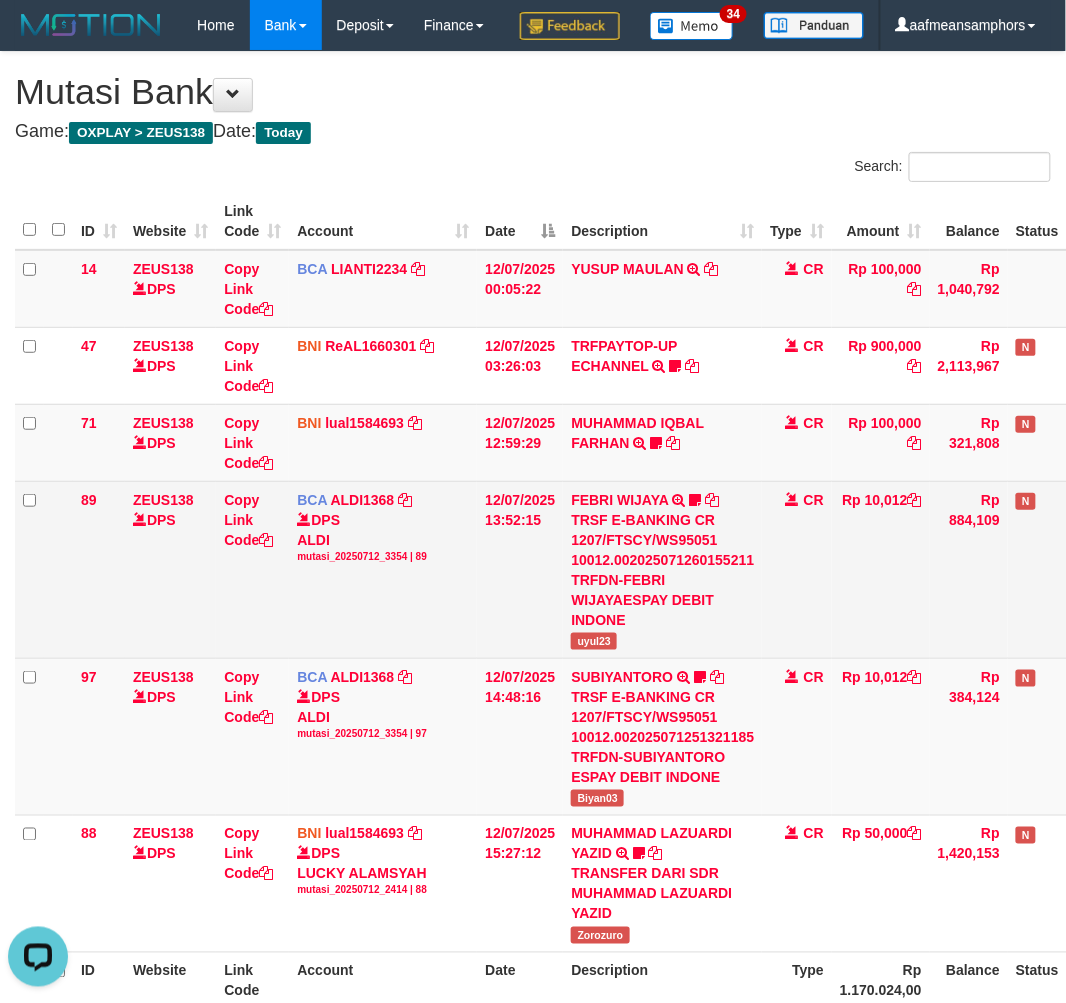 click on "uyul23" at bounding box center [594, 641] 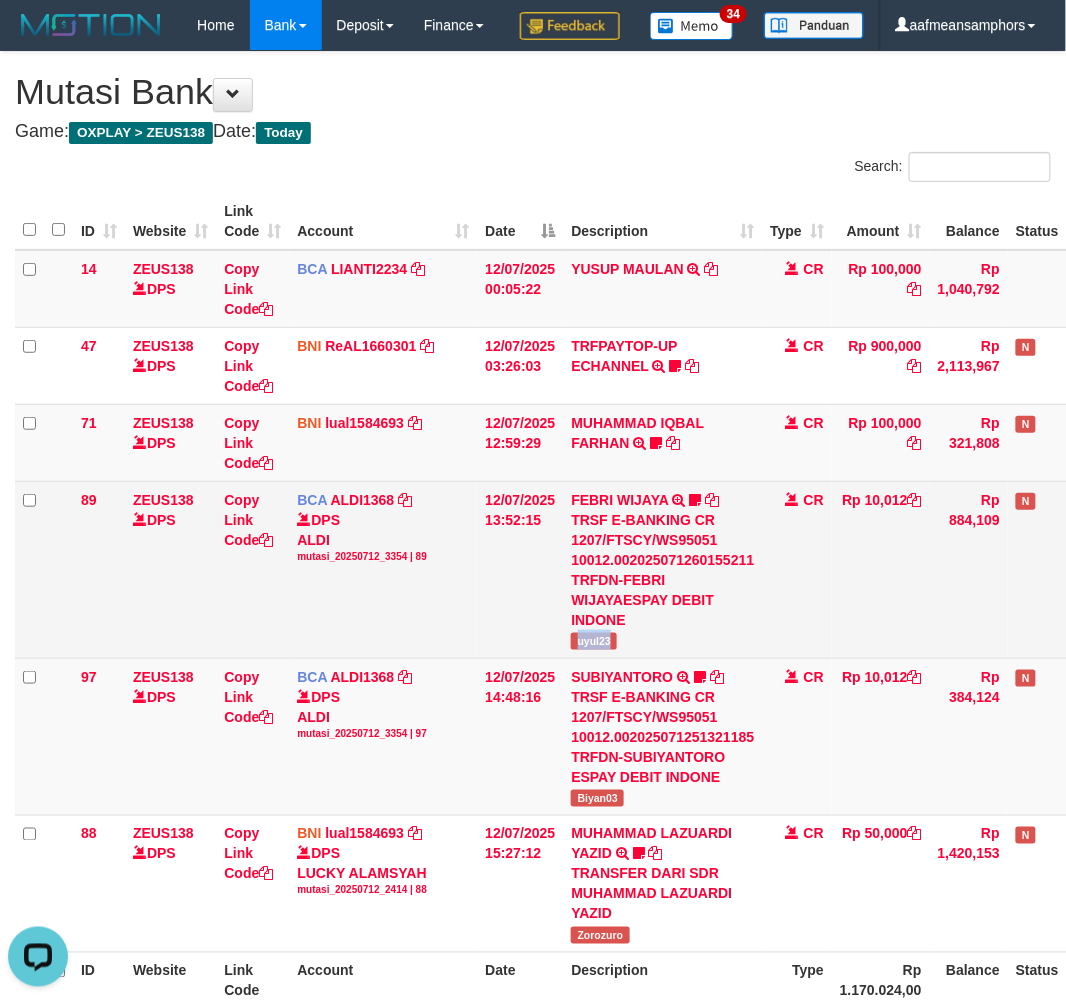 click on "uyul23" at bounding box center (594, 641) 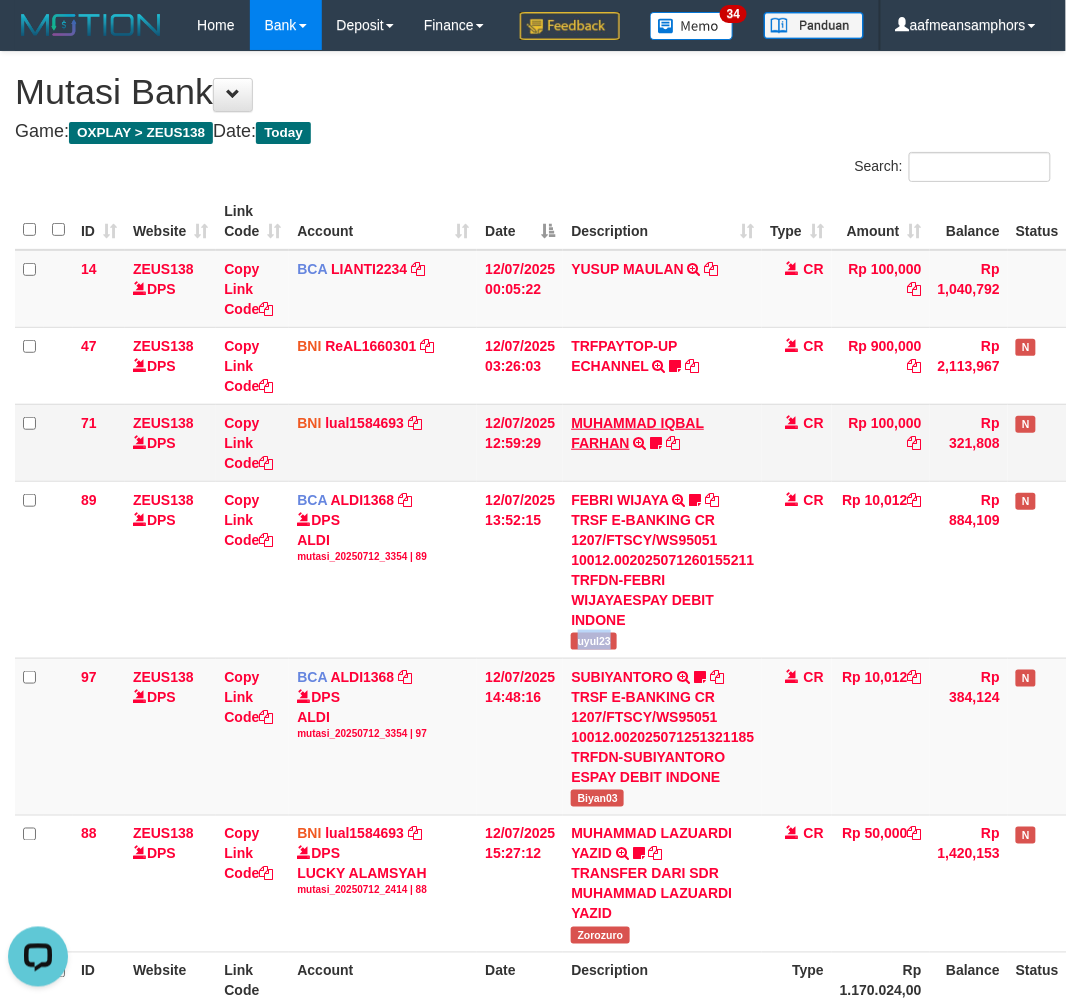 click on "MUHAMMAD IQBAL FARHAN            TRF/PAY/TOP-UP ECHANNEL MUHAMMAD IQBAL FARHAN    BUBU1010EDC1X24JAM" at bounding box center [662, 442] 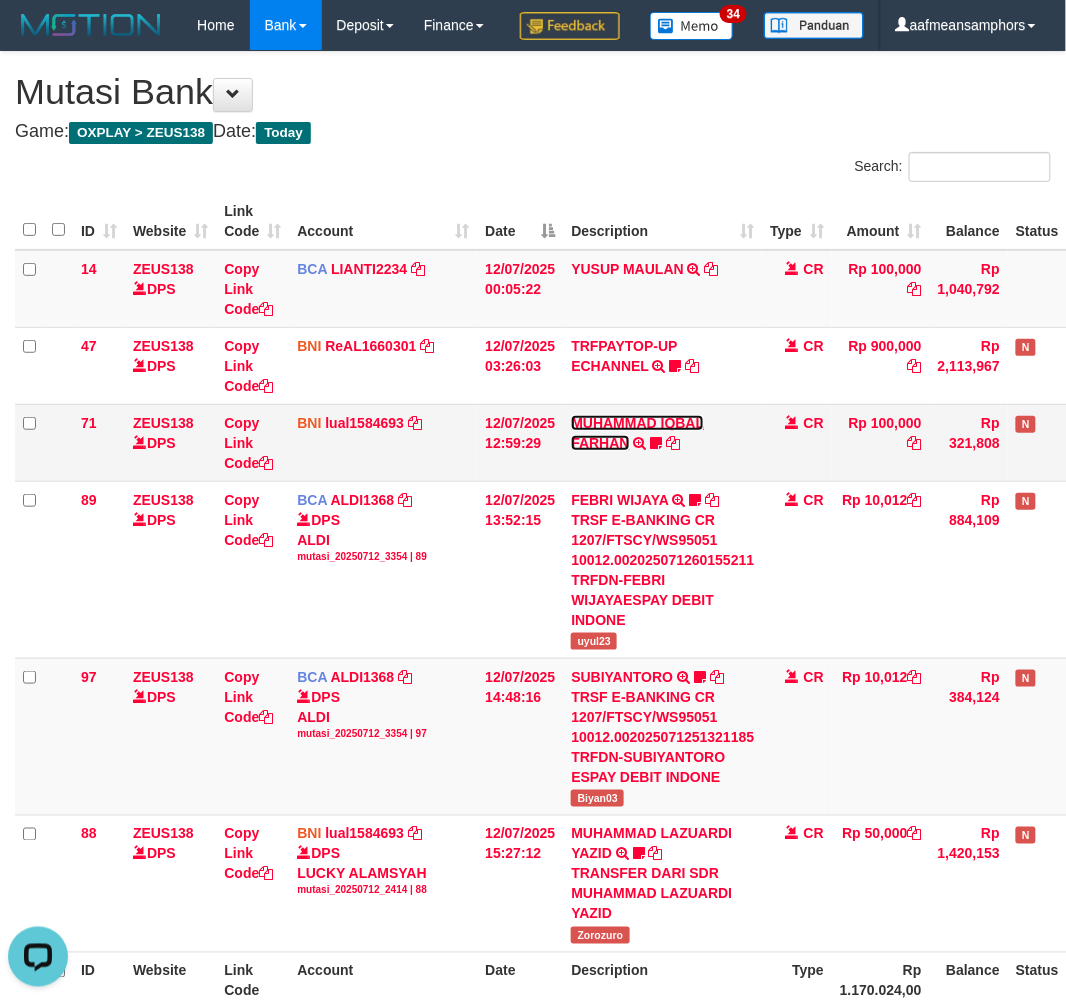 click on "MUHAMMAD IQBAL FARHAN" at bounding box center [637, 433] 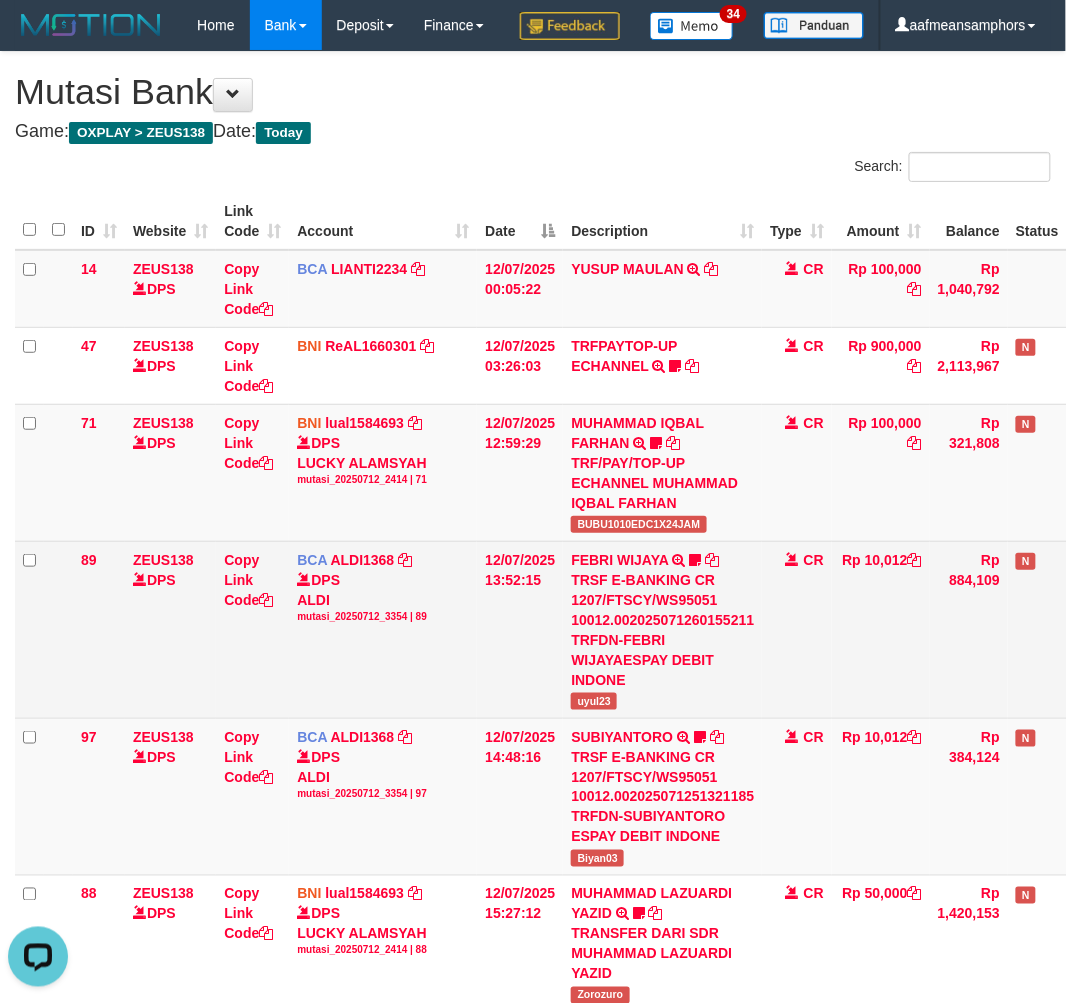 click on "FEBRI WIJAYA            TRSF E-BANKING CR 1207/FTSCY/WS95051
10012.002025071260155211 TRFDN-FEBRI WIJAYAESPAY DEBIT INDONE    uyul23" at bounding box center (662, 629) 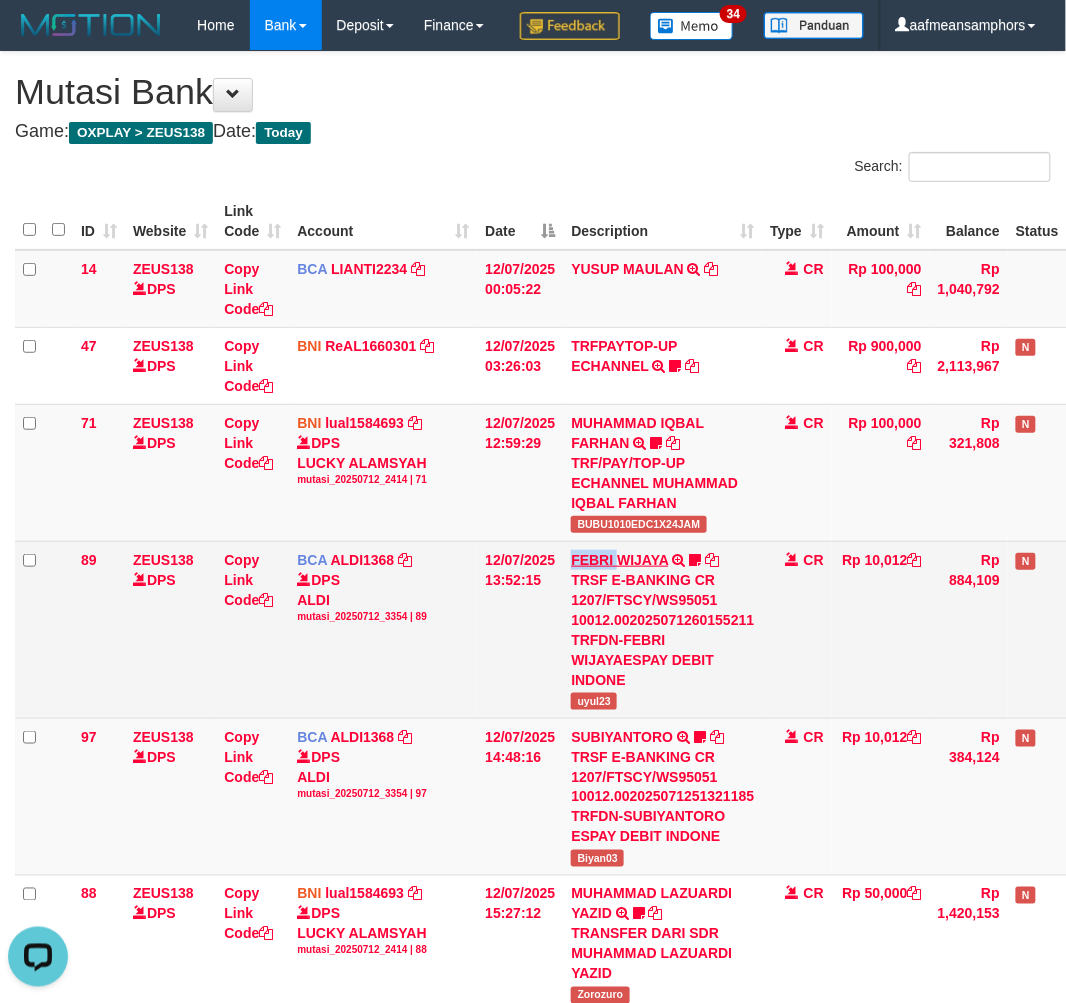 click on "FEBRI WIJAYA            TRSF E-BANKING CR 1207/FTSCY/WS95051
10012.002025071260155211 TRFDN-FEBRI WIJAYAESPAY DEBIT INDONE    uyul23" at bounding box center [662, 629] 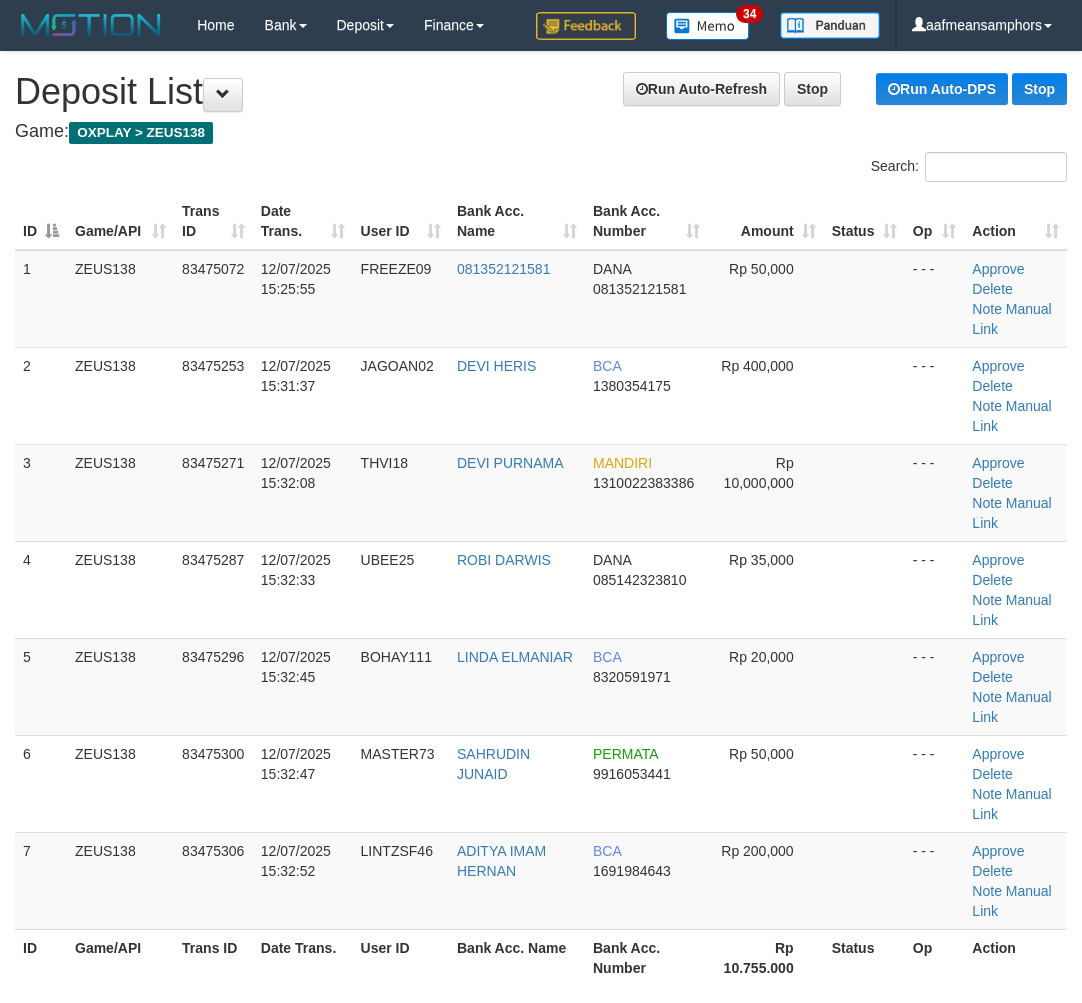 scroll, scrollTop: 20, scrollLeft: 5, axis: both 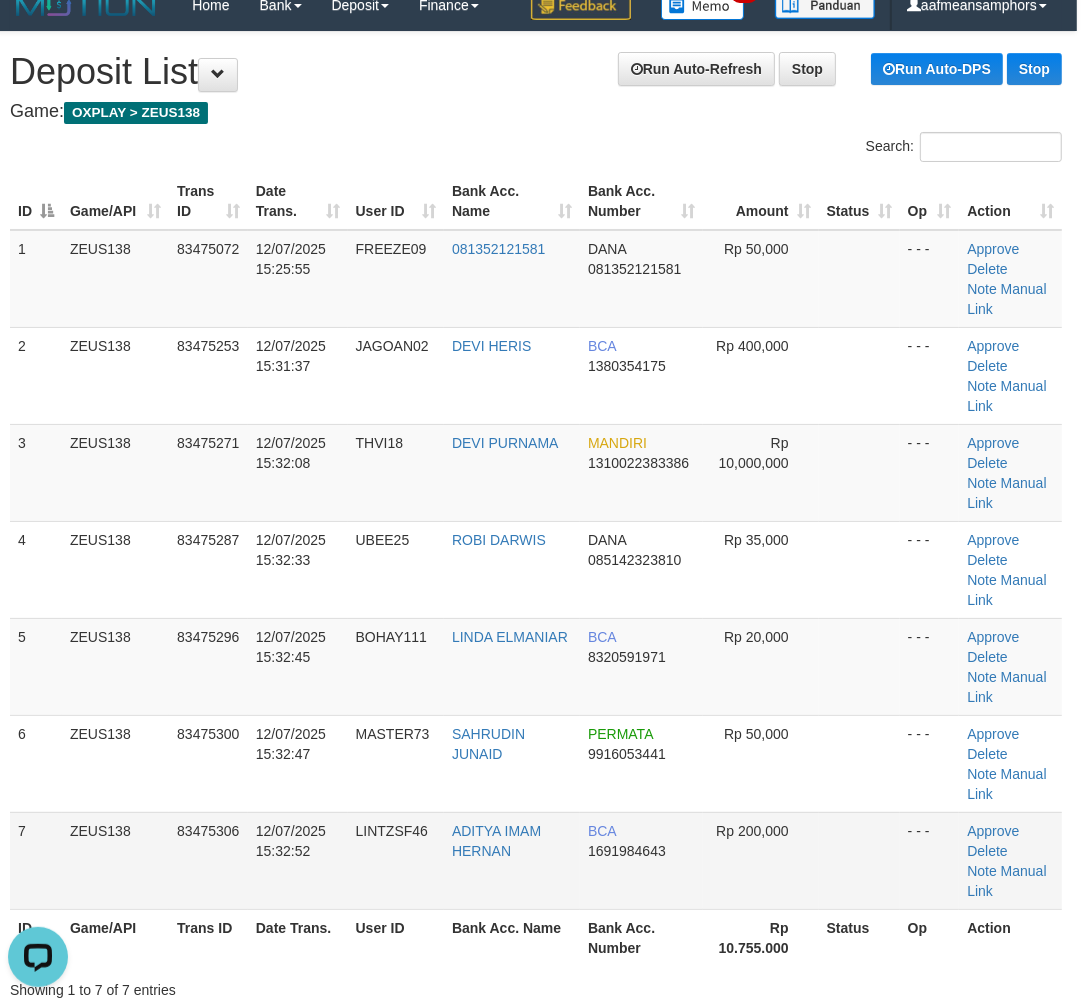 drag, startPoint x: 255, startPoint y: 856, endPoint x: 324, endPoint y: 866, distance: 69.72087 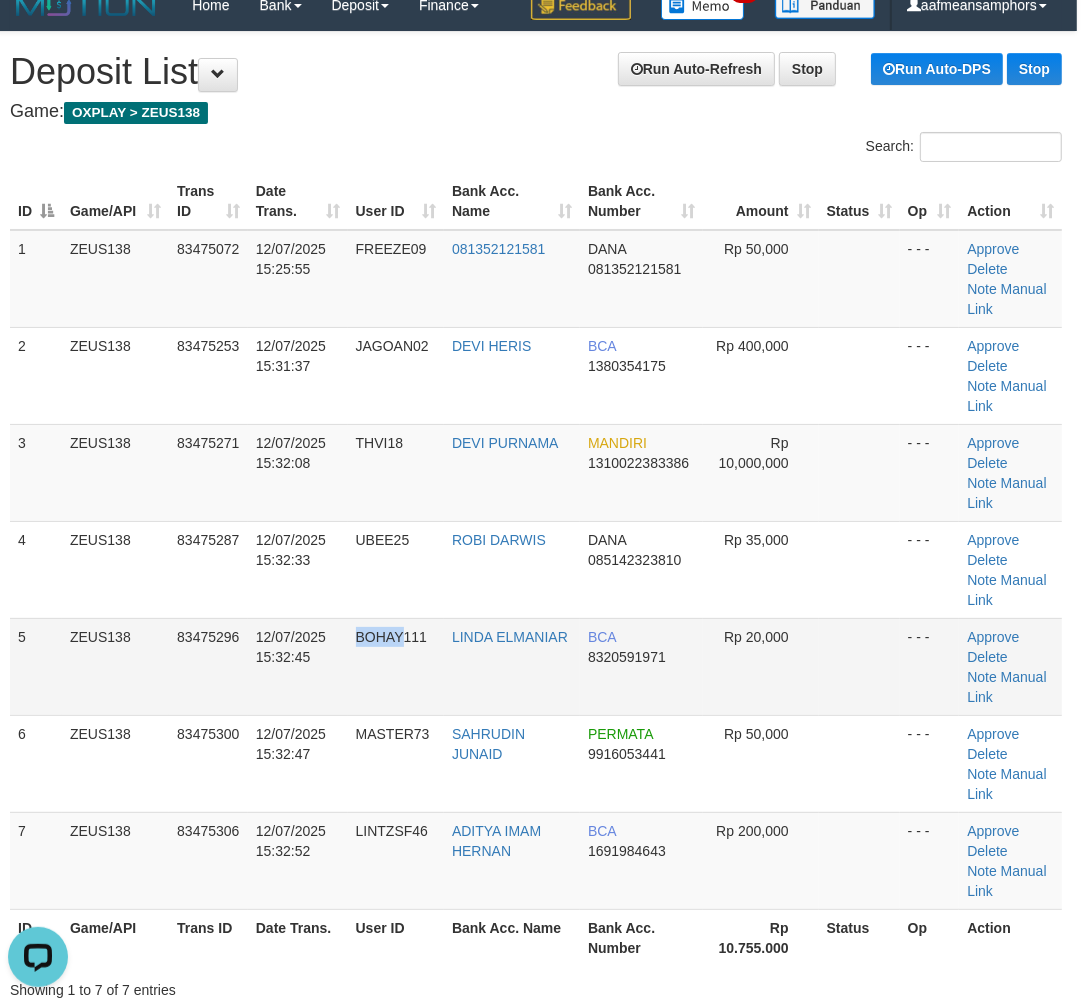 click on "5
ZEUS138
83475296
[DATE] [TIME]
BOHAY111
[FIRST] [LAST]
BCA
8320591971
Rp 20,000
- - -
Approve
Delete
Note
Manual Link" at bounding box center (536, 666) 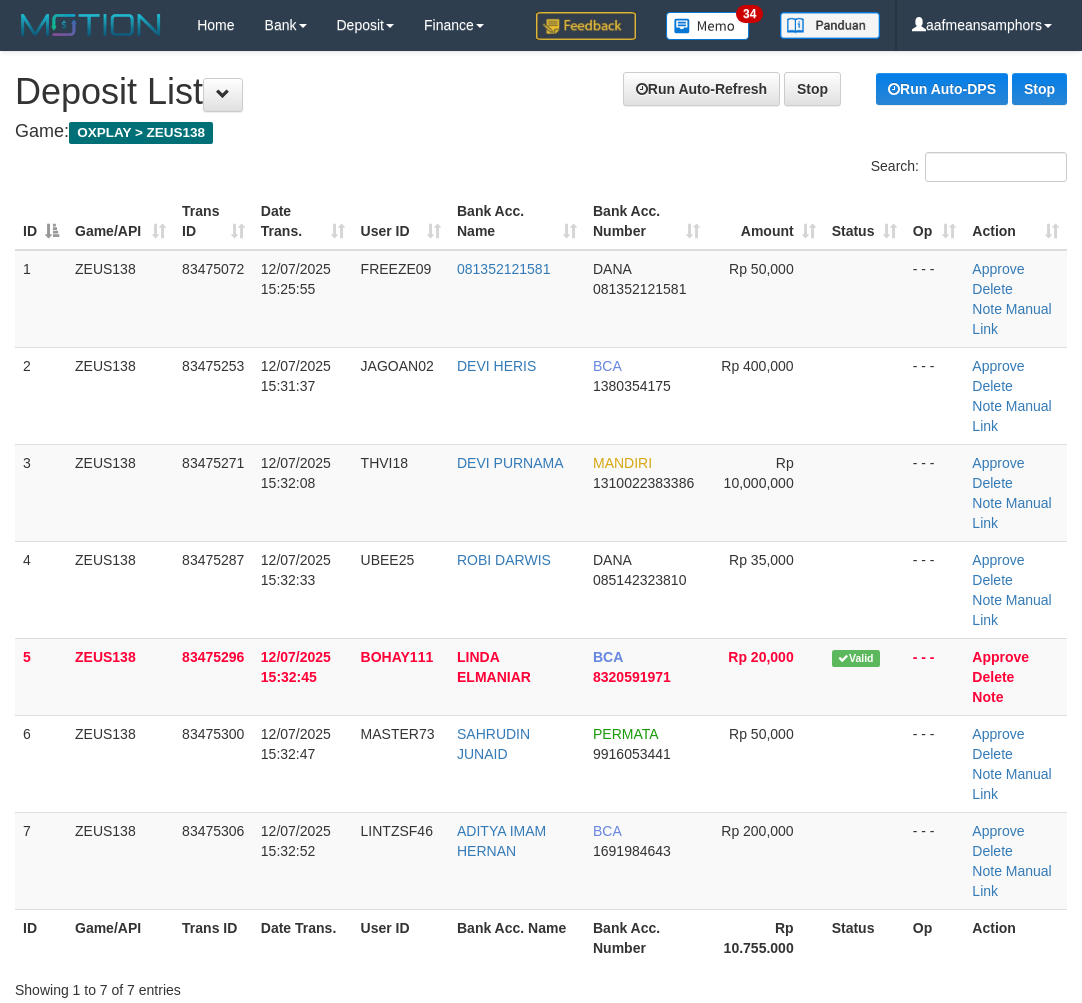 scroll, scrollTop: 20, scrollLeft: 5, axis: both 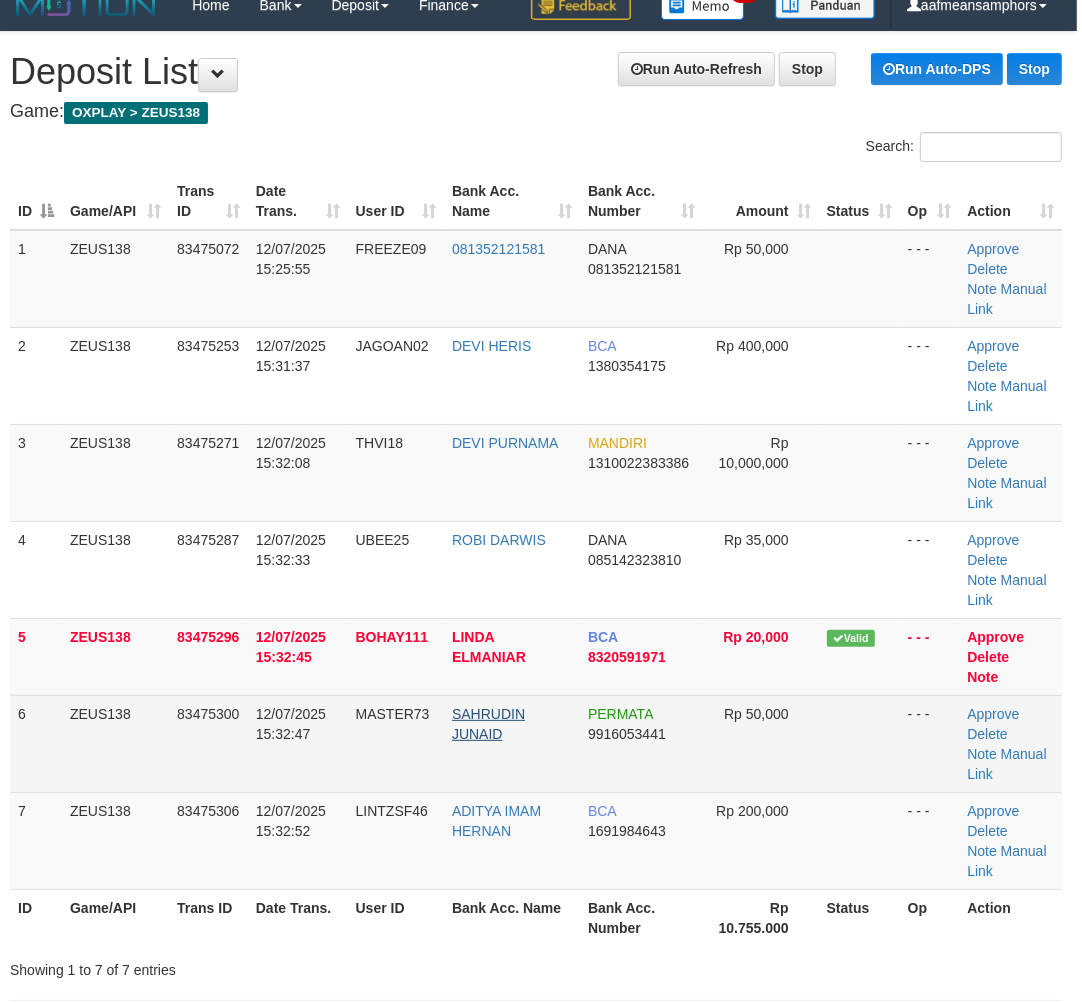 click on "6
ZEUS138
83475300
[DATE] [TIME]
MASTER73
[FIRST] [LAST]
PERMATA
9916053441
Rp 50,000
- - -
Approve
Delete
Note
Manual Link" at bounding box center (536, 743) 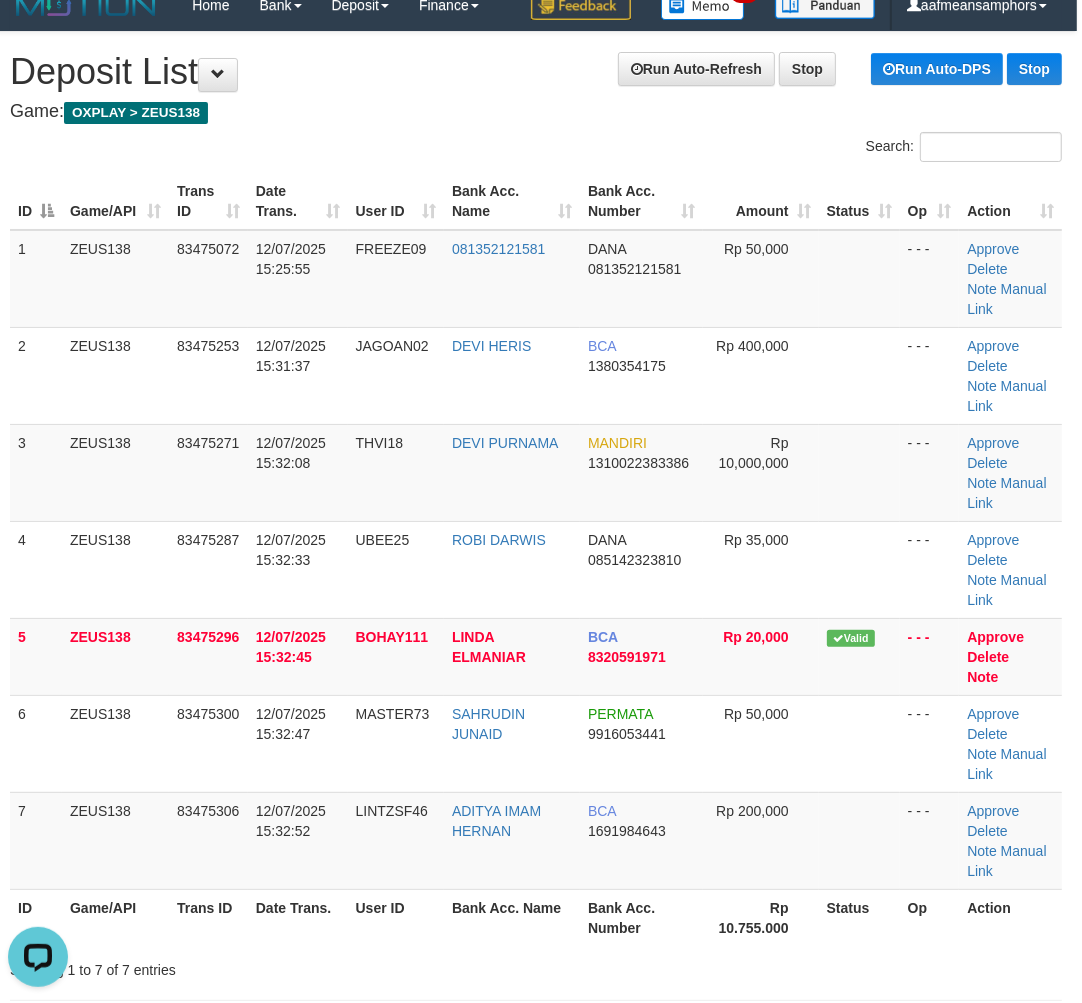 scroll, scrollTop: 0, scrollLeft: 0, axis: both 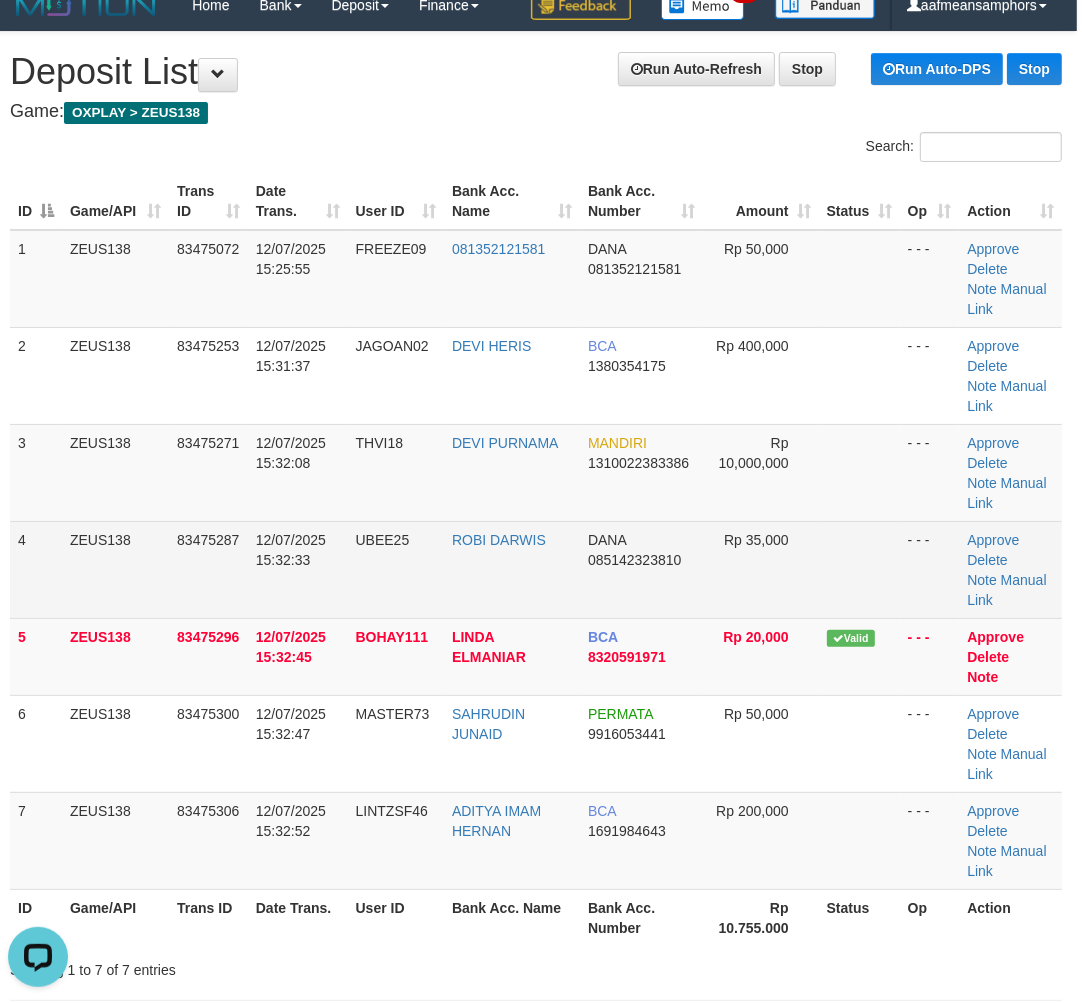 click on "12/07/2025 15:32:33" at bounding box center (298, 569) 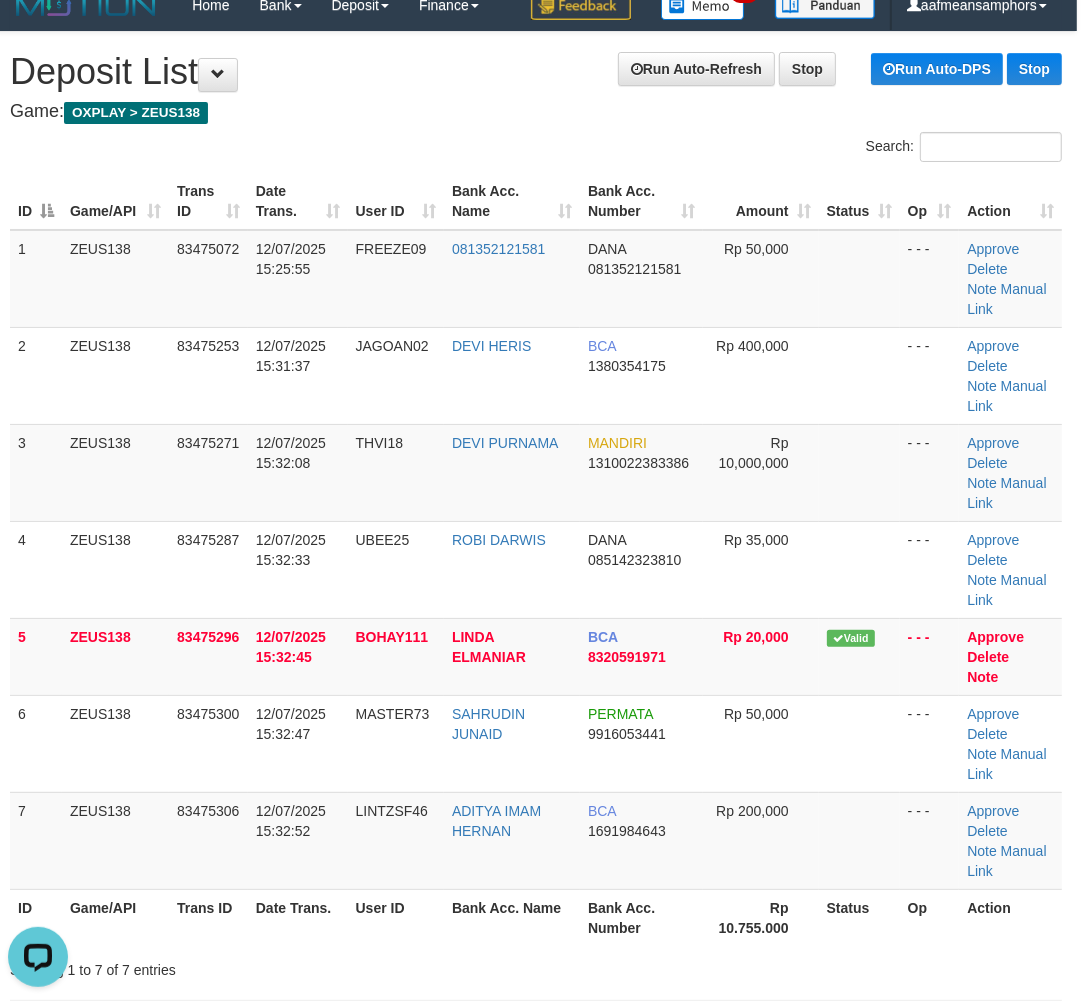 click on "12/07/2025 15:32:33" at bounding box center (298, 569) 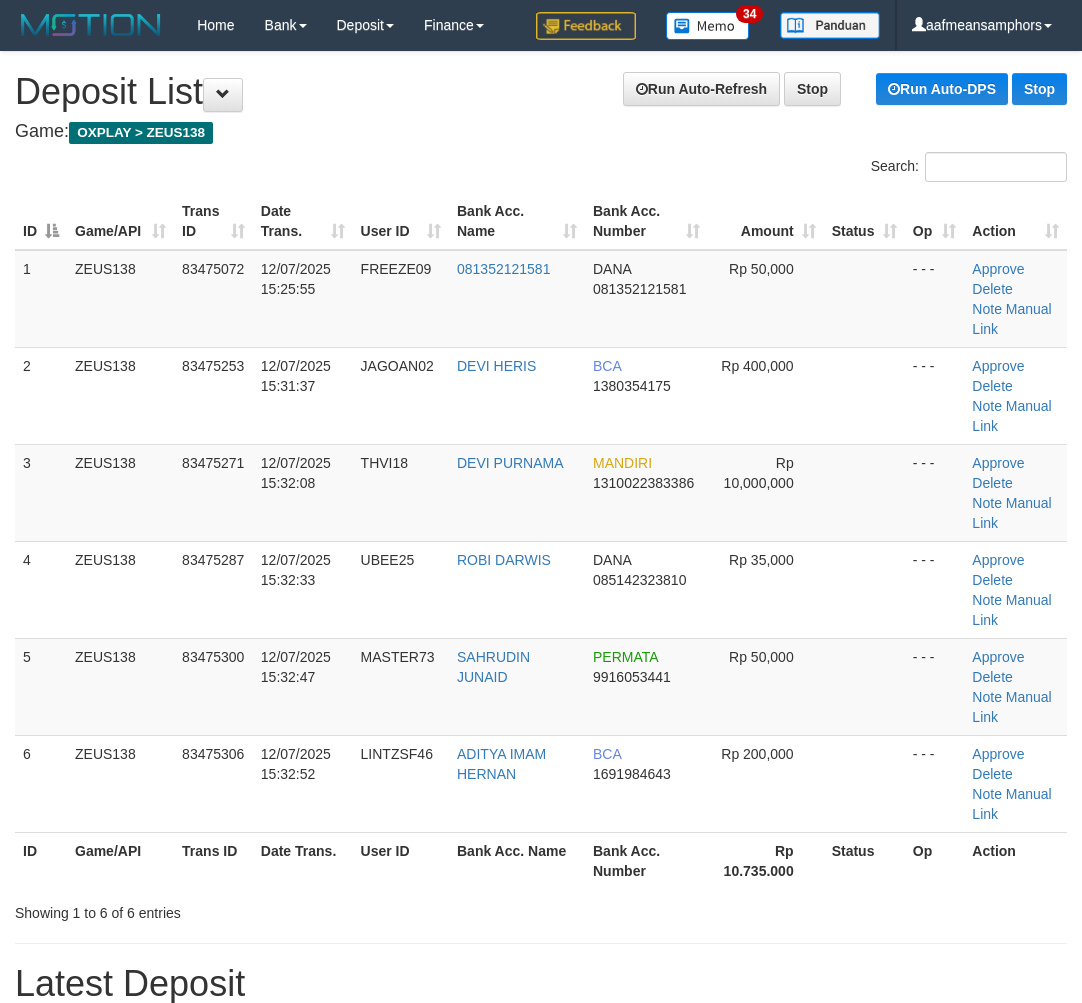 scroll, scrollTop: 20, scrollLeft: 5, axis: both 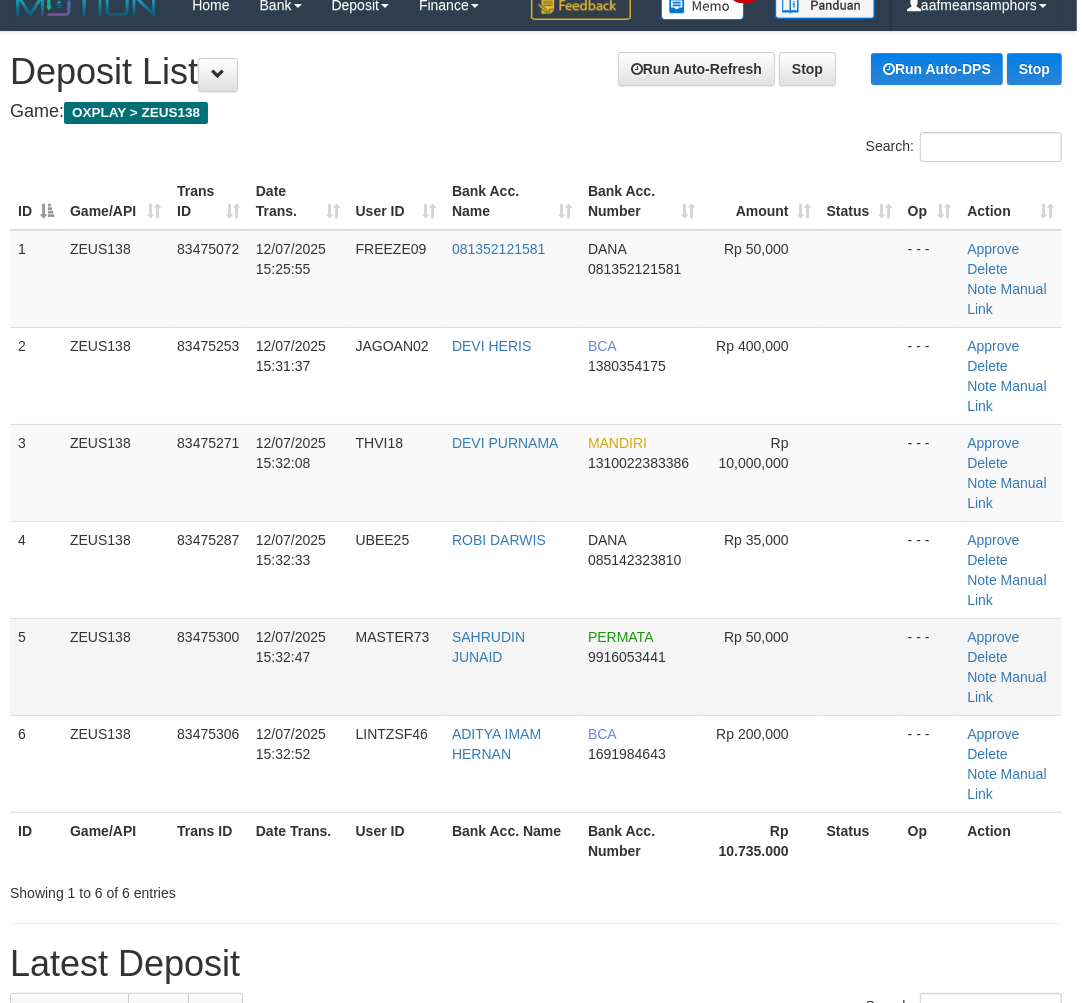 drag, startPoint x: 391, startPoint y: 660, endPoint x: 410, endPoint y: 663, distance: 19.235384 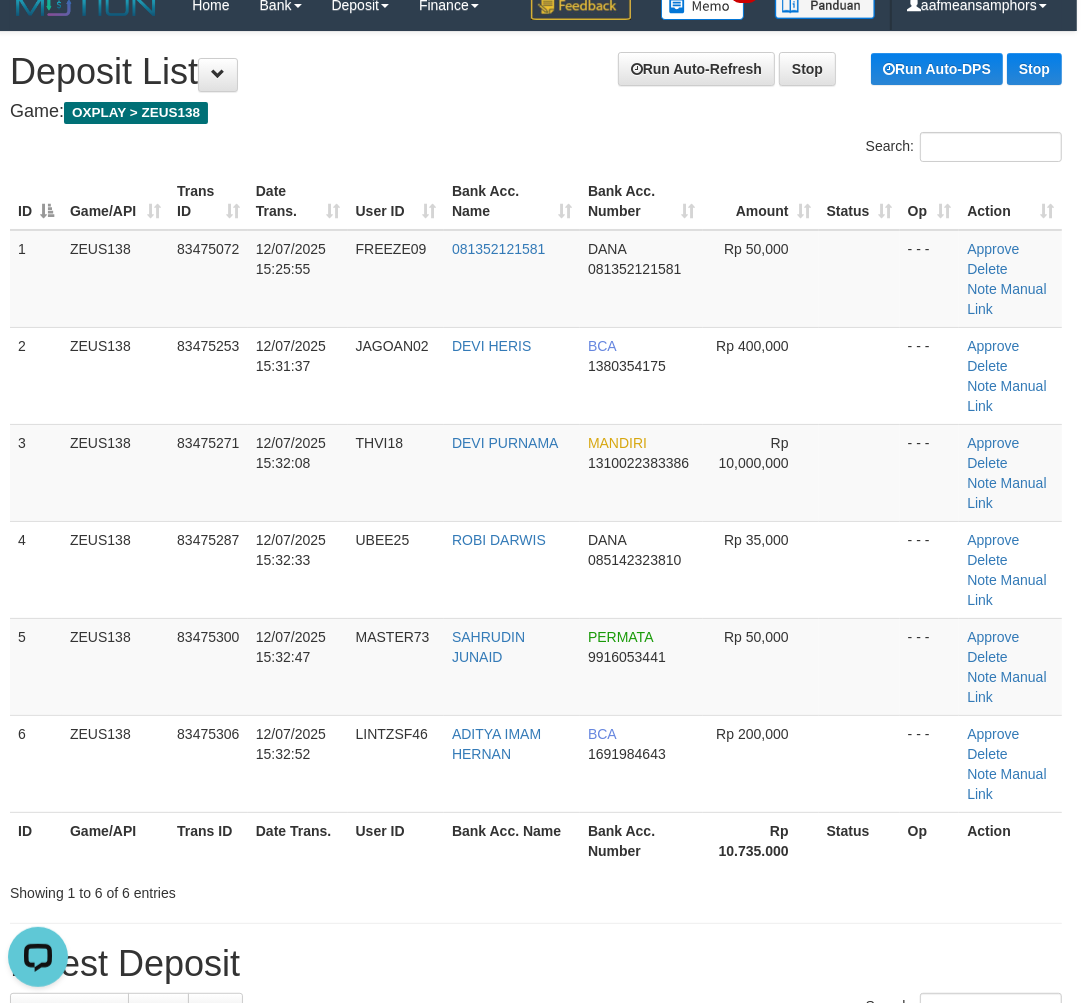 scroll, scrollTop: 0, scrollLeft: 0, axis: both 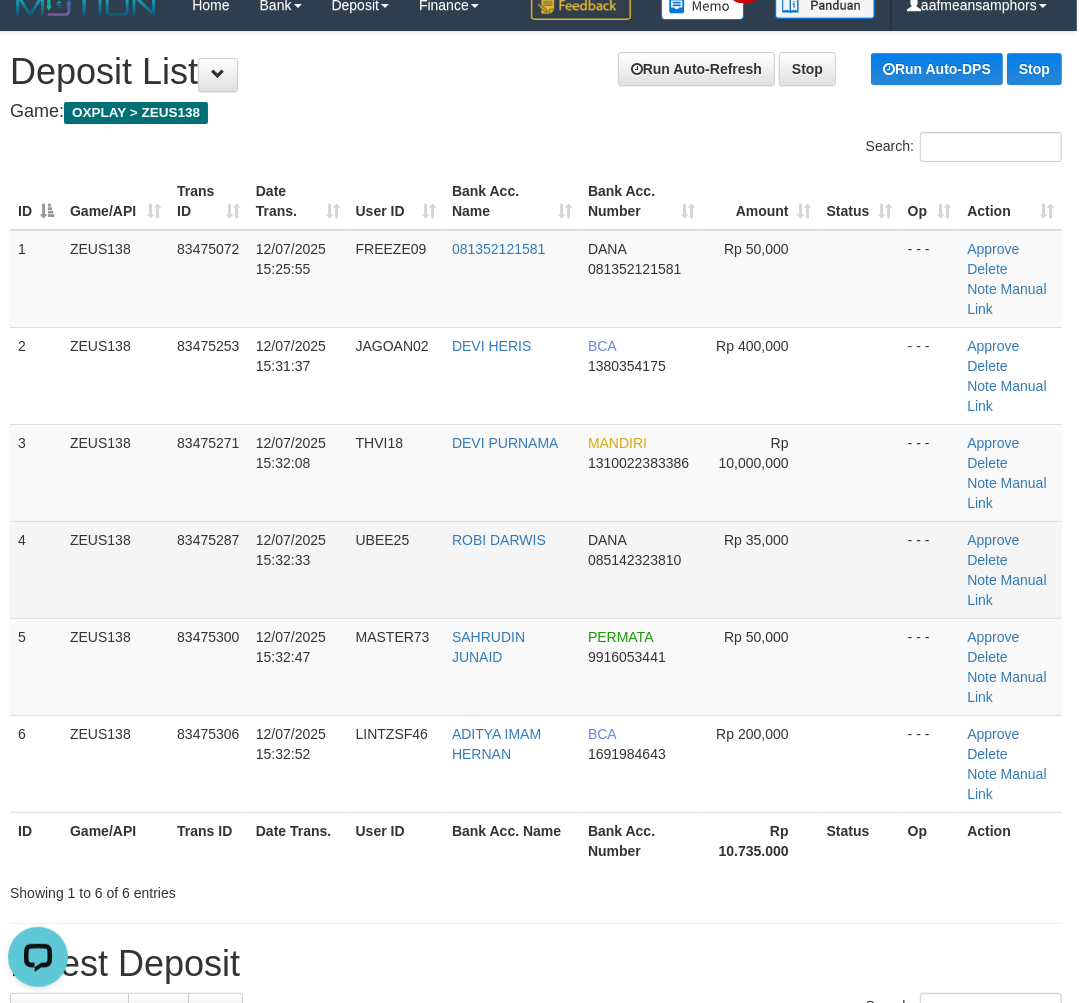drag, startPoint x: 356, startPoint y: 584, endPoint x: 351, endPoint y: 570, distance: 14.866069 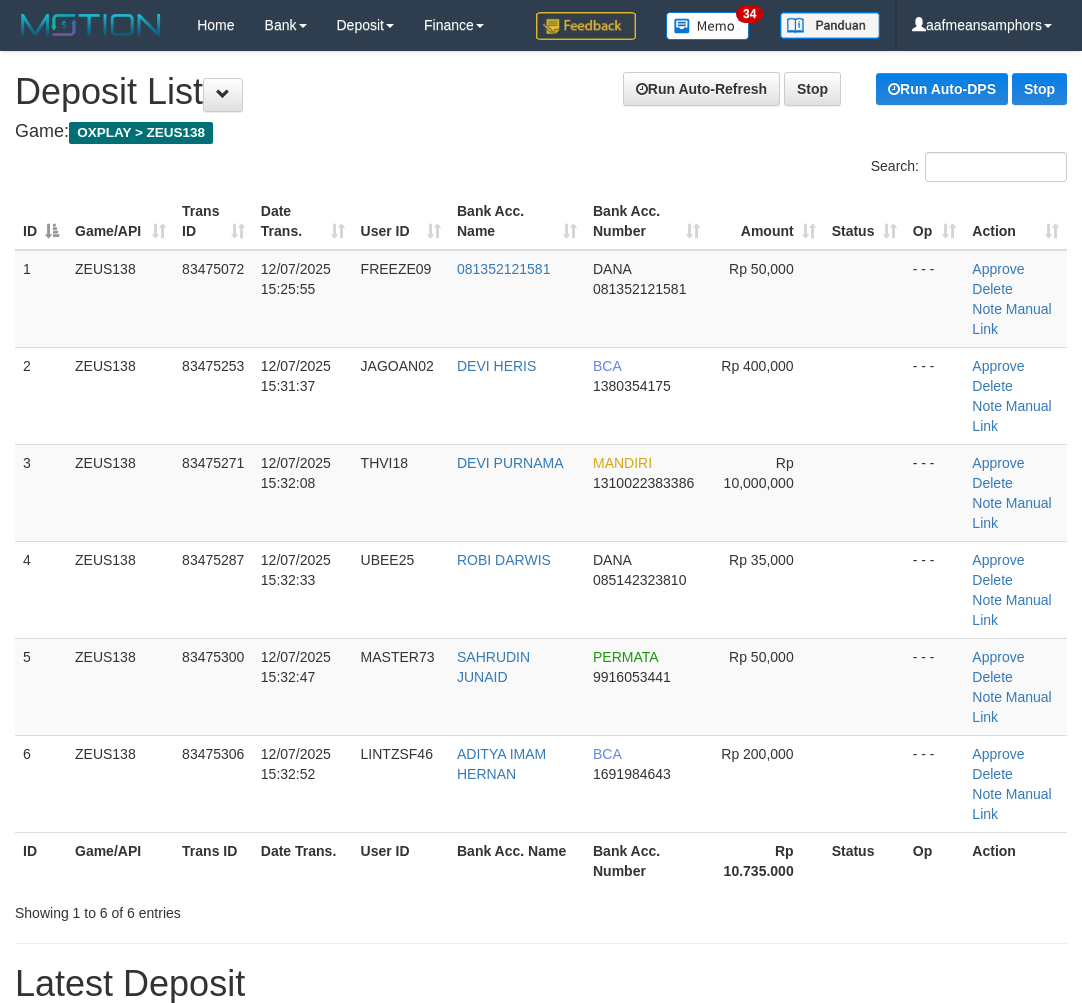 scroll, scrollTop: 20, scrollLeft: 5, axis: both 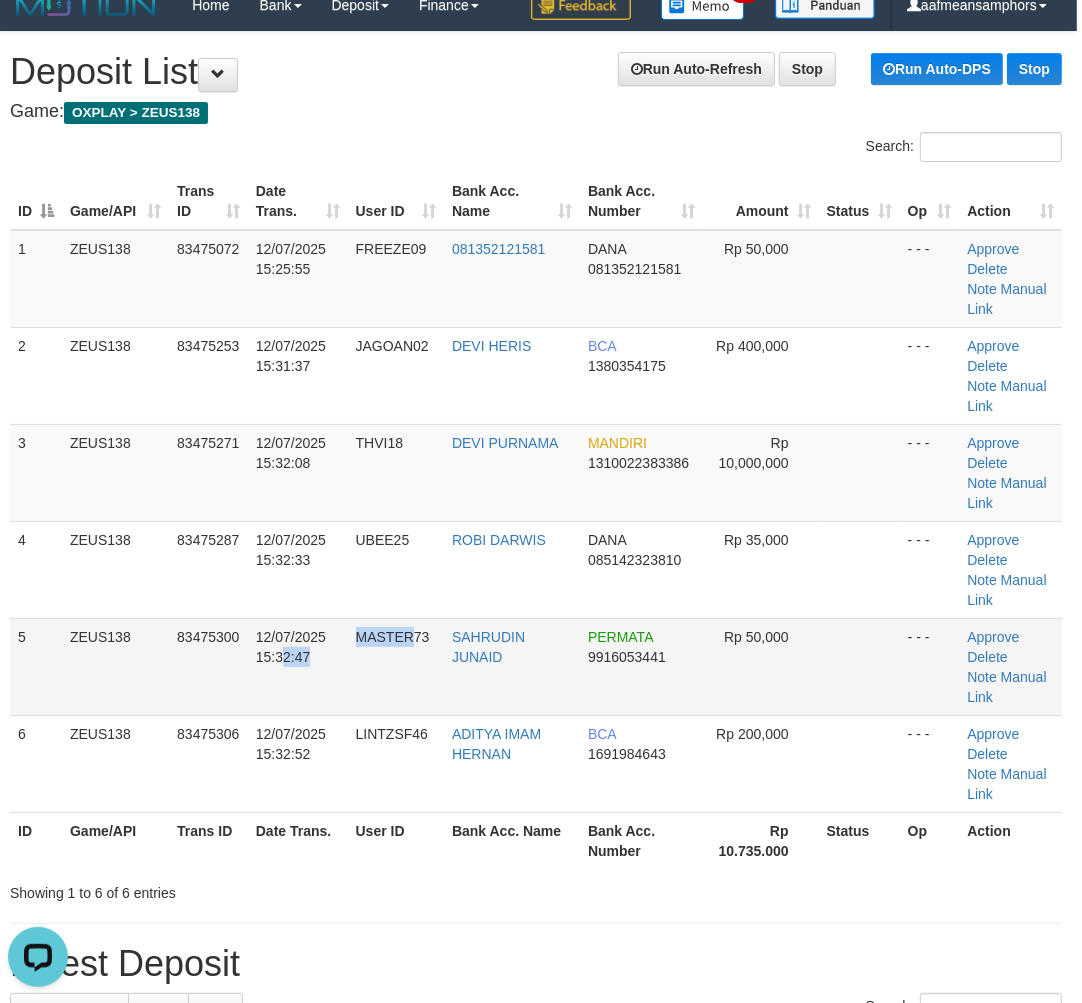 click on "5
ZEUS138
83475300
12/07/2025 15:32:47
MASTER73
SAHRUDIN JUNAID
PERMATA
9916053441
Rp 50,000
- - -
Approve
Delete
Note
Manual Link" at bounding box center (536, 666) 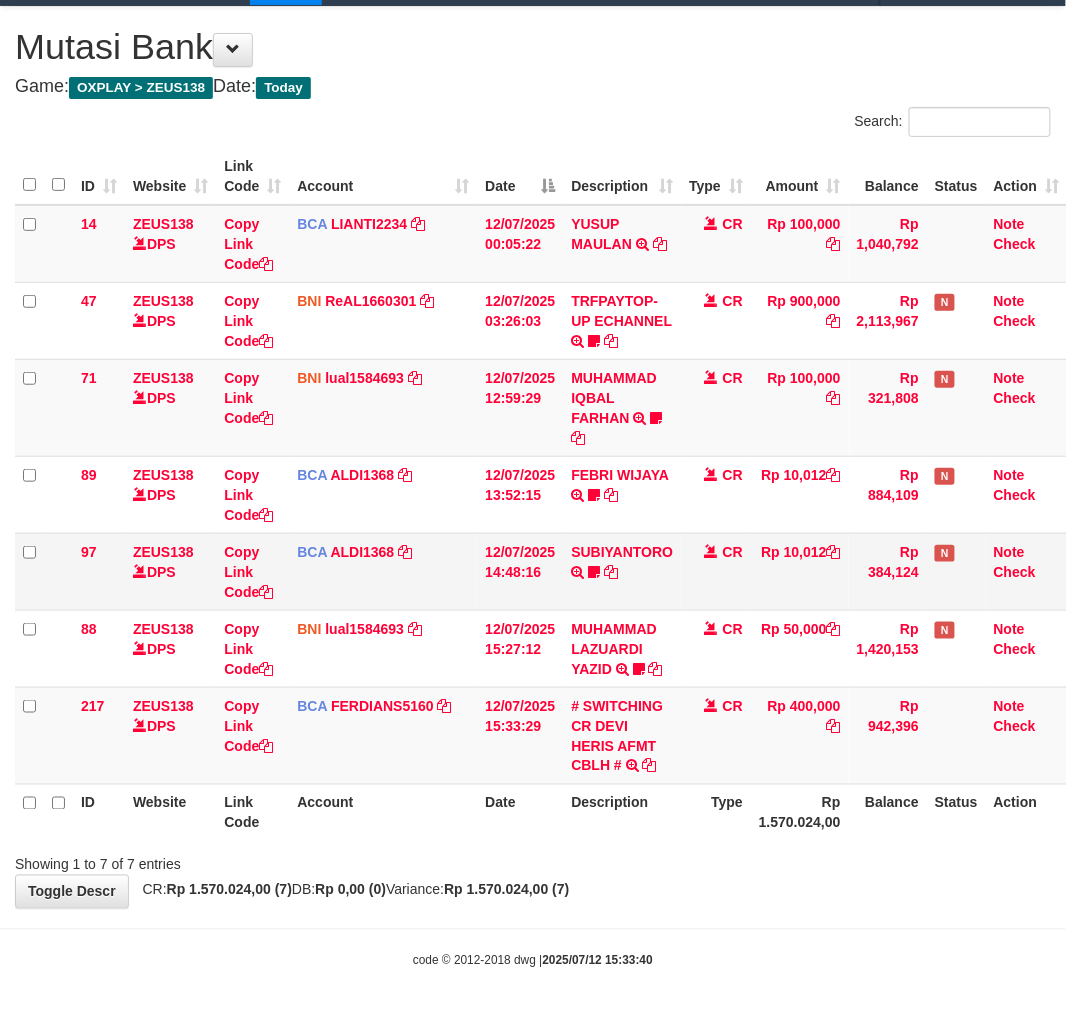 scroll, scrollTop: 94, scrollLeft: 0, axis: vertical 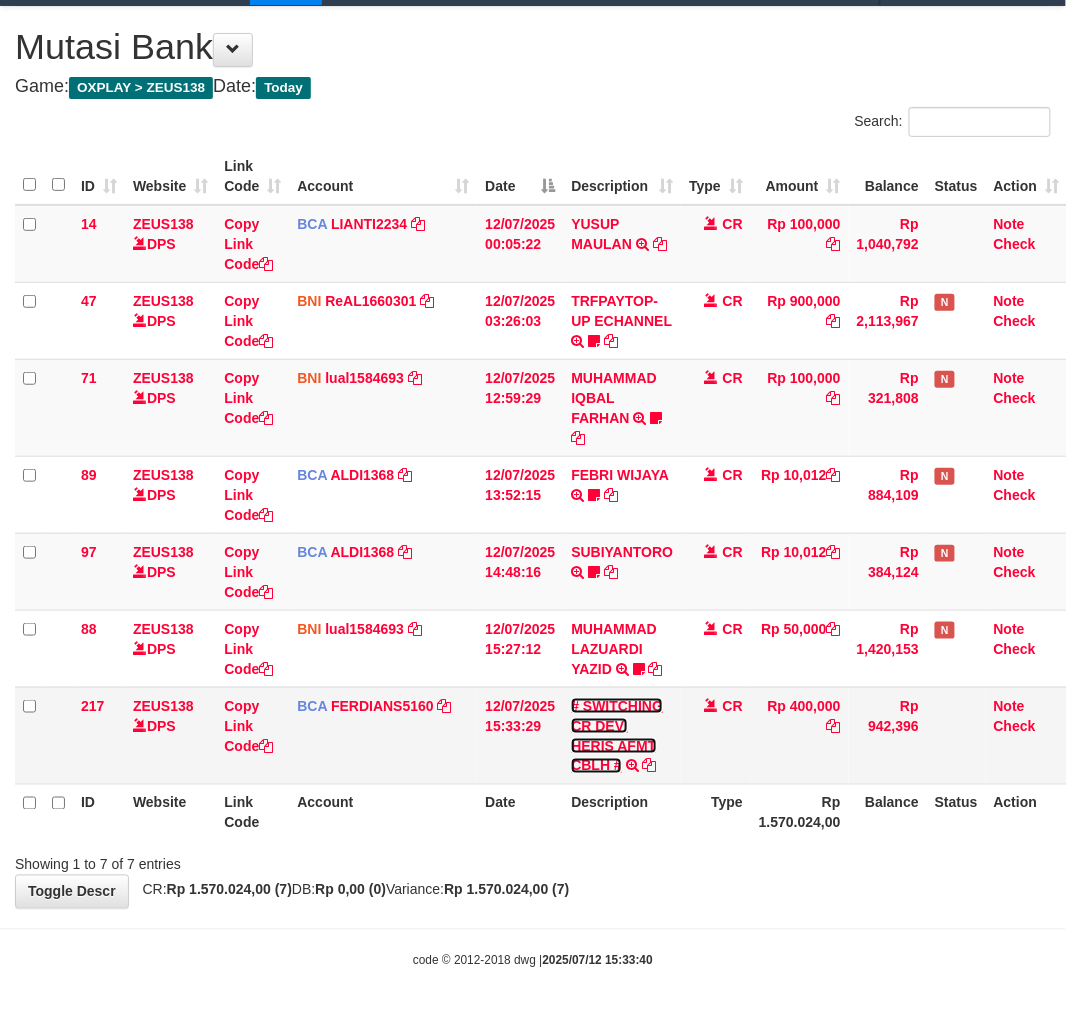 click on "# SWITCHING CR DEVI HERIS AFMT CBLH #" at bounding box center (617, 736) 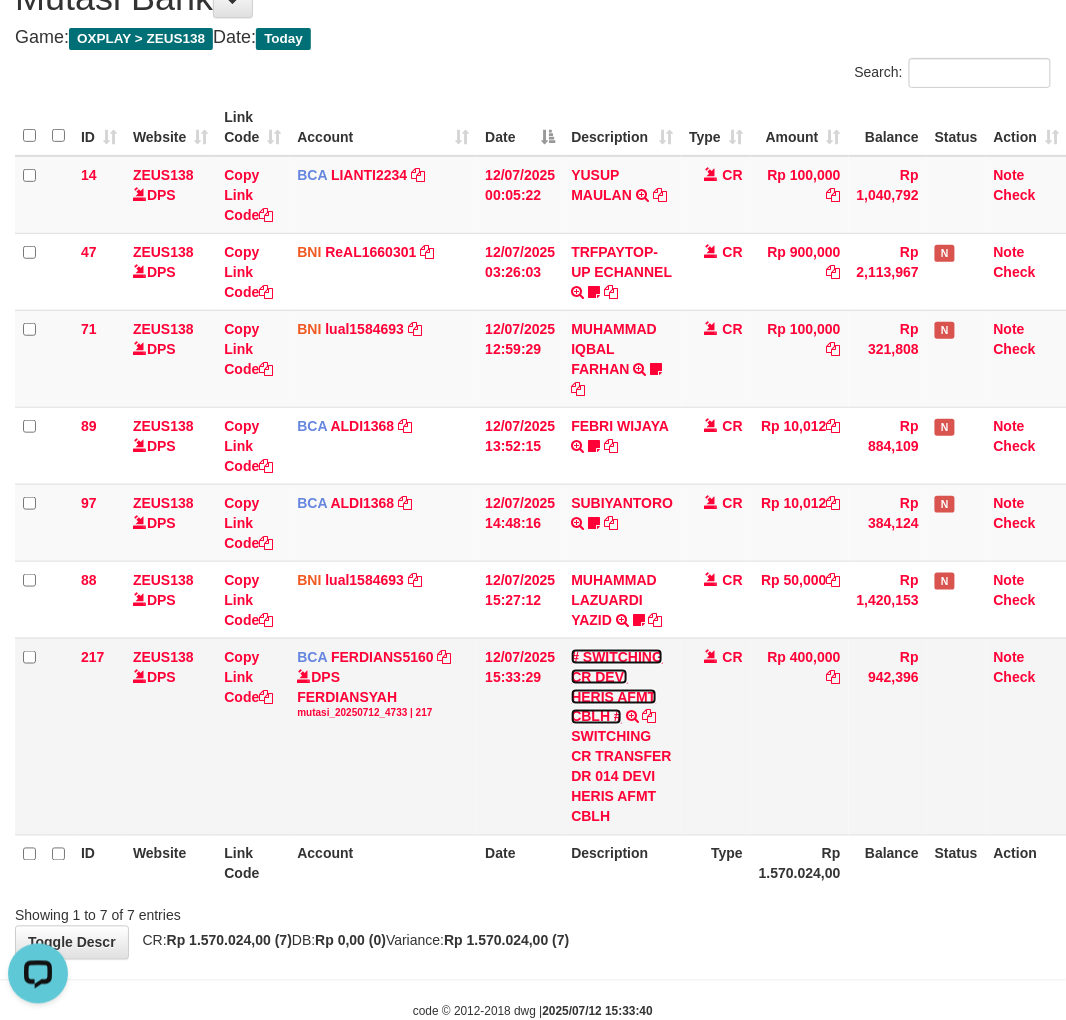 scroll, scrollTop: 0, scrollLeft: 0, axis: both 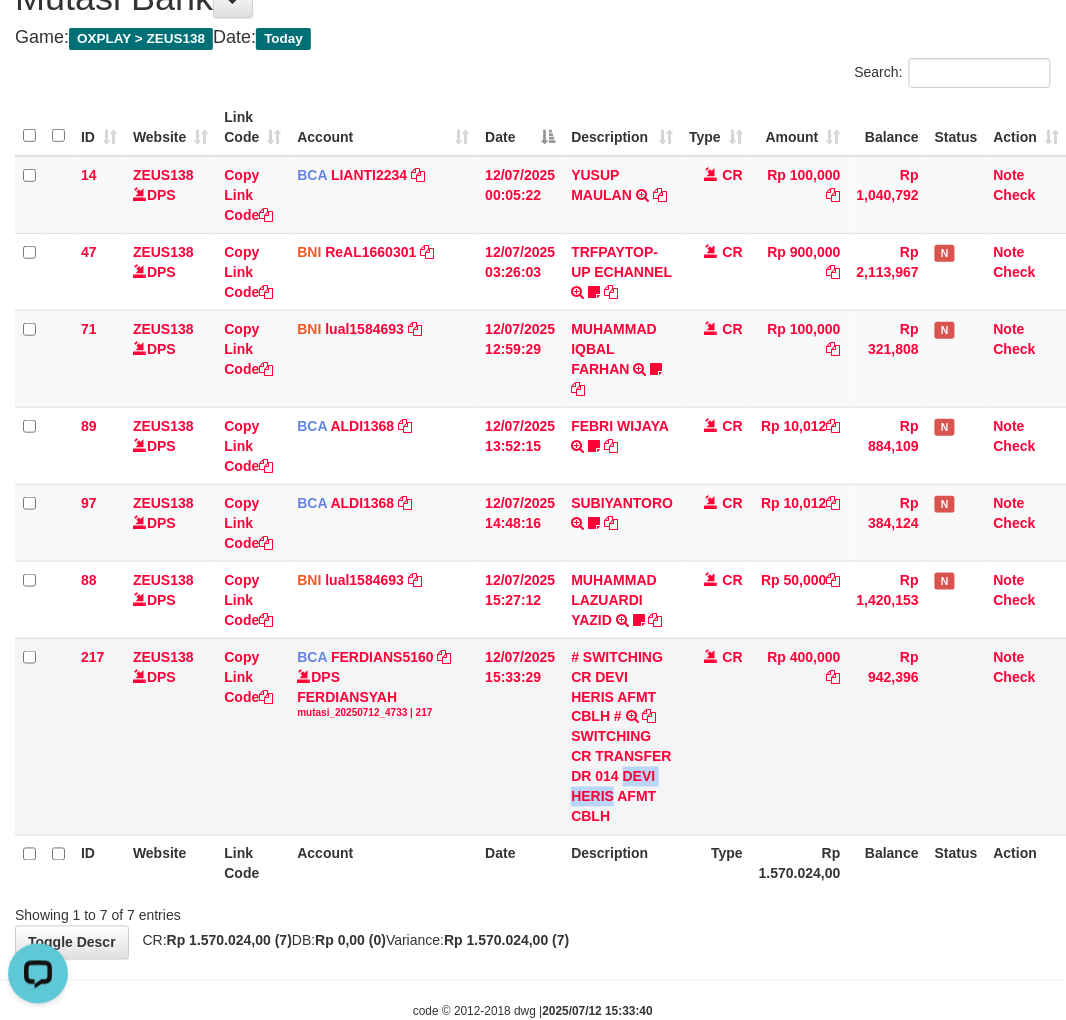 drag, startPoint x: 622, startPoint y: 821, endPoint x: 613, endPoint y: 846, distance: 26.57066 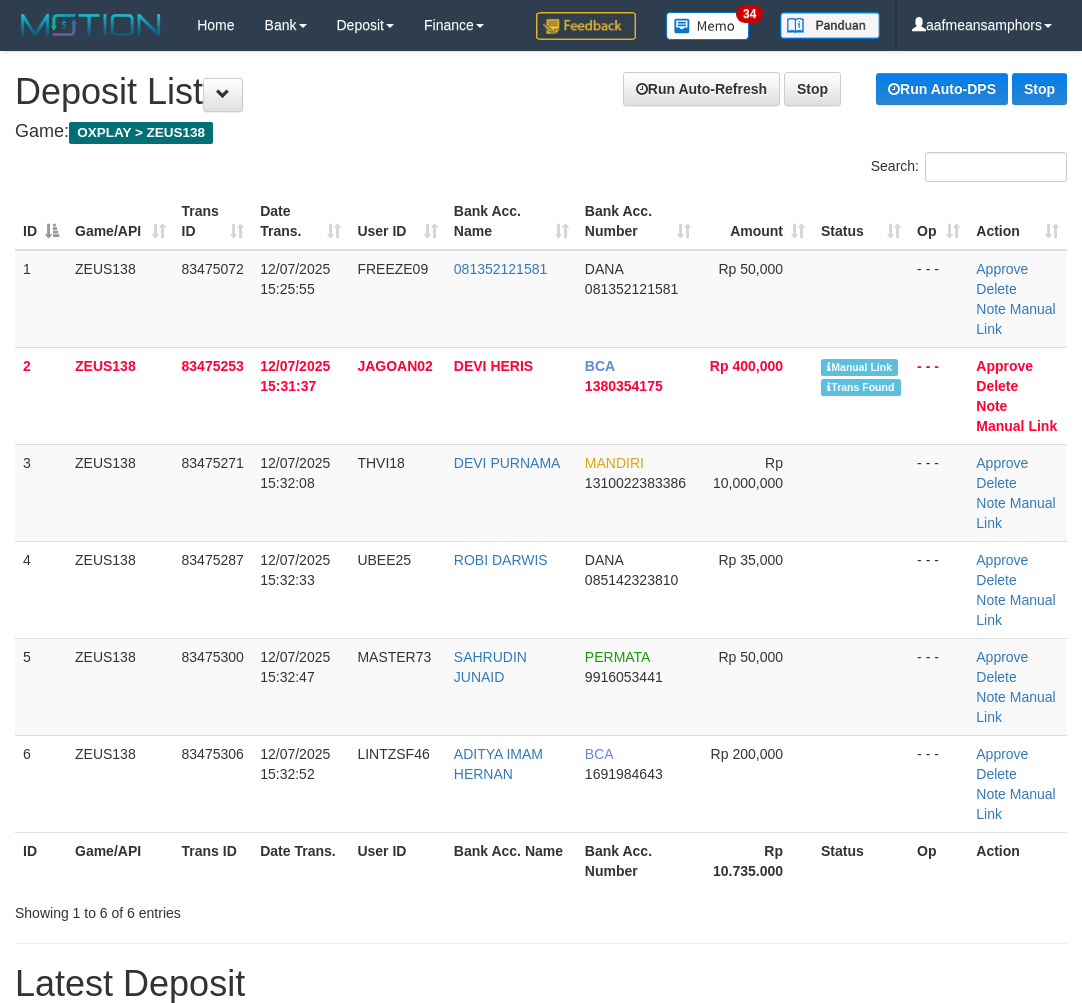 scroll, scrollTop: 20, scrollLeft: 5, axis: both 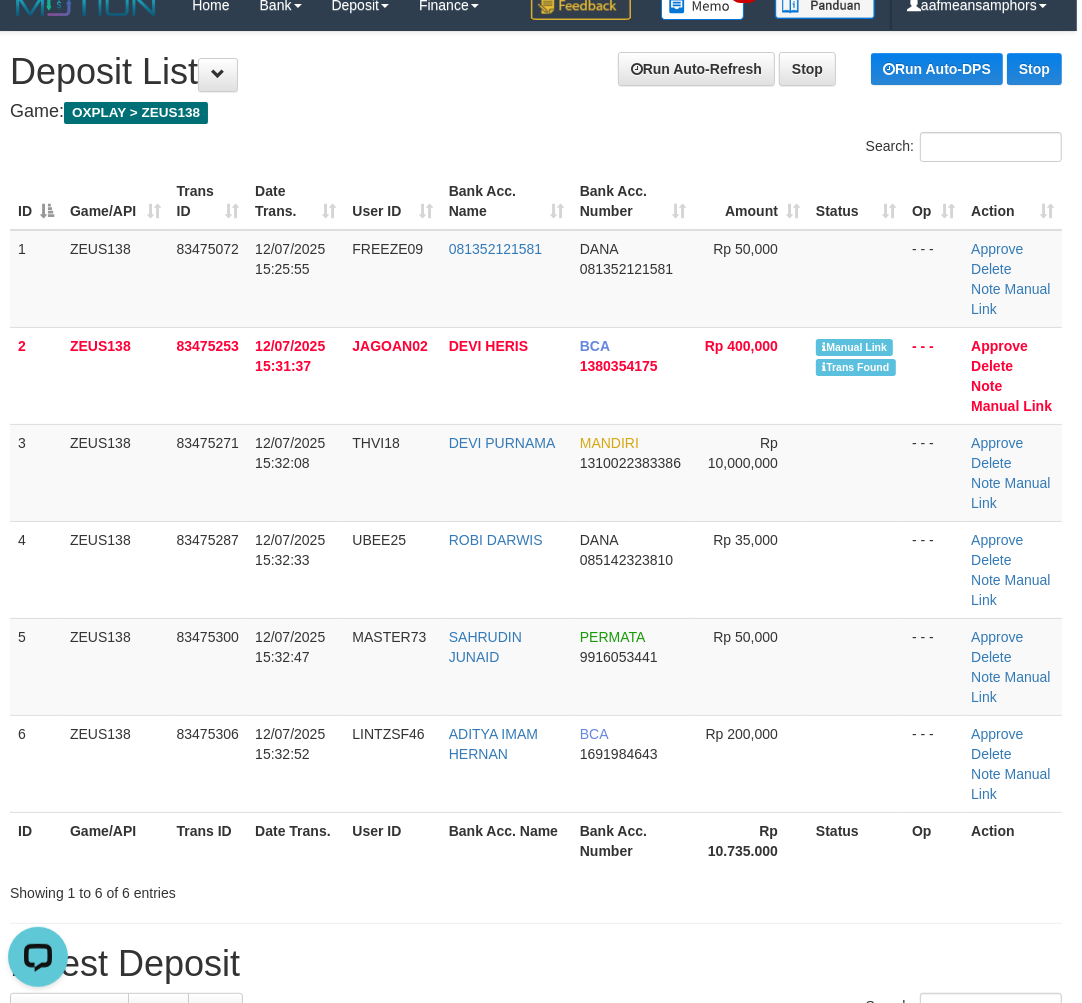drag, startPoint x: 548, startPoint y: 873, endPoint x: 738, endPoint y: 566, distance: 361.0388 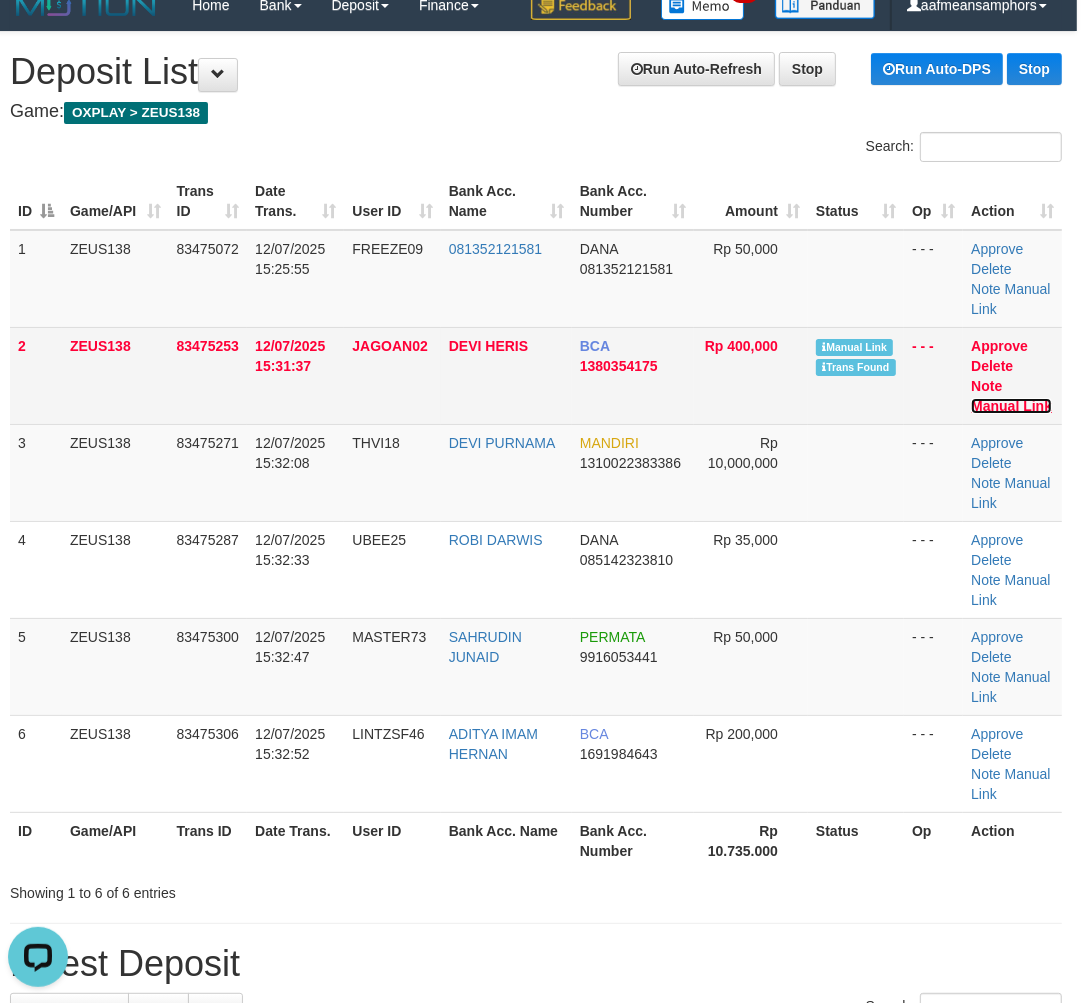 click on "Manual Link" at bounding box center [1011, 406] 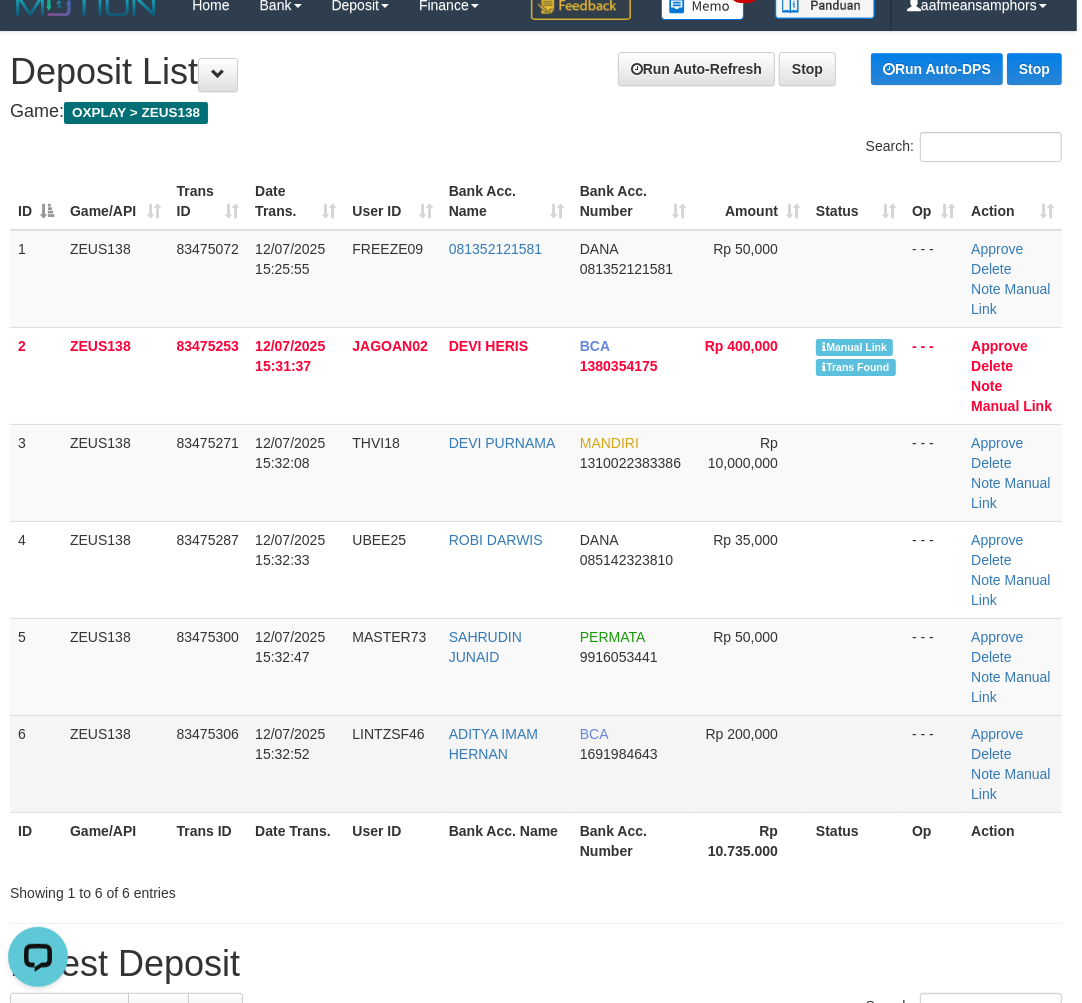 drag, startPoint x: 15, startPoint y: 788, endPoint x: 60, endPoint y: 782, distance: 45.39824 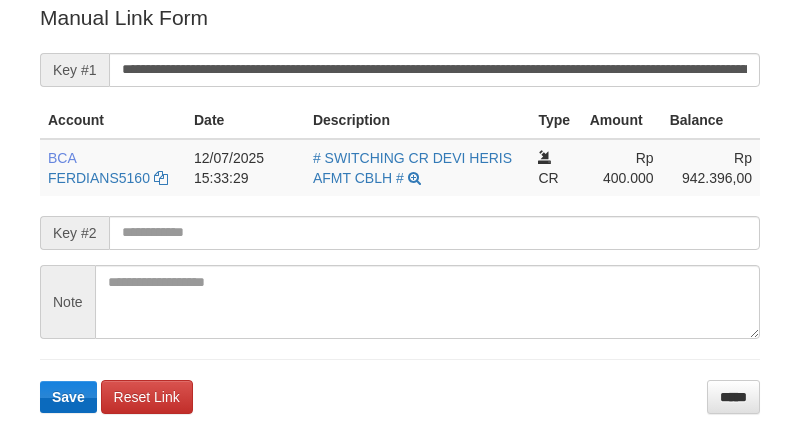 drag, startPoint x: 91, startPoint y: 371, endPoint x: 85, endPoint y: 380, distance: 10.816654 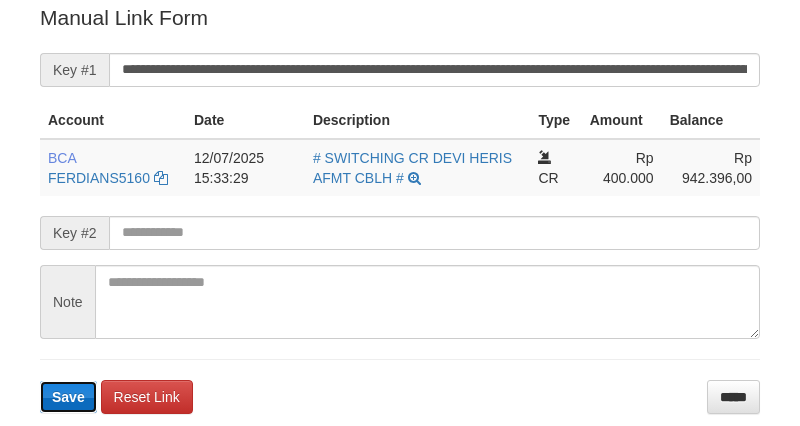 click on "Save" at bounding box center (68, 397) 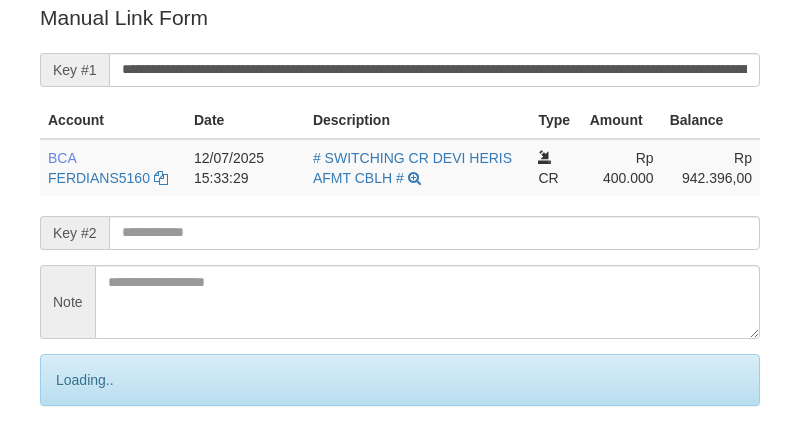 scroll, scrollTop: 566, scrollLeft: 0, axis: vertical 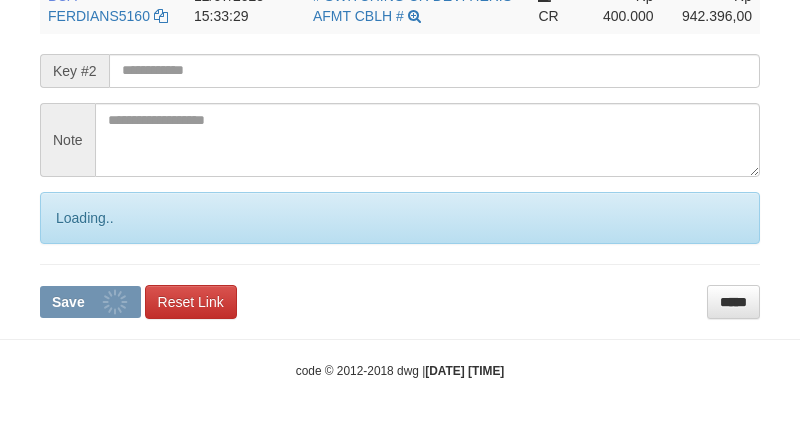 drag, startPoint x: 74, startPoint y: 346, endPoint x: 80, endPoint y: 311, distance: 35.510563 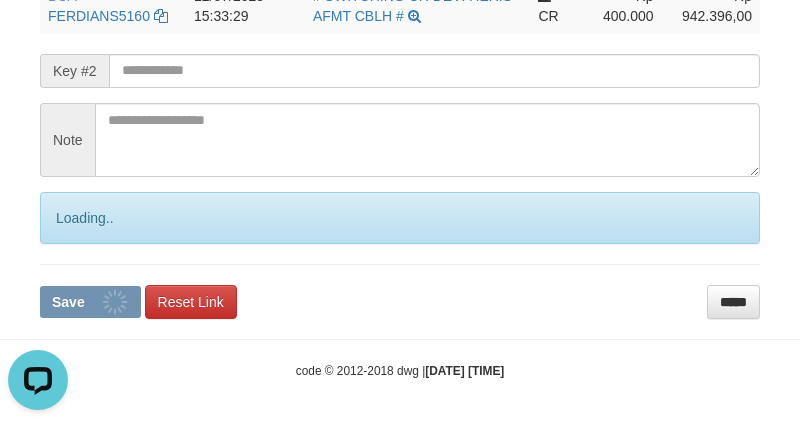 scroll, scrollTop: 0, scrollLeft: 0, axis: both 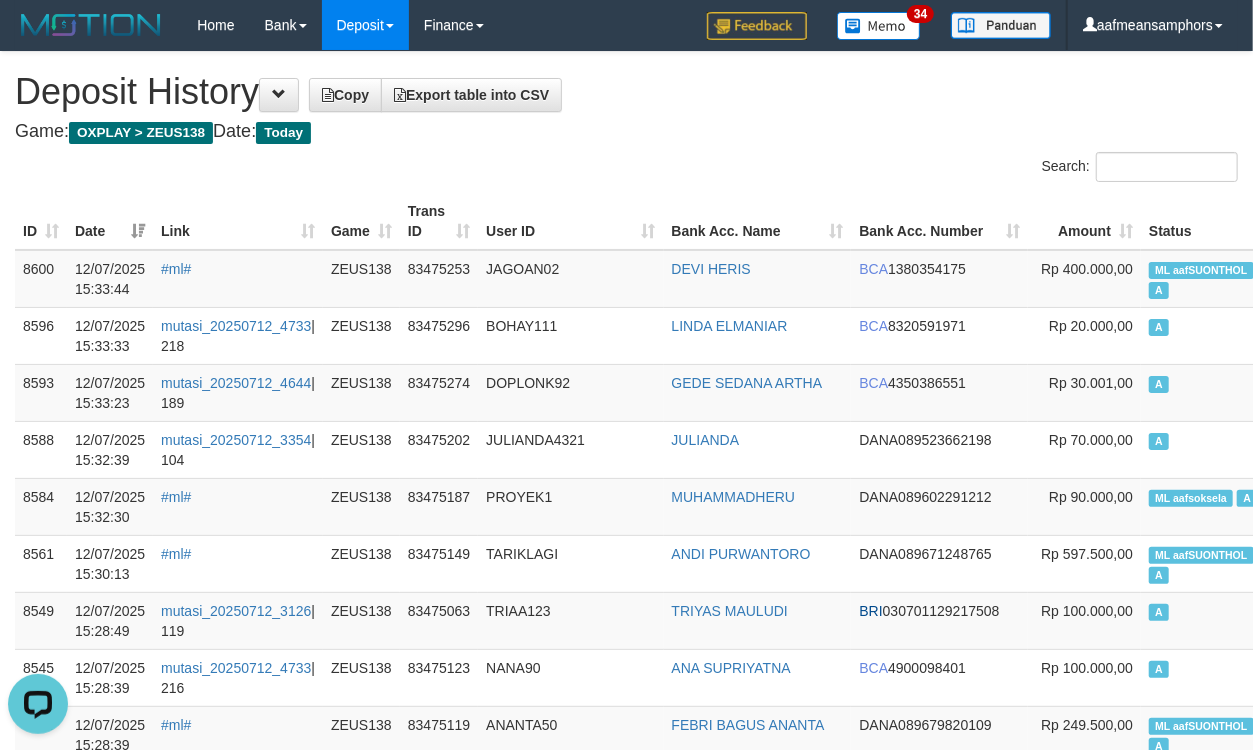 drag, startPoint x: 295, startPoint y: 215, endPoint x: 420, endPoint y: 206, distance: 125.32358 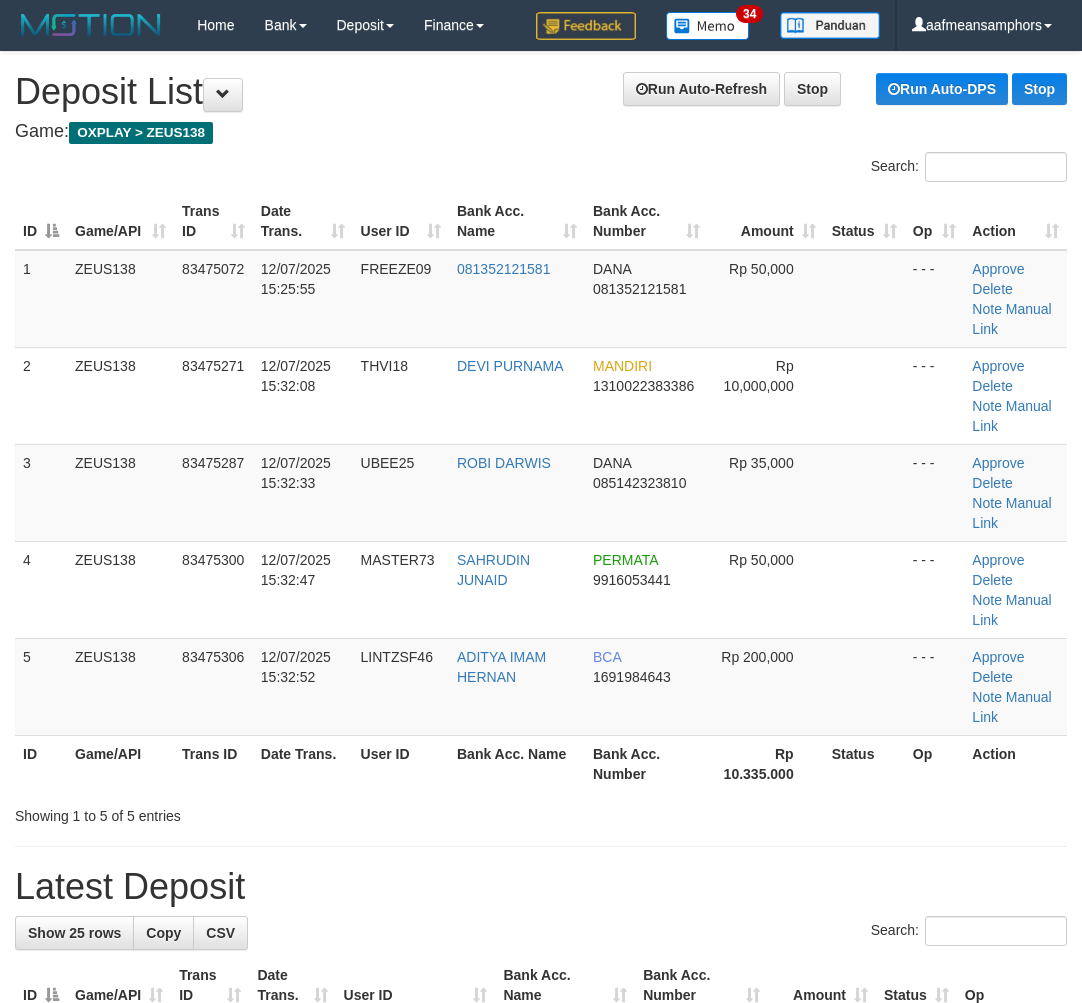 scroll, scrollTop: 20, scrollLeft: 5, axis: both 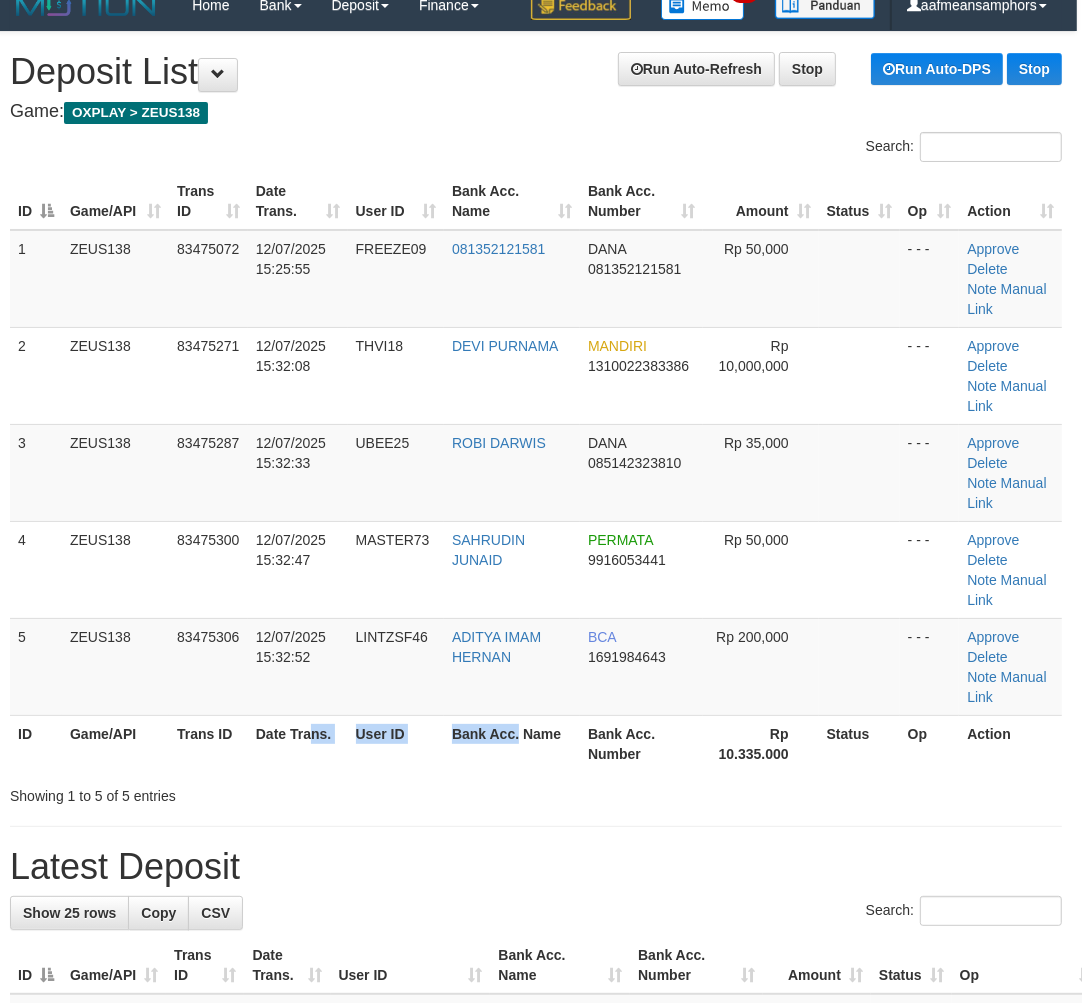 click on "ID Game/API Trans ID Date Trans. User ID Bank Acc. Name Bank Acc. Number Rp 10.335.000 Status Op Action" at bounding box center (536, 743) 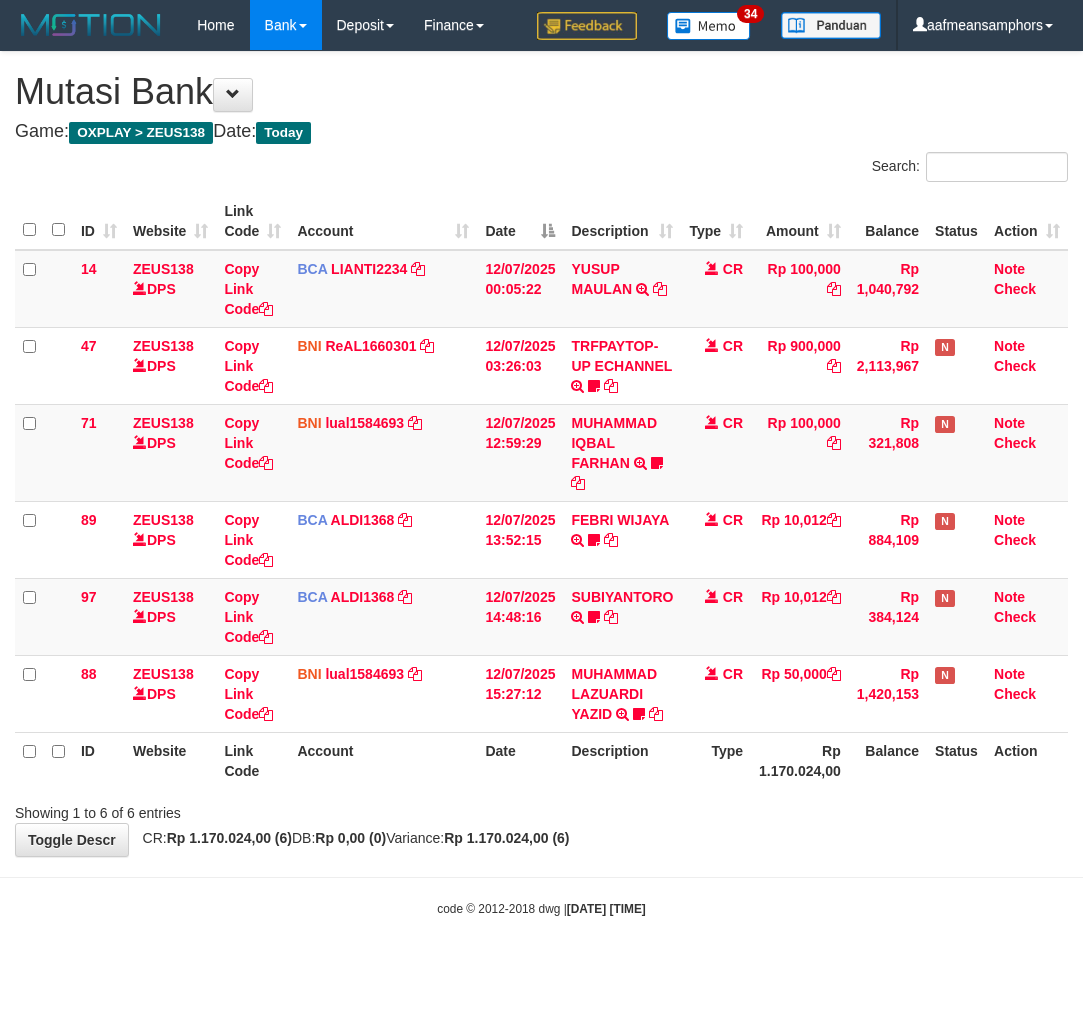 scroll, scrollTop: 0, scrollLeft: 0, axis: both 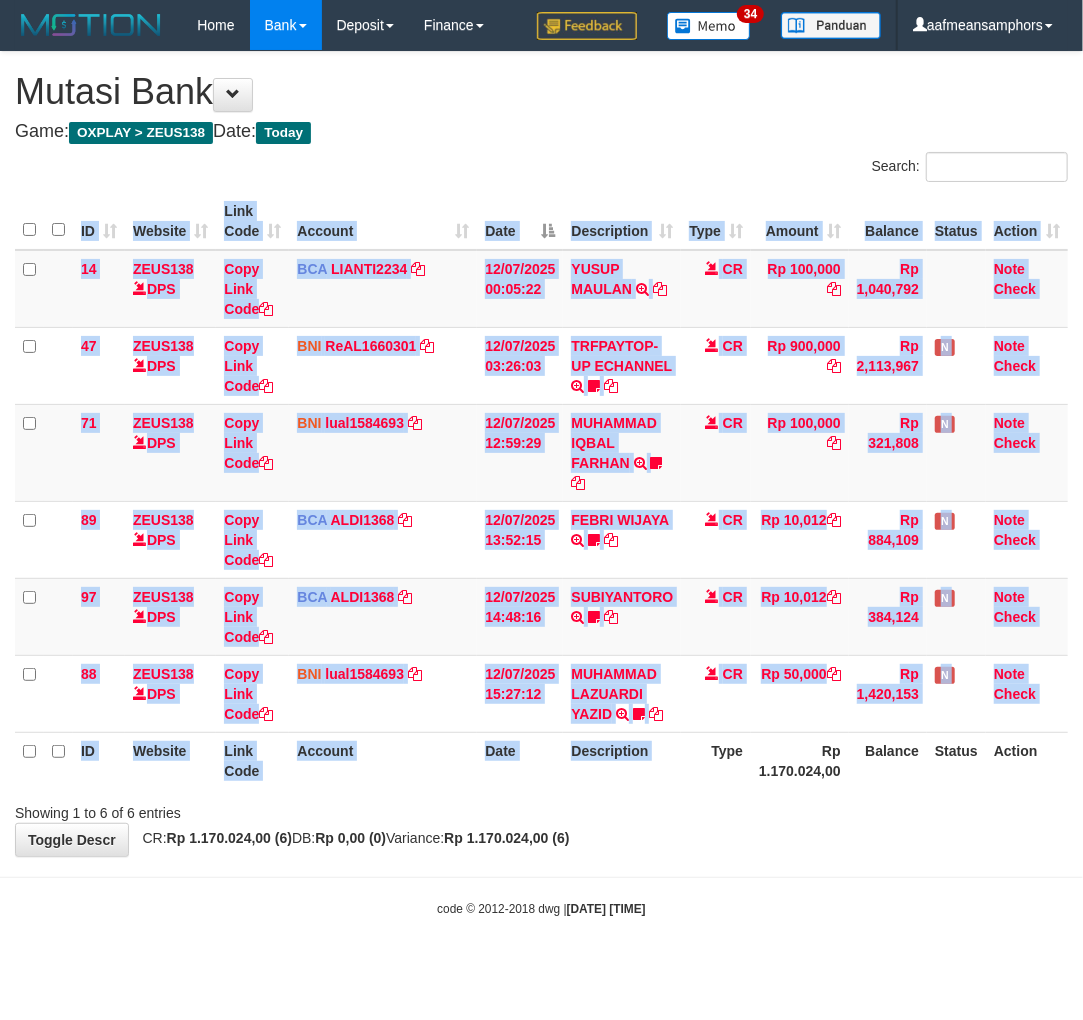 drag, startPoint x: 686, startPoint y: 786, endPoint x: 704, endPoint y: 772, distance: 22.803509 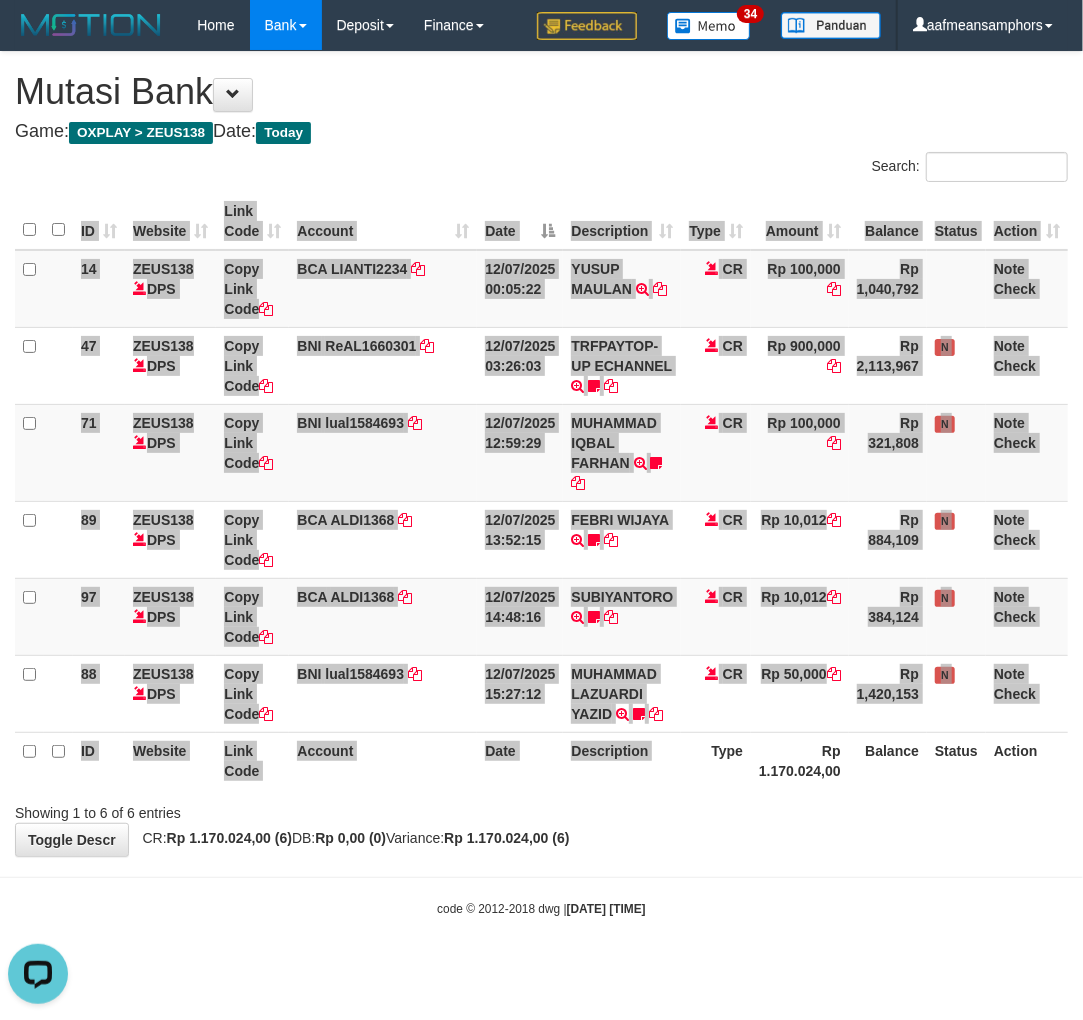 scroll, scrollTop: 0, scrollLeft: 0, axis: both 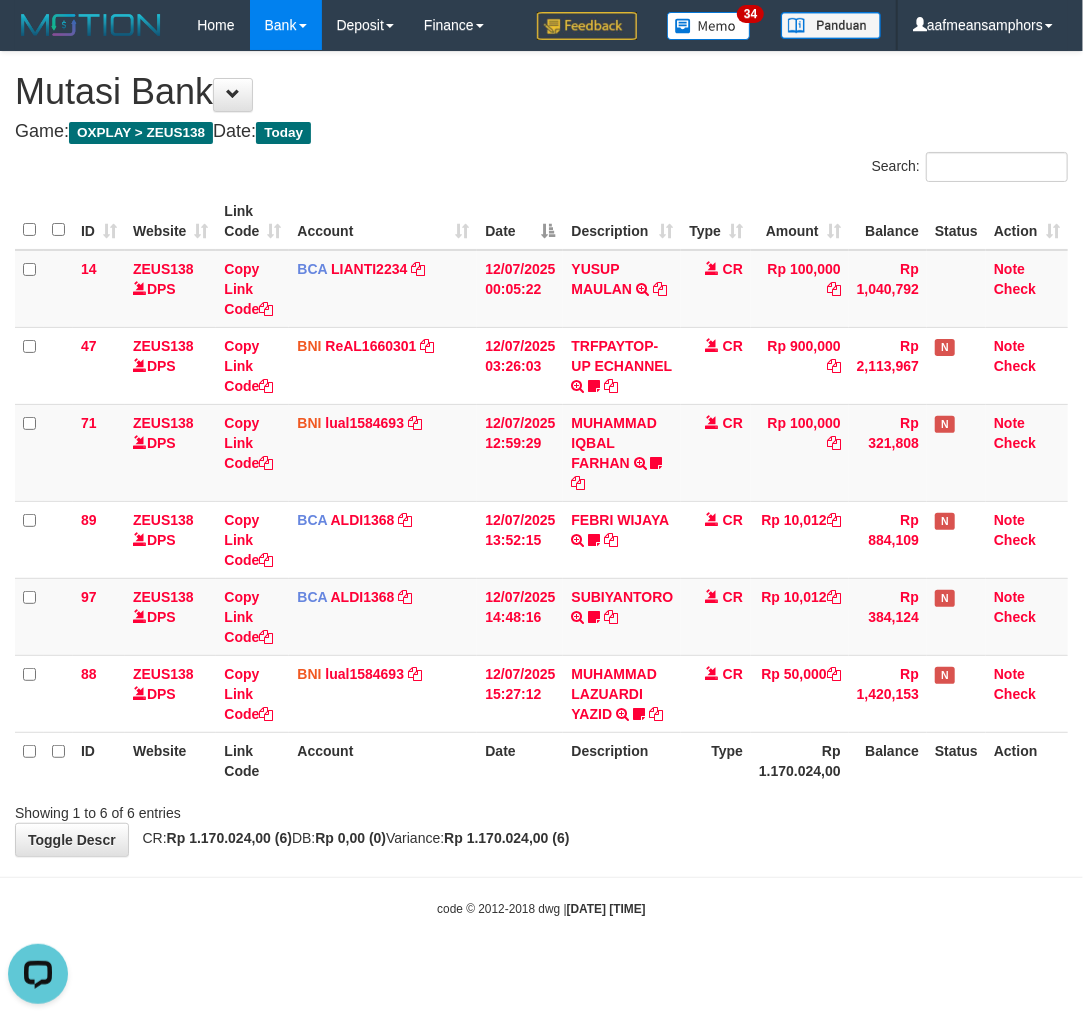 click on "**********" at bounding box center (541, 454) 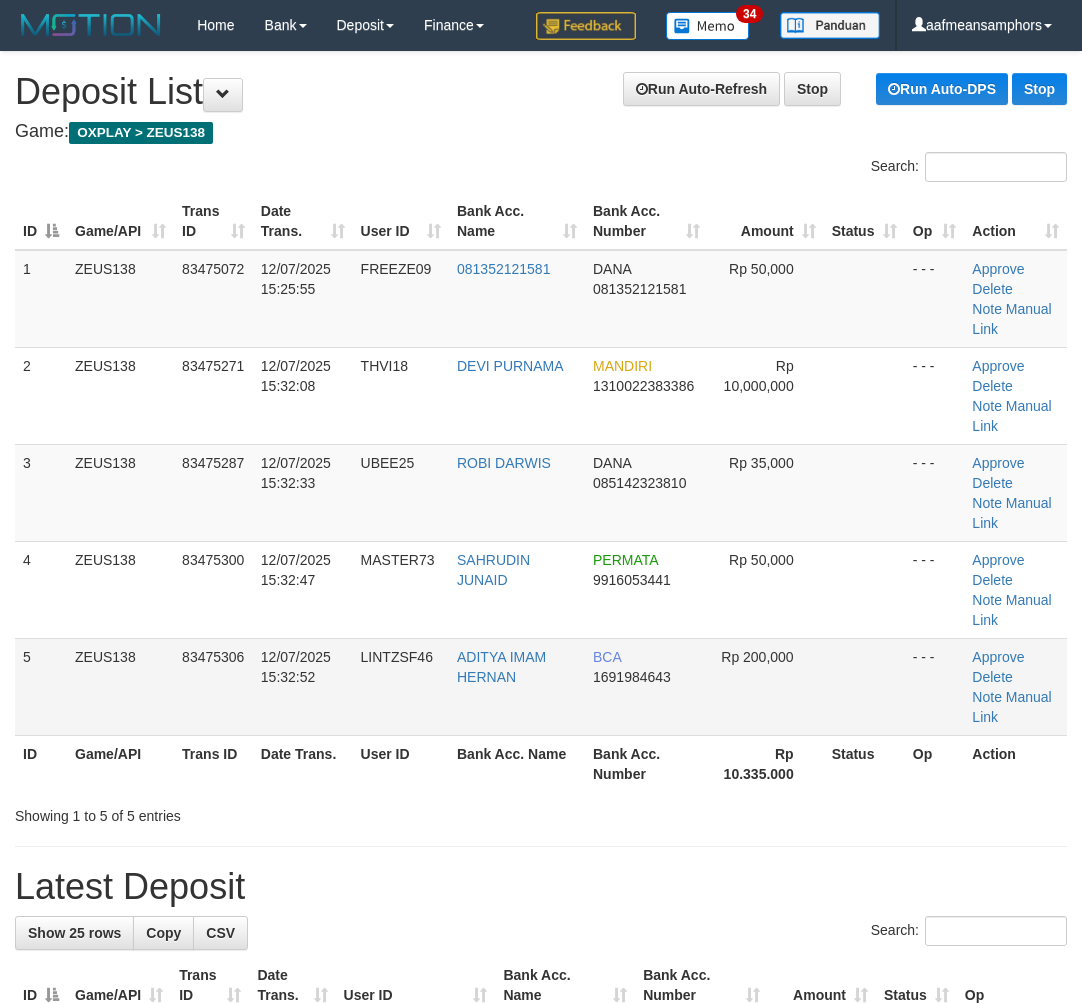scroll, scrollTop: 20, scrollLeft: 5, axis: both 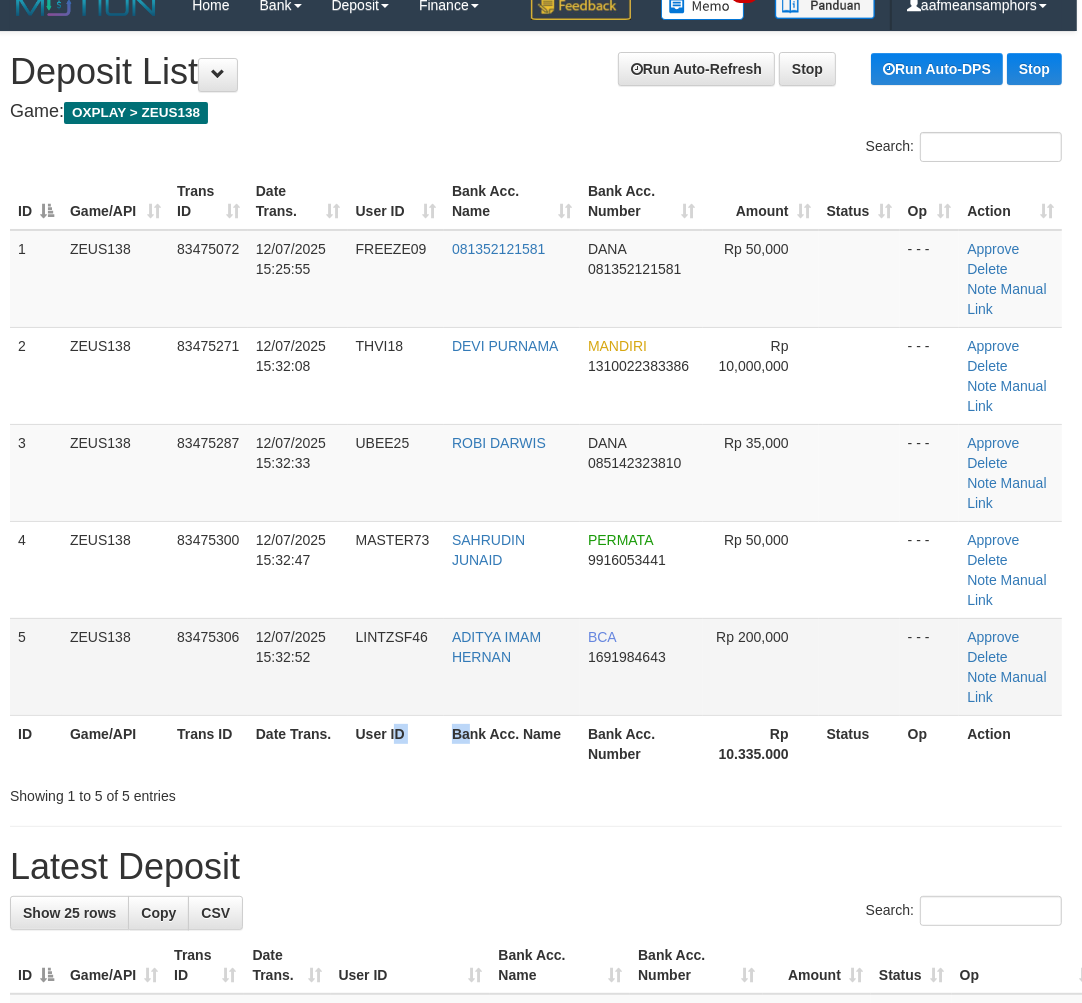 click on "LINTZSF46" at bounding box center (396, 666) 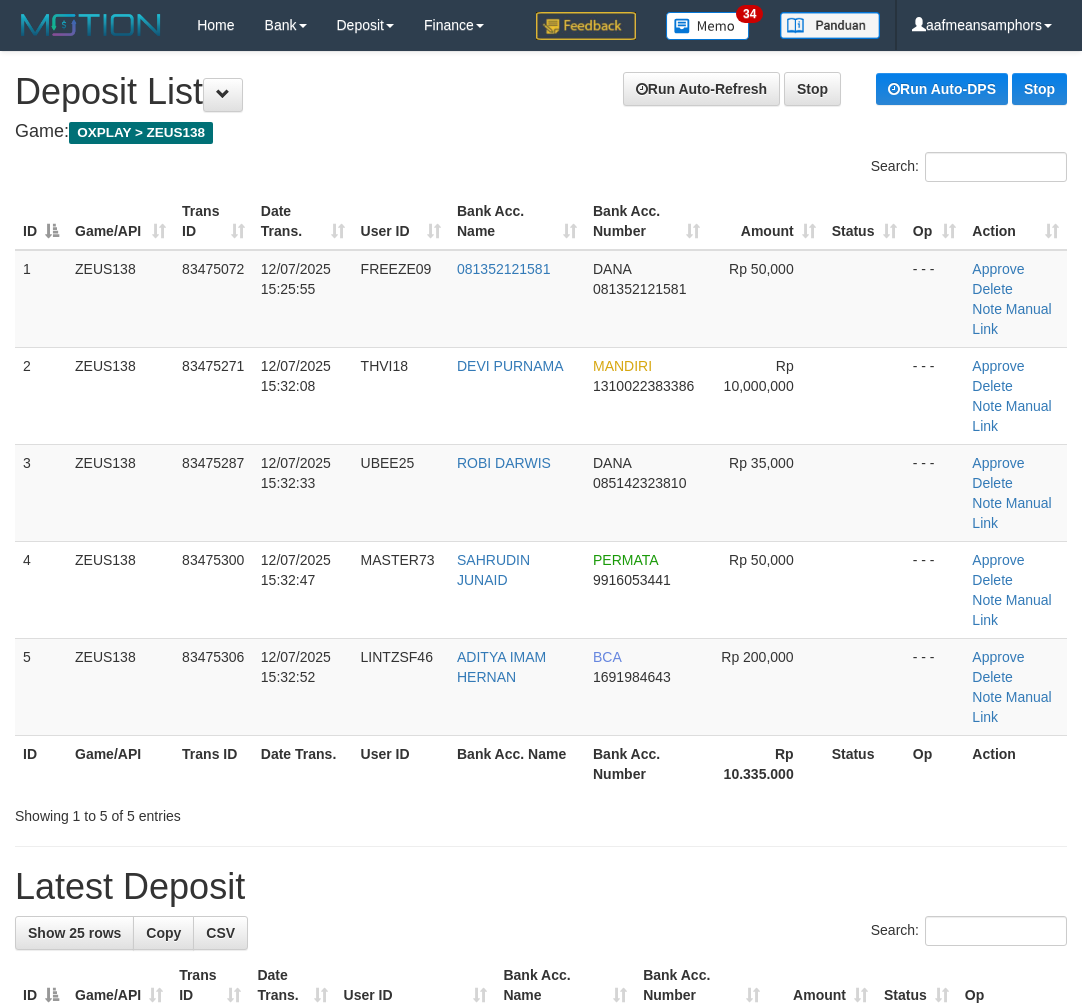 scroll, scrollTop: 20, scrollLeft: 5, axis: both 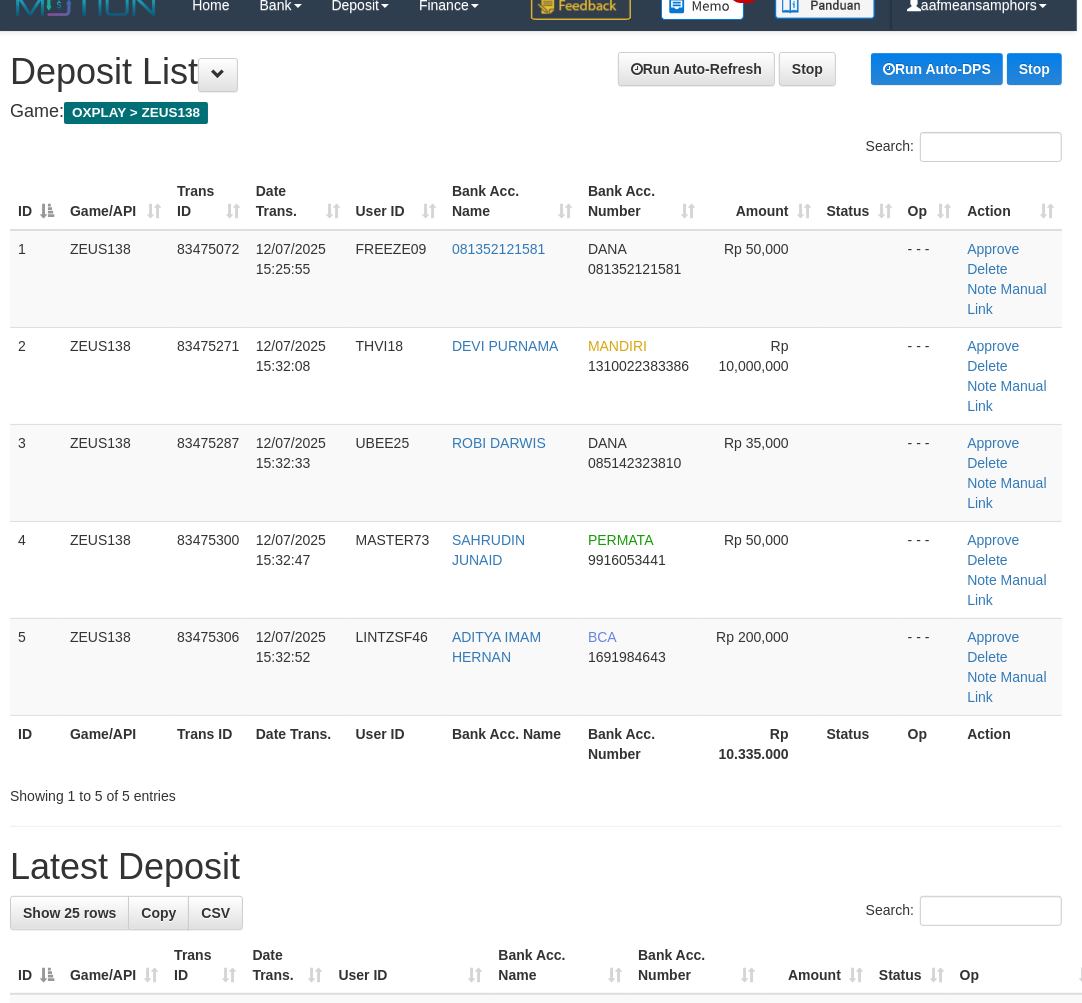 click on "Bank Acc. Name" at bounding box center (512, 743) 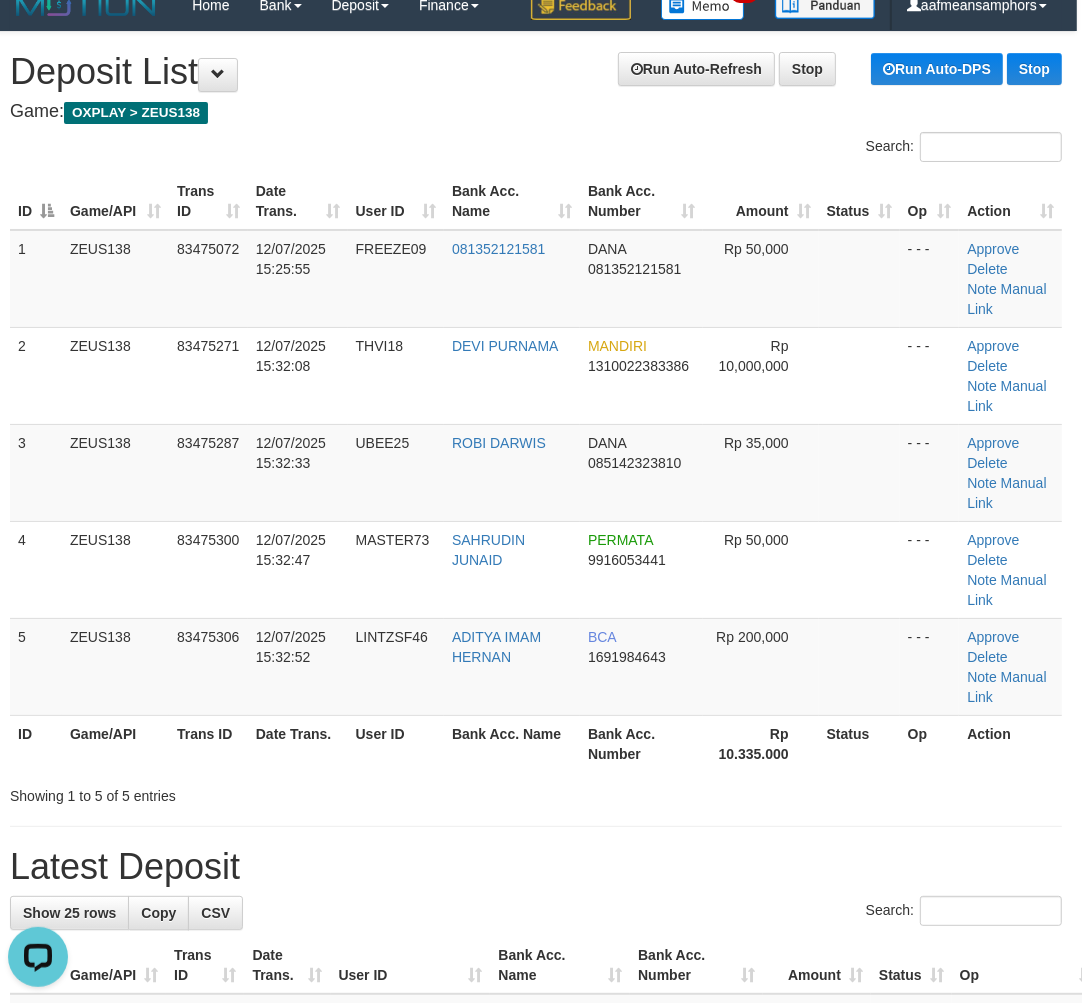 scroll, scrollTop: 0, scrollLeft: 0, axis: both 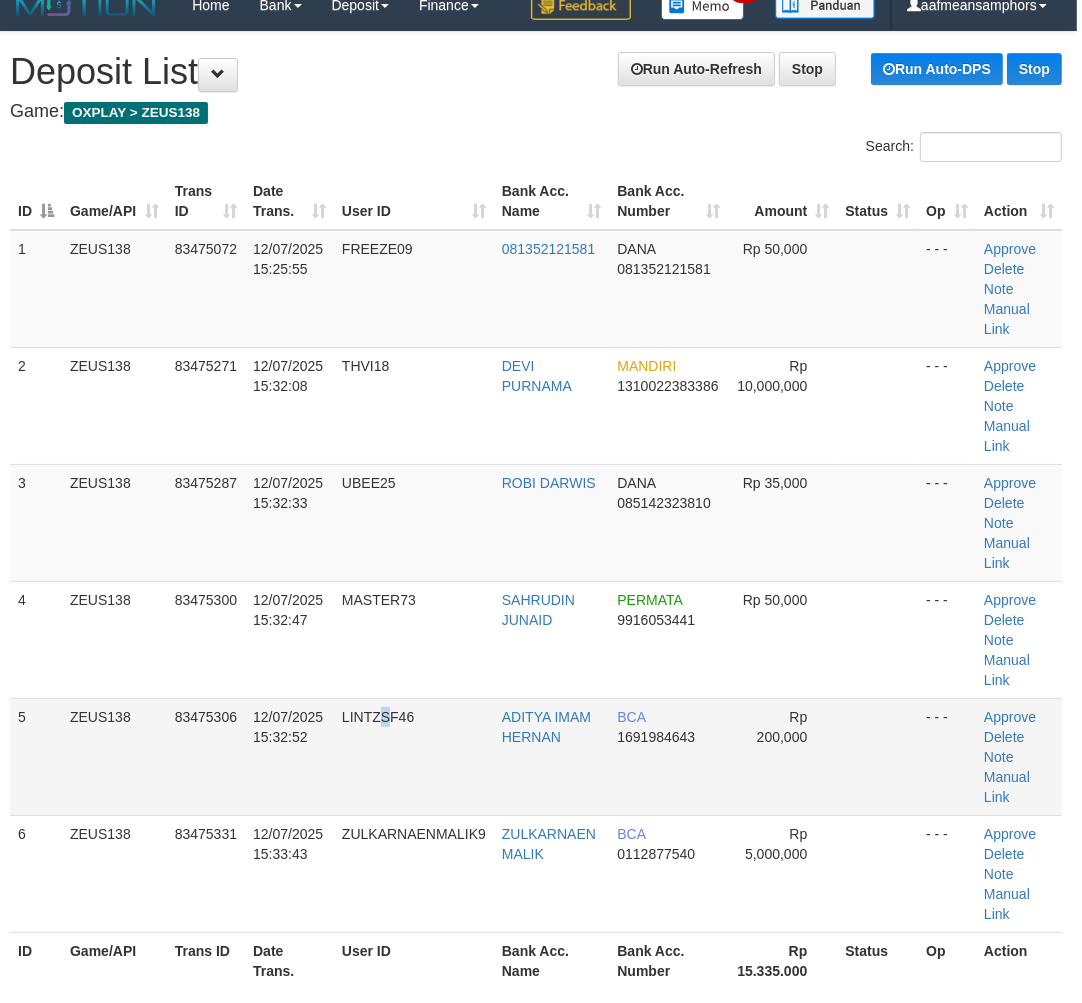 click on "LINTZSF46" at bounding box center [414, 756] 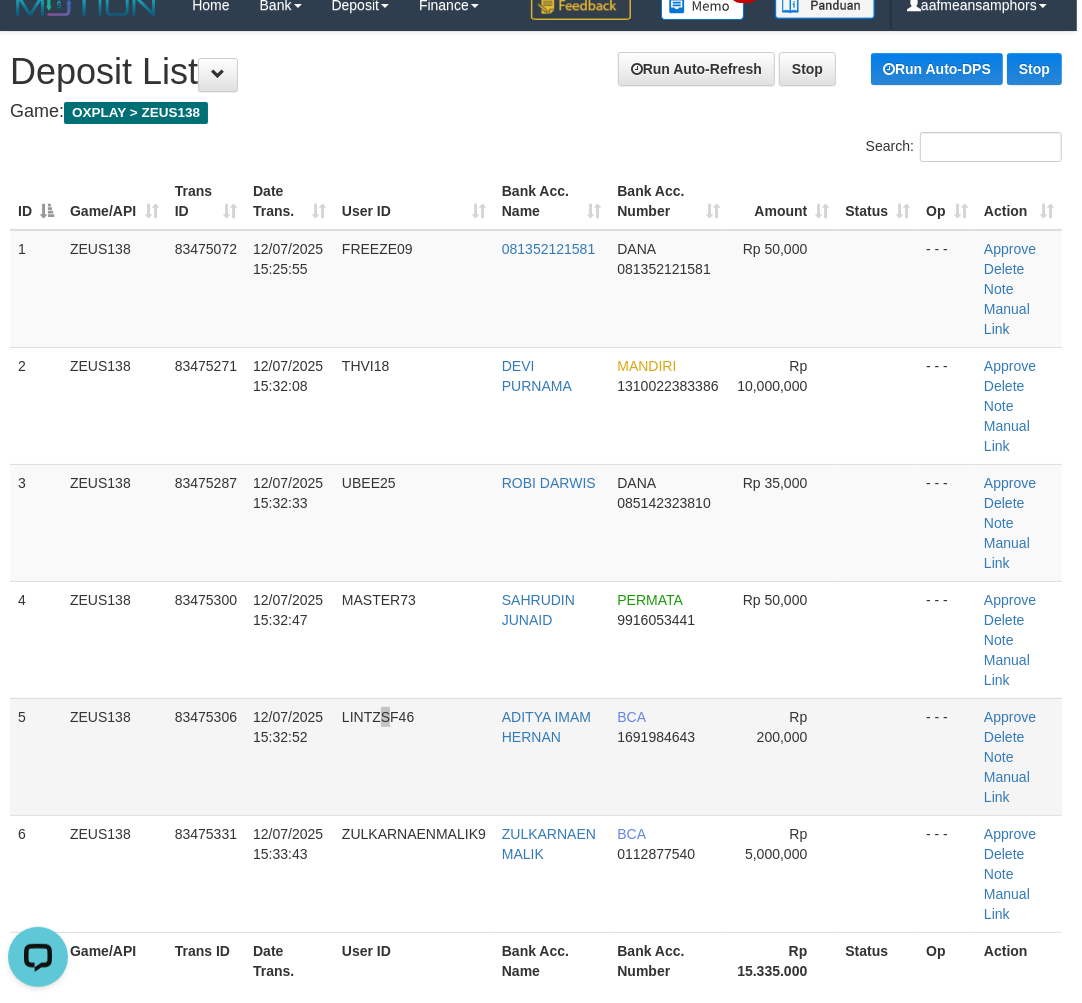 scroll, scrollTop: 0, scrollLeft: 0, axis: both 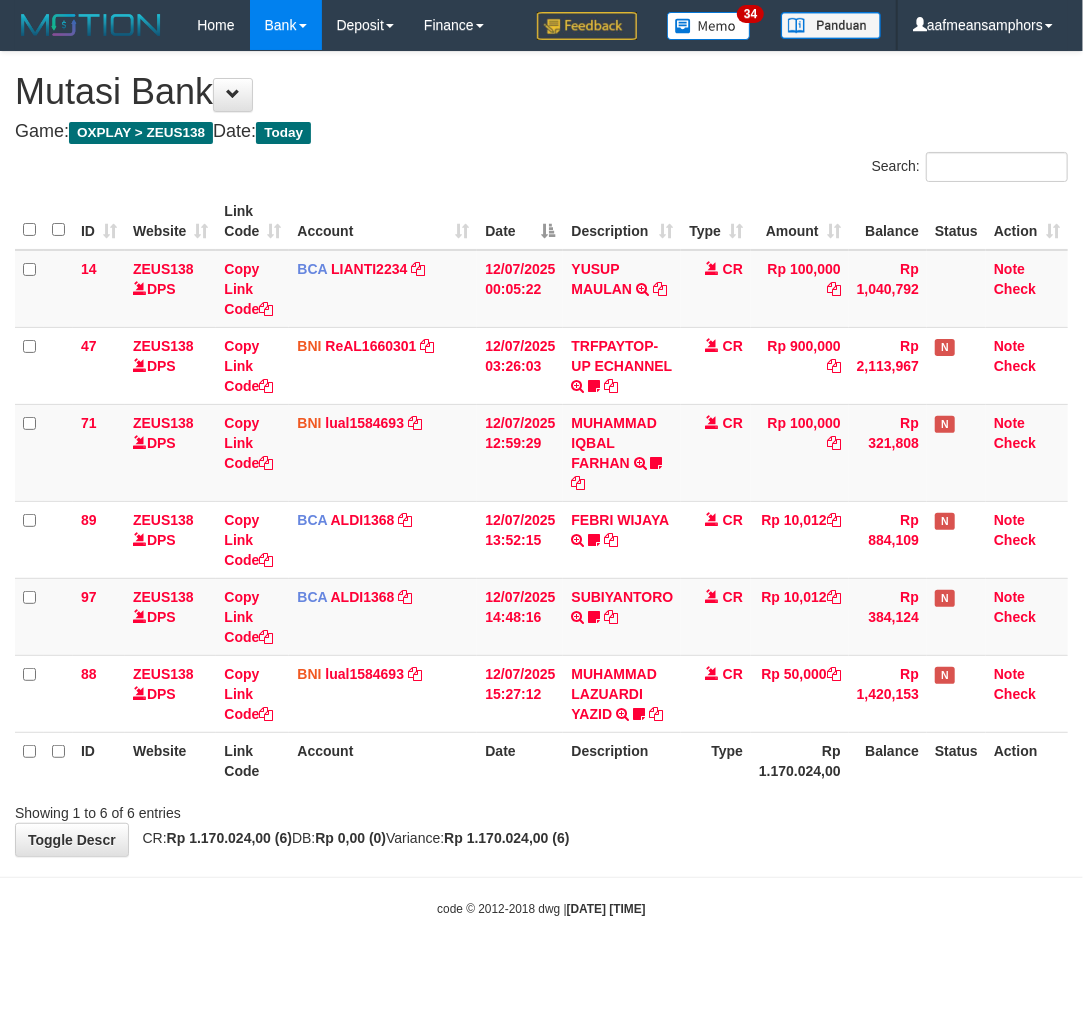drag, startPoint x: 873, startPoint y: 853, endPoint x: 1057, endPoint y: 796, distance: 192.62659 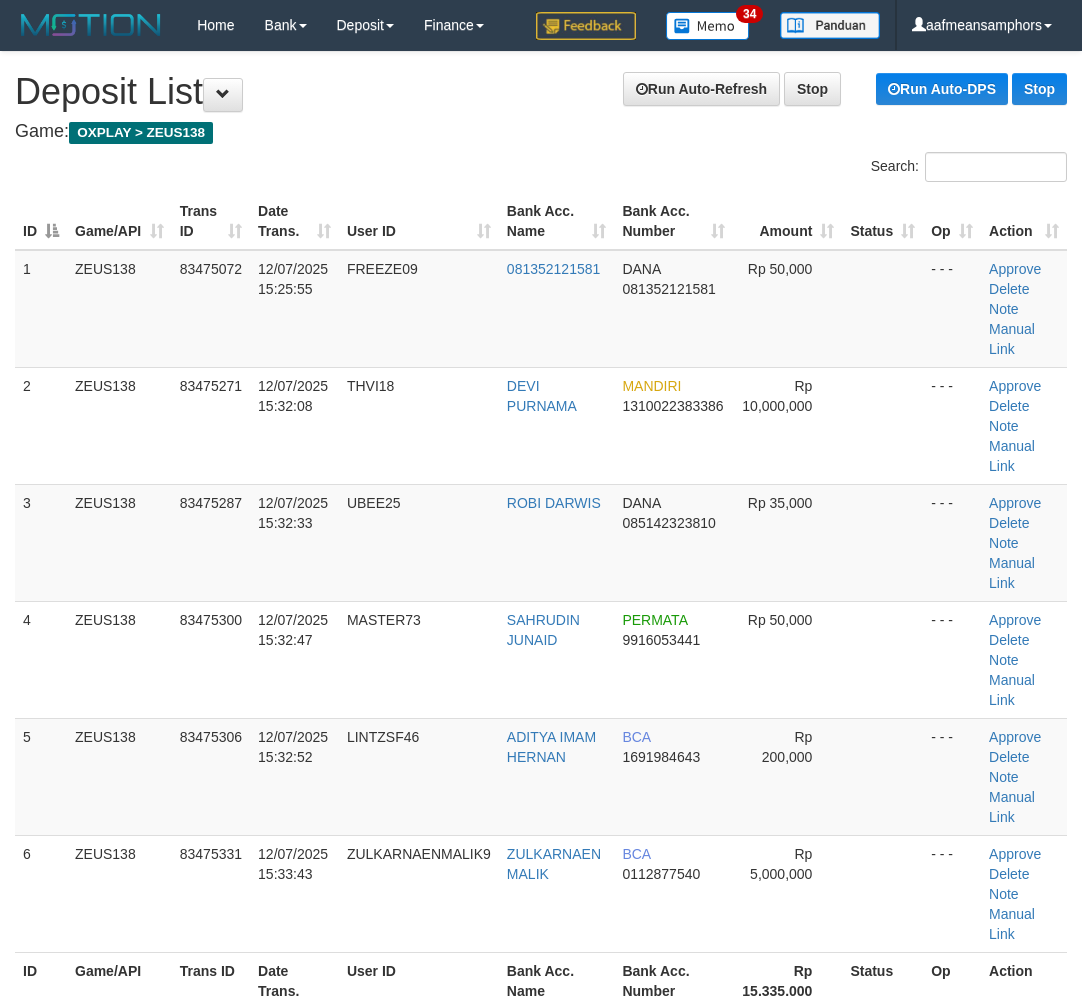 scroll, scrollTop: 20, scrollLeft: 5, axis: both 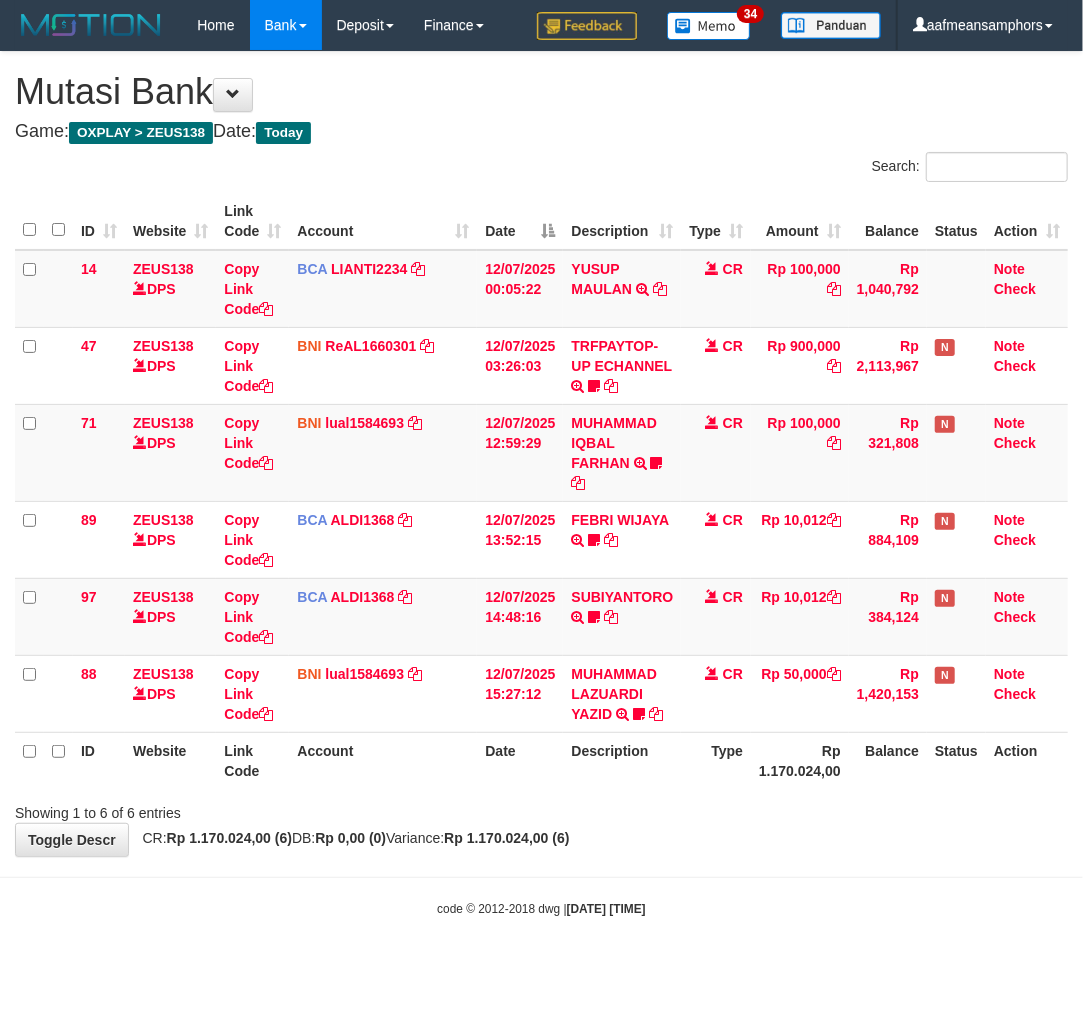 click on "Toggle navigation
Home
Bank
Account List
Load
By Website
Group
[OXPLAY]													ZEUS138
By Load Group (DPS)" at bounding box center (541, 484) 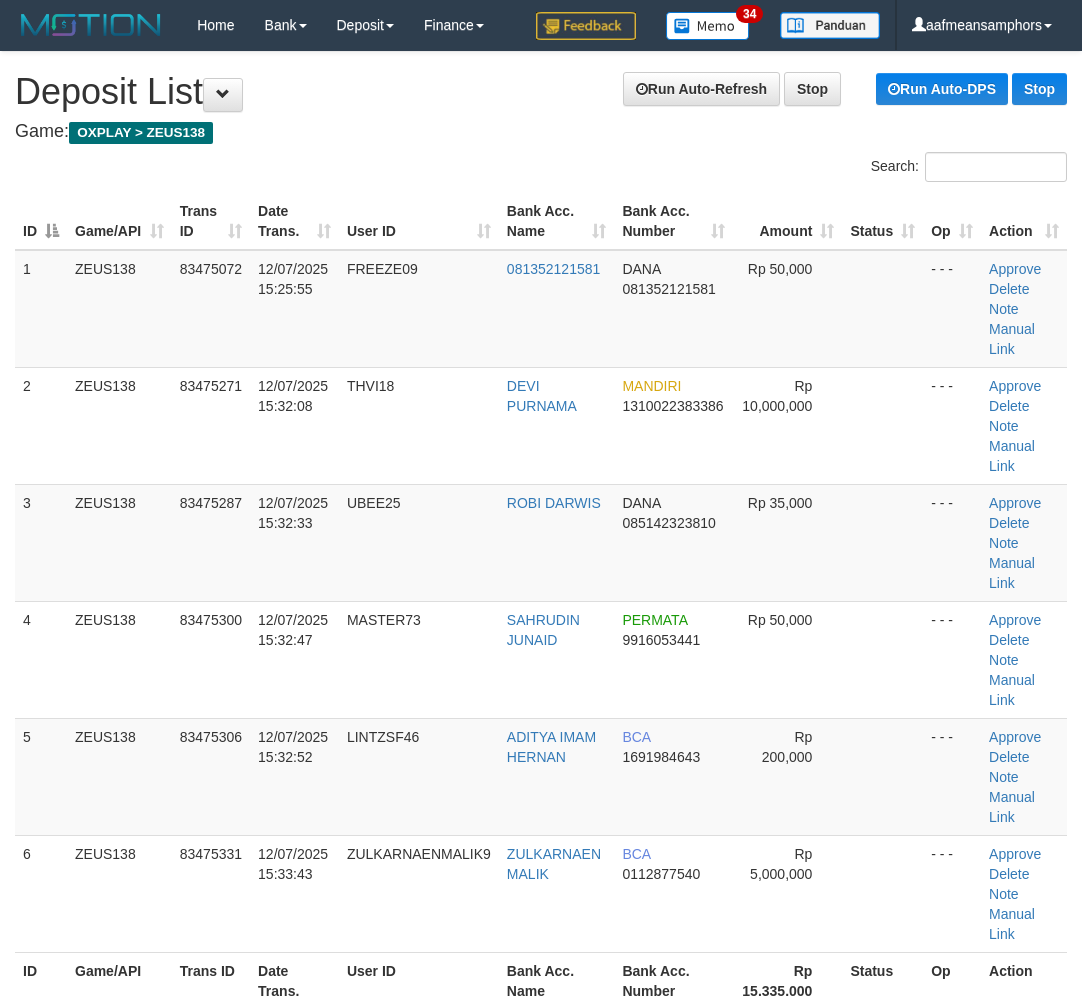 scroll, scrollTop: 20, scrollLeft: 5, axis: both 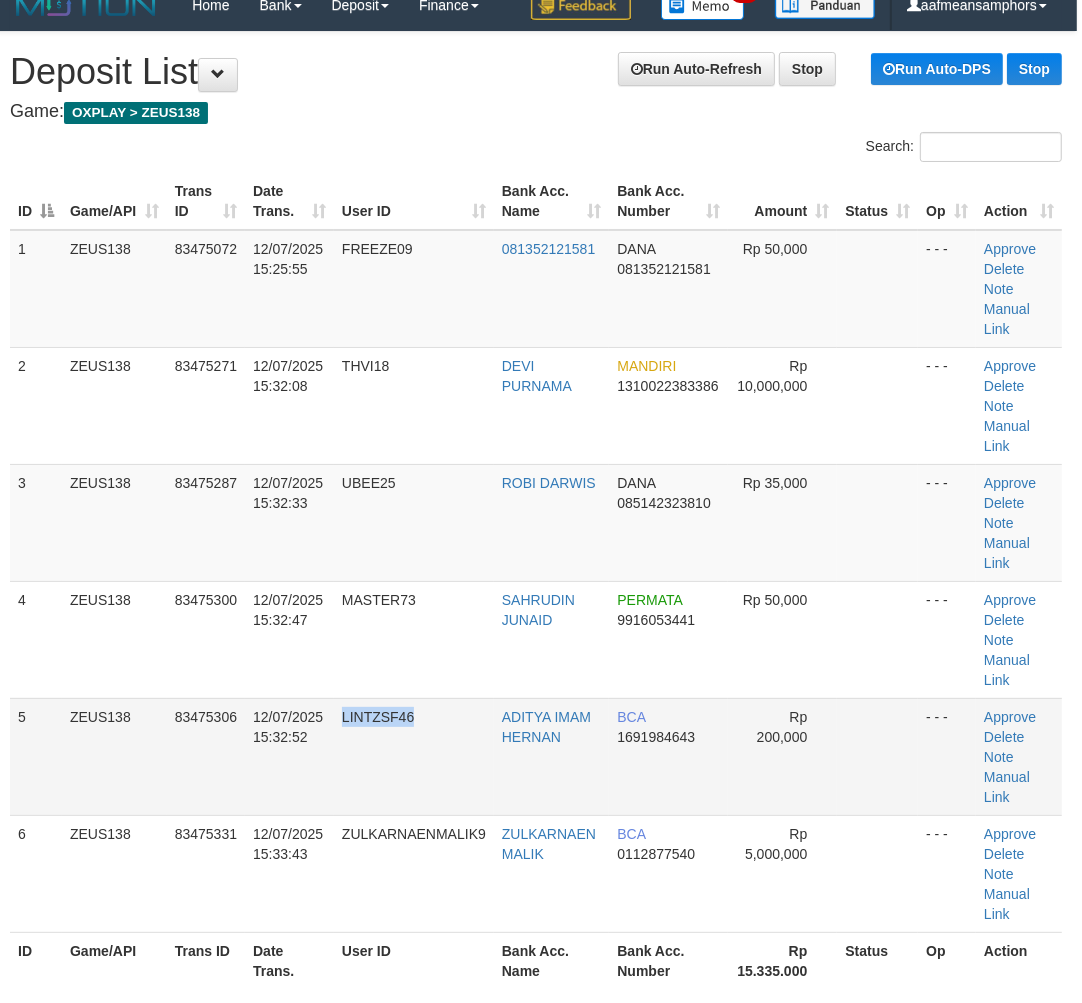 drag, startPoint x: 414, startPoint y: 773, endPoint x: 404, endPoint y: 765, distance: 12.806249 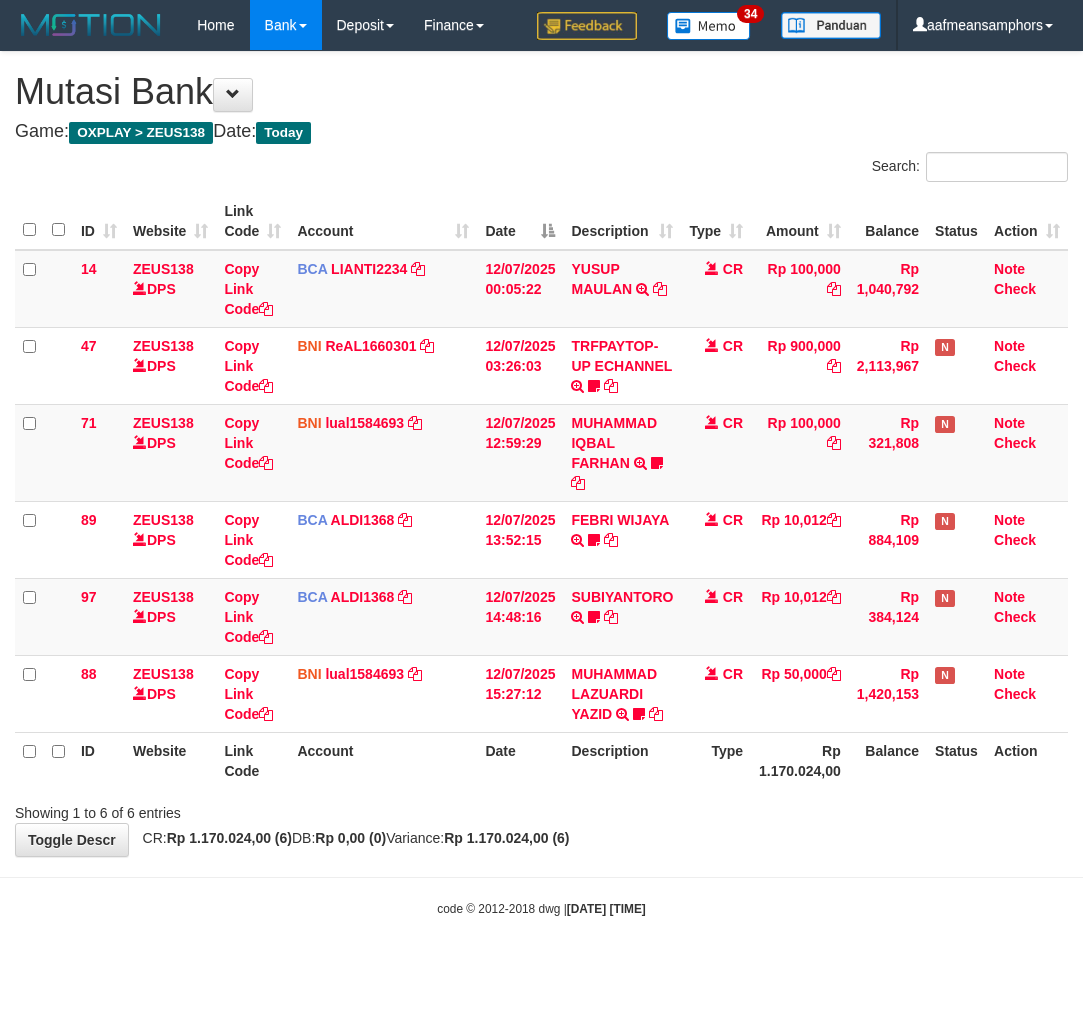 scroll, scrollTop: 0, scrollLeft: 0, axis: both 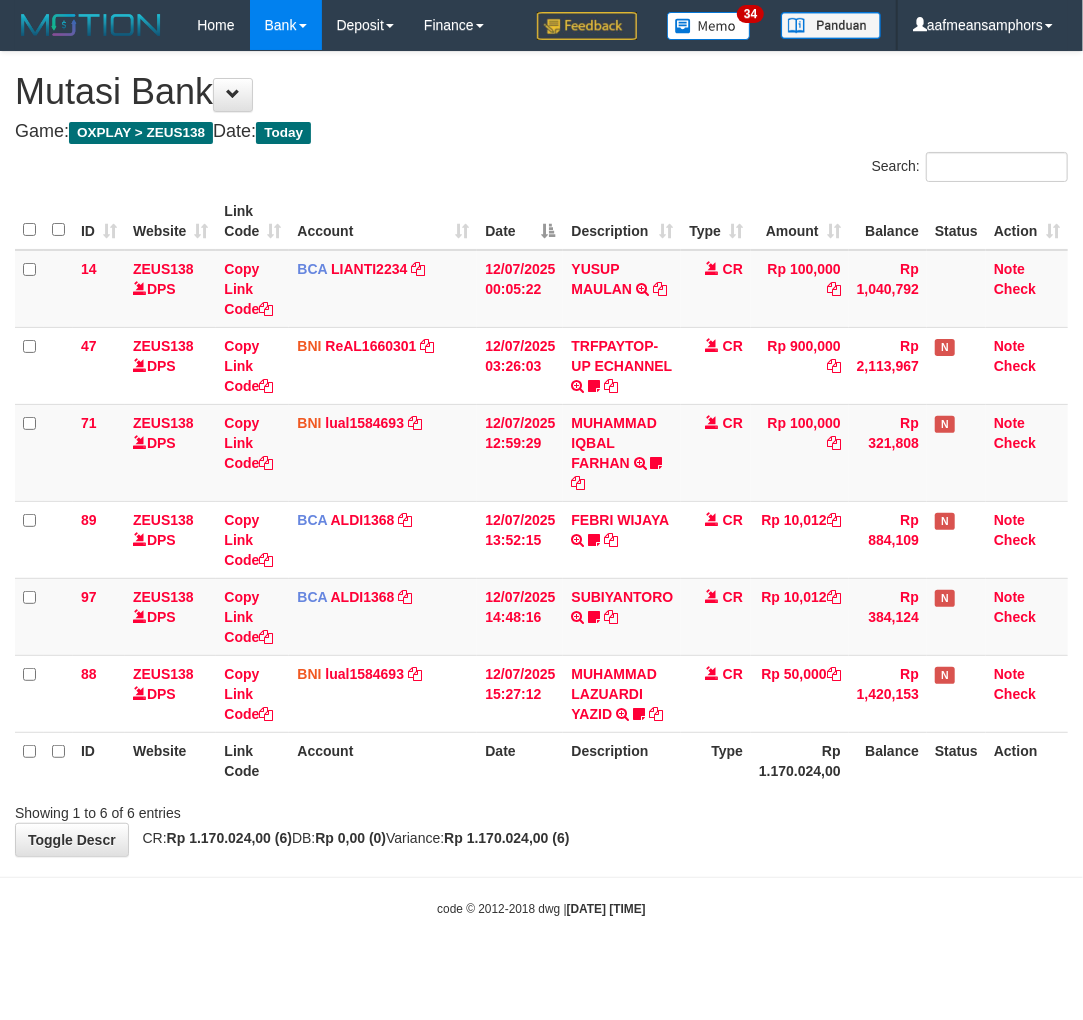 click on "Toggle navigation
Home
Bank
Account List
Load
By Website
Group
[OXPLAY]													ZEUS138
By Load Group (DPS)" at bounding box center (541, 484) 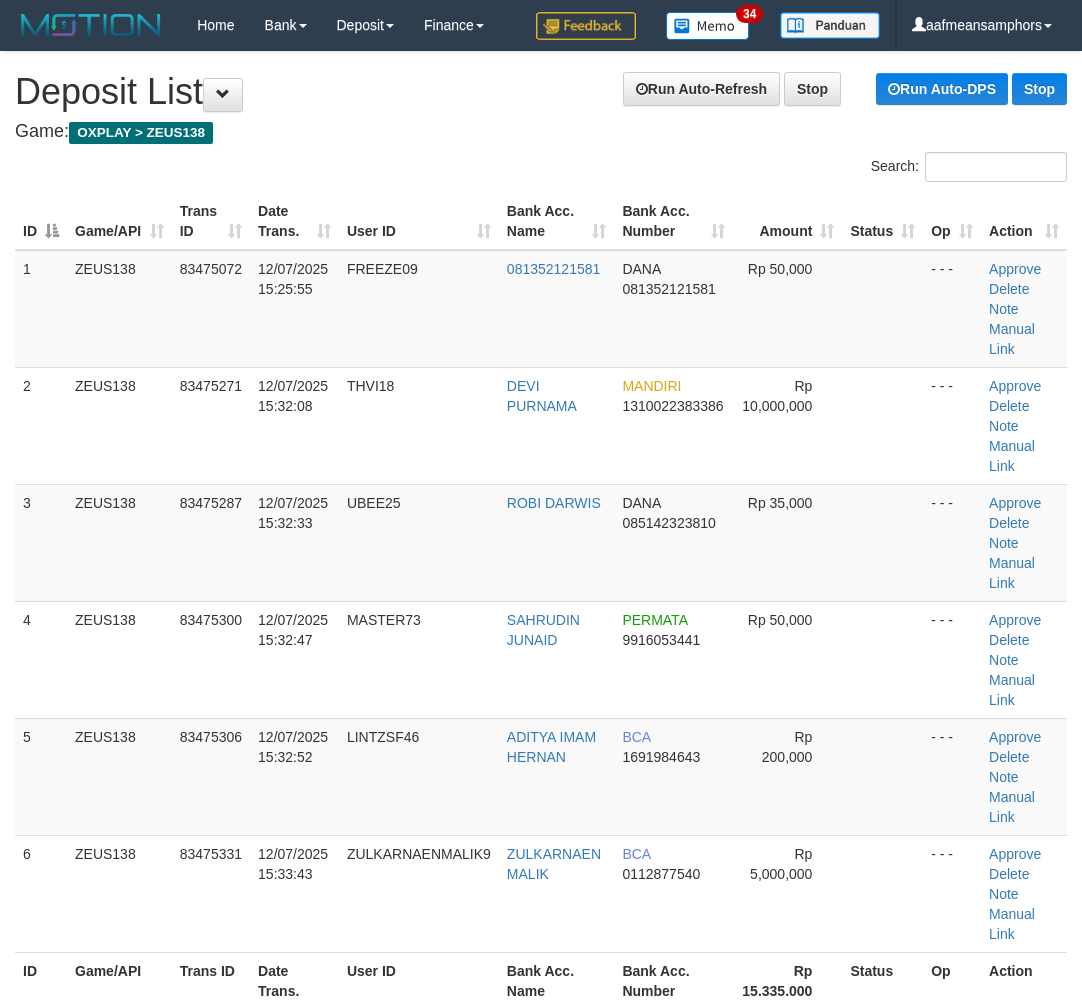 scroll, scrollTop: 20, scrollLeft: 5, axis: both 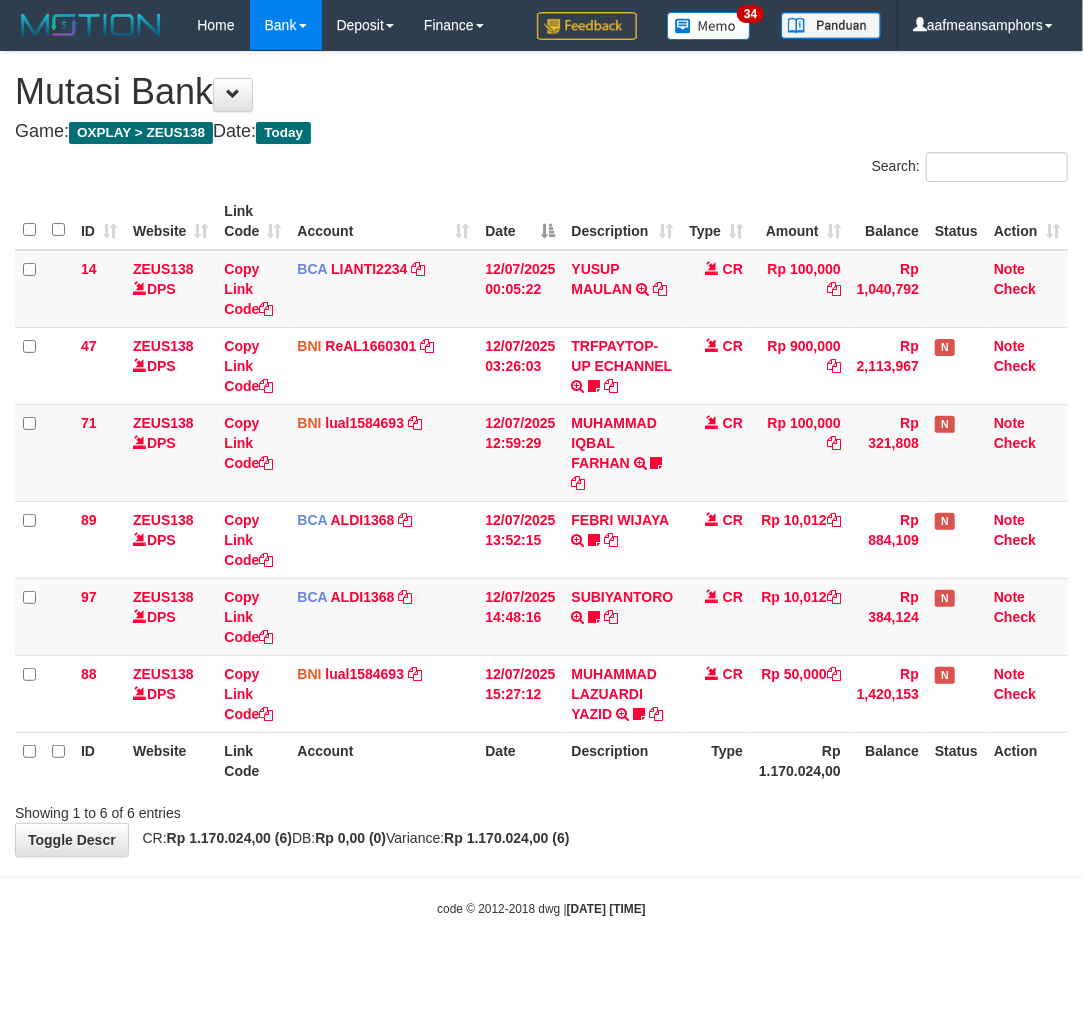 drag, startPoint x: 691, startPoint y: 835, endPoint x: 684, endPoint y: 822, distance: 14.764823 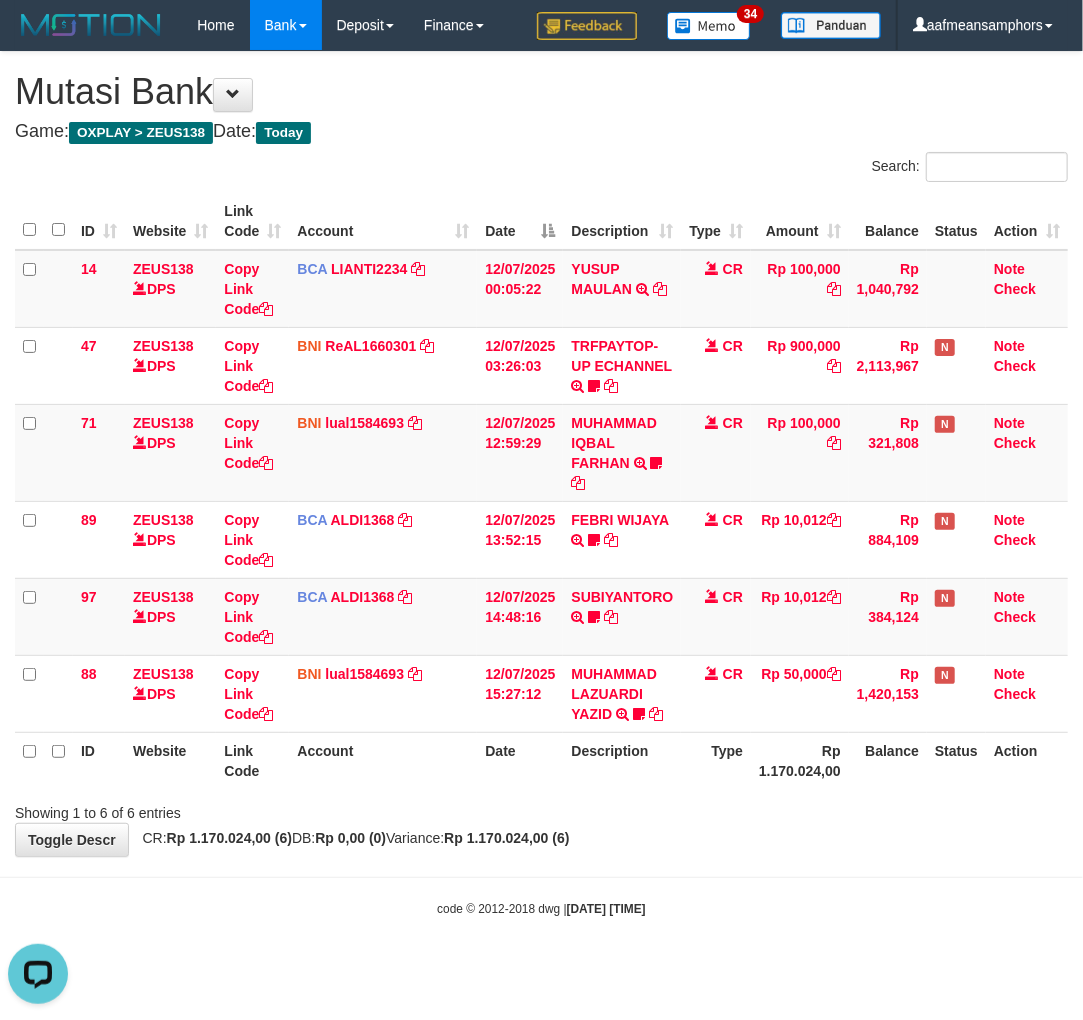 scroll, scrollTop: 0, scrollLeft: 0, axis: both 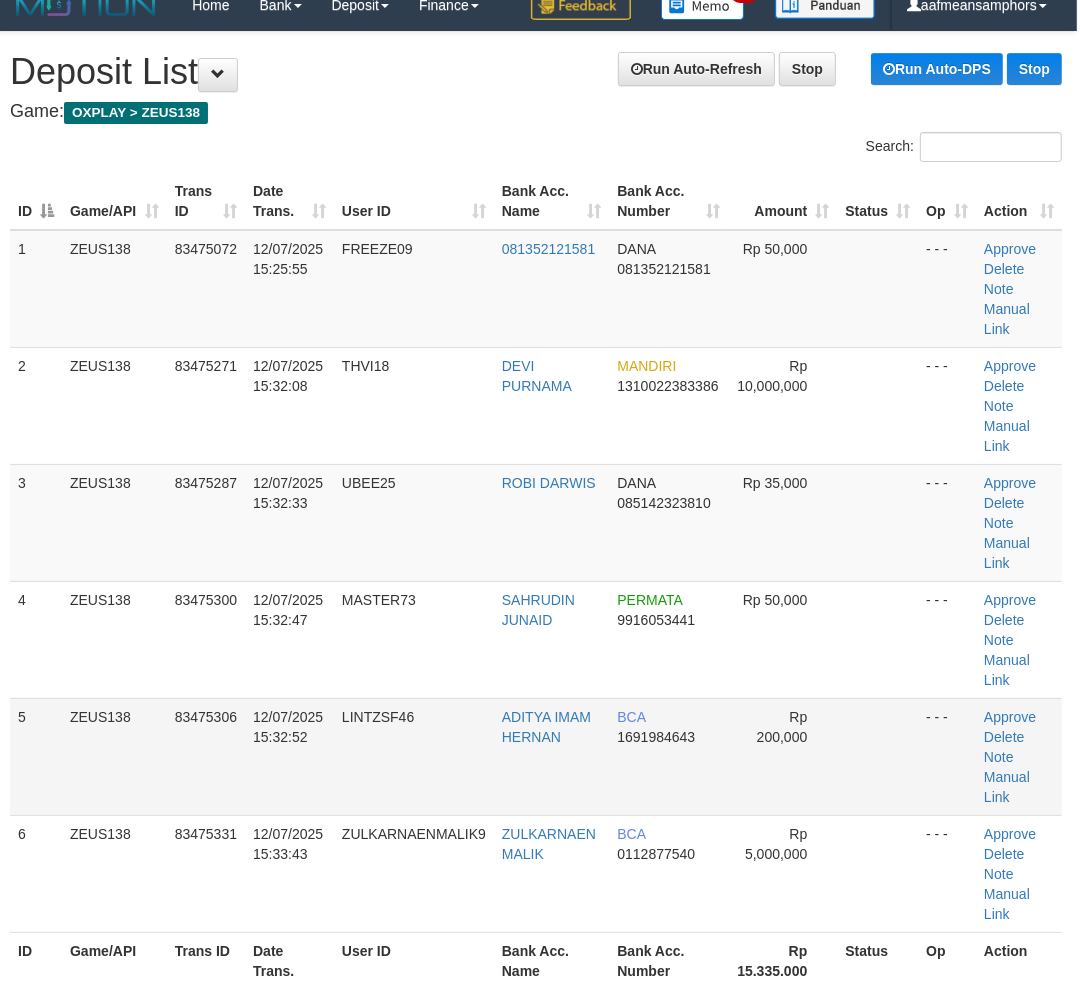click on "12/07/2025 15:32:52" at bounding box center (289, 756) 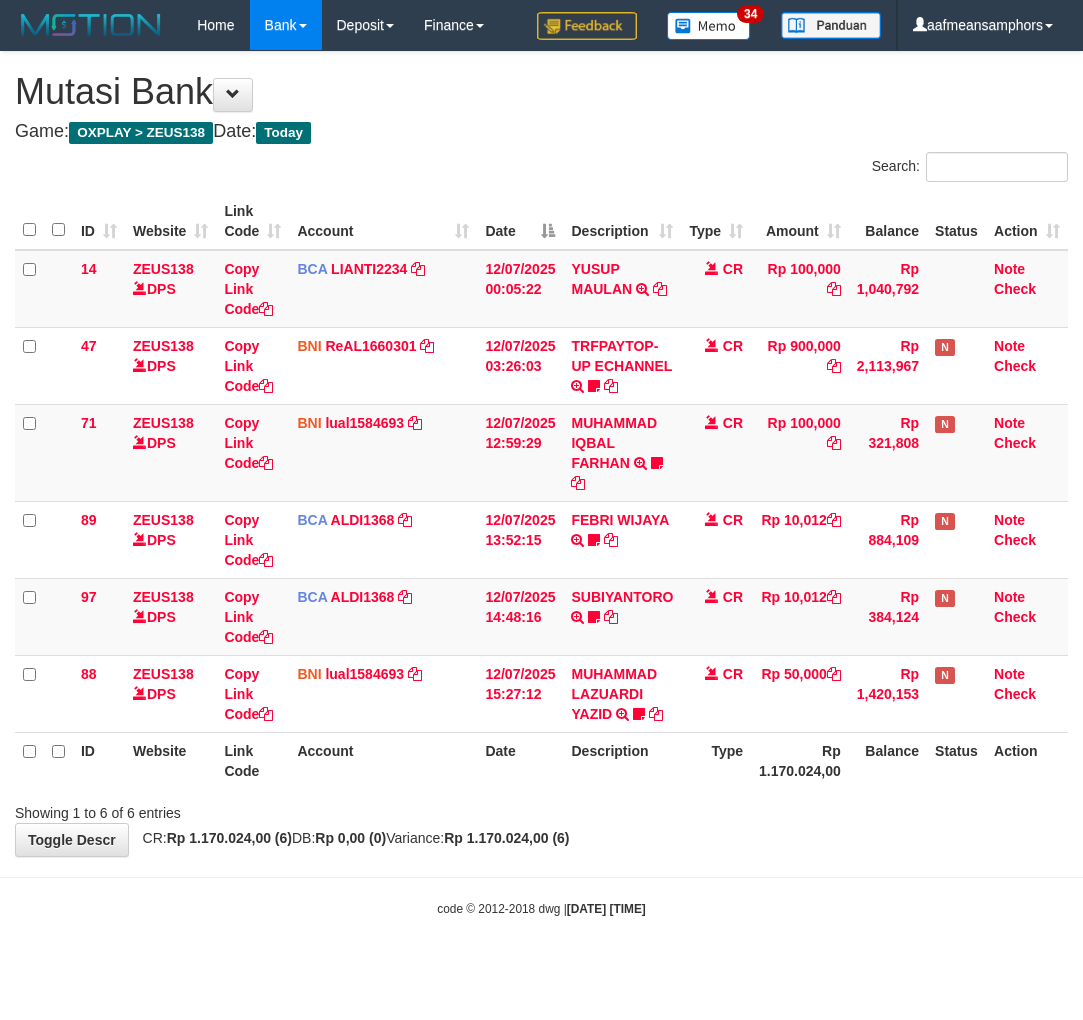 scroll, scrollTop: 0, scrollLeft: 0, axis: both 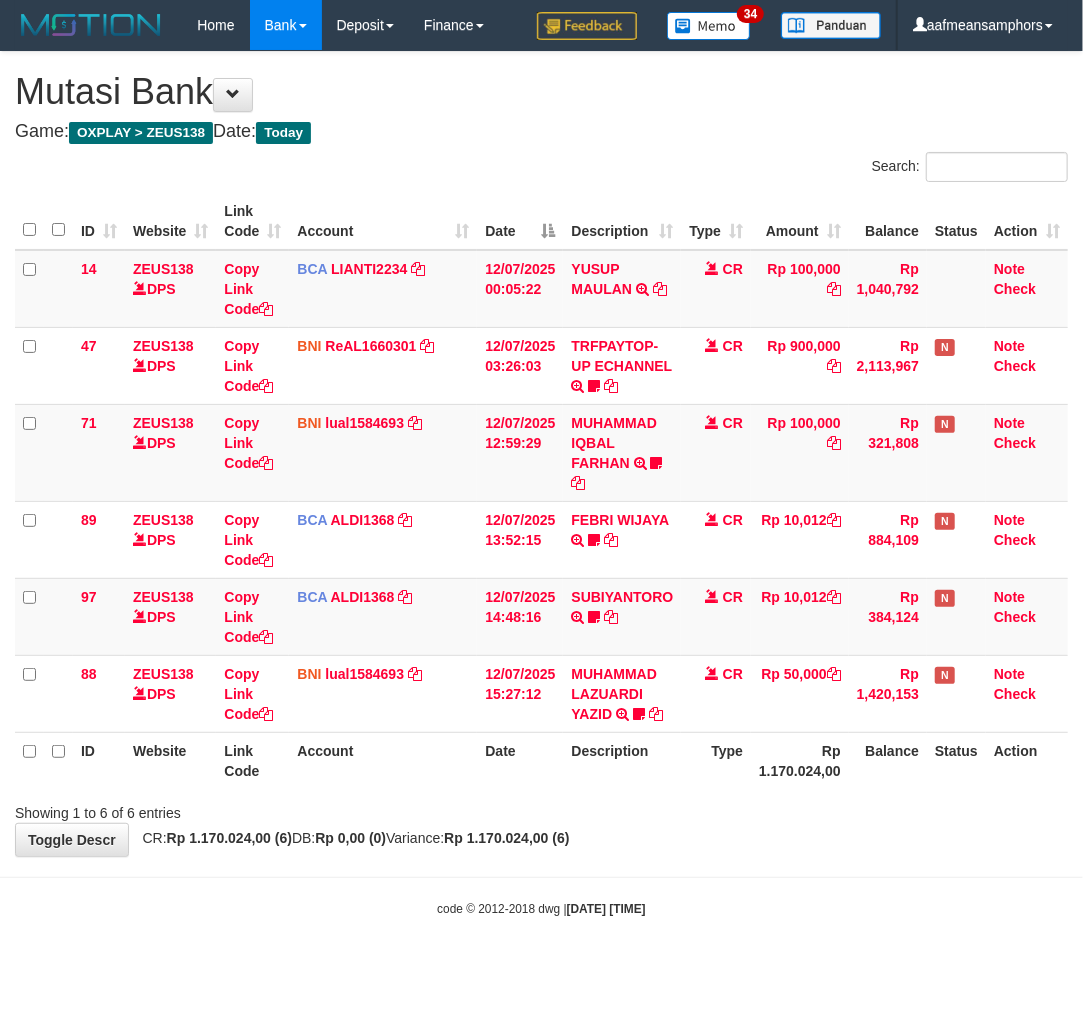 click on "Toggle navigation
Home
Bank
Account List
Load
By Website
Group
[OXPLAY]													ZEUS138
By Load Group (DPS)" at bounding box center [541, 484] 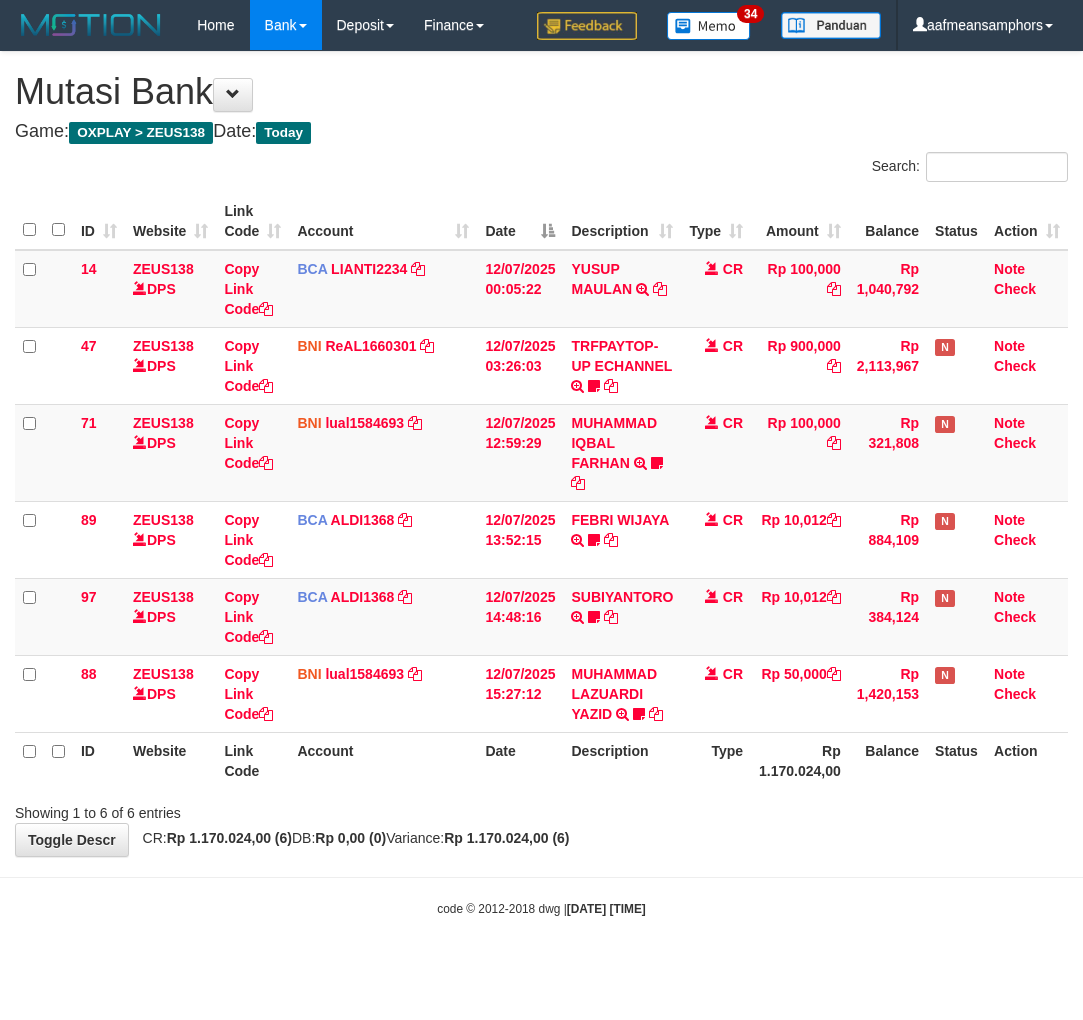 scroll, scrollTop: 0, scrollLeft: 0, axis: both 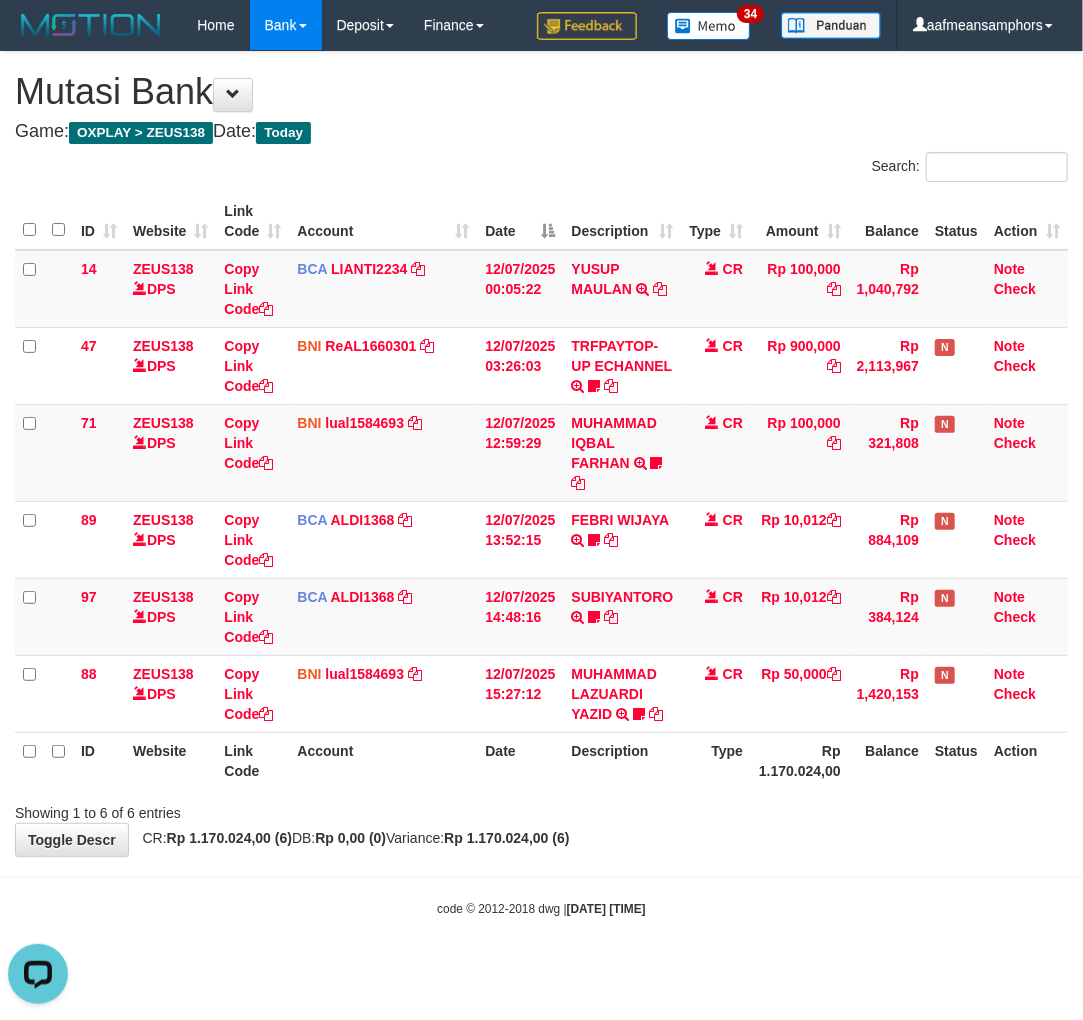 drag, startPoint x: 658, startPoint y: 840, endPoint x: 654, endPoint y: 850, distance: 10.770329 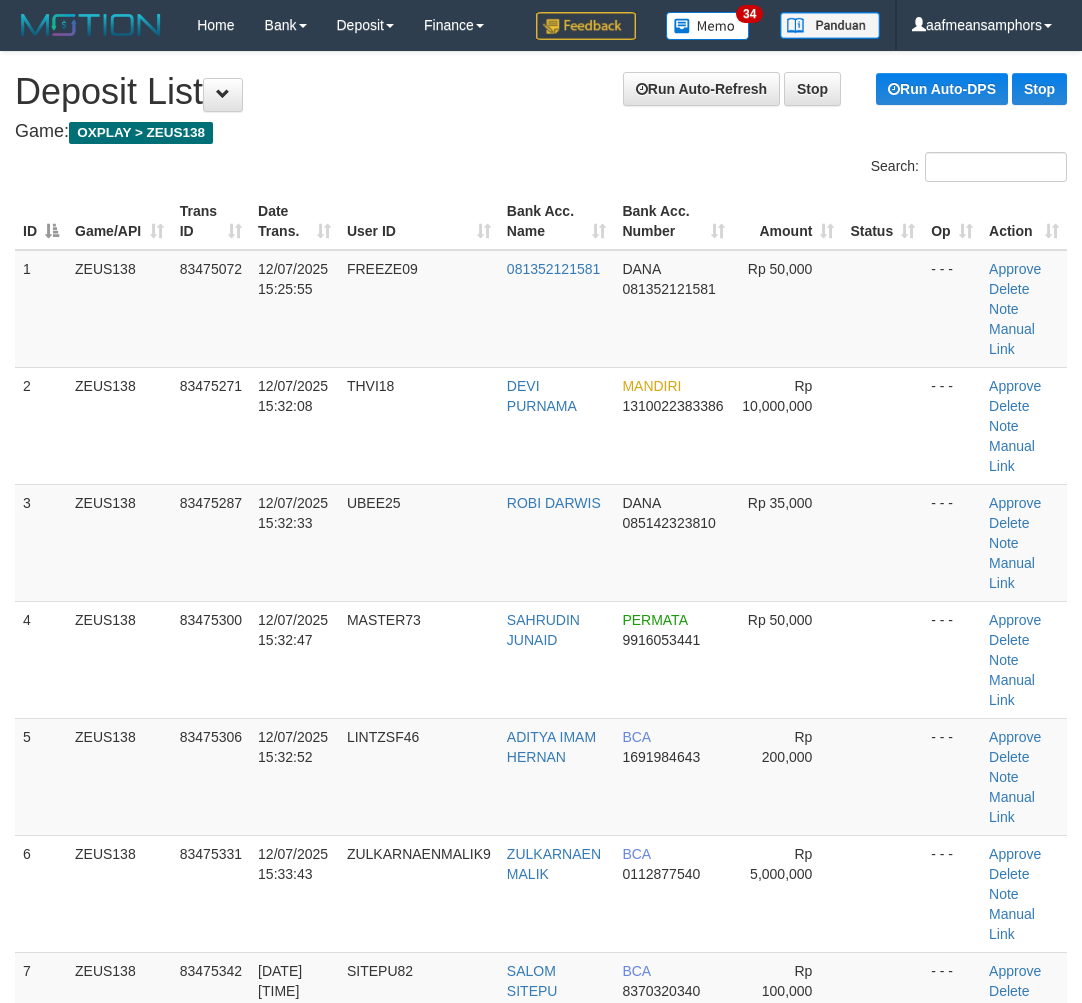 scroll, scrollTop: 20, scrollLeft: 5, axis: both 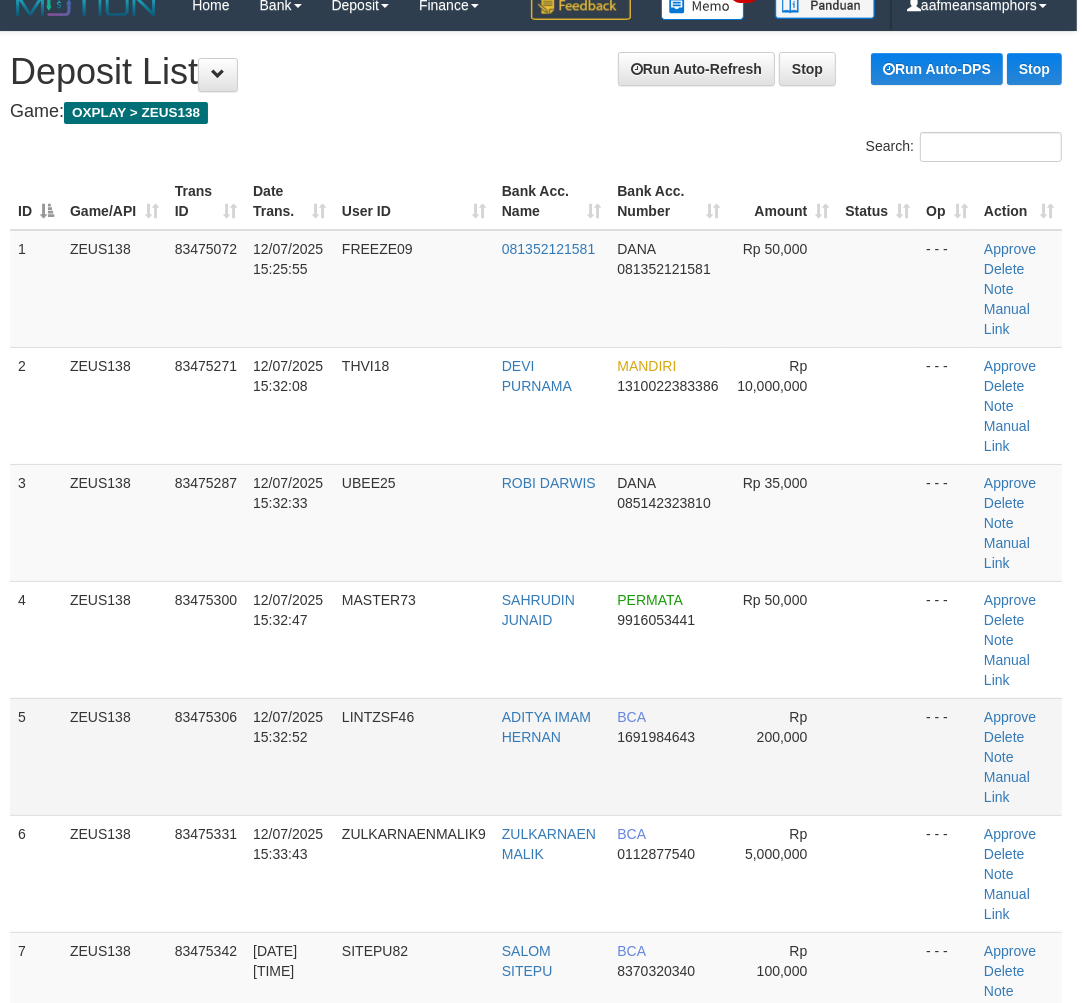 click on "12/07/2025 15:32:52" at bounding box center [289, 756] 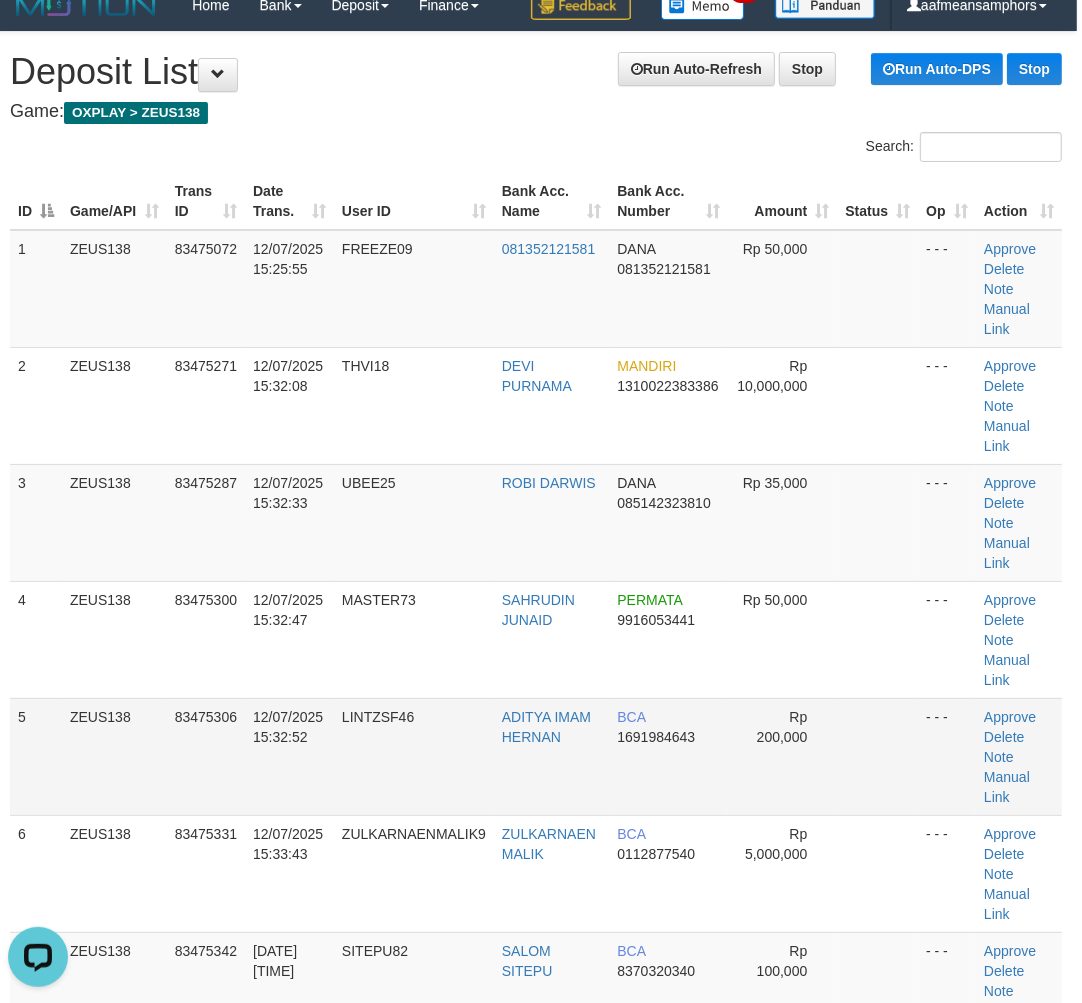 scroll, scrollTop: 0, scrollLeft: 0, axis: both 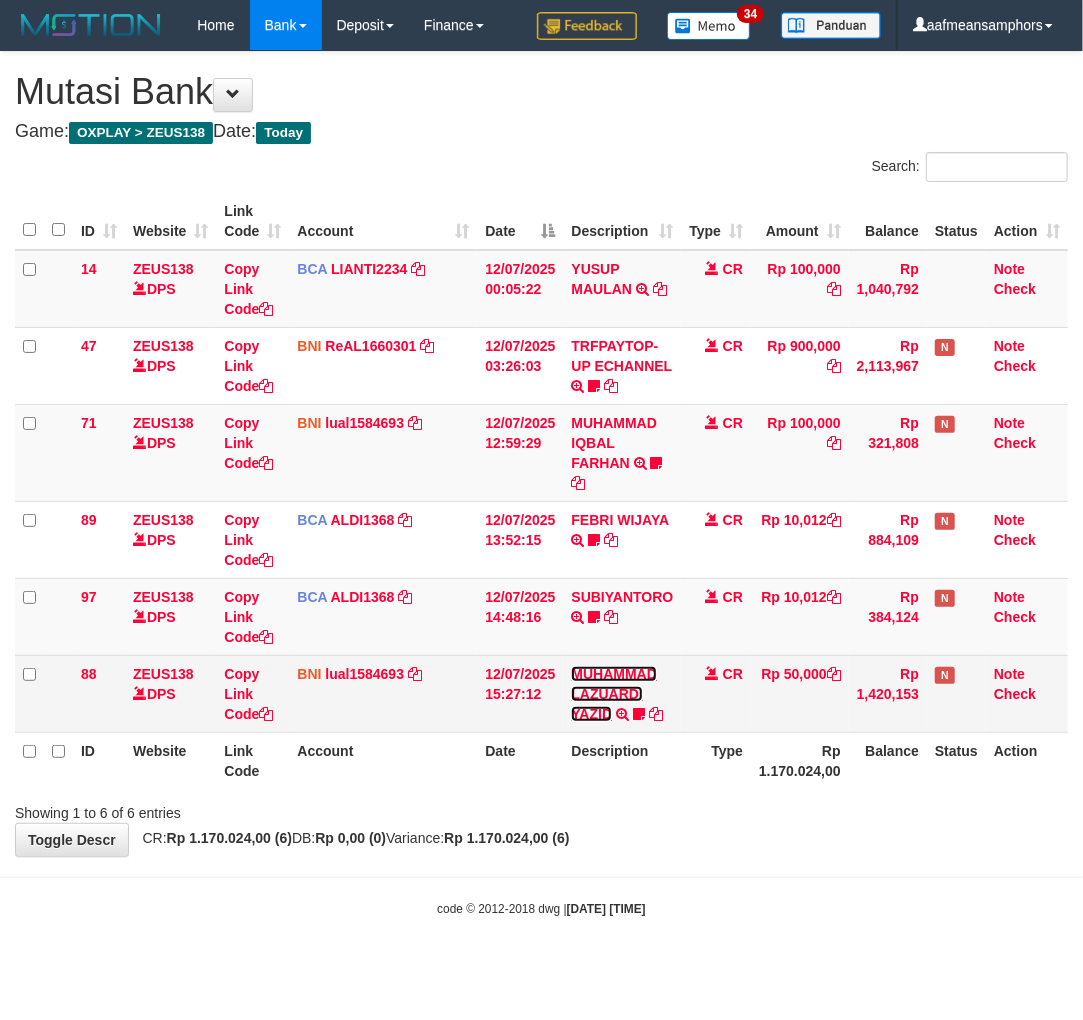click on "MUHAMMAD LAZUARDI YAZID" at bounding box center (614, 694) 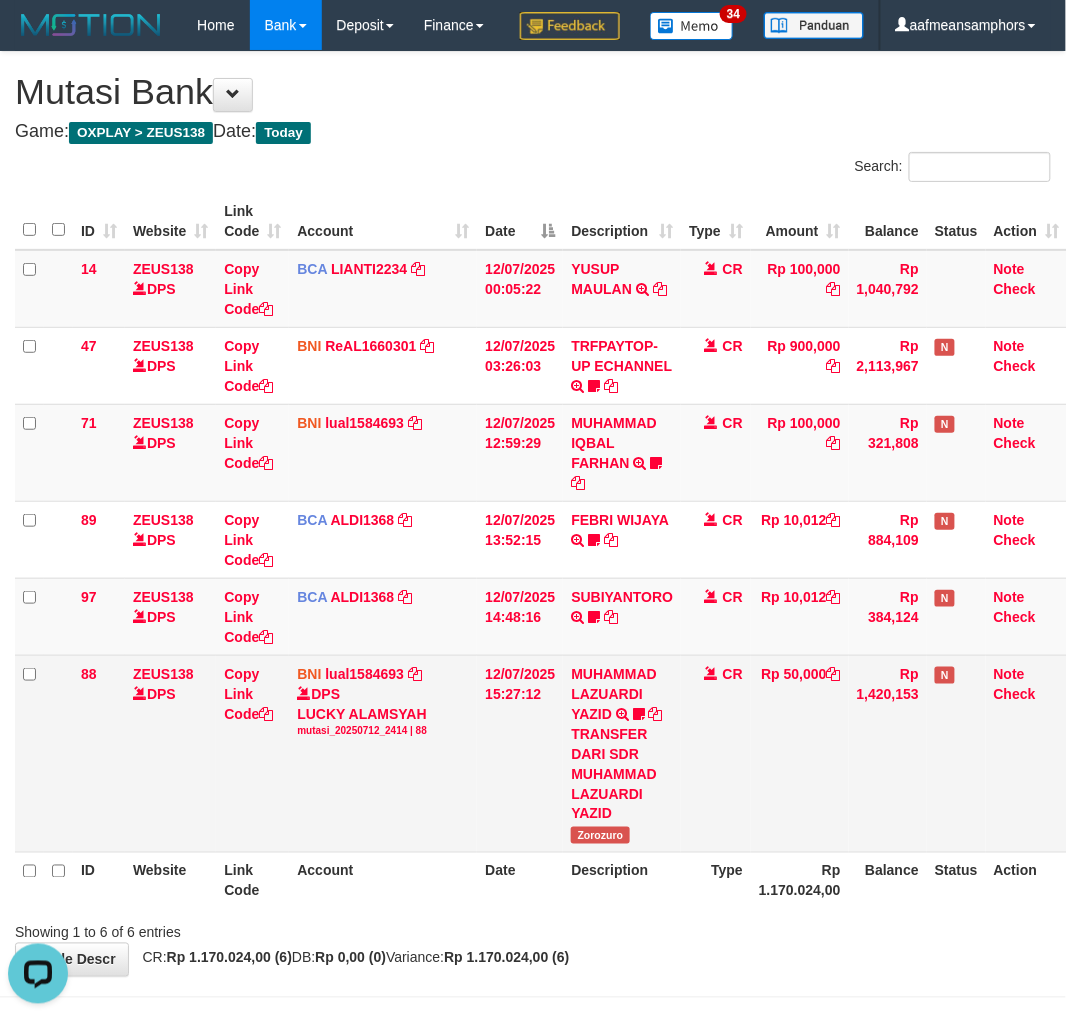 scroll, scrollTop: 0, scrollLeft: 0, axis: both 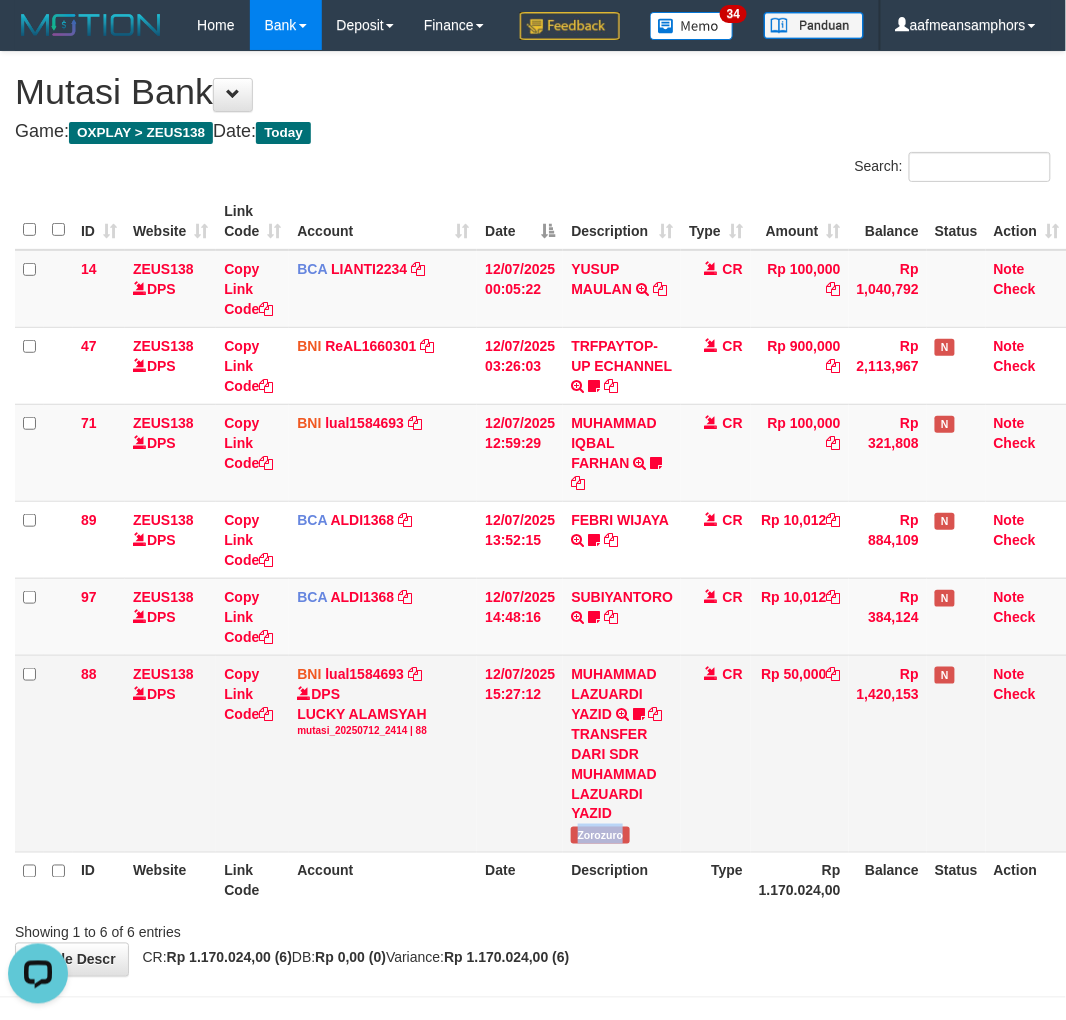 click on "Zorozuro" at bounding box center [600, 835] 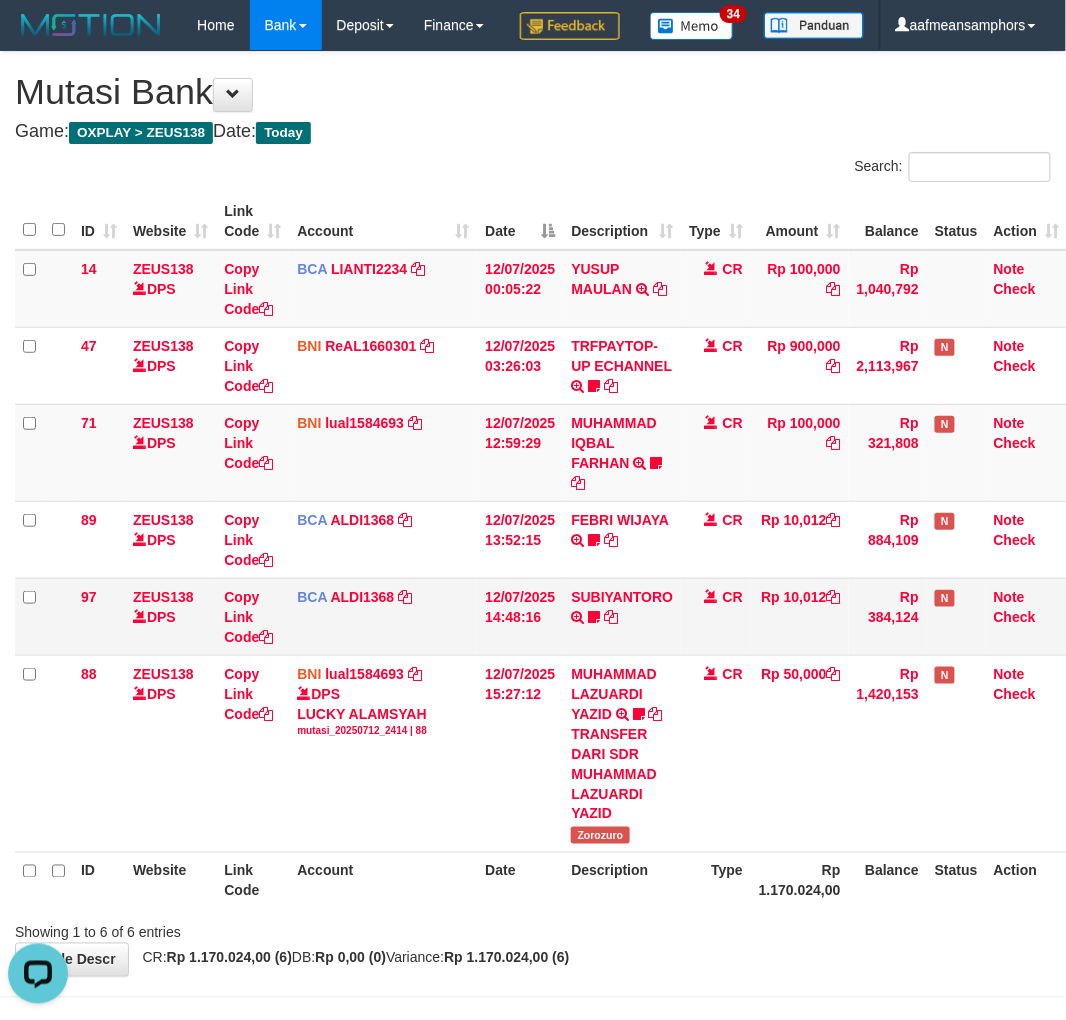 click on "SUBIYANTORO            TRSF E-BANKING CR 1207/FTSCY/WS95051
10012.002025071251321185 TRFDN-SUBIYANTORO ESPAY DEBIT INDONE    Biyan03" at bounding box center [622, 616] 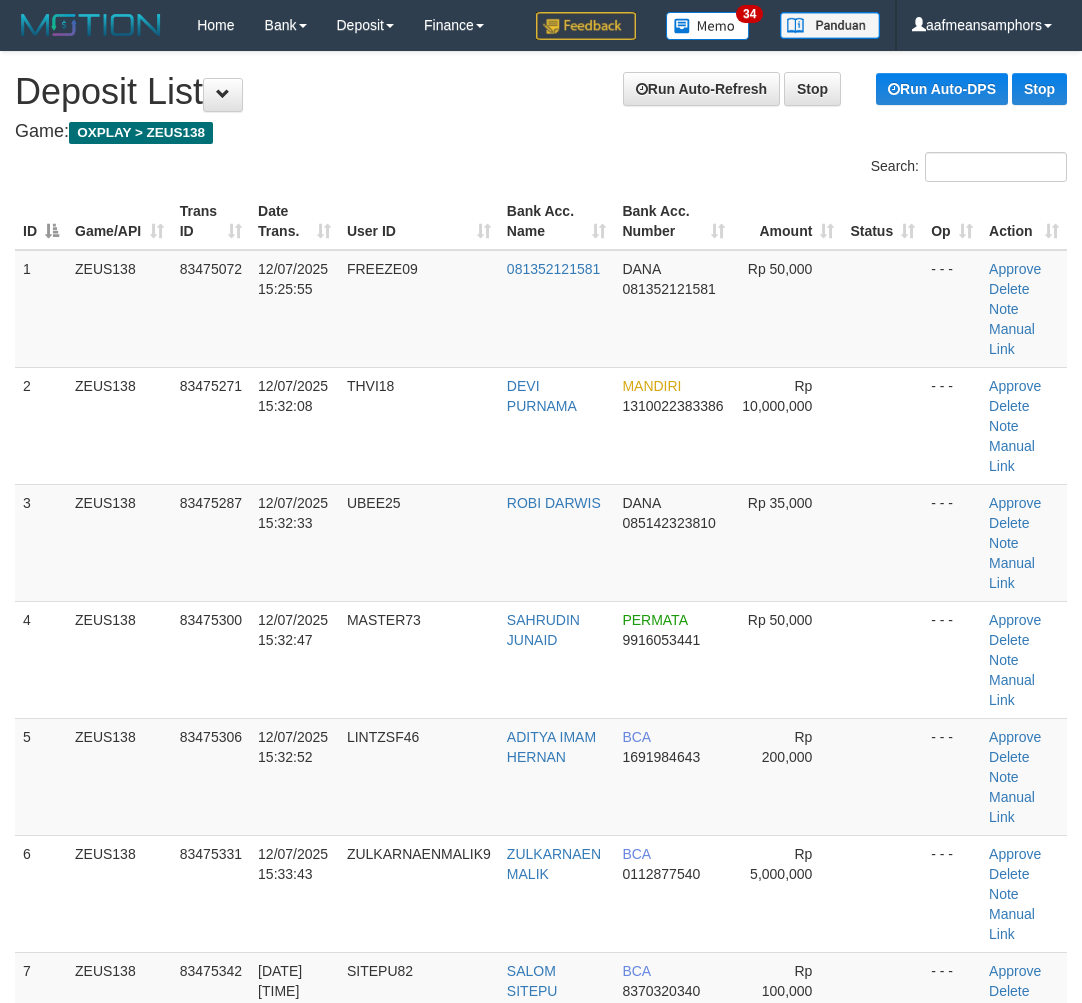 scroll, scrollTop: 20, scrollLeft: 5, axis: both 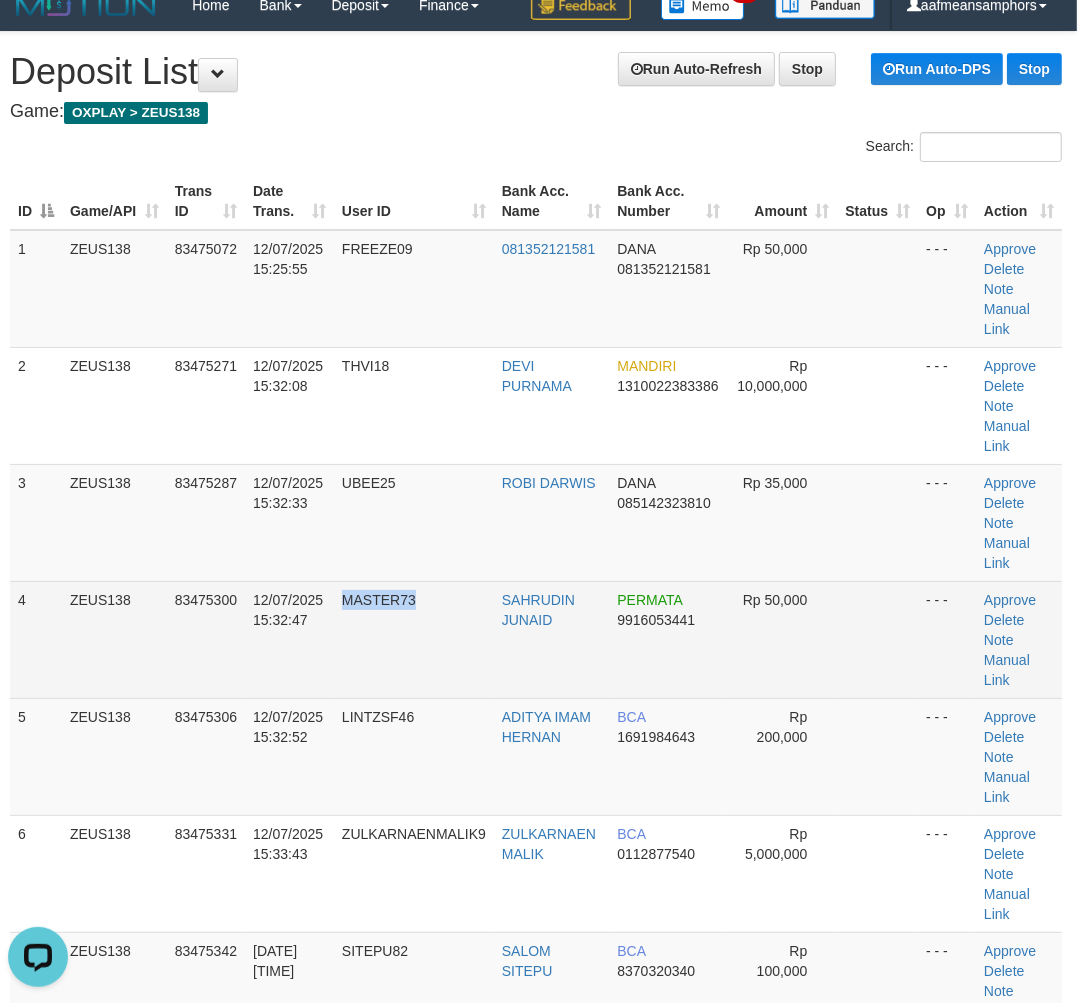 click on "4
ZEUS138
83475300
12/07/2025 15:32:47
MASTER73
SAHRUDIN JUNAID
PERMATA
9916053441
Rp 50,000
- - -
Approve
Delete
Note
Manual Link" at bounding box center (536, 639) 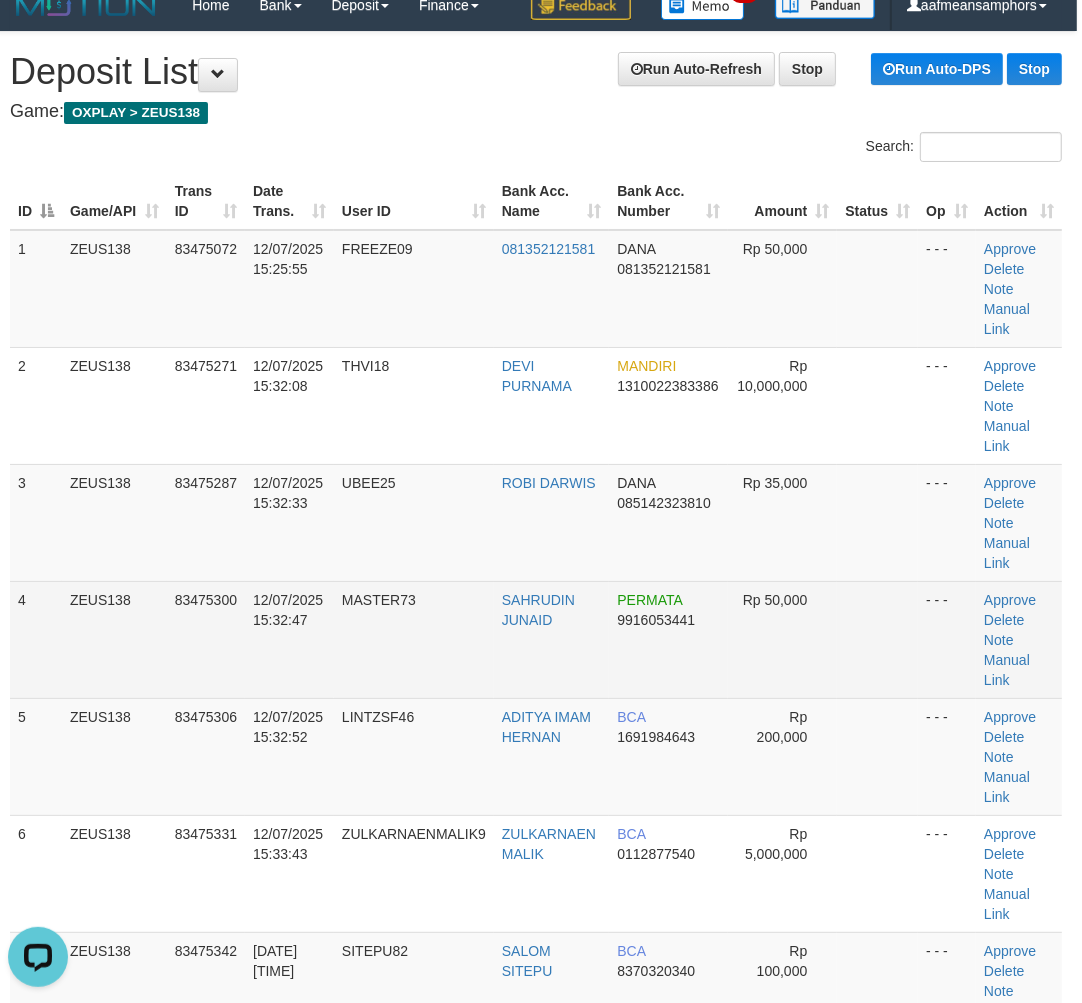 click on "SAHRUDIN JUNAID" at bounding box center [552, 639] 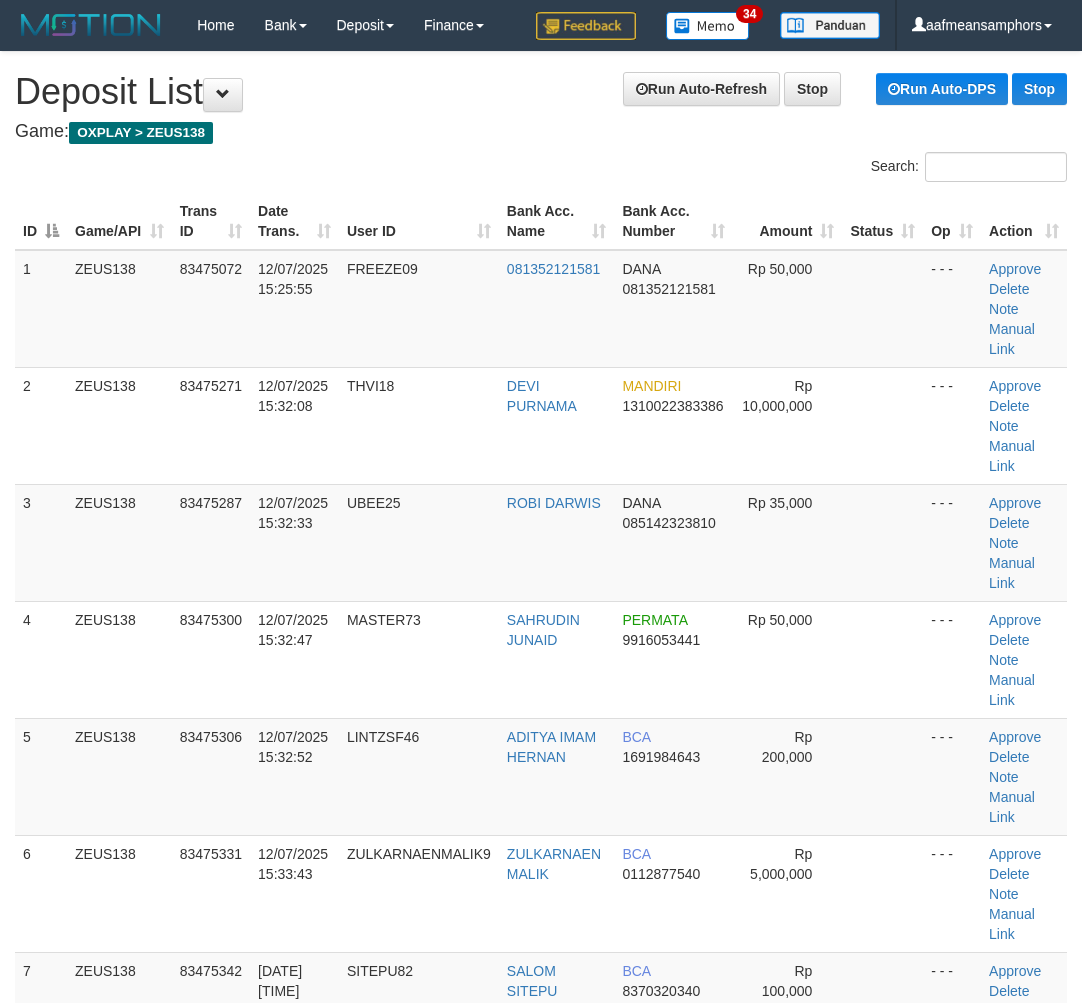 scroll, scrollTop: 20, scrollLeft: 5, axis: both 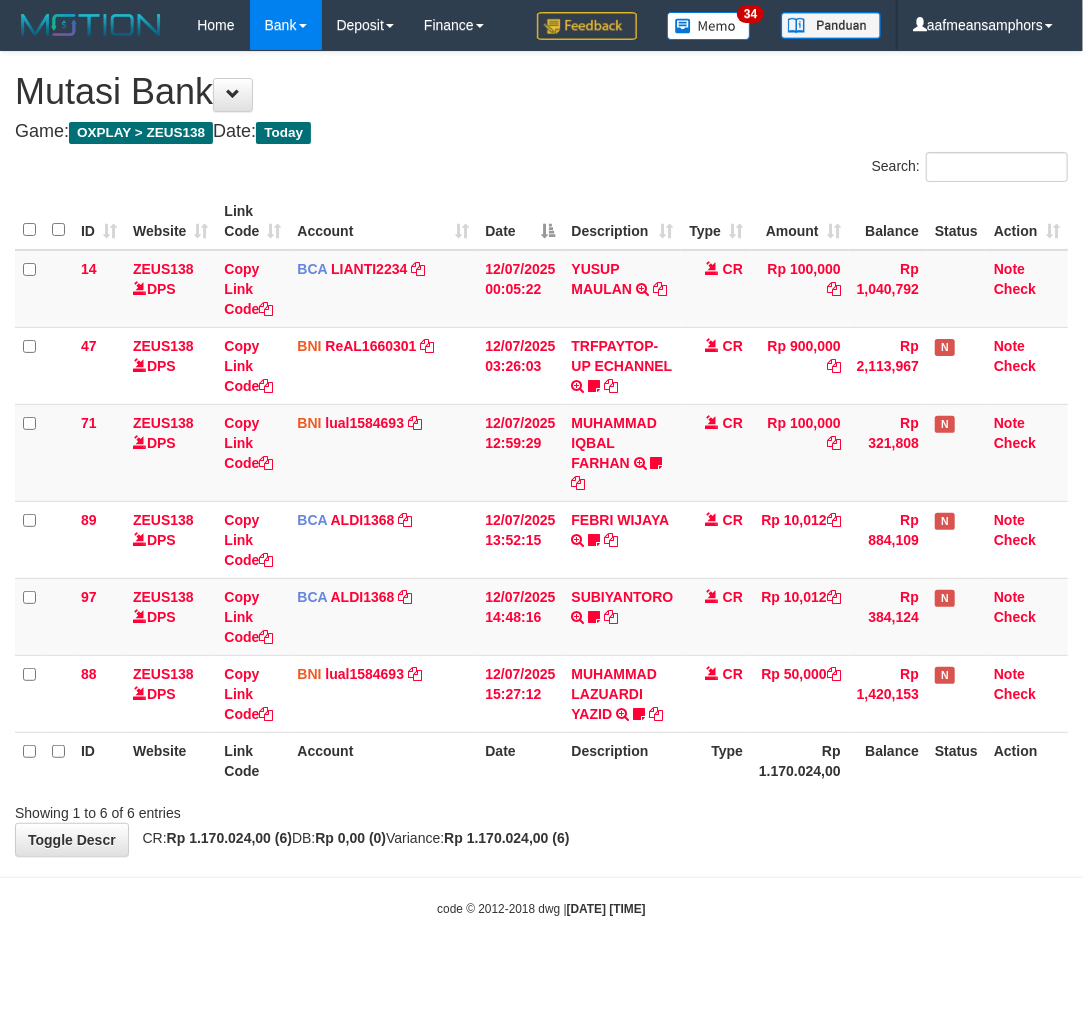 click on "Toggle navigation
Home
Bank
Account List
Load
By Website
Group
[OXPLAY]													ZEUS138
By Load Group (DPS)" at bounding box center (541, 484) 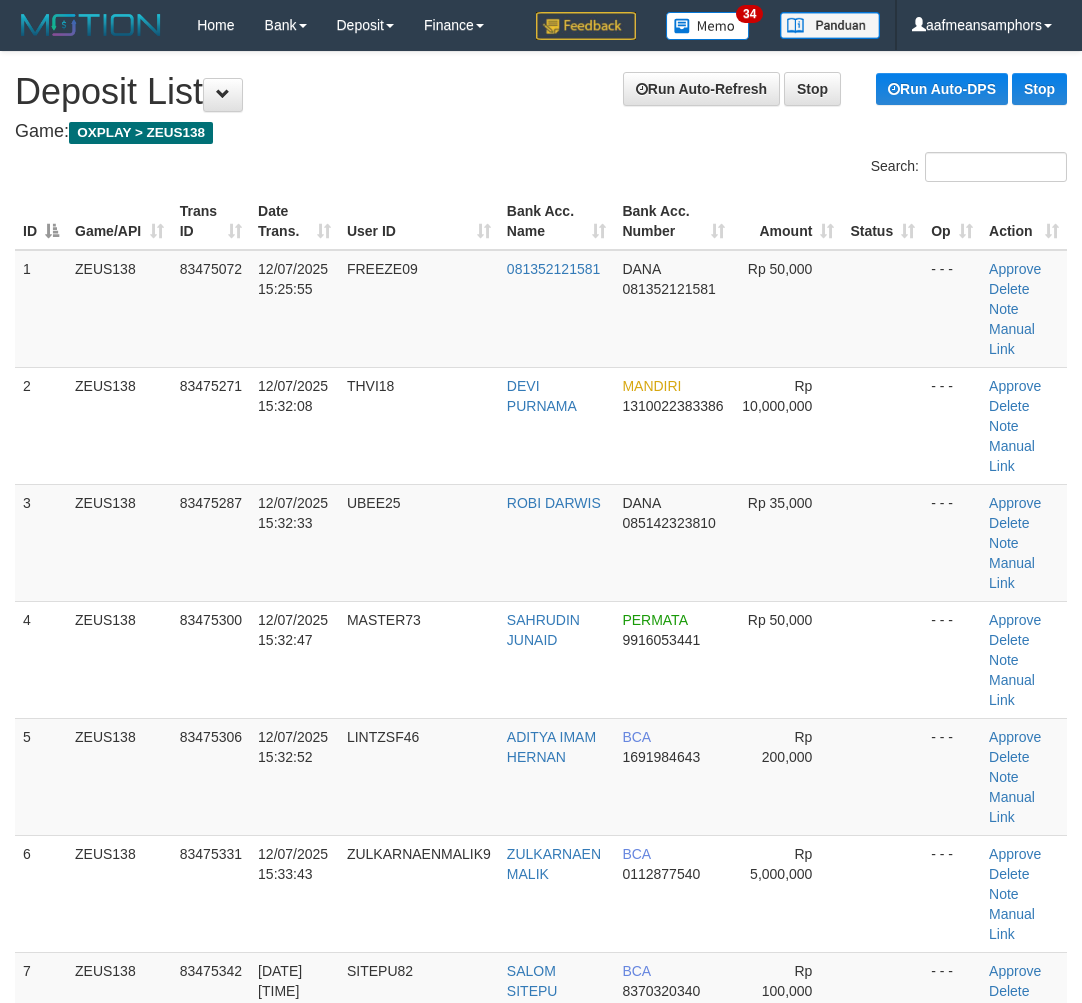 scroll, scrollTop: 20, scrollLeft: 5, axis: both 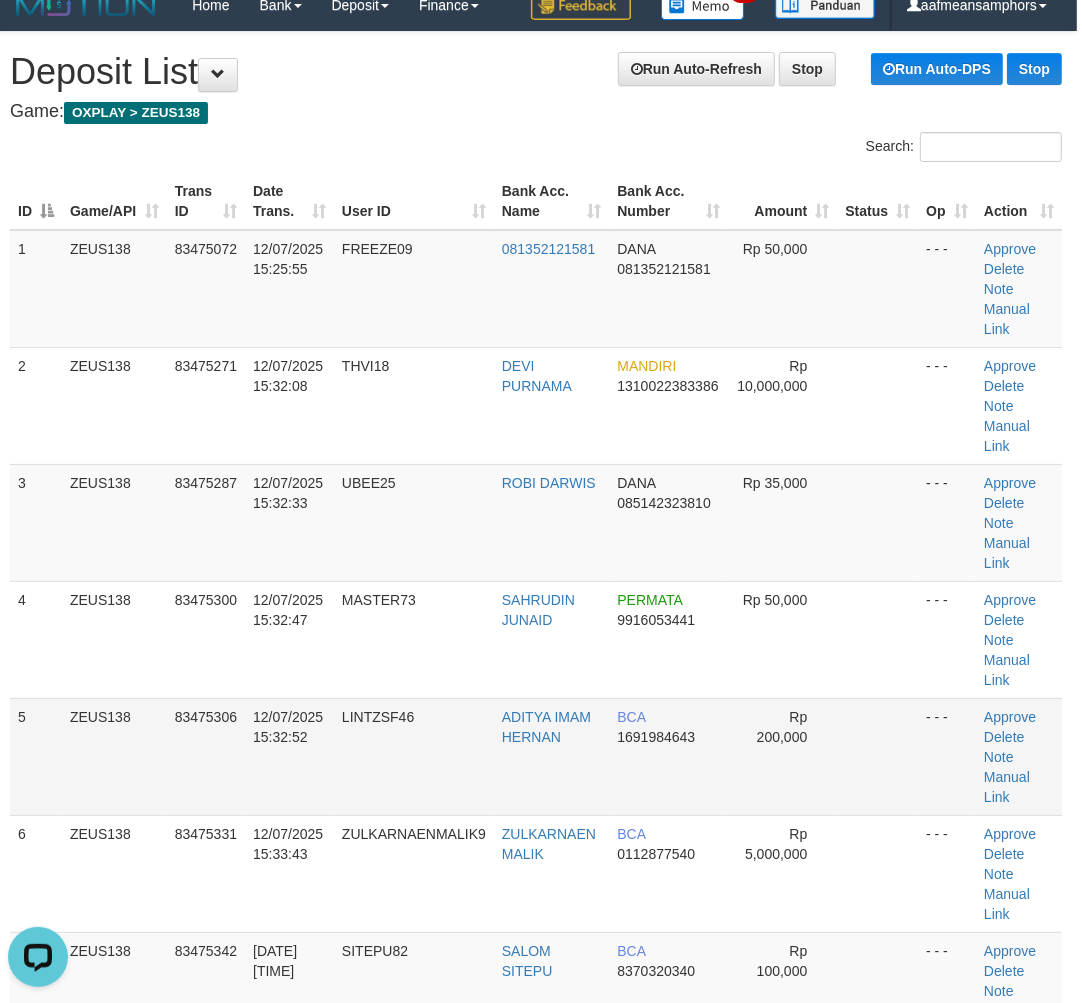 drag, startPoint x: 495, startPoint y: 800, endPoint x: 393, endPoint y: 795, distance: 102.122475 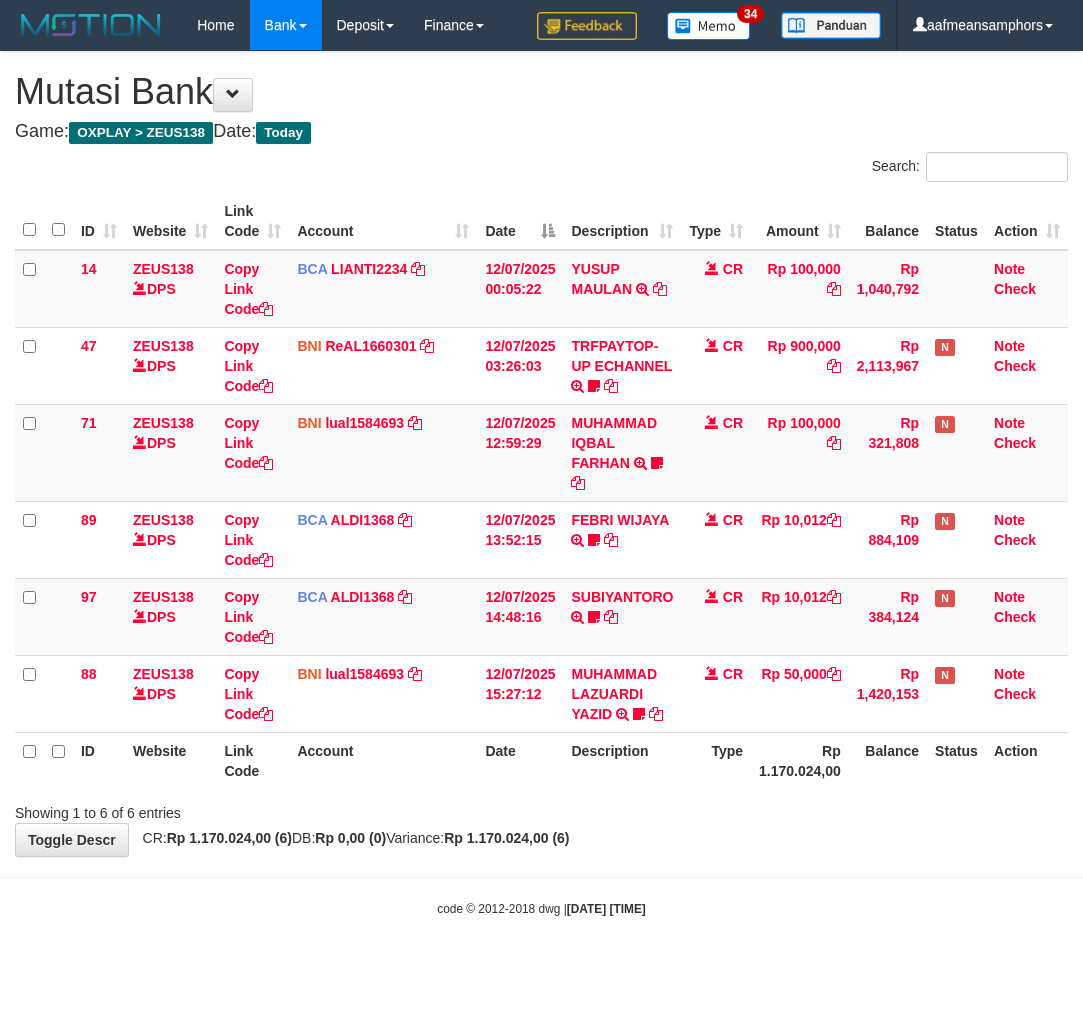 scroll, scrollTop: 0, scrollLeft: 0, axis: both 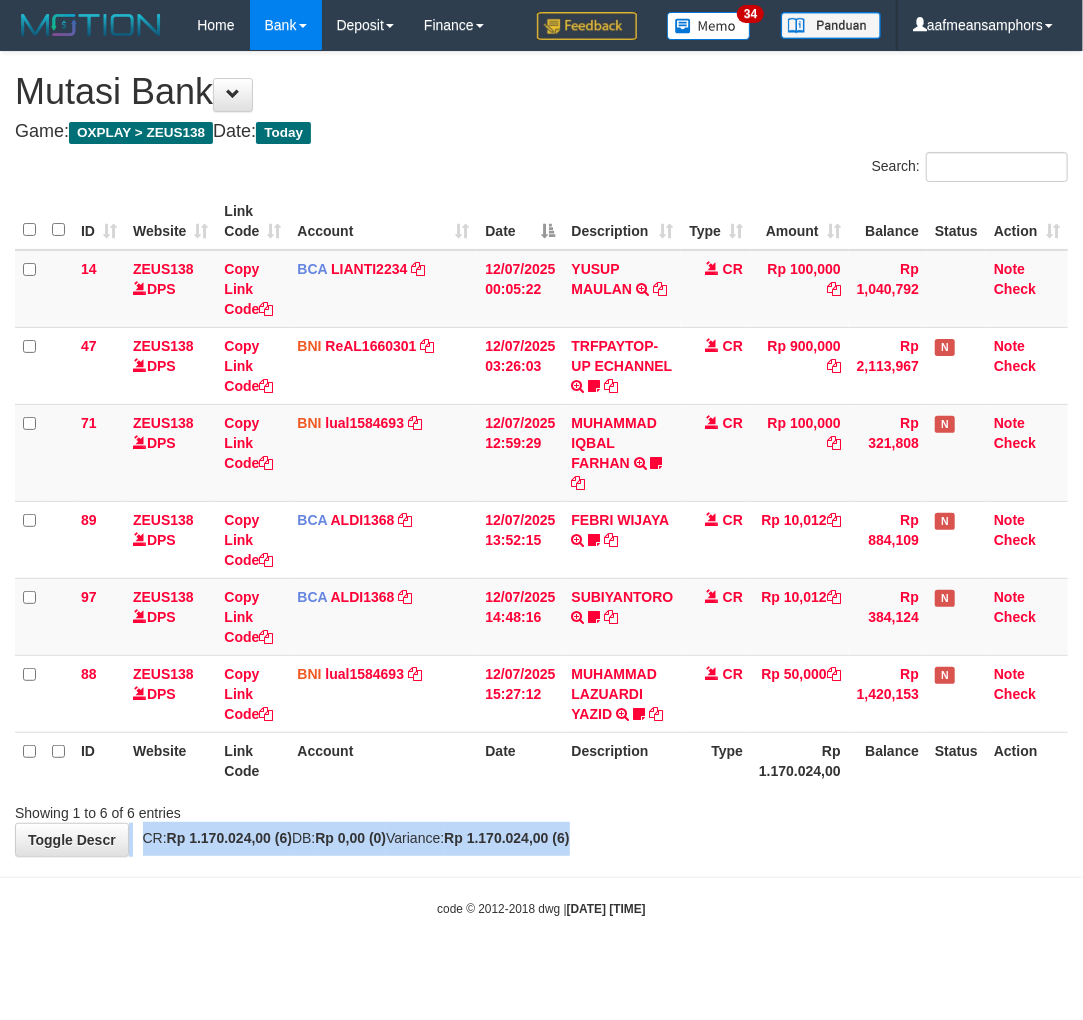 click on "**********" at bounding box center [541, 454] 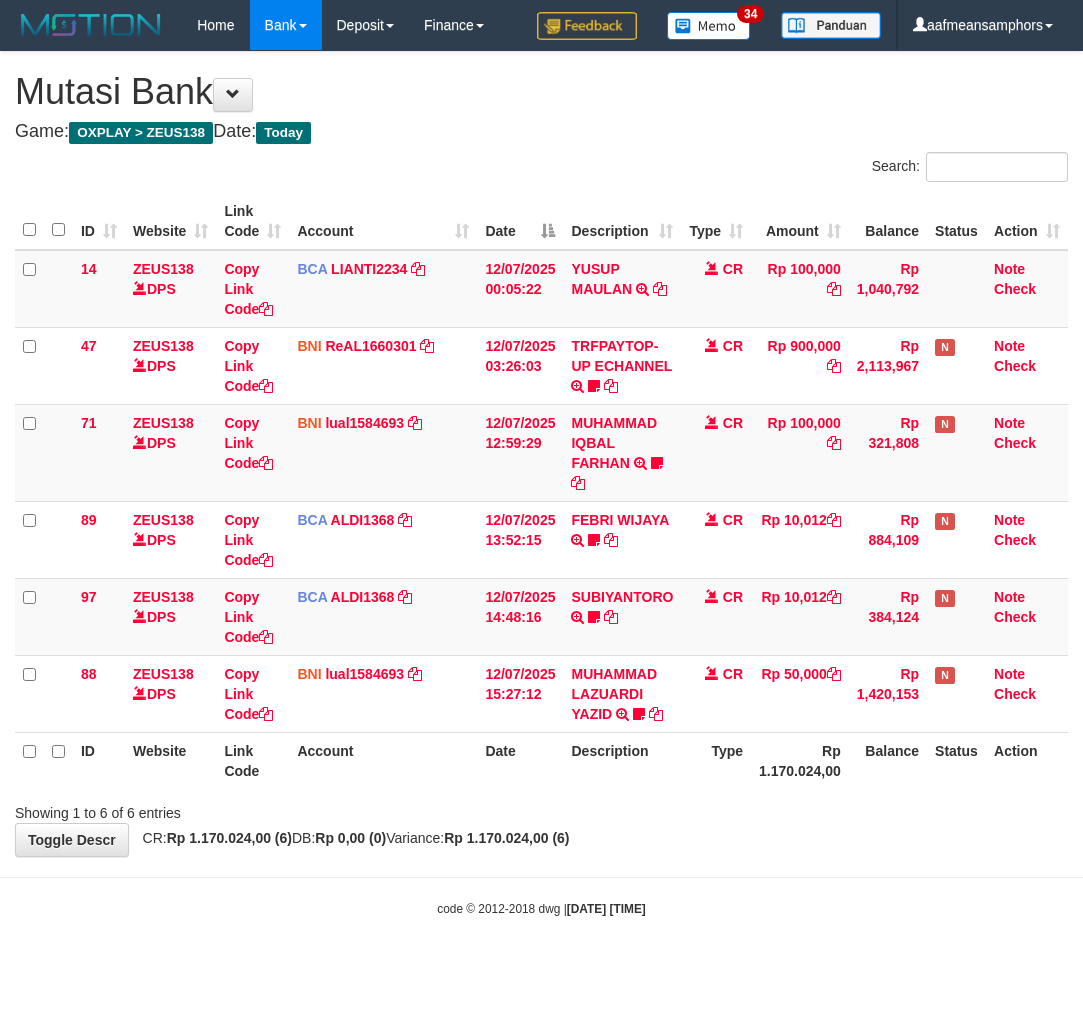 scroll, scrollTop: 0, scrollLeft: 0, axis: both 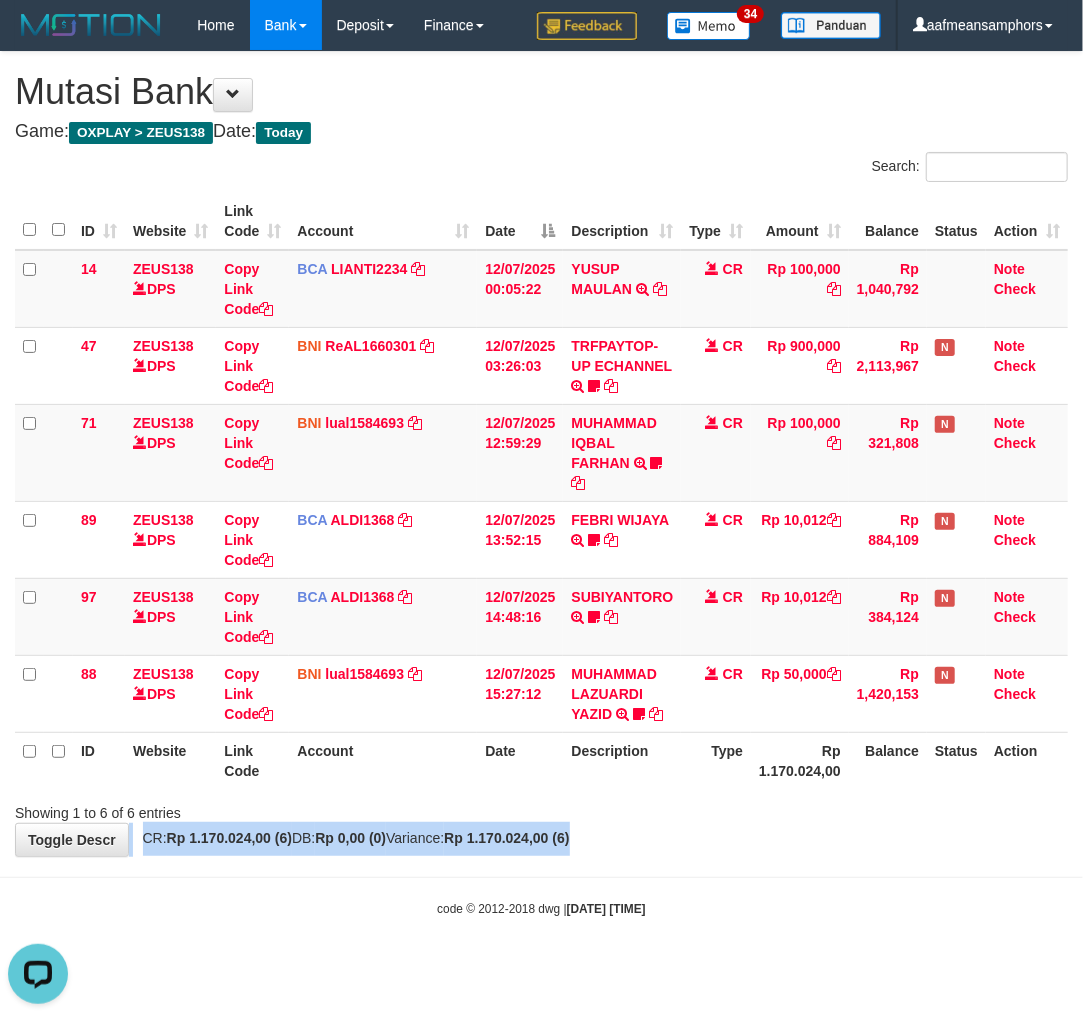 drag, startPoint x: 643, startPoint y: 817, endPoint x: 640, endPoint y: 827, distance: 10.440307 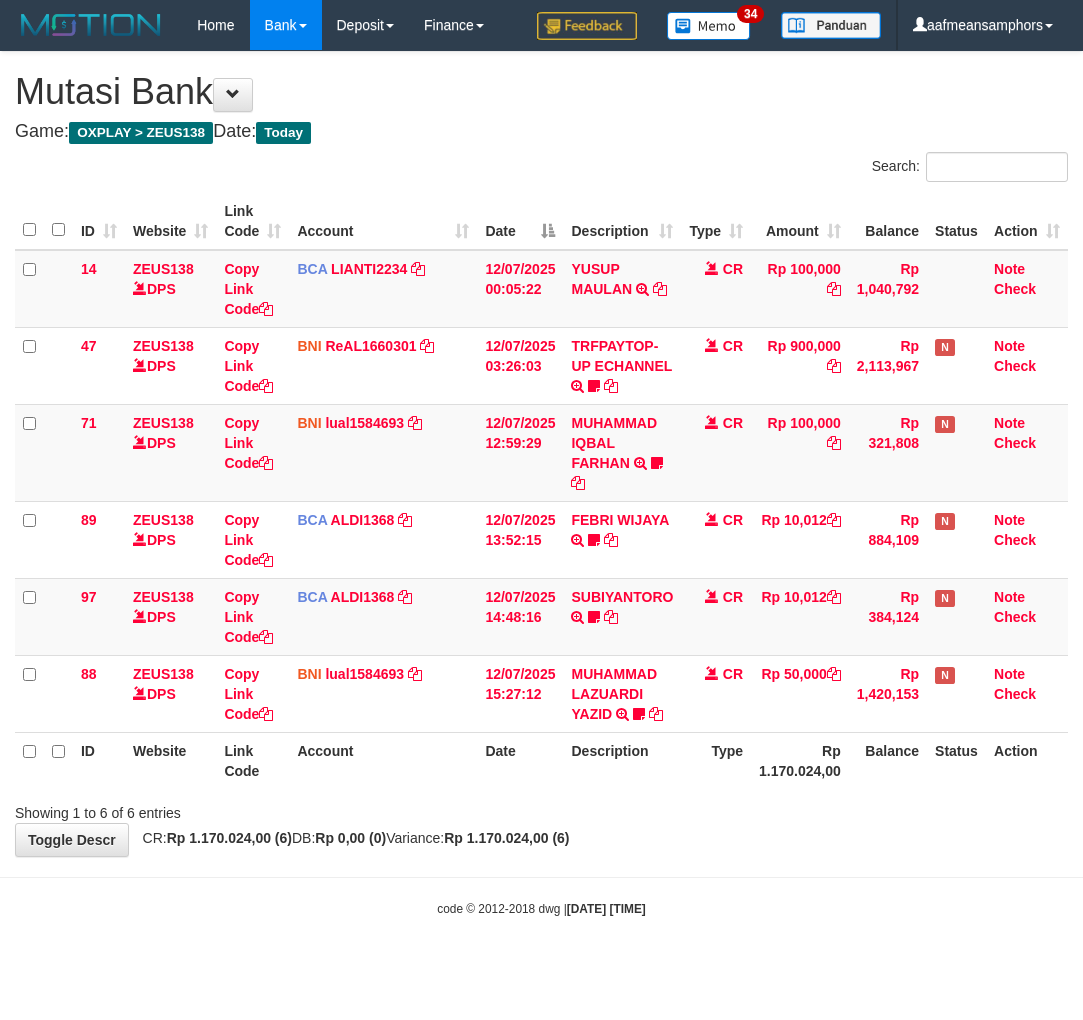 scroll, scrollTop: 0, scrollLeft: 0, axis: both 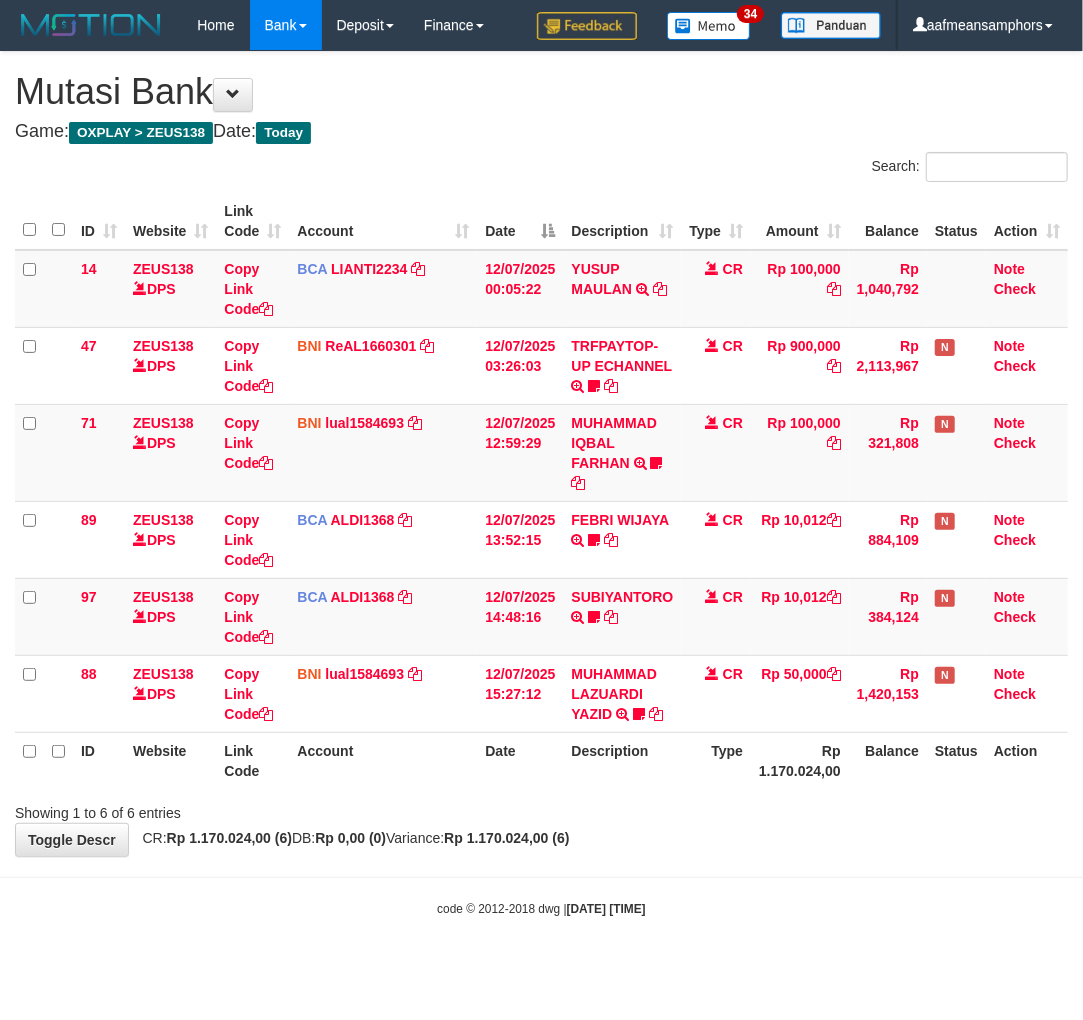 click on "Toggle navigation
Home
Bank
Account List
Load
By Website
Group
[OXPLAY]													ZEUS138
By Load Group (DPS)" at bounding box center [541, 484] 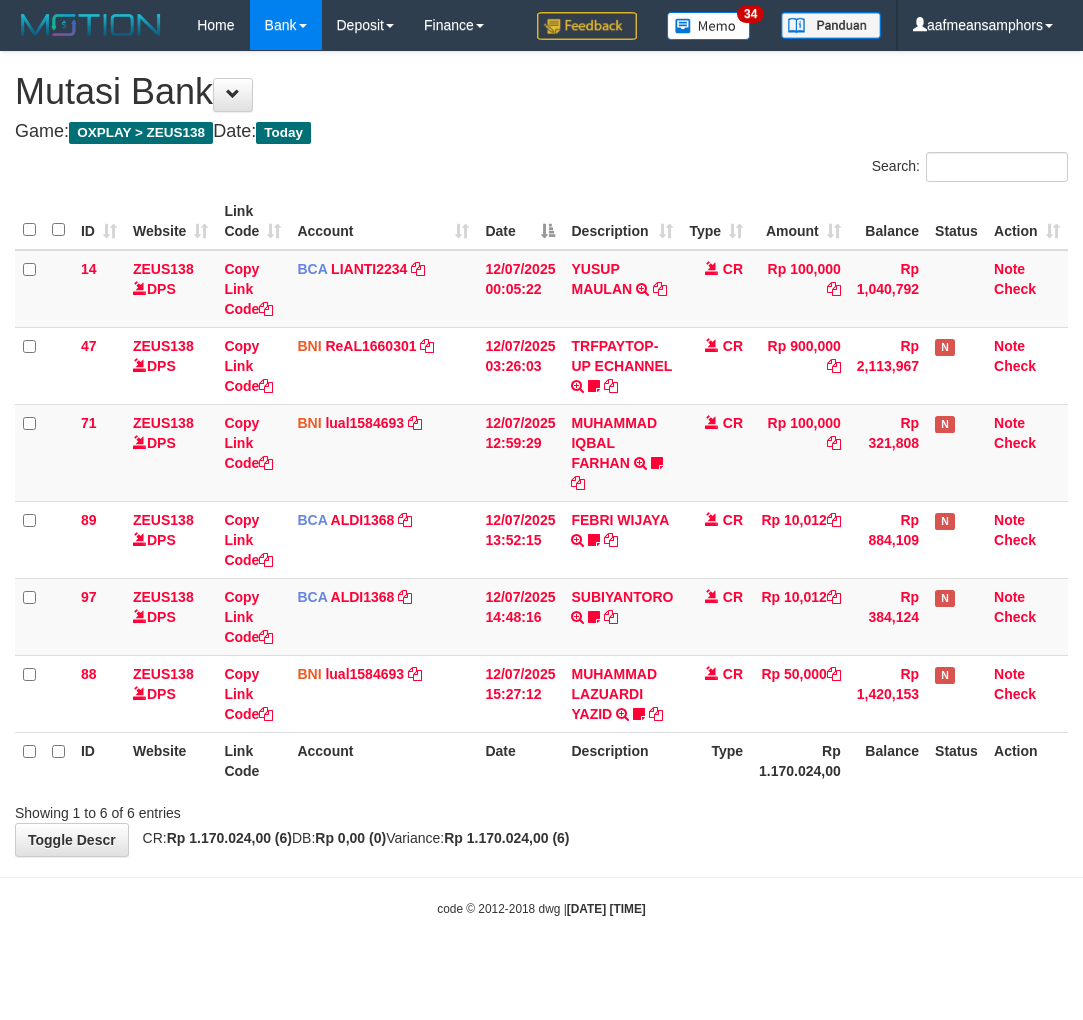 scroll, scrollTop: 0, scrollLeft: 0, axis: both 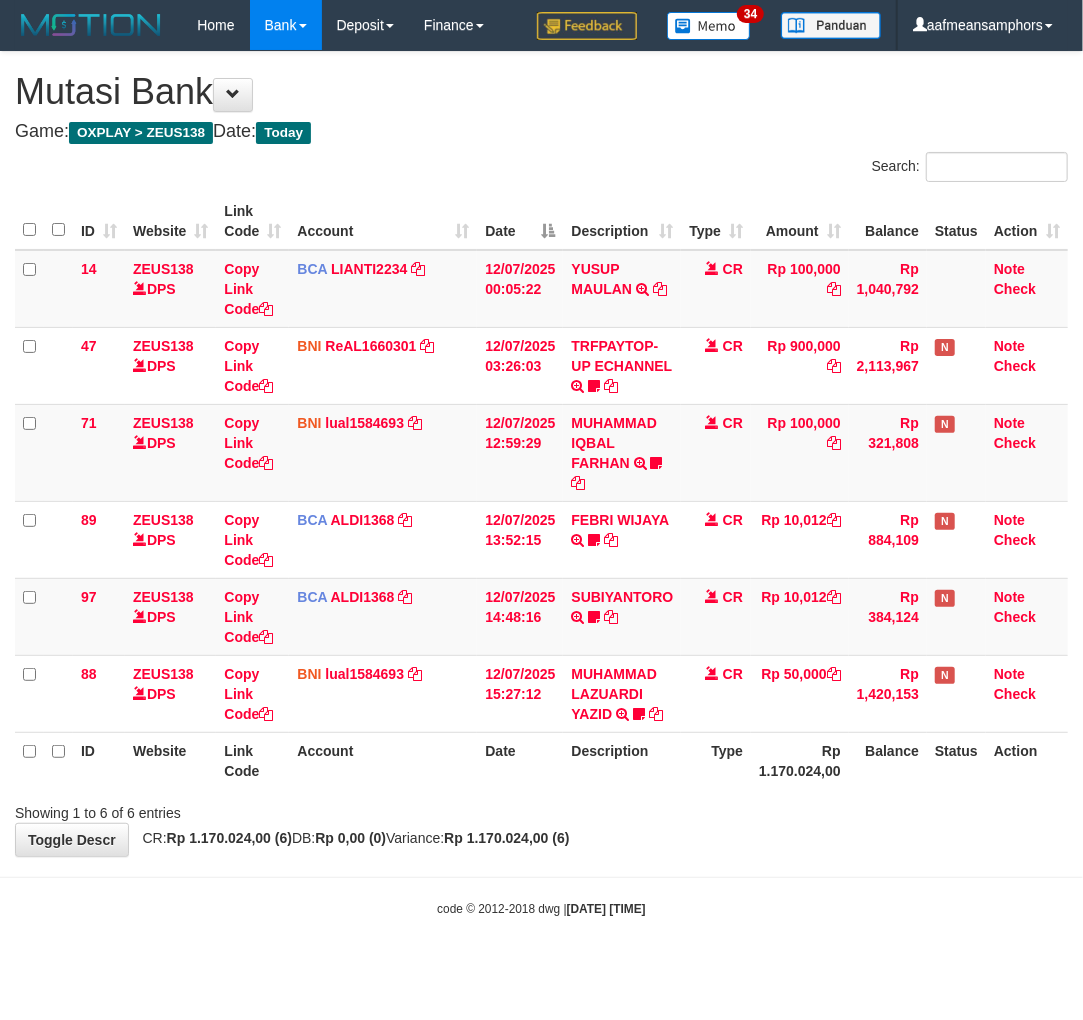 click on "**********" at bounding box center [541, 454] 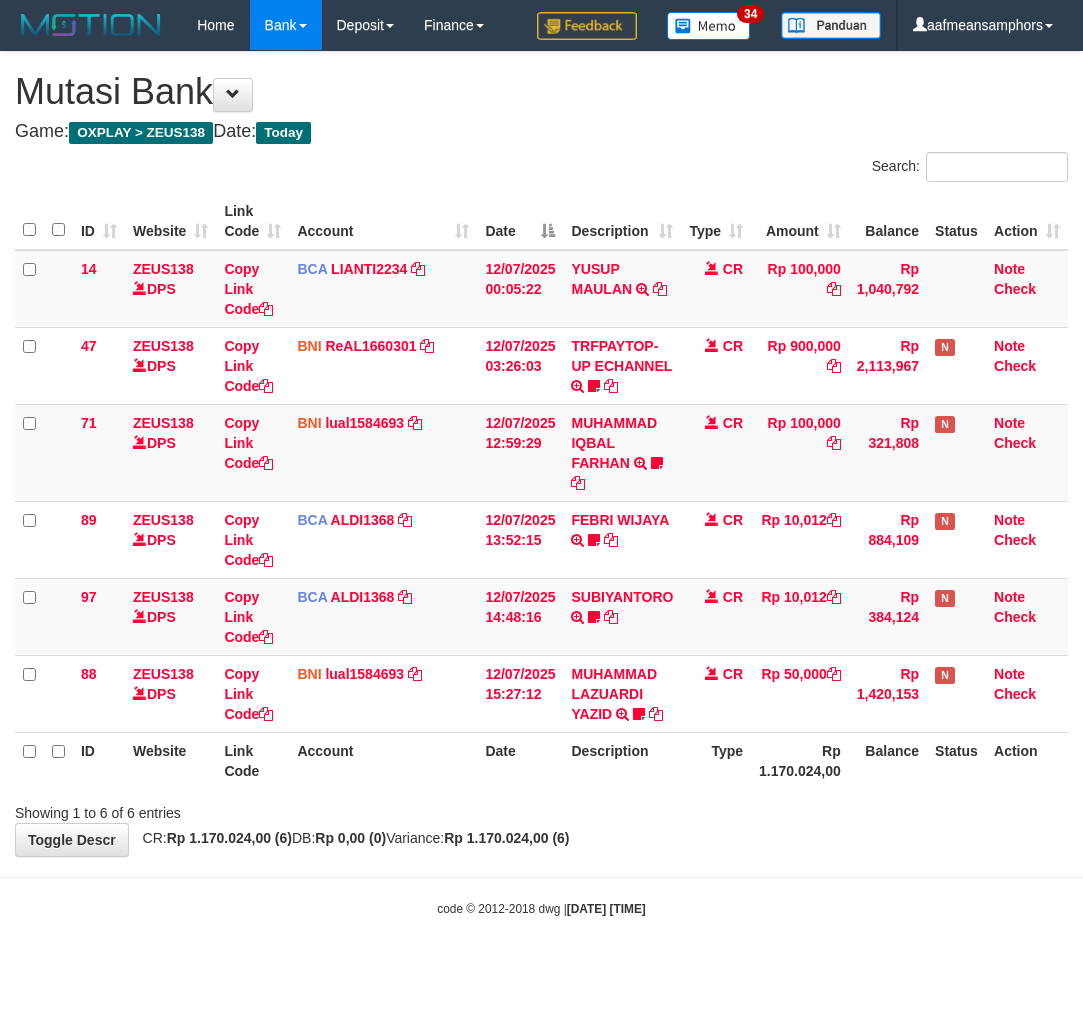 scroll, scrollTop: 0, scrollLeft: 0, axis: both 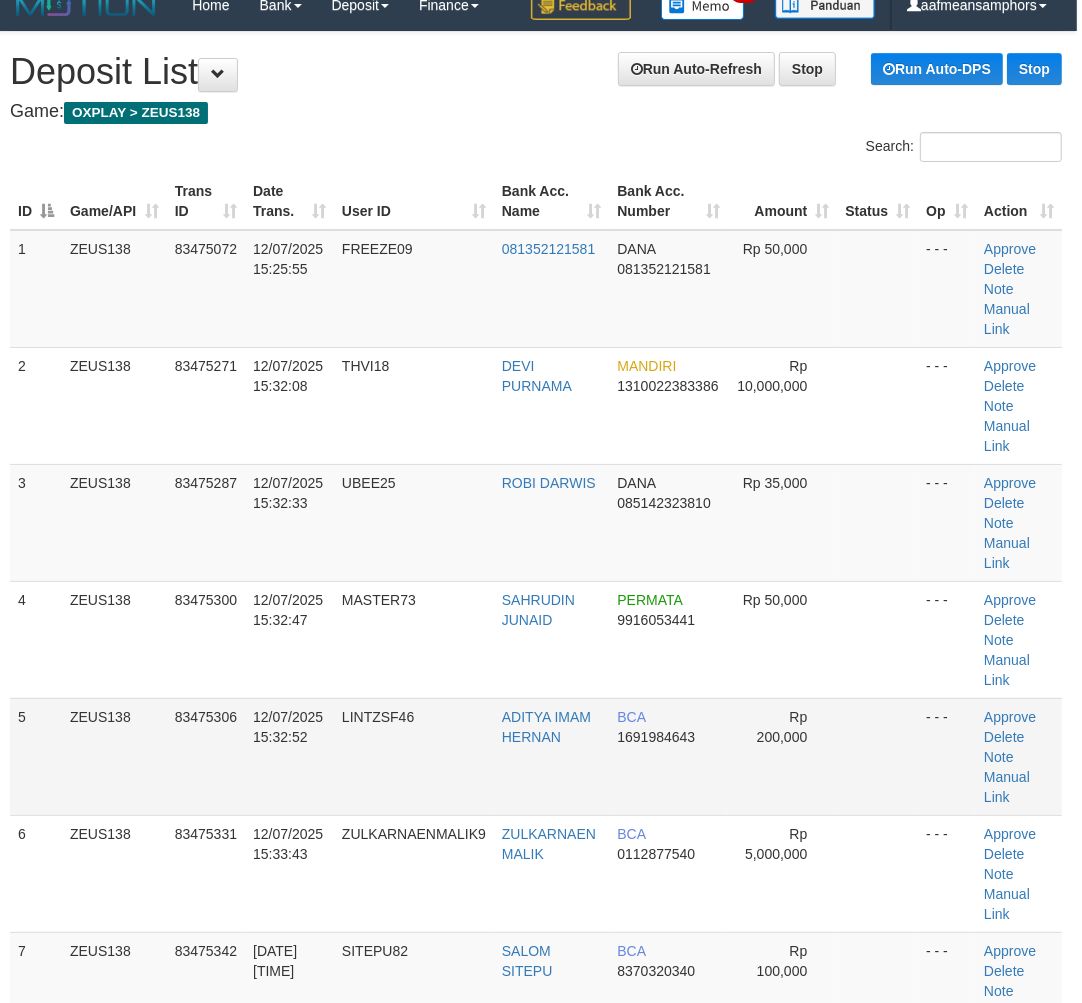 click on "LINTZSF46" at bounding box center (414, 756) 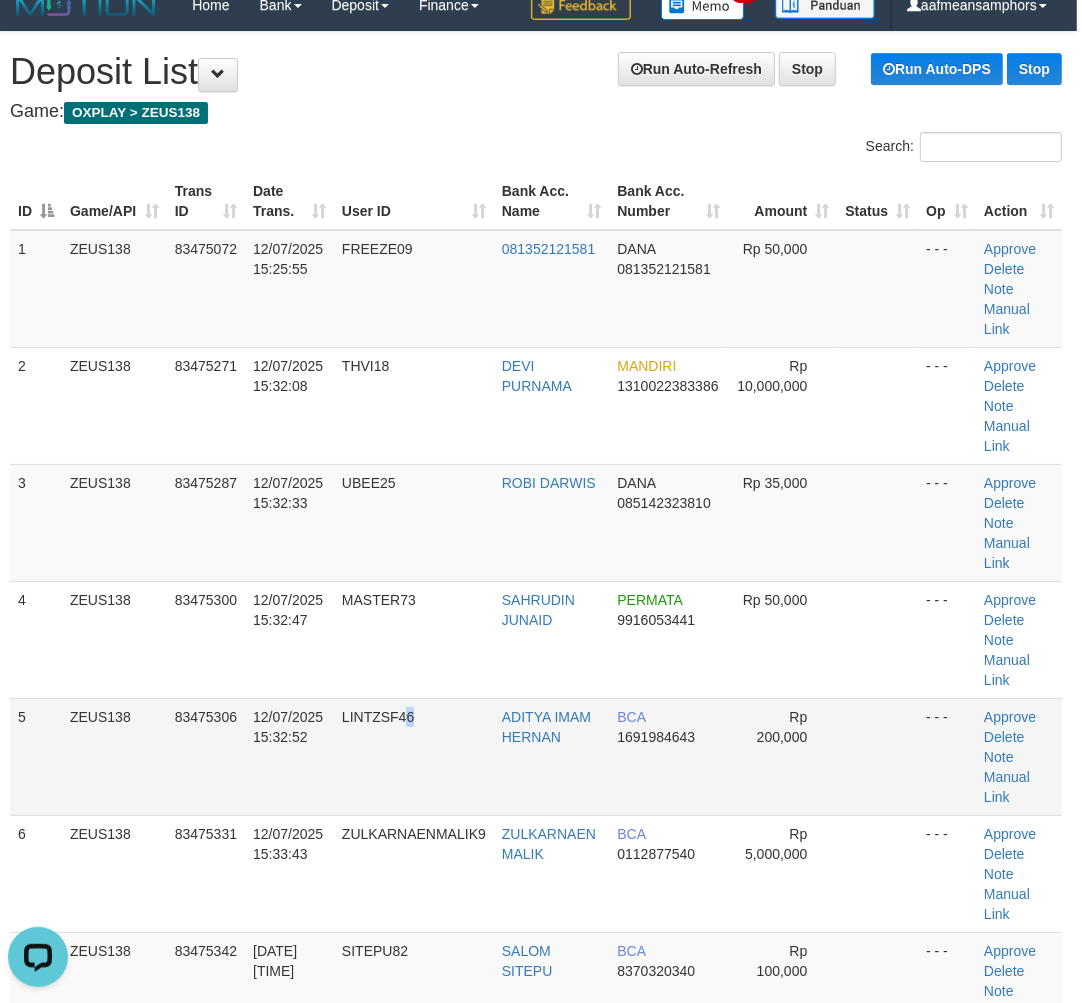scroll, scrollTop: 0, scrollLeft: 0, axis: both 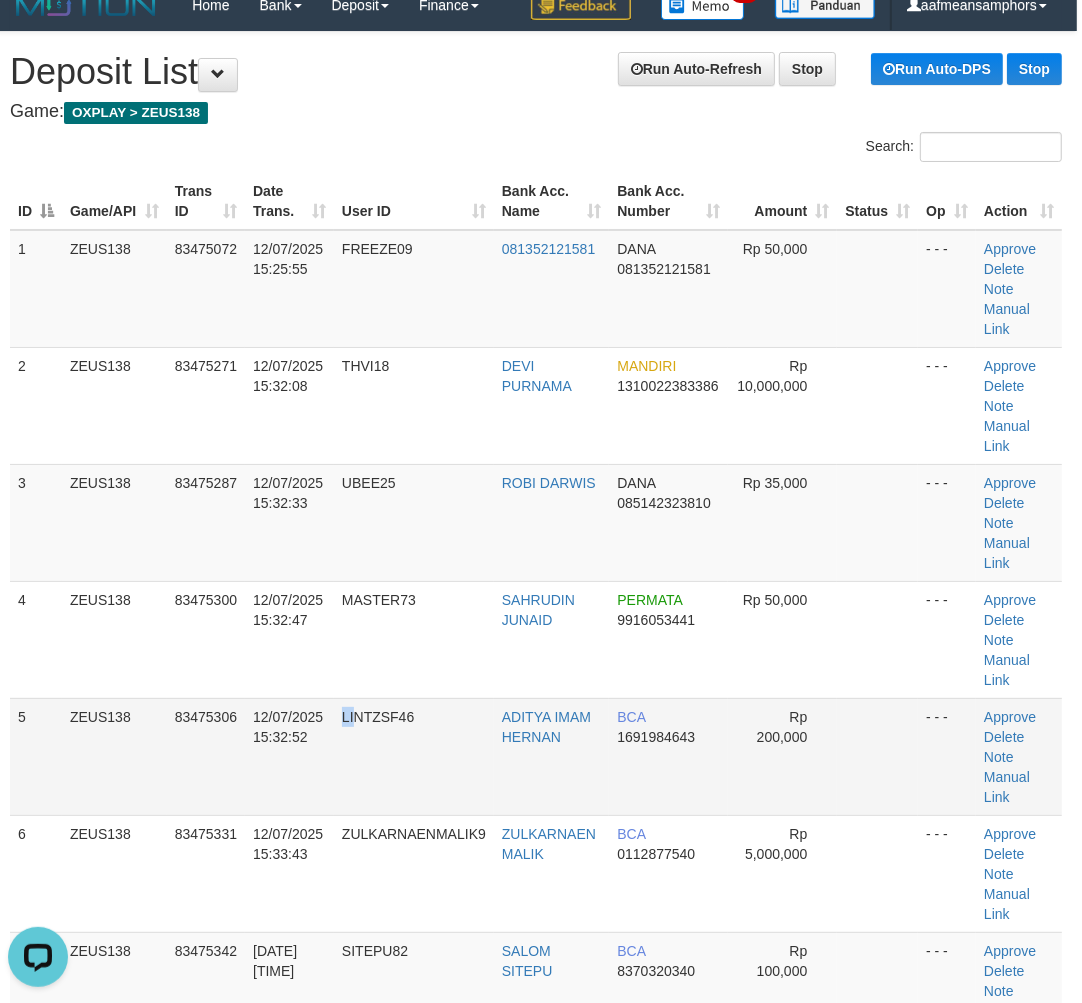 click on "5
ZEUS138
83475306
12/07/2025 15:32:52
LINTZSF46
ADITYA IMAM HERNAN
BCA
1691984643
Rp 200,000
- - -
Approve
Delete
Note
Manual Link" at bounding box center [536, 756] 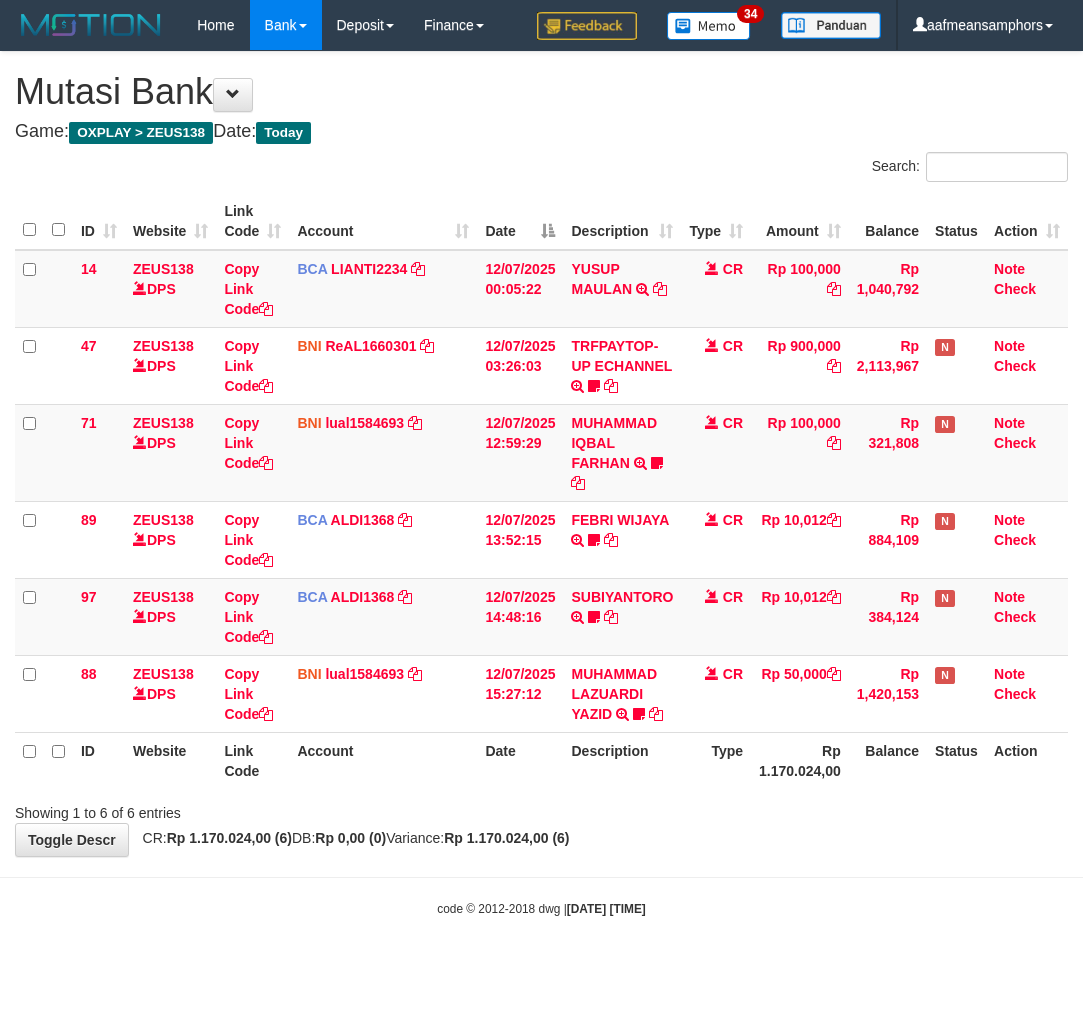 scroll, scrollTop: 0, scrollLeft: 0, axis: both 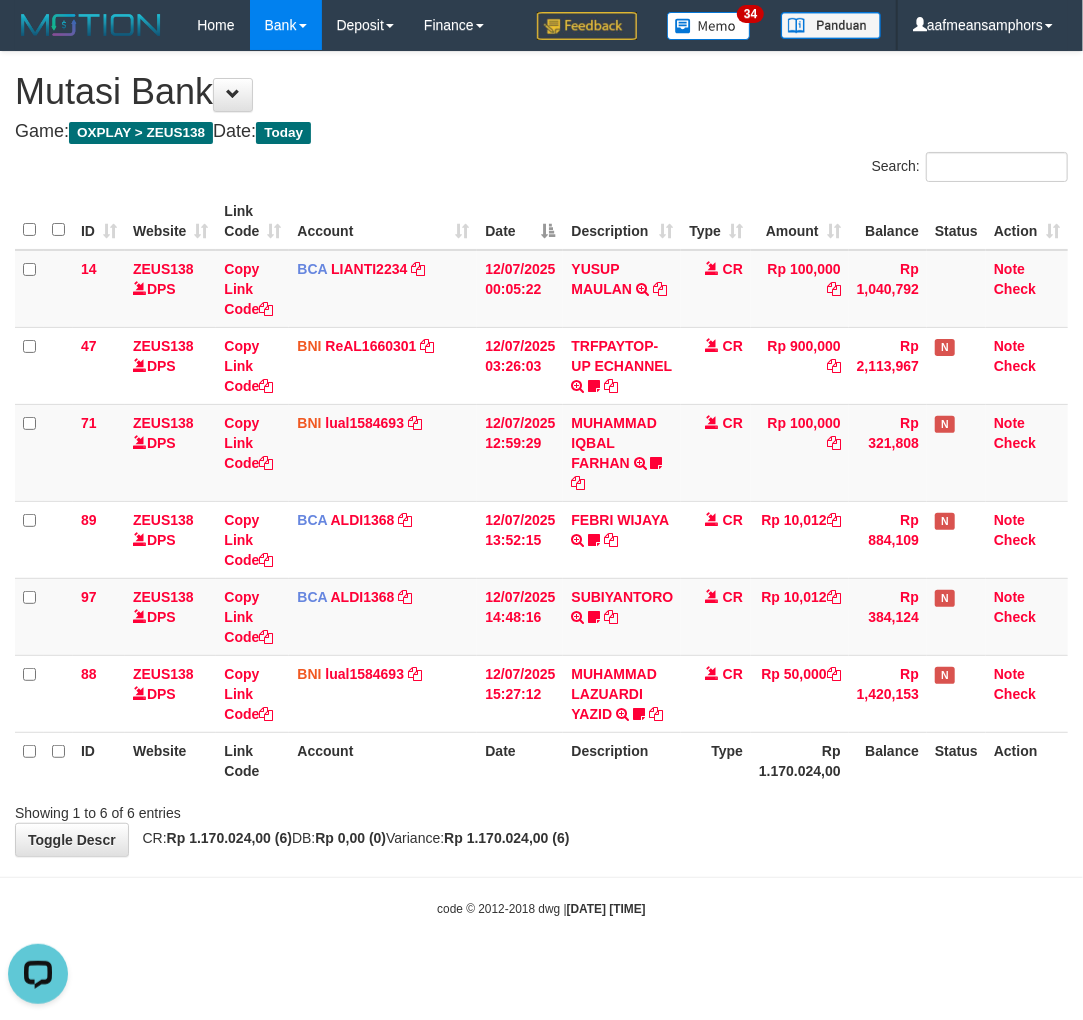 click on "Toggle navigation
Home
Bank
Account List
Load
By Website
Group
[OXPLAY]													ZEUS138
By Load Group (DPS)" at bounding box center (541, 484) 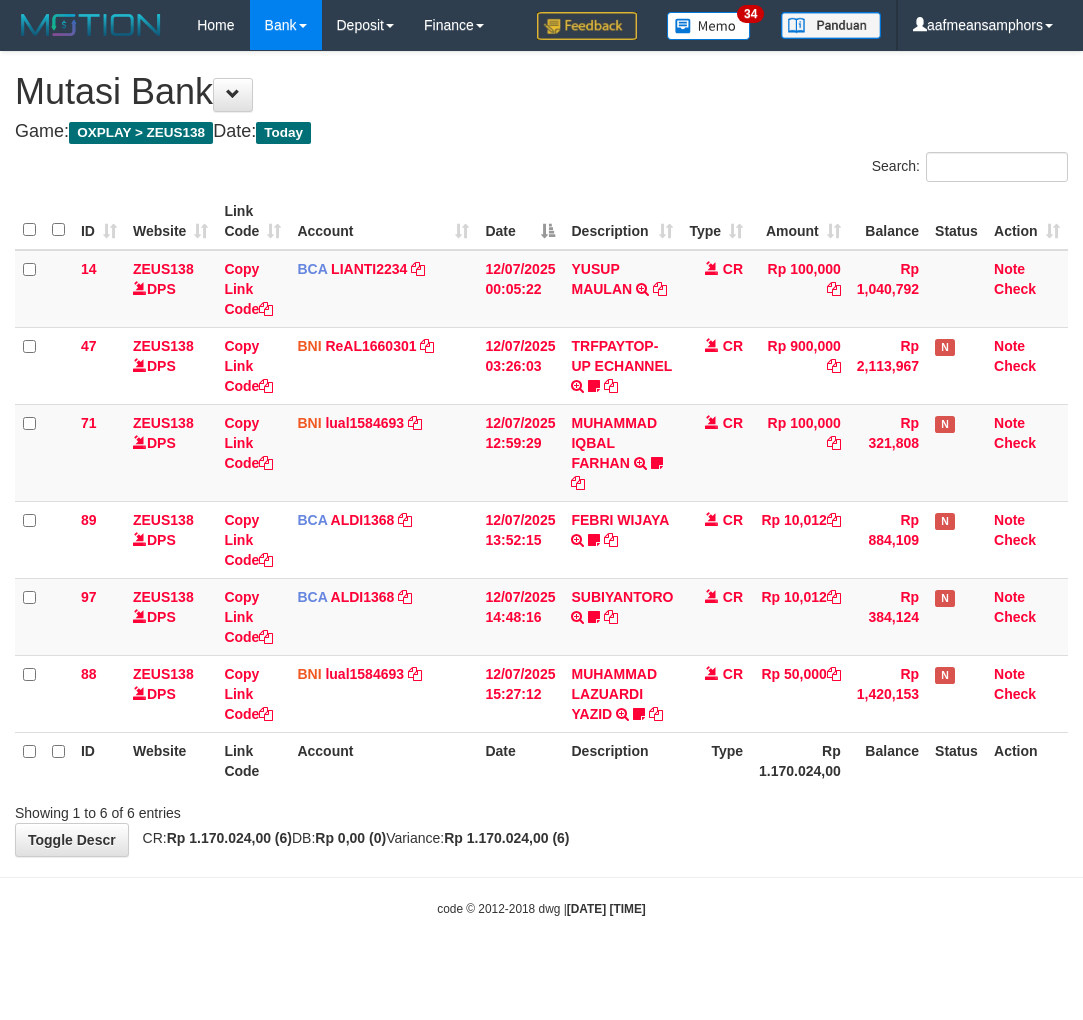 scroll, scrollTop: 0, scrollLeft: 0, axis: both 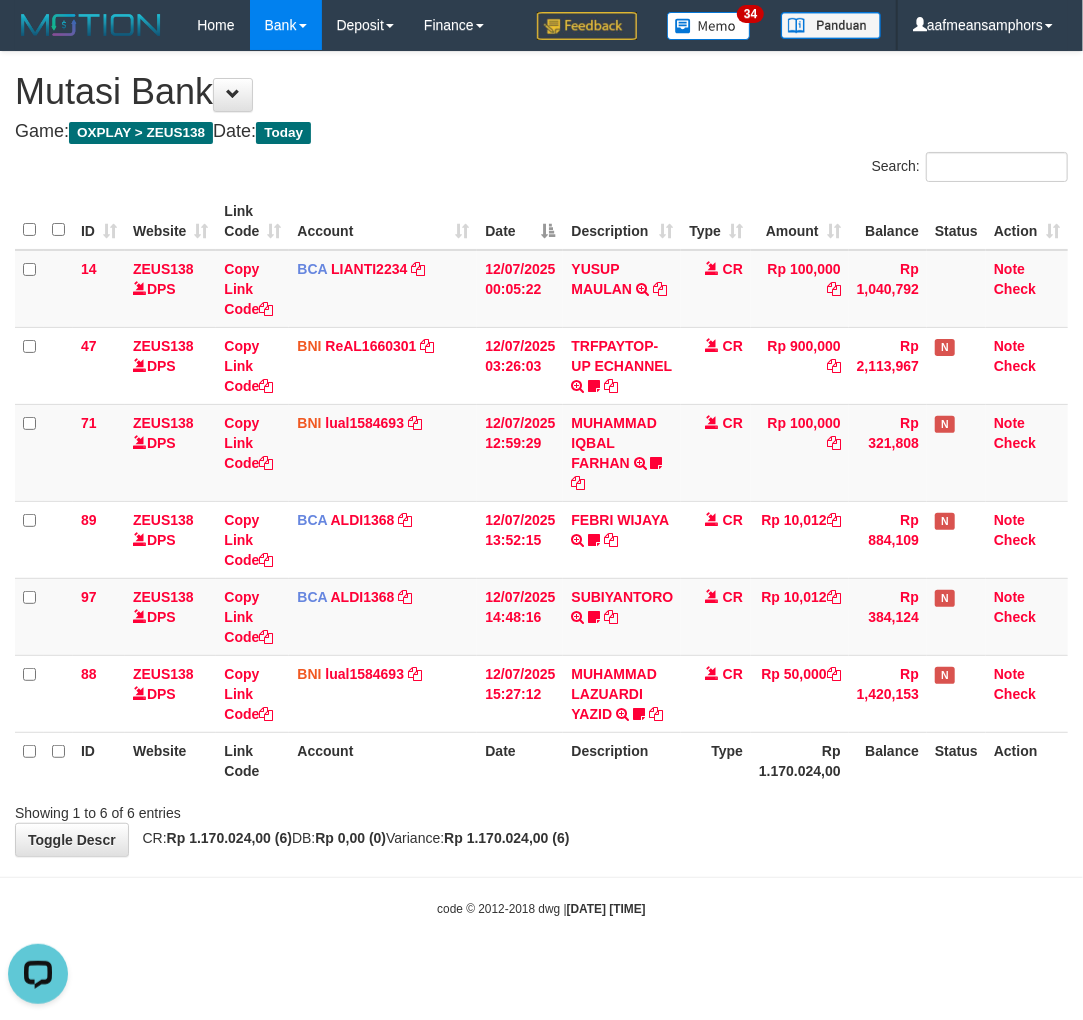 click on "**********" at bounding box center [541, 454] 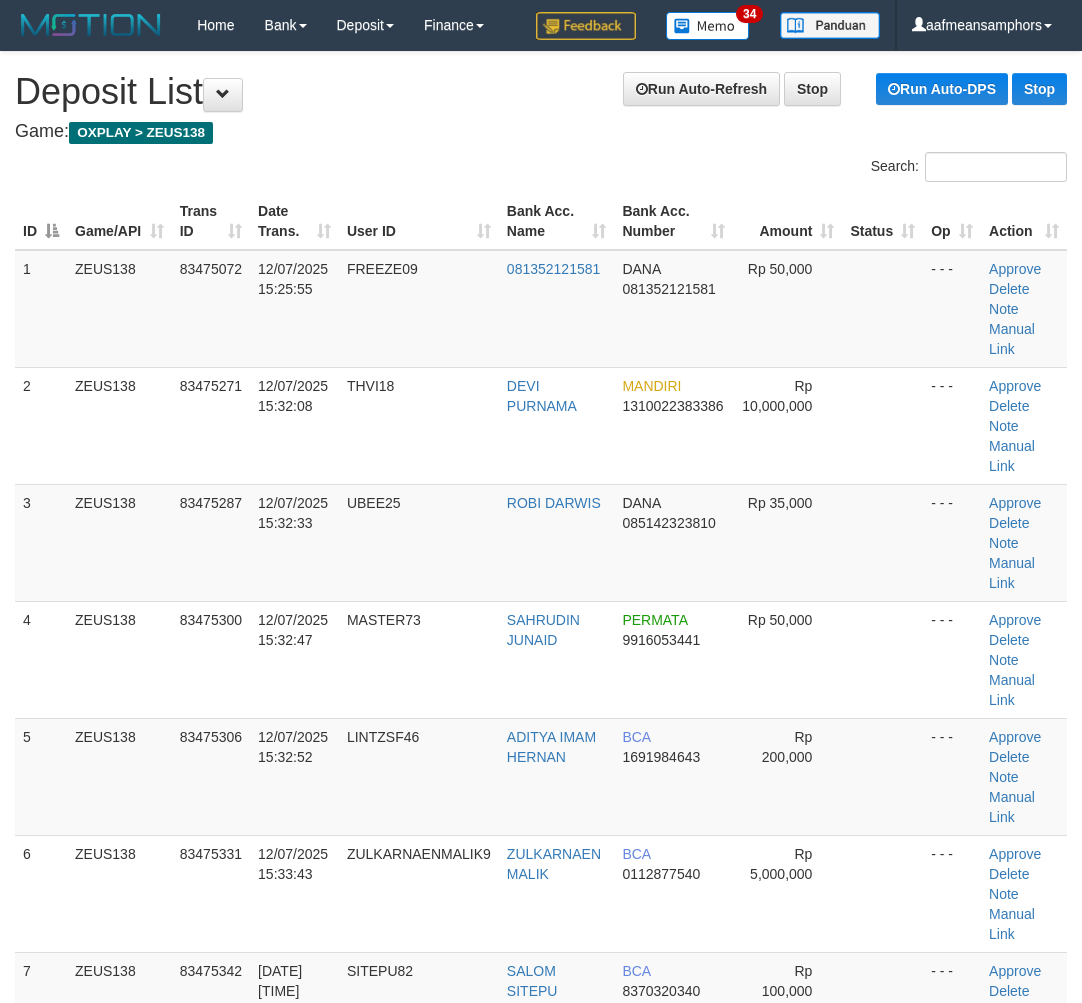 scroll, scrollTop: 20, scrollLeft: 5, axis: both 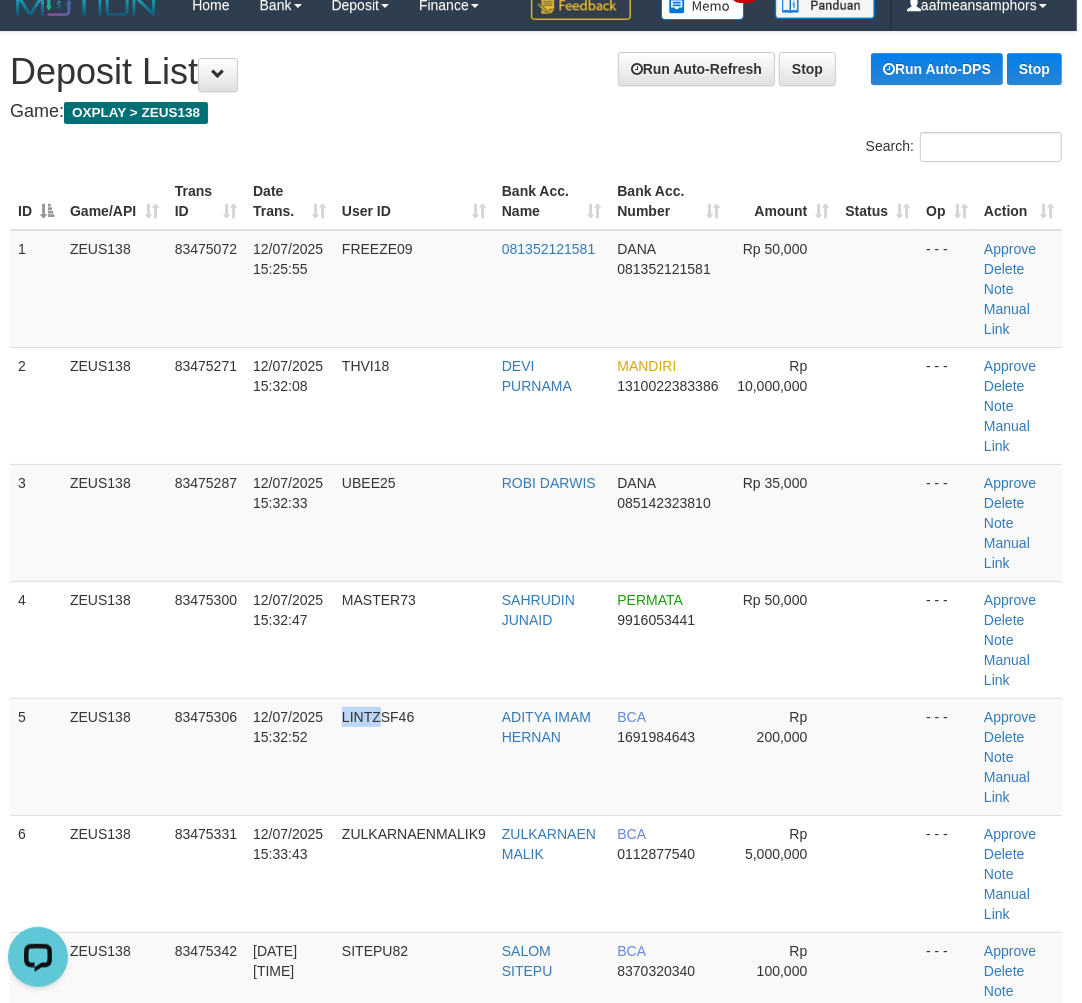 drag, startPoint x: 377, startPoint y: 720, endPoint x: 6, endPoint y: 783, distance: 376.31104 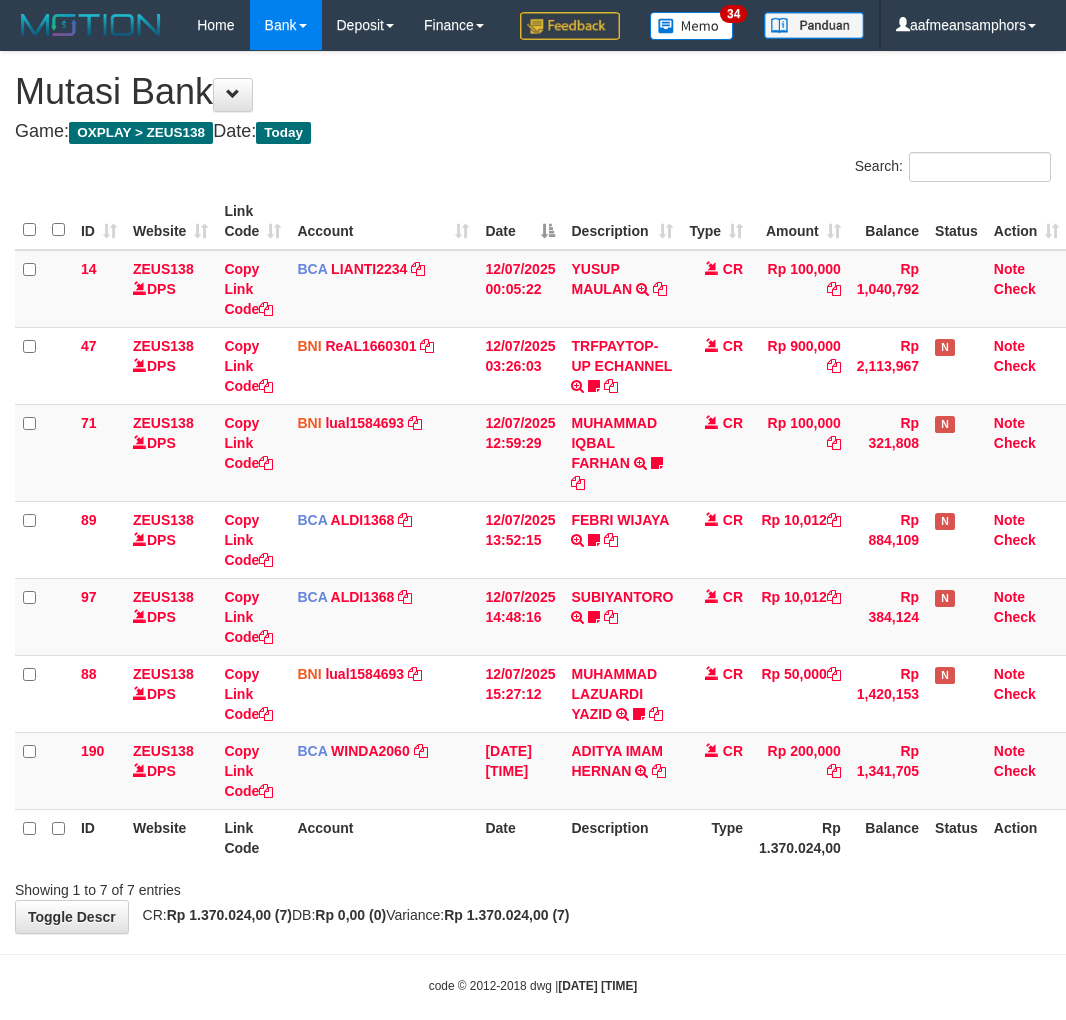 scroll, scrollTop: 0, scrollLeft: 0, axis: both 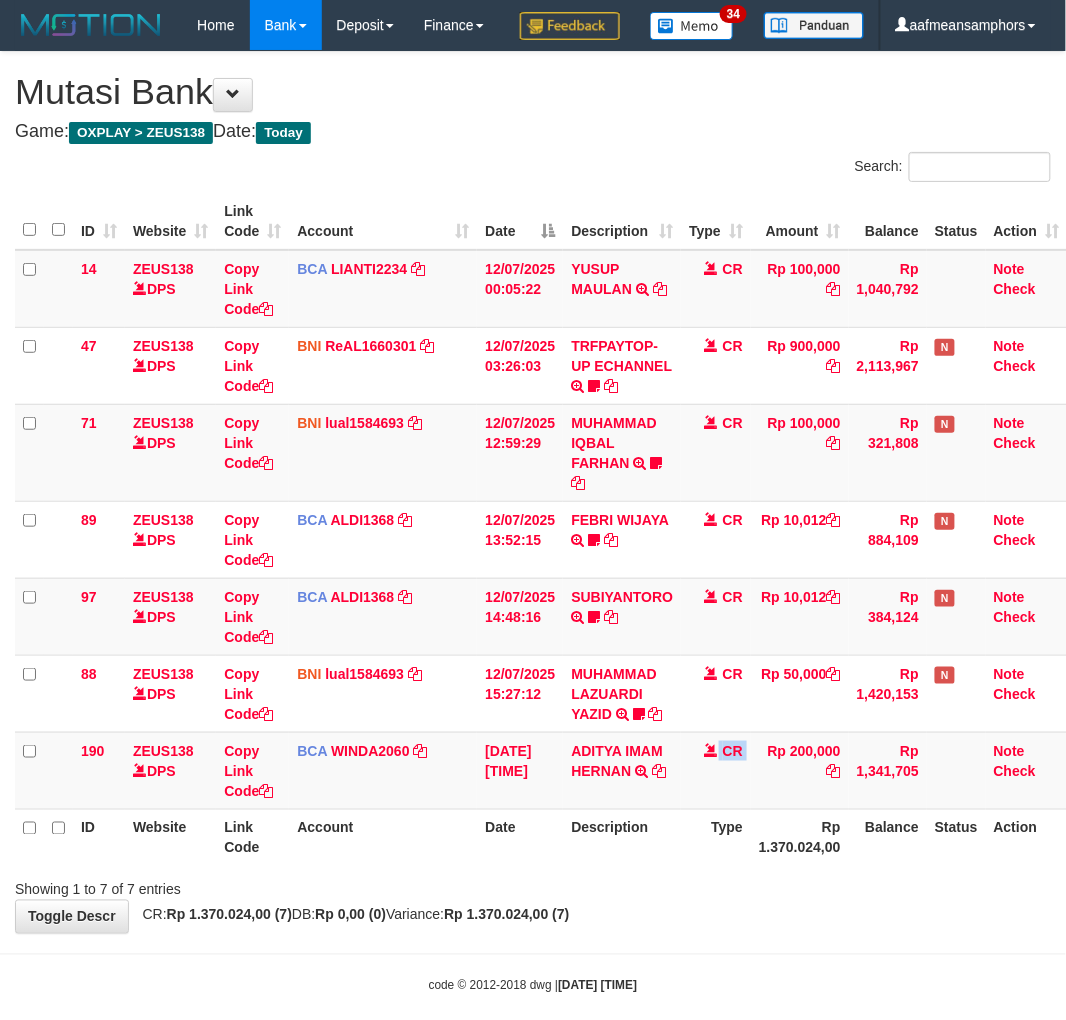 click on "190
ZEUS138    DPS
Copy Link Code
BCA
WINDA2060
DPS
WINDA
mutasi_[DATE]_[NUMBER] | 190
mutasi_[DATE]_[NUMBER] | 190
[DATE] [TIME]
[NAME]         TRSF E-BANKING CR 1207/FTSCY/WS95031
[AMOUNT][NAME]
CR
Rp [AMOUNT]
Rp [AMOUNT]
Note
Check" at bounding box center (541, 770) 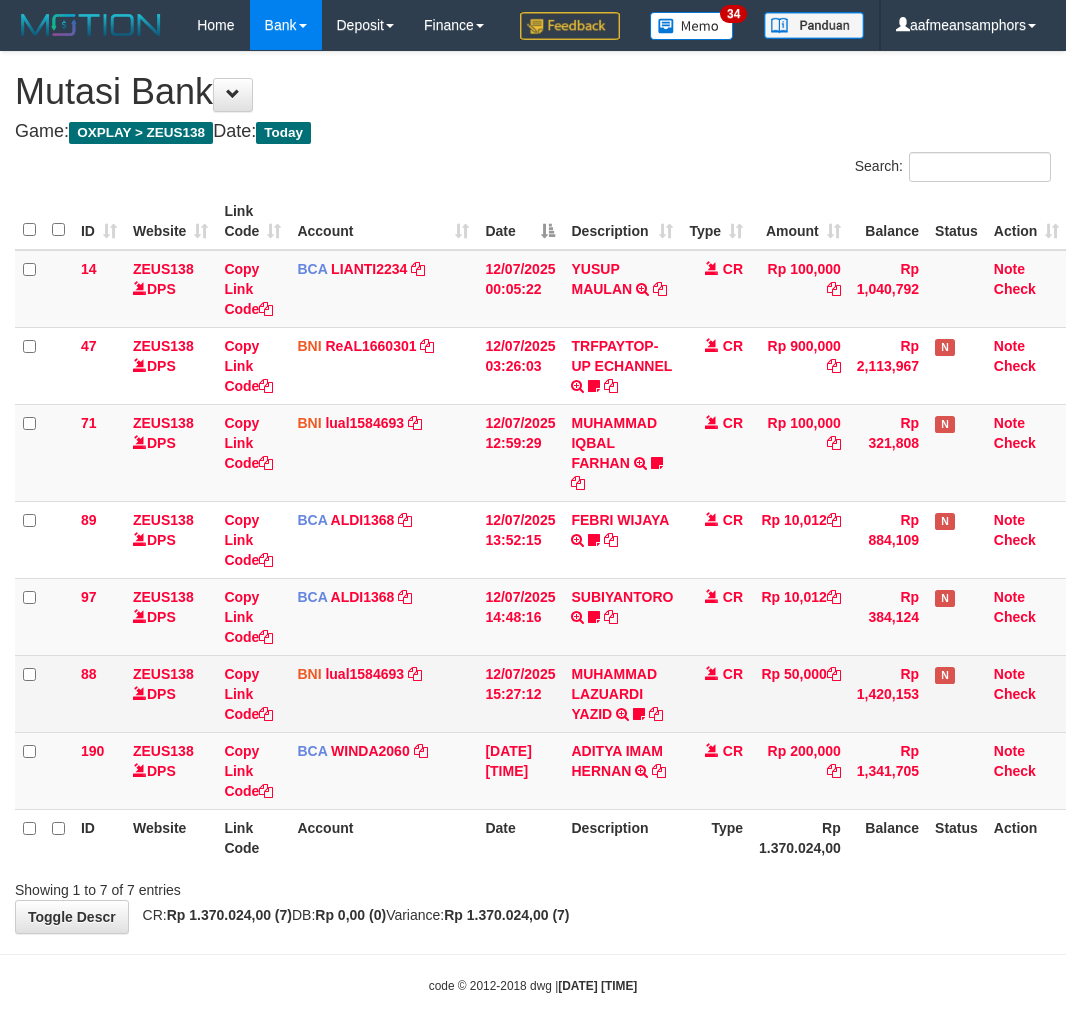 scroll, scrollTop: 0, scrollLeft: 0, axis: both 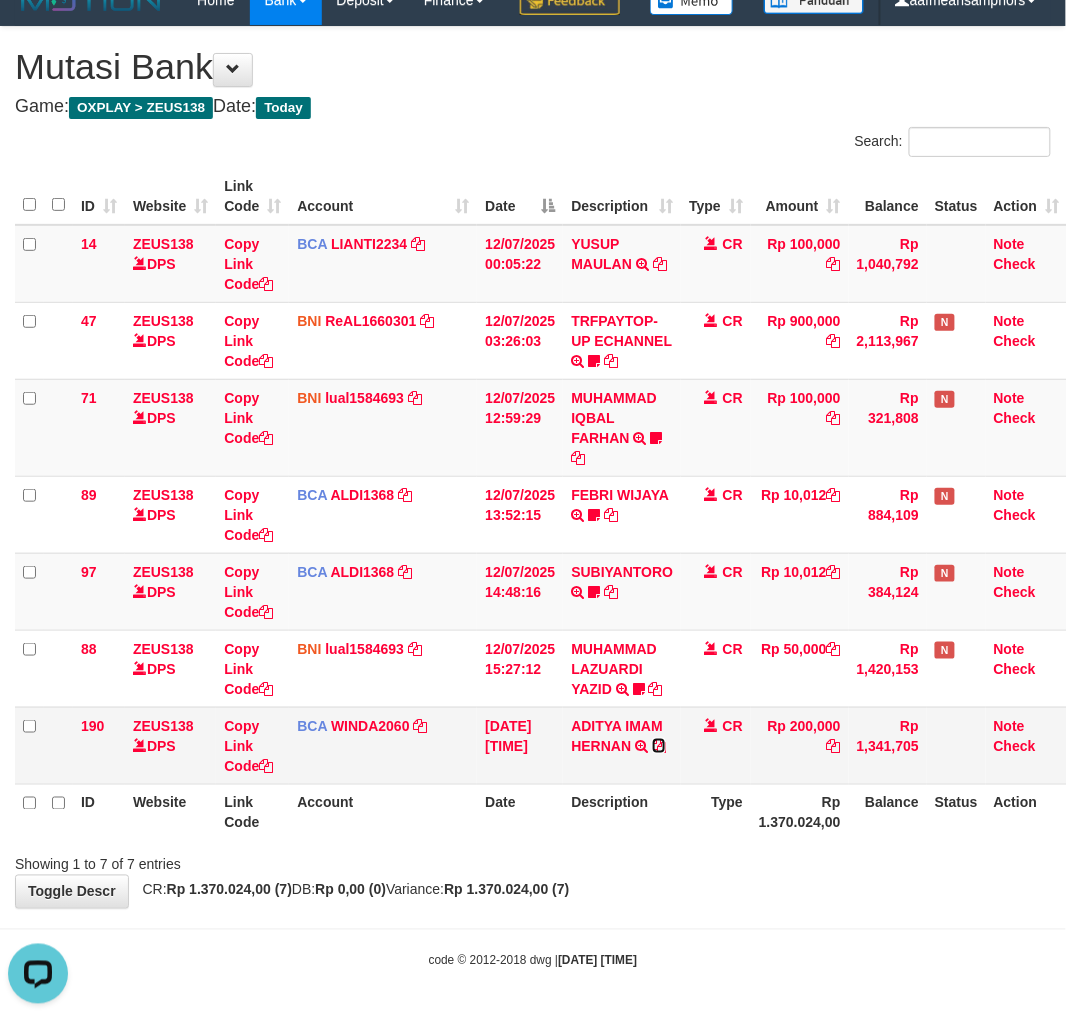 click at bounding box center [659, 746] 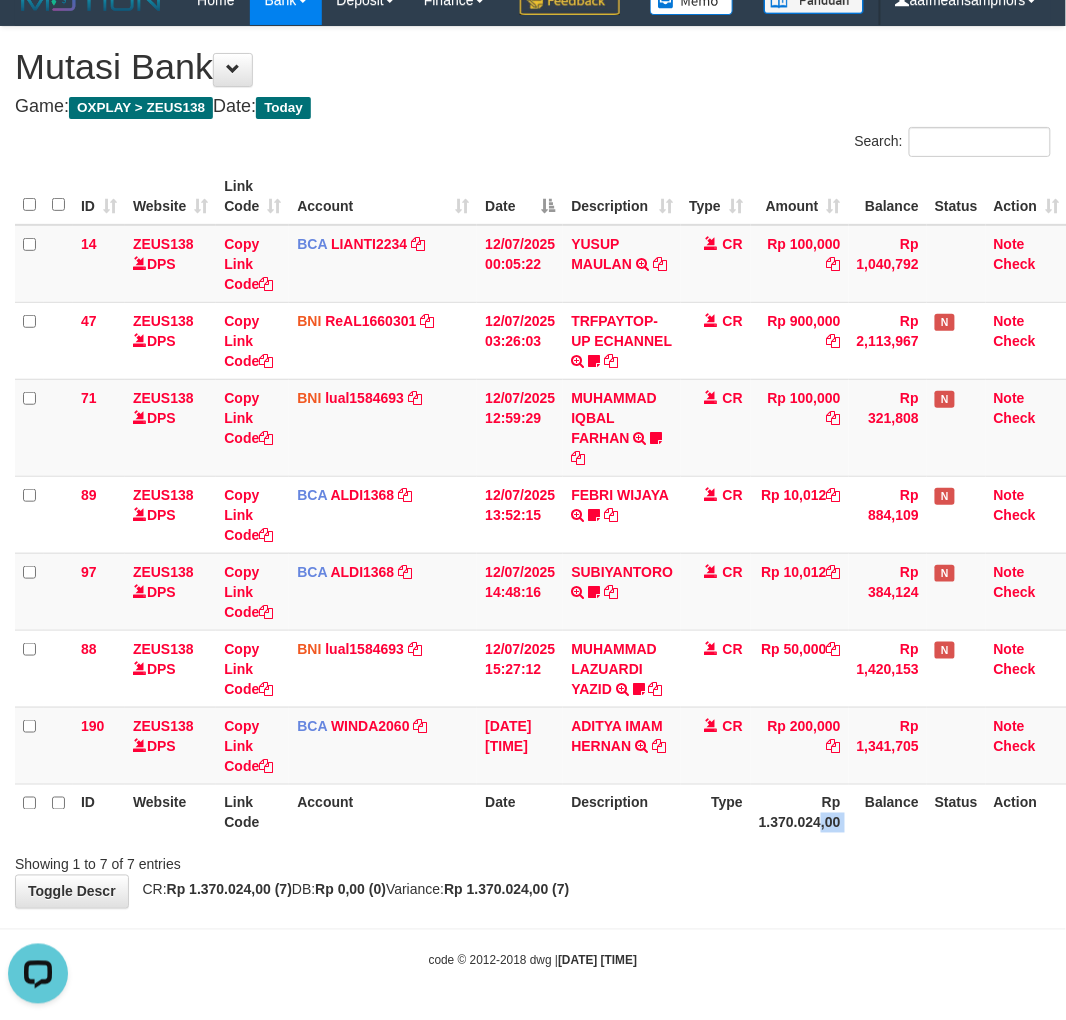 drag, startPoint x: 848, startPoint y: 820, endPoint x: 817, endPoint y: 843, distance: 38.600517 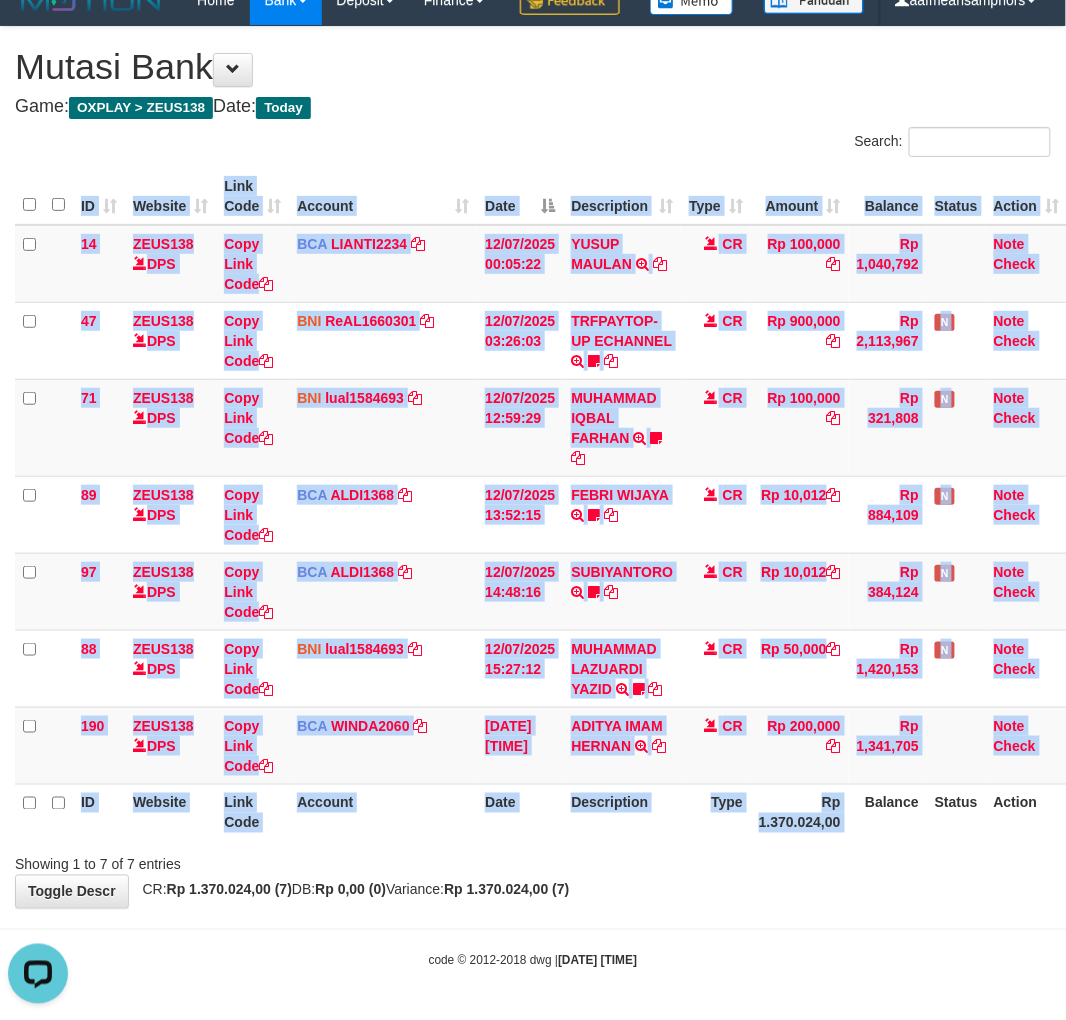click on "ID Website Link Code Account Date Description Type Amount Balance Status Action
14
ZEUS138    DPS
Copy Link Code
BCA
LIANTI2234
DPS
YULIANTI
mutasi_20250712_4646 | 14
mutasi_20250712_4646 | 14
12/07/2025 00:05:22
YUSUP MAULAN         TRSF E-BANKING CR 1207/FTSCY/WS95051
100000.002025071262819090 TRFDN-YUSUP MAULANESPAY DEBIT INDONE
CR
Rp 100,000
Rp 1,040,792
Note
Check
47
ZEUS138    DPS
Copy Link Code
BNI
ReAL1660301" at bounding box center [533, 504] 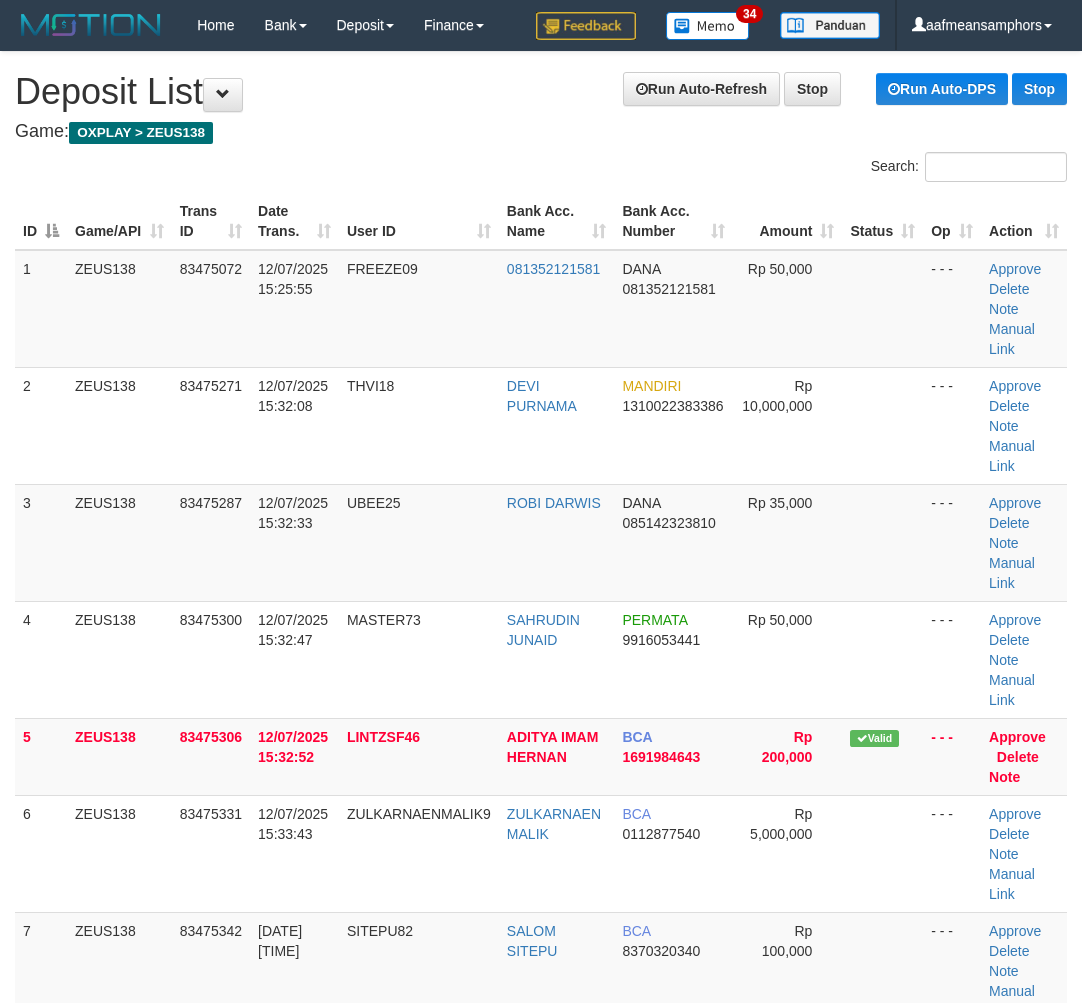 scroll, scrollTop: 20, scrollLeft: 5, axis: both 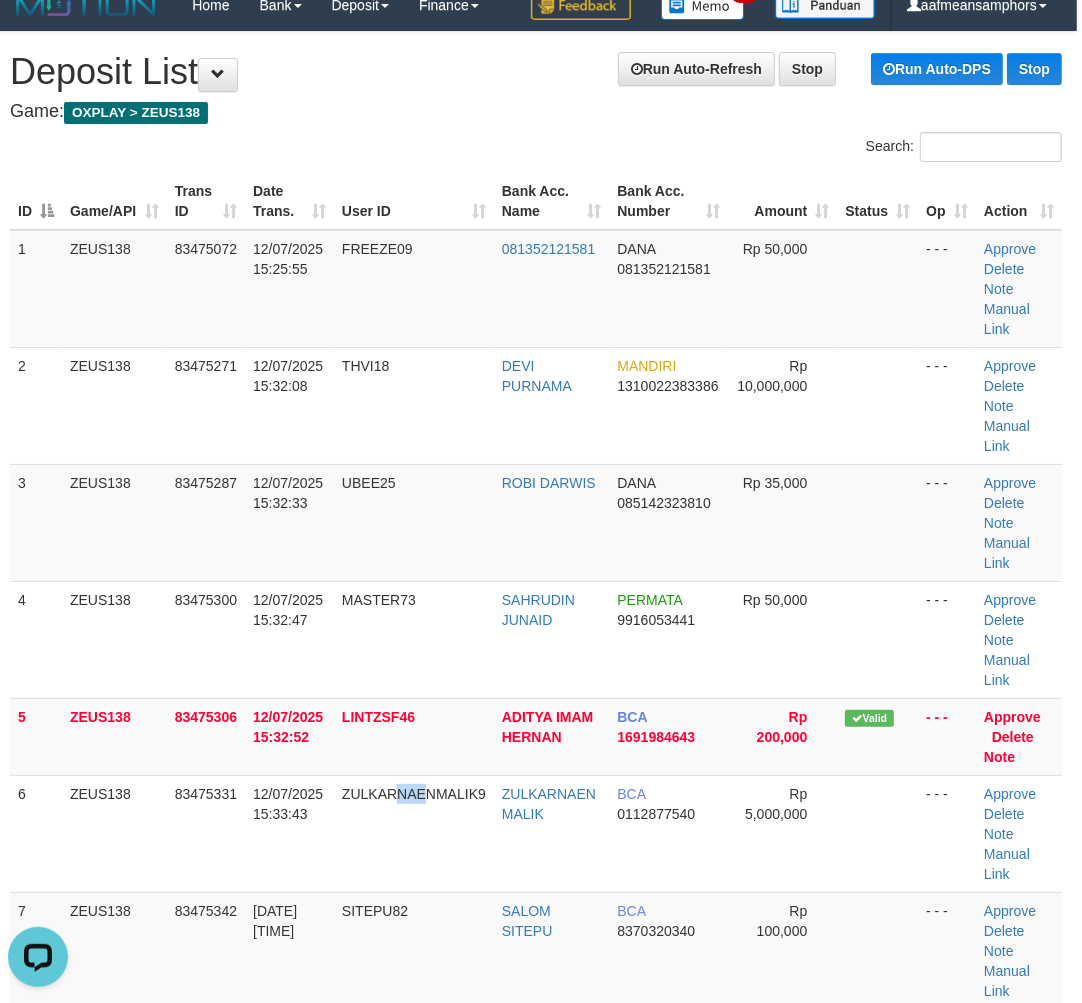 drag, startPoint x: 425, startPoint y: 781, endPoint x: 6, endPoint y: 793, distance: 419.1718 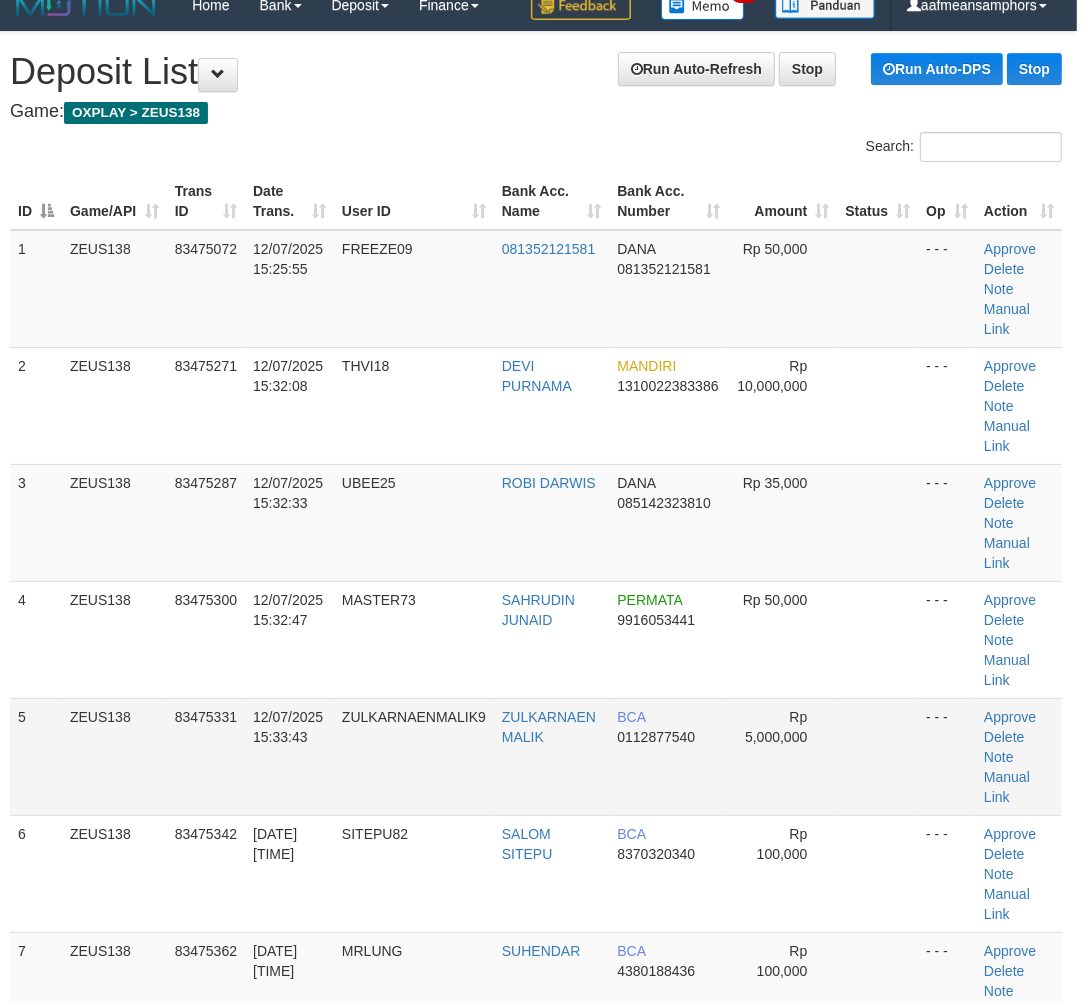 click on "5
ZEUS138
83475331
12/07/2025 15:33:43
ZULKARNAENMALIK9
ZULKARNAEN MALIK
BCA
0112877540
Rp 5,000,000
- - -
Approve
Delete
Note
Manual Link" at bounding box center [536, 756] 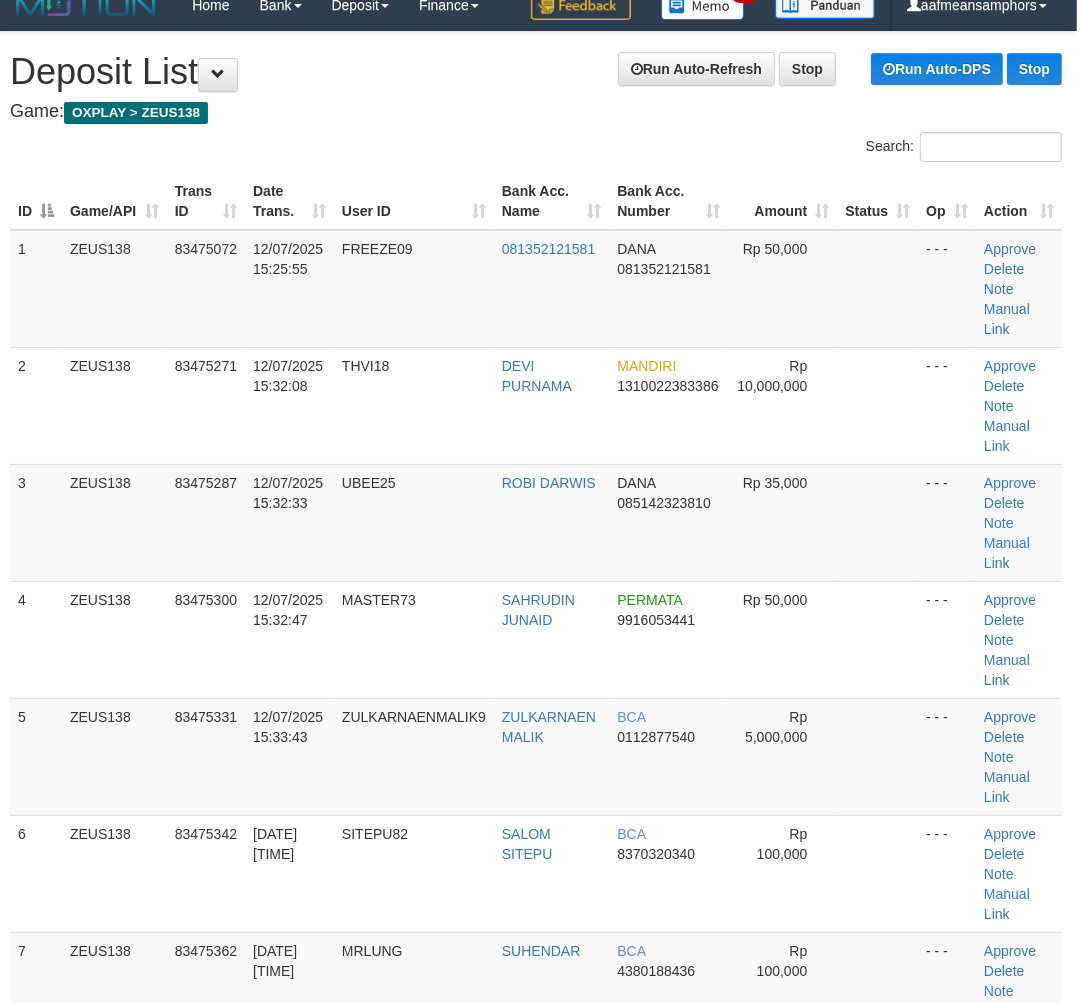 scroll, scrollTop: 872, scrollLeft: 5, axis: both 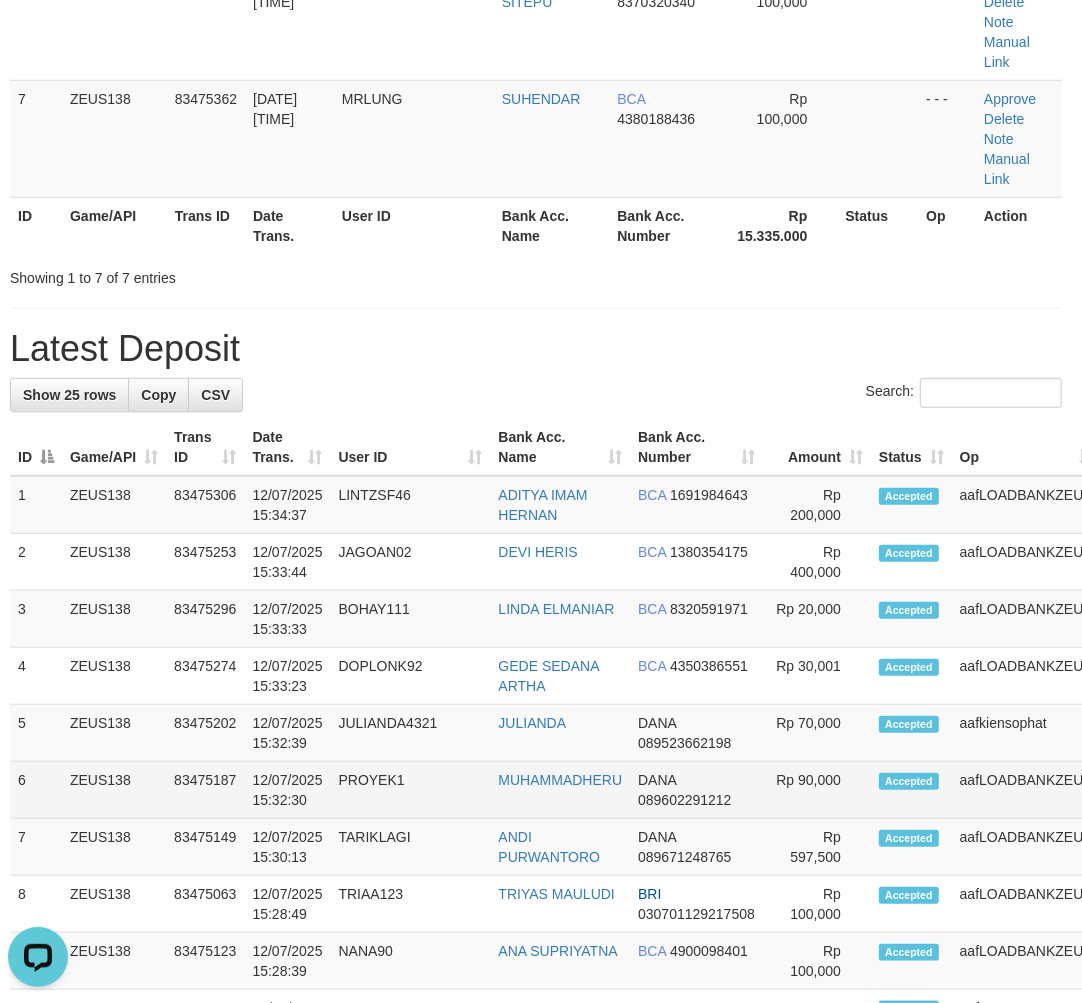 click on "PROYEK1" at bounding box center [411, 790] 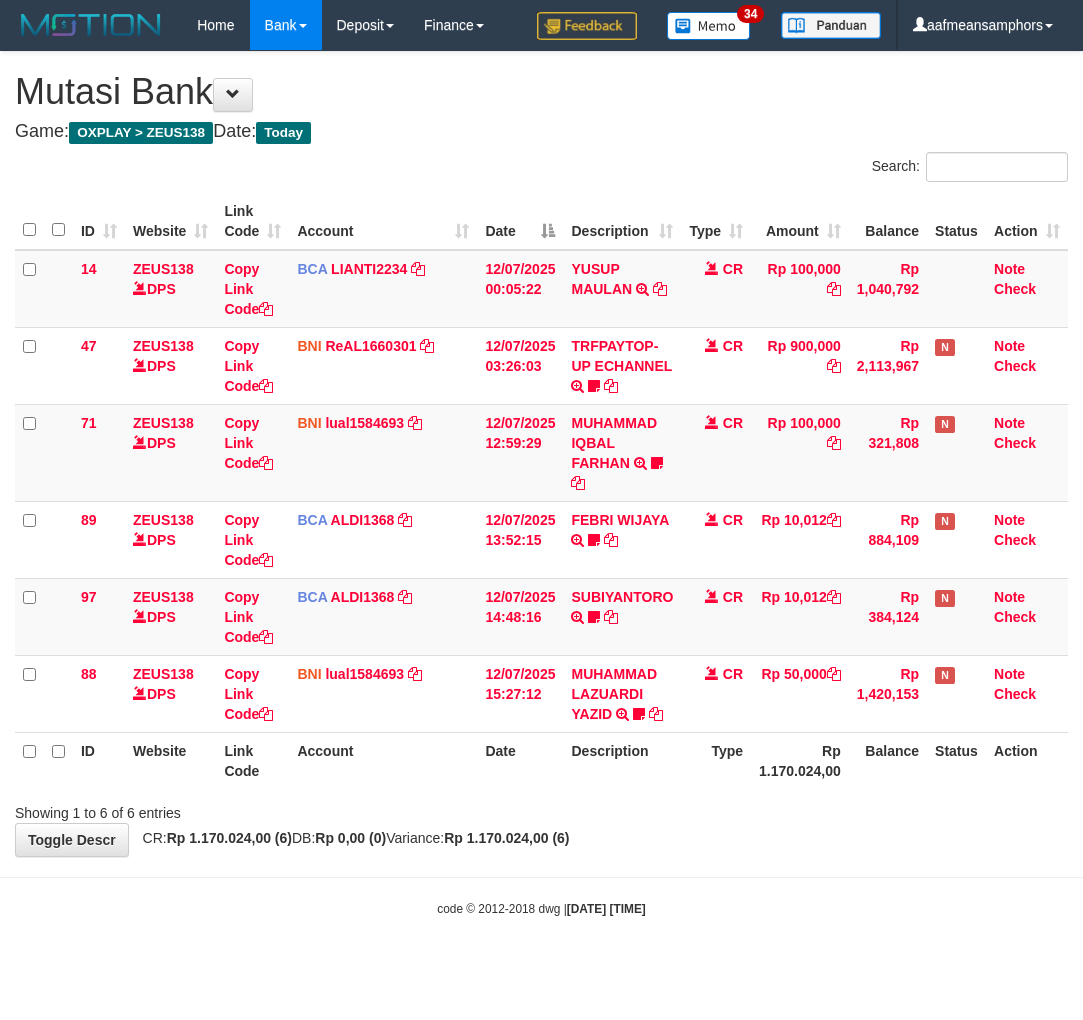 scroll, scrollTop: 0, scrollLeft: 0, axis: both 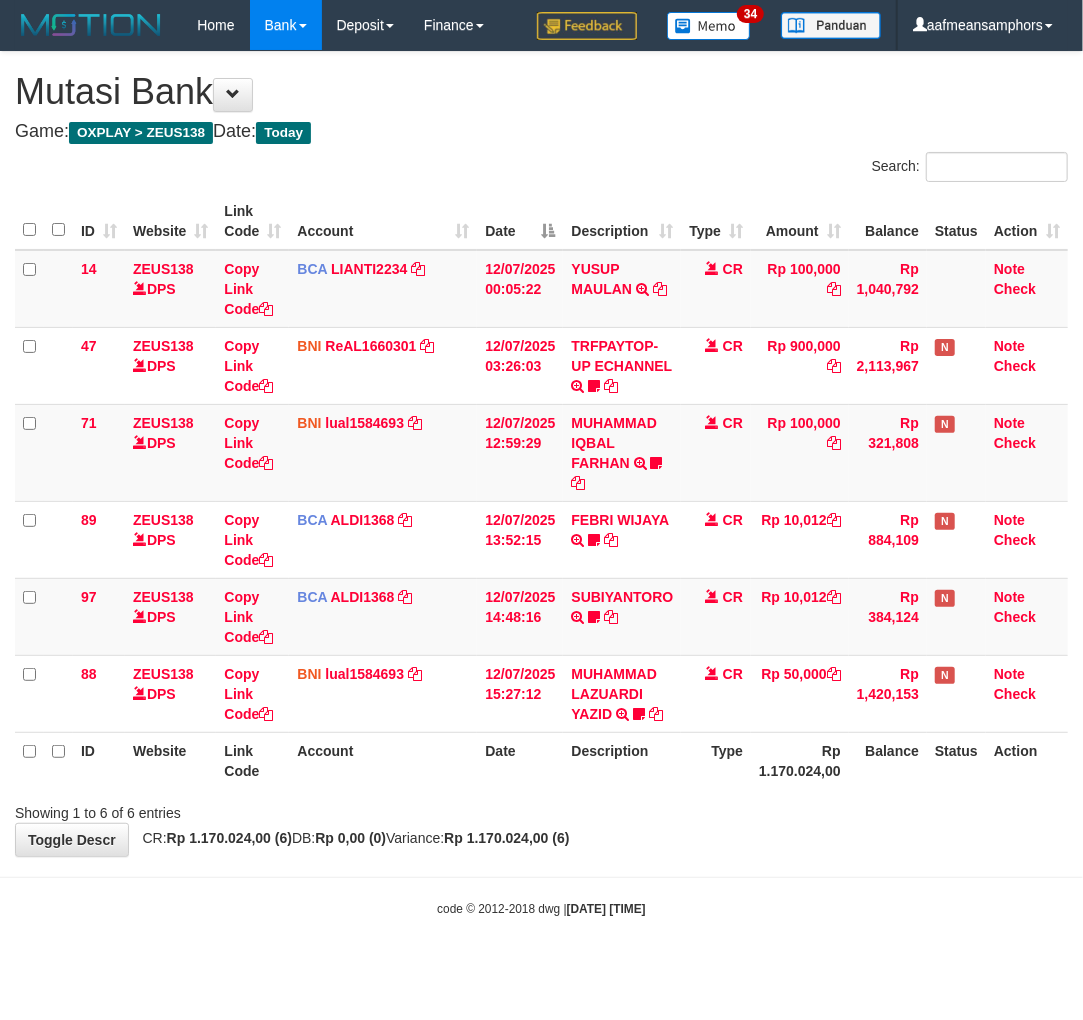 click on "Showing 1 to 6 of 6 entries" at bounding box center (541, 809) 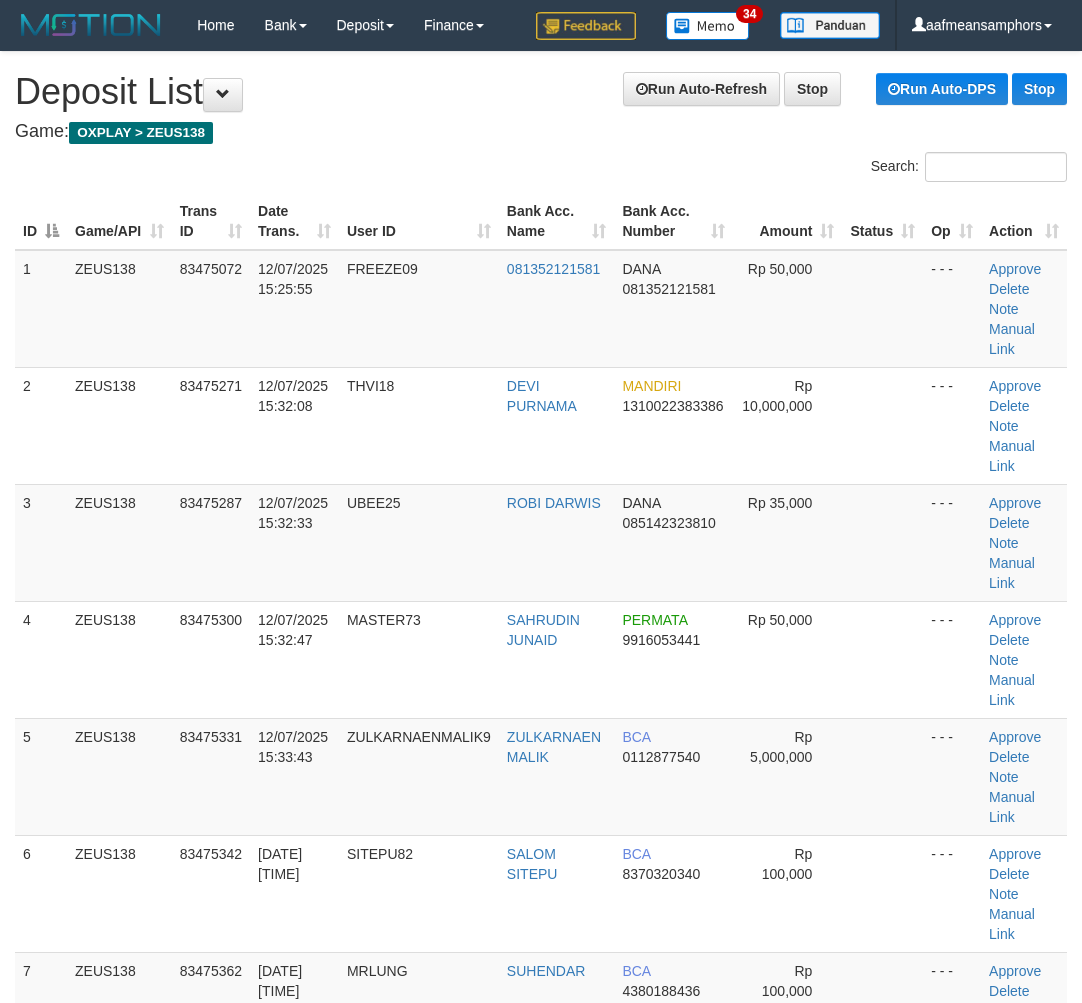 scroll, scrollTop: 831, scrollLeft: 0, axis: vertical 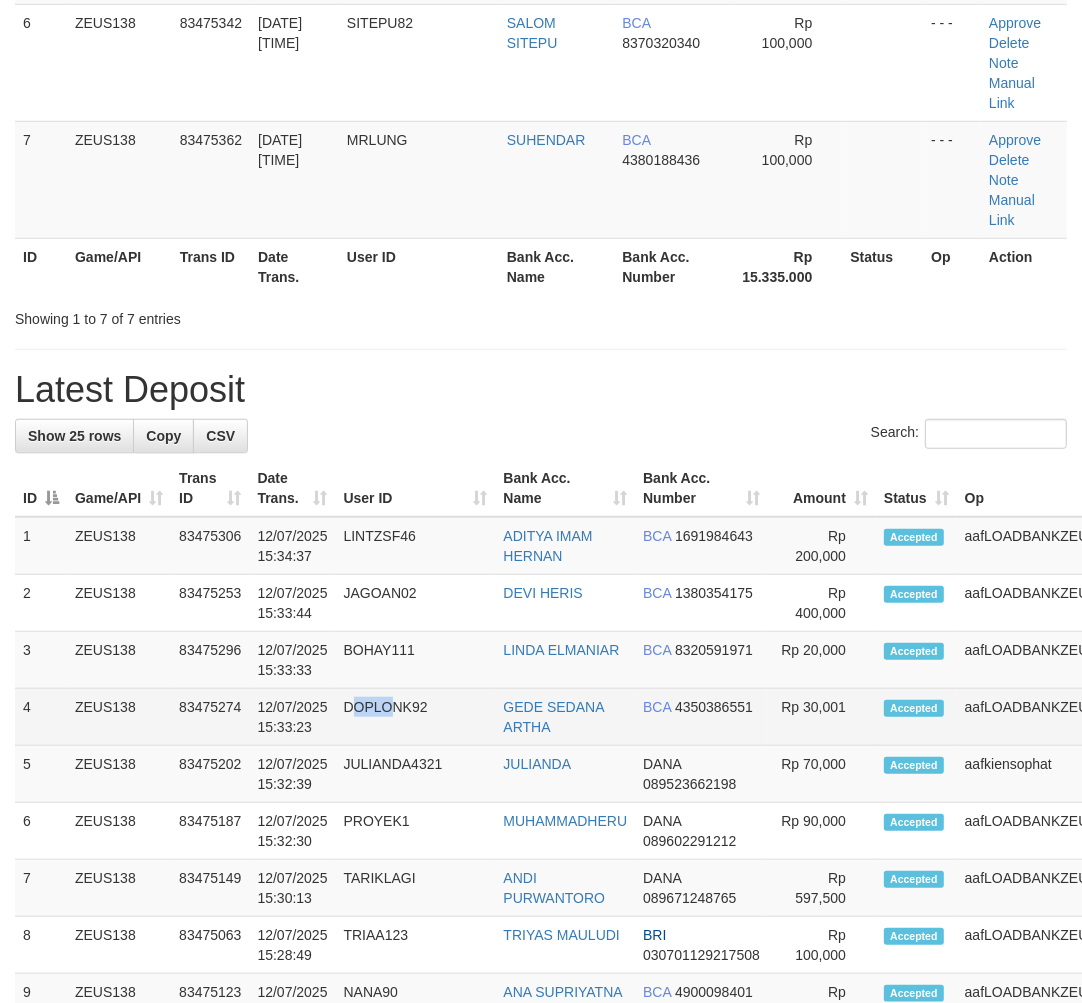 click on "DOPLONK92" at bounding box center [416, 717] 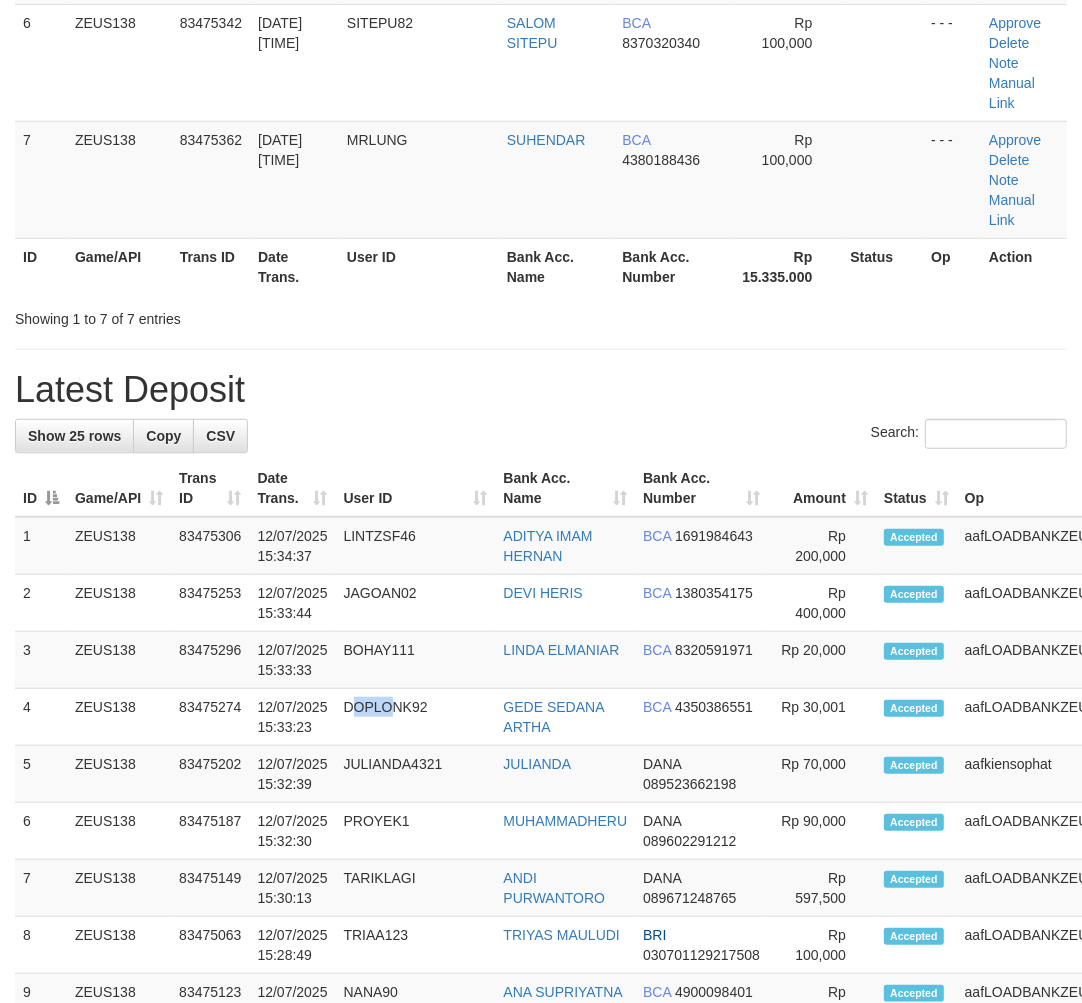 scroll, scrollTop: 872, scrollLeft: 5, axis: both 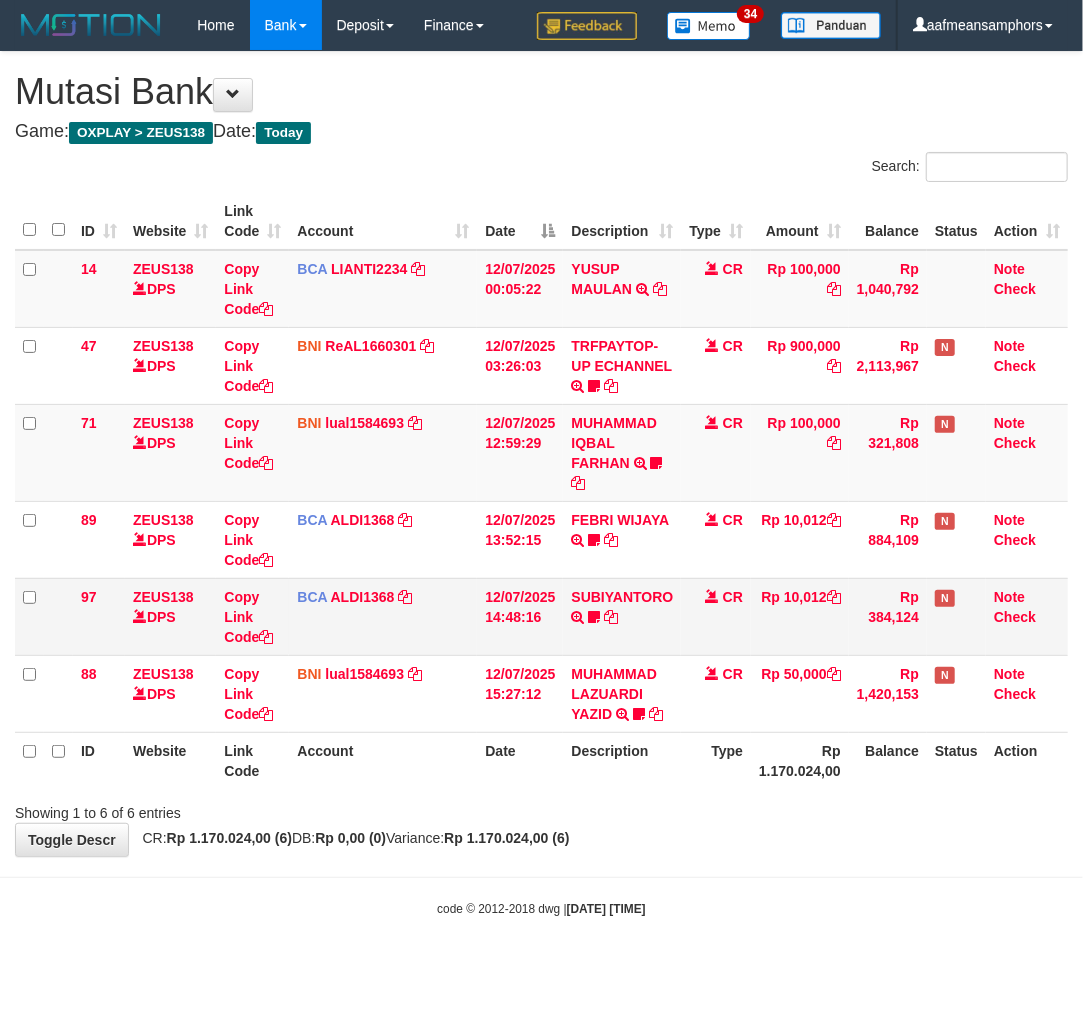 click on "SUBIYANTORO            TRSF E-BANKING CR 1207/FTSCY/WS95051
10012.002025071251321185 TRFDN-SUBIYANTORO ESPAY DEBIT INDONE    Biyan03" at bounding box center [622, 616] 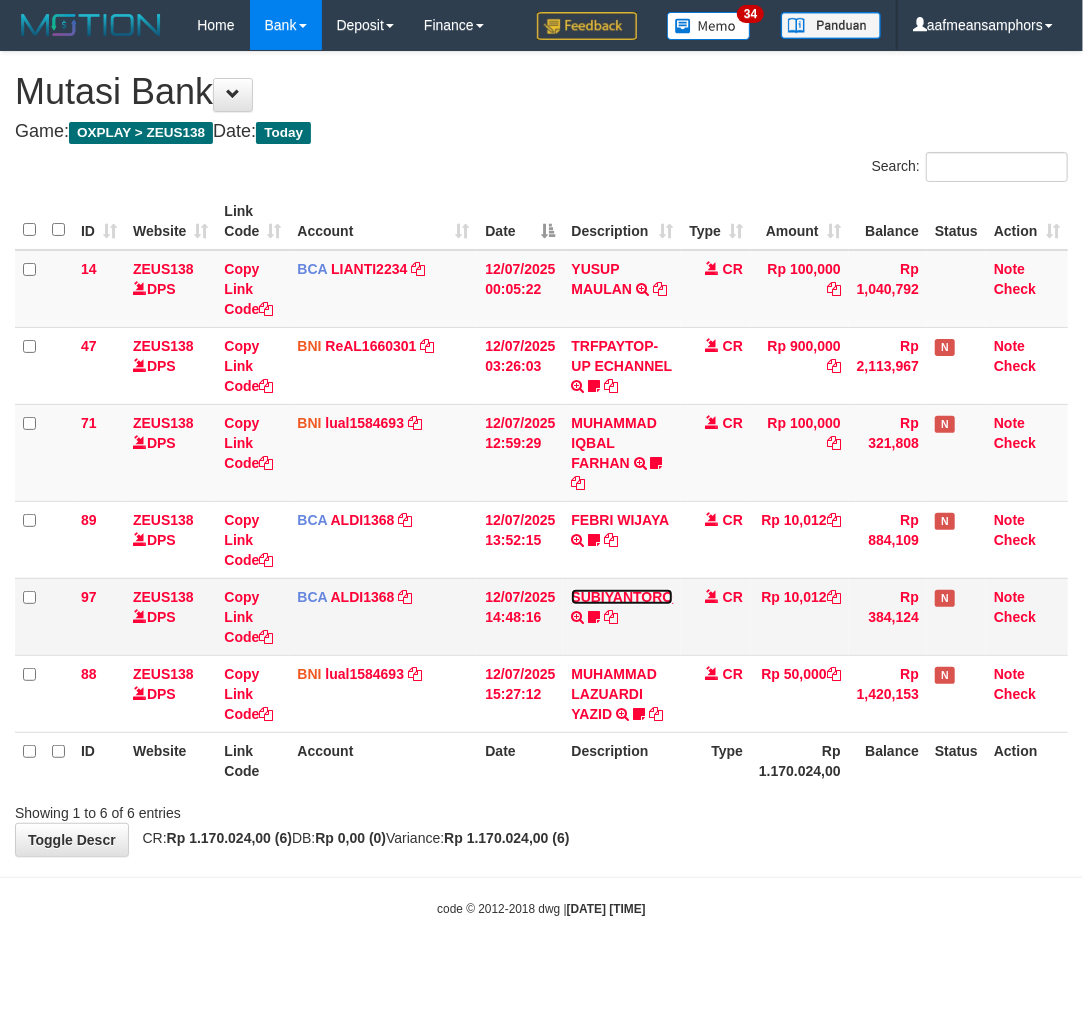 click on "SUBIYANTORO" at bounding box center (622, 597) 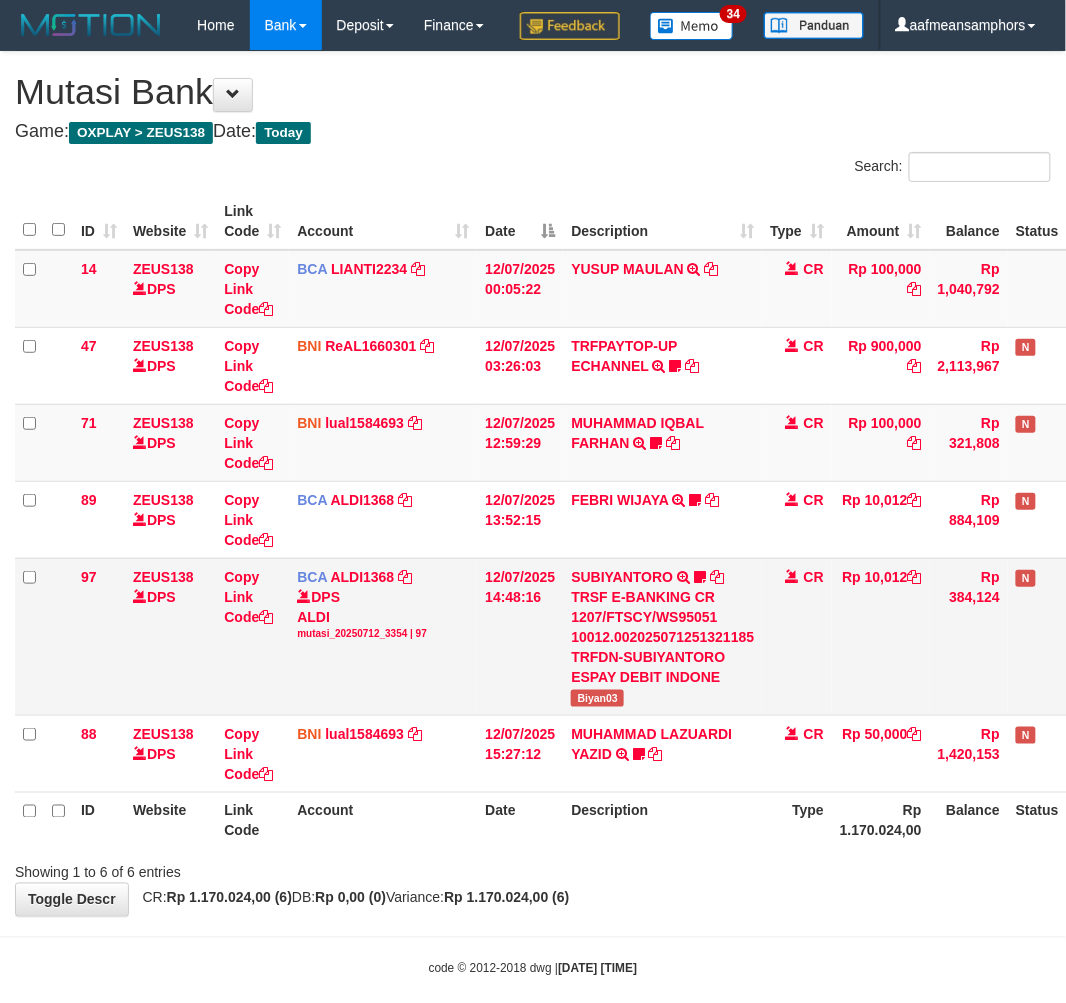 click on "Biyan03" at bounding box center [597, 698] 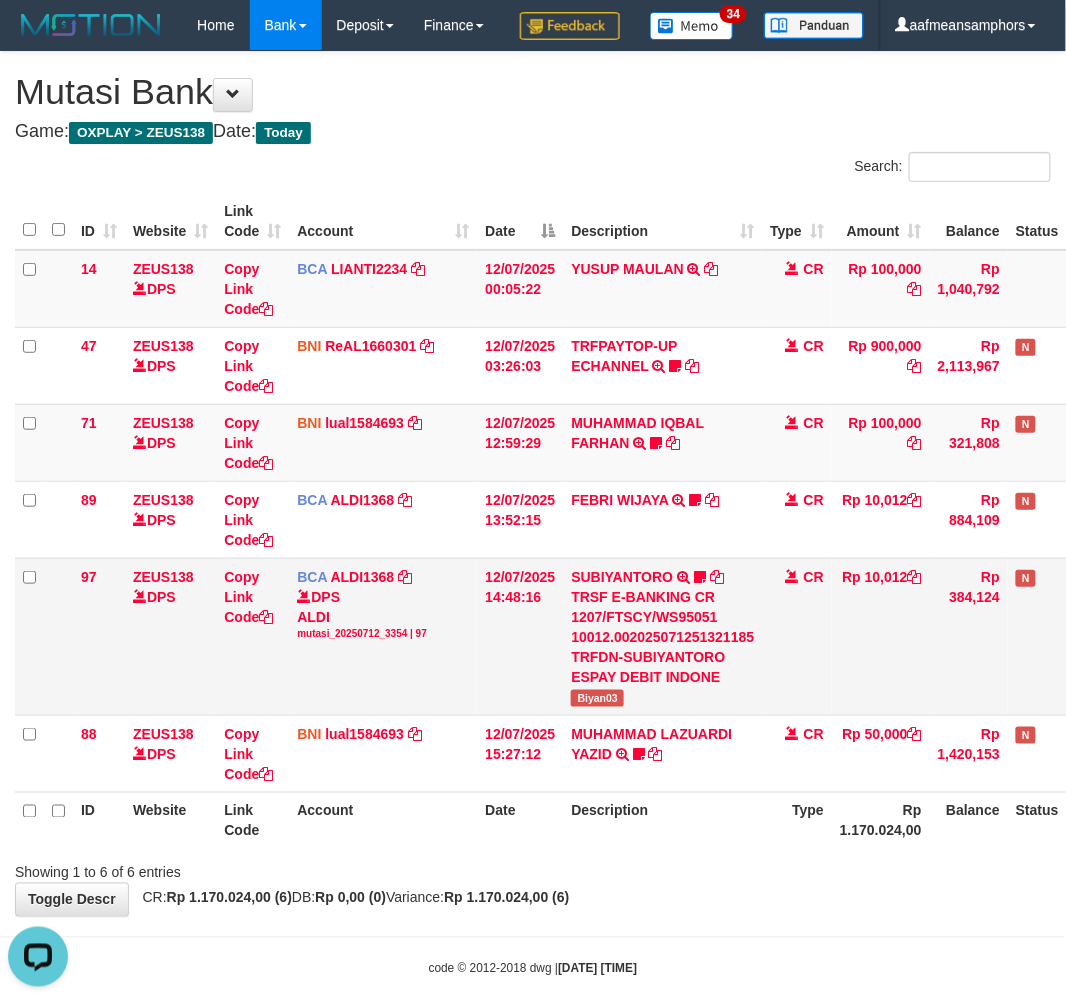 scroll, scrollTop: 0, scrollLeft: 0, axis: both 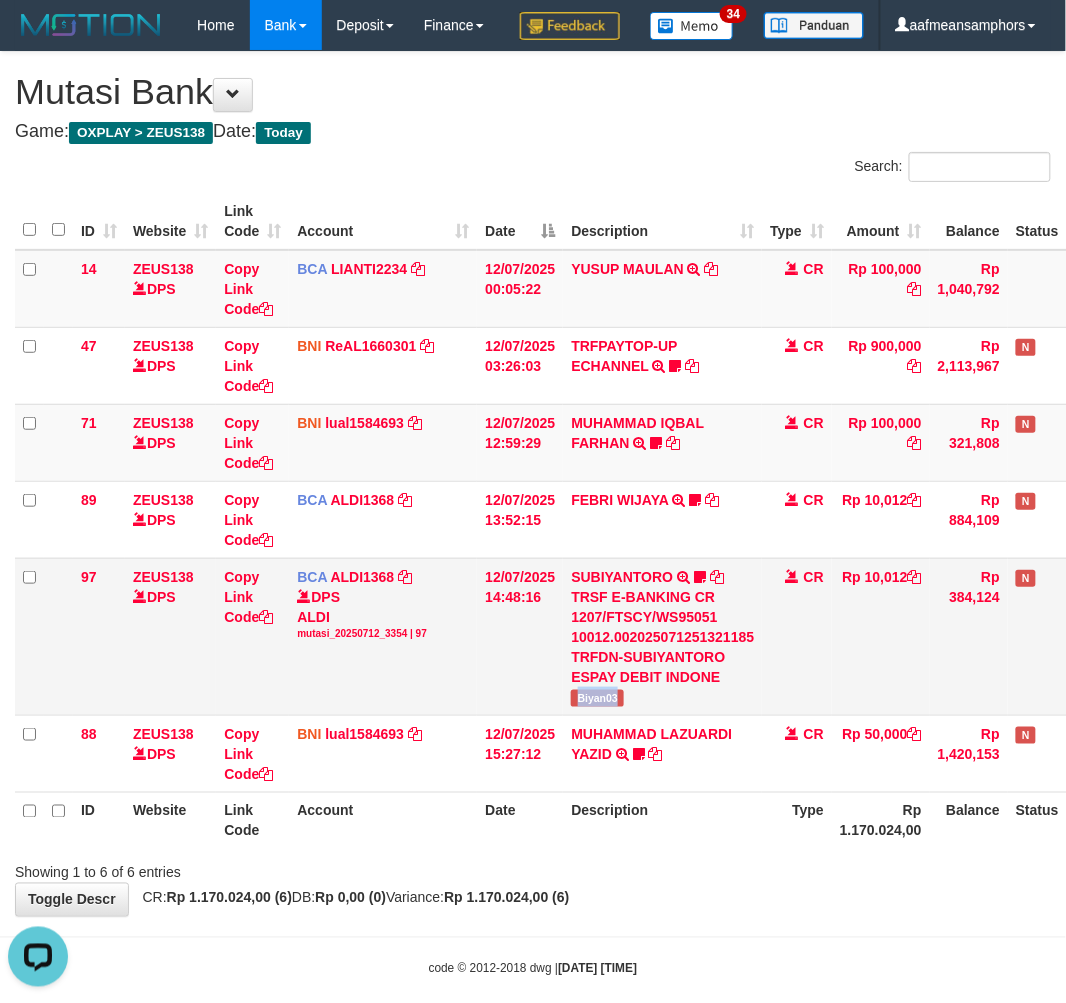 click on "Biyan03" at bounding box center [597, 698] 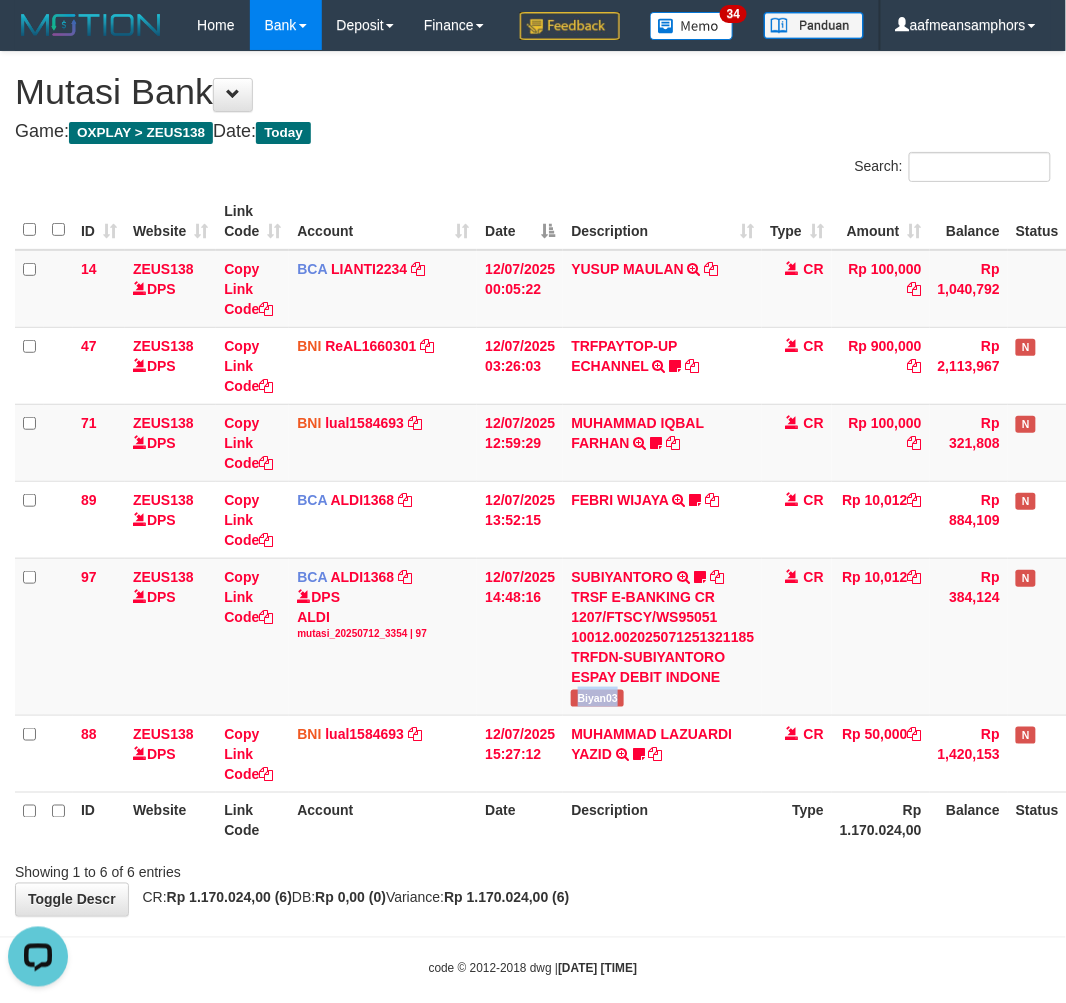 copy on "Biyan03" 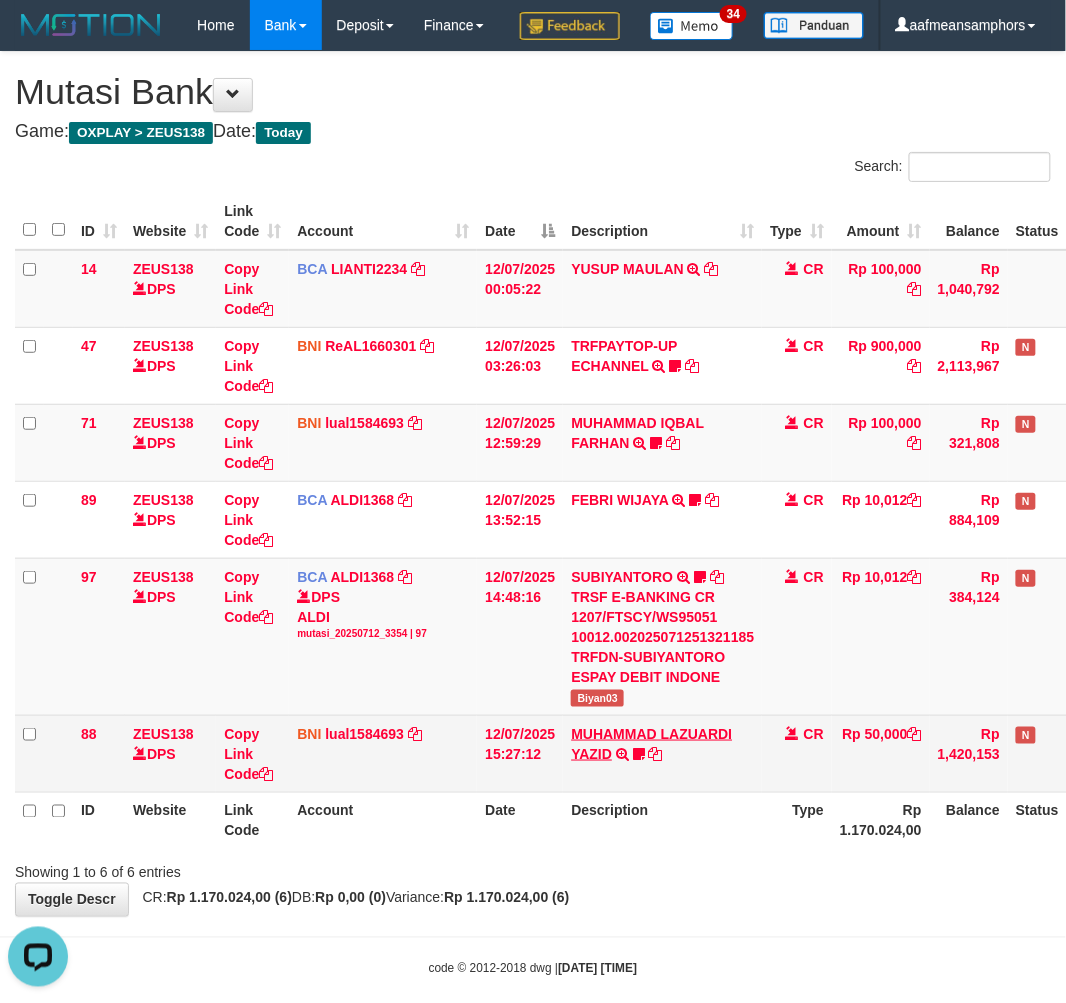 click on "MUHAMMAD LAZUARDI YAZID            TRANSFER DARI SDR MUHAMMAD LAZUARDI YAZID    Zorozuro" at bounding box center [662, 753] 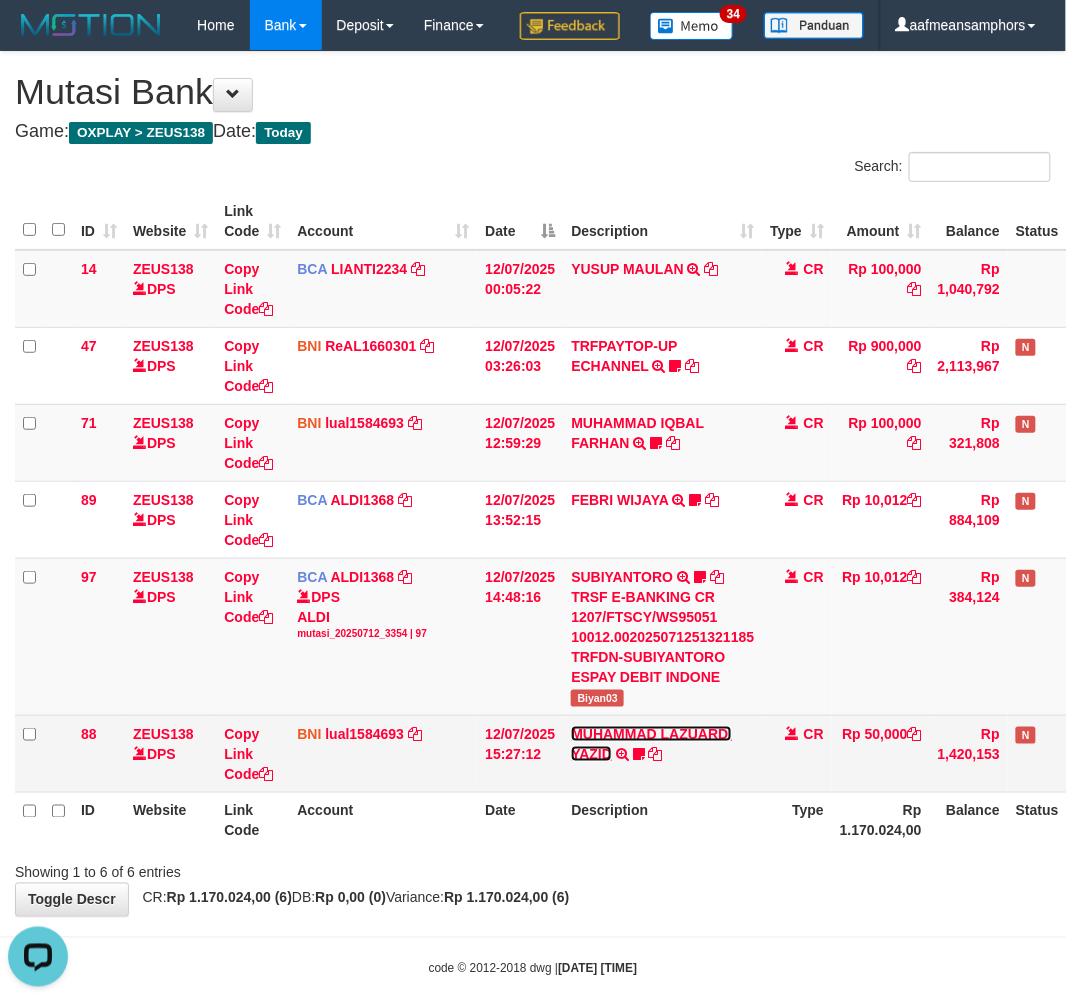 click on "MUHAMMAD LAZUARDI YAZID" at bounding box center [651, 744] 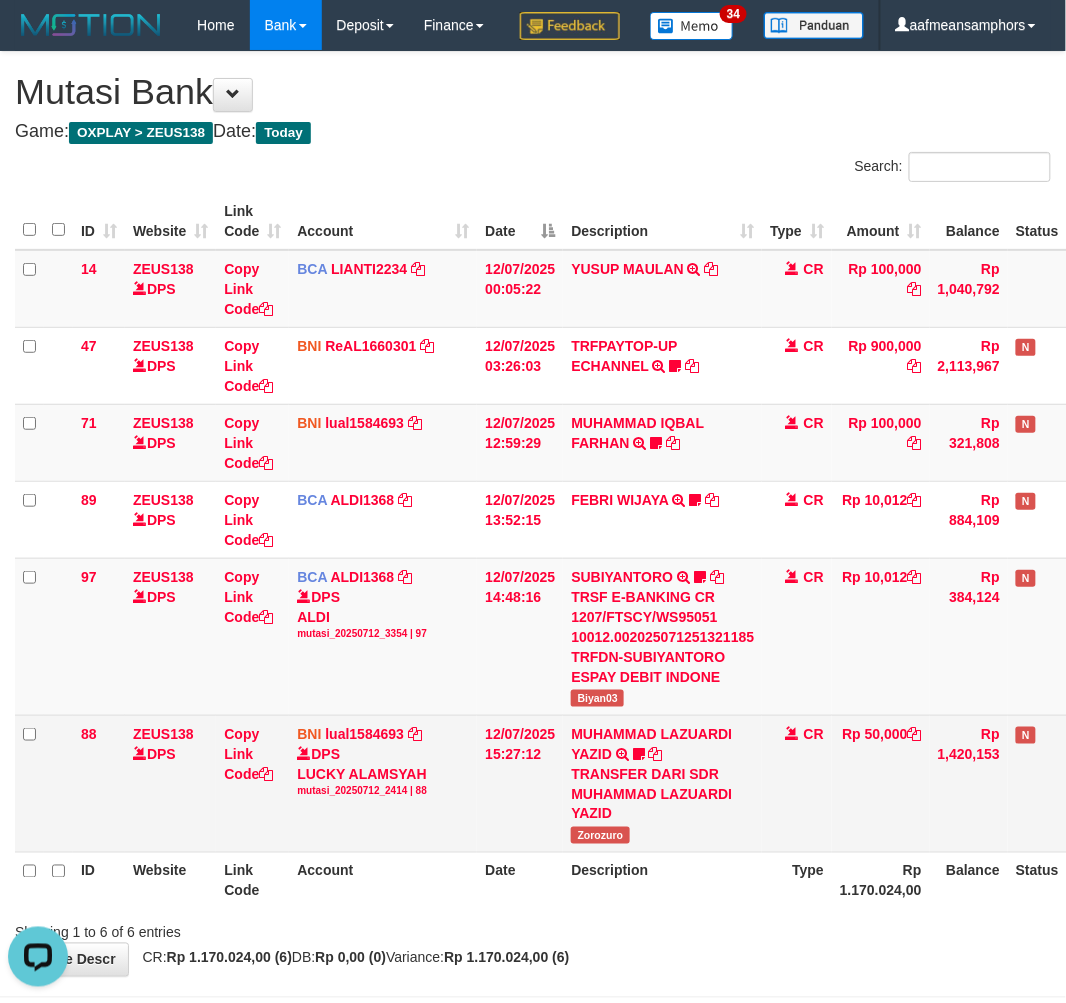 click on "Zorozuro" at bounding box center (600, 835) 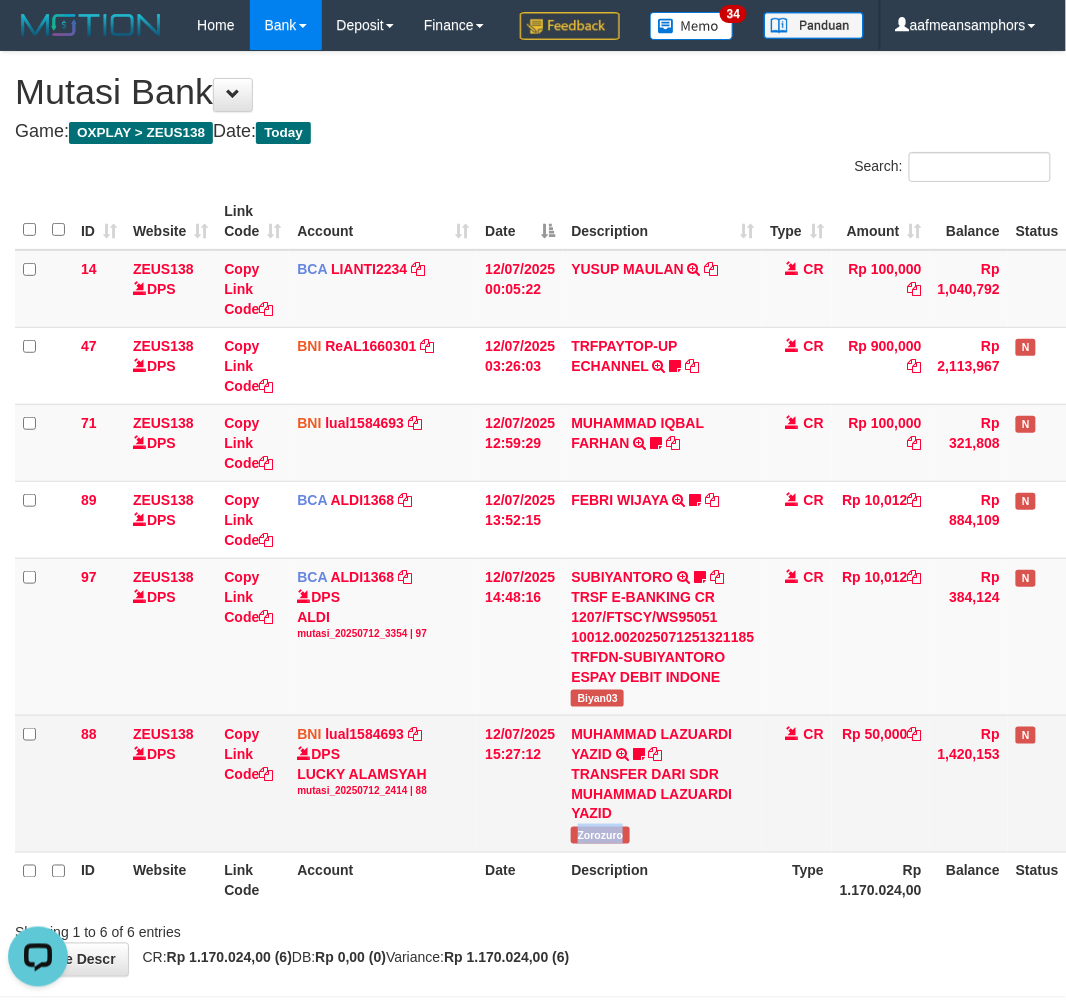 click on "Zorozuro" at bounding box center [600, 835] 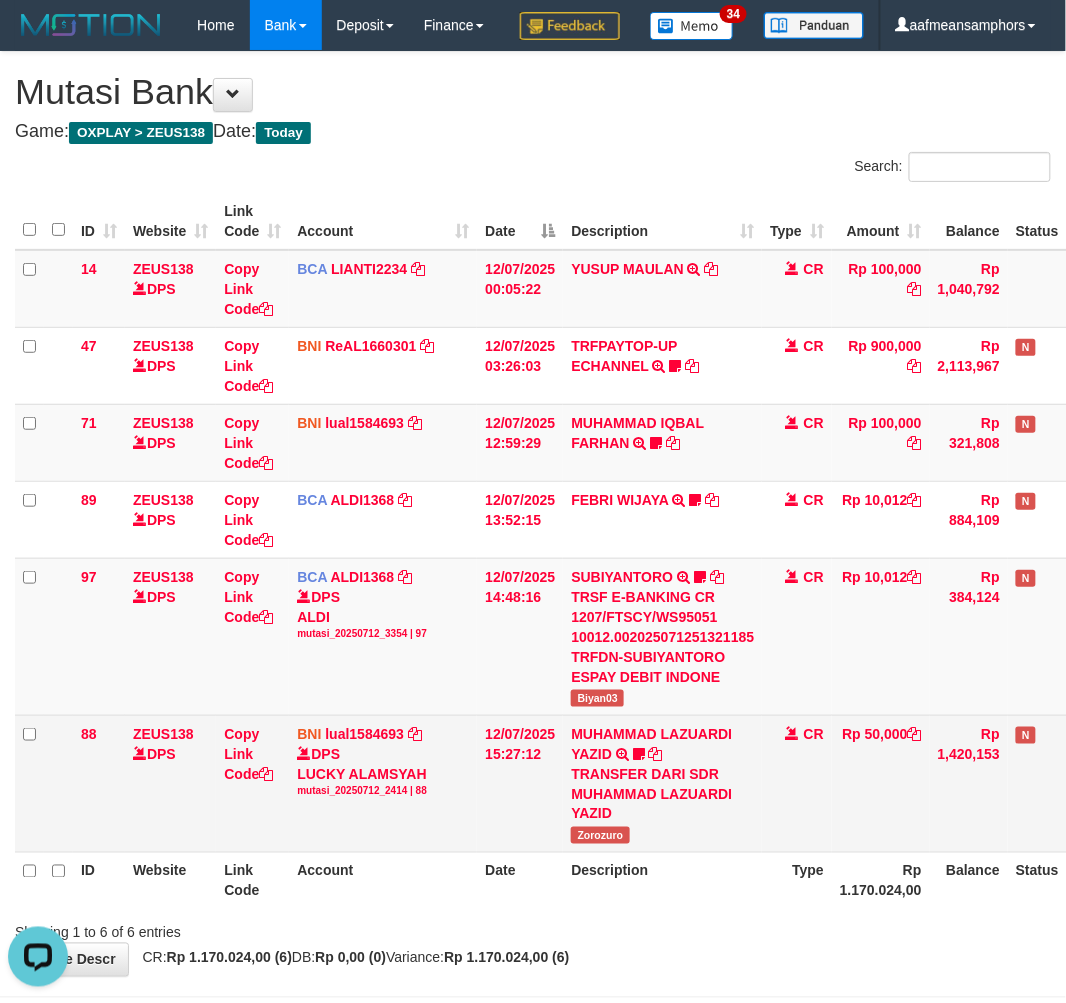 click on "TRANSFER DARI SDR MUHAMMAD LAZUARDI YAZID" at bounding box center [662, 794] 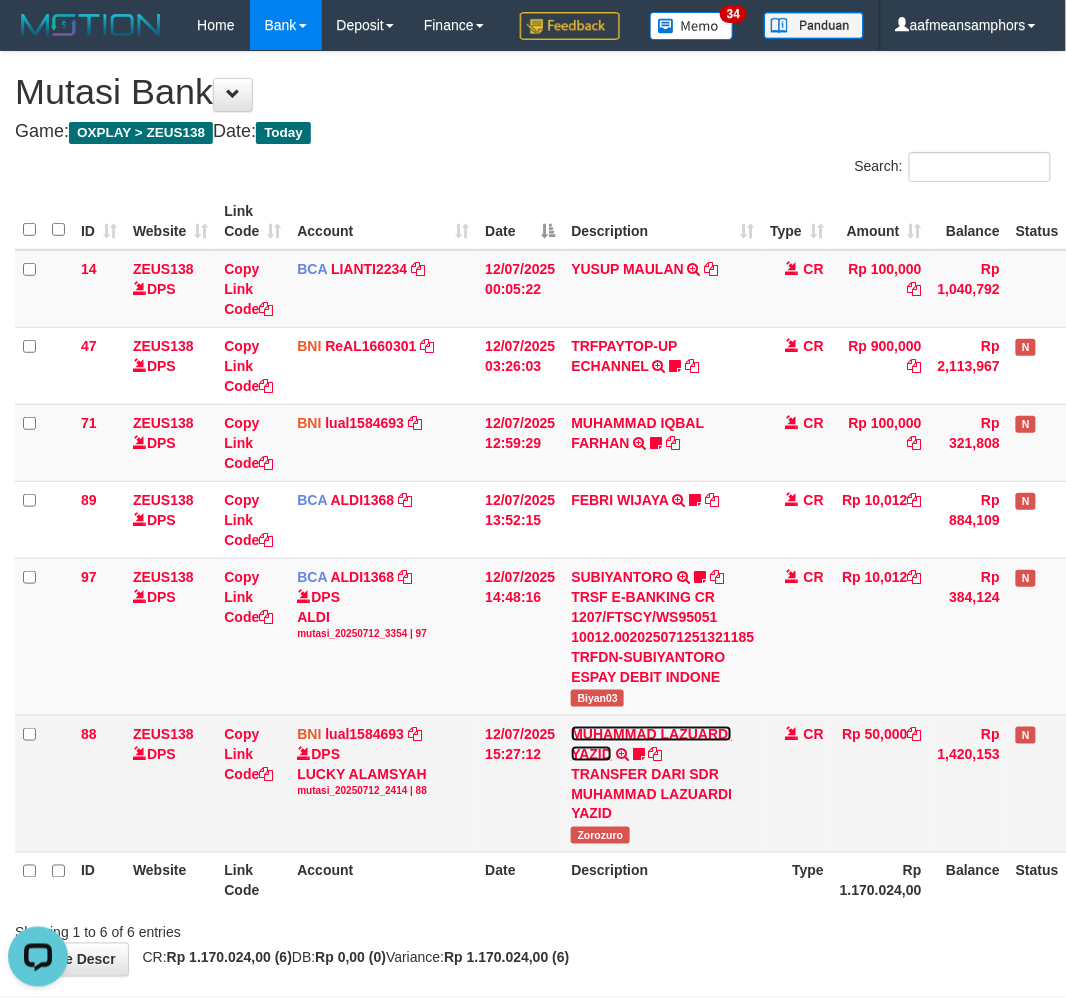 click on "MUHAMMAD LAZUARDI YAZID" at bounding box center [651, 744] 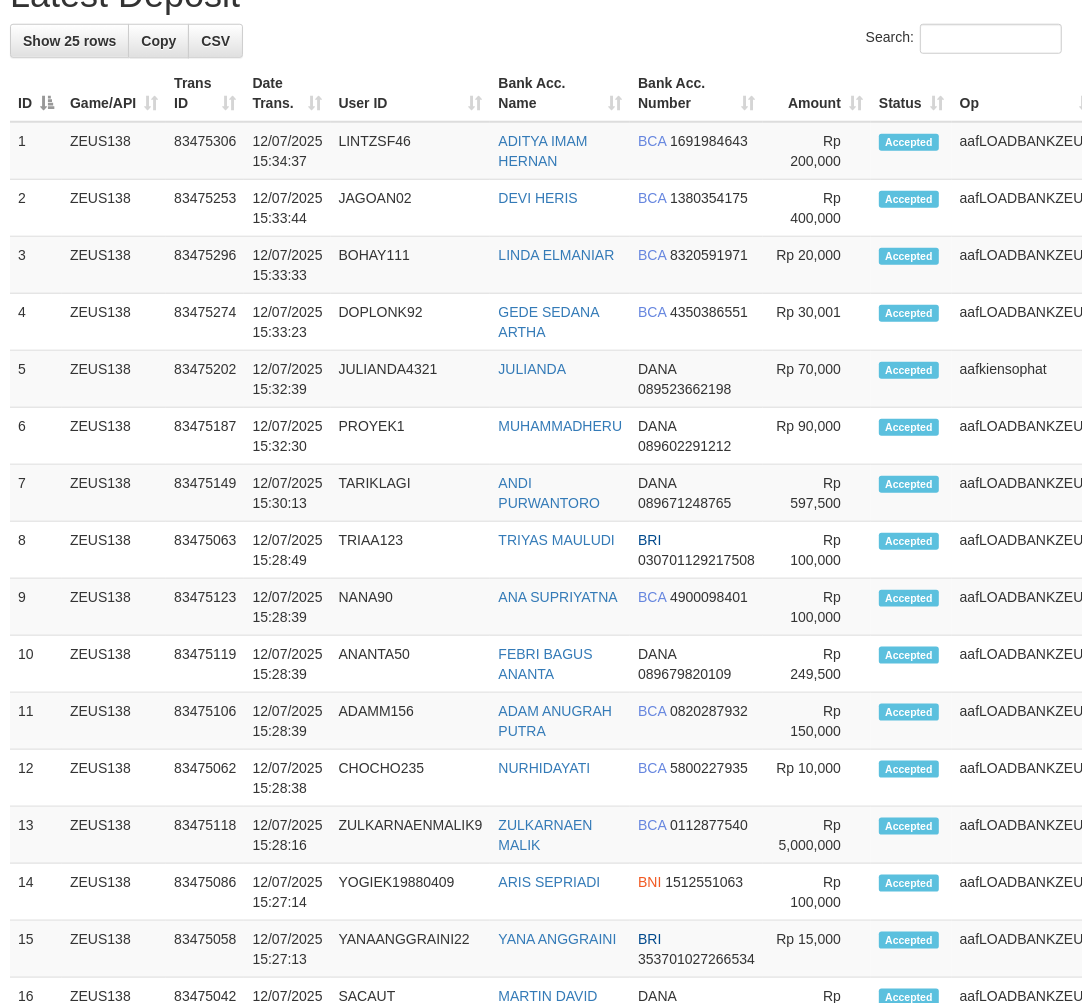 scroll, scrollTop: 872, scrollLeft: 5, axis: both 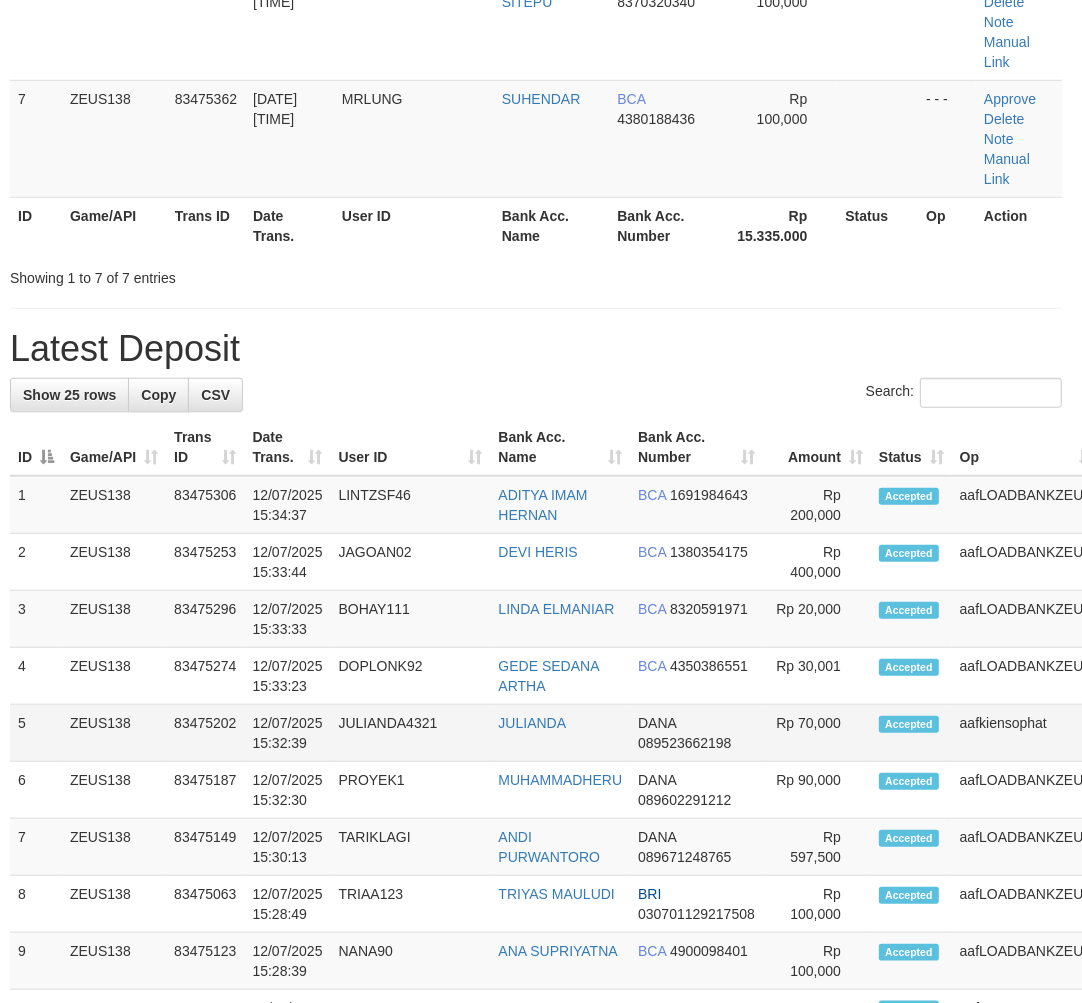 drag, startPoint x: 148, startPoint y: 715, endPoint x: 455, endPoint y: 732, distance: 307.47034 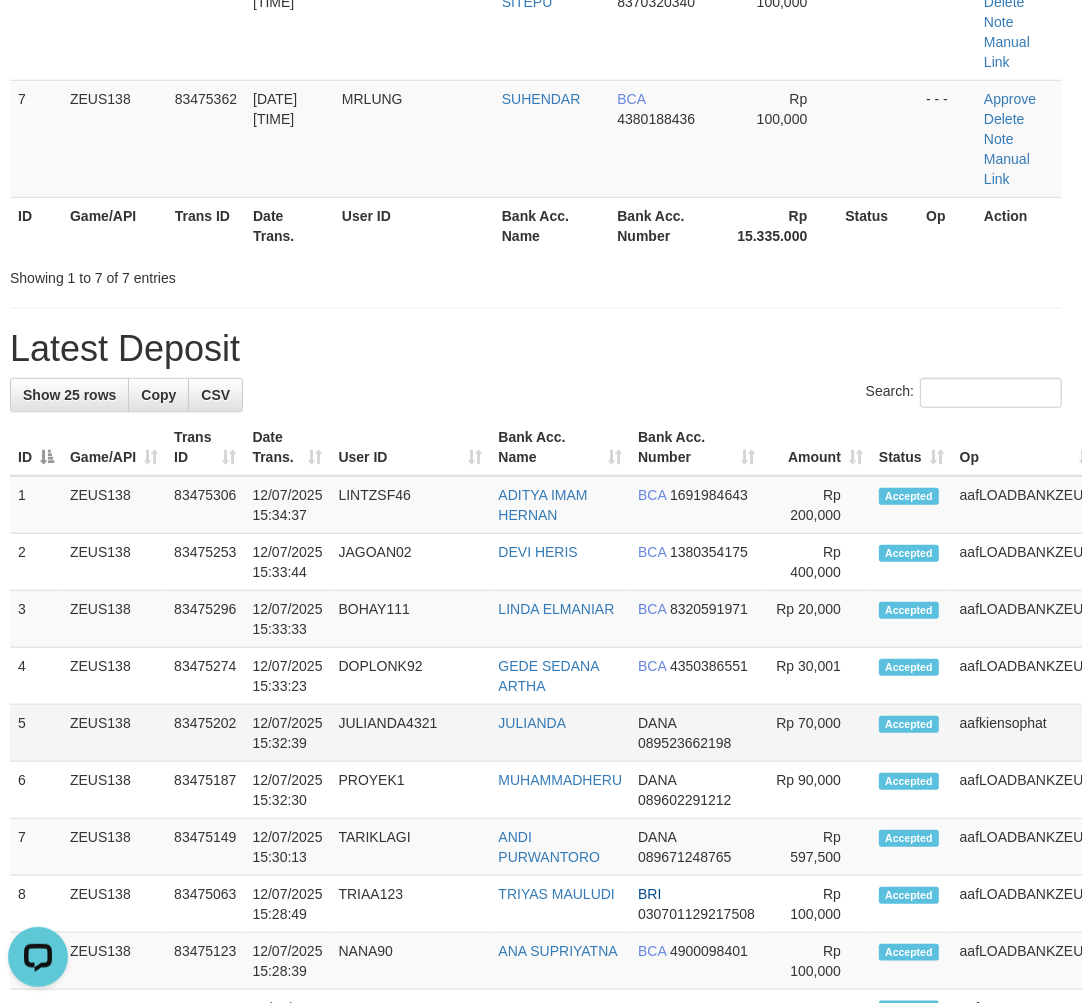 scroll, scrollTop: 0, scrollLeft: 0, axis: both 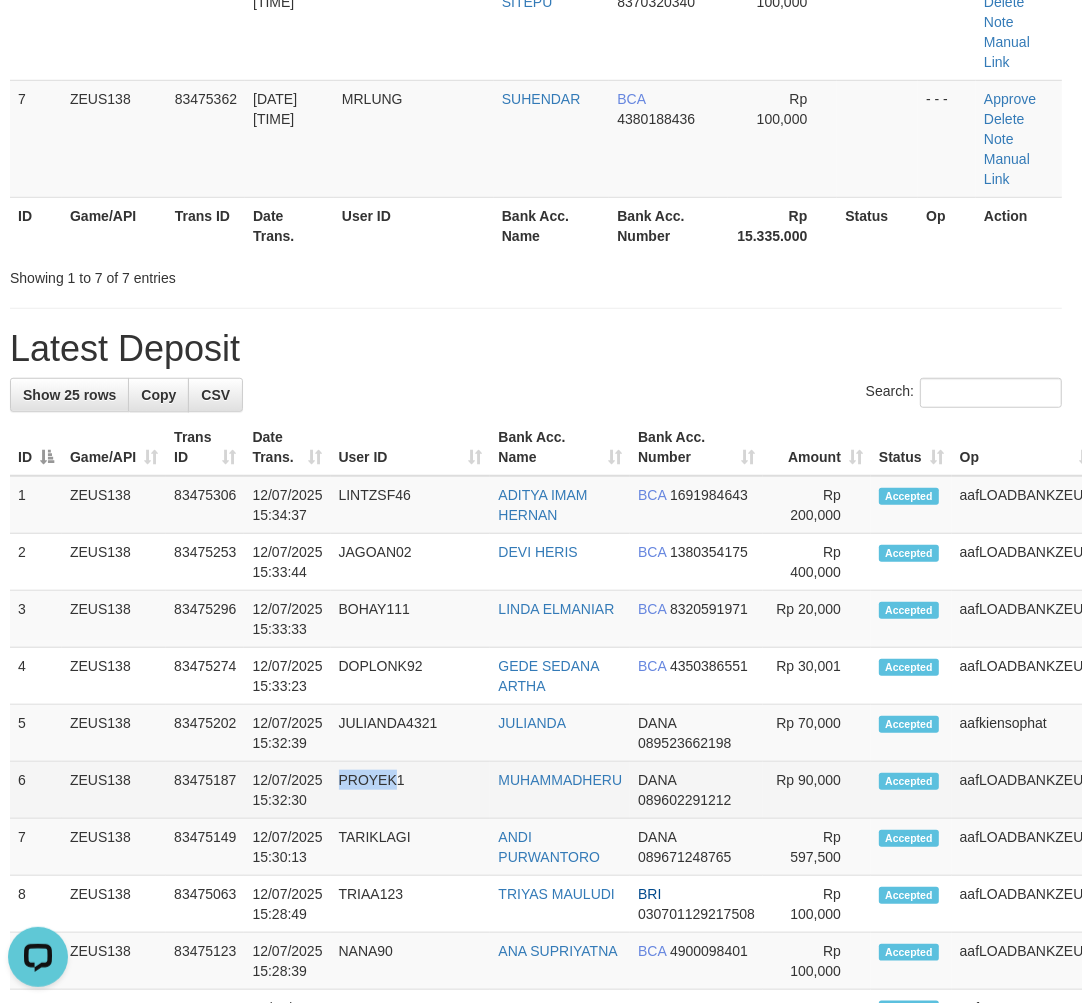 drag, startPoint x: 393, startPoint y: 776, endPoint x: 391, endPoint y: 762, distance: 14.142136 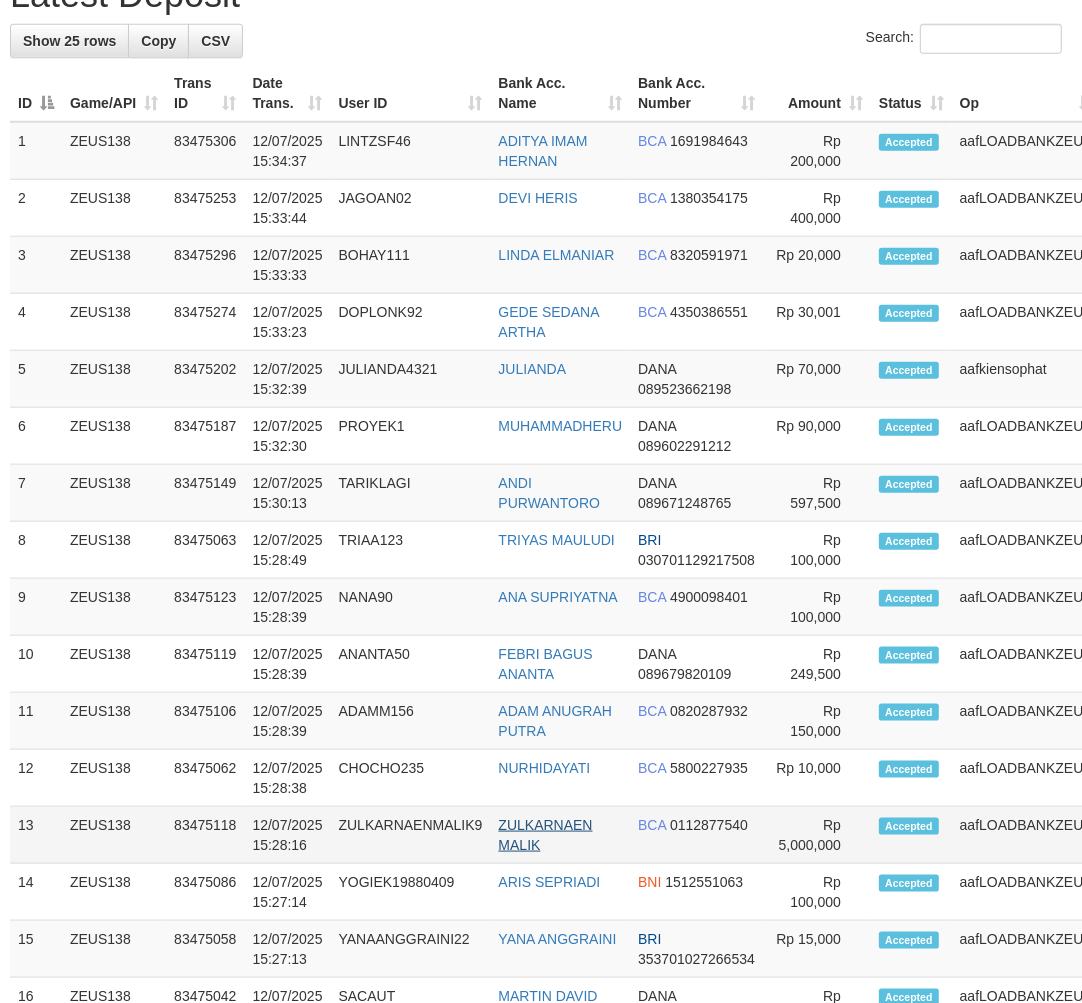 scroll, scrollTop: 872, scrollLeft: 5, axis: both 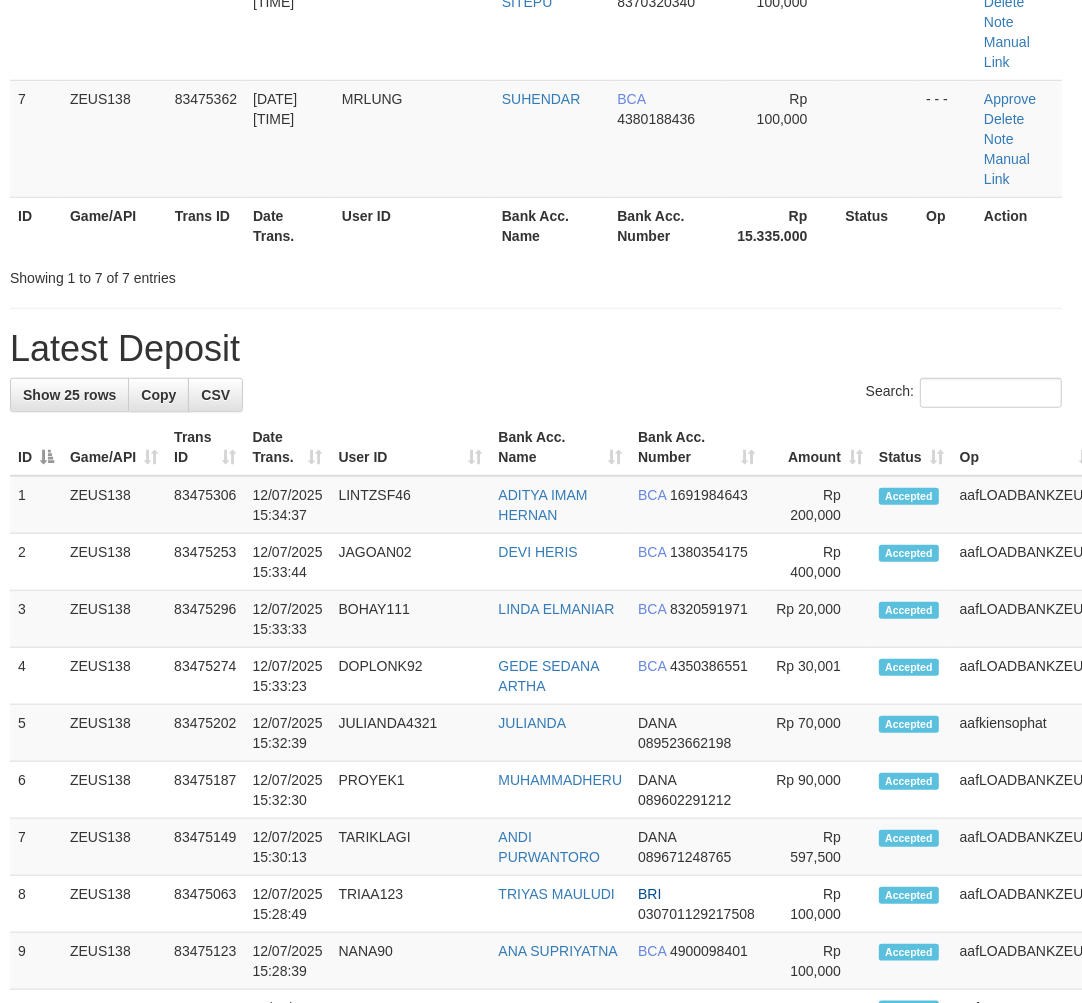 click on "1
ZEUS138
83475306
[DATE] [TIME]
LINTZSF46
[FIRST] [MIDDLE] [LAST]
BCA
[ACCOUNT_NUMBER]
2 3" at bounding box center (596, 1199) 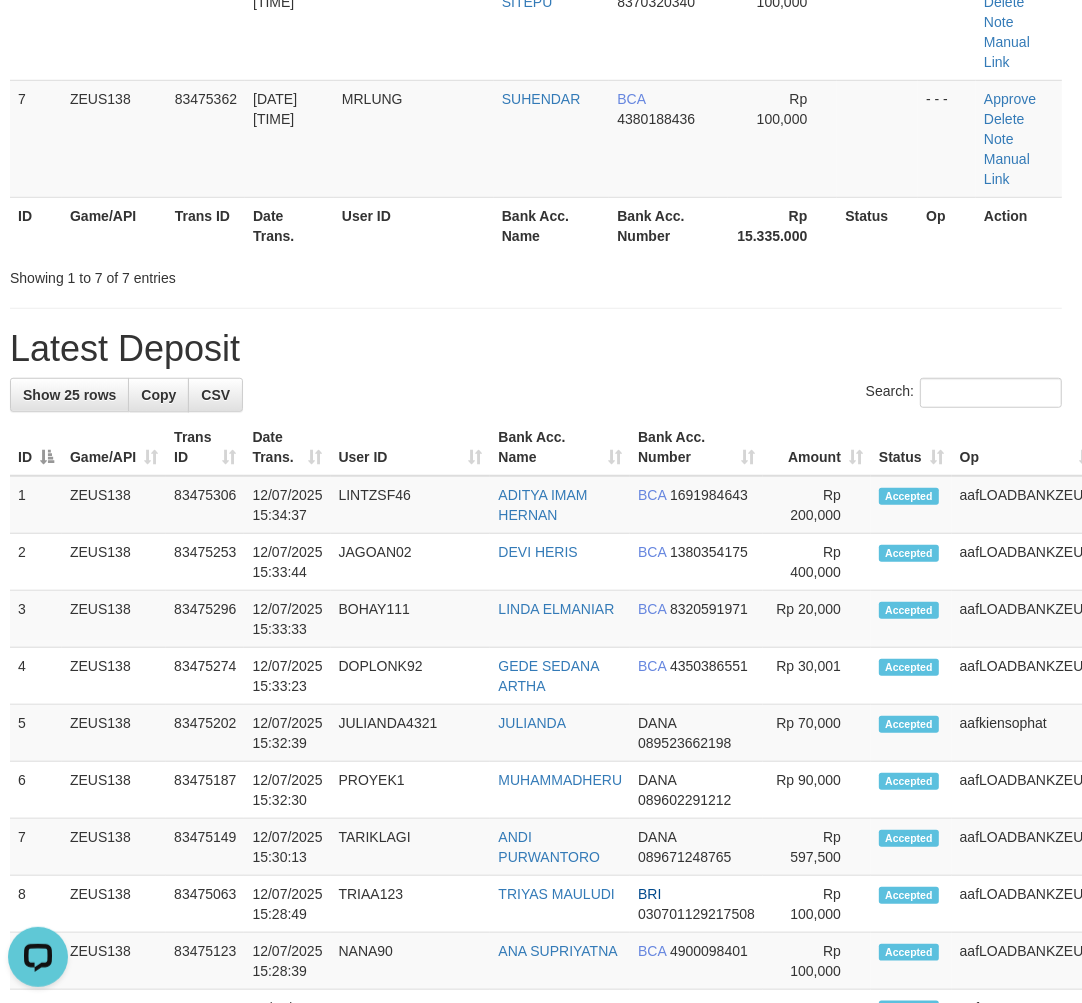 scroll, scrollTop: 0, scrollLeft: 0, axis: both 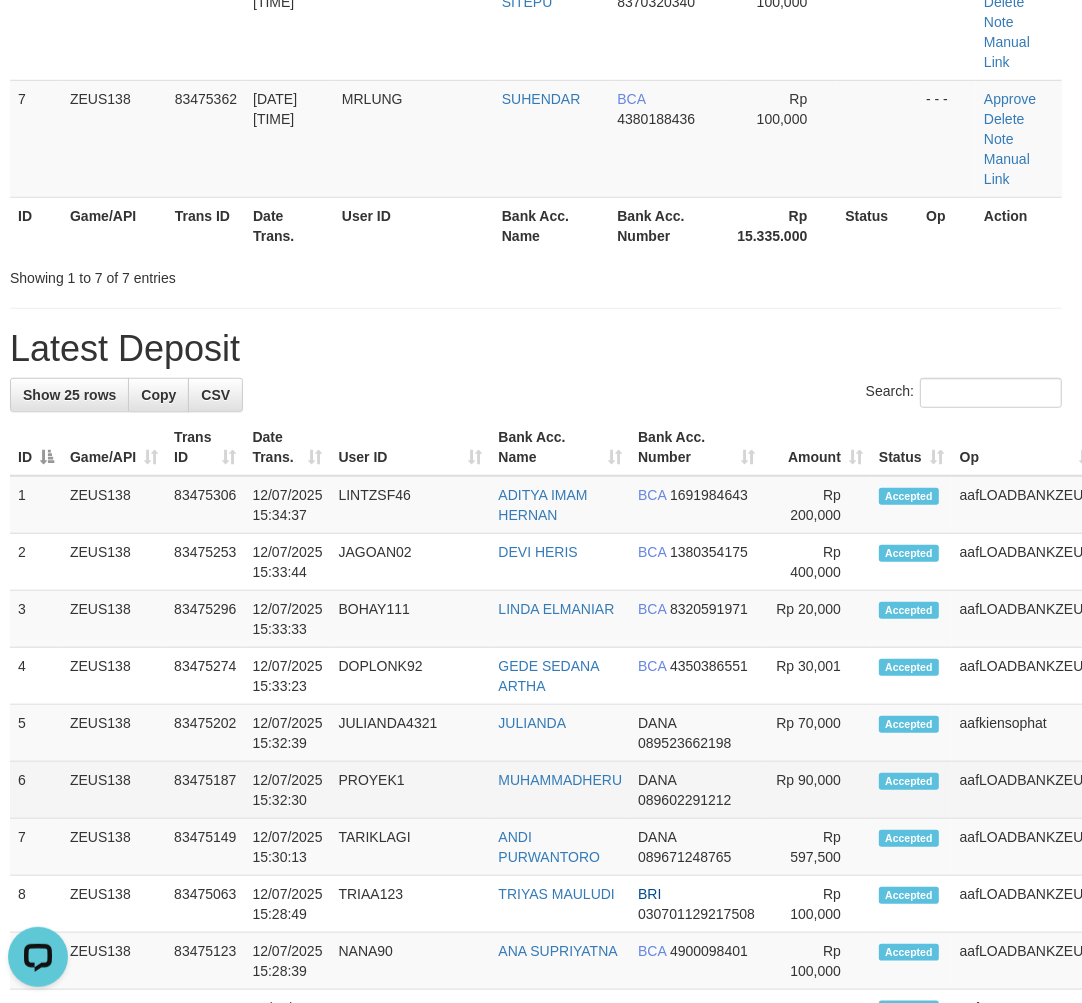 click on "6
ZEUS138
83475187
12/07/2025 15:32:30
PROYEK1
MUHAMMADHERU
DANA
089602291212
Rp 90,000
Accepted
aafLOADBANKZEUS
Note" at bounding box center (596, 790) 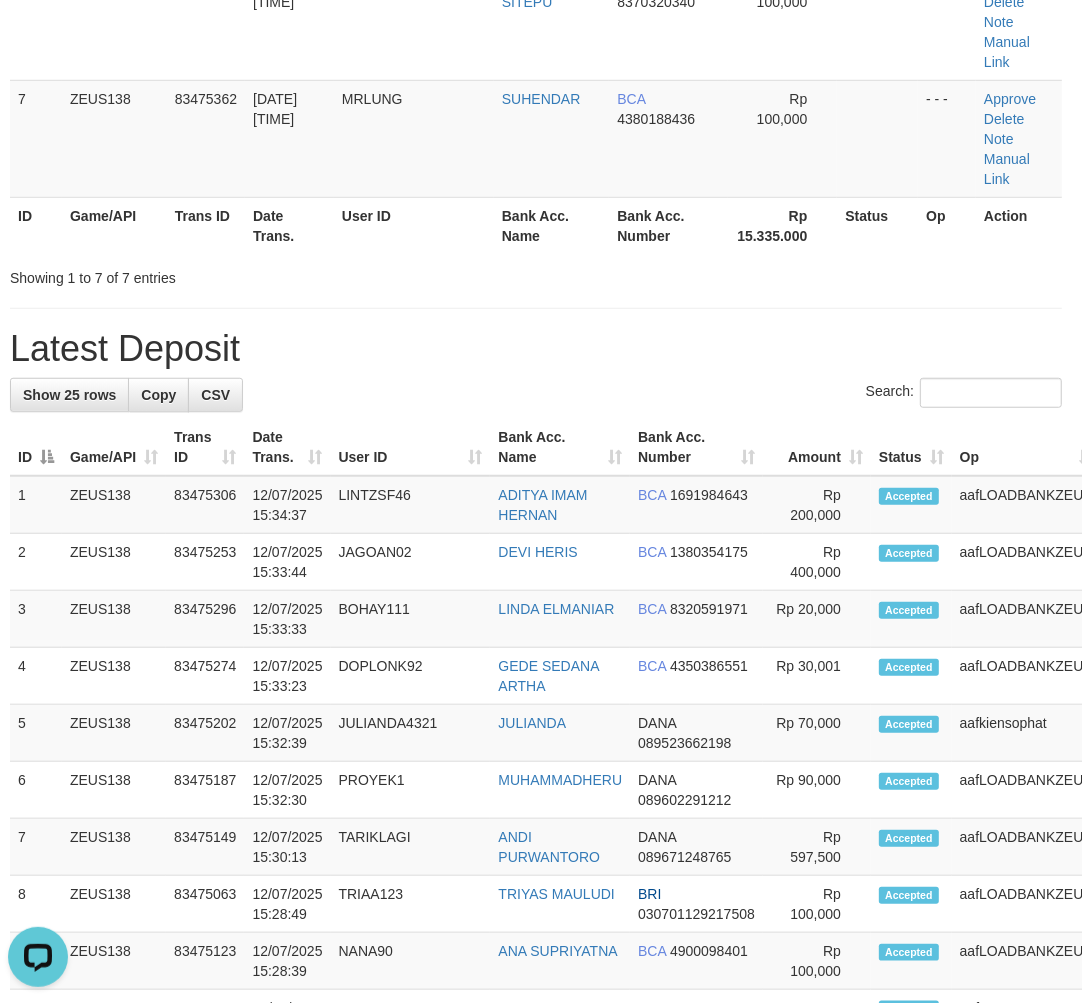 scroll, scrollTop: 0, scrollLeft: 5, axis: horizontal 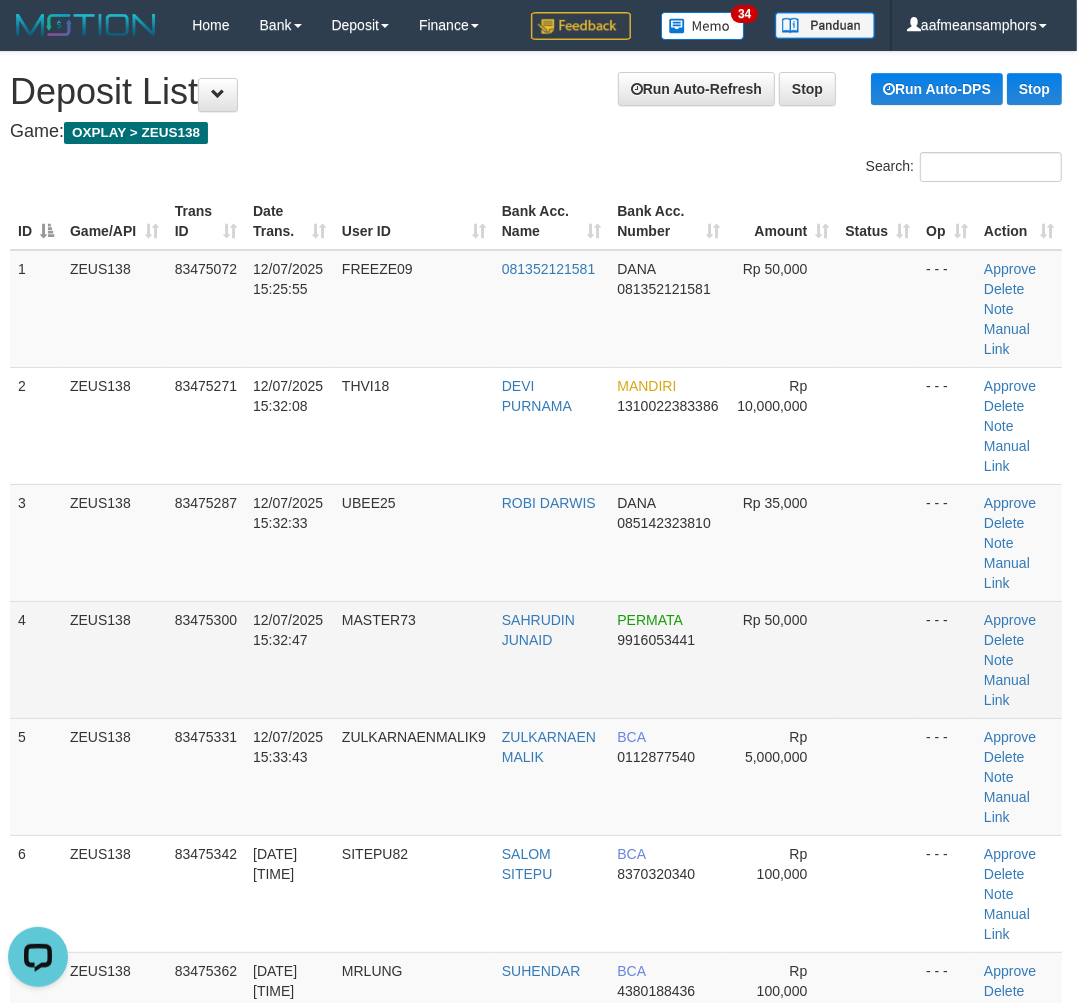 click on "MASTER73" at bounding box center [414, 659] 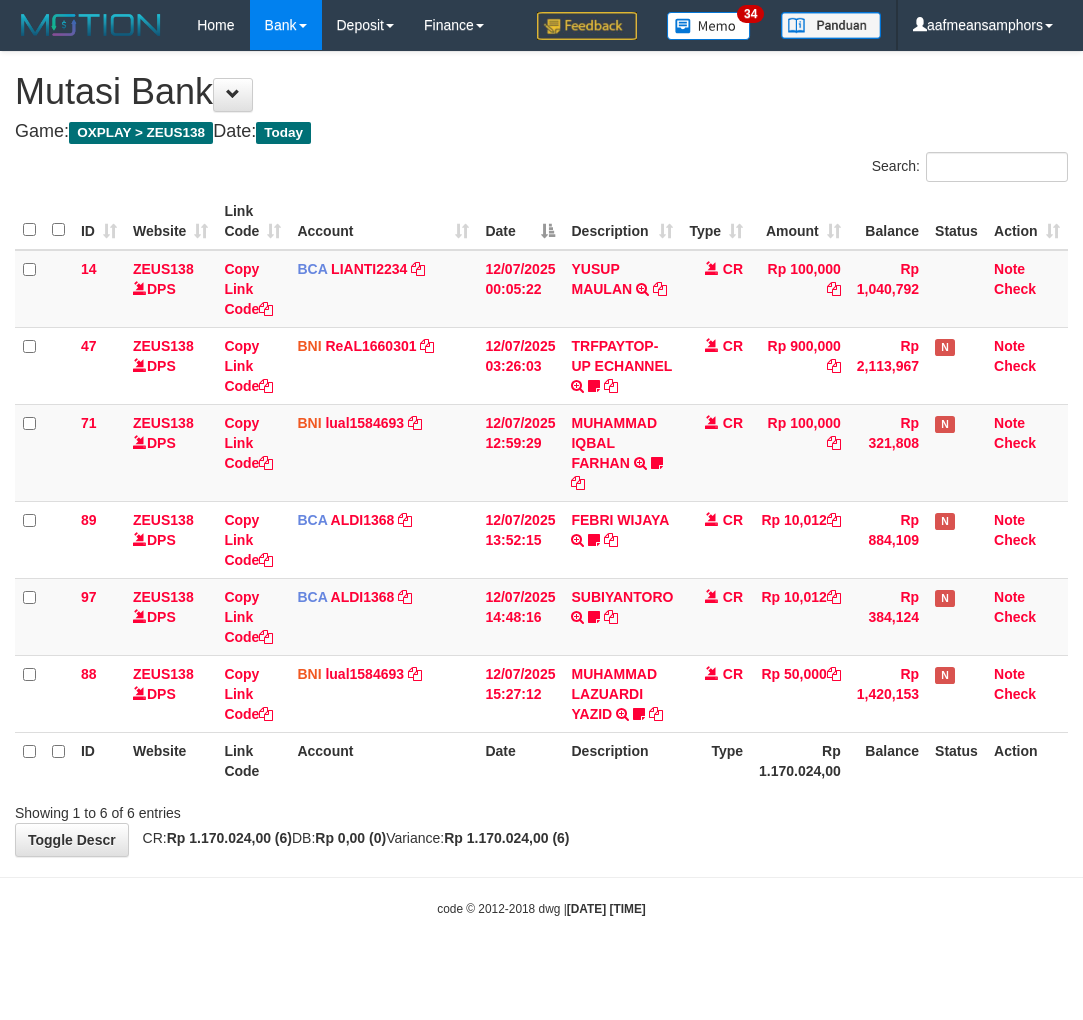 scroll, scrollTop: 0, scrollLeft: 0, axis: both 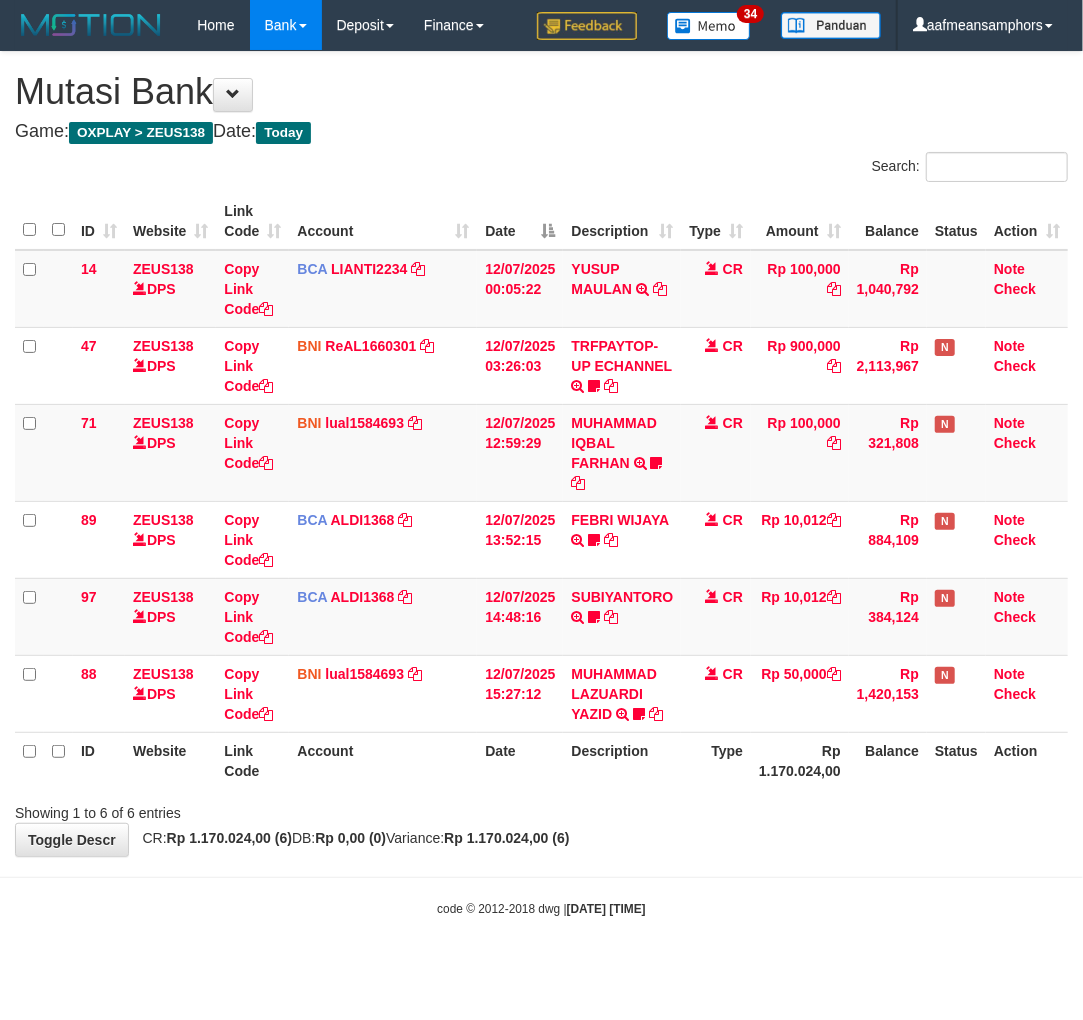 click on "Description" at bounding box center (622, 760) 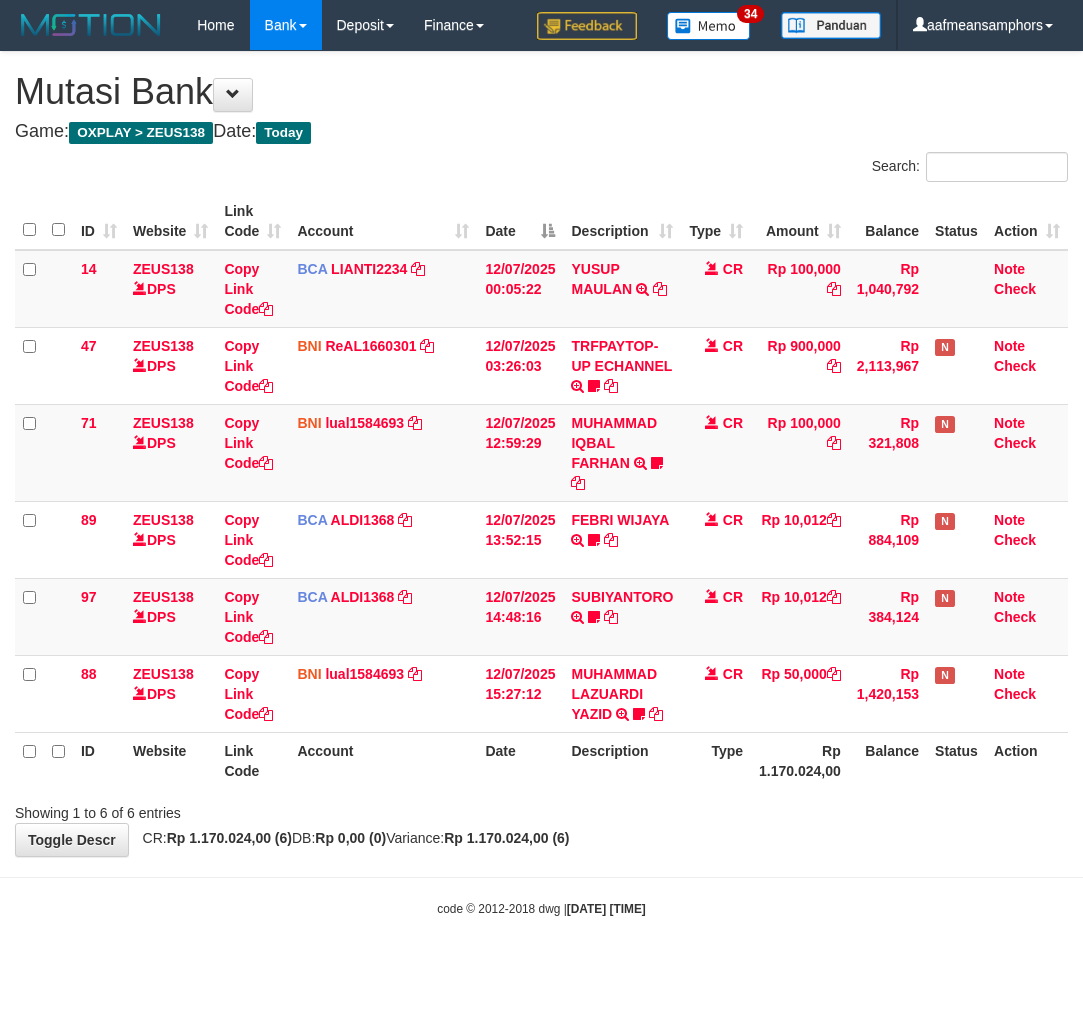scroll, scrollTop: 0, scrollLeft: 0, axis: both 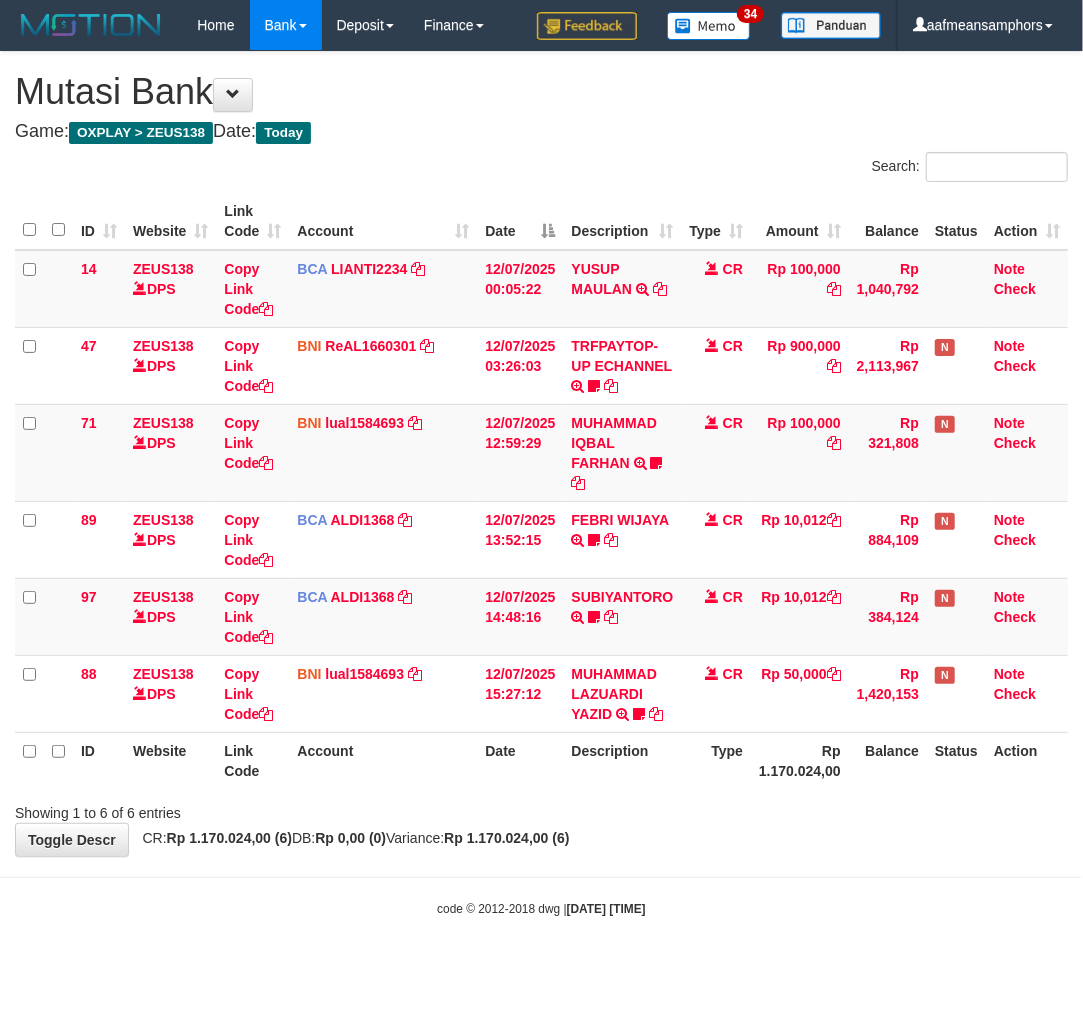 drag, startPoint x: 0, startPoint y: 0, endPoint x: 682, endPoint y: 742, distance: 1007.8135 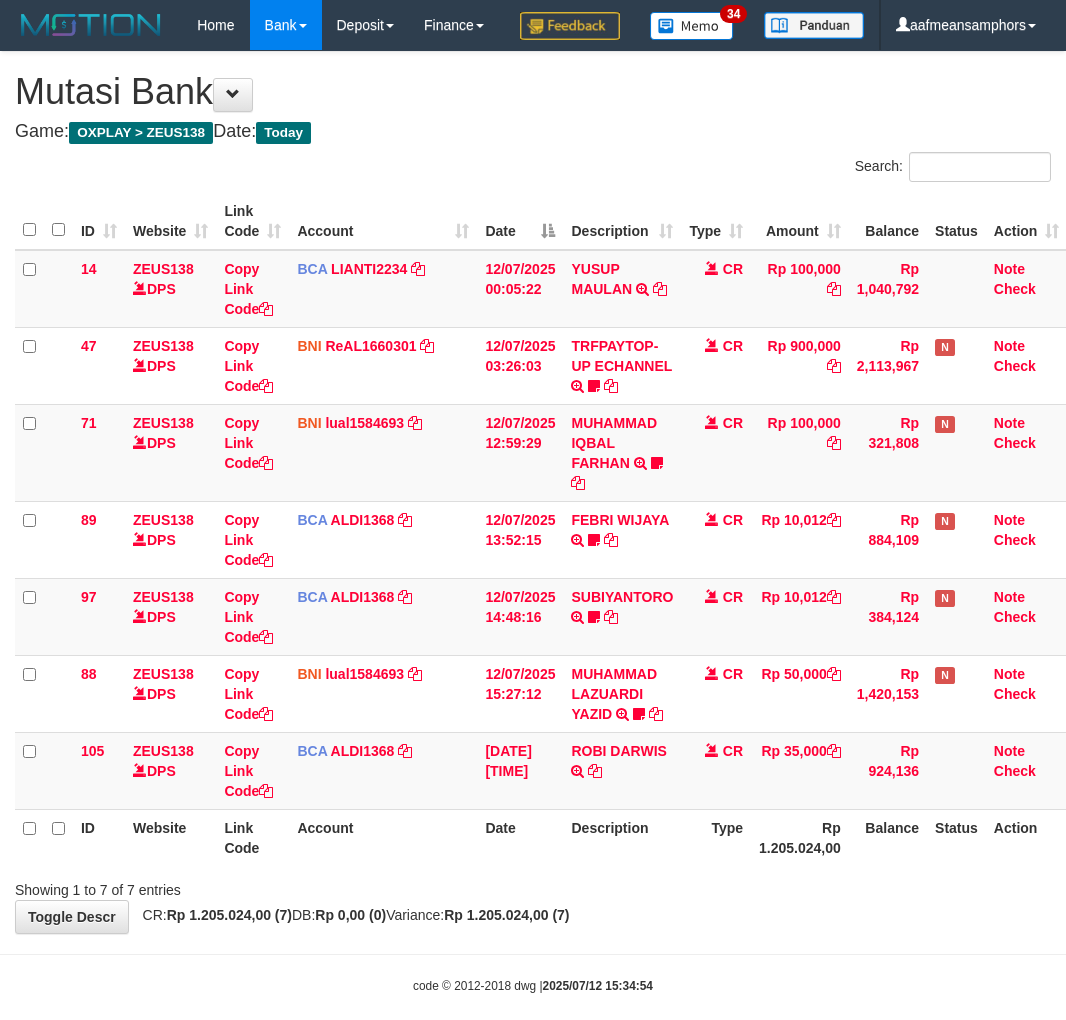 scroll, scrollTop: 0, scrollLeft: 0, axis: both 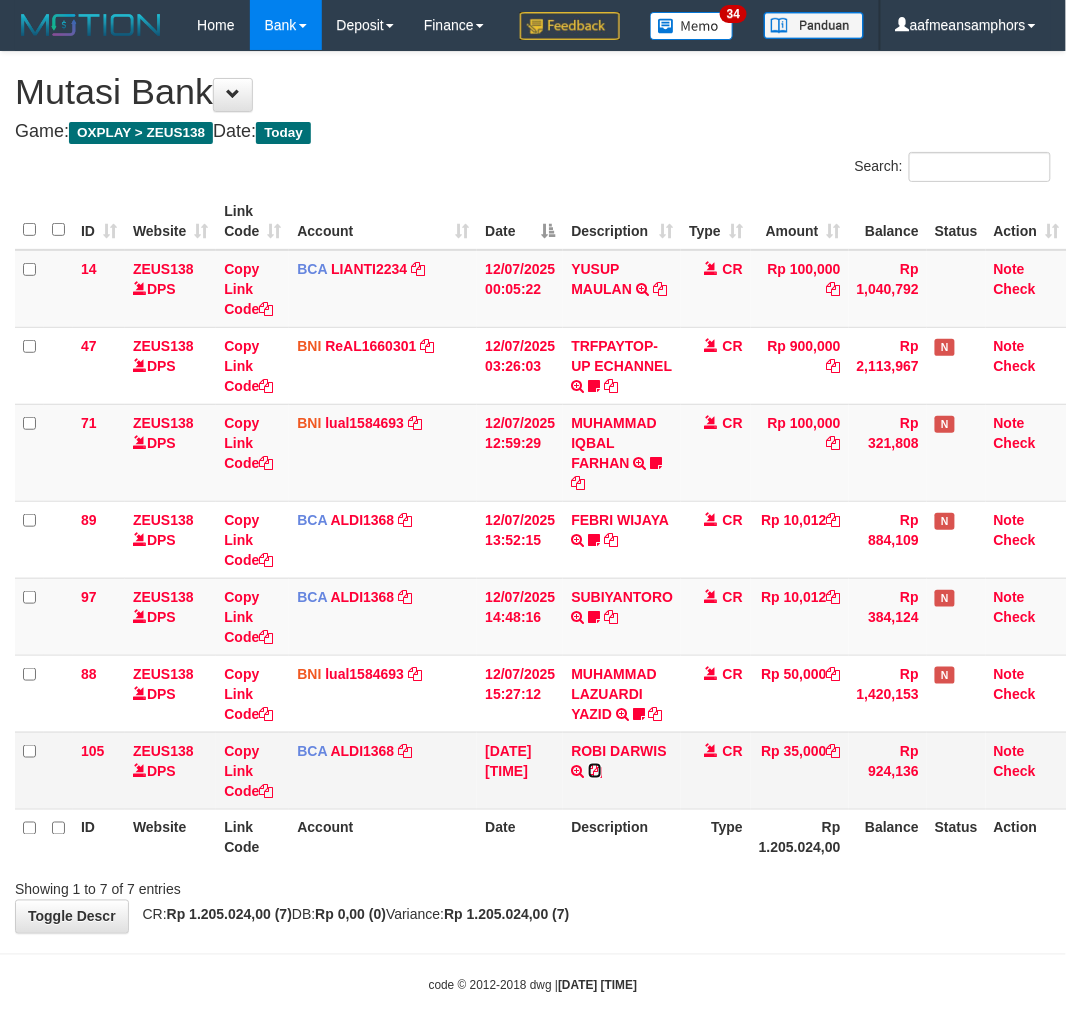 click at bounding box center (595, 771) 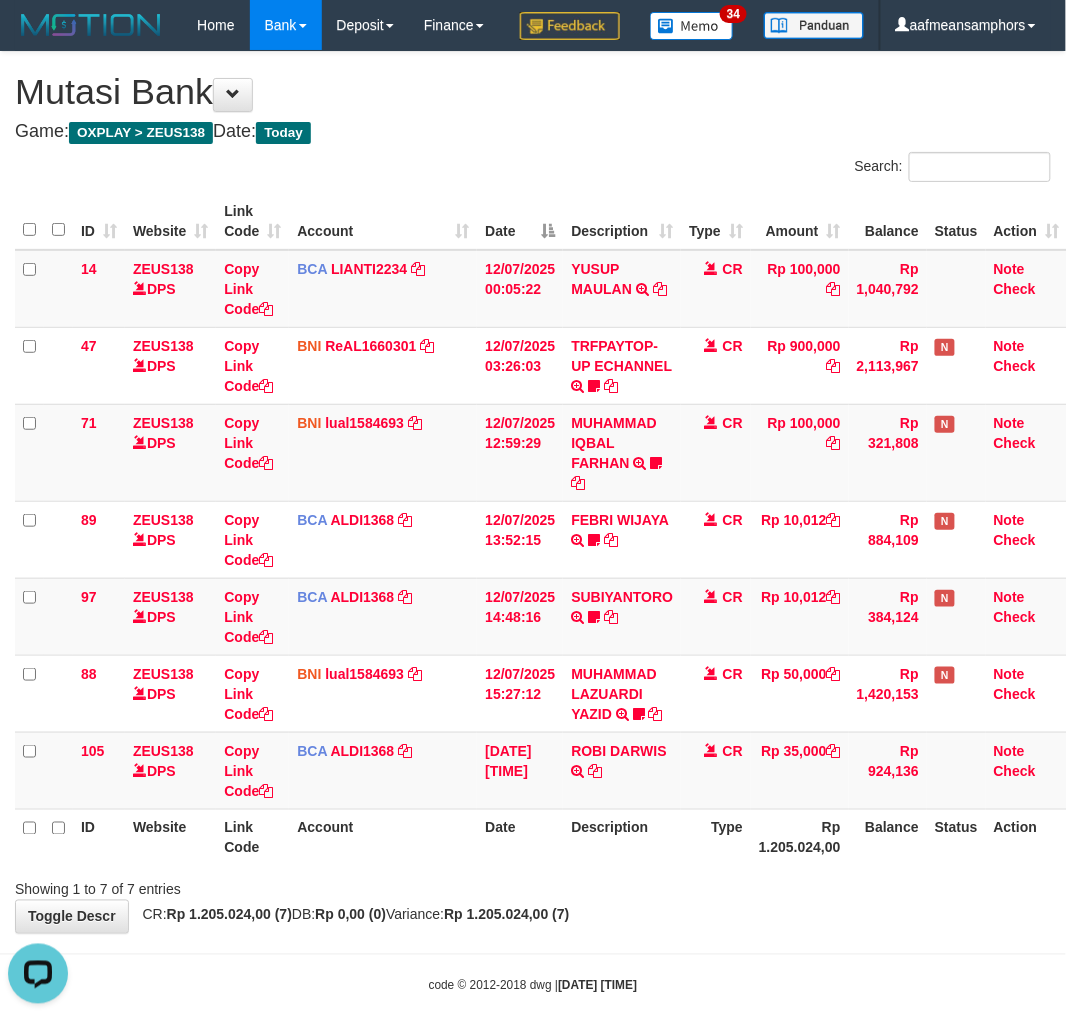 scroll, scrollTop: 0, scrollLeft: 0, axis: both 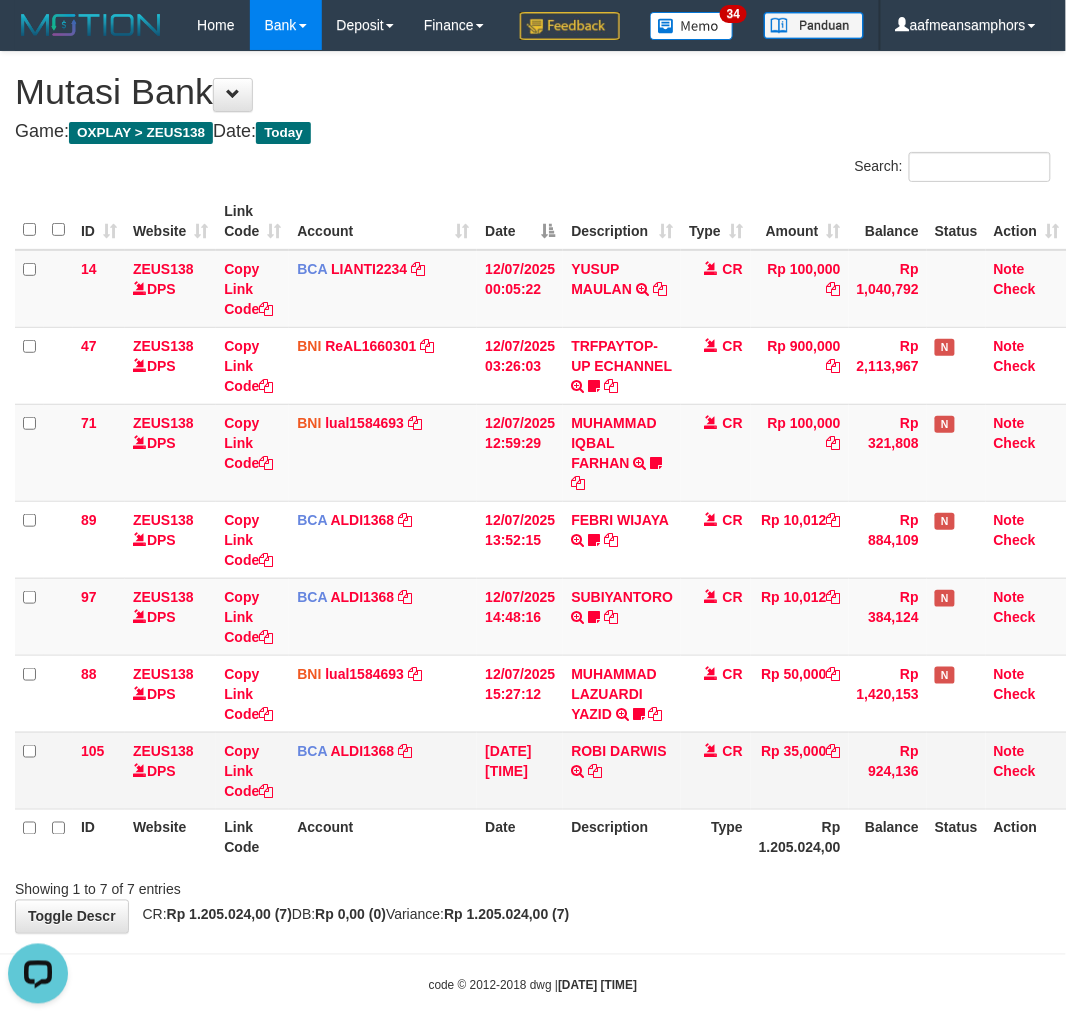 click on "105
ZEUS138    DPS
Copy Link Code
BCA
ALDI1368
DPS
ALDI
mutasi_[DATE]_[NUMBER] | 105
mutasi_[DATE]_[NUMBER] | 105
[DATE] [TIME]
[FIRST] [LAST]         TRSF E-BANKING CR [NUMBER]/FTSCY/WS95271
35000.00[FIRST] [LAST]
CR
Rp 35,000
Rp 924,136
Note
Check" at bounding box center [541, 770] 